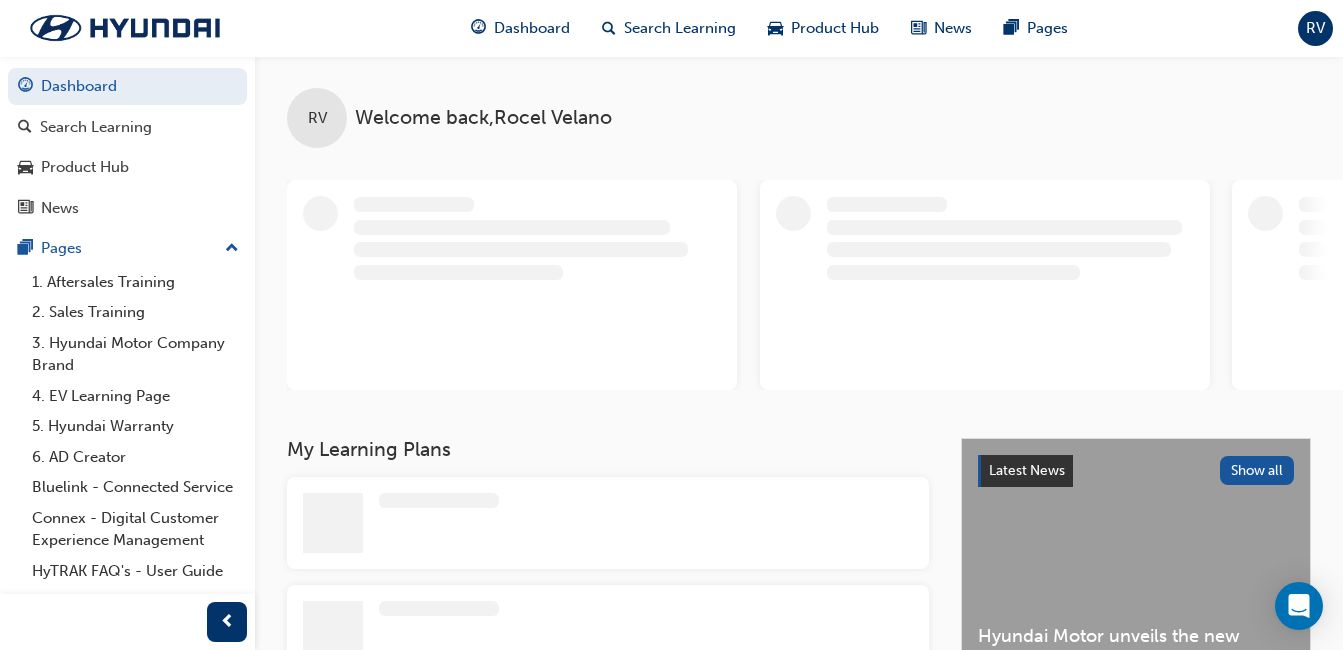 scroll, scrollTop: 0, scrollLeft: 0, axis: both 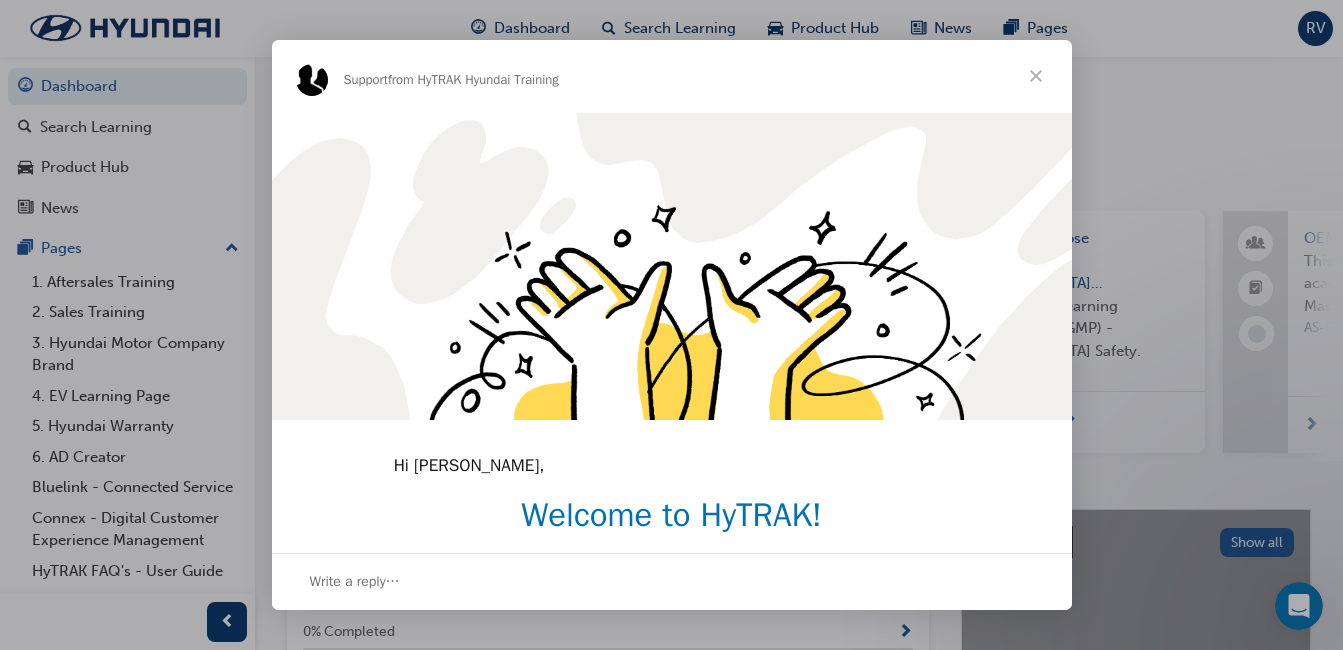 click at bounding box center (1036, 76) 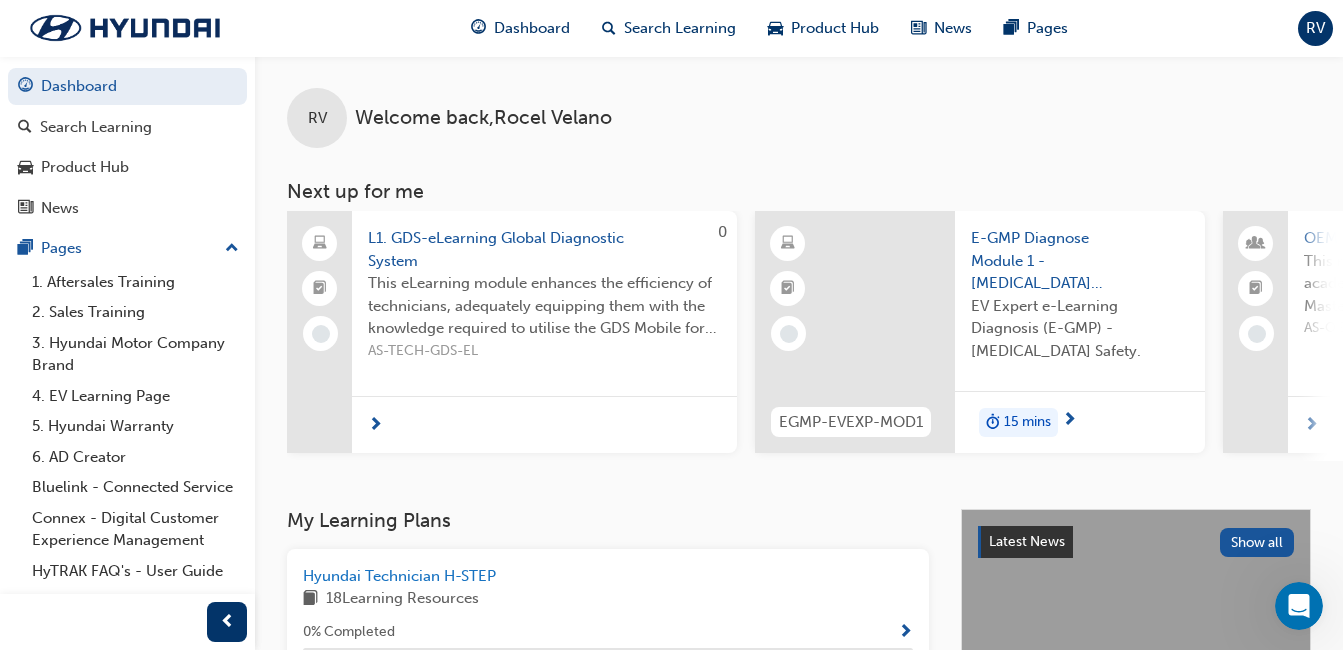 drag, startPoint x: 287, startPoint y: 626, endPoint x: 336, endPoint y: 630, distance: 49.162994 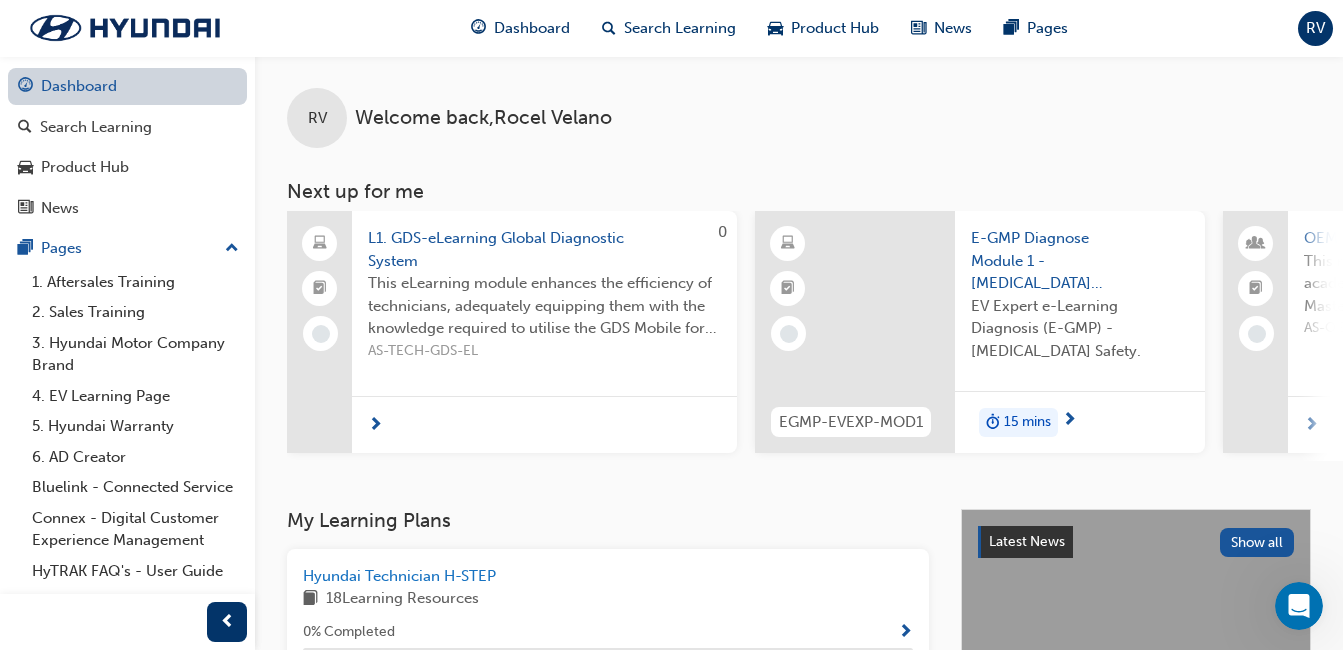click on "Dashboard" at bounding box center (127, 86) 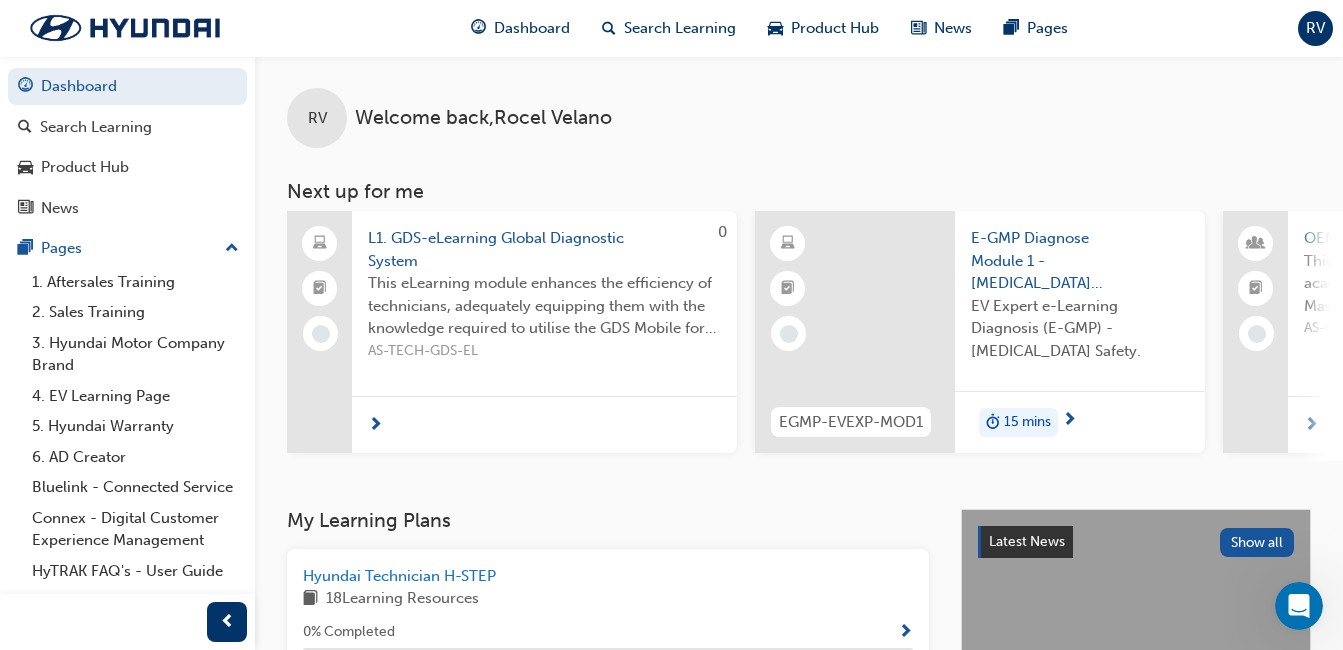 click on "L1. GDS-eLearning Global Diagnostic System" at bounding box center [544, 249] 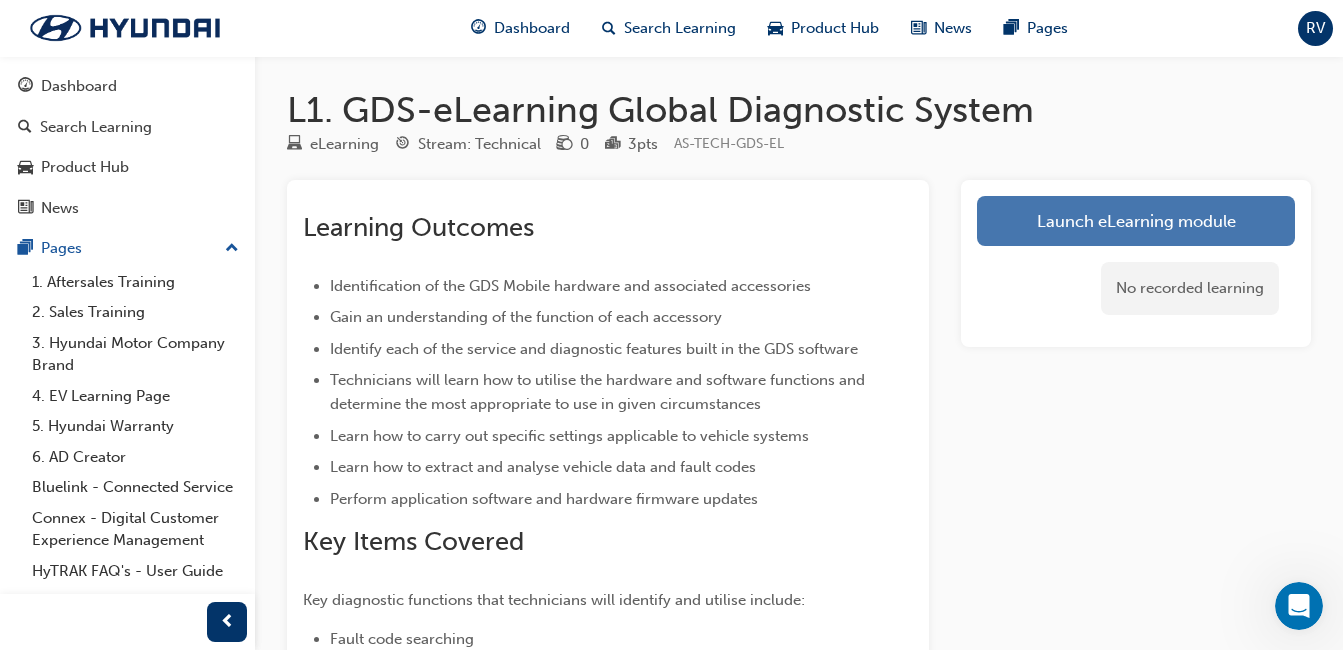 click on "Launch eLearning module" at bounding box center (1136, 221) 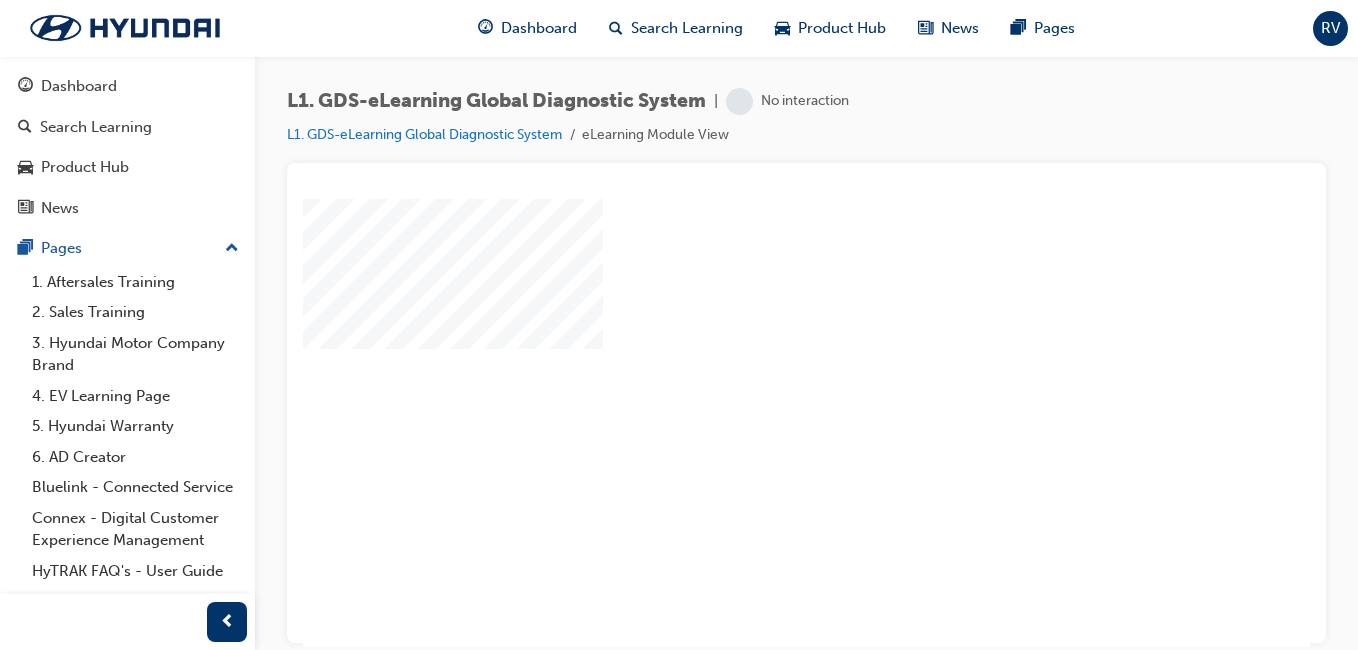 scroll, scrollTop: 0, scrollLeft: 0, axis: both 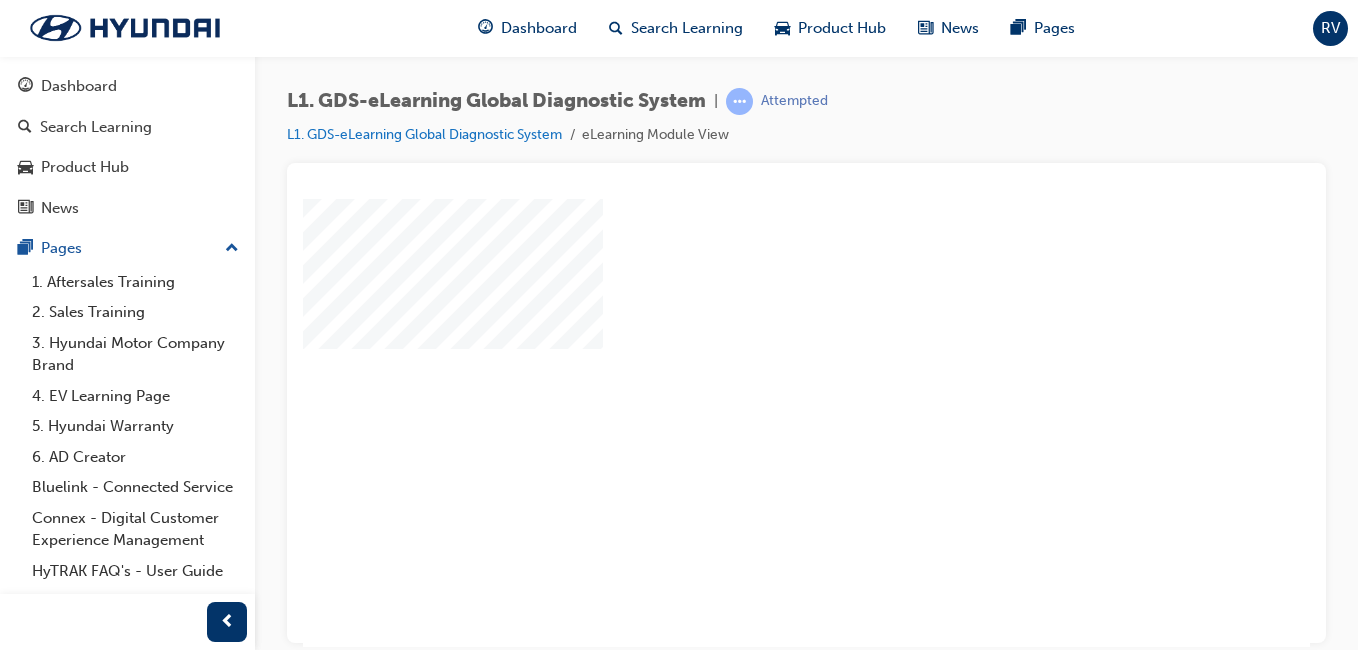 click at bounding box center [749, 364] 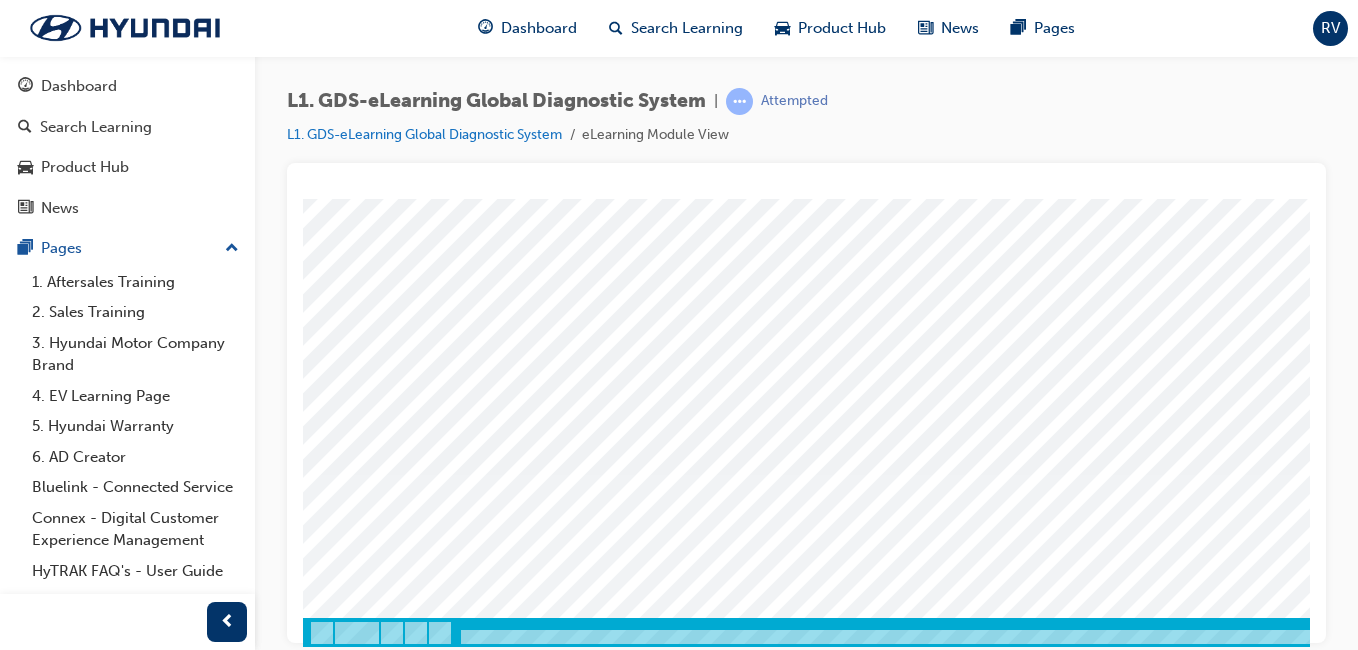 scroll, scrollTop: 317, scrollLeft: 0, axis: vertical 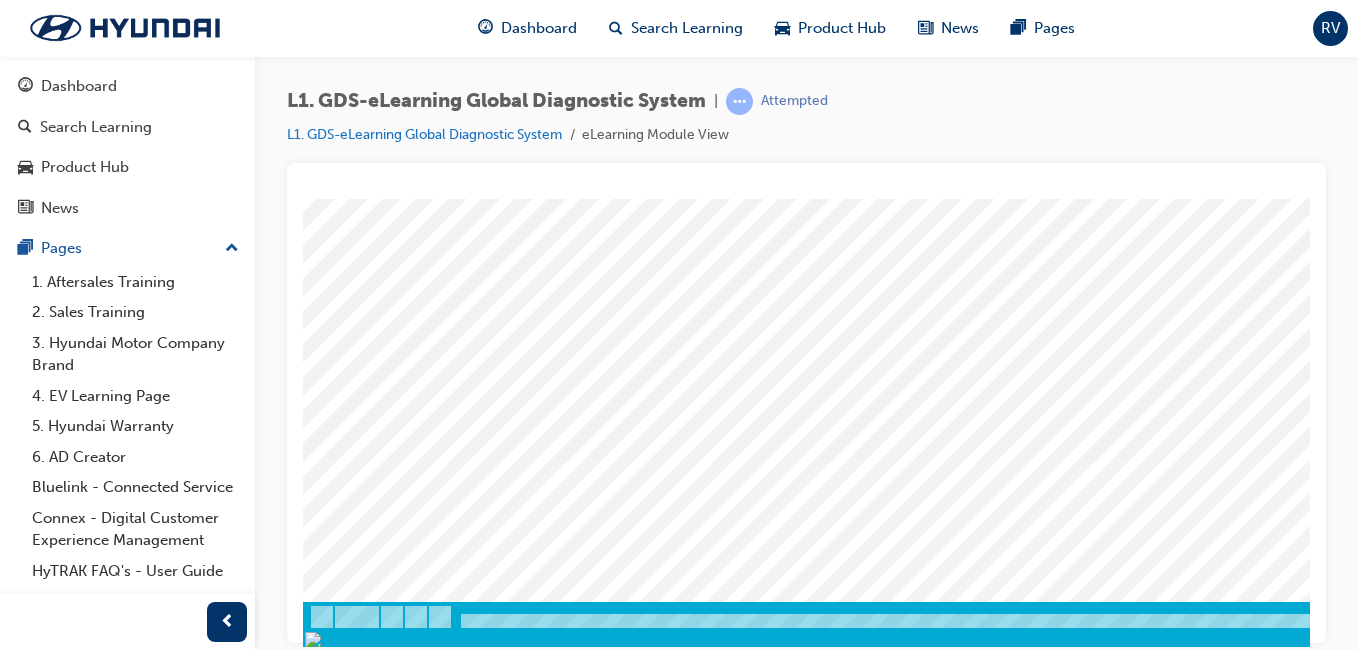 click at bounding box center (373, 2979) 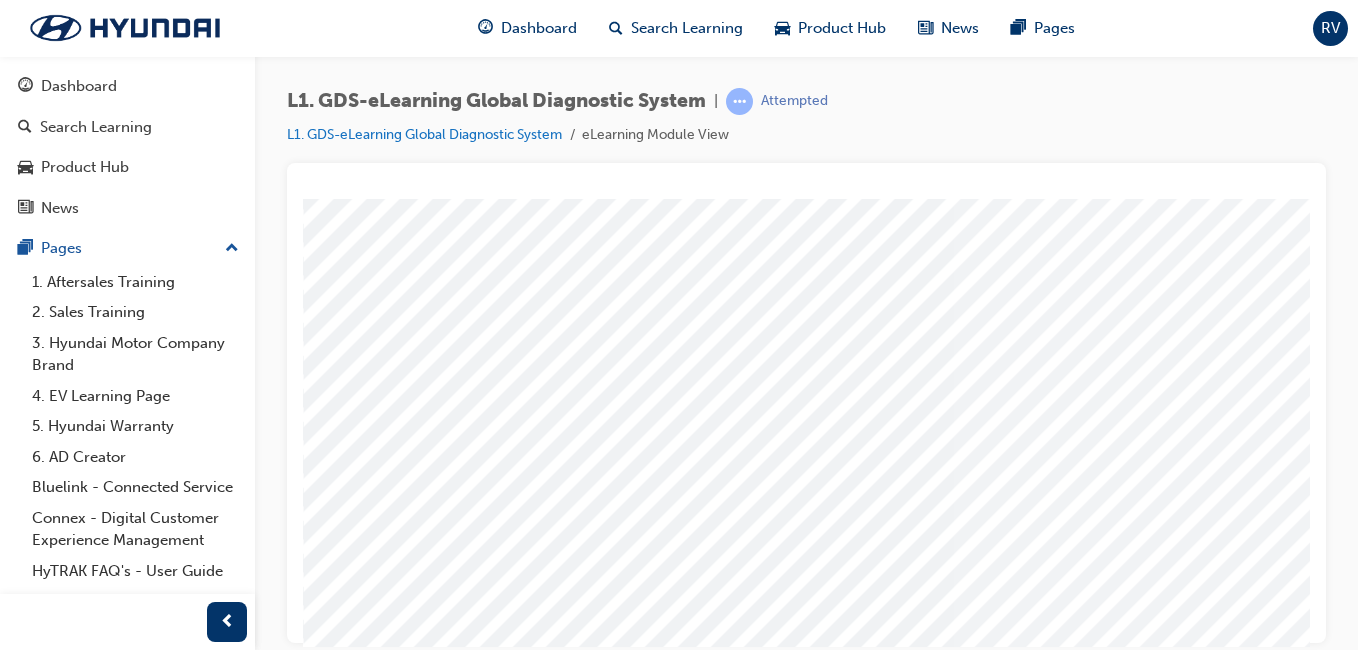 scroll, scrollTop: 317, scrollLeft: 0, axis: vertical 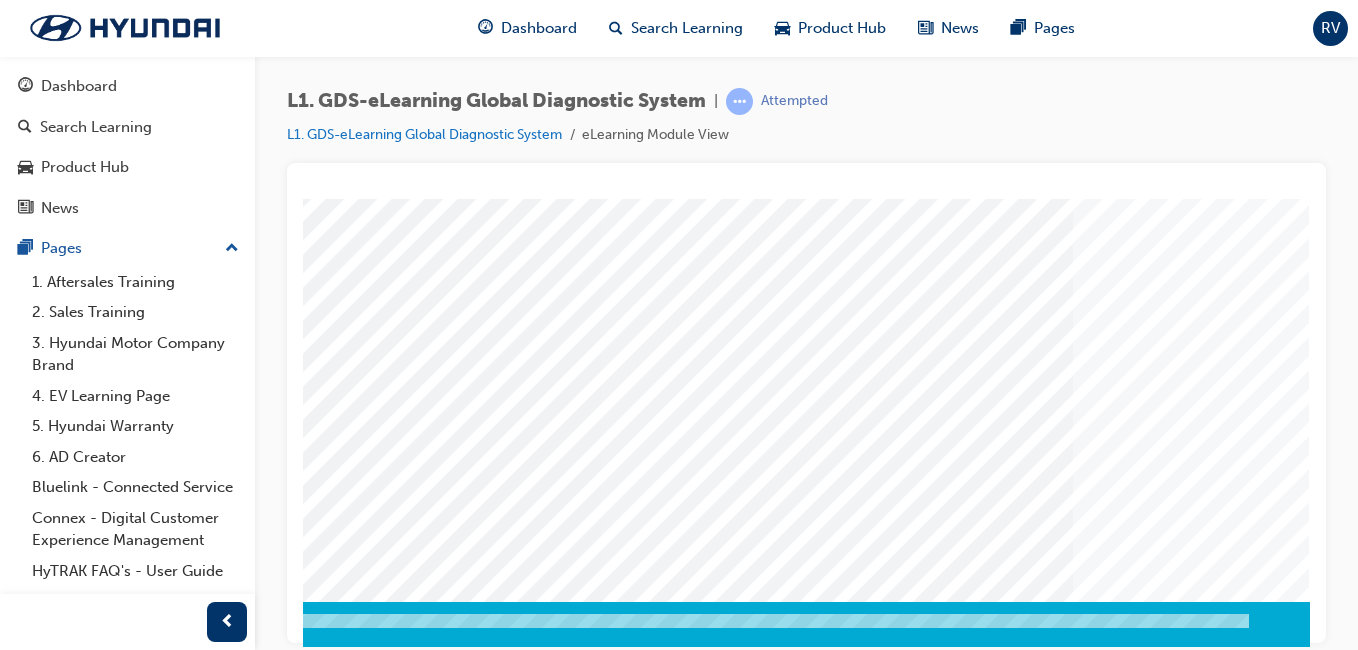 click at bounding box center (20, 2630) 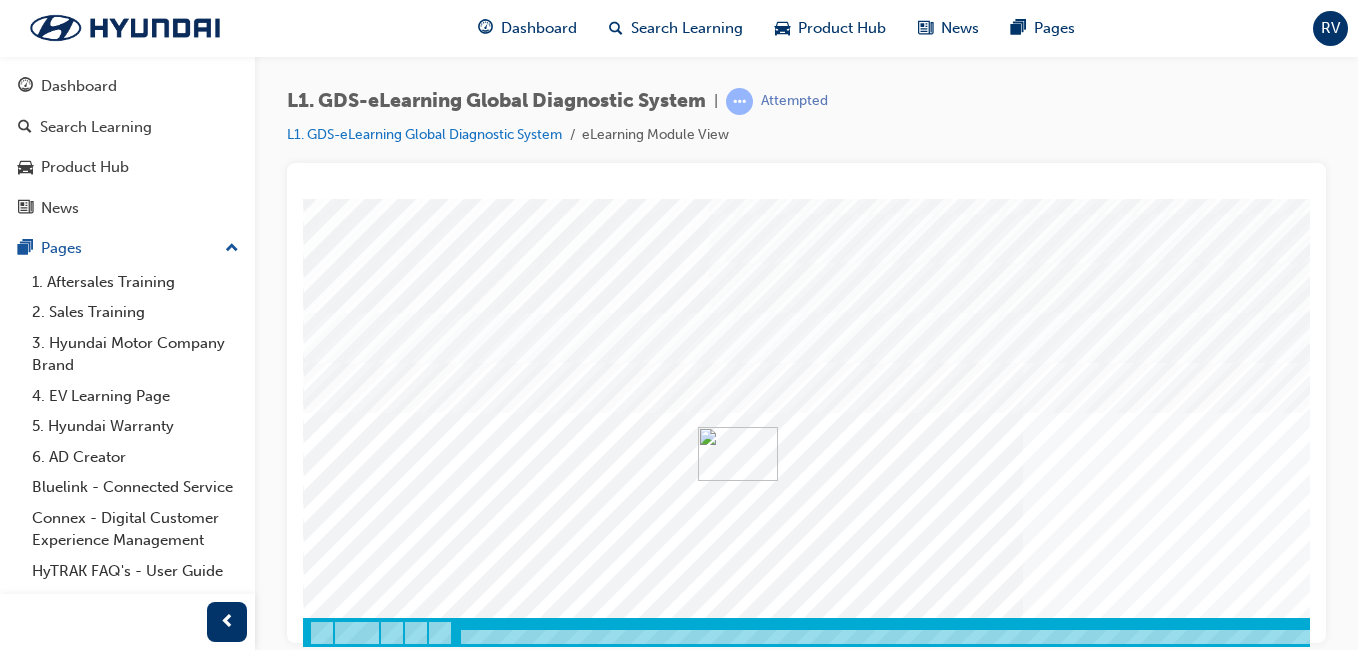 scroll, scrollTop: 317, scrollLeft: 0, axis: vertical 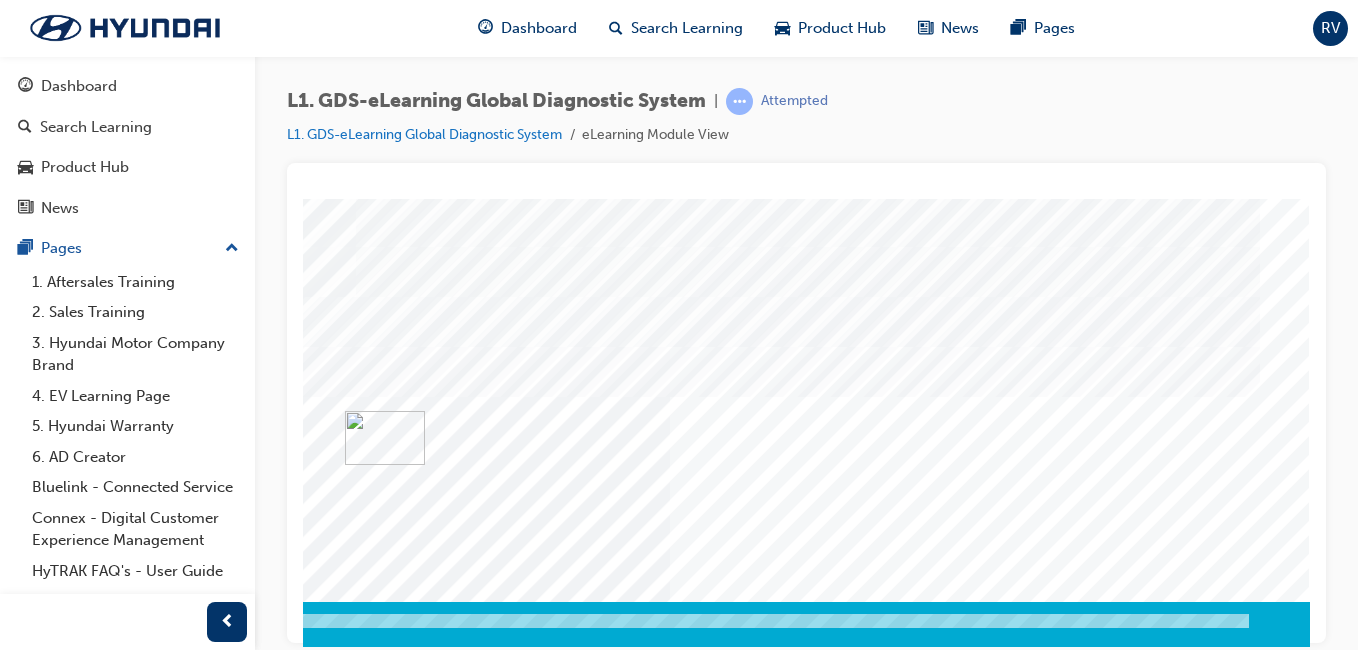 click at bounding box center (20, 3814) 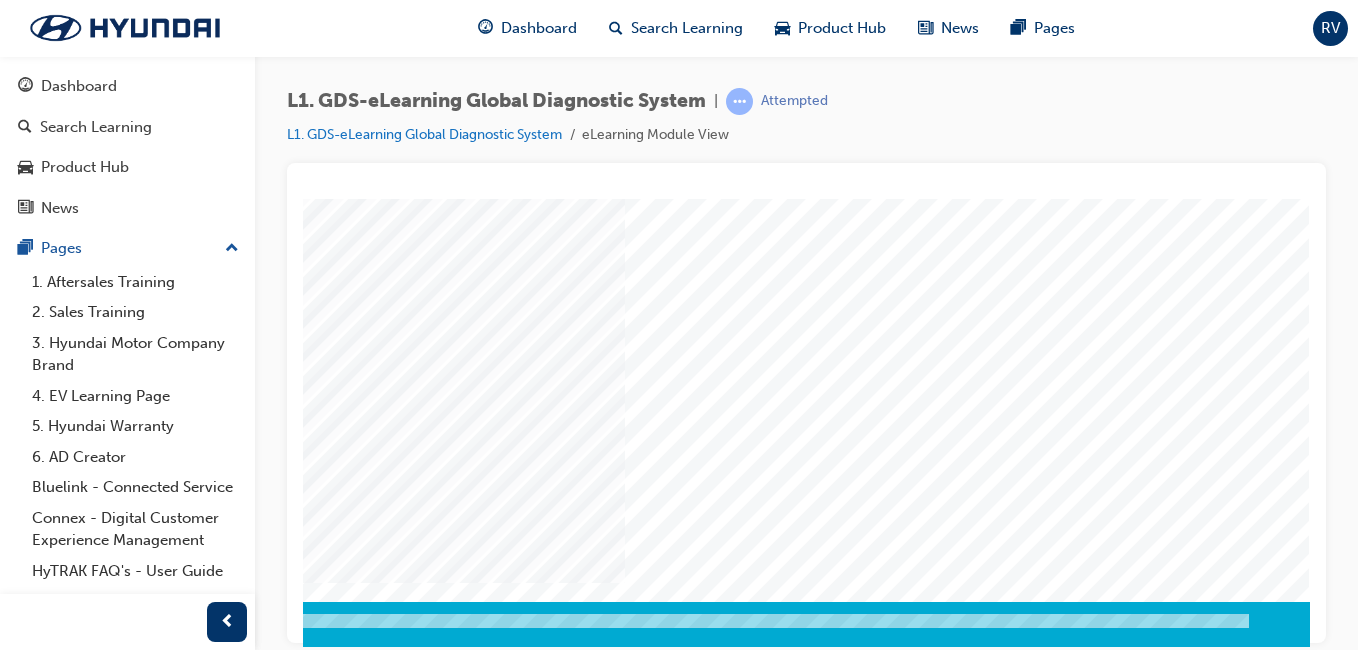 scroll, scrollTop: 0, scrollLeft: 0, axis: both 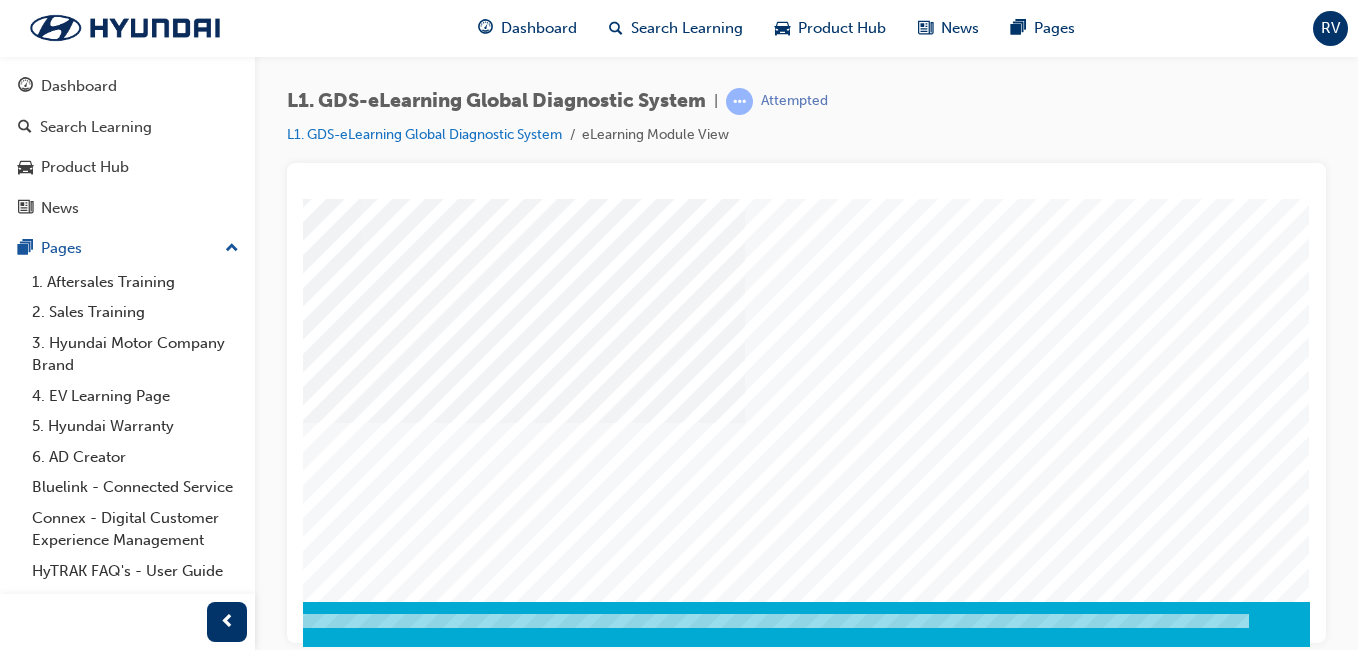 click at bounding box center [345, 2720] 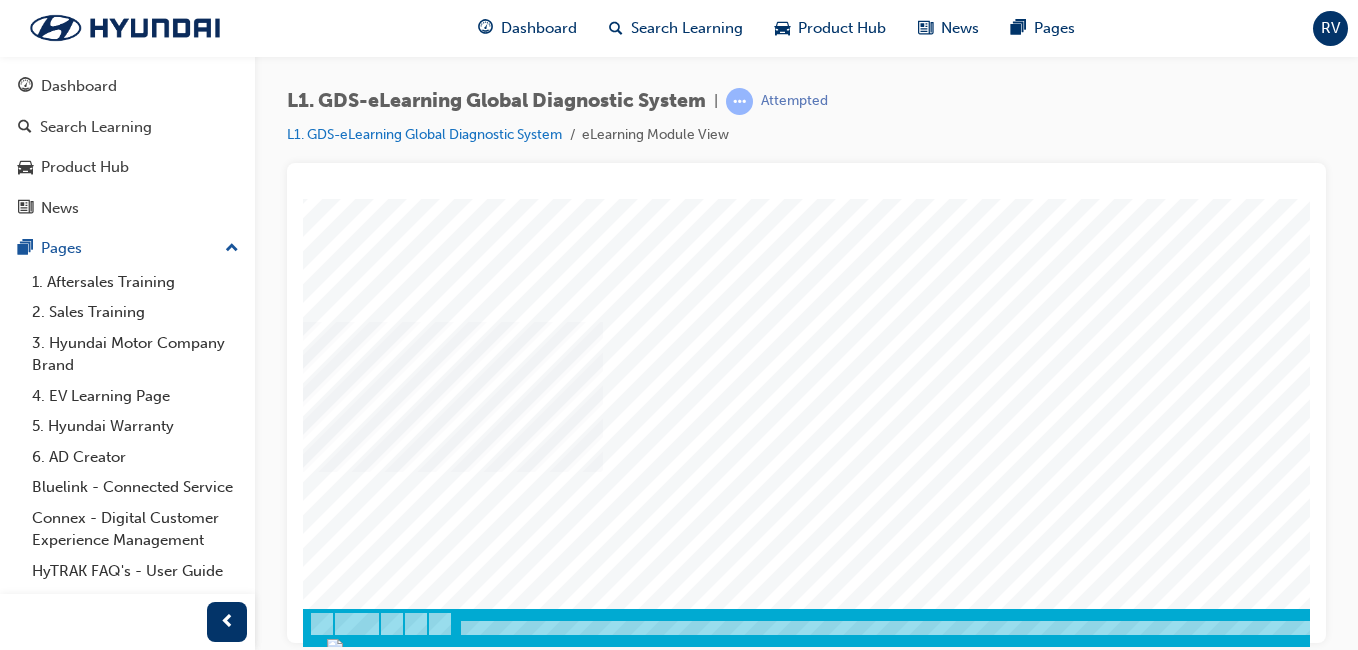 scroll, scrollTop: 317, scrollLeft: 0, axis: vertical 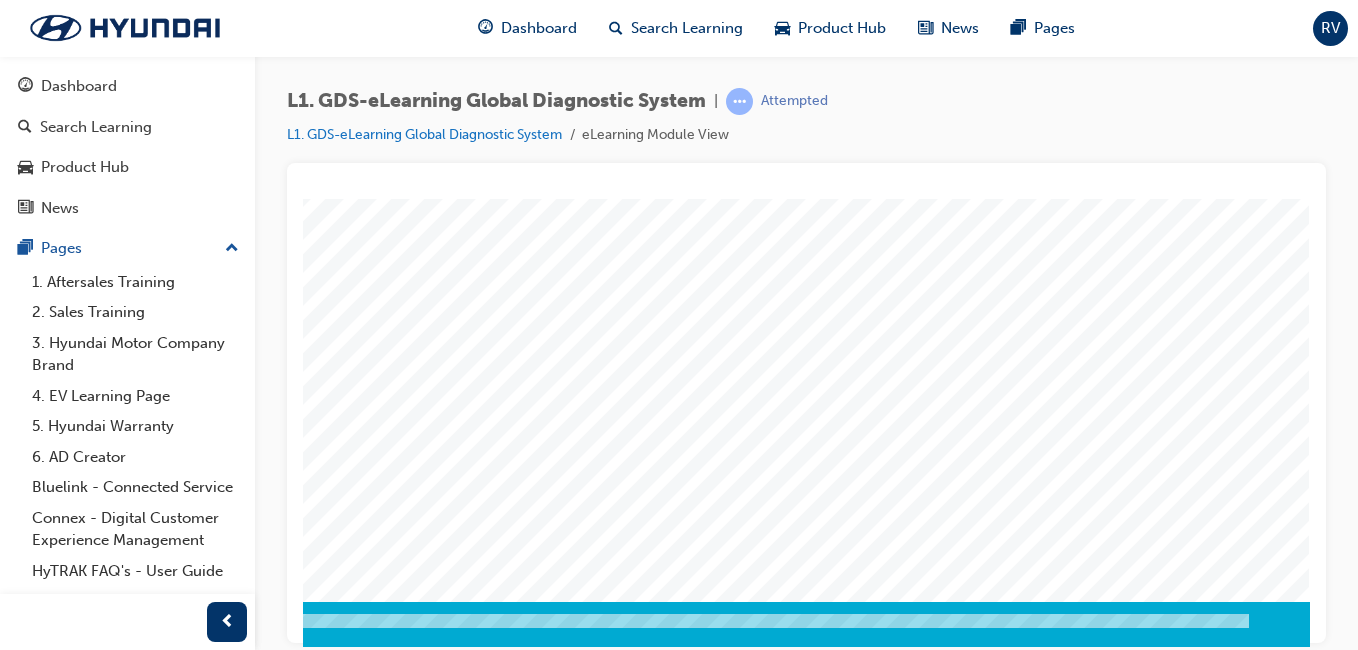 click at bounding box center (20, 1034) 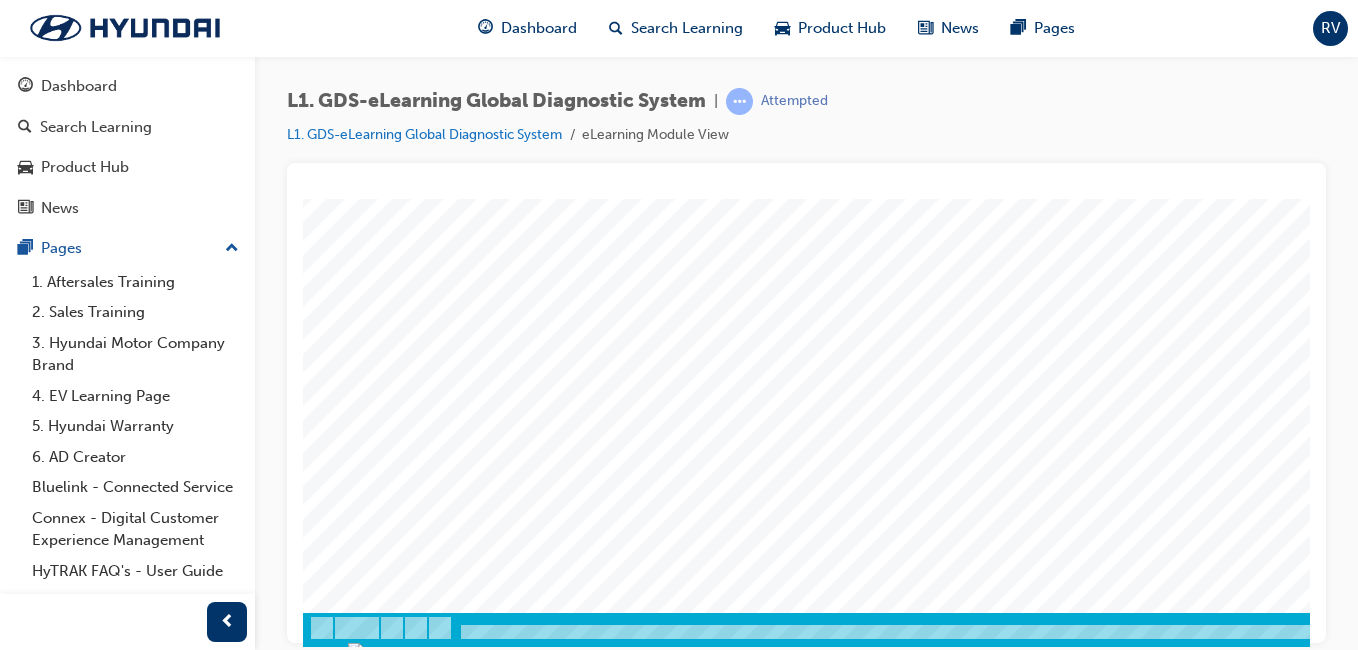 scroll, scrollTop: 317, scrollLeft: 0, axis: vertical 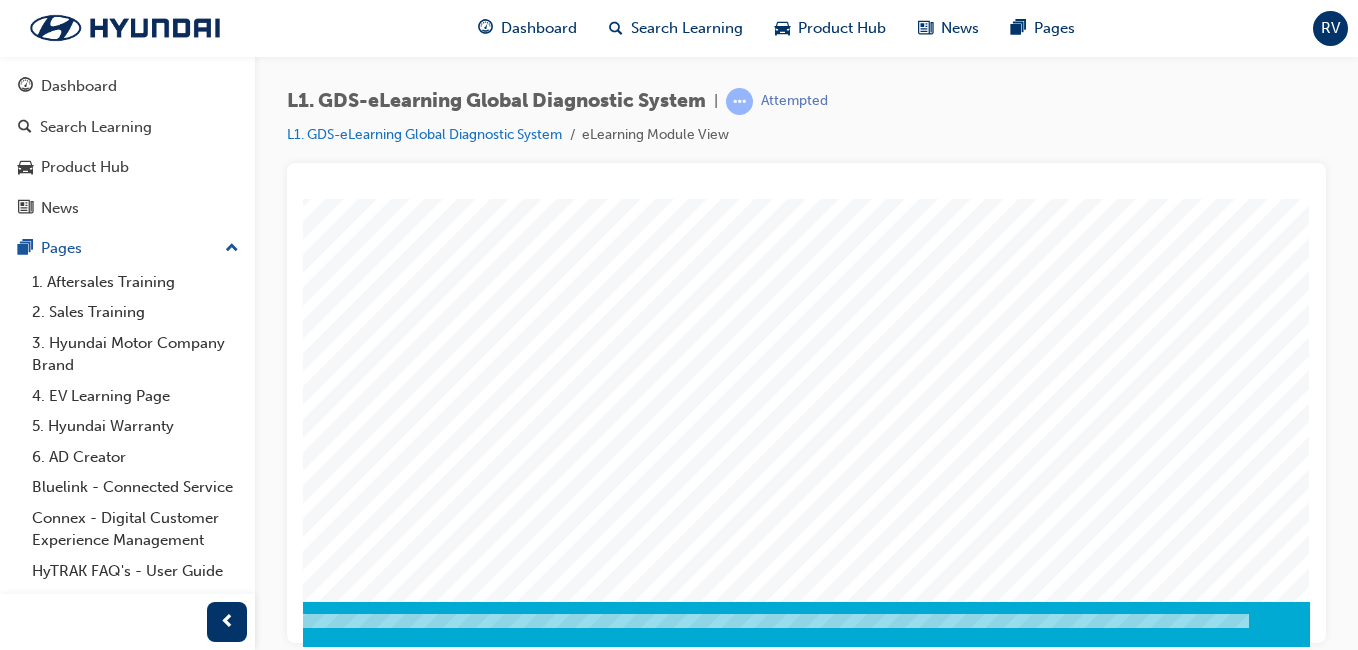 click at bounding box center [20, 728] 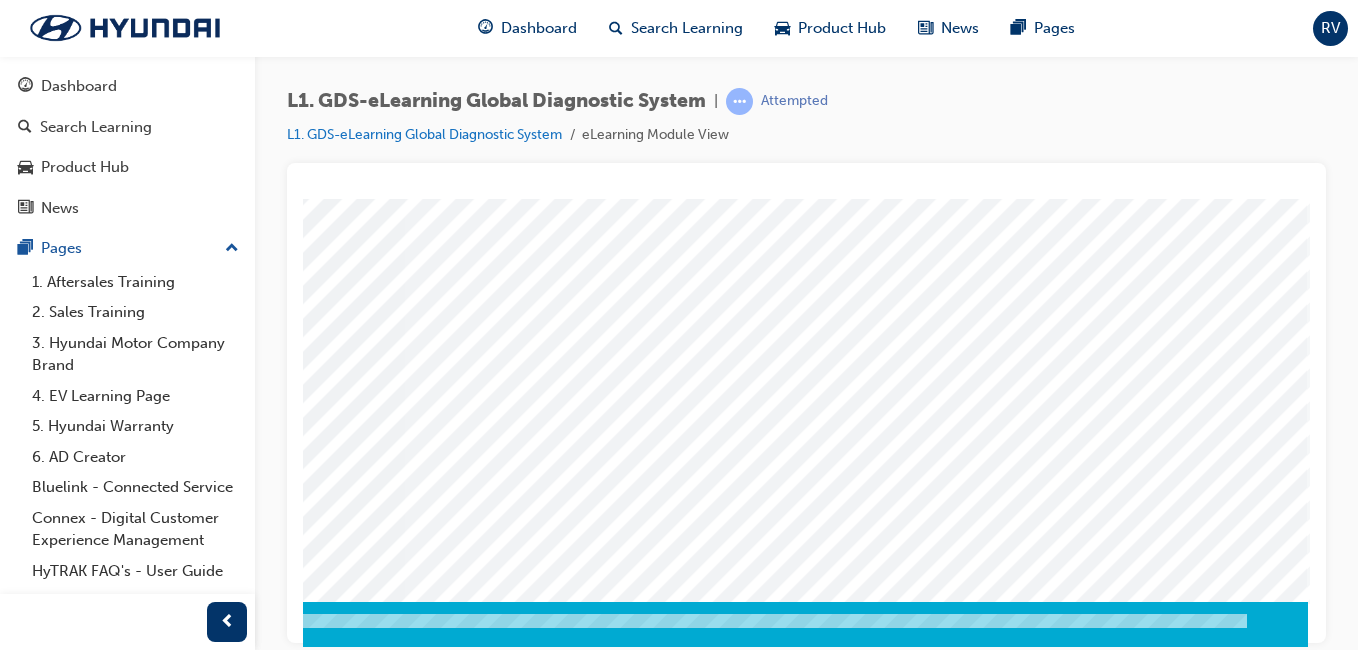 scroll, scrollTop: 0, scrollLeft: 0, axis: both 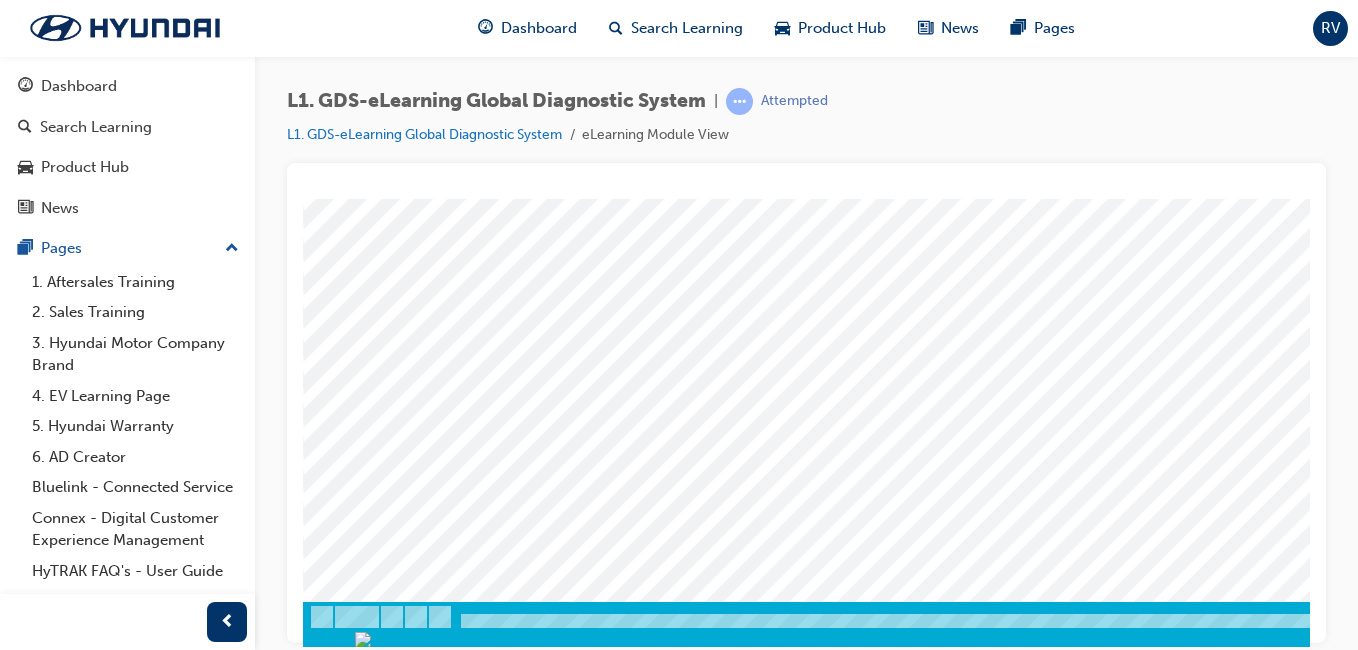 drag, startPoint x: 1300, startPoint y: 417, endPoint x: 1615, endPoint y: 839, distance: 526.6014 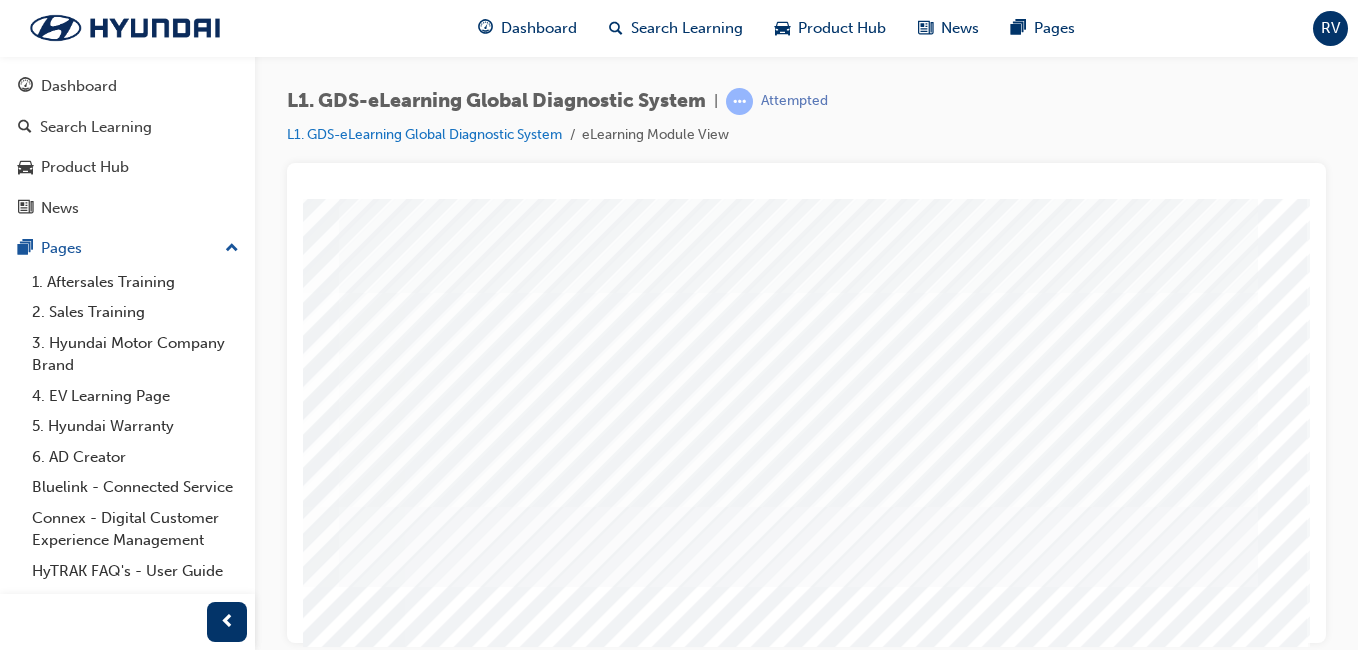 scroll, scrollTop: 0, scrollLeft: 368, axis: horizontal 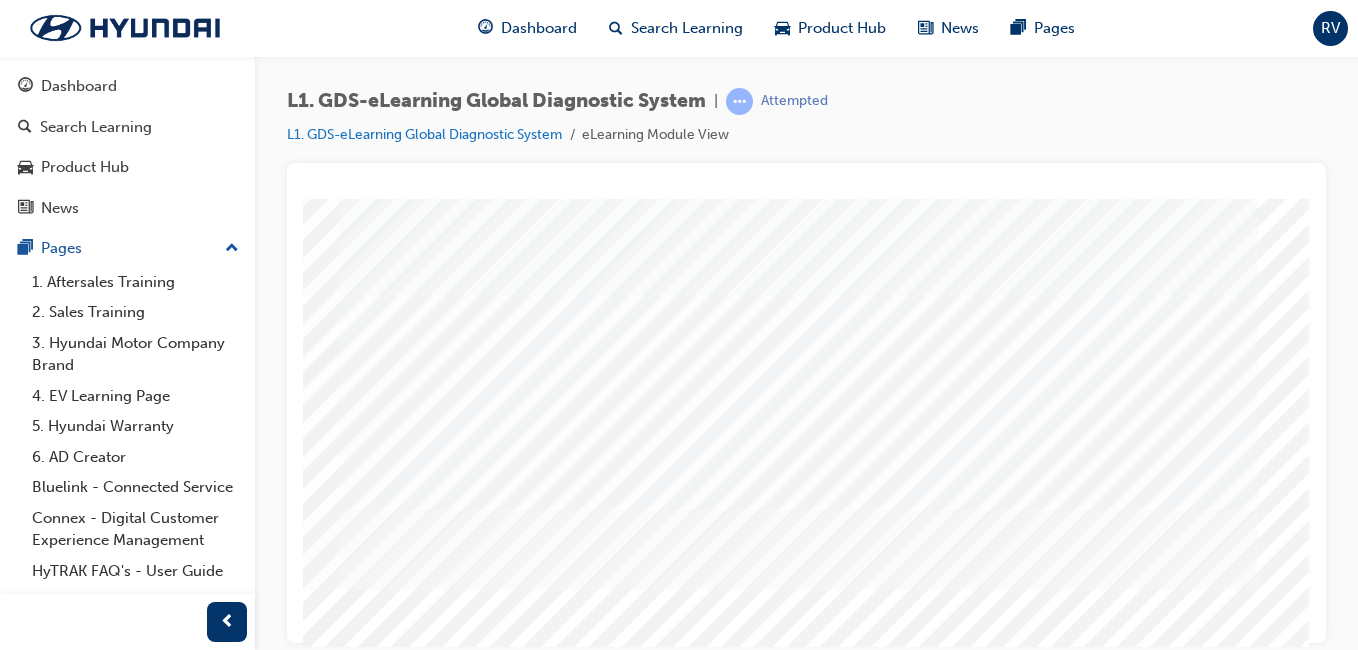 click at bounding box center [58, 4042] 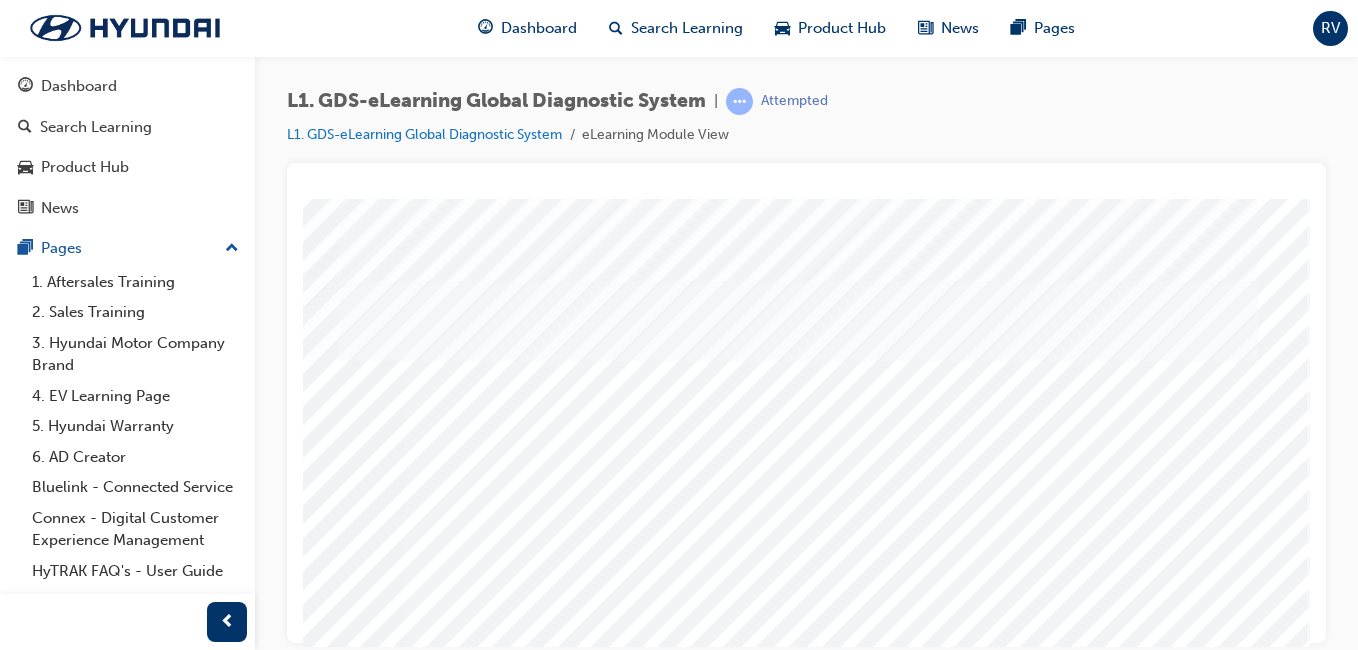 scroll, scrollTop: 233, scrollLeft: 368, axis: both 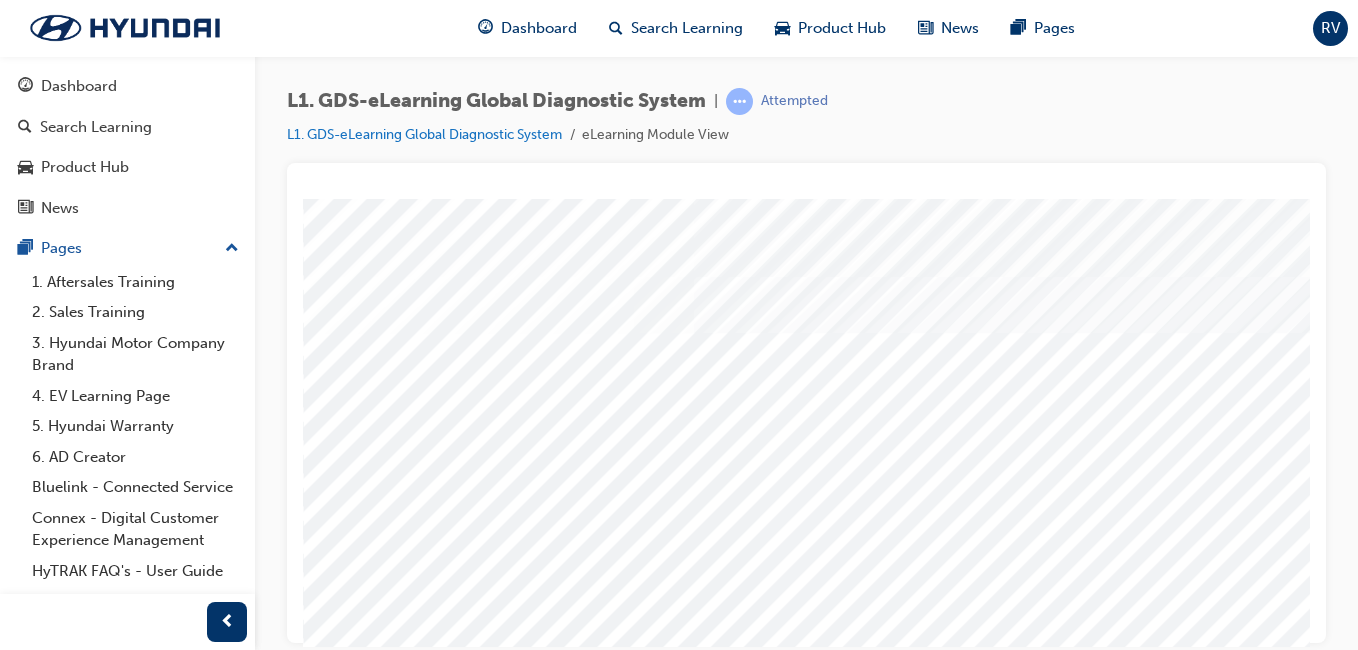 click at bounding box center [428, 2333] 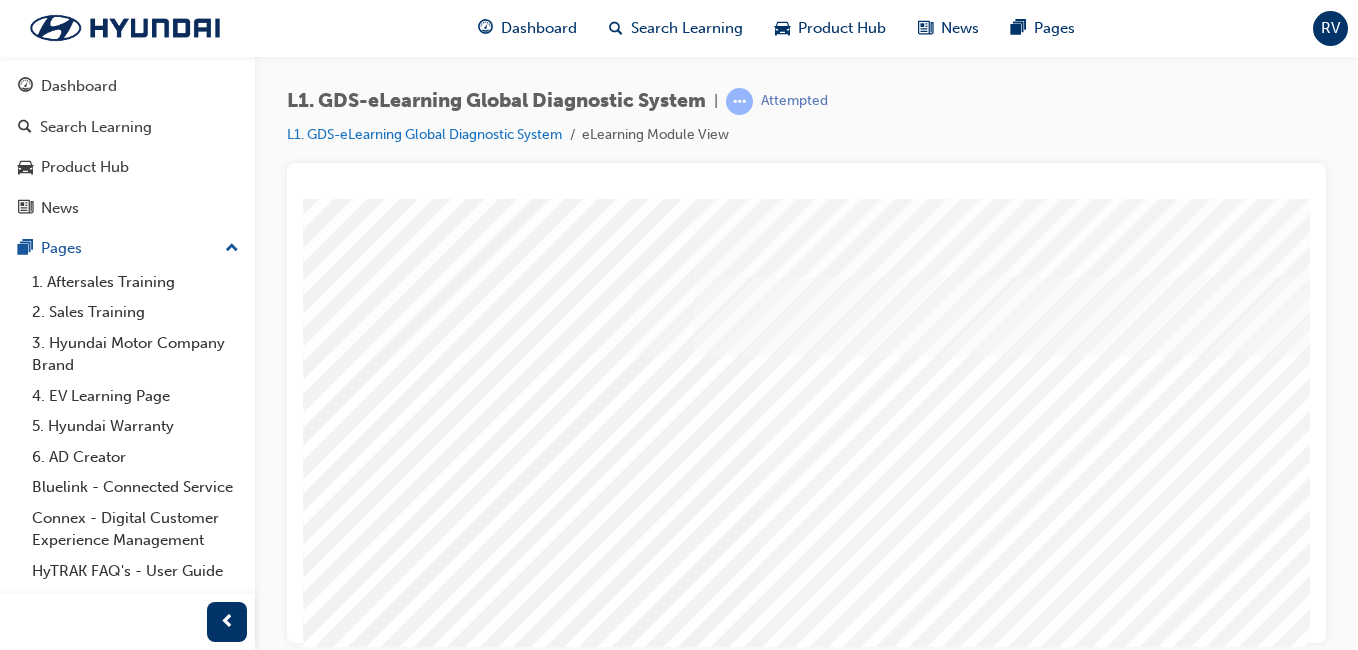 click at bounding box center [428, 2393] 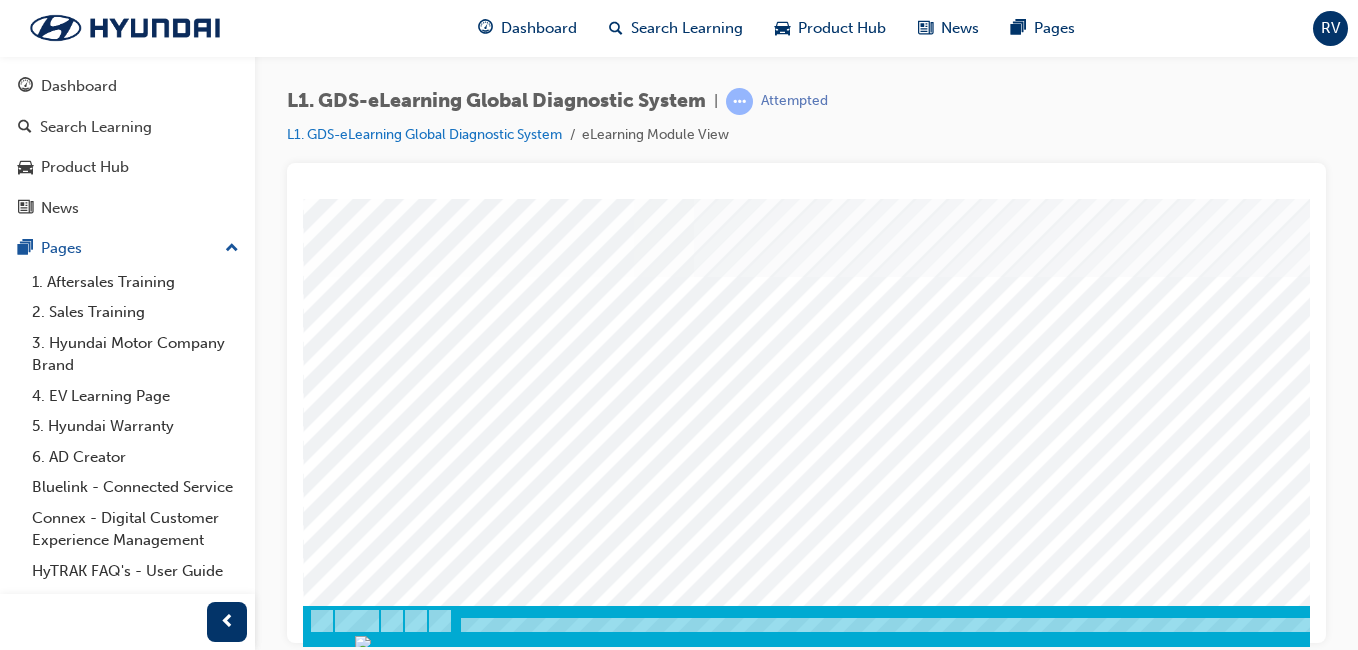 scroll, scrollTop: 317, scrollLeft: 0, axis: vertical 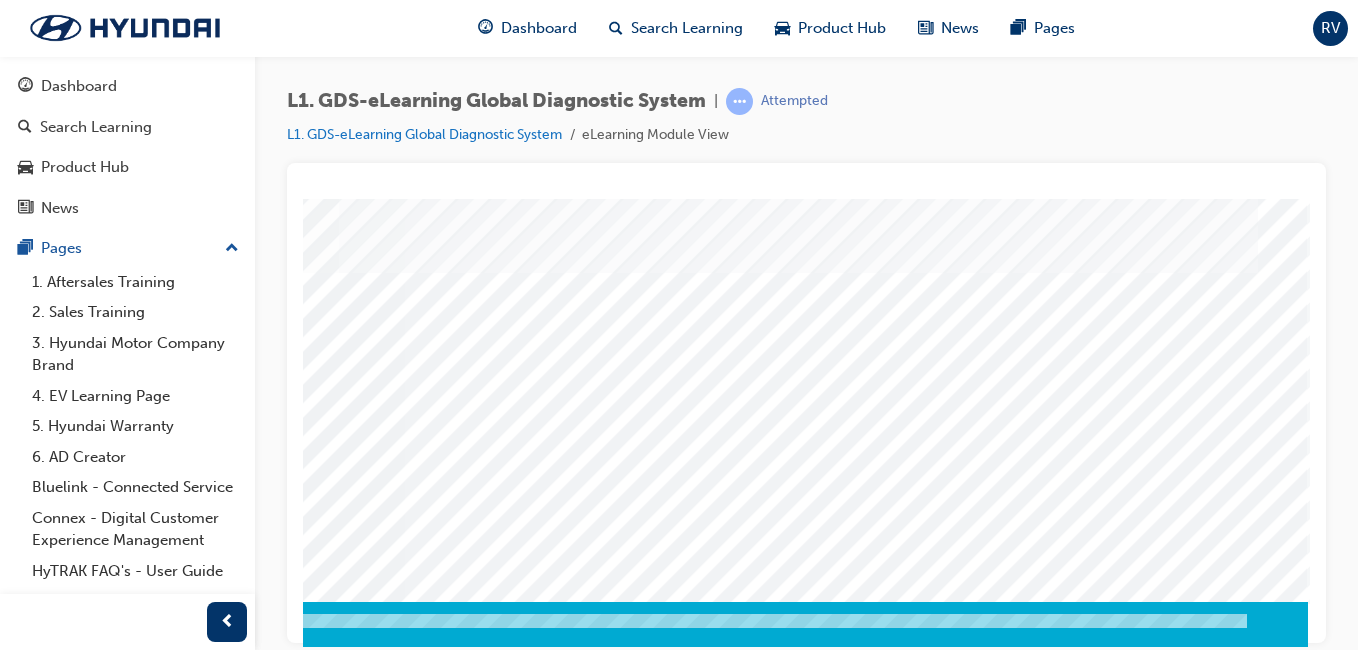 click at bounding box center [18, 2406] 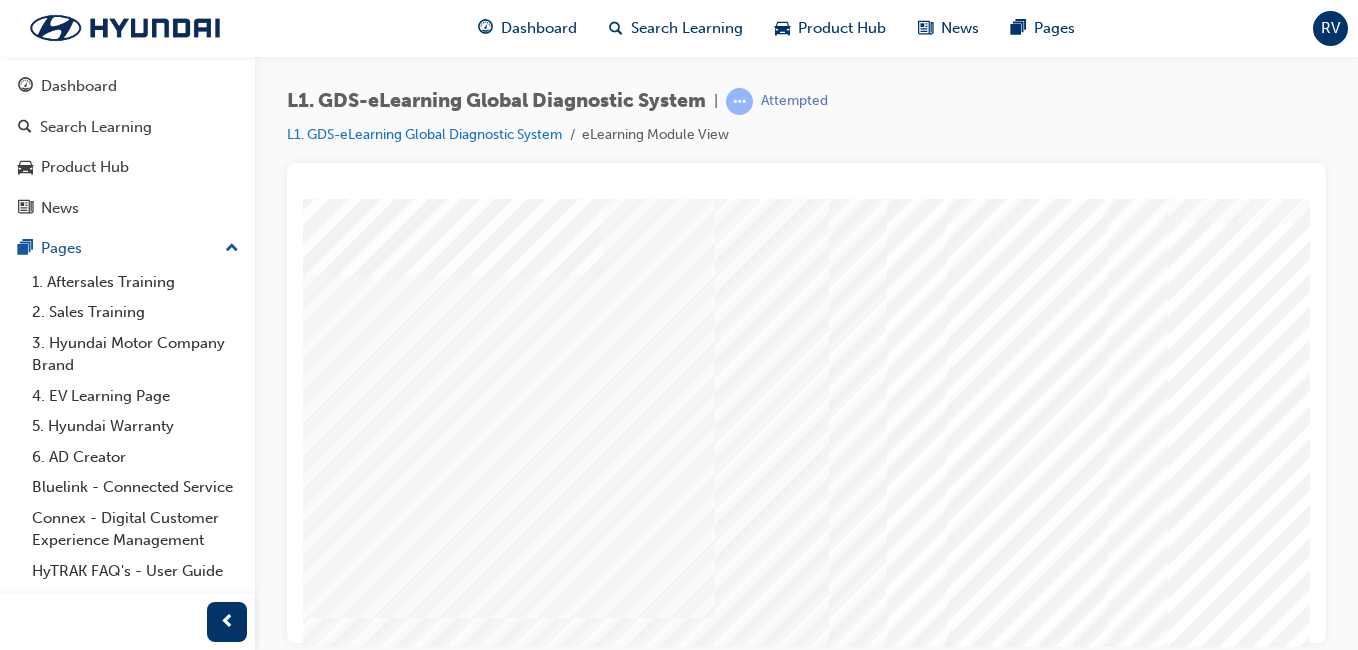 scroll, scrollTop: 67, scrollLeft: 0, axis: vertical 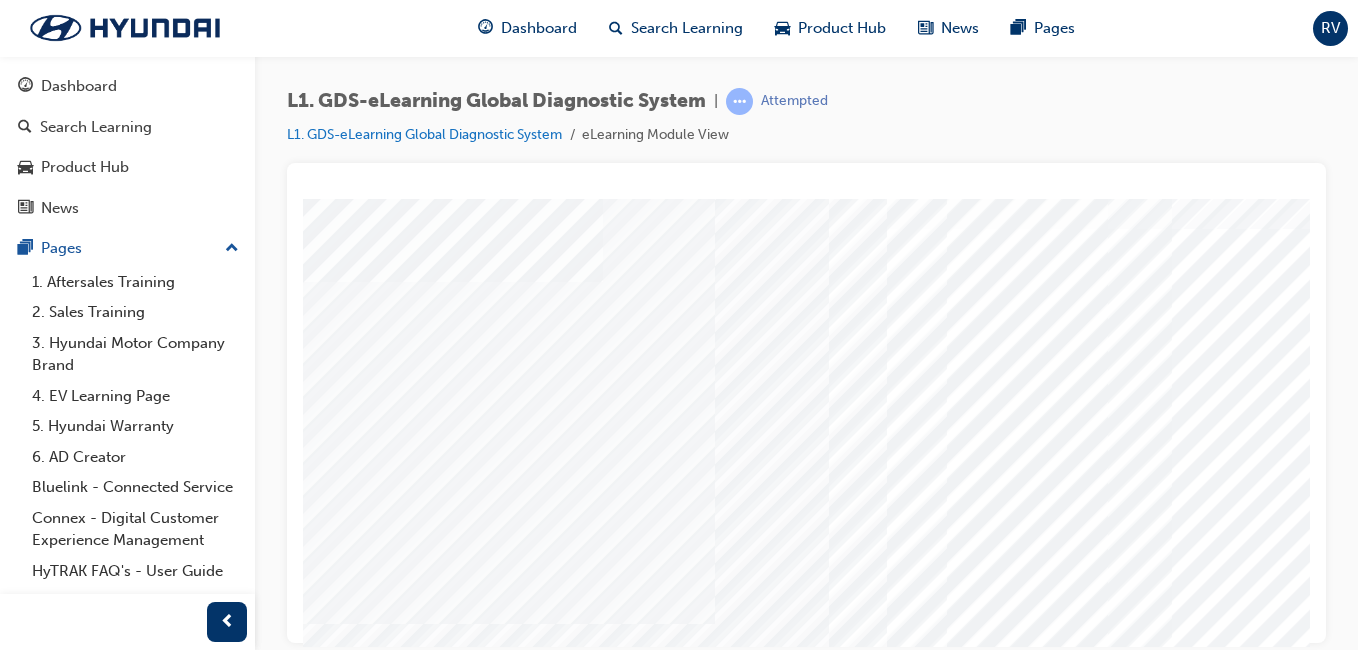 click at bounding box center (328, 6641) 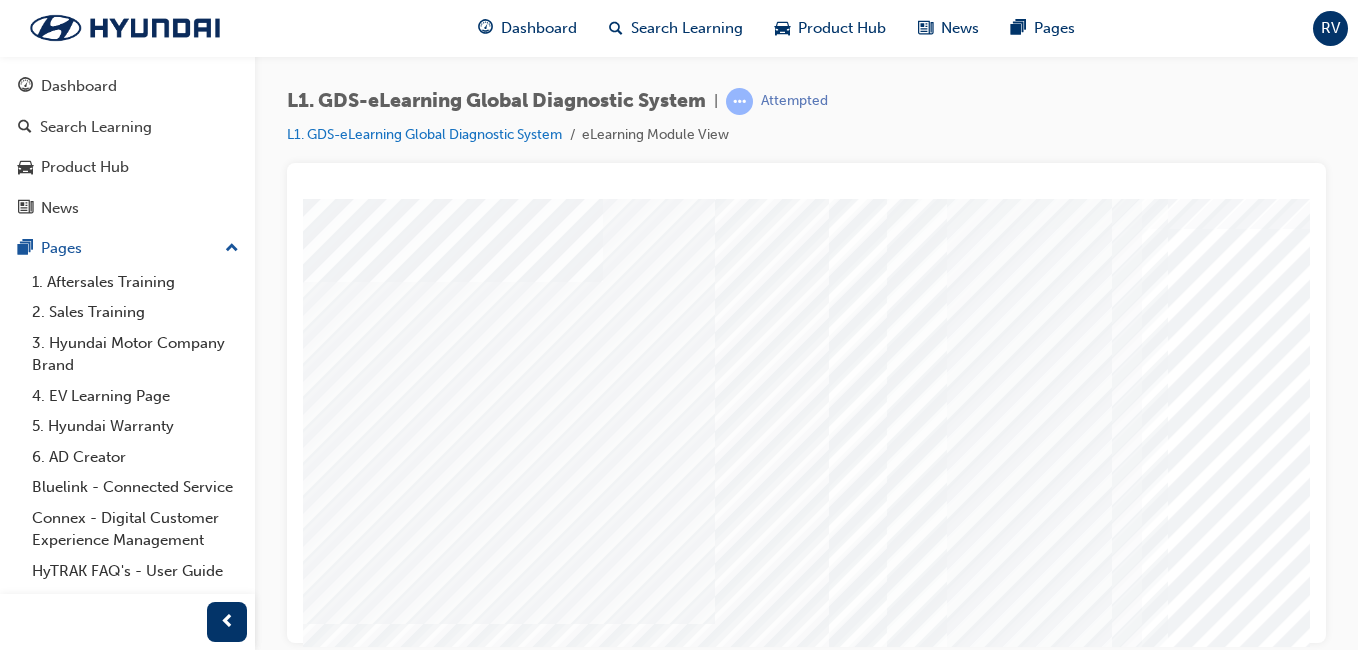 click at bounding box center (328, 6691) 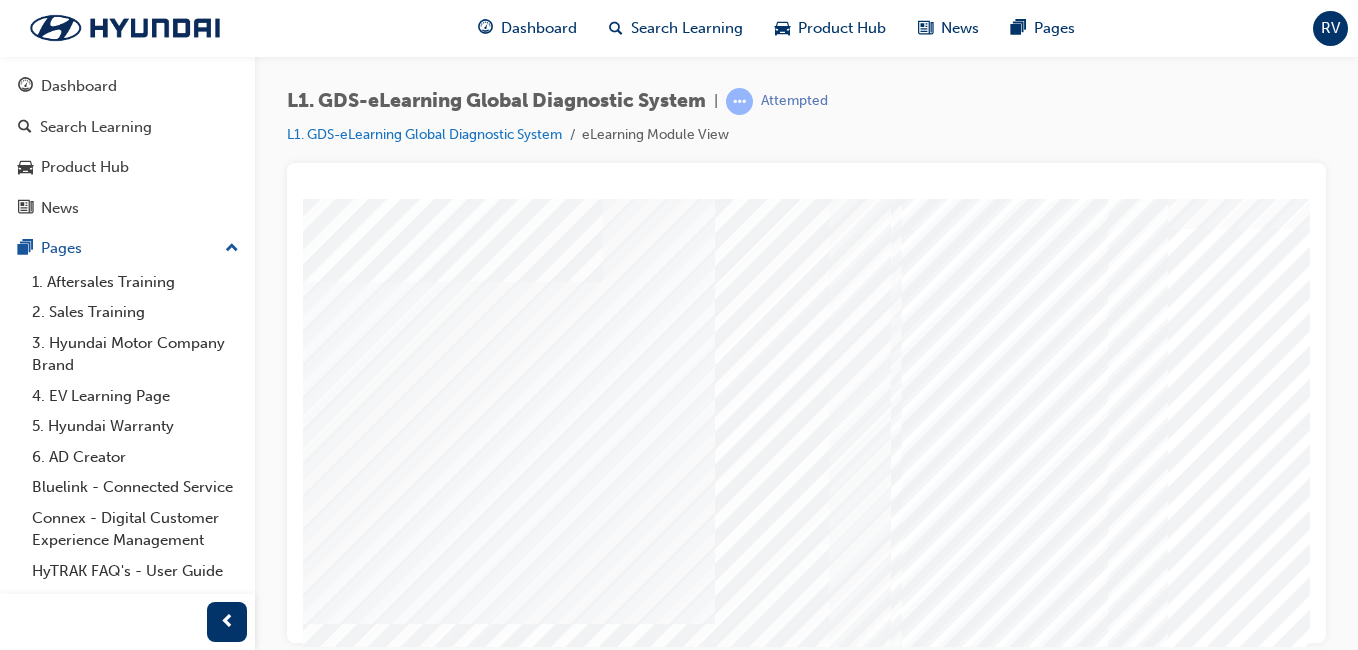 click at bounding box center (328, 6741) 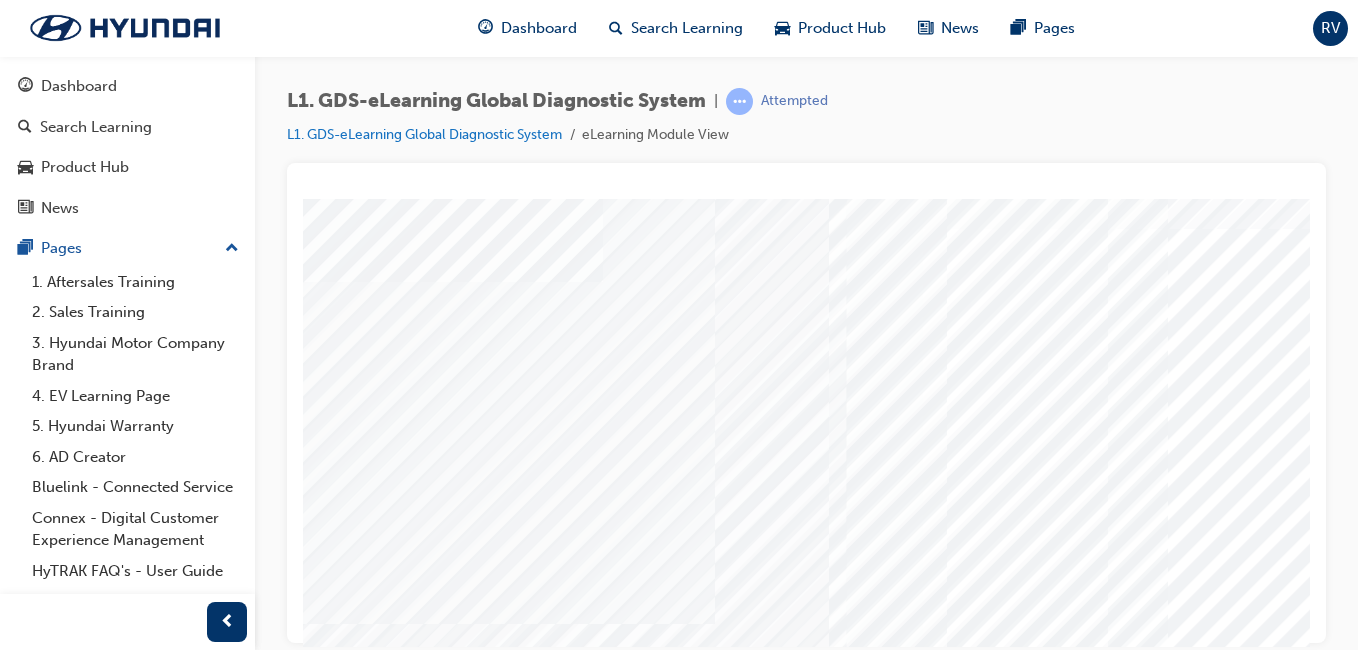 click at bounding box center (328, 6791) 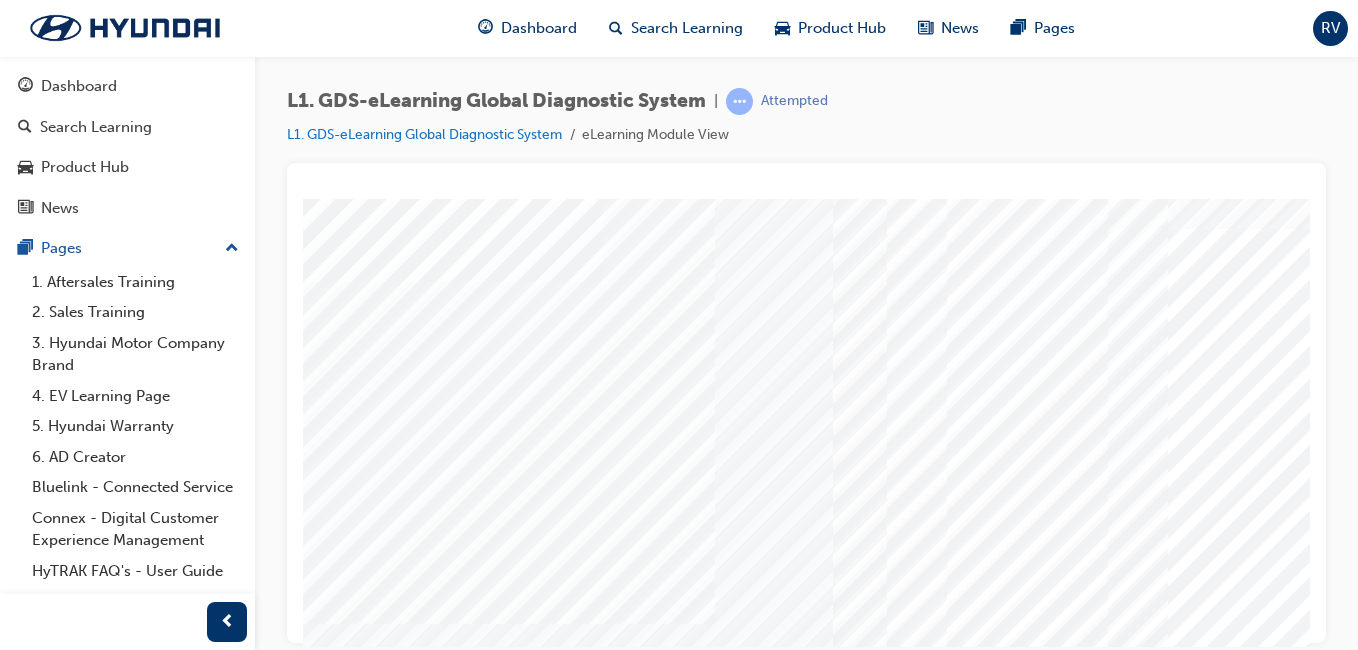 click at bounding box center [328, 6841] 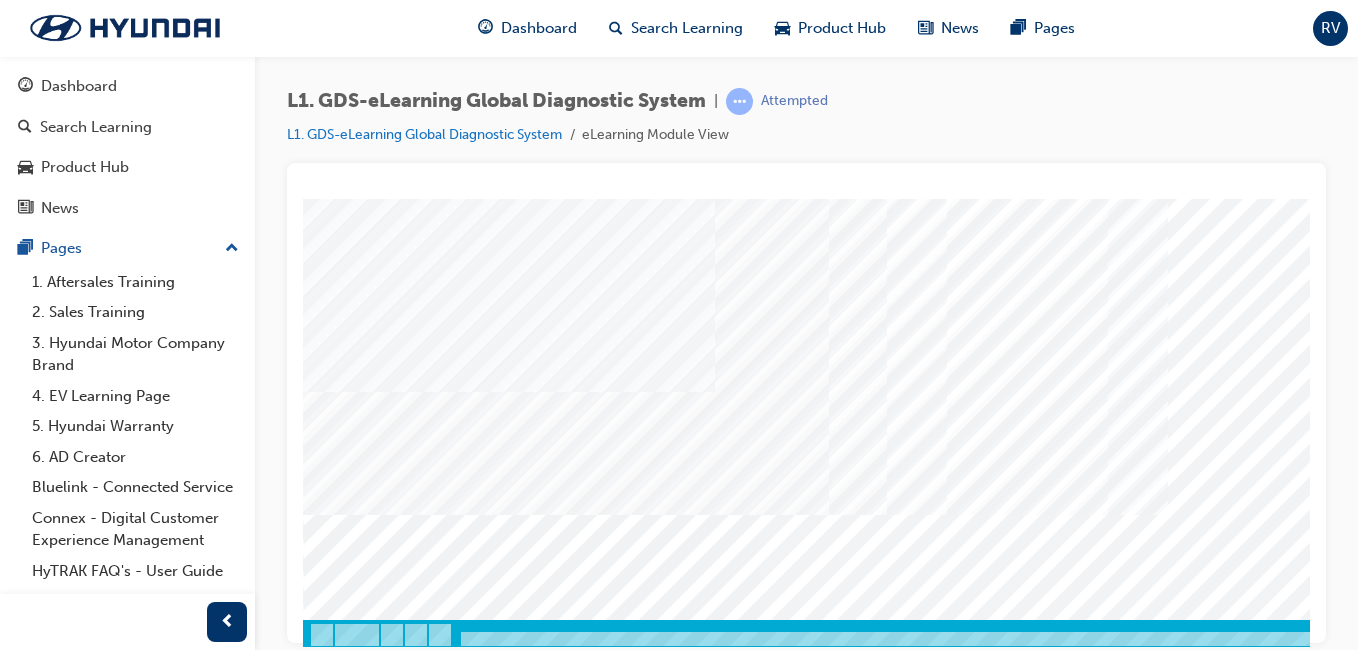 scroll, scrollTop: 317, scrollLeft: 0, axis: vertical 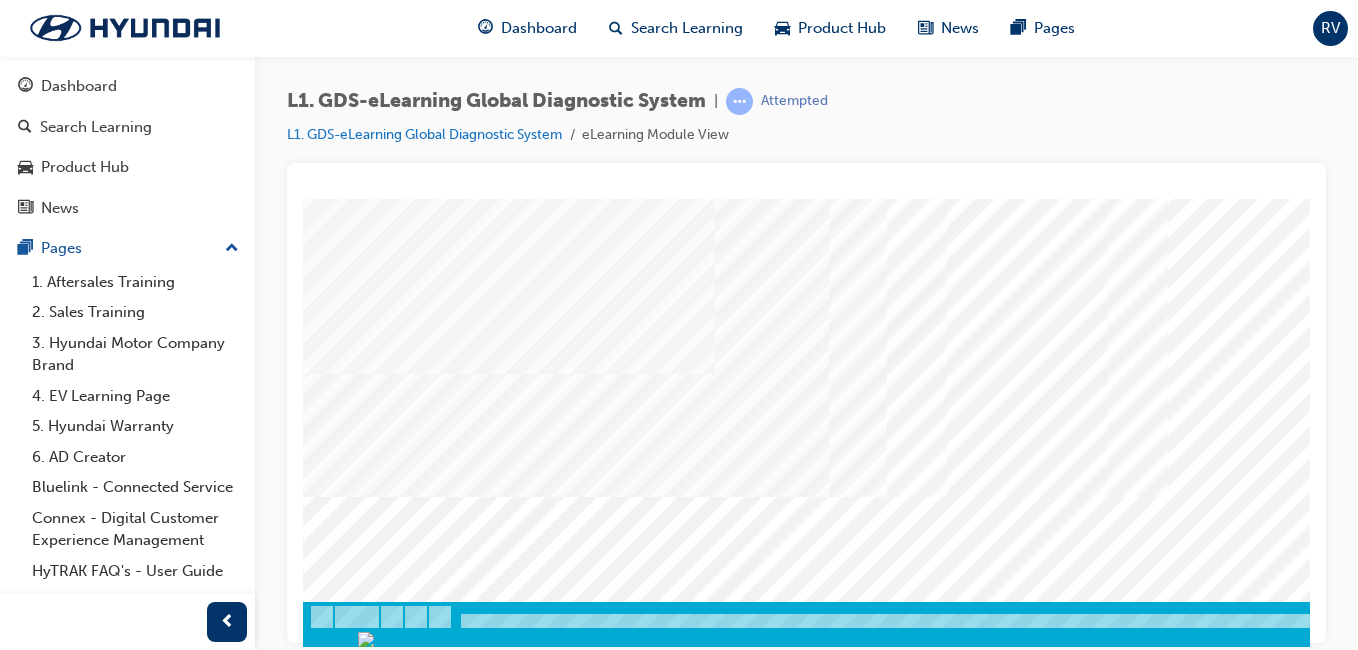 drag, startPoint x: 1304, startPoint y: 377, endPoint x: 1614, endPoint y: 749, distance: 484.23547 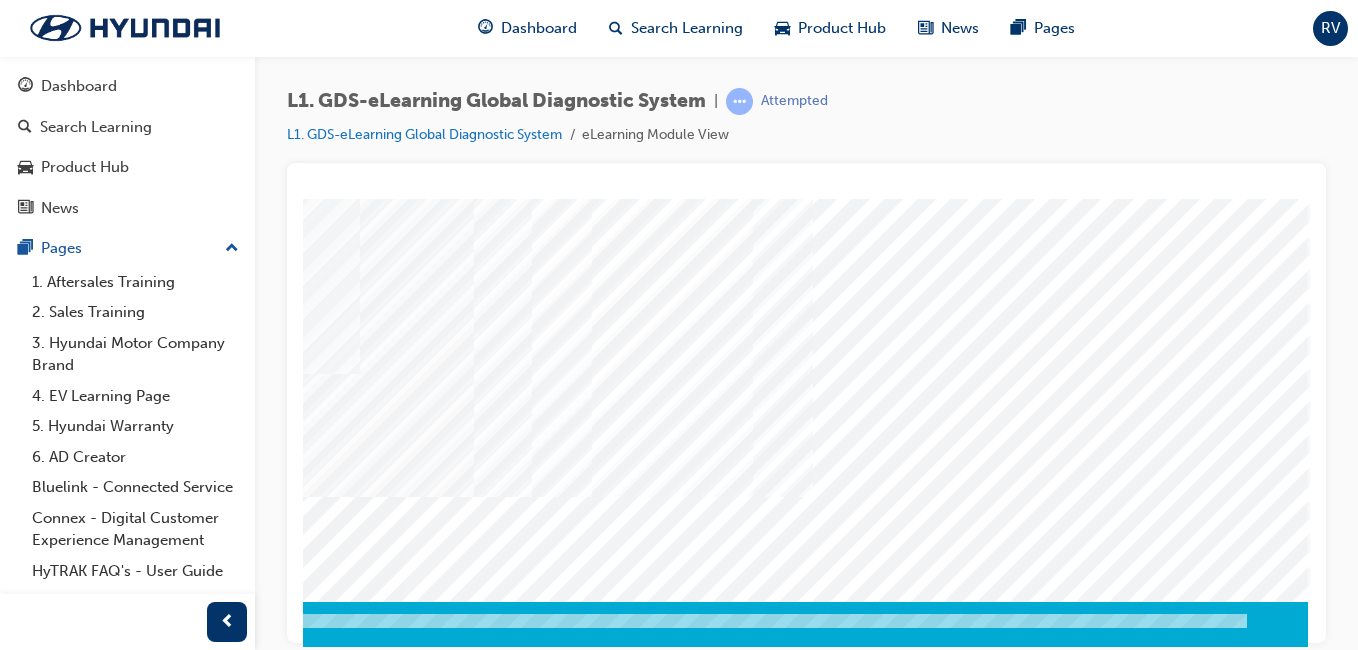 drag, startPoint x: 1003, startPoint y: 641, endPoint x: 1621, endPoint y: 739, distance: 625.722 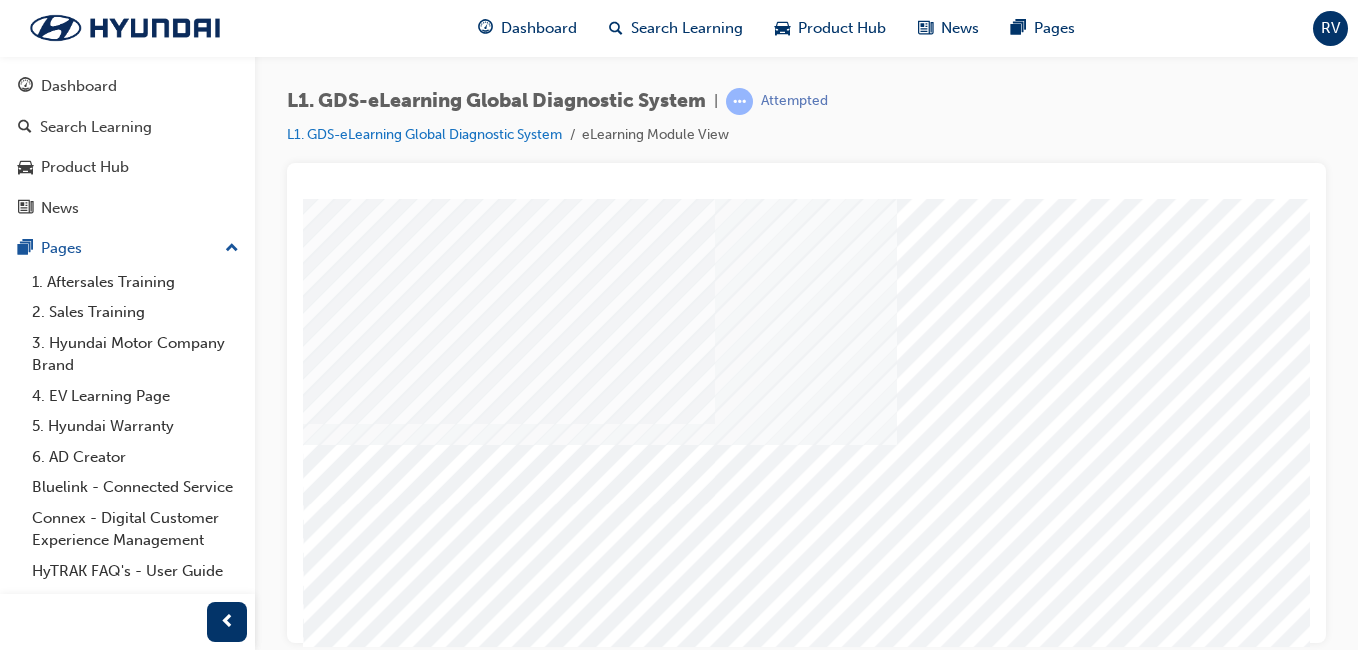 scroll, scrollTop: 317, scrollLeft: 0, axis: vertical 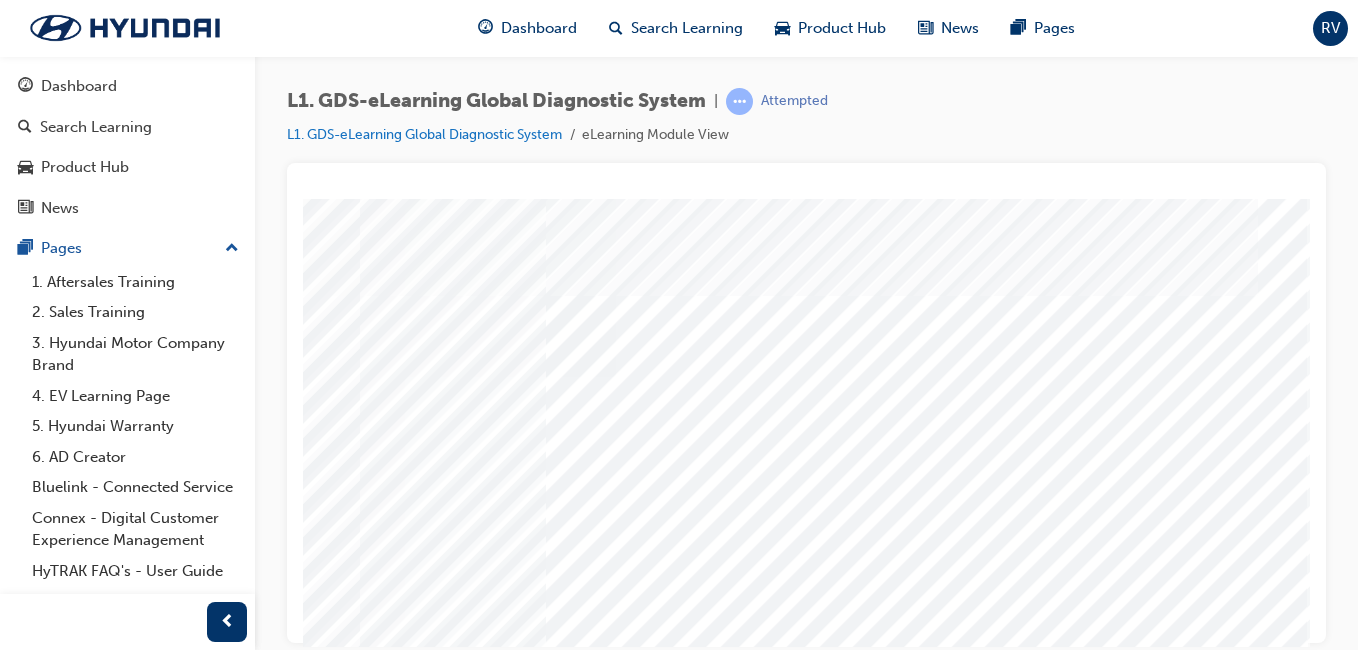 click at bounding box center (-27, 5178) 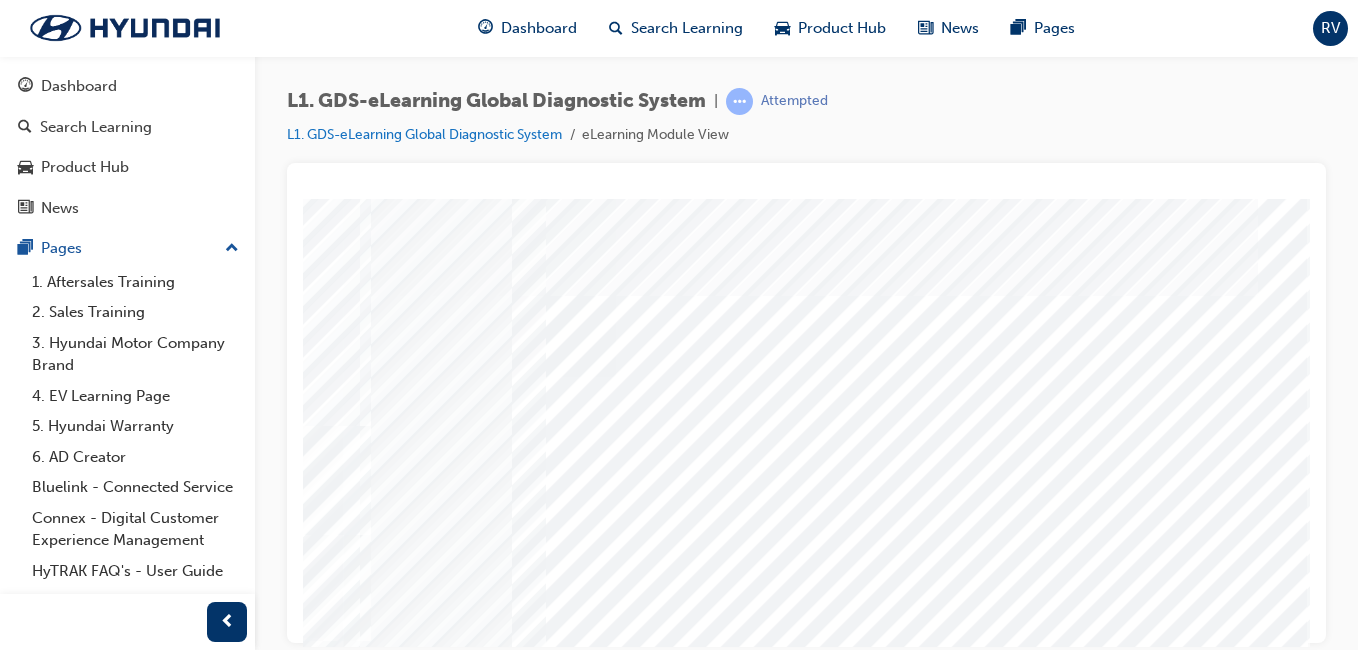 click at bounding box center (-27, 7442) 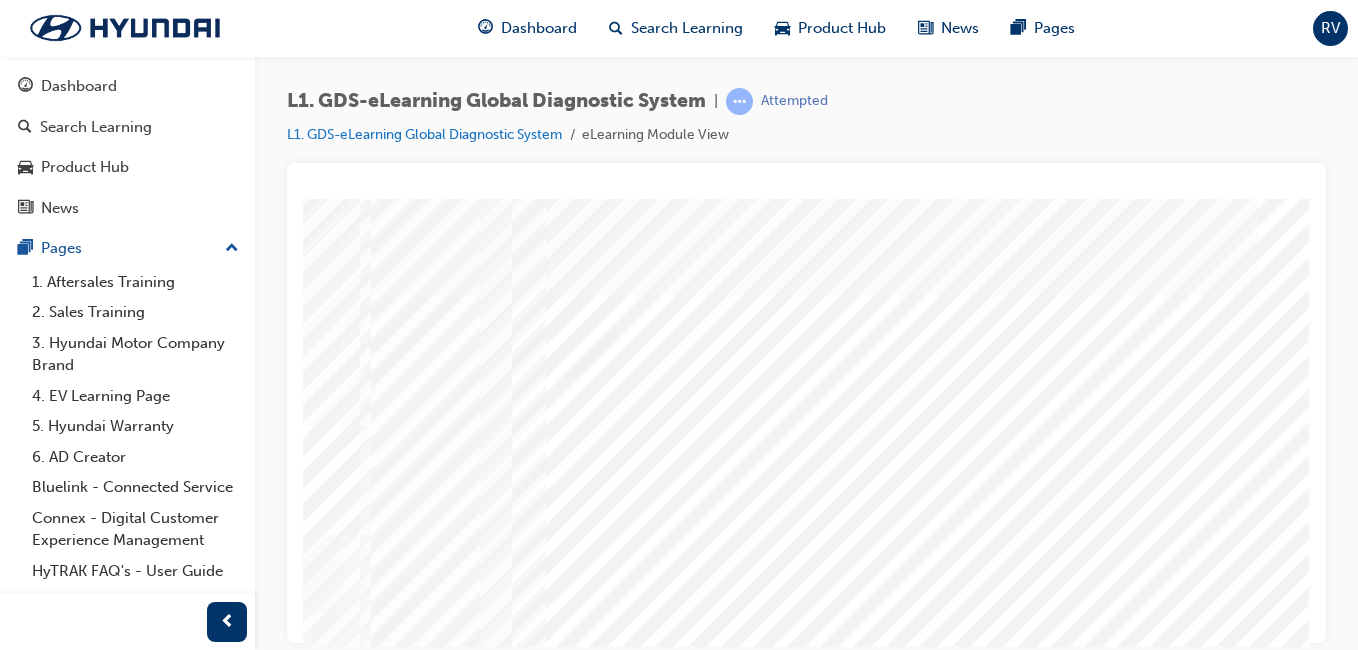 click at bounding box center [-27, 7492] 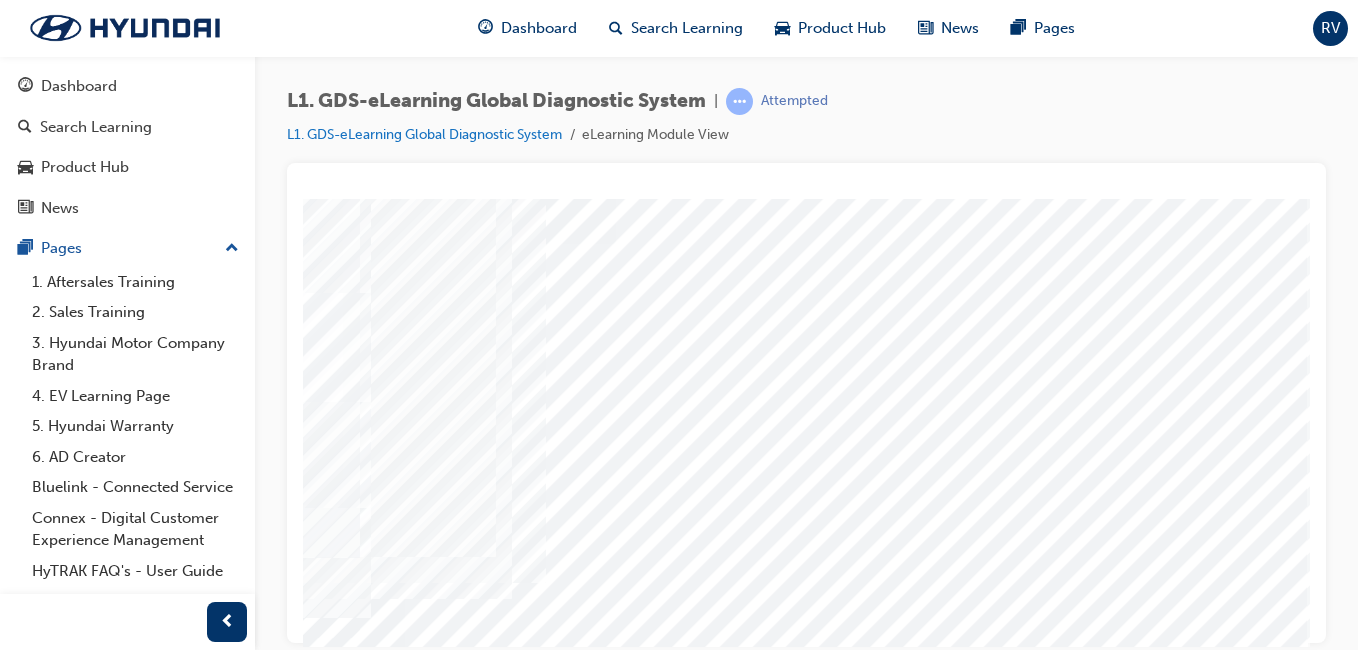 click at bounding box center [141, 5860] 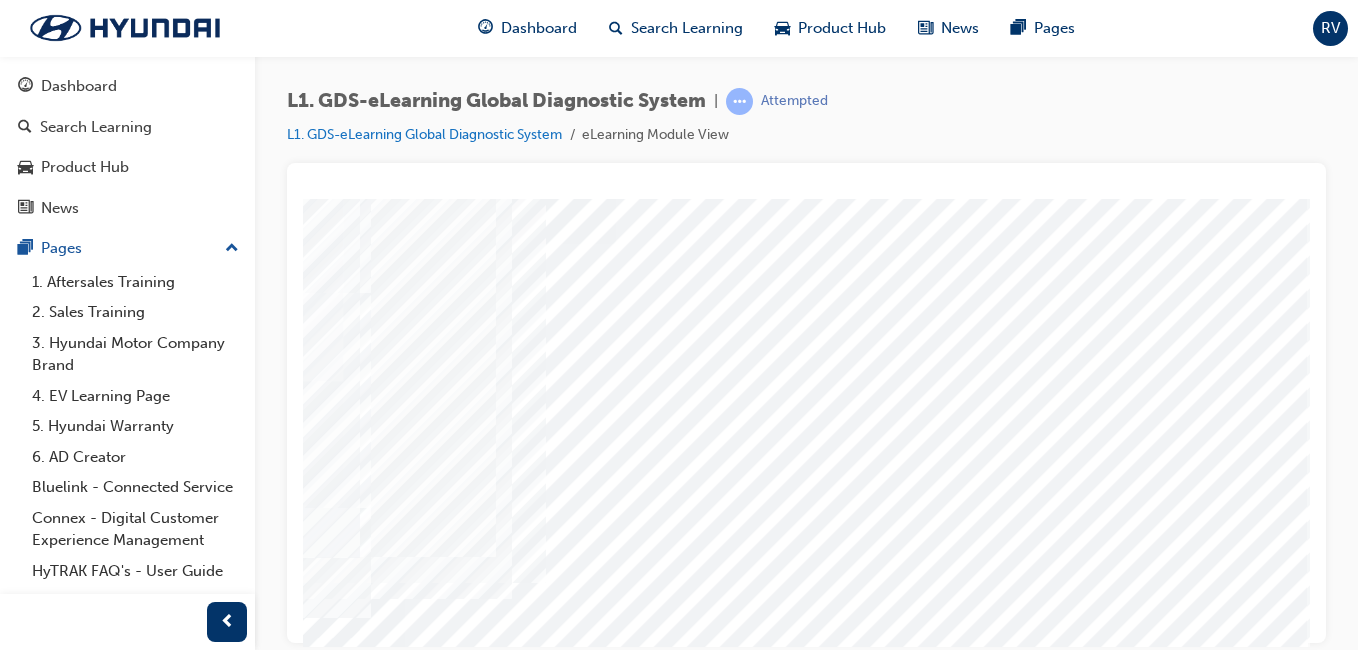 click at bounding box center [-27, 7409] 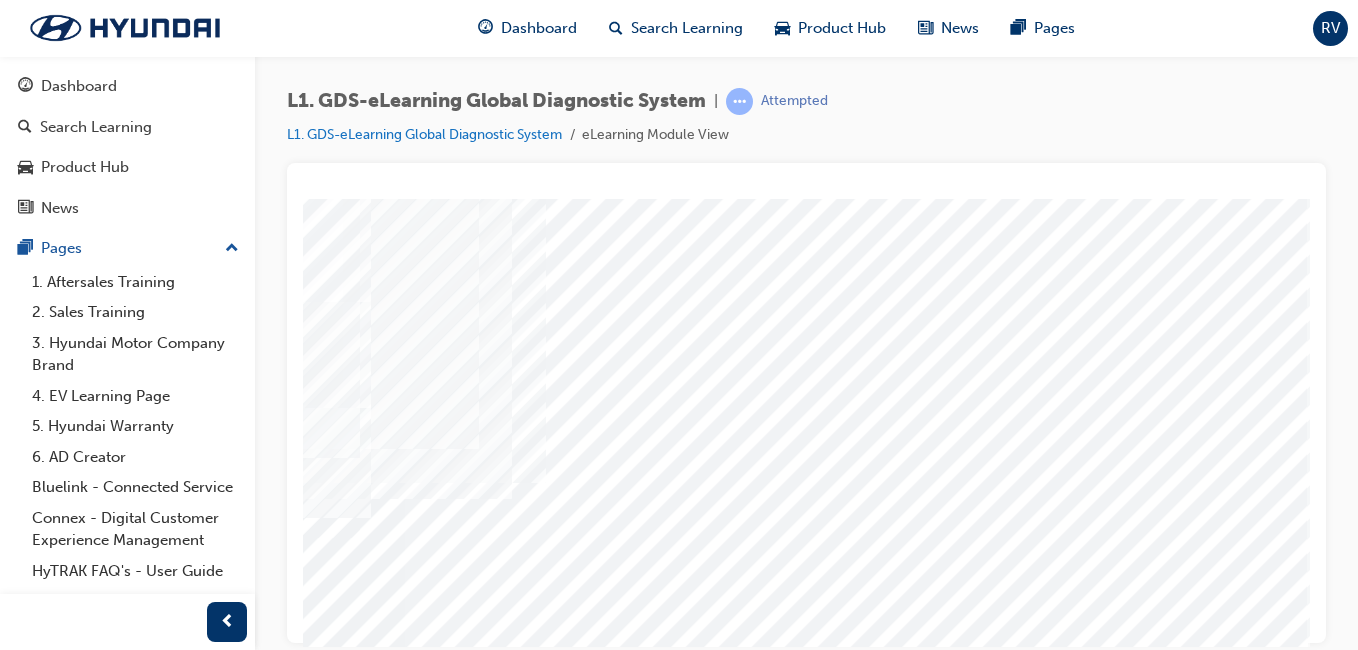click at bounding box center [-27, 7359] 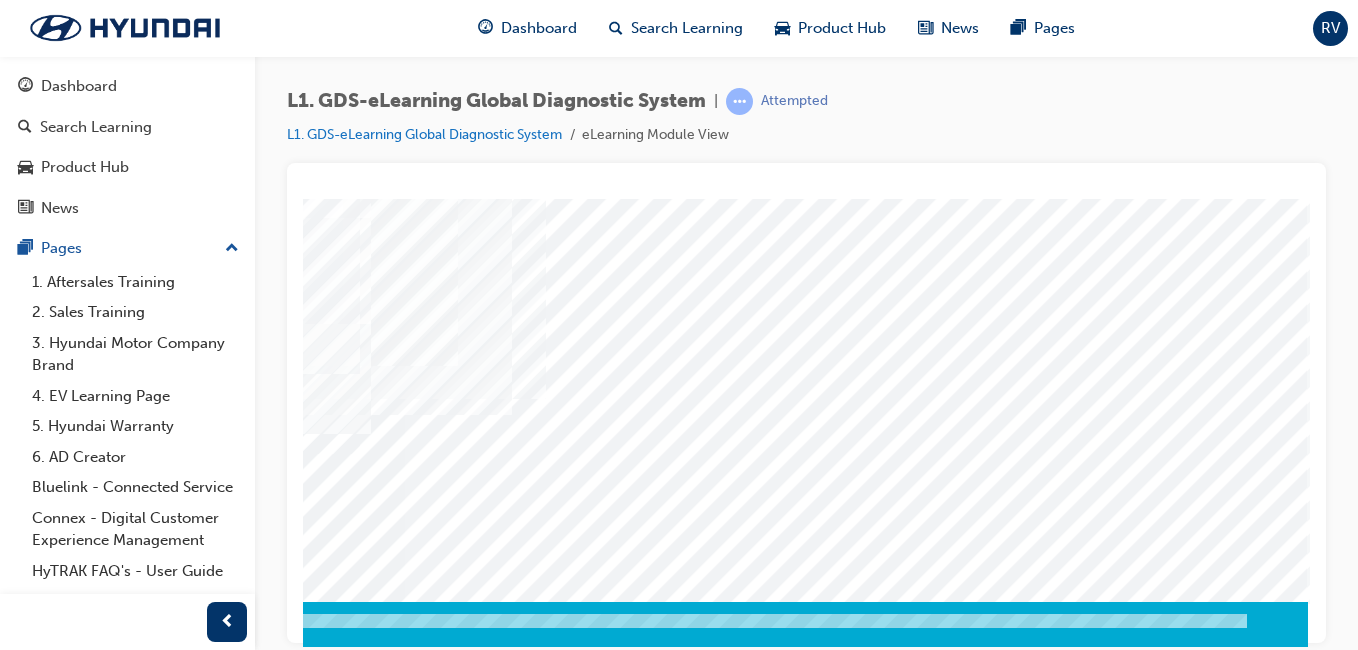 click at bounding box center (18, 3750) 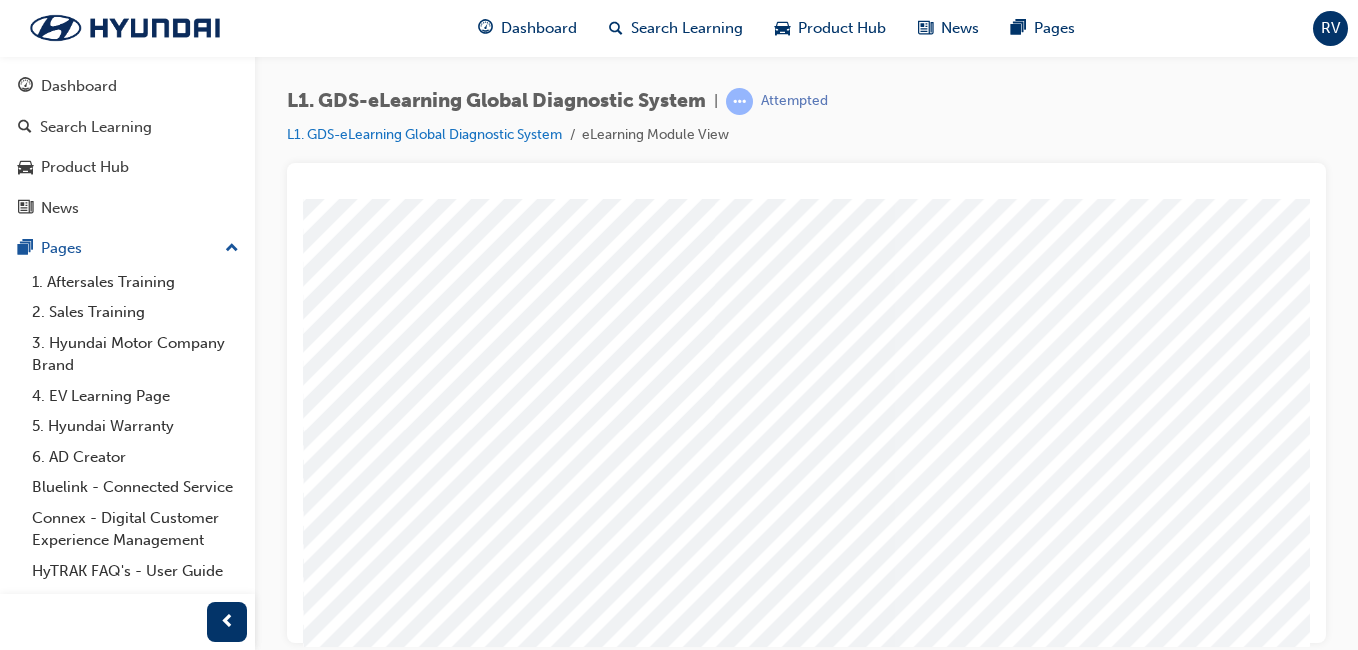 scroll, scrollTop: 267, scrollLeft: 0, axis: vertical 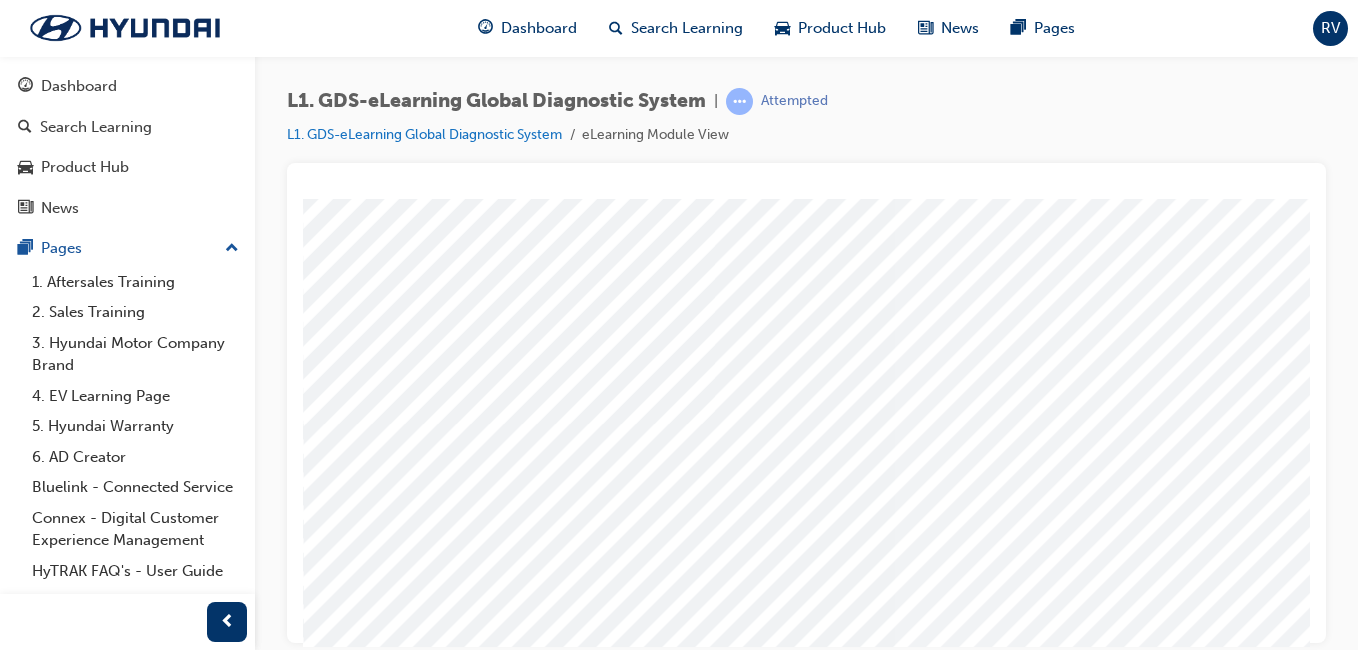 click at bounding box center (328, 5451) 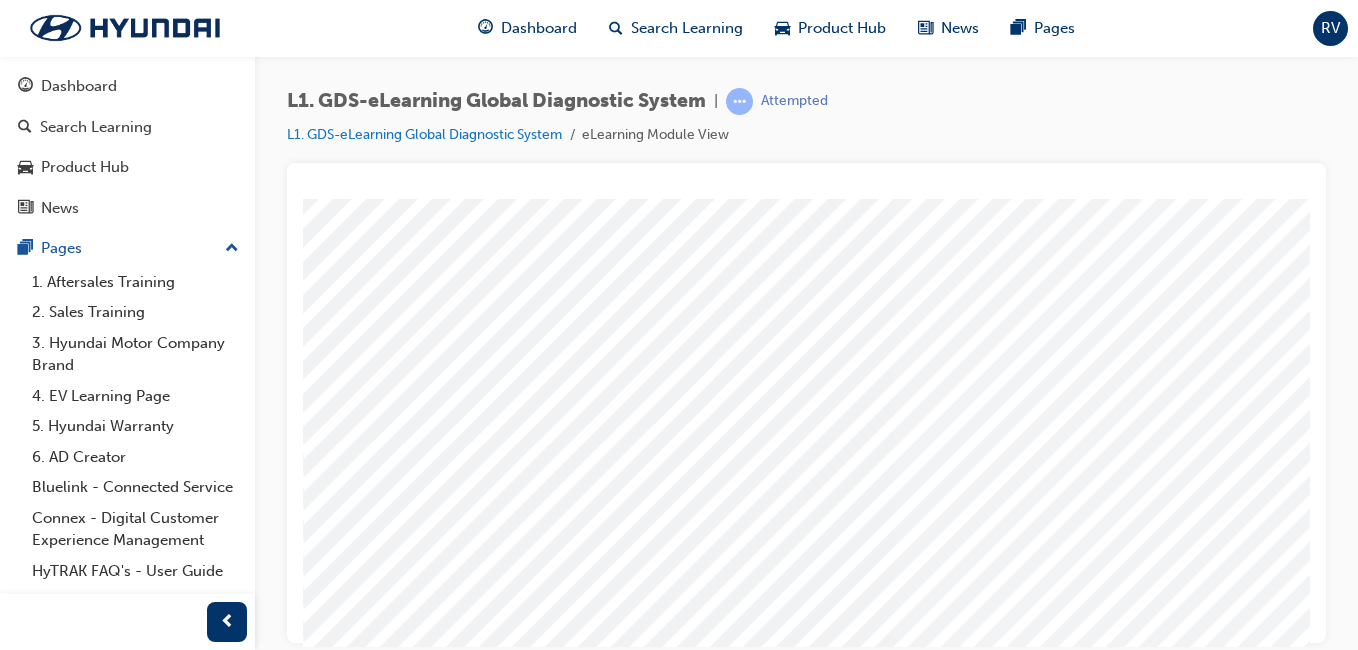 click at bounding box center [328, 7651] 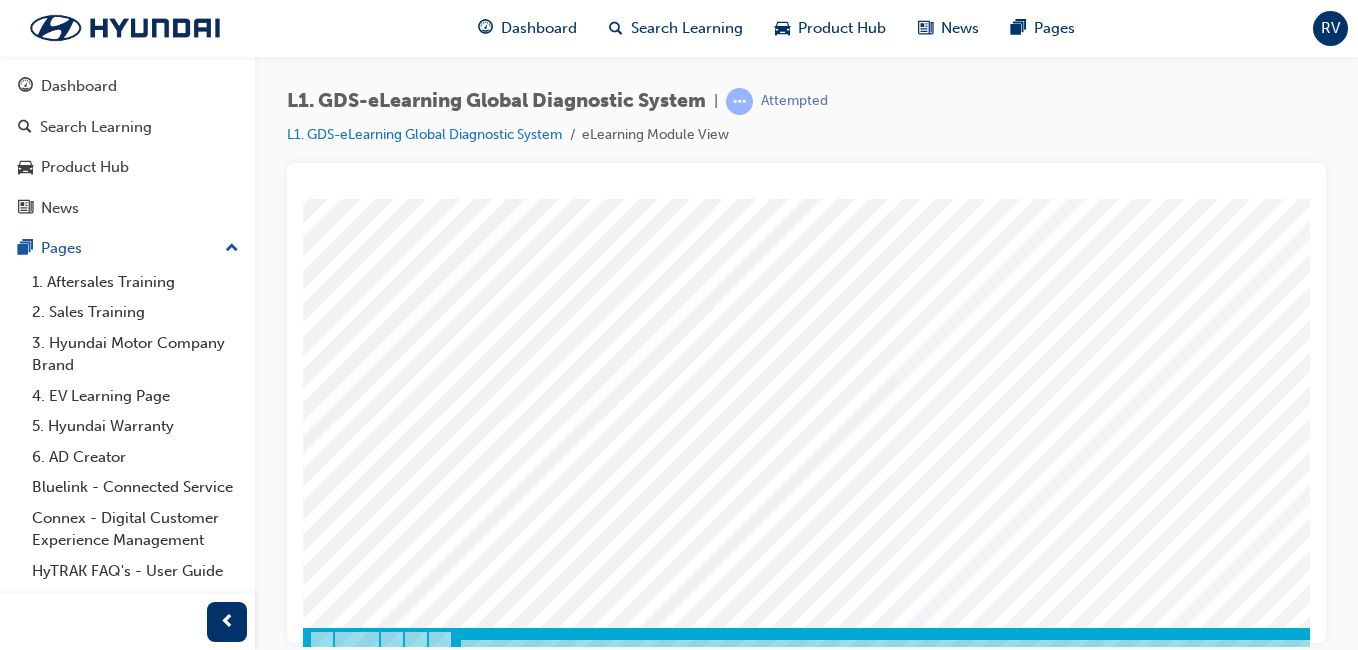scroll, scrollTop: 317, scrollLeft: 0, axis: vertical 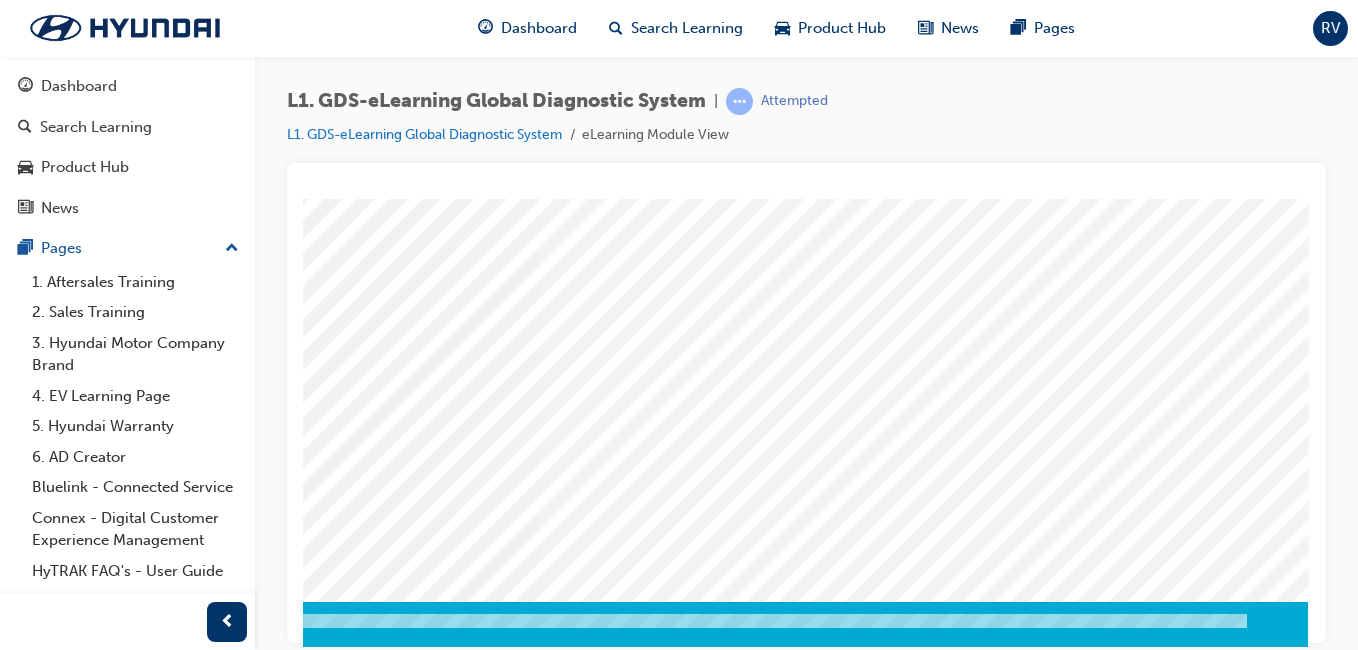 click at bounding box center (18, 7503) 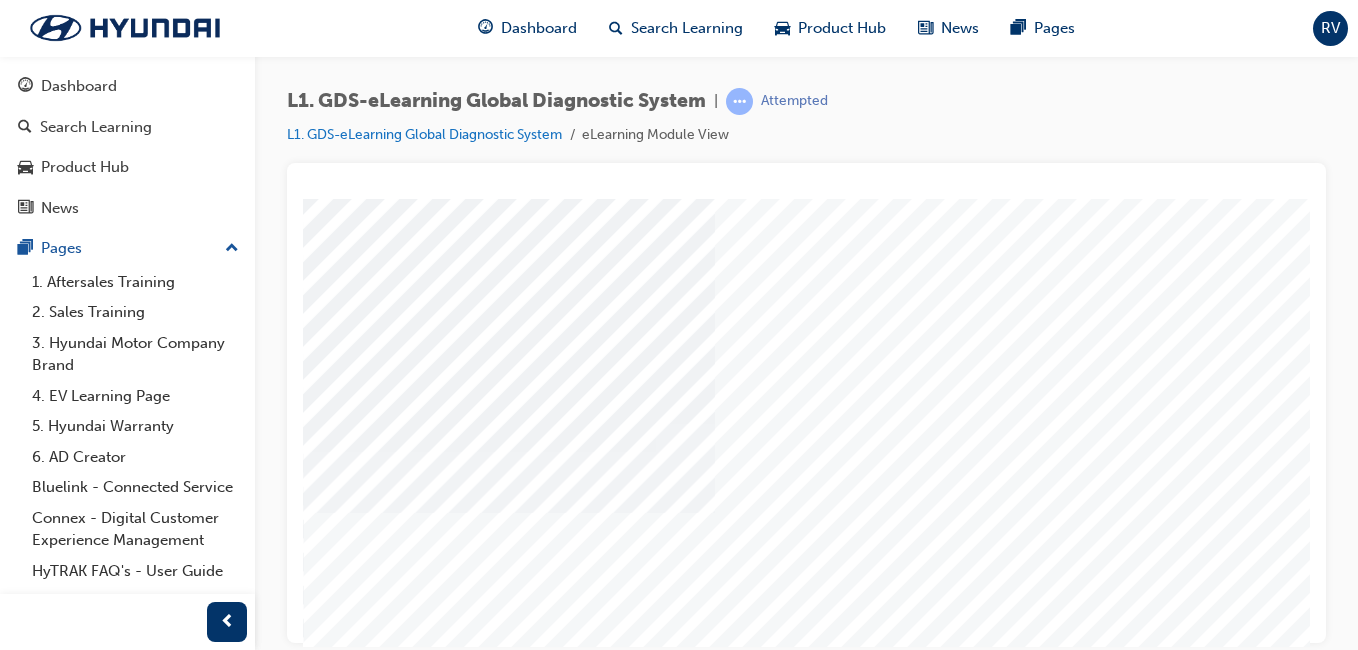 scroll, scrollTop: 317, scrollLeft: 0, axis: vertical 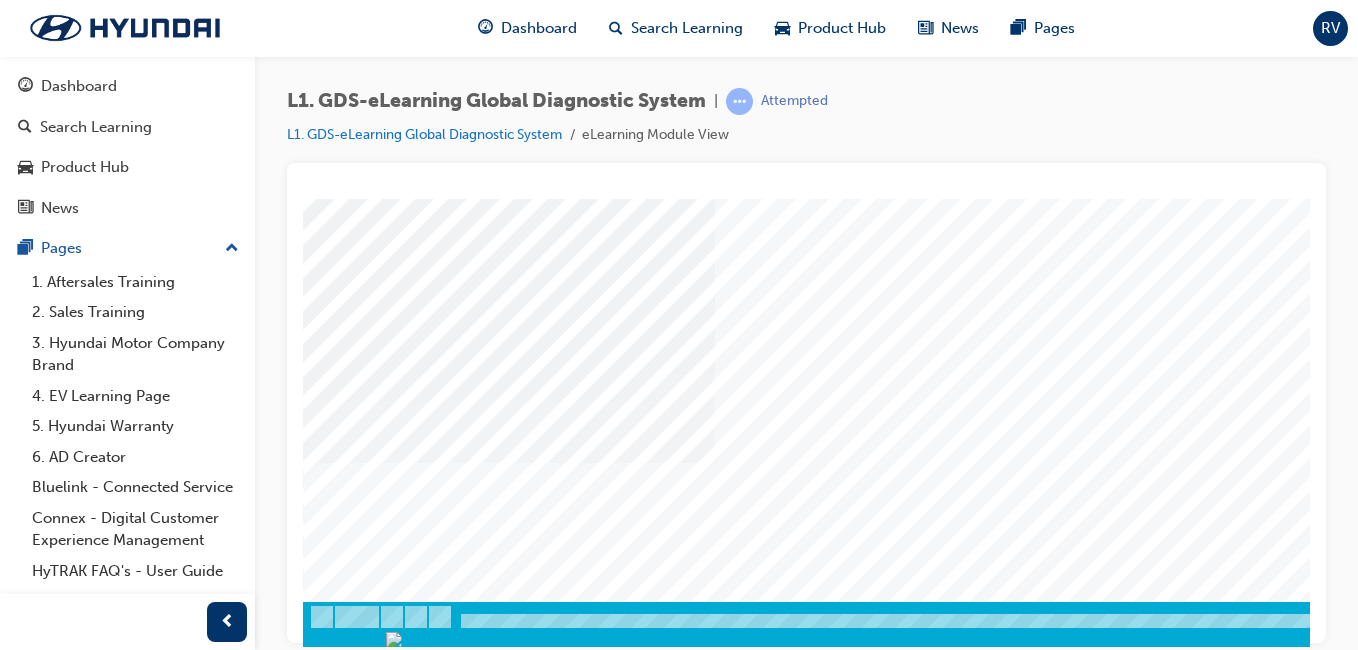 click at bounding box center [509, 4289] 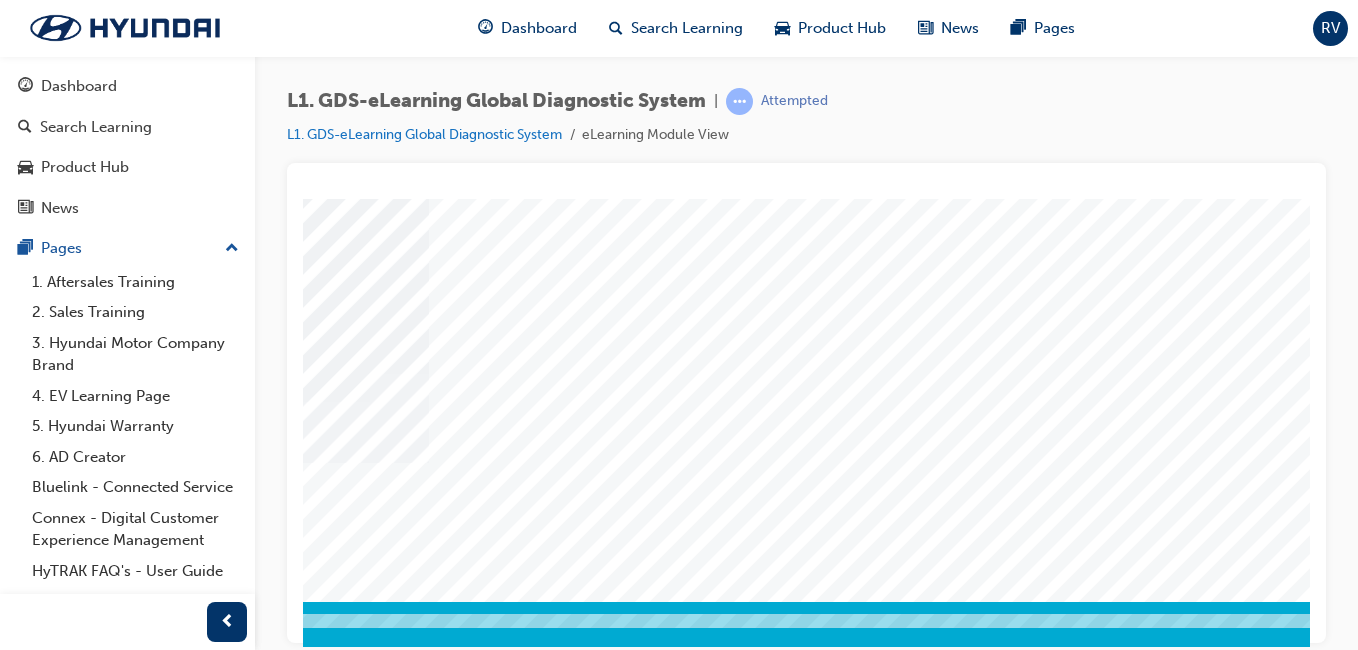 scroll, scrollTop: 317, scrollLeft: 368, axis: both 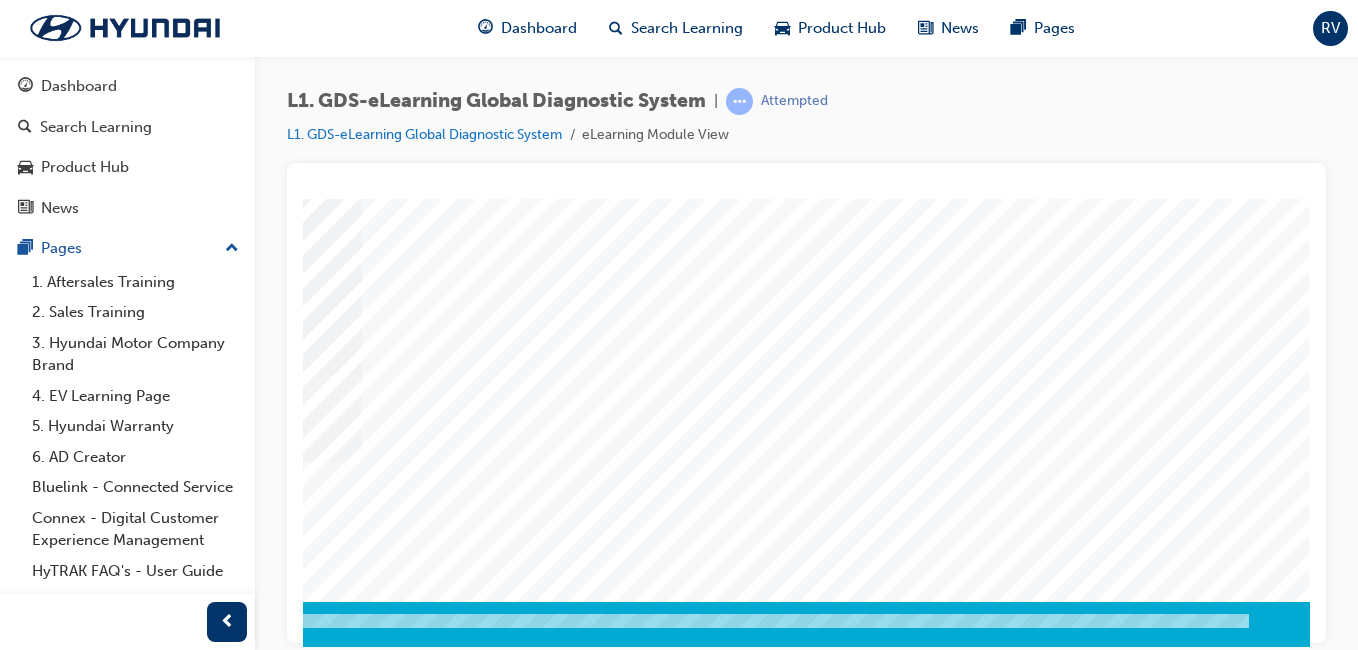 click at bounding box center [20, 3420] 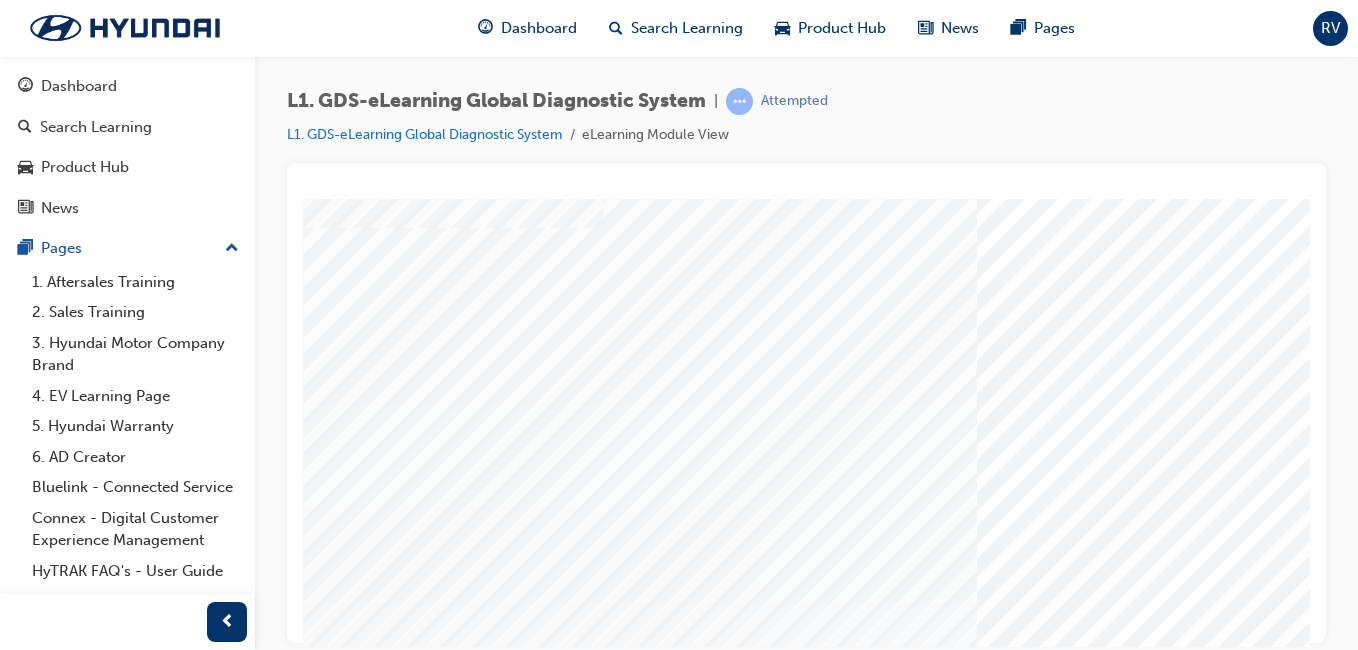 scroll, scrollTop: 133, scrollLeft: 0, axis: vertical 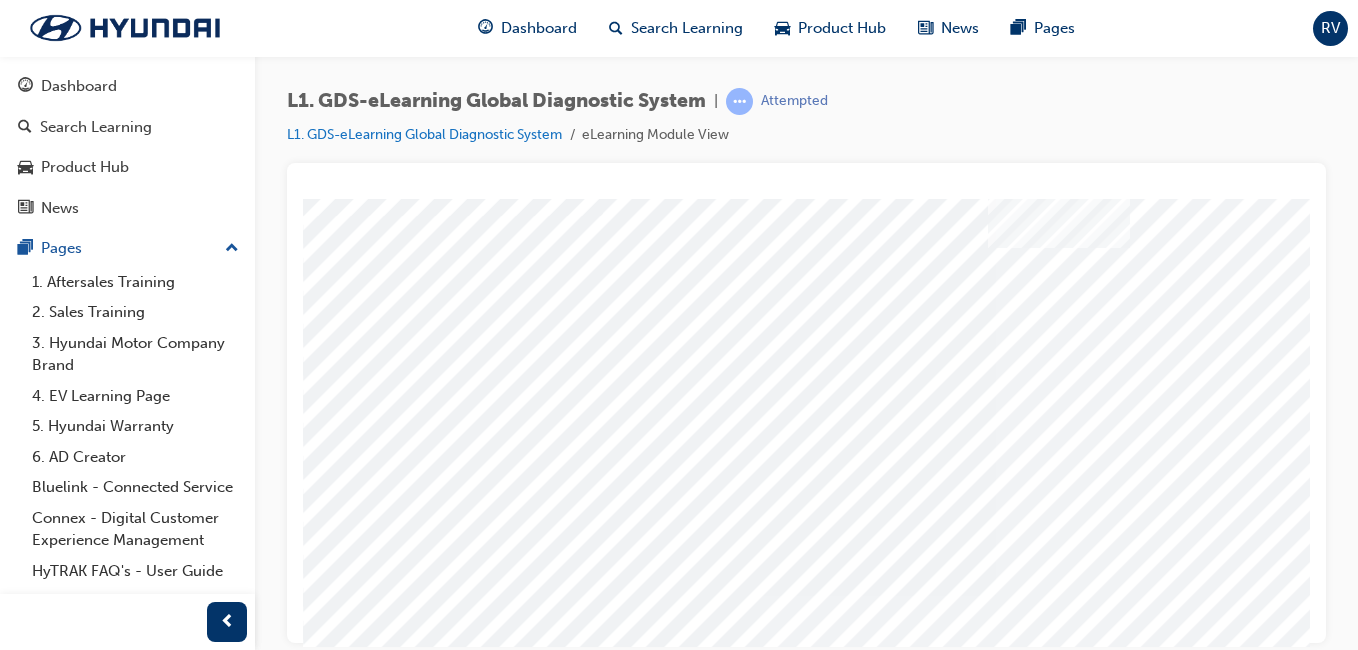 drag, startPoint x: 470, startPoint y: 533, endPoint x: 1071, endPoint y: 184, distance: 694.98346 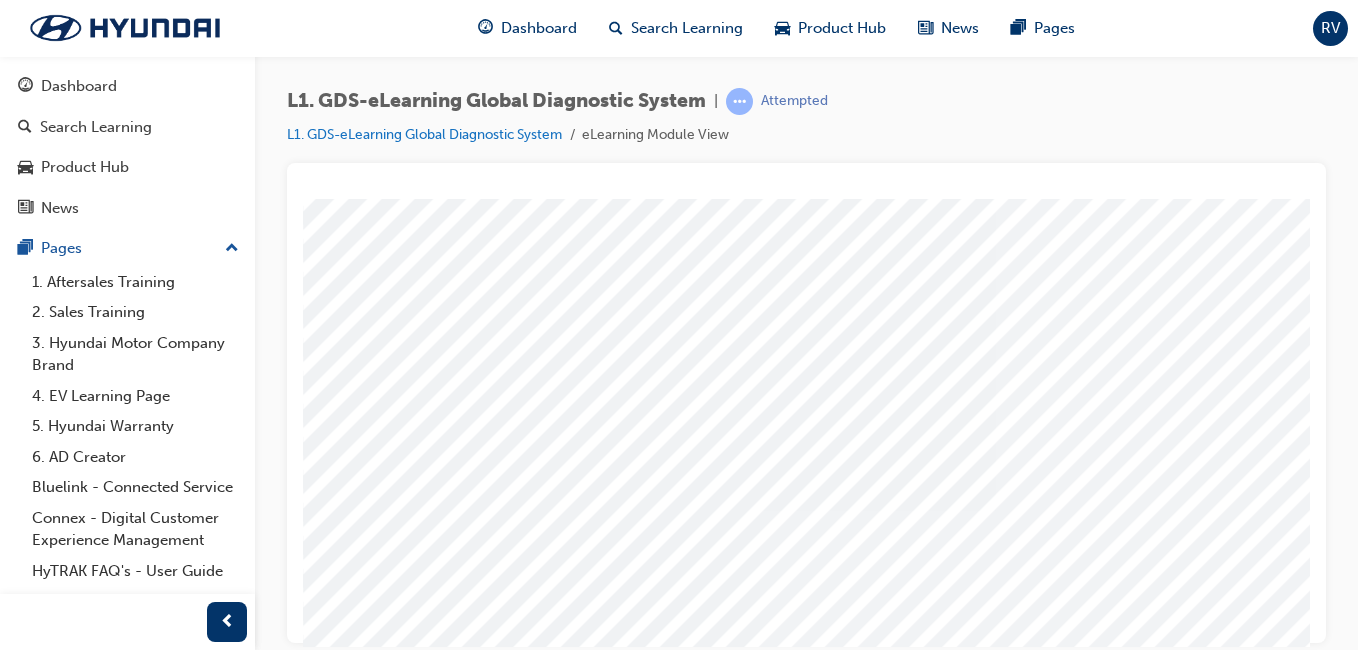 scroll, scrollTop: 317, scrollLeft: 0, axis: vertical 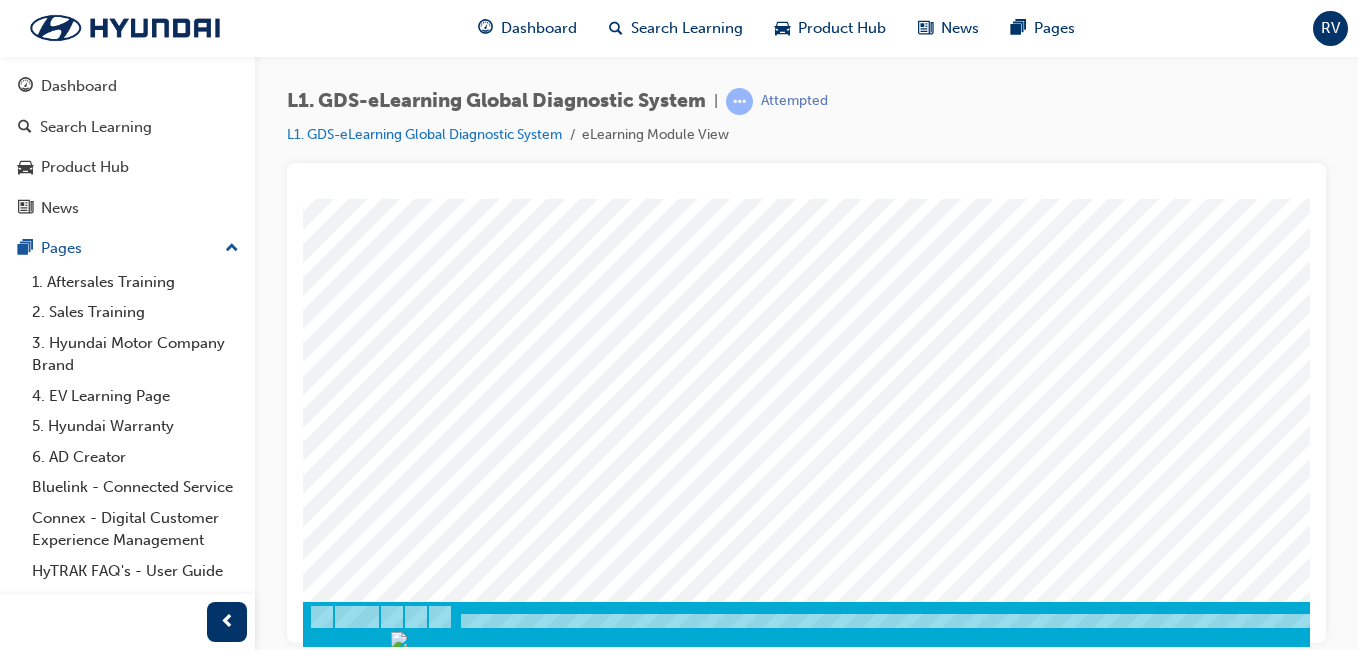 click at bounding box center [390, 5647] 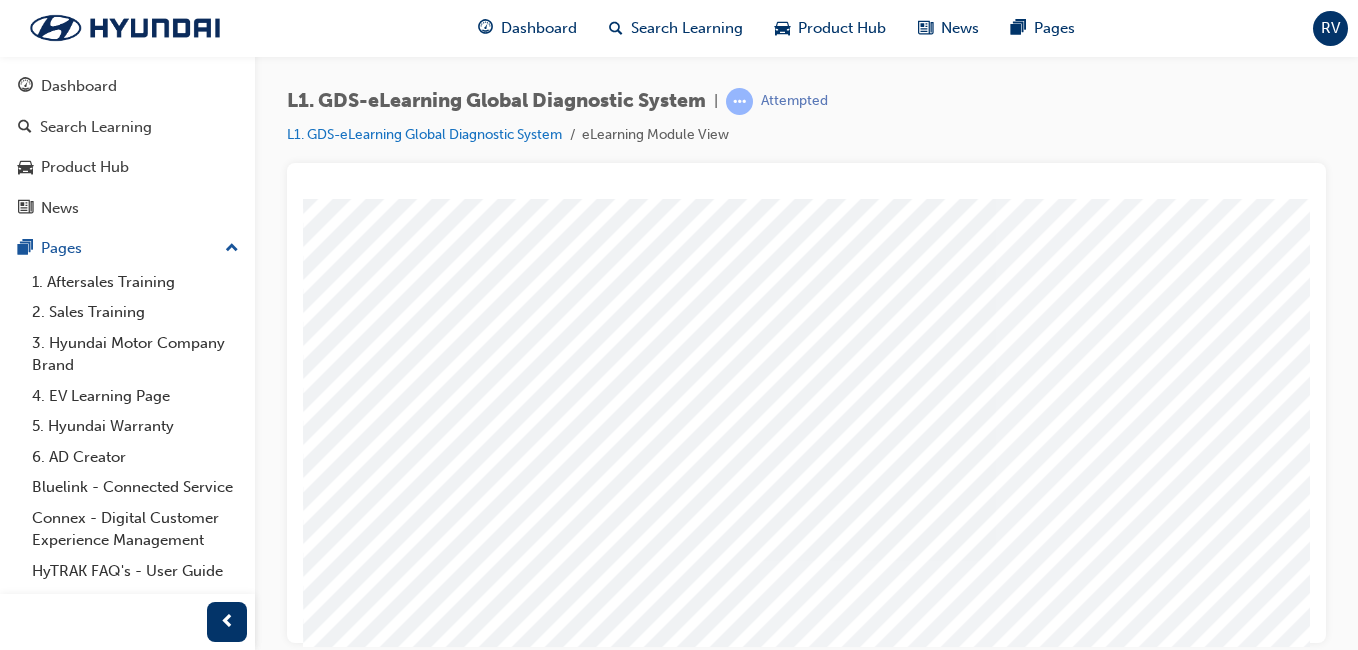 scroll, scrollTop: 200, scrollLeft: 0, axis: vertical 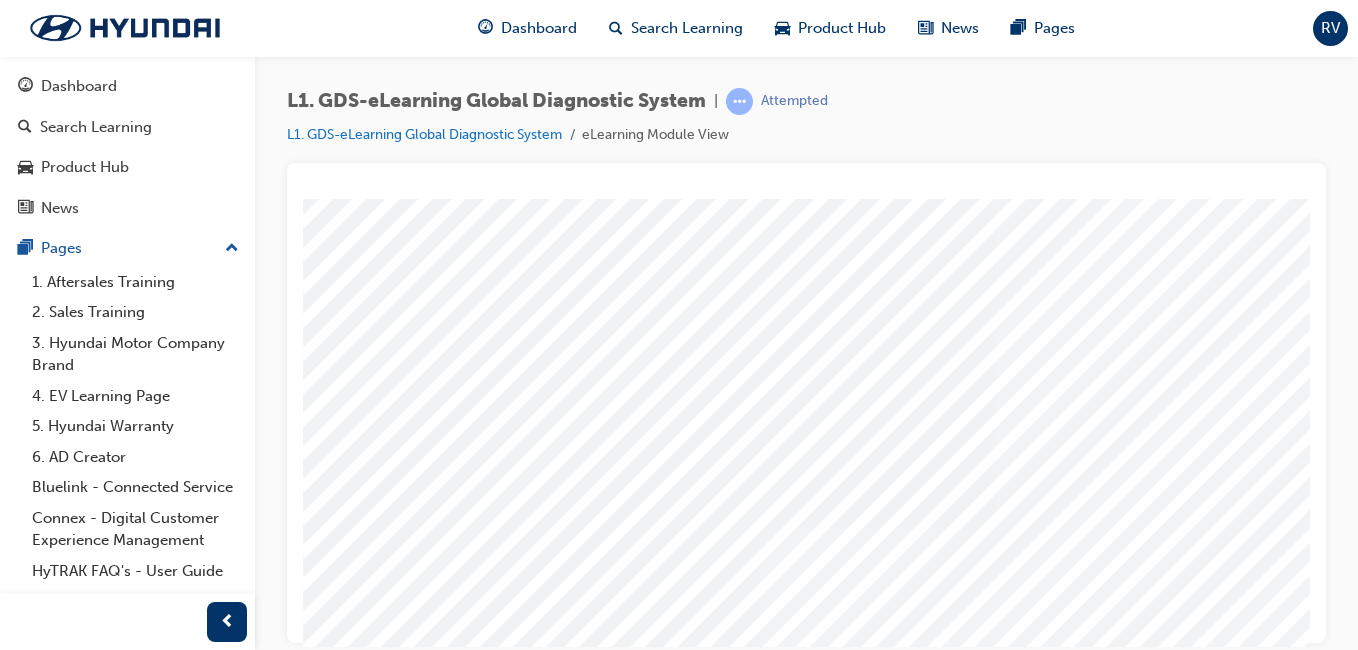 click at bounding box center (390, 5726) 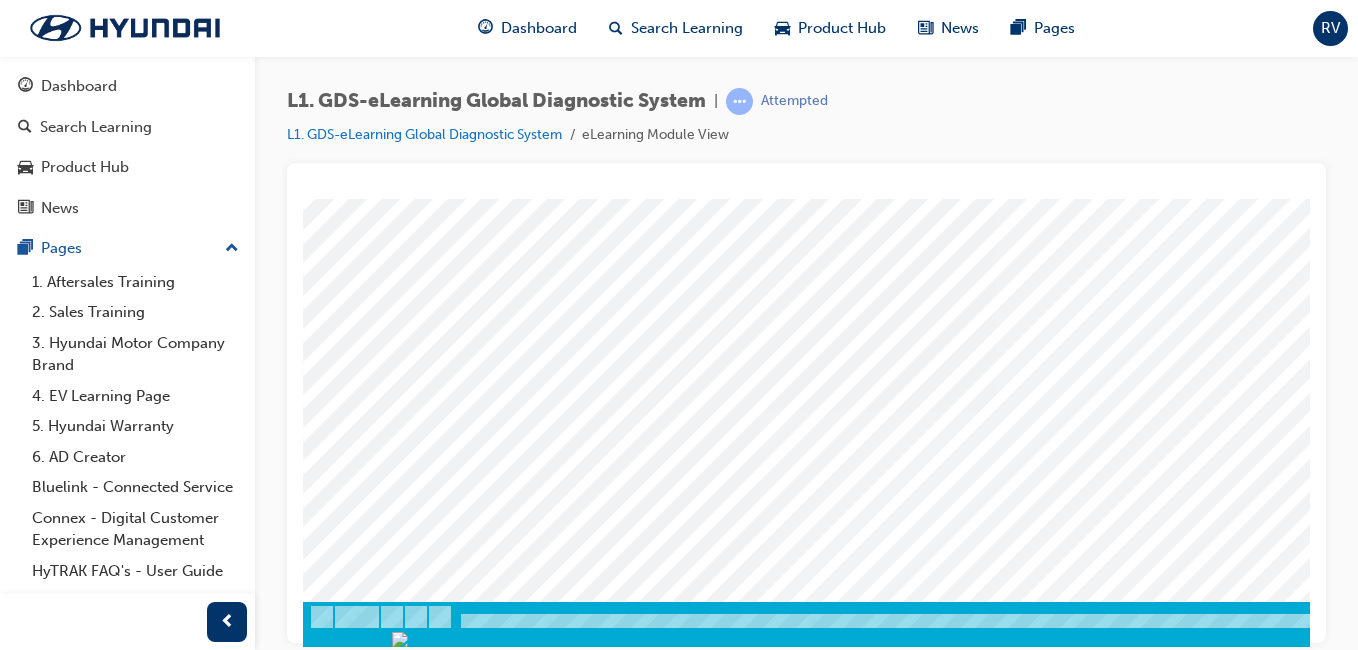 scroll, scrollTop: 317, scrollLeft: 368, axis: both 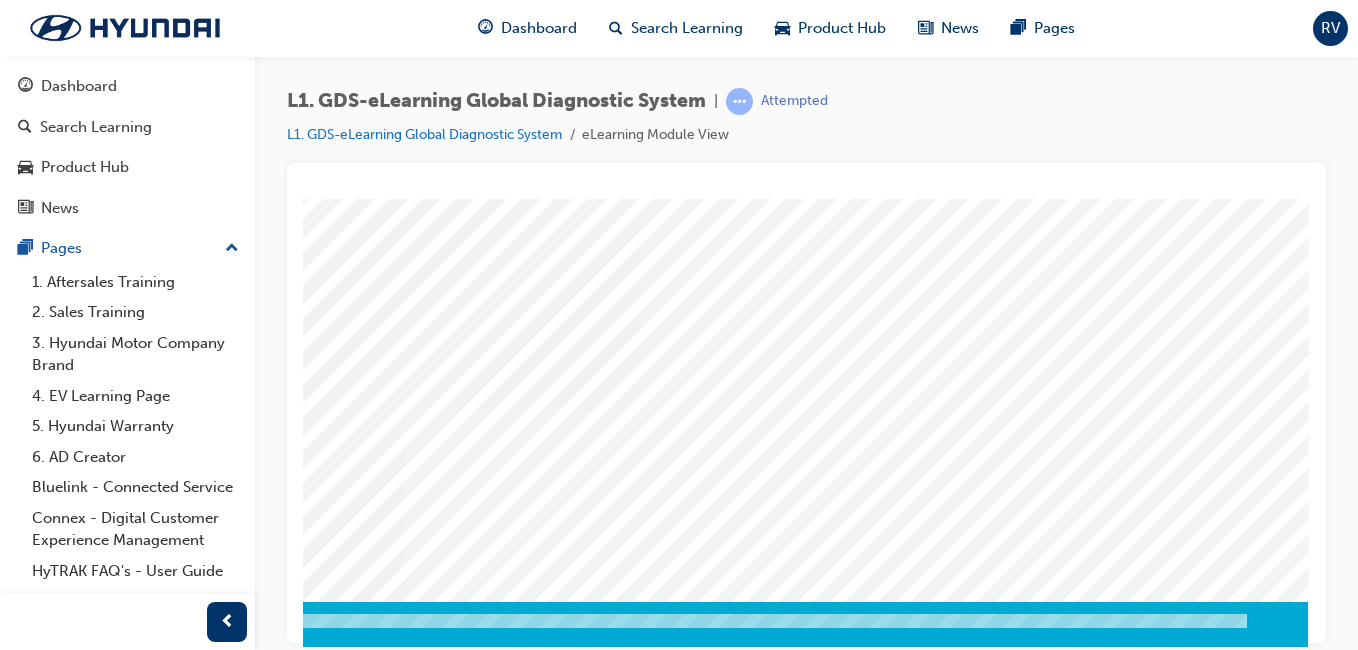 click at bounding box center (18, 2110) 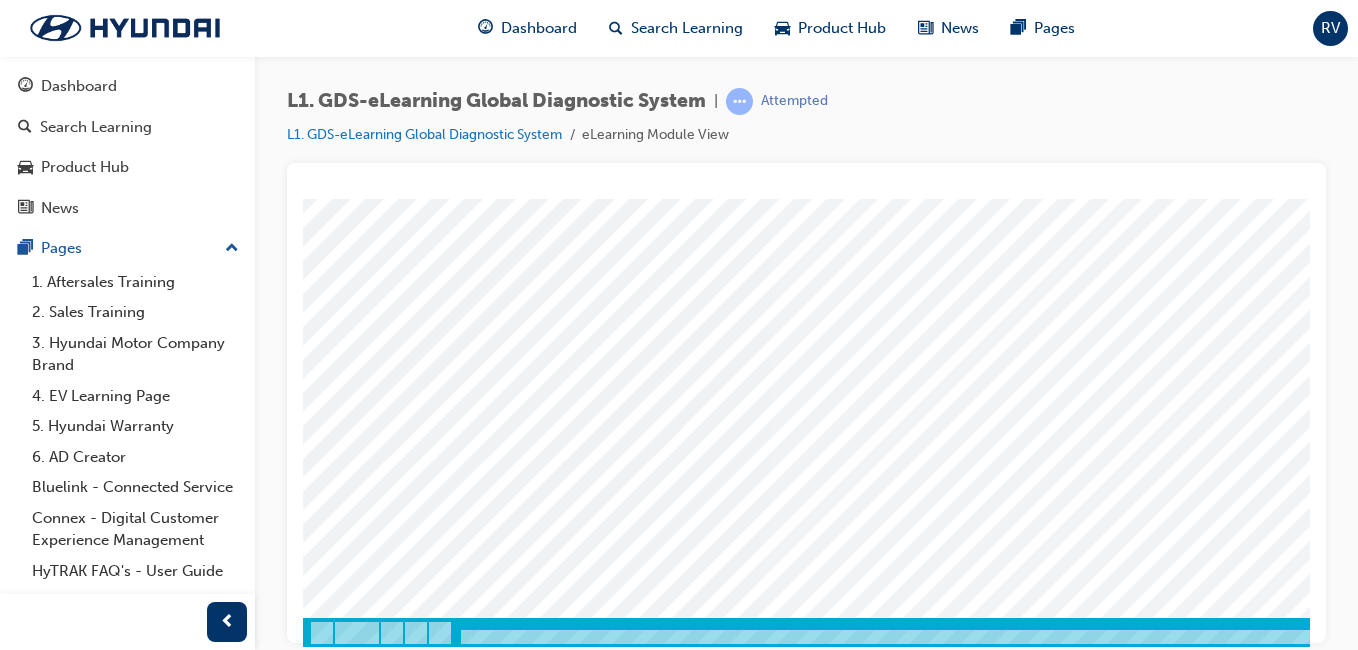 scroll, scrollTop: 317, scrollLeft: 0, axis: vertical 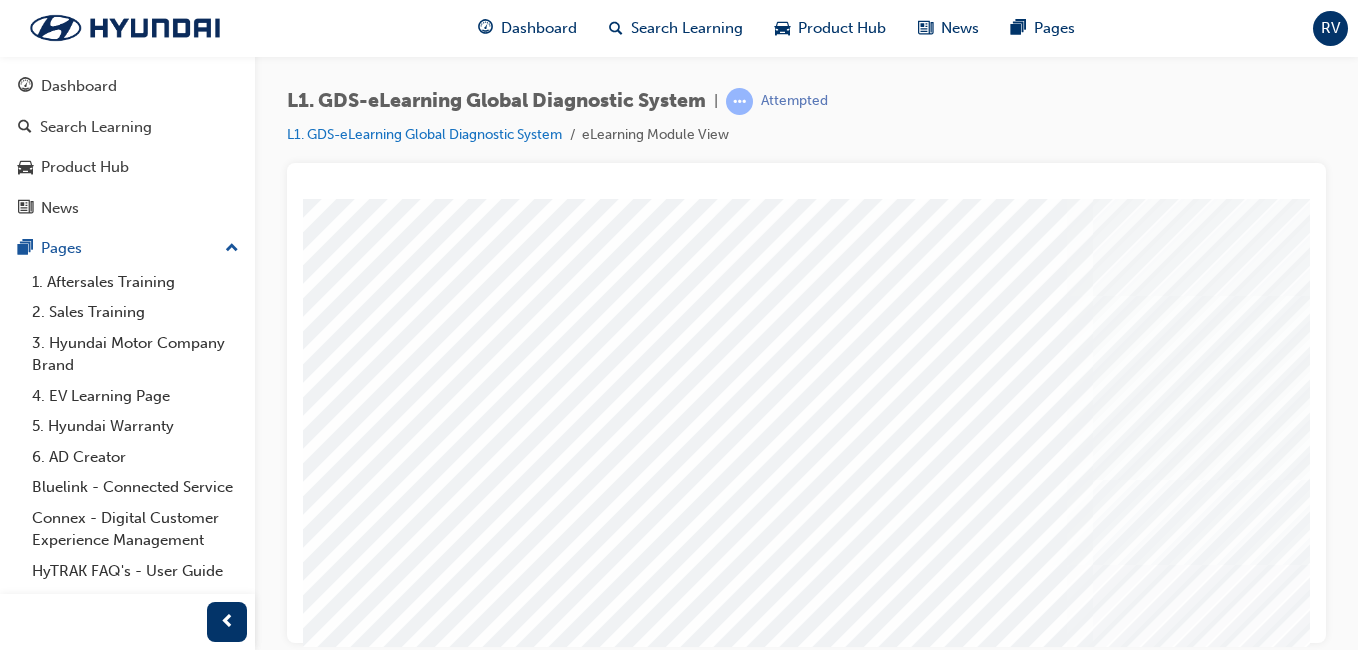click at bounding box center [509, 5748] 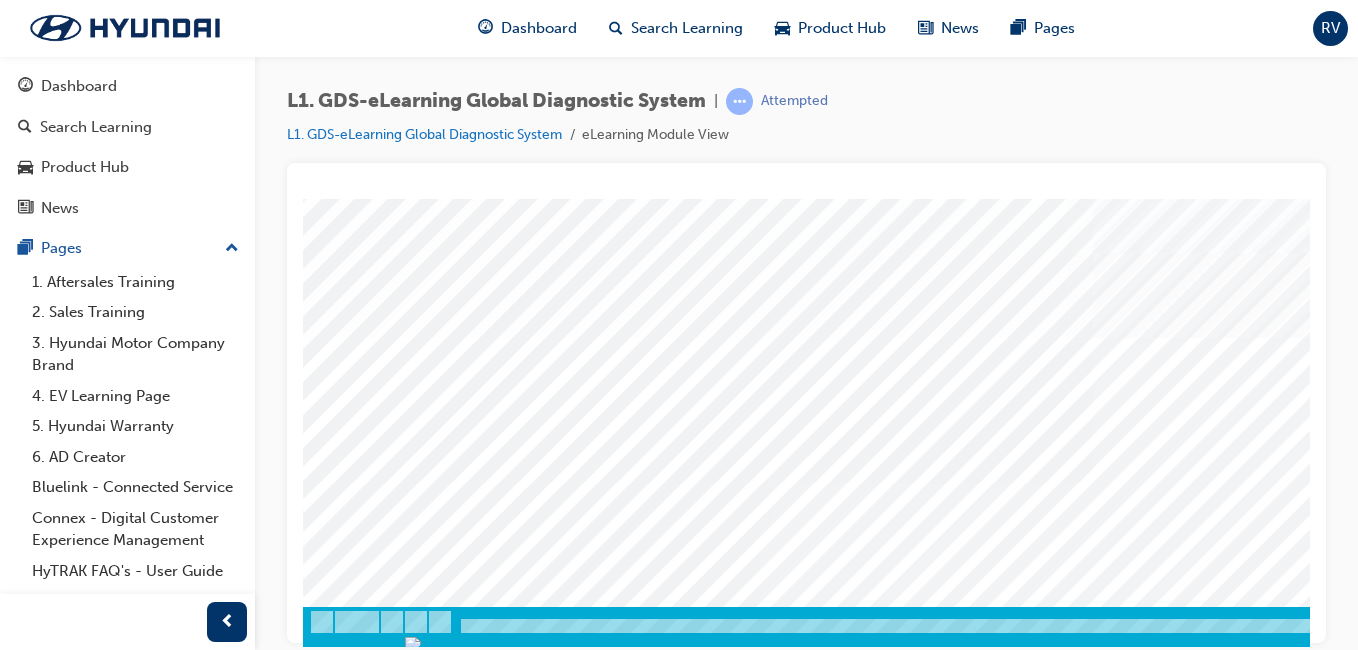 scroll, scrollTop: 317, scrollLeft: 0, axis: vertical 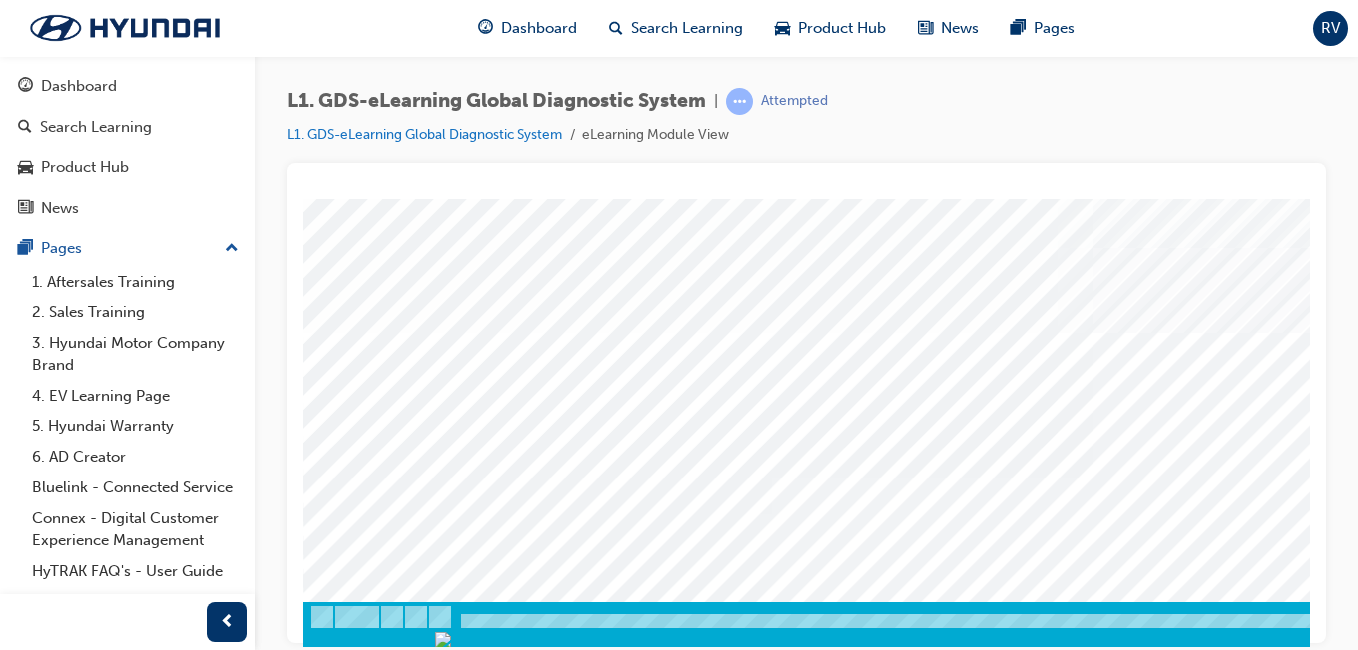 click at bounding box center [983, 639] 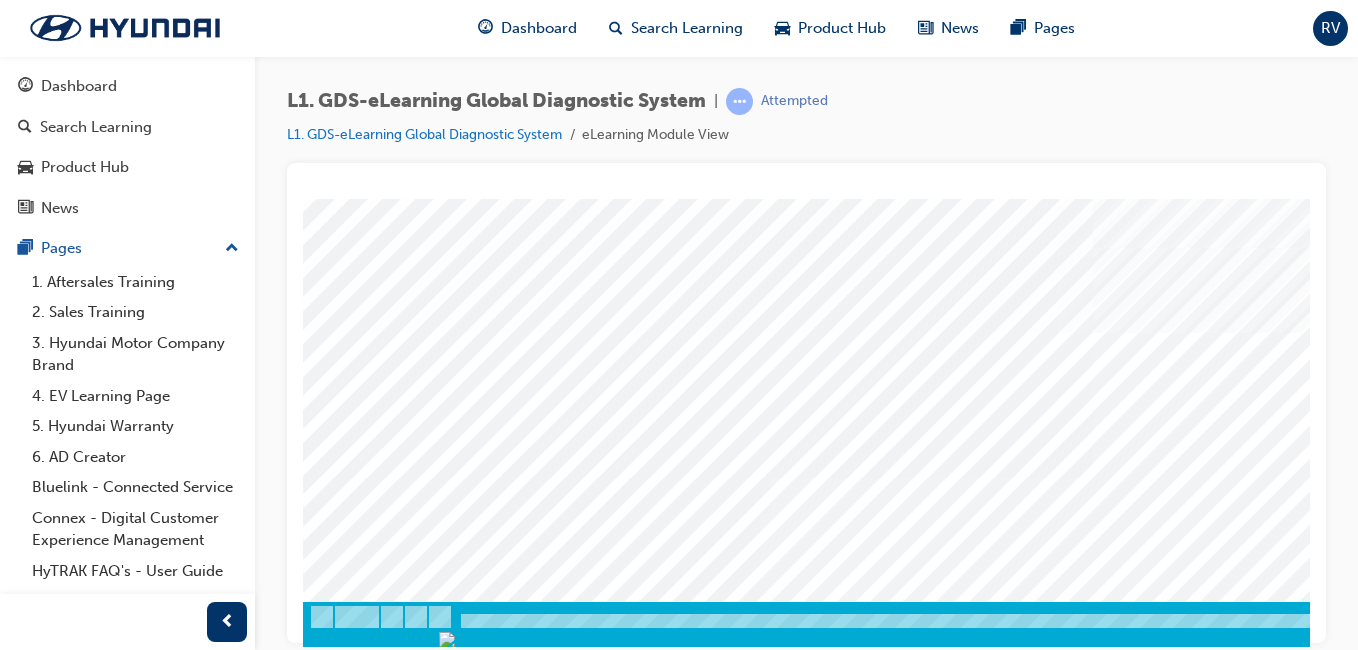 scroll, scrollTop: 0, scrollLeft: 0, axis: both 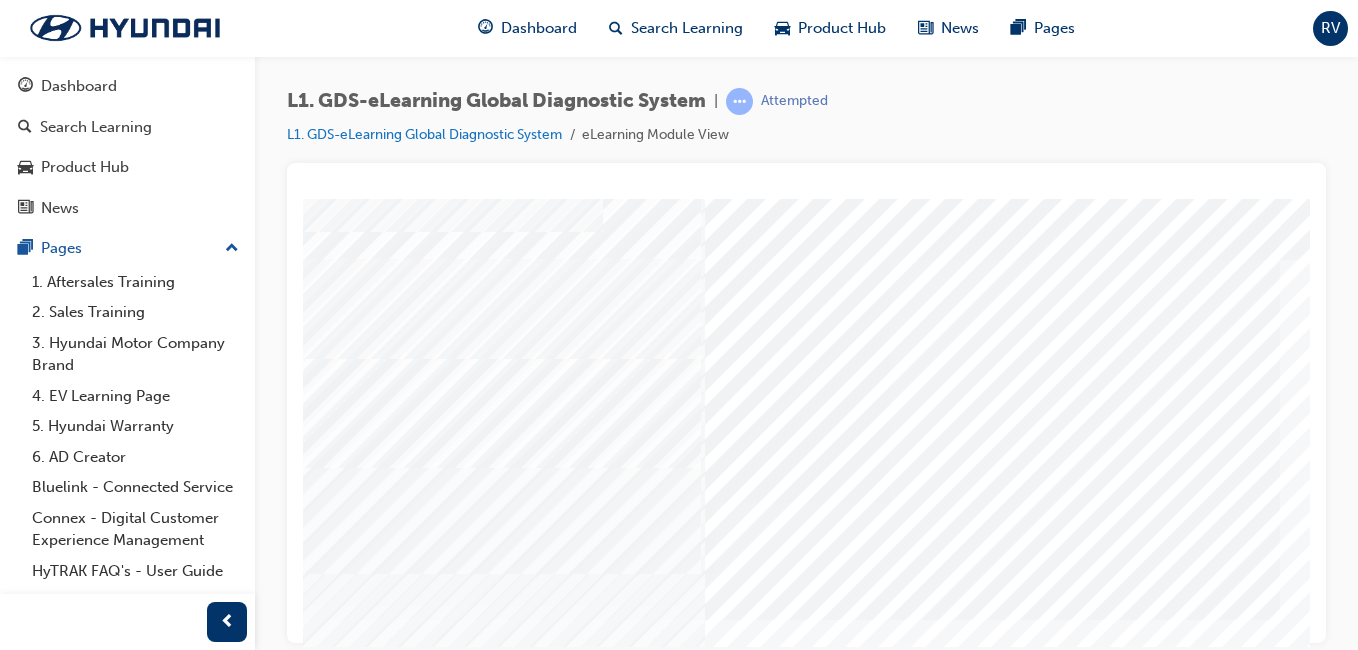 click at bounding box center (328, 8445) 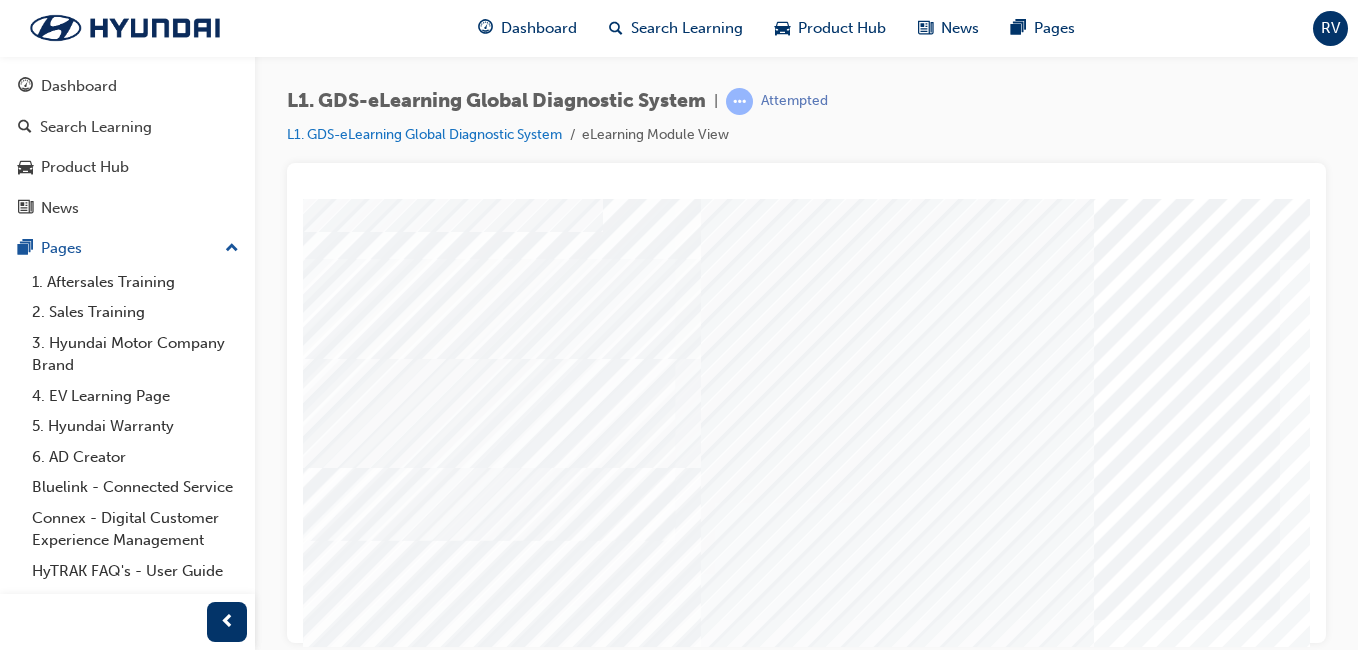 click at bounding box center (328, 8903) 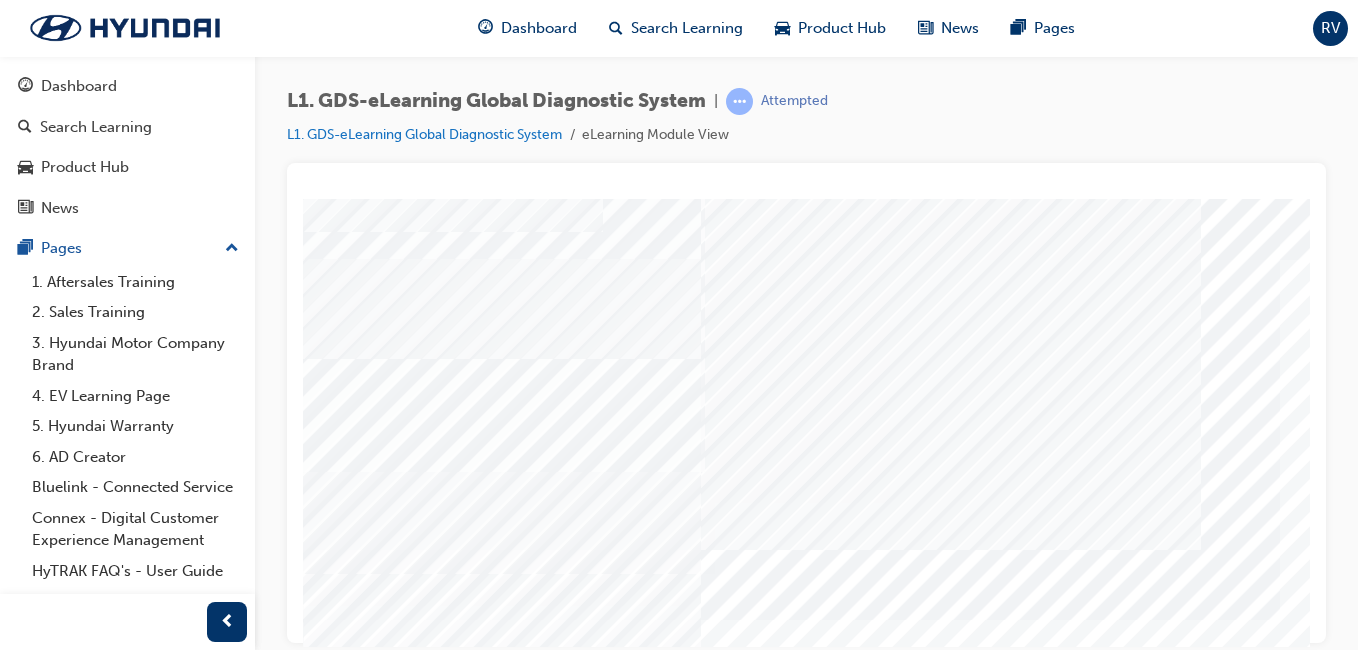 click at bounding box center [328, 8953] 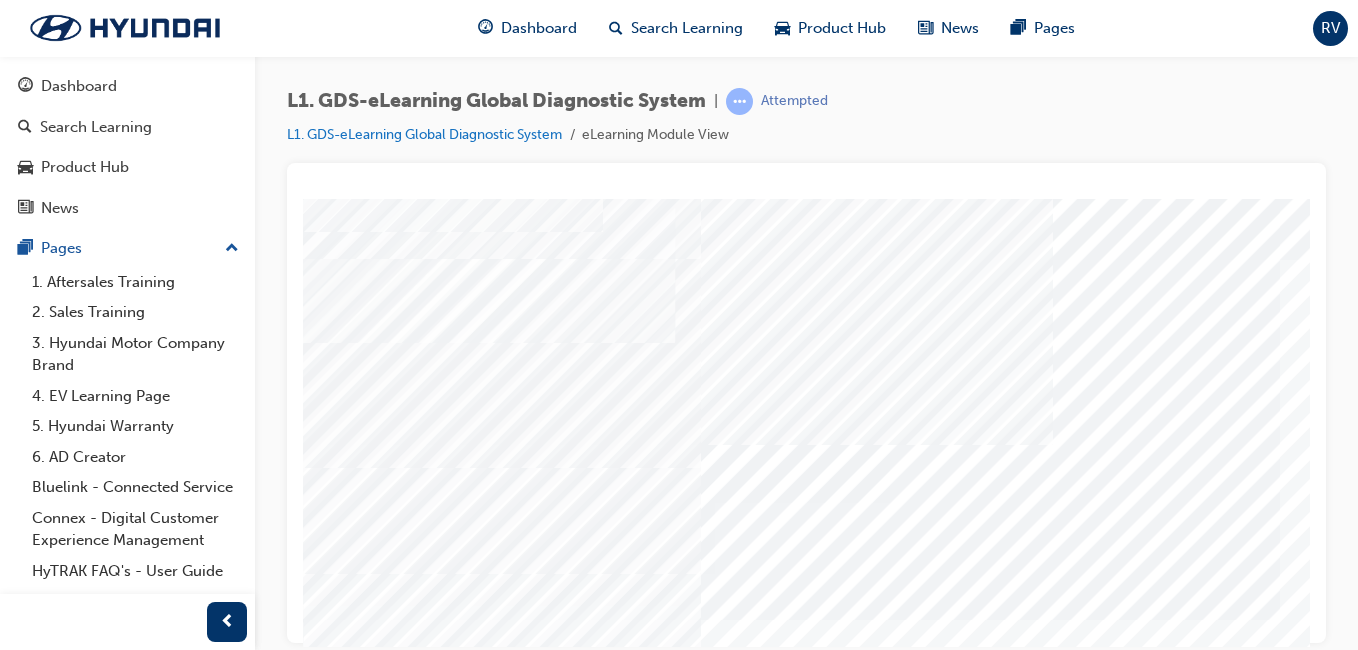 click at bounding box center [328, 9003] 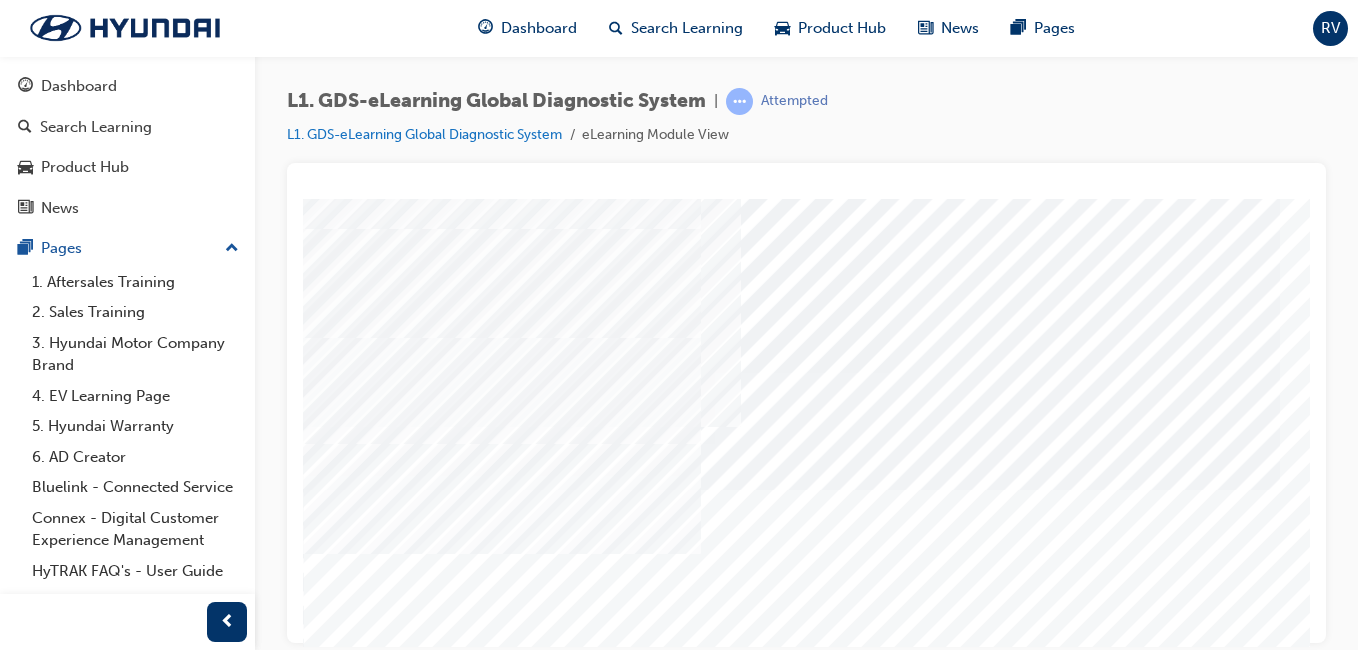 scroll, scrollTop: 250, scrollLeft: 0, axis: vertical 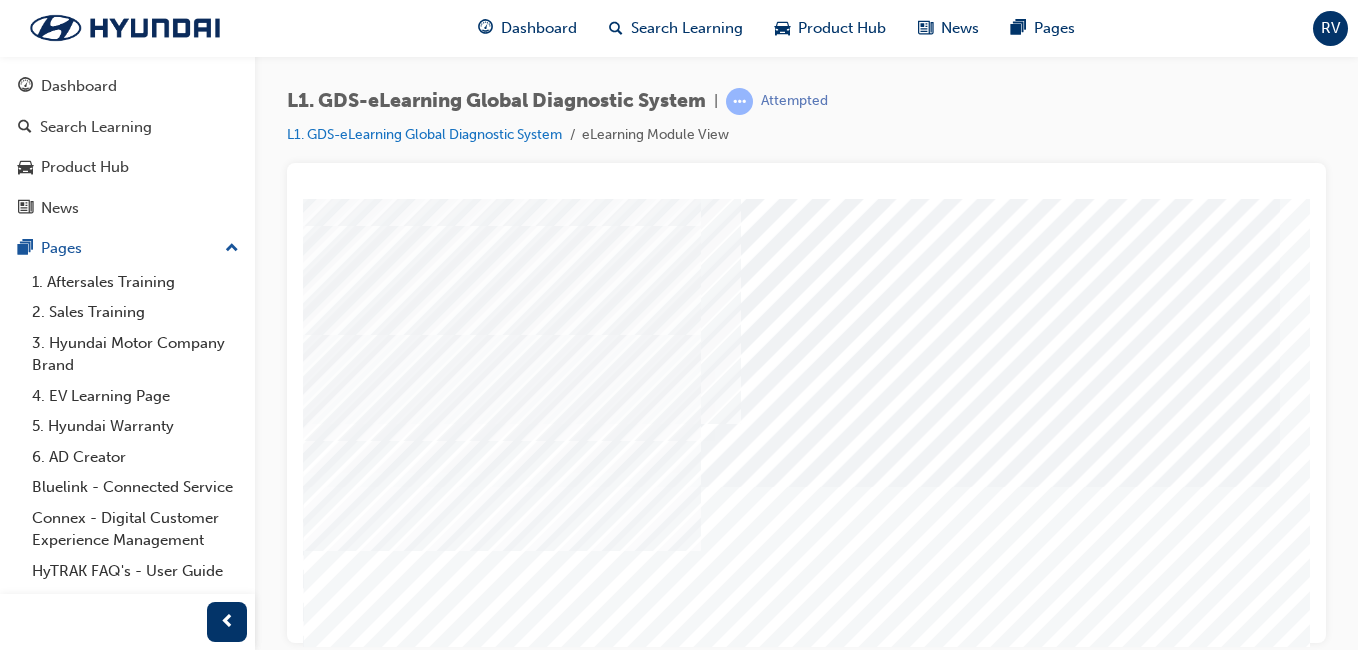 click at bounding box center [328, 9124] 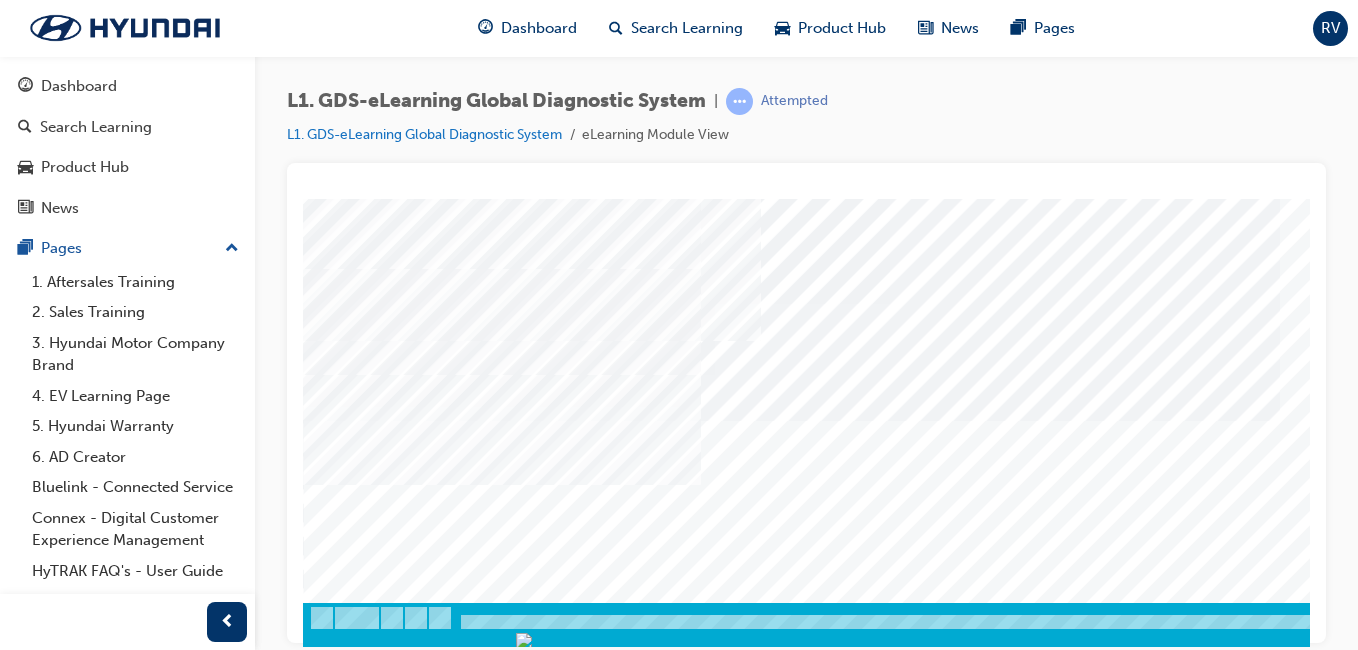 scroll, scrollTop: 317, scrollLeft: 0, axis: vertical 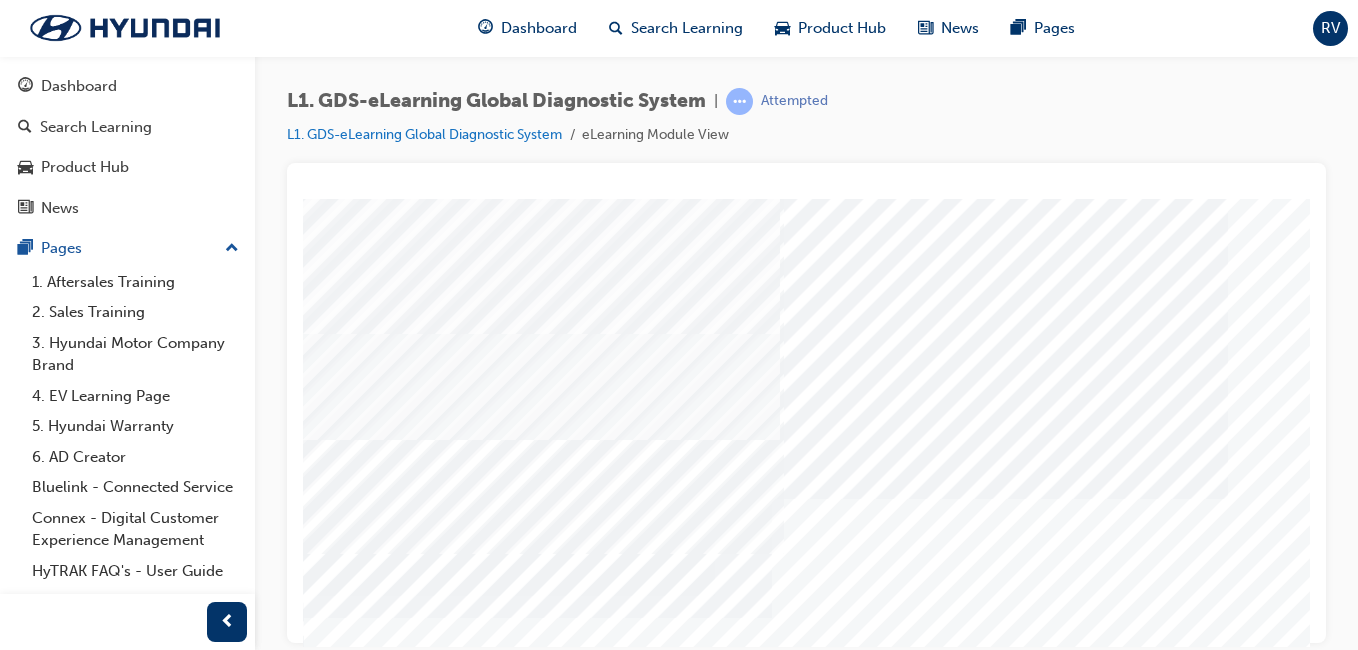 click at bounding box center (328, 8007) 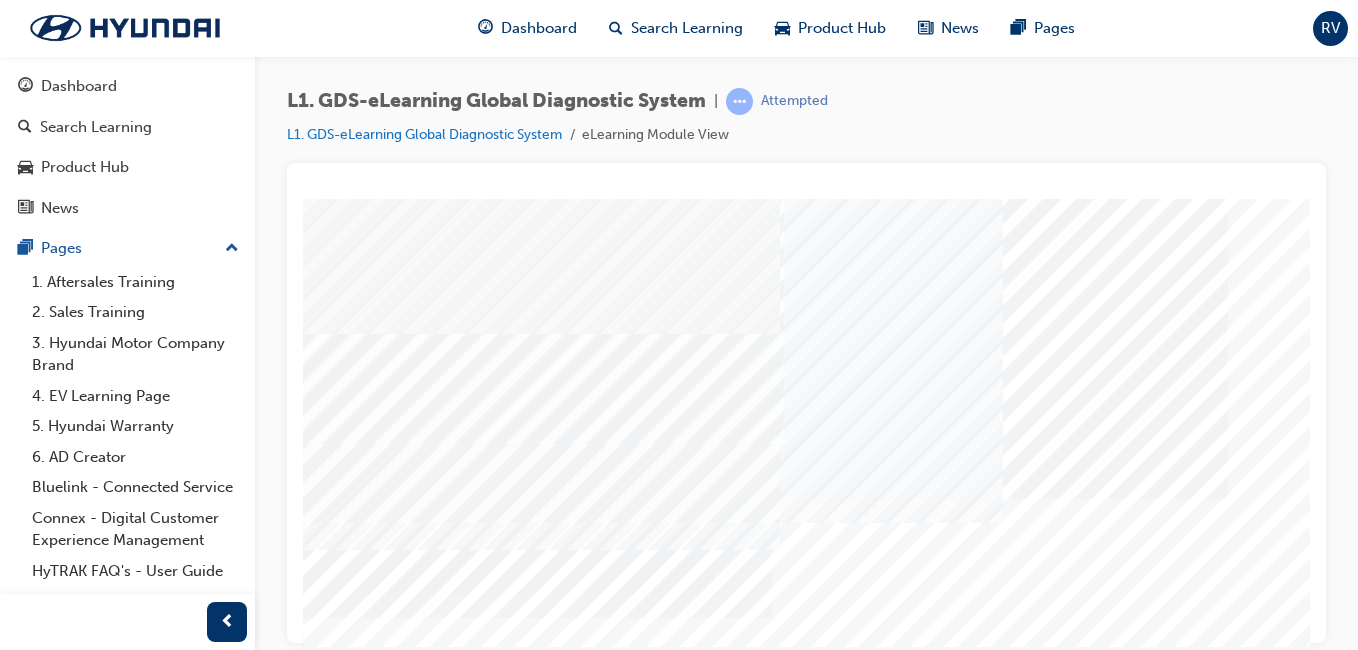click at bounding box center (328, 8057) 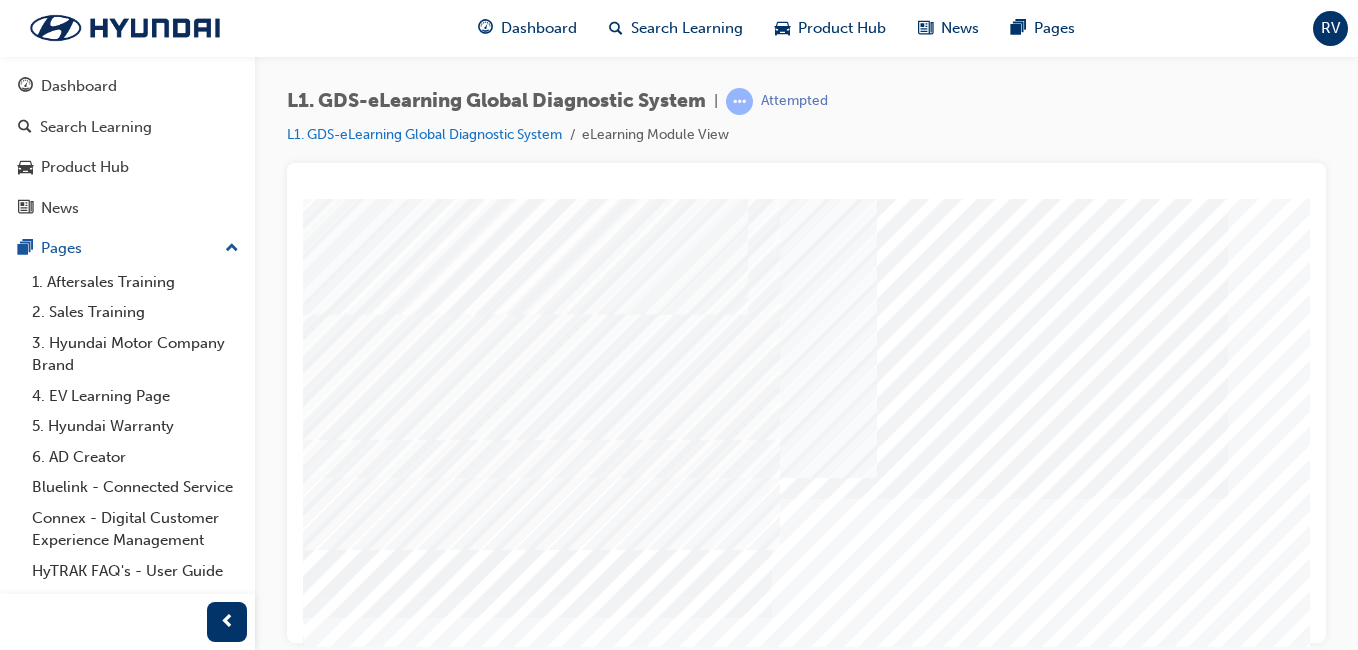 click at bounding box center [328, 8107] 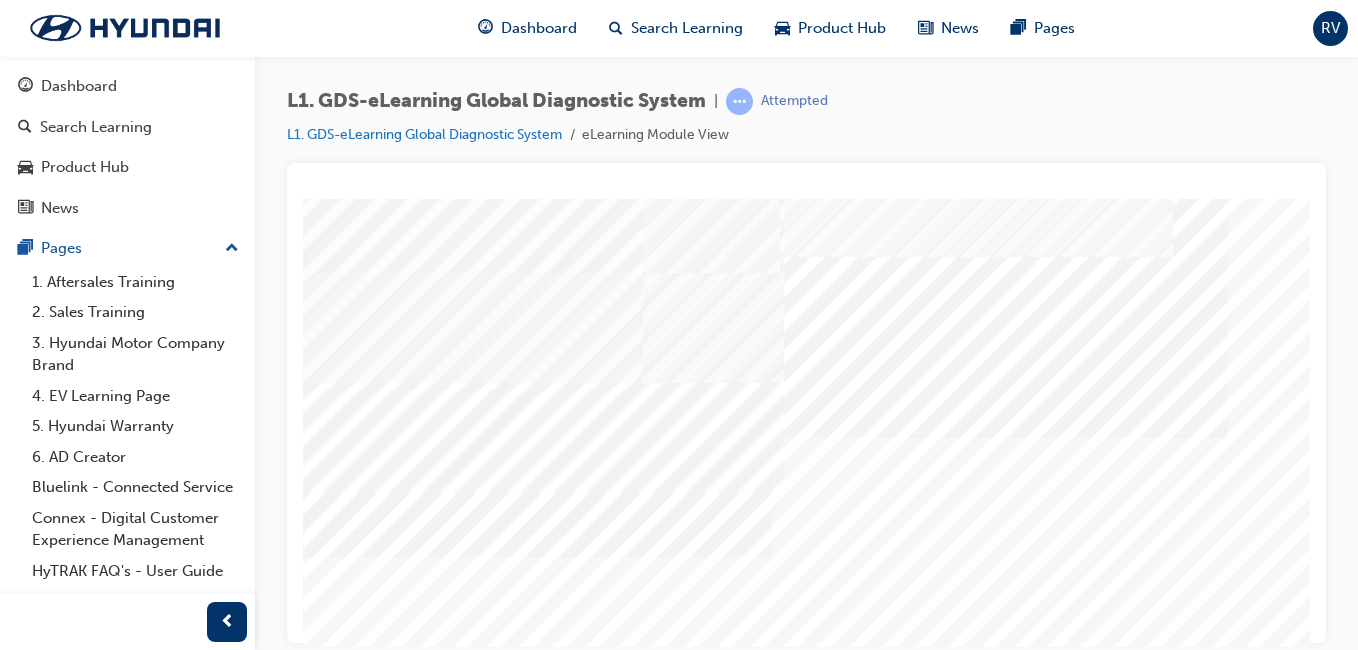 scroll, scrollTop: 317, scrollLeft: 0, axis: vertical 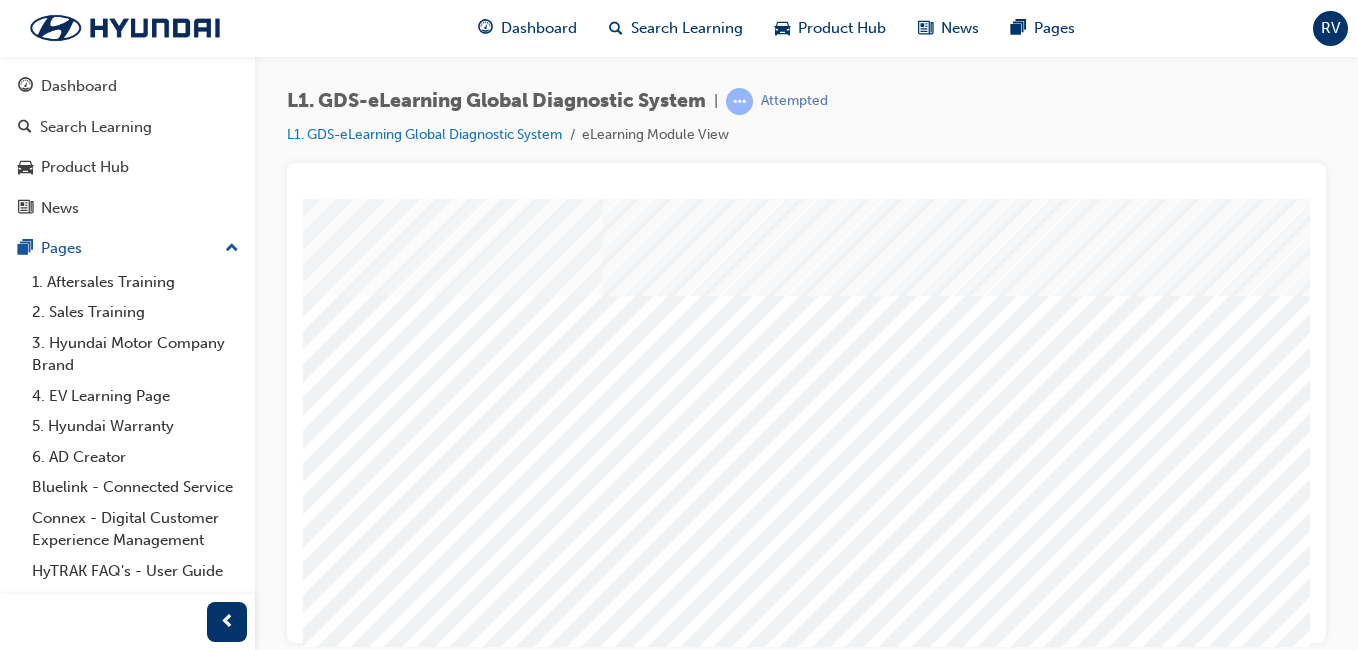 click at bounding box center (940, 4055) 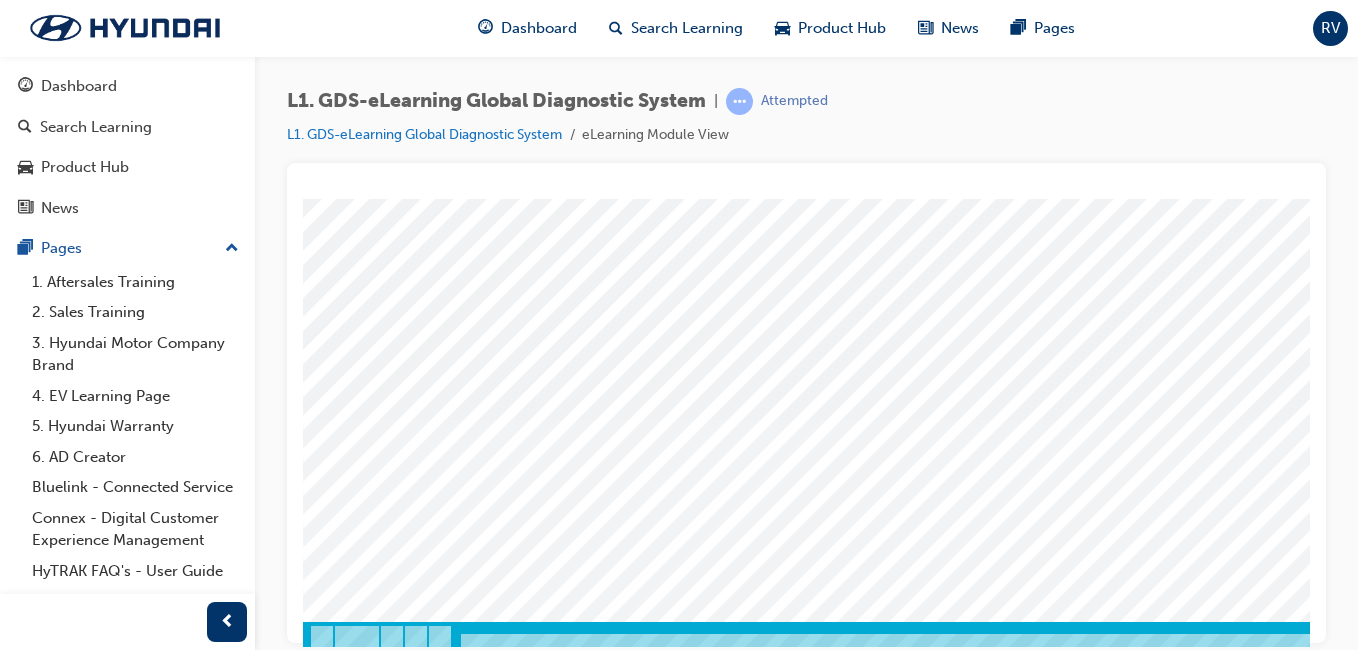 scroll, scrollTop: 317, scrollLeft: 0, axis: vertical 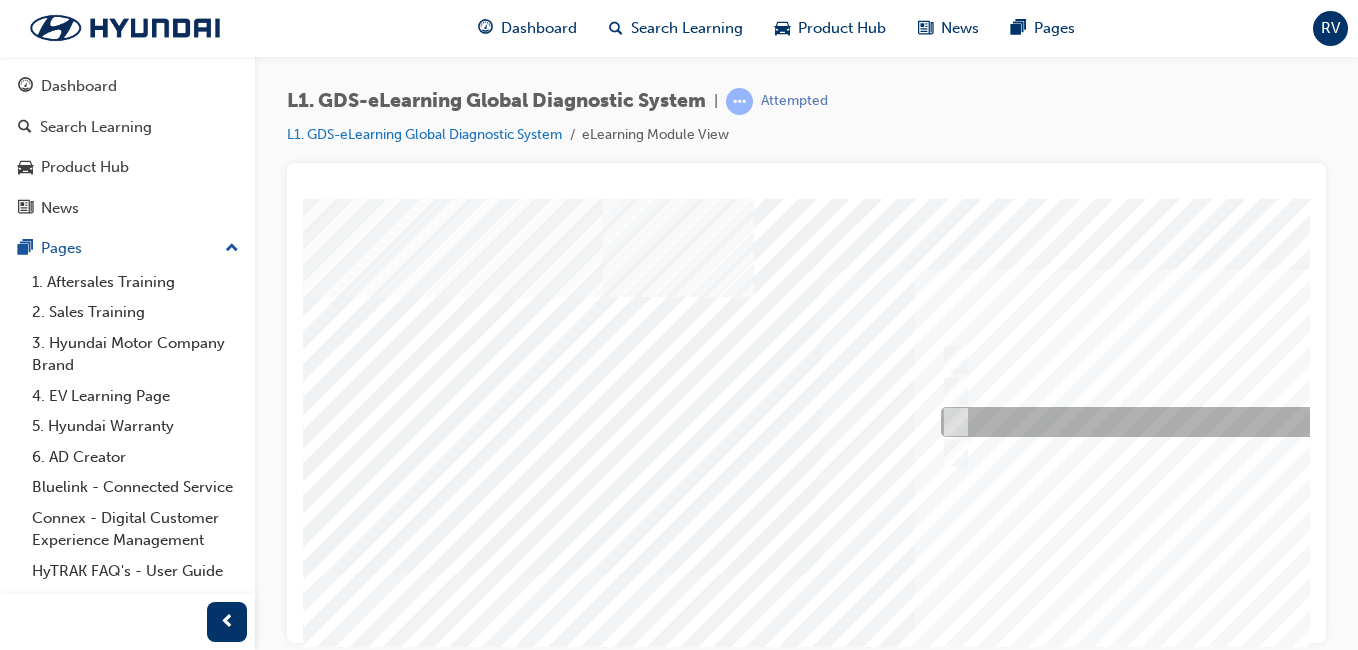 click at bounding box center [952, 422] 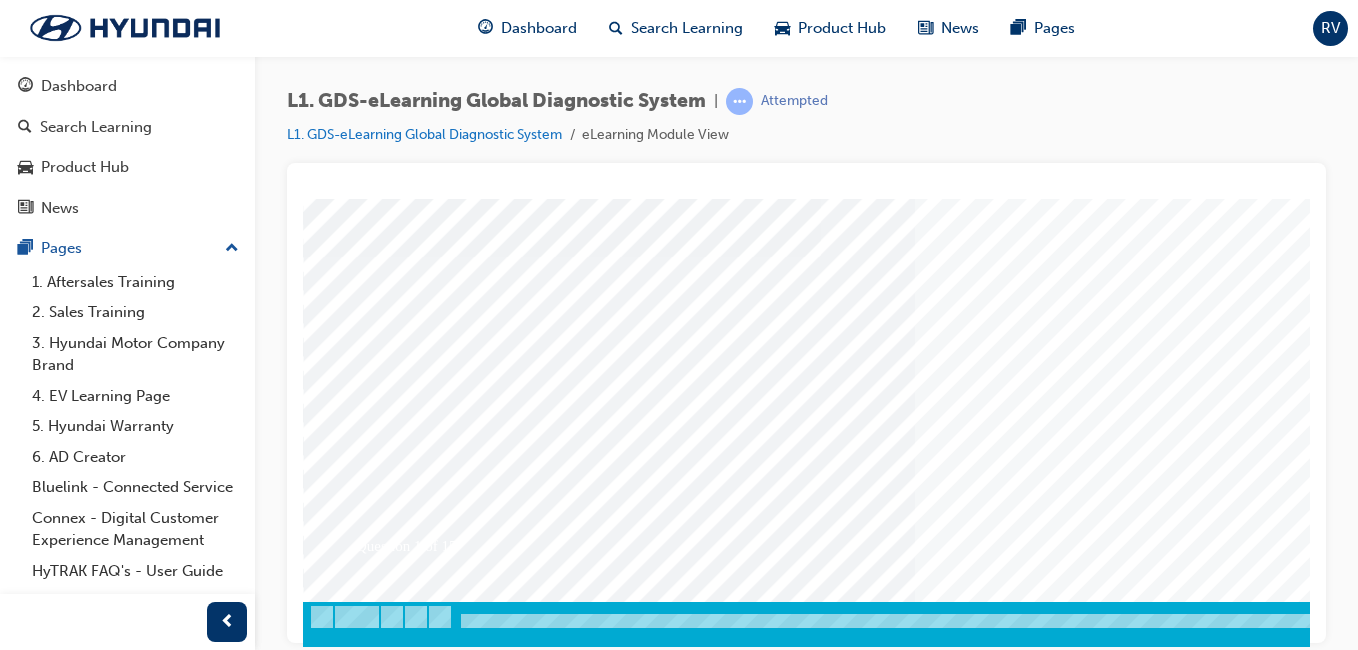 click at bounding box center (373, 3338) 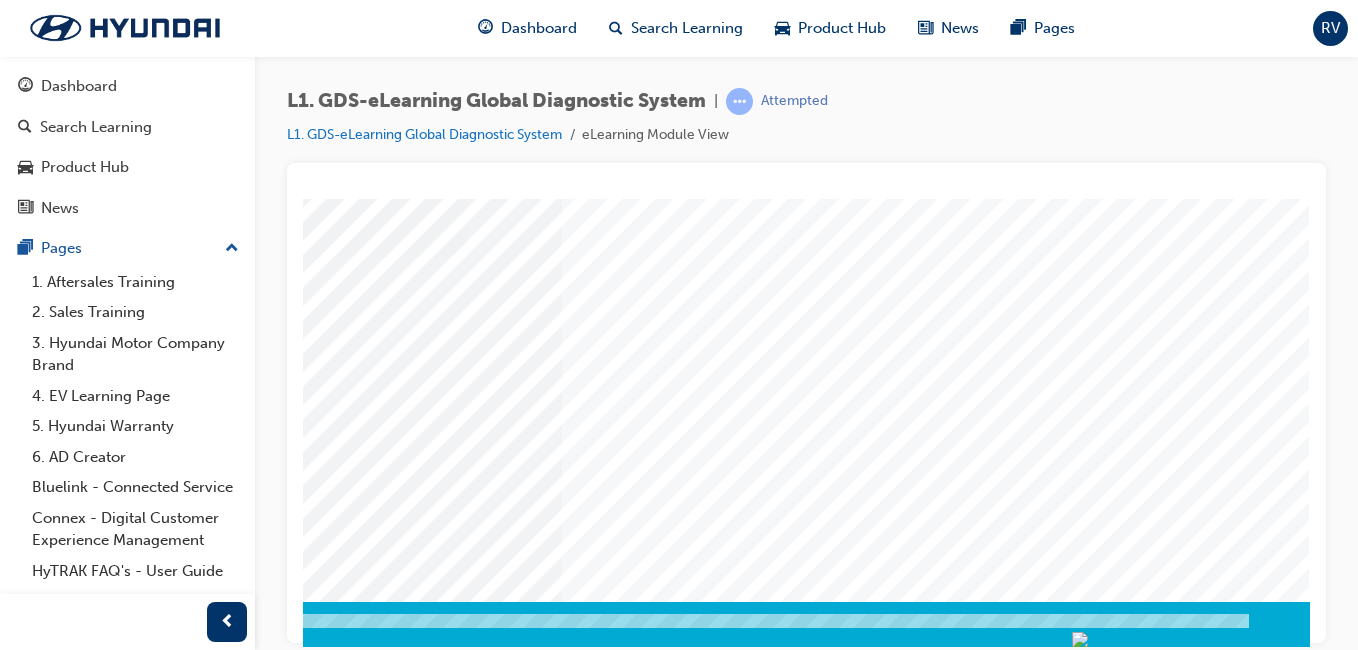 click at bounding box center (630, 256) 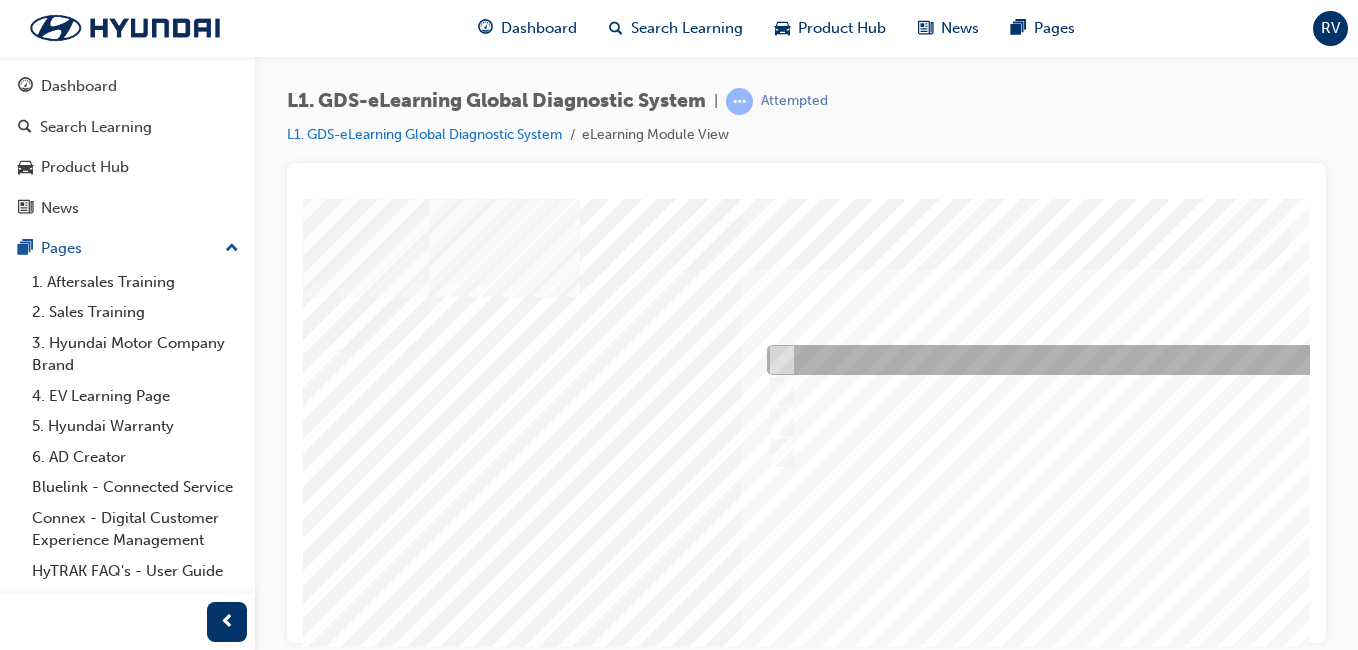 click at bounding box center [1094, 360] 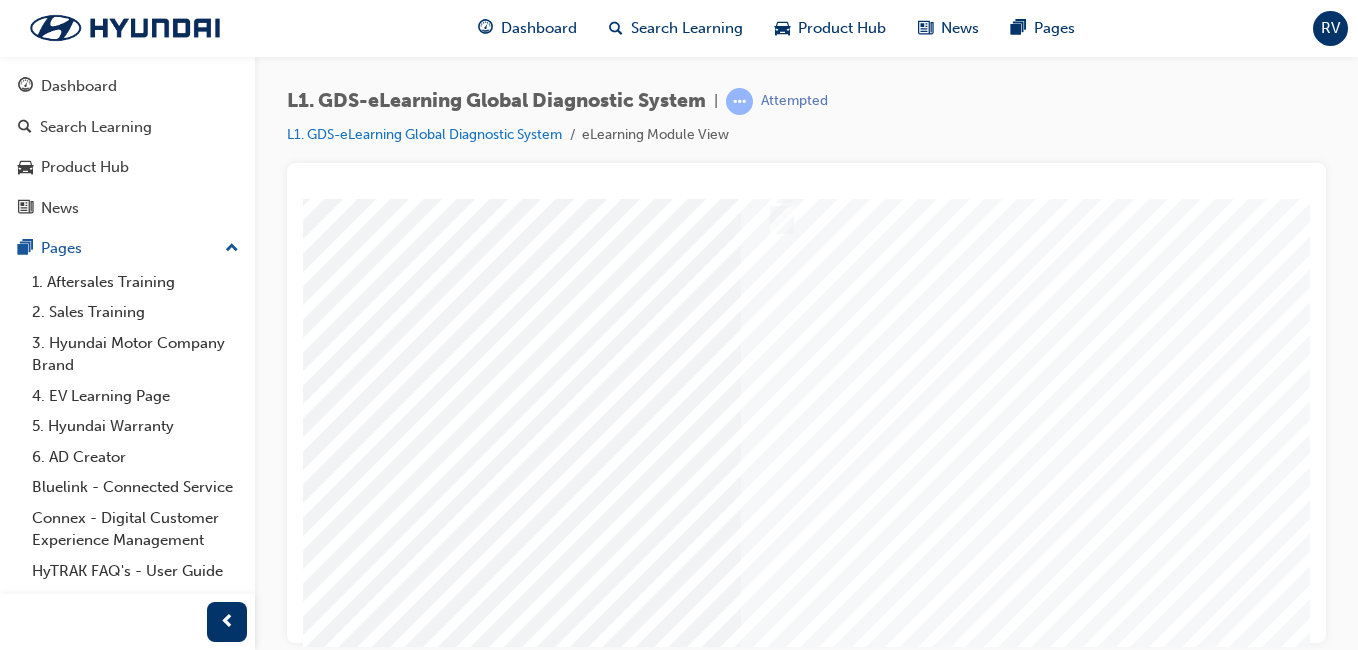 click at bounding box center (199, 3261) 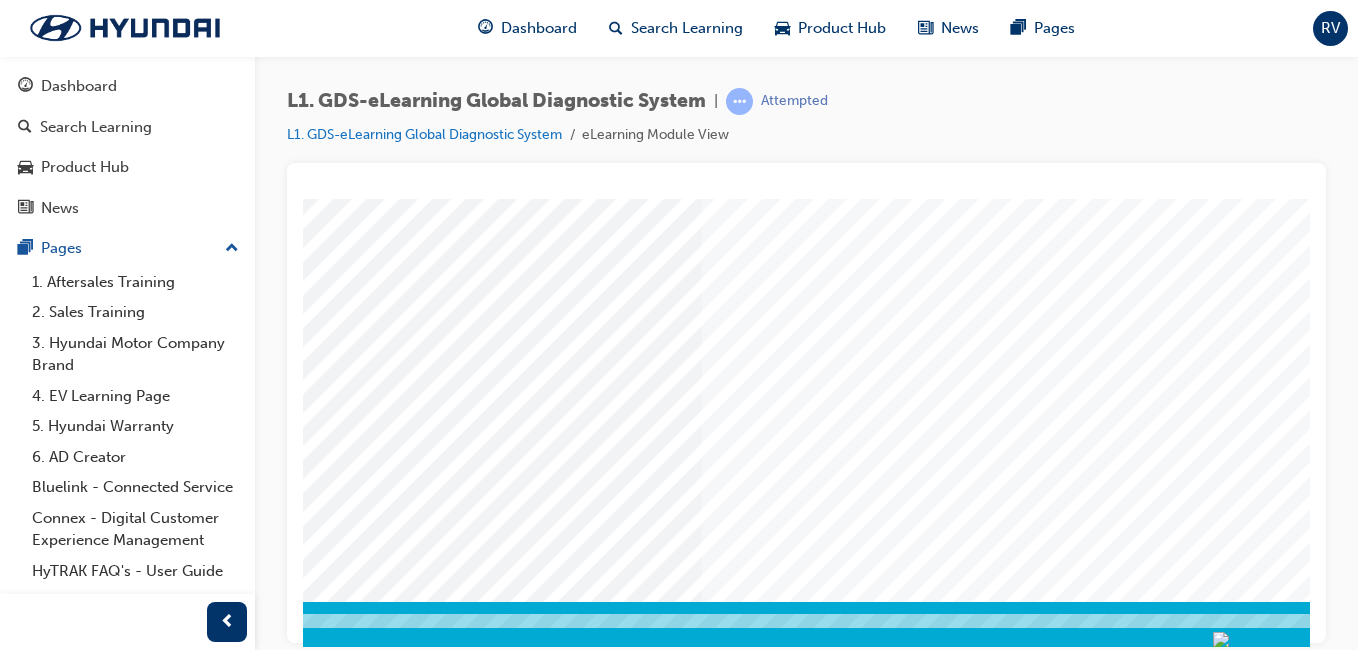 click at bounding box center [770, 256] 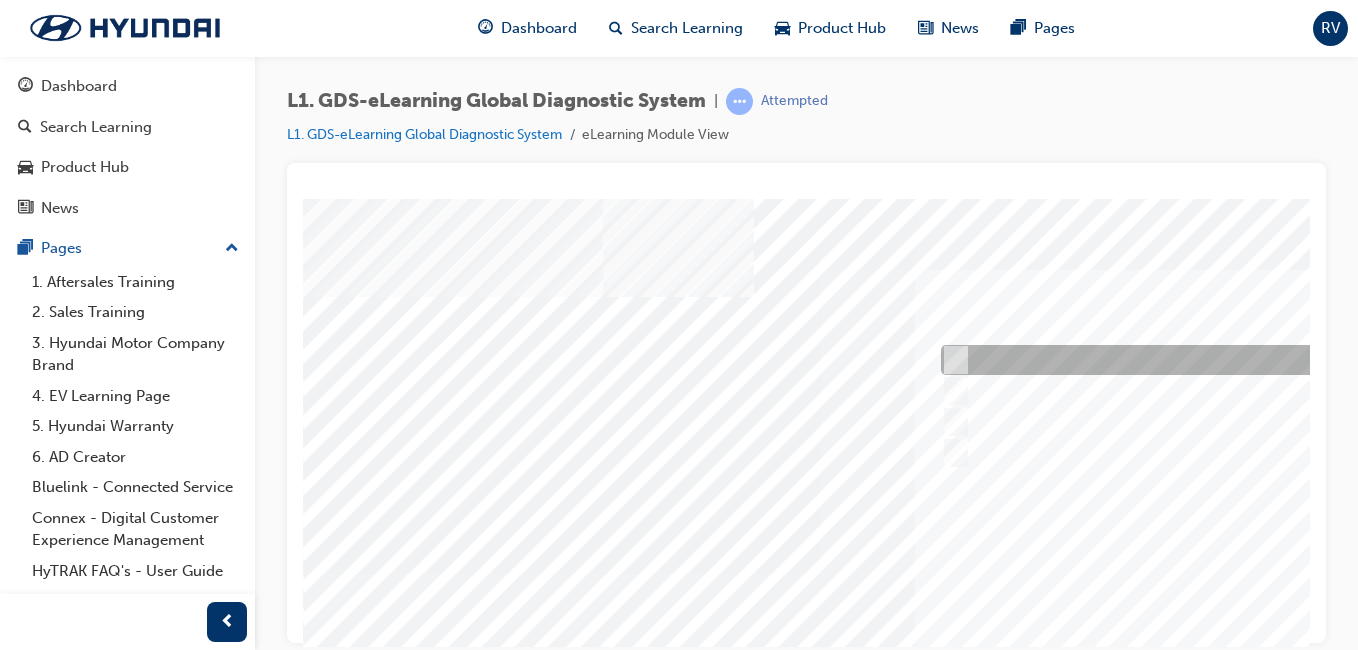 click at bounding box center (1268, 360) 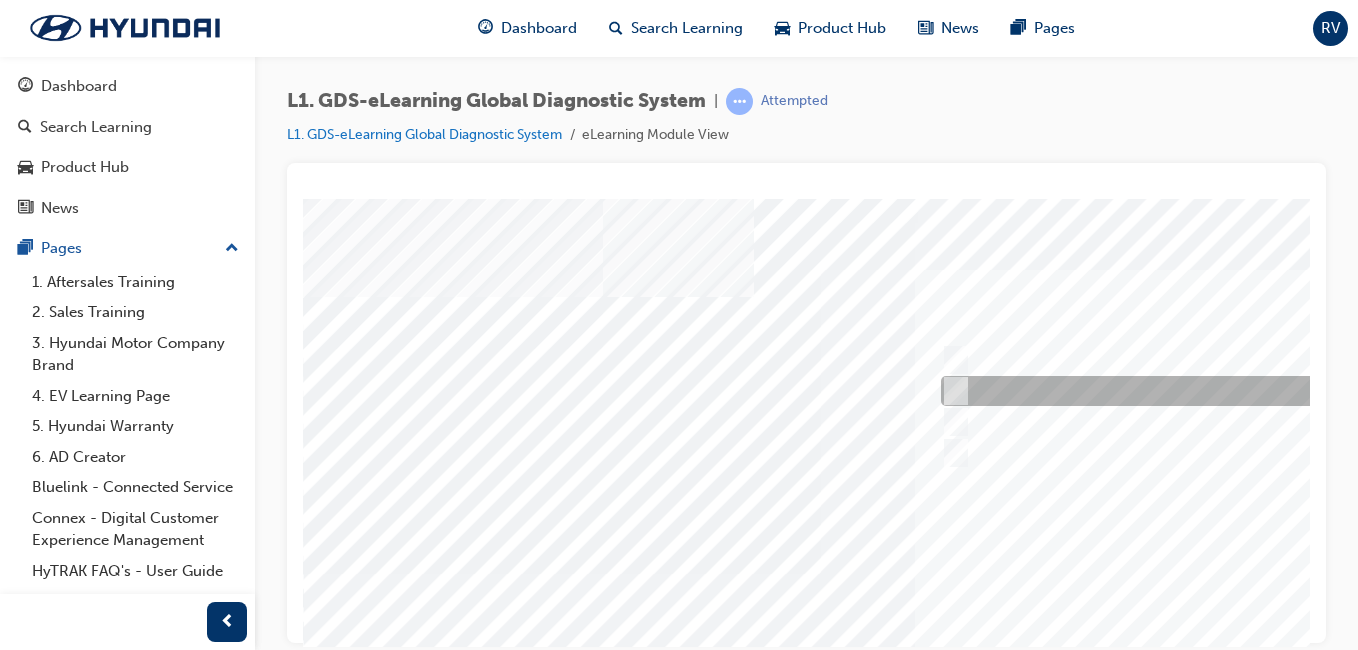 click at bounding box center (951, 391) 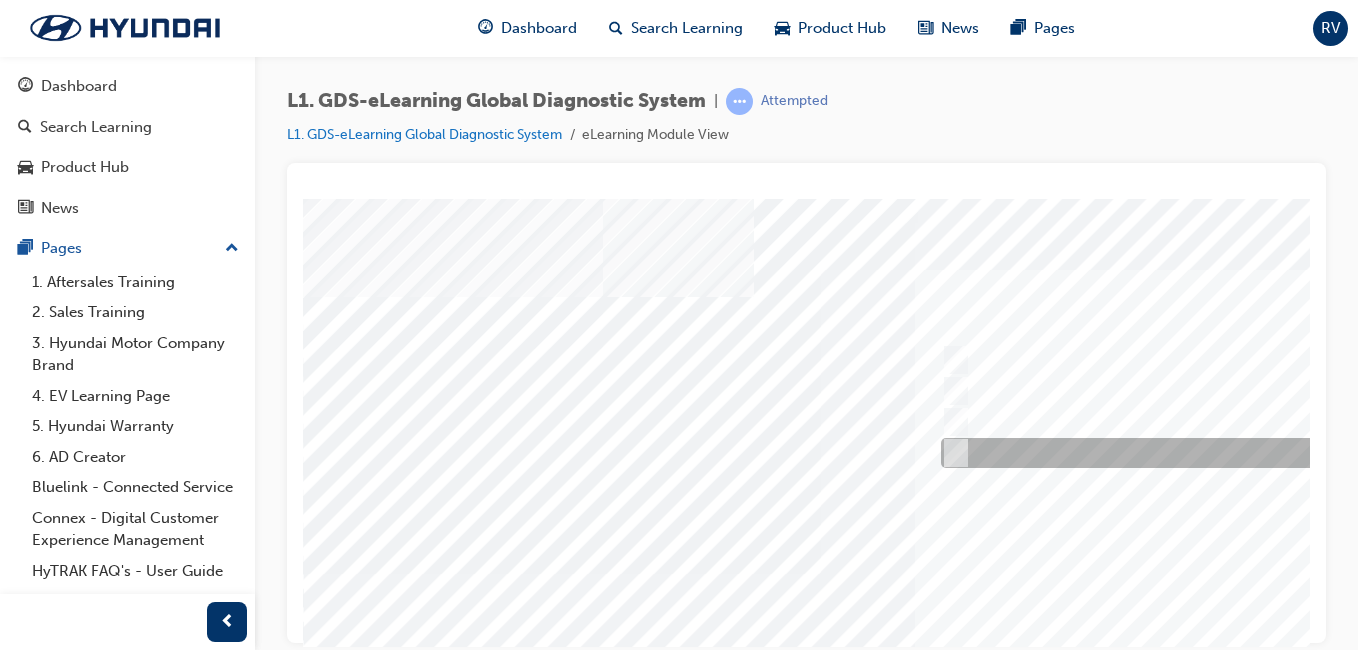click at bounding box center [1268, 453] 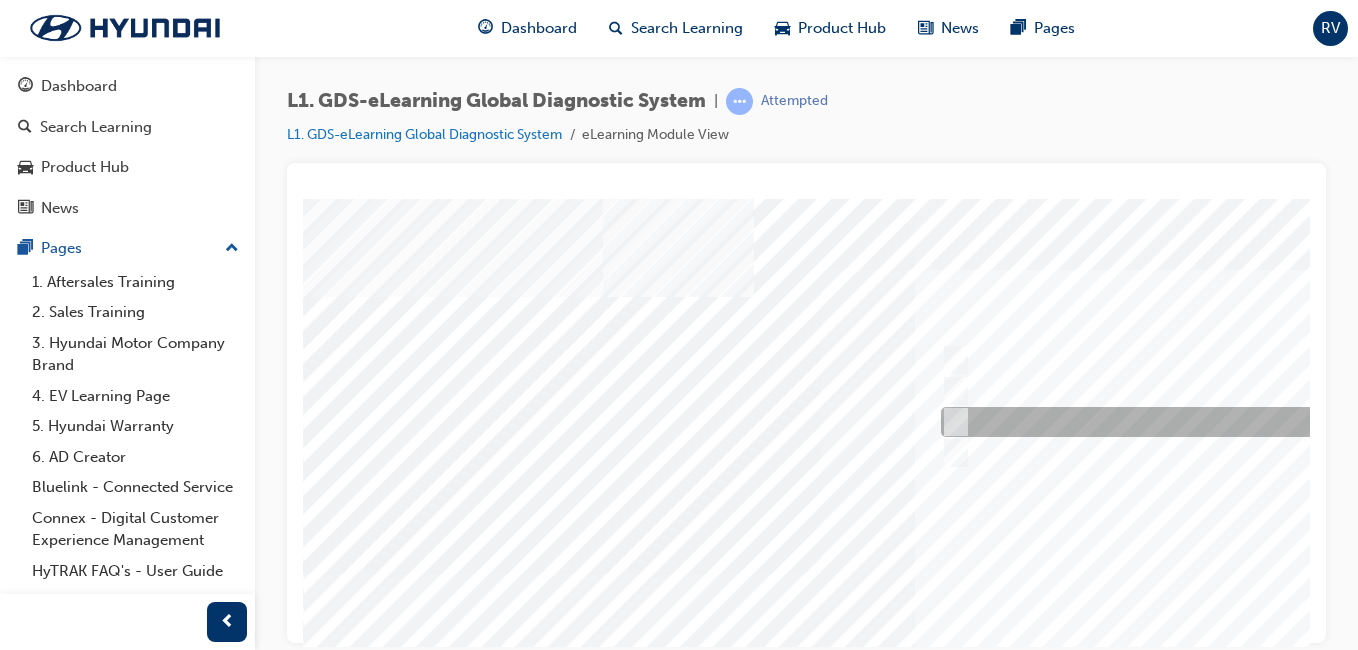 click at bounding box center [951, 422] 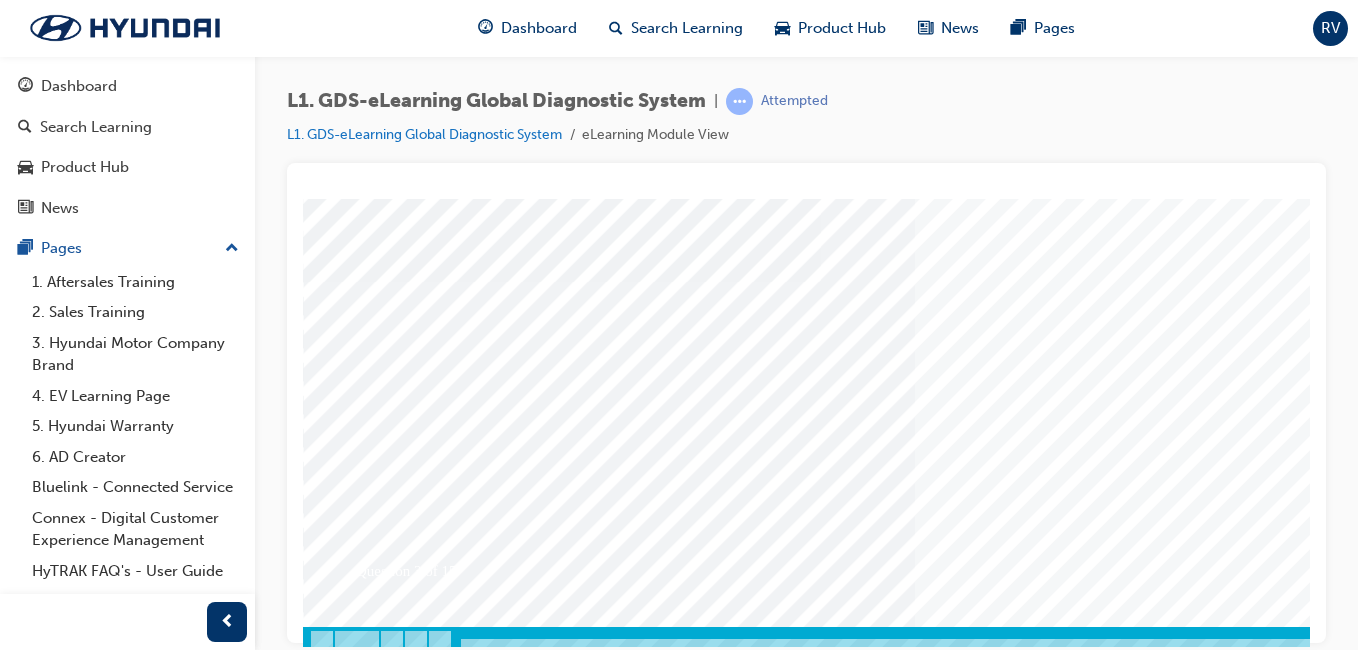 scroll, scrollTop: 300, scrollLeft: 0, axis: vertical 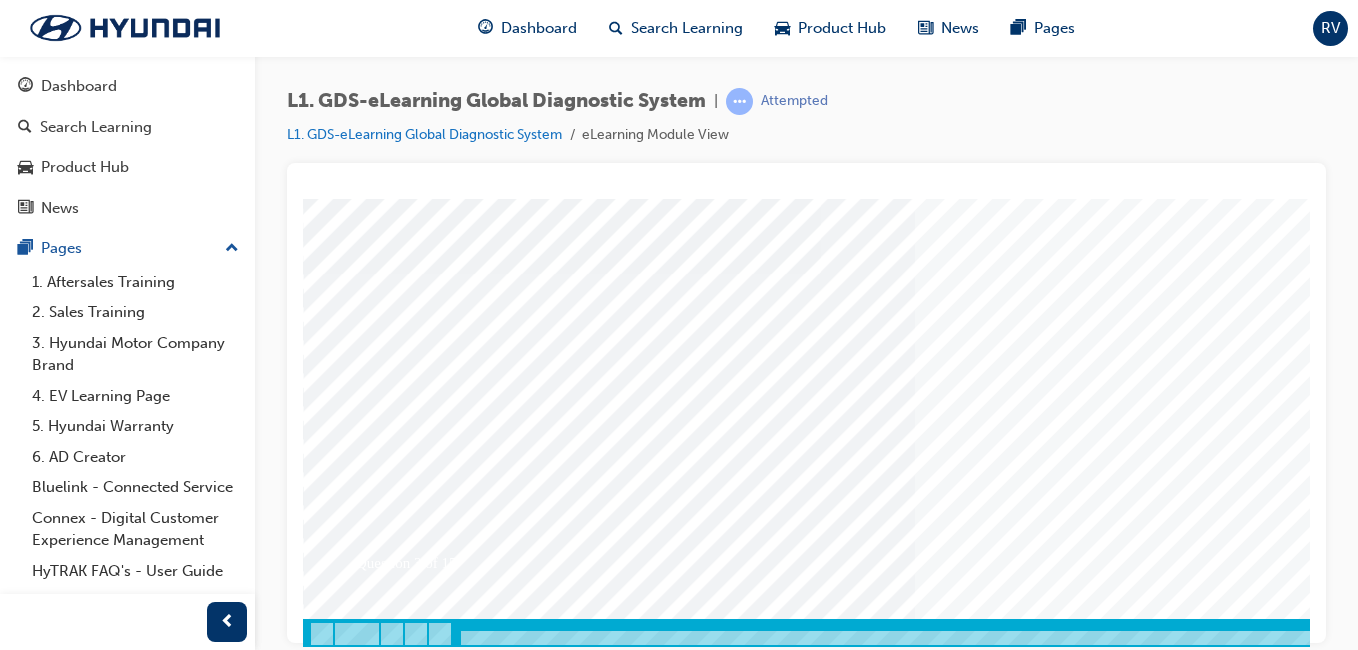 click at bounding box center (373, 3355) 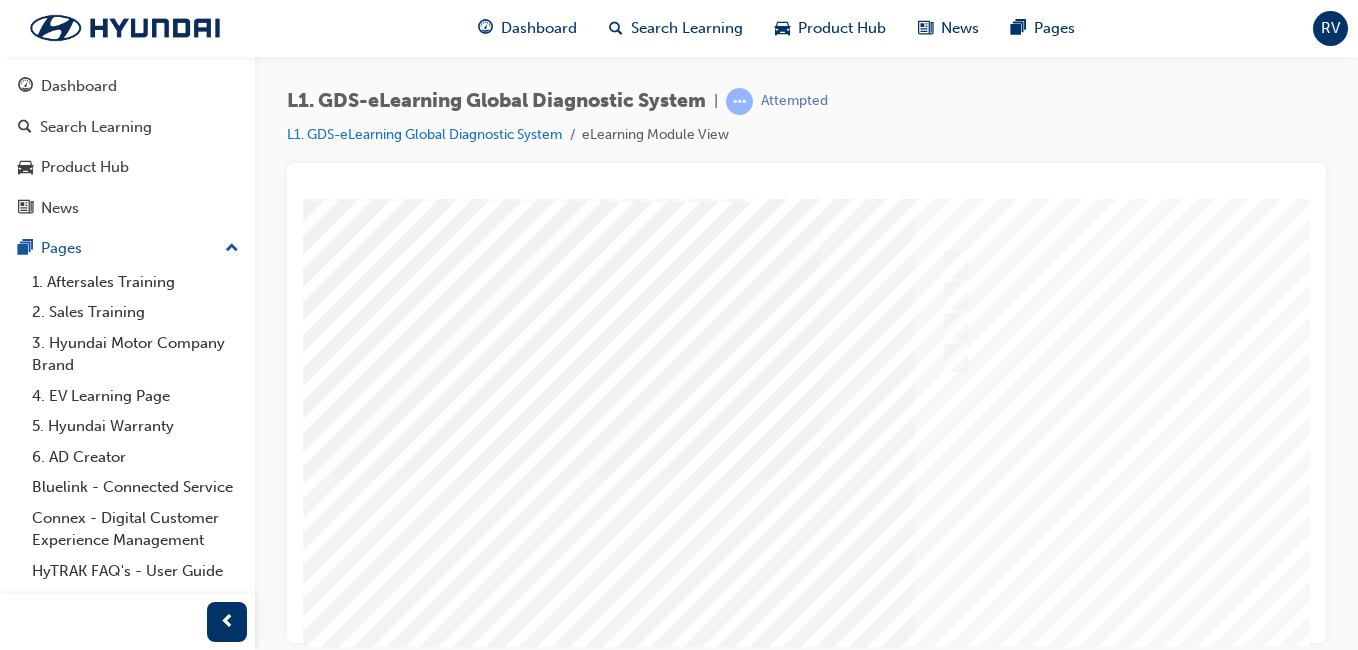 scroll, scrollTop: 233, scrollLeft: 0, axis: vertical 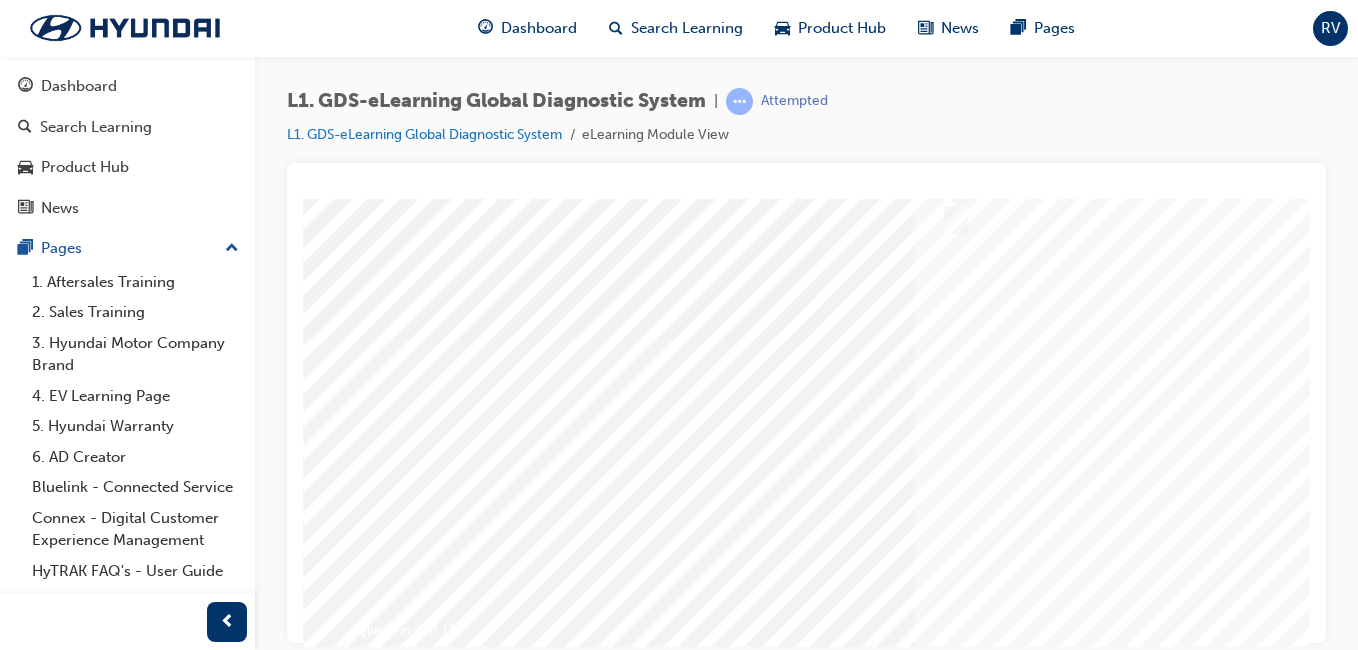 click at bounding box center [983, 340] 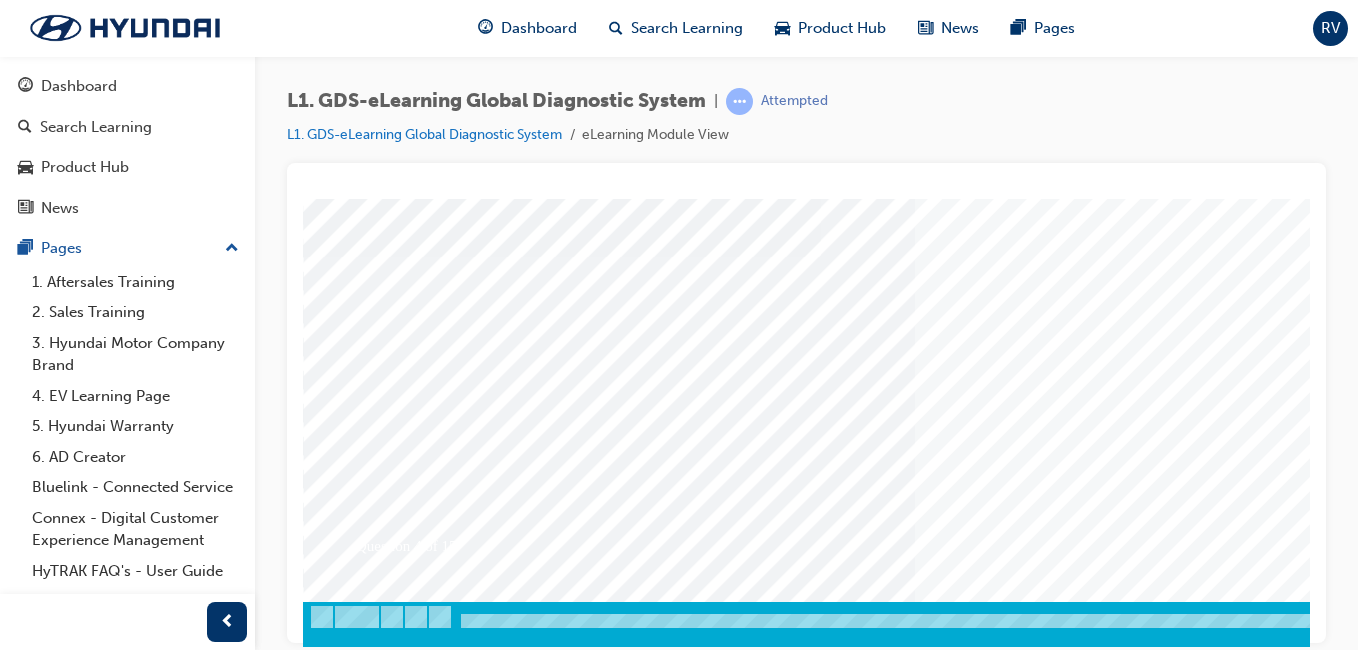 scroll, scrollTop: 0, scrollLeft: 0, axis: both 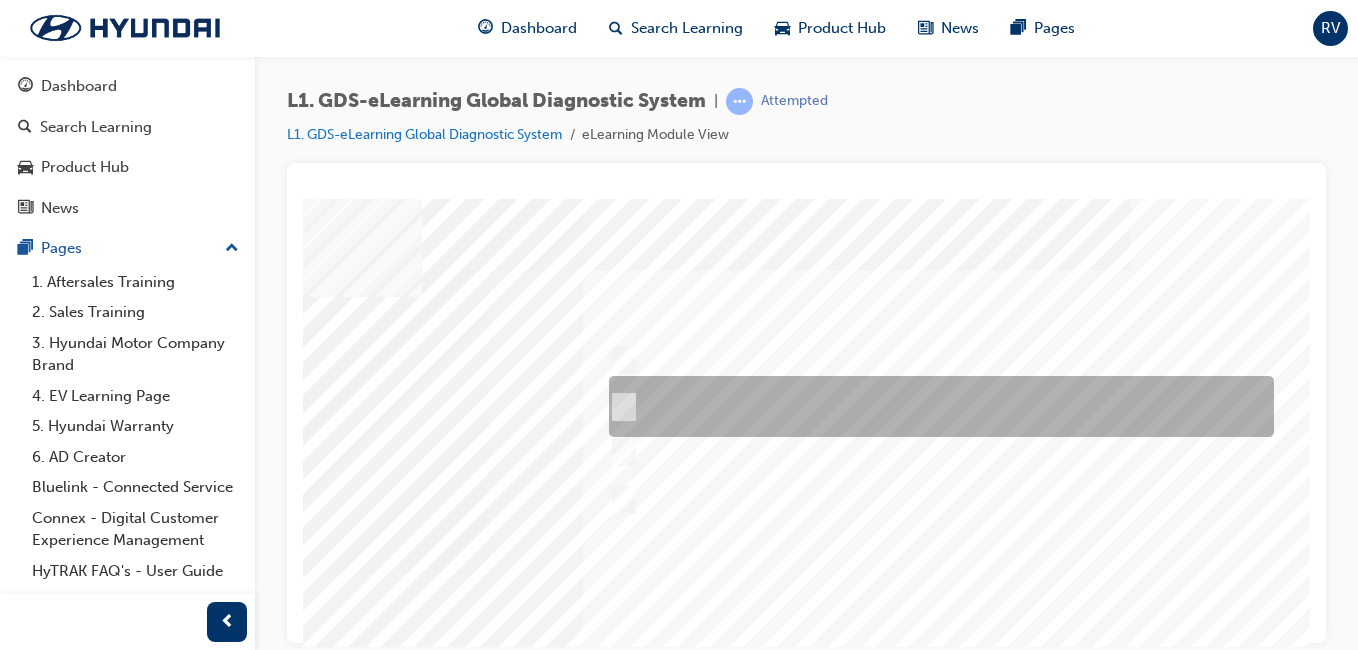 click at bounding box center (936, 406) 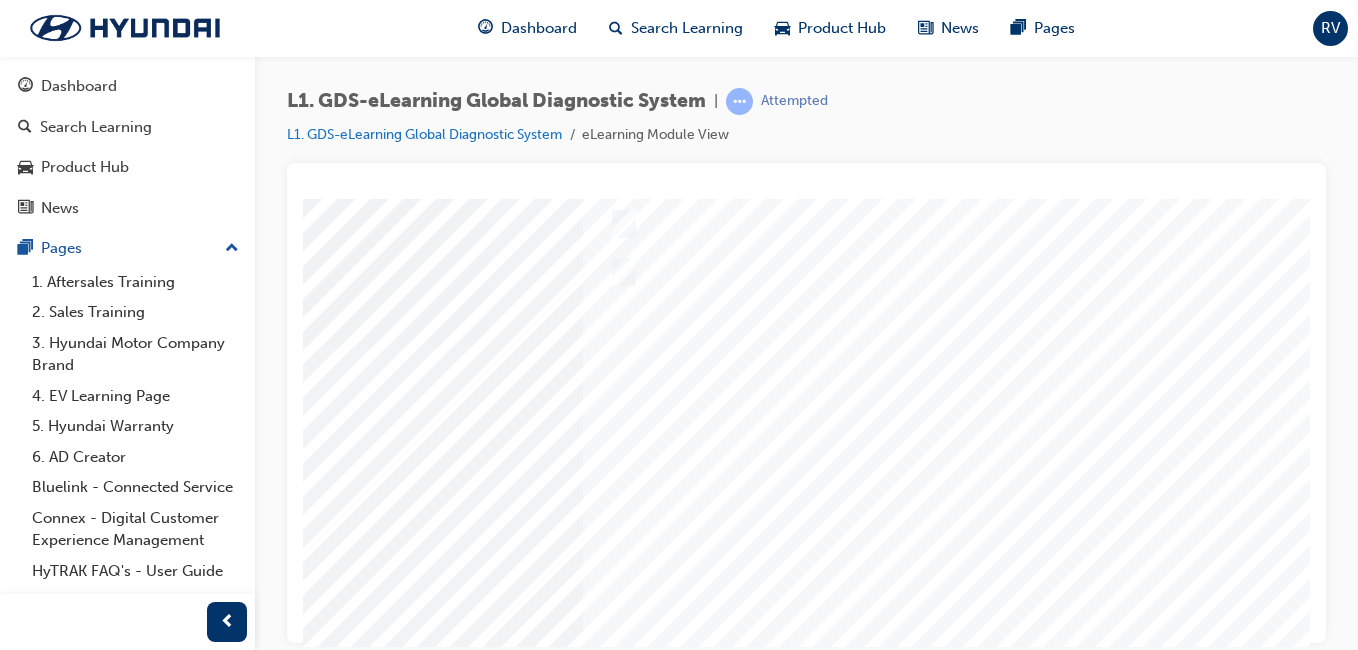 scroll, scrollTop: 233, scrollLeft: 332, axis: both 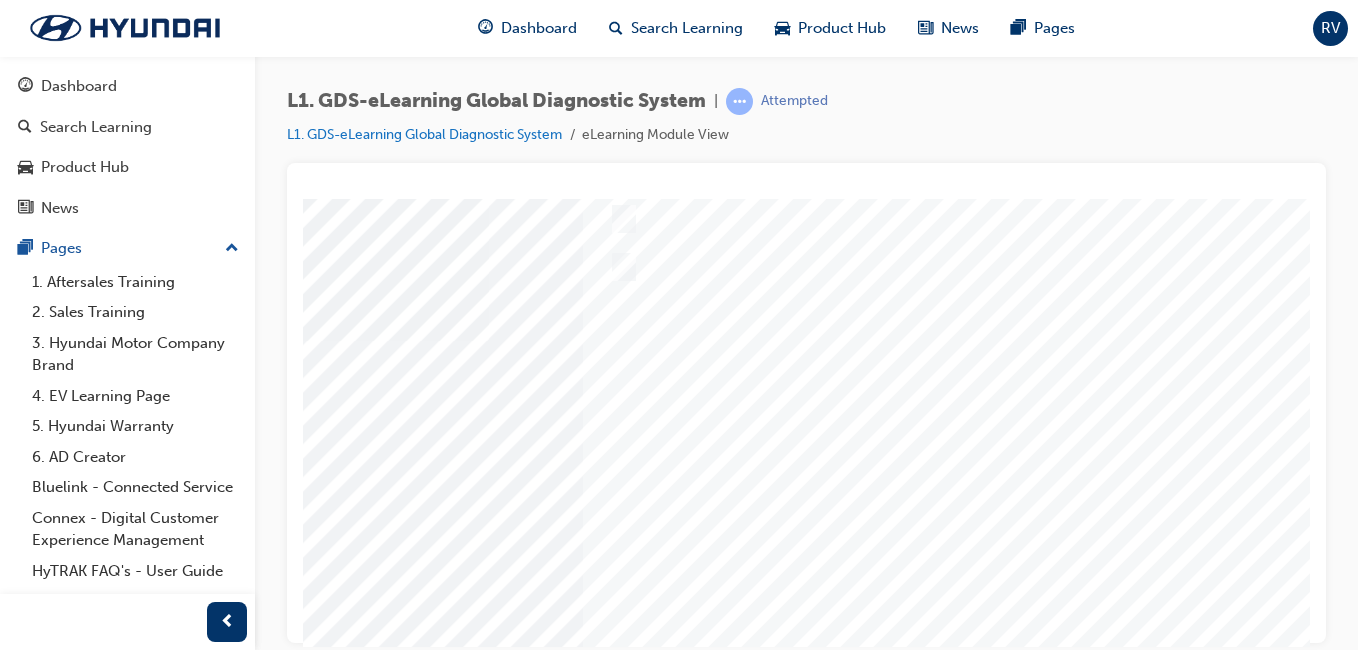 click at bounding box center (41, 3422) 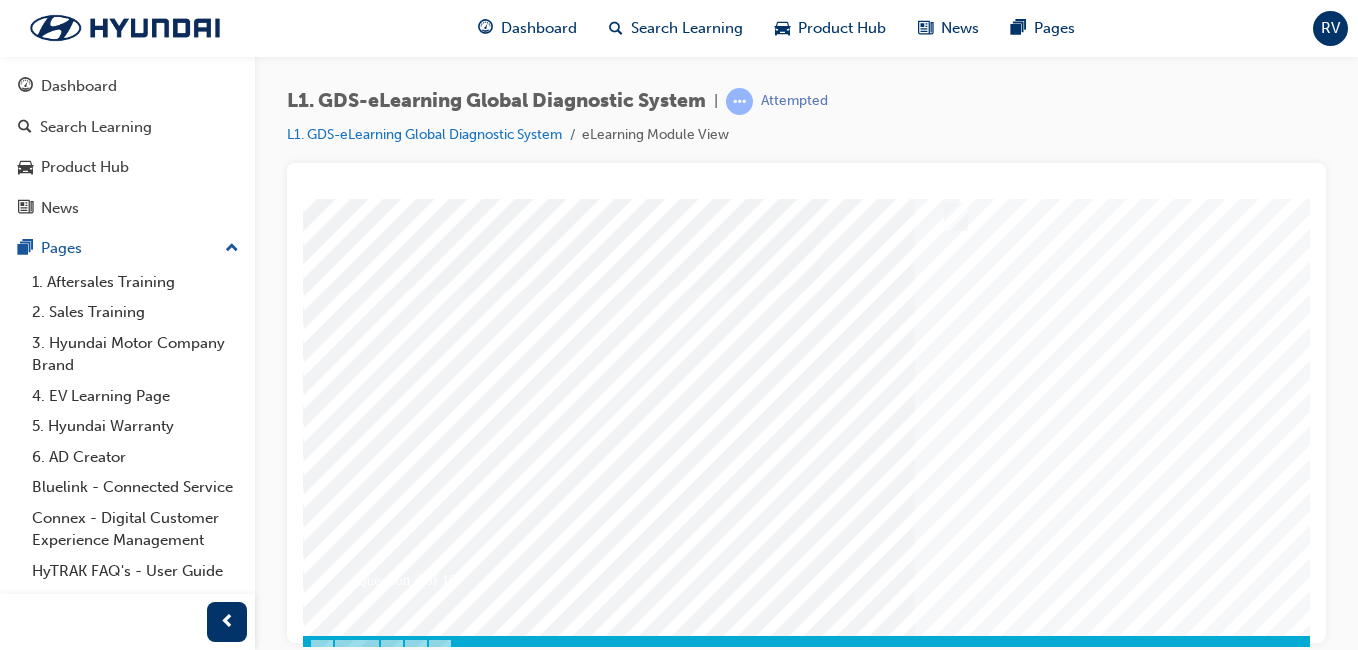 scroll, scrollTop: 300, scrollLeft: 0, axis: vertical 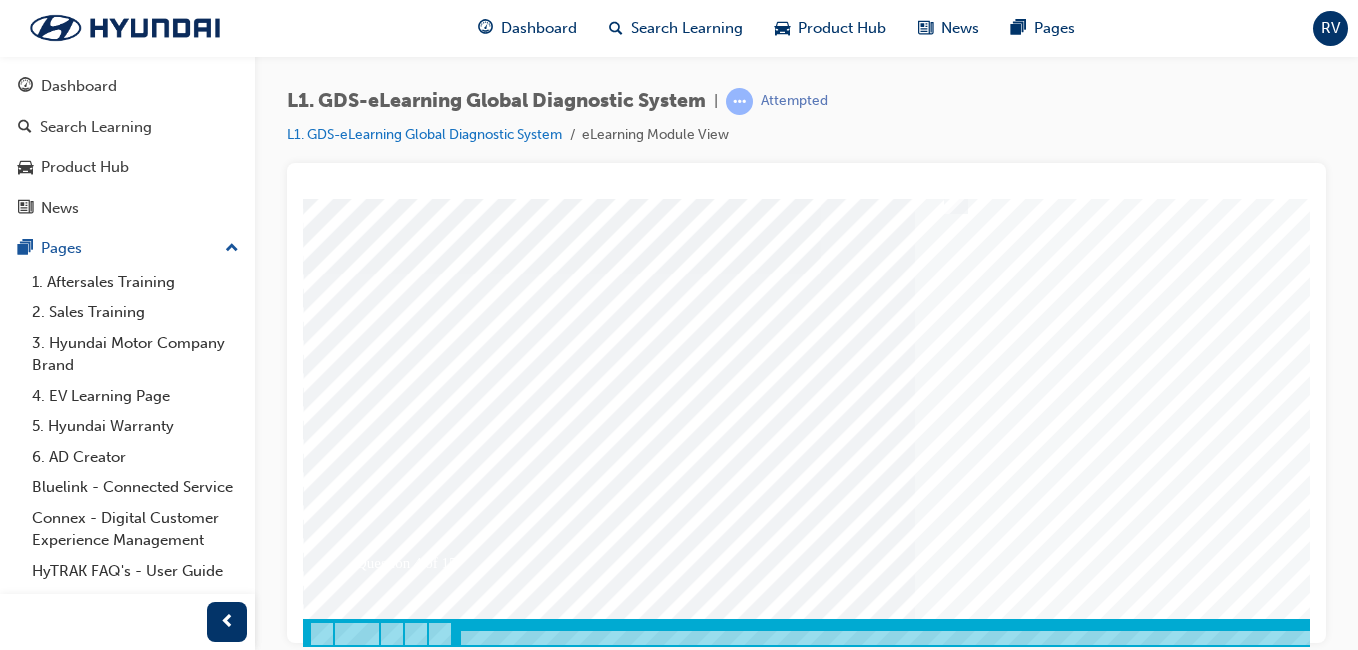 click at bounding box center (983, 273) 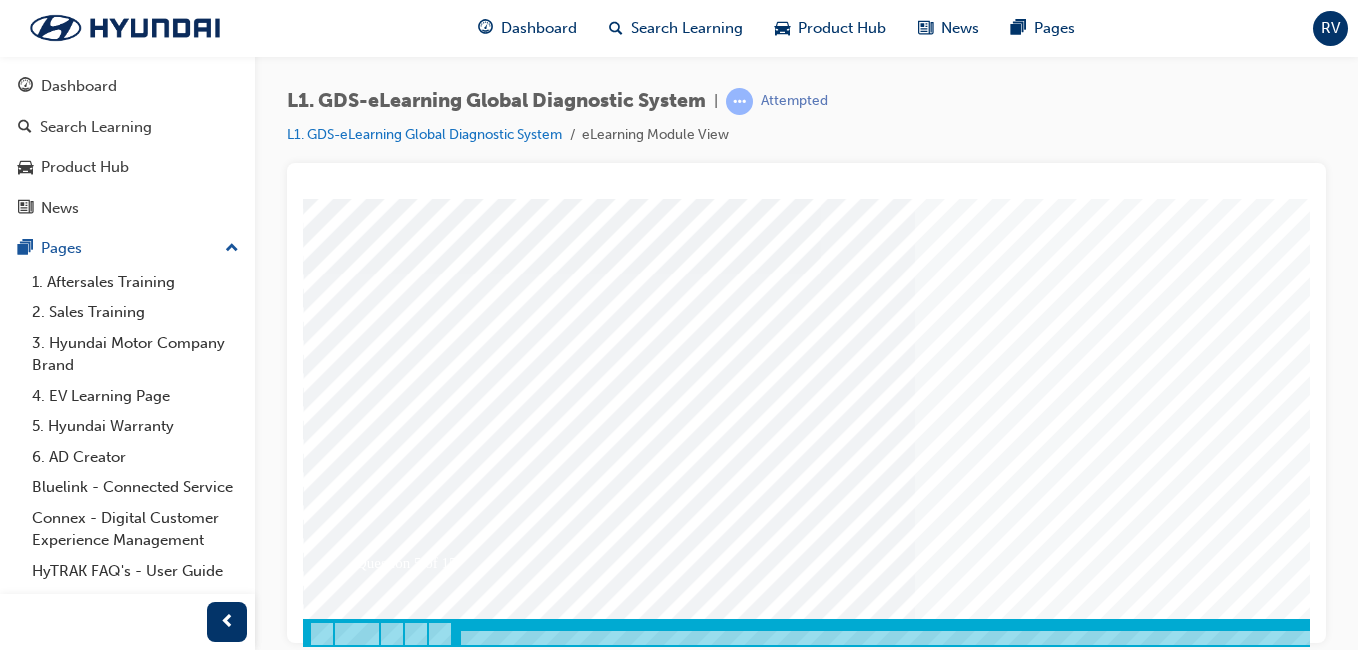 scroll, scrollTop: 0, scrollLeft: 0, axis: both 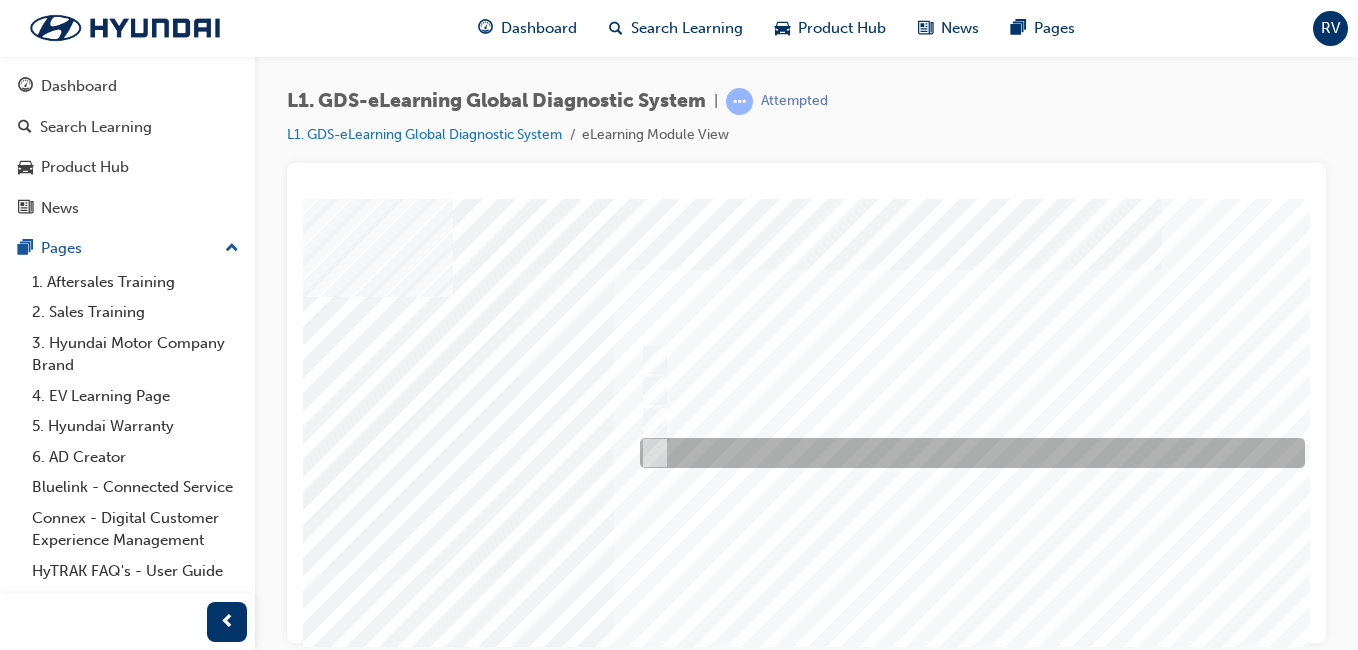 click at bounding box center (967, 453) 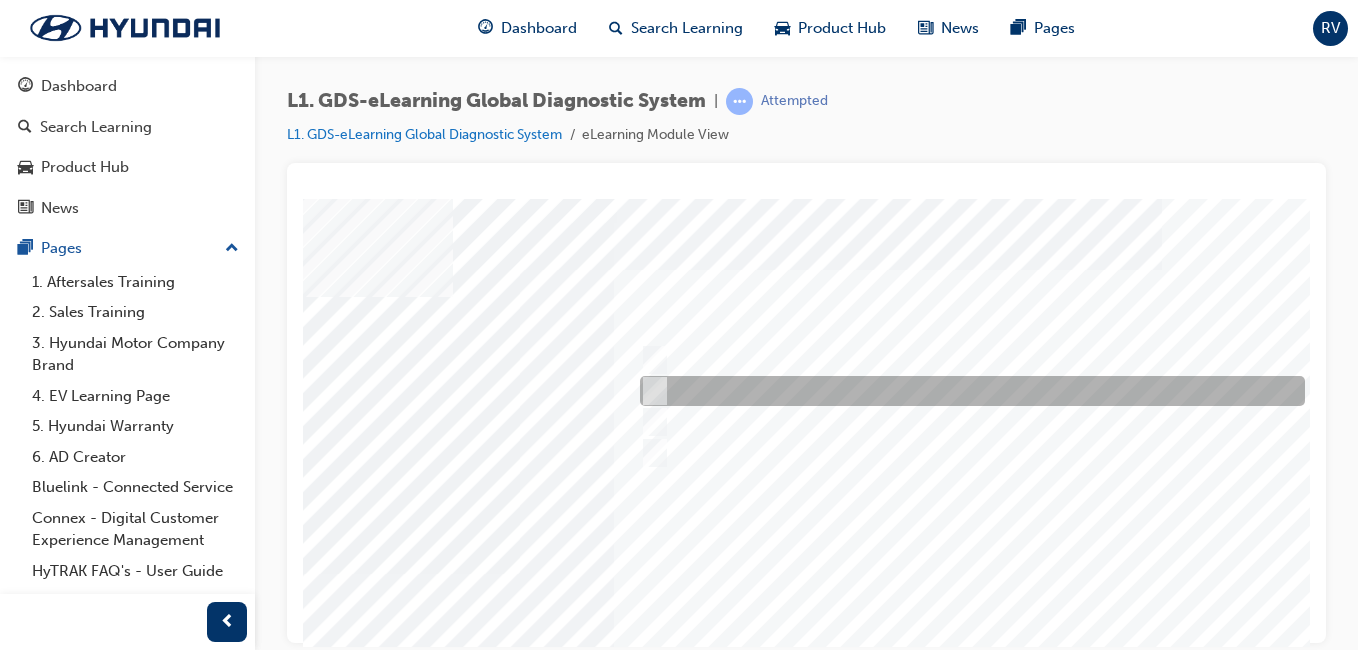 click at bounding box center [967, 391] 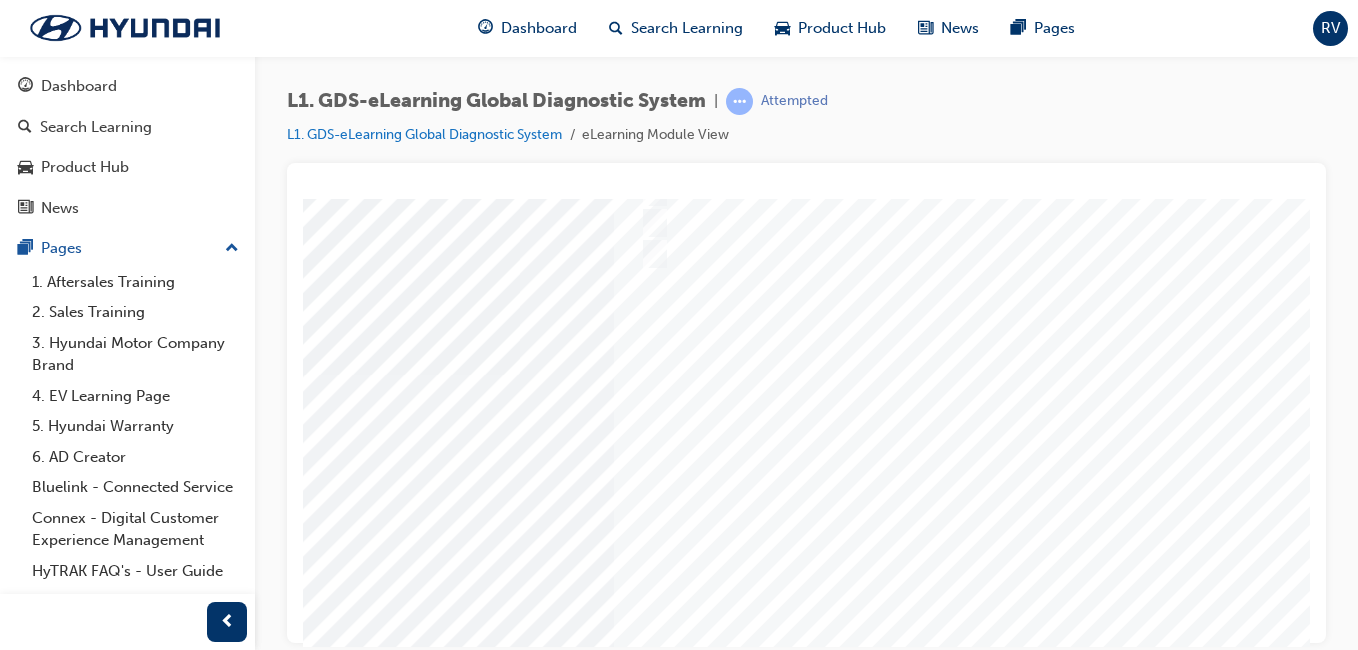 scroll, scrollTop: 200, scrollLeft: 301, axis: both 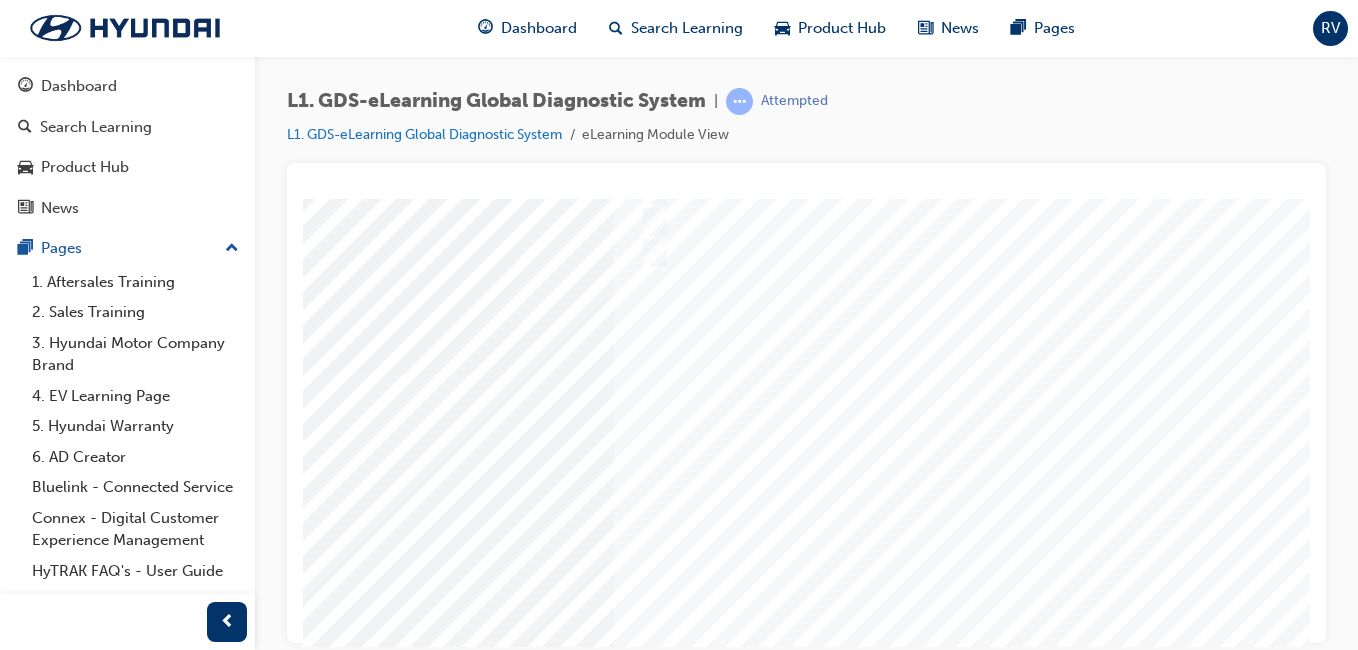click at bounding box center [72, 3455] 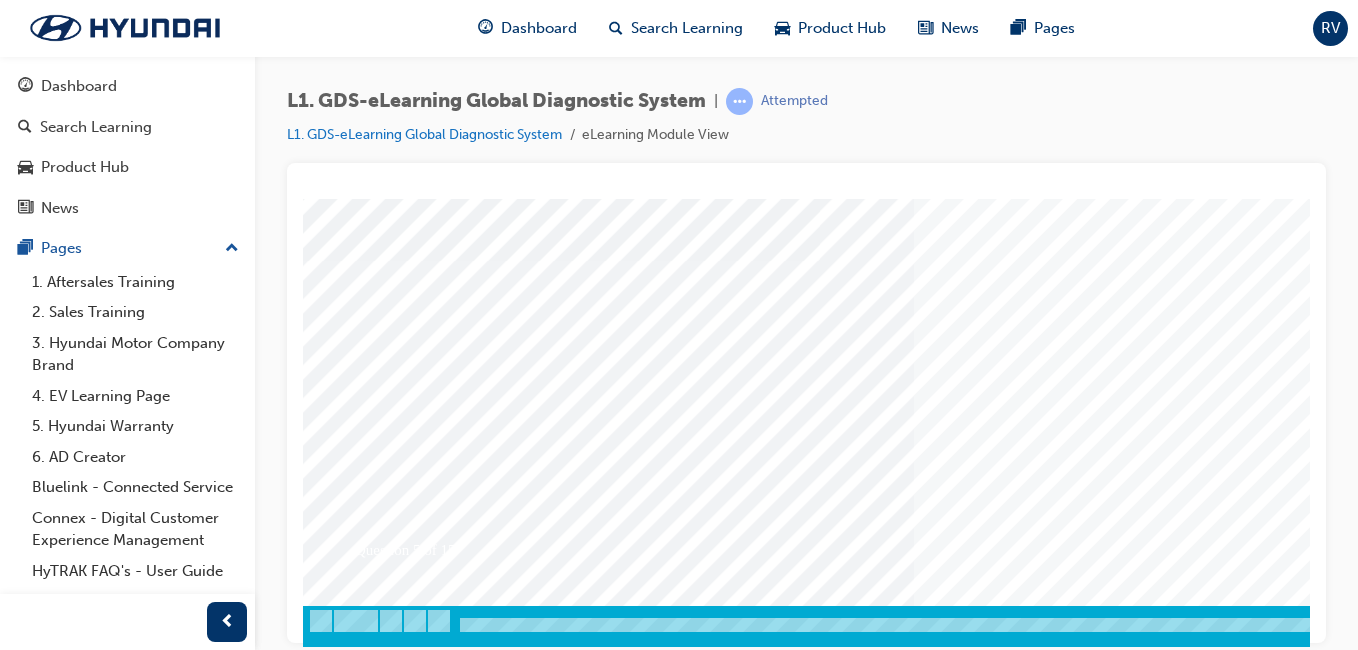 scroll, scrollTop: 317, scrollLeft: 1, axis: both 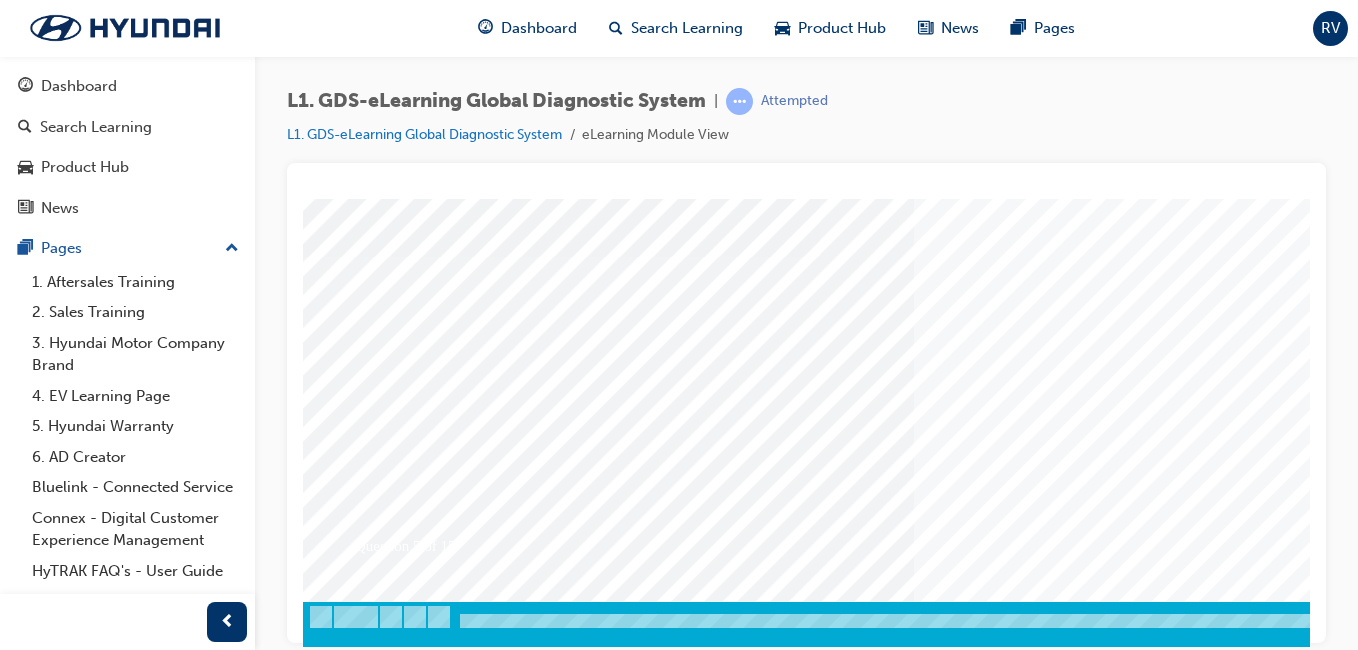 click at bounding box center (982, 256) 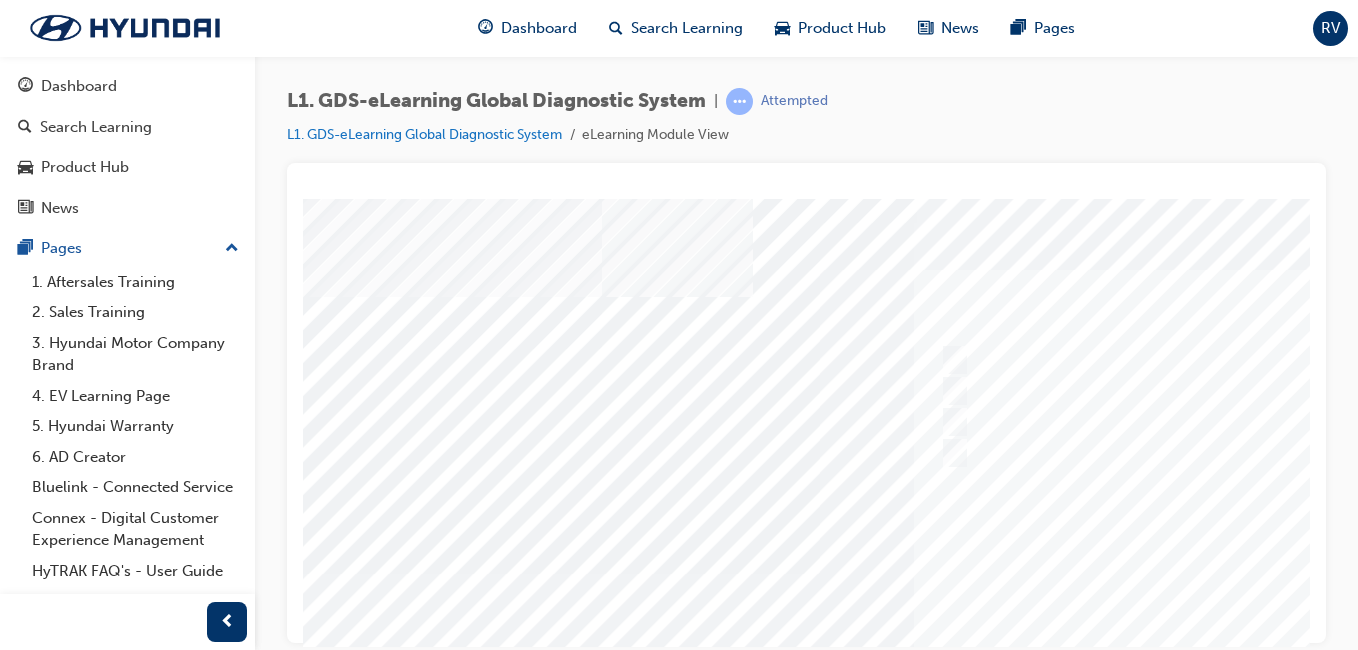 scroll, scrollTop: 0, scrollLeft: 368, axis: horizontal 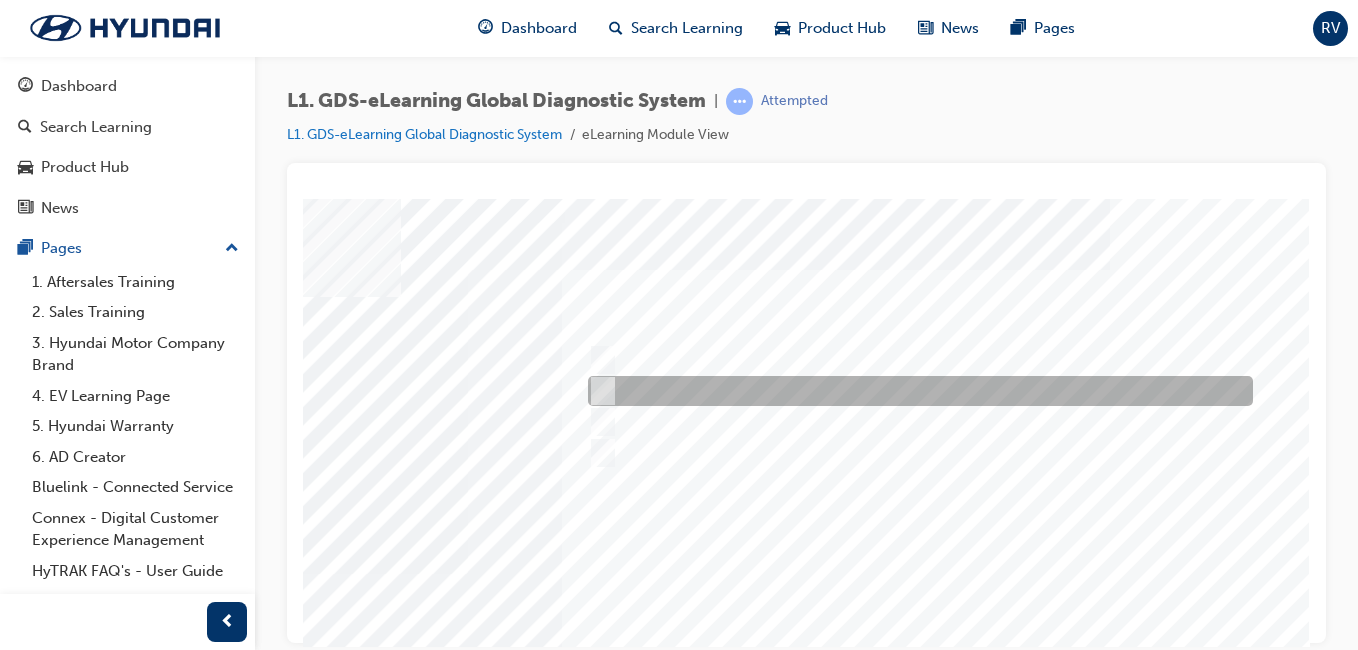 click at bounding box center [915, 391] 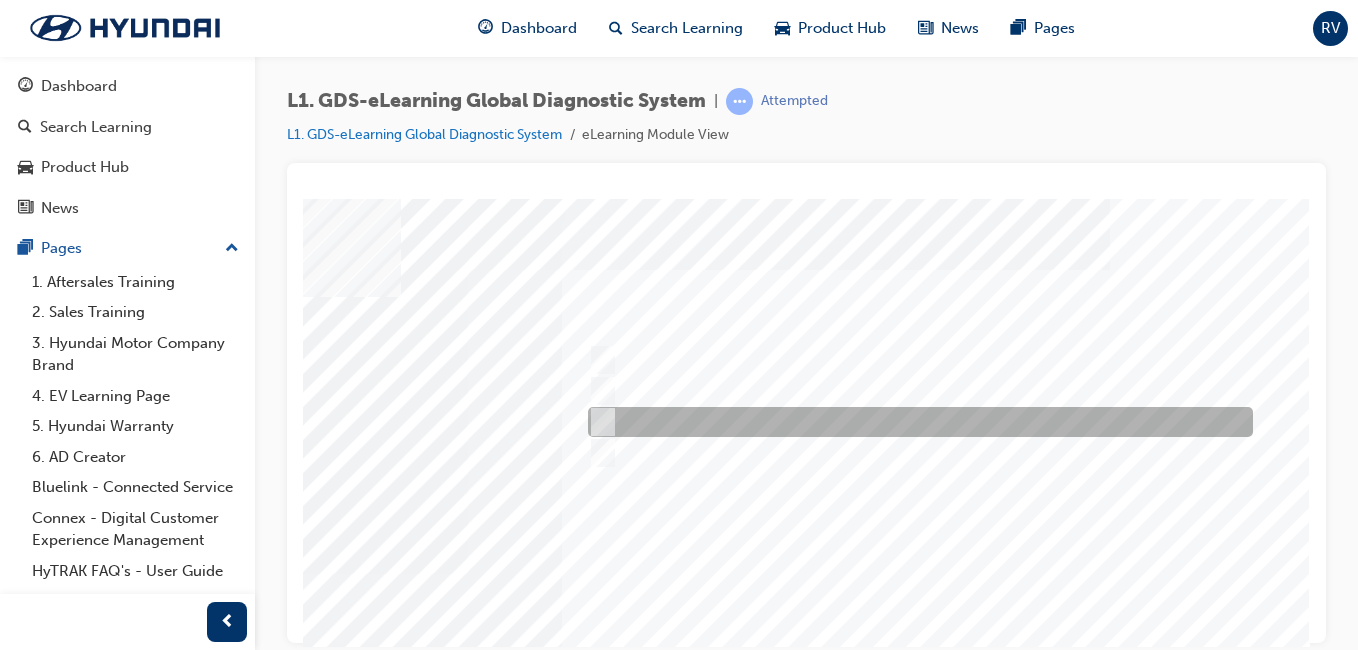 click at bounding box center [915, 422] 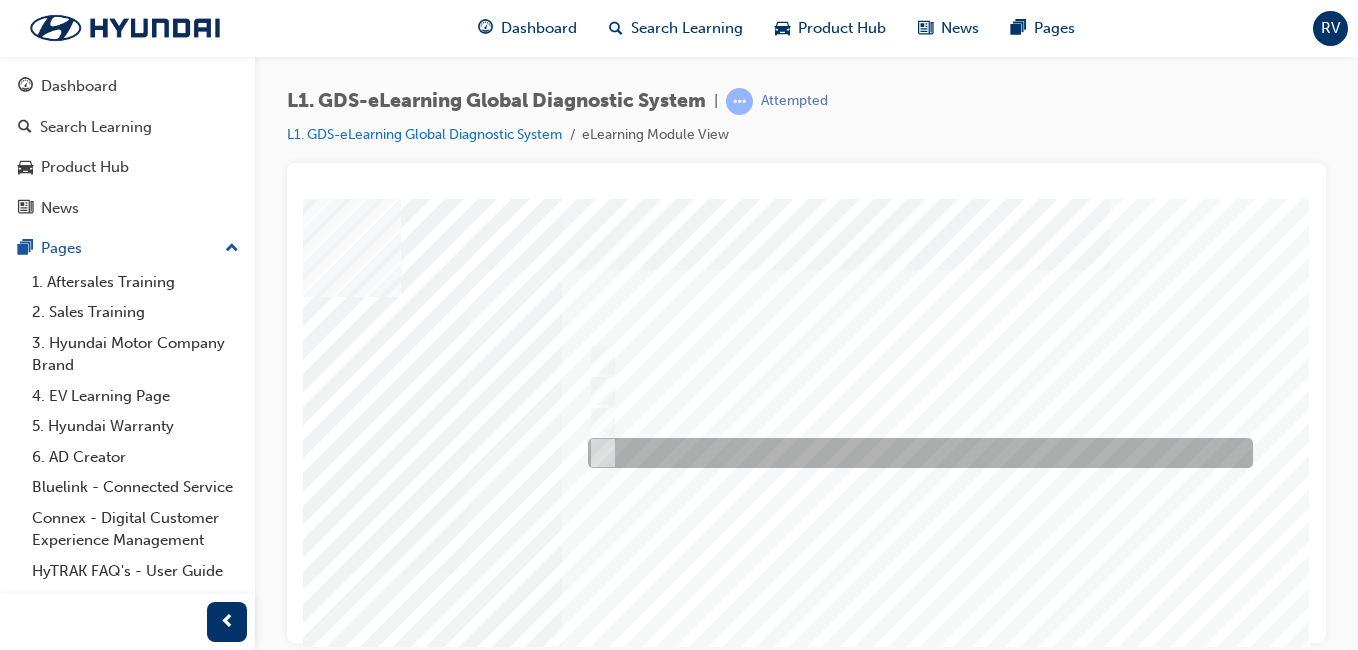 click at bounding box center [915, 453] 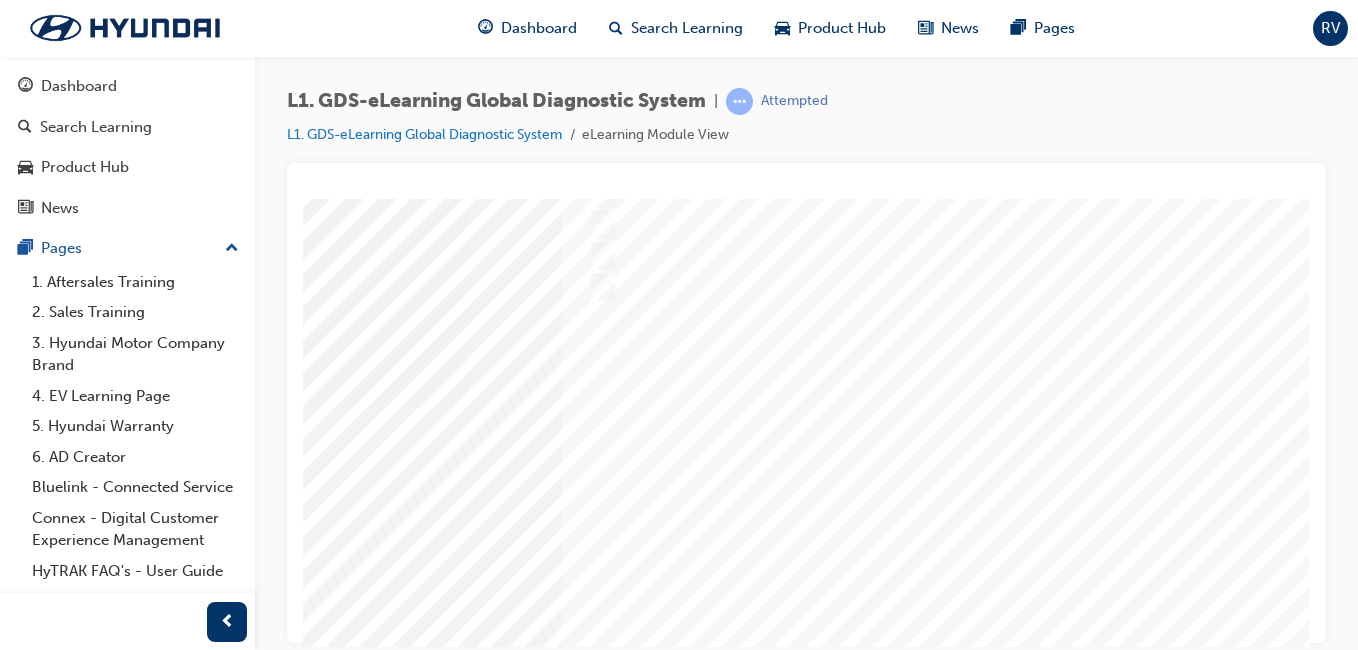 scroll, scrollTop: 233, scrollLeft: 368, axis: both 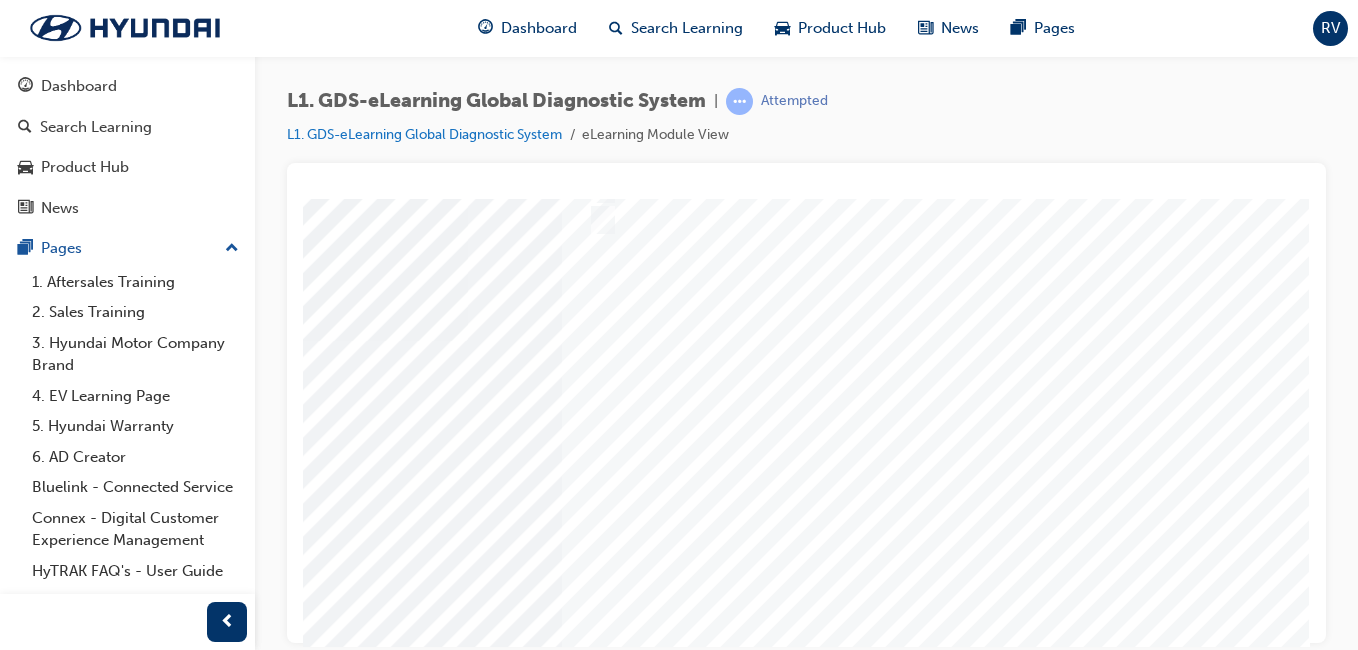 click at bounding box center (20, 3422) 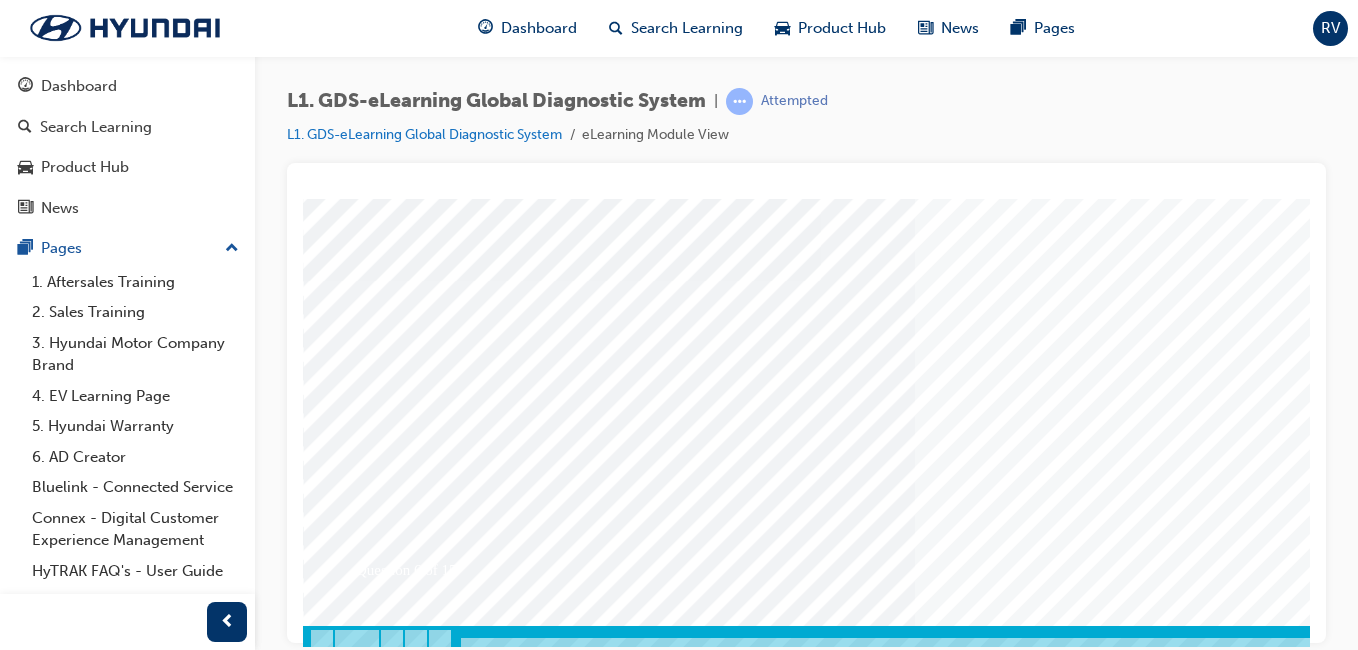 scroll, scrollTop: 317, scrollLeft: 0, axis: vertical 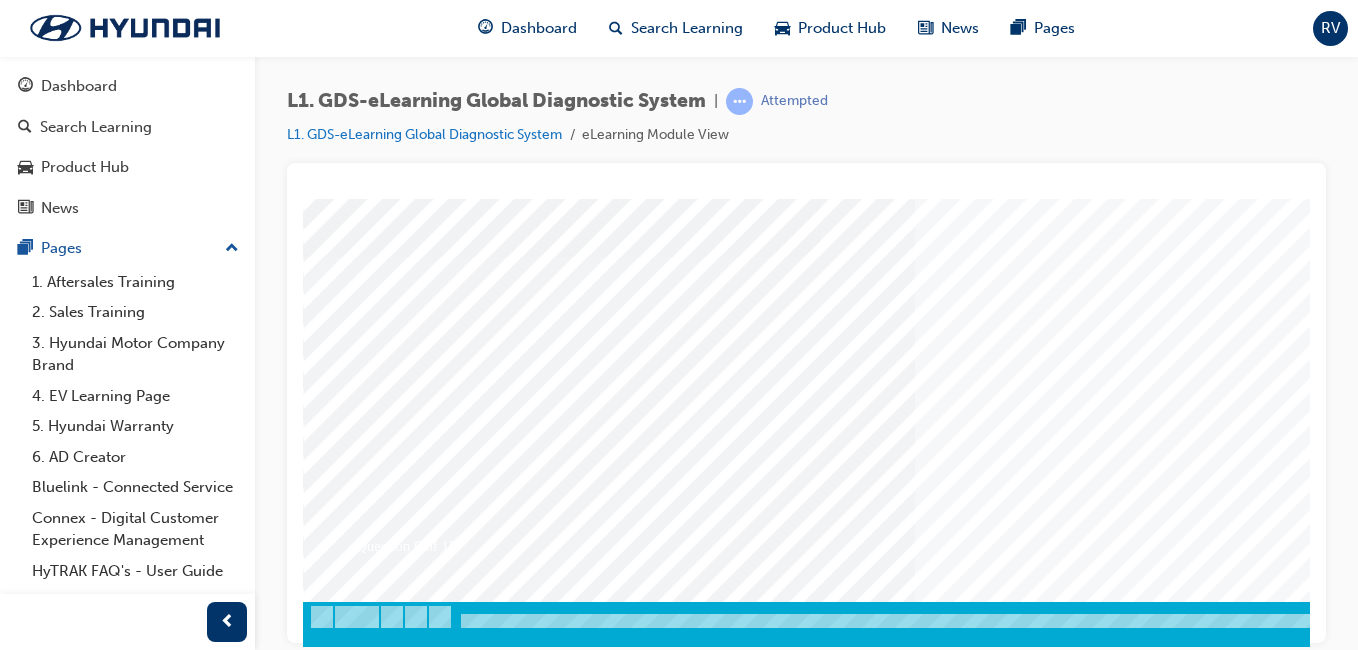 click at bounding box center [983, 256] 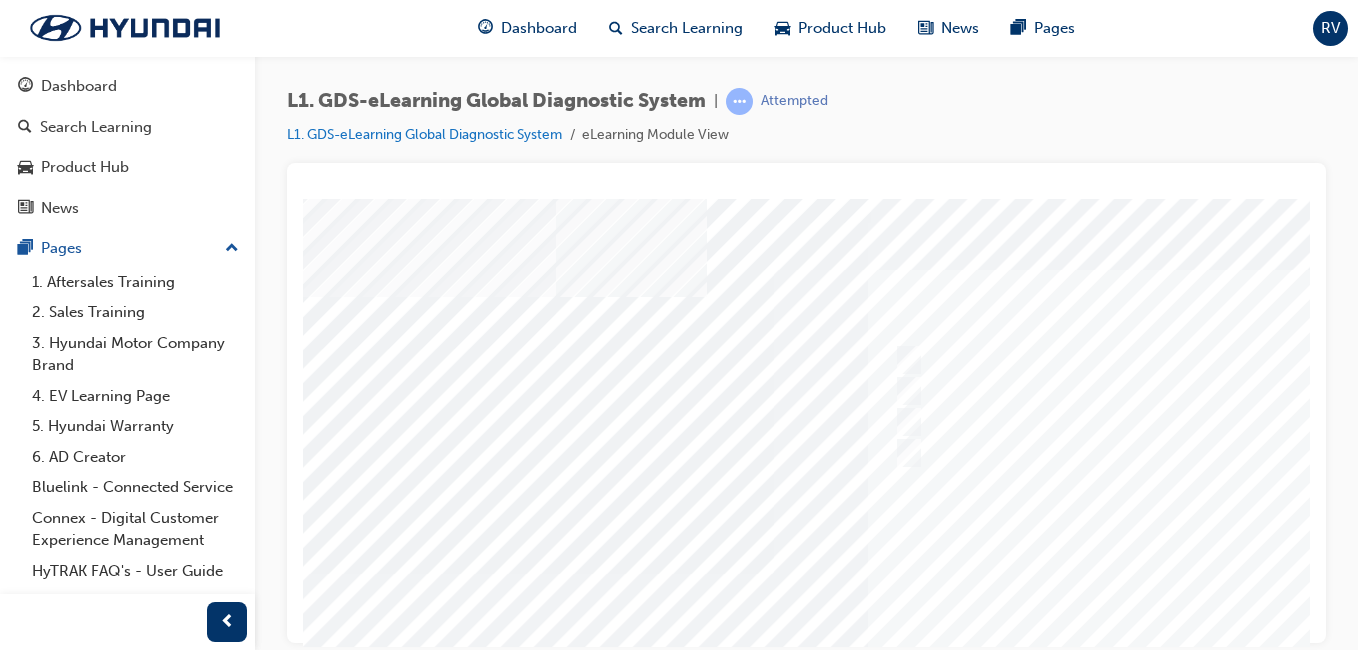 scroll, scrollTop: 0, scrollLeft: 368, axis: horizontal 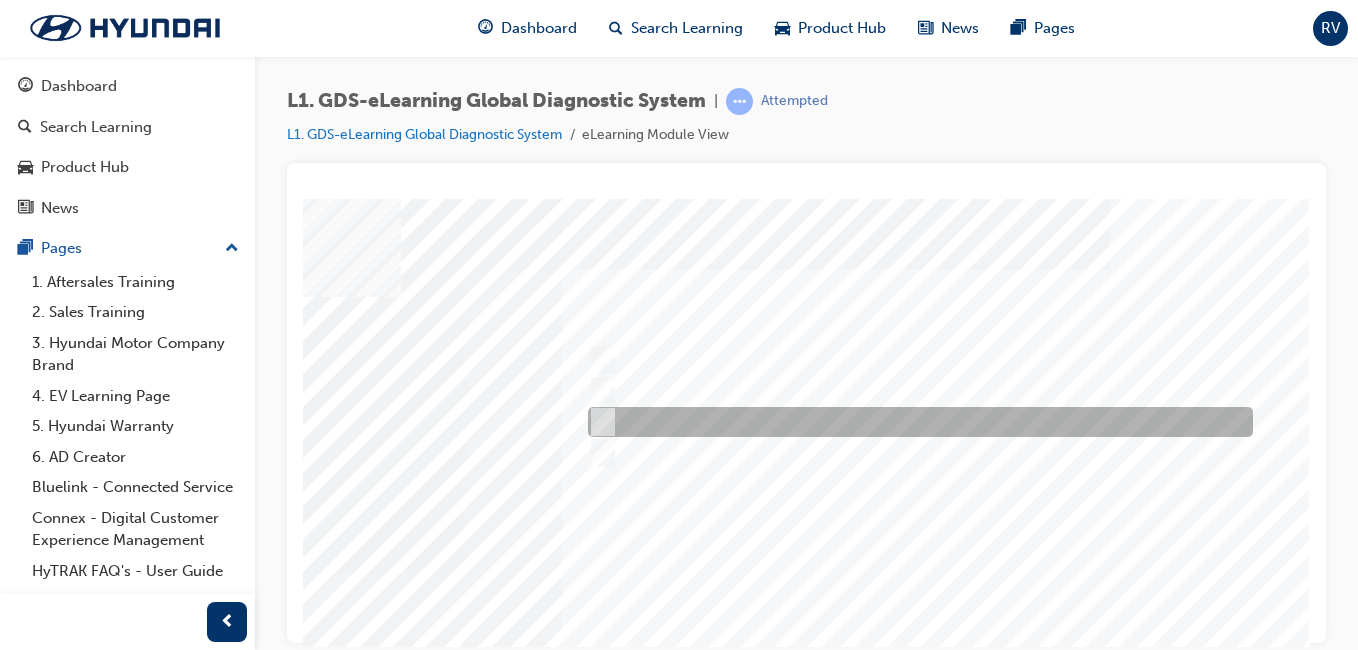 click at bounding box center [915, 422] 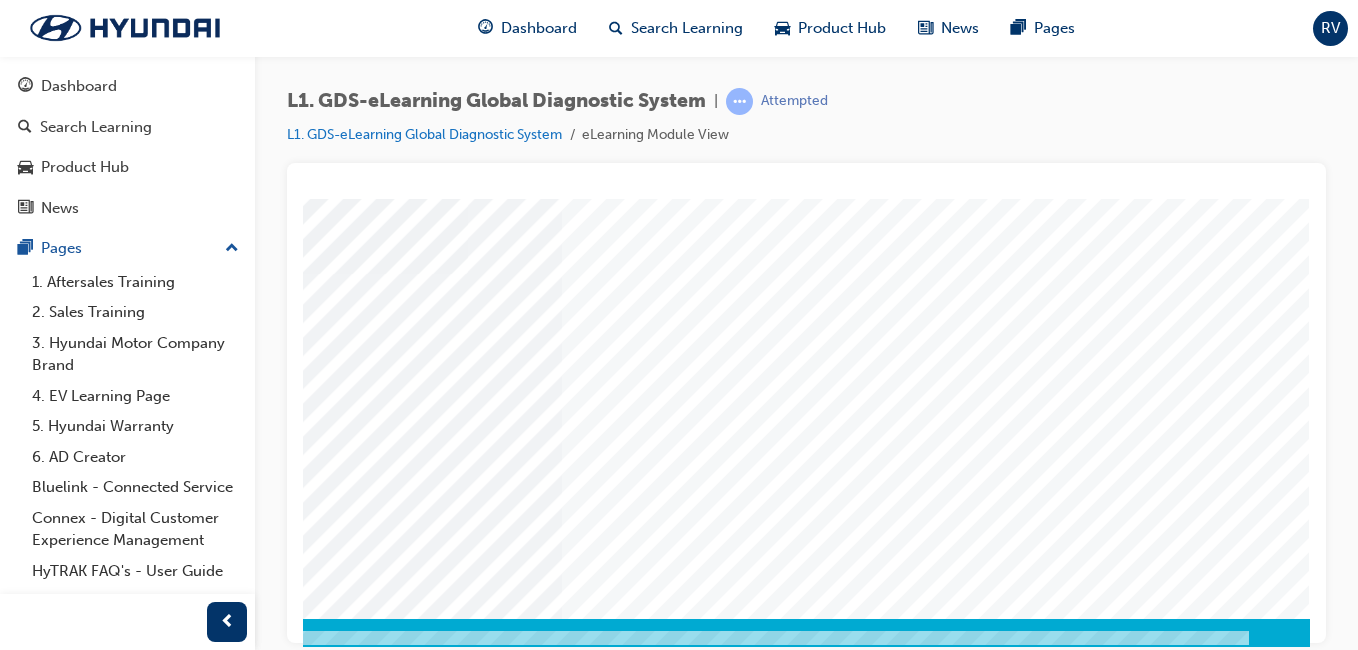 click at bounding box center (20, 3355) 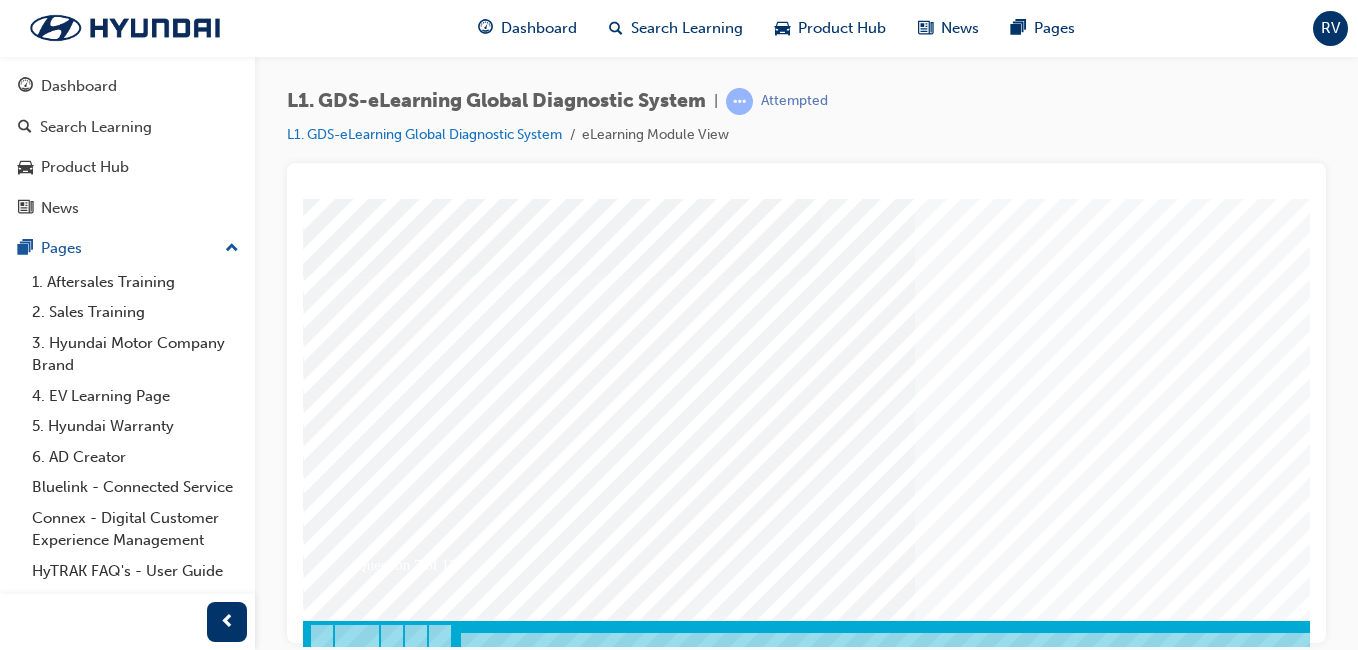 scroll, scrollTop: 317, scrollLeft: 0, axis: vertical 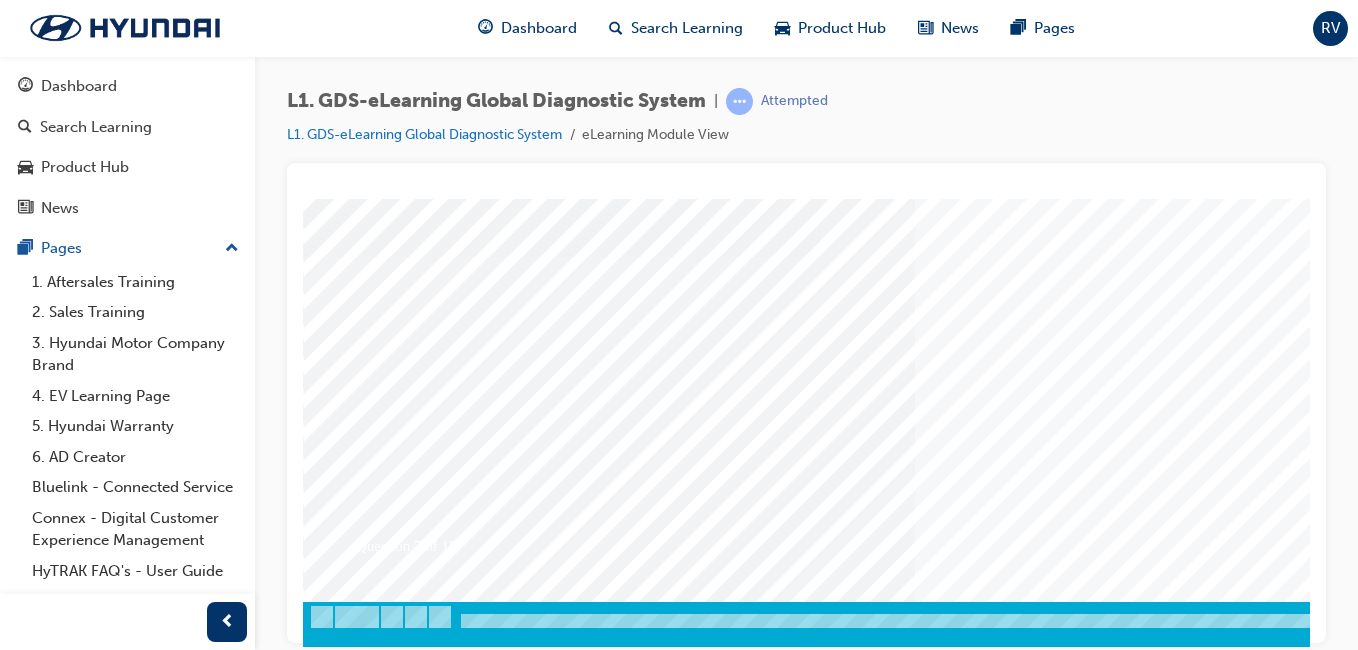 click at bounding box center (983, 256) 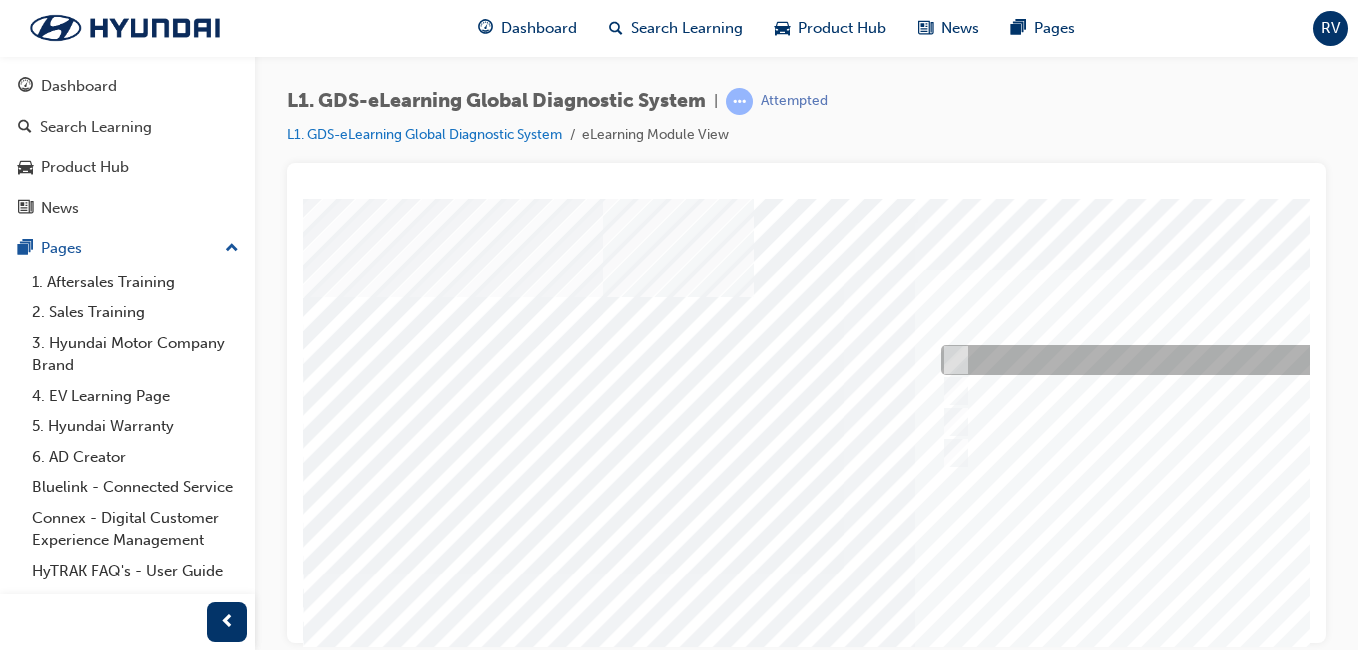 click at bounding box center (952, 360) 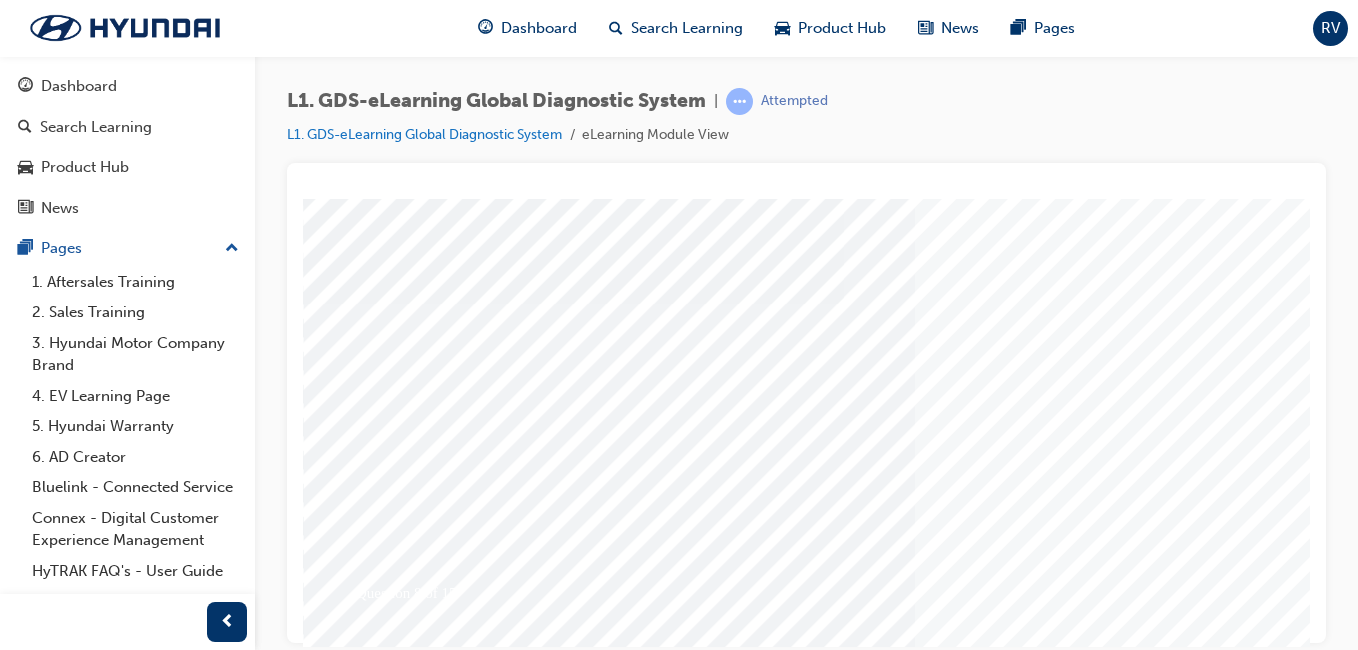 scroll, scrollTop: 317, scrollLeft: 0, axis: vertical 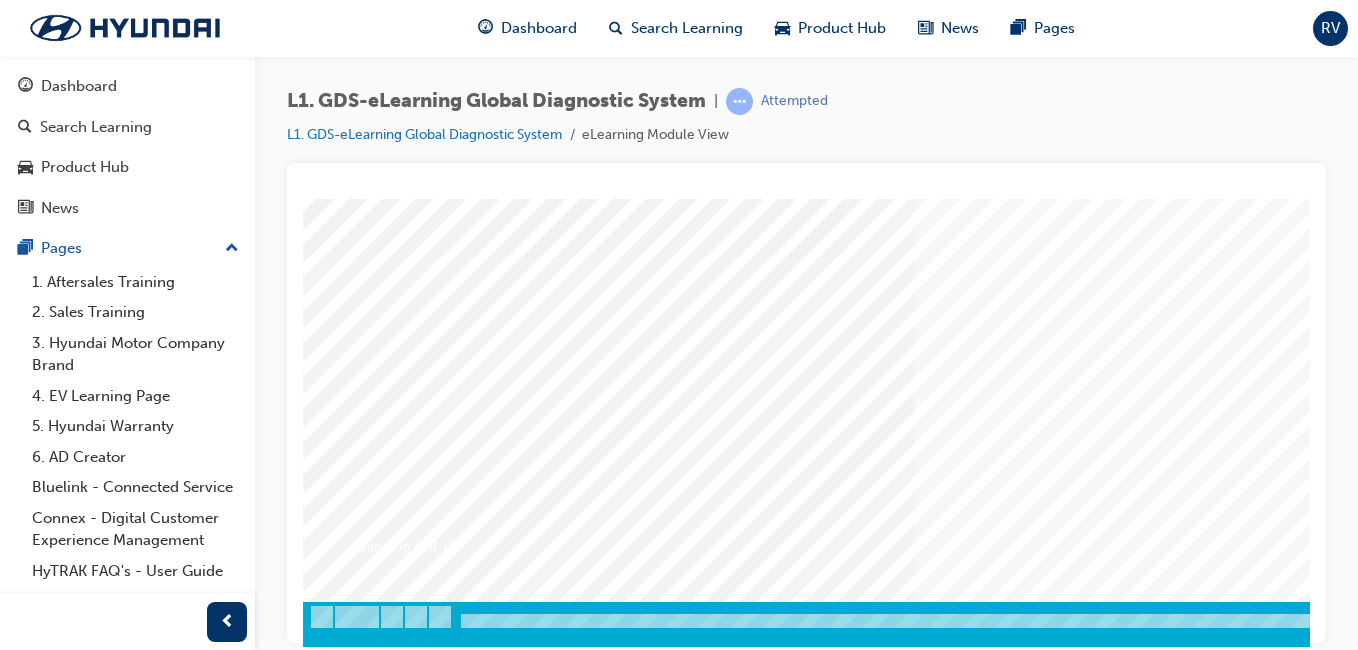 click at bounding box center [373, 3338] 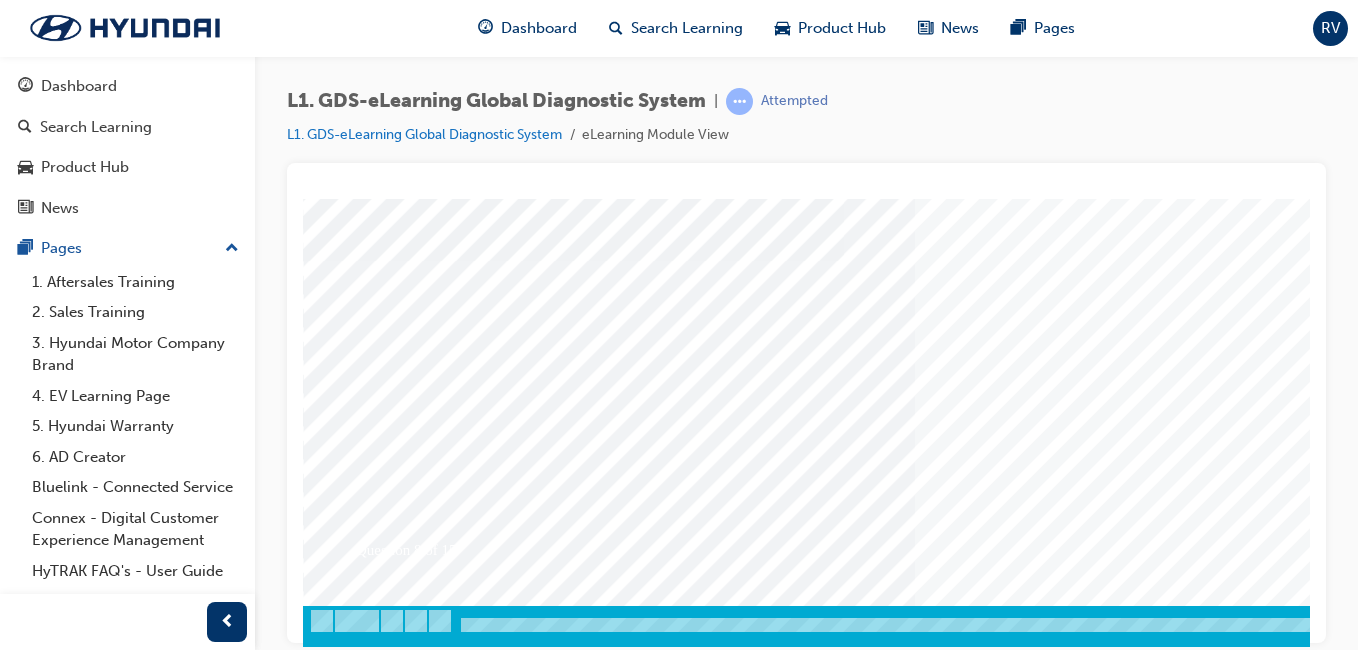 scroll, scrollTop: 317, scrollLeft: 0, axis: vertical 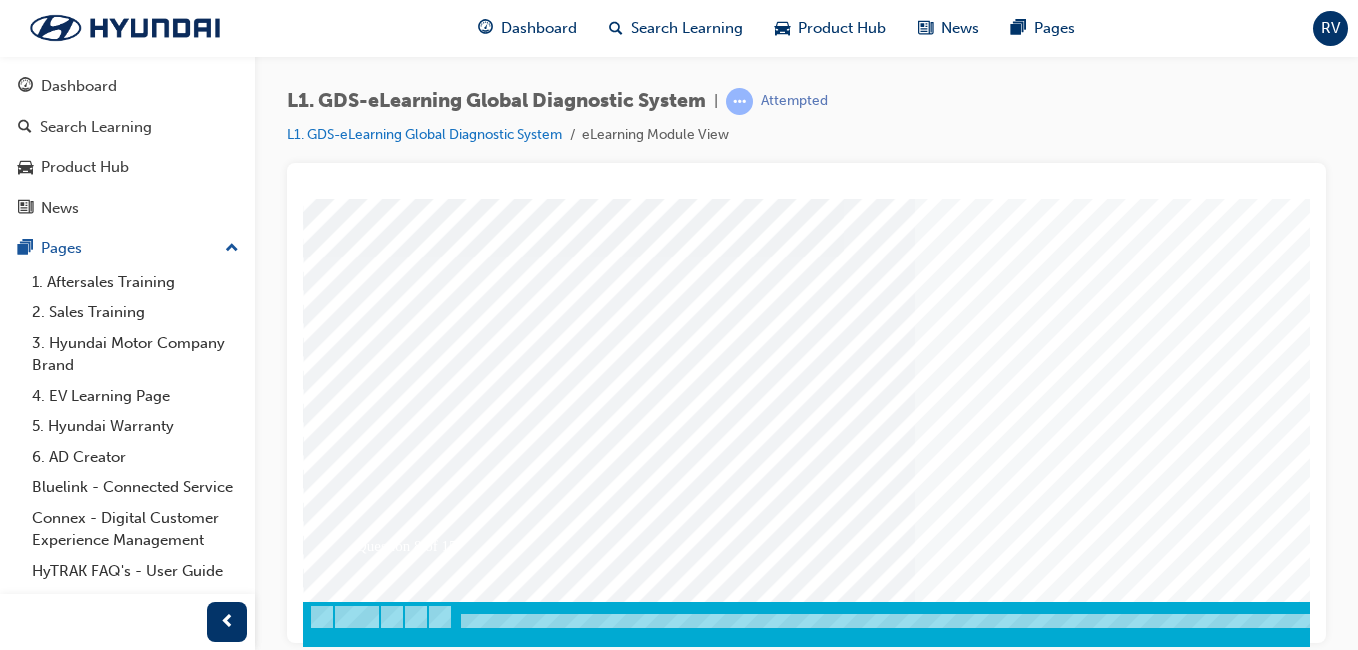 click at bounding box center [983, 256] 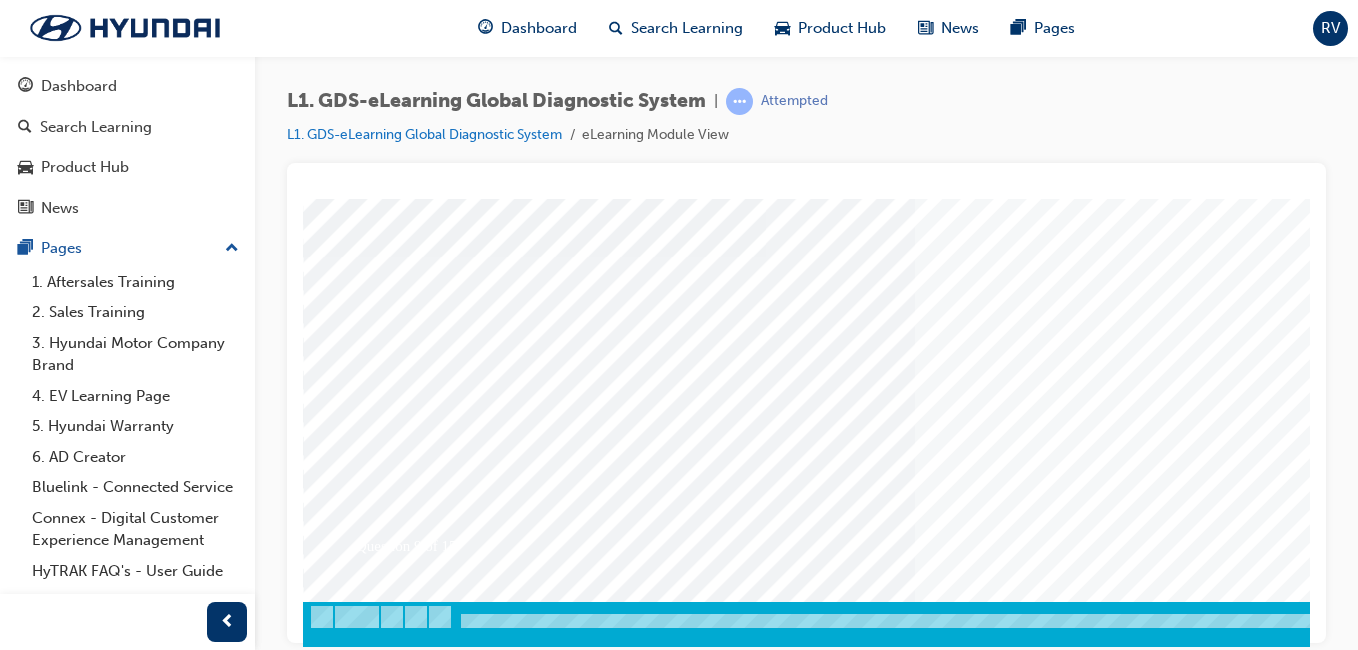 scroll, scrollTop: 0, scrollLeft: 0, axis: both 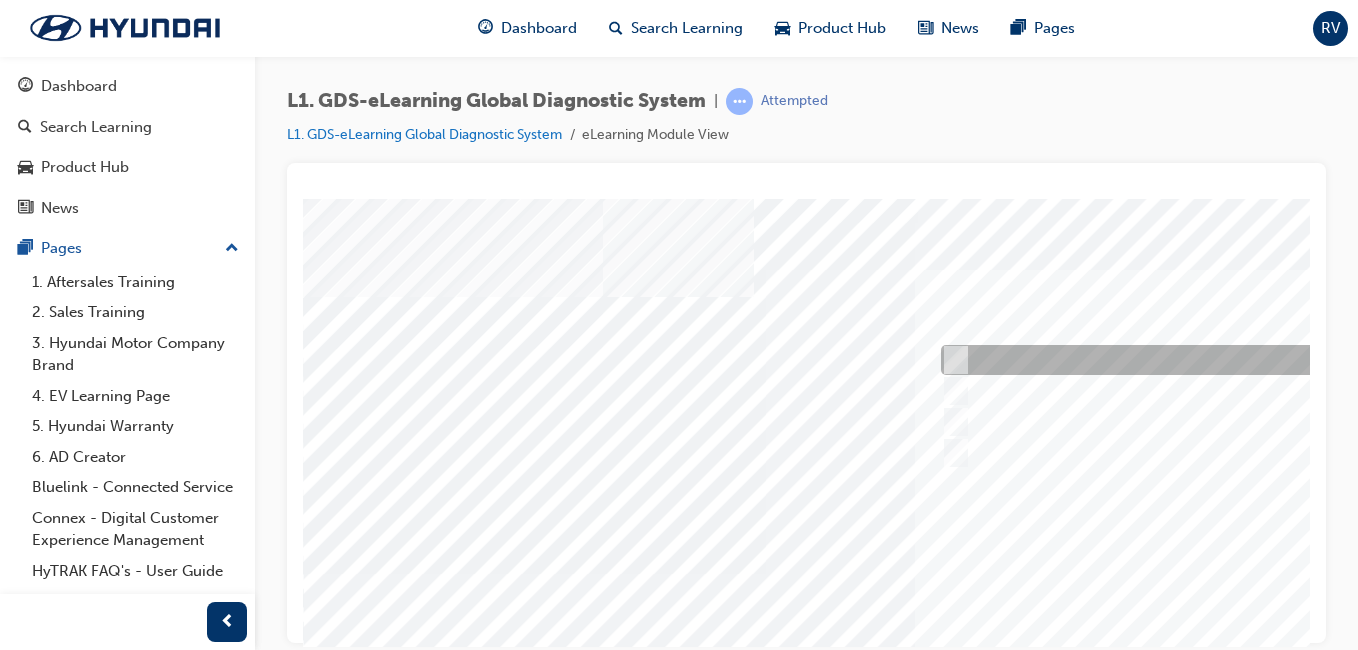 click at bounding box center (1268, 360) 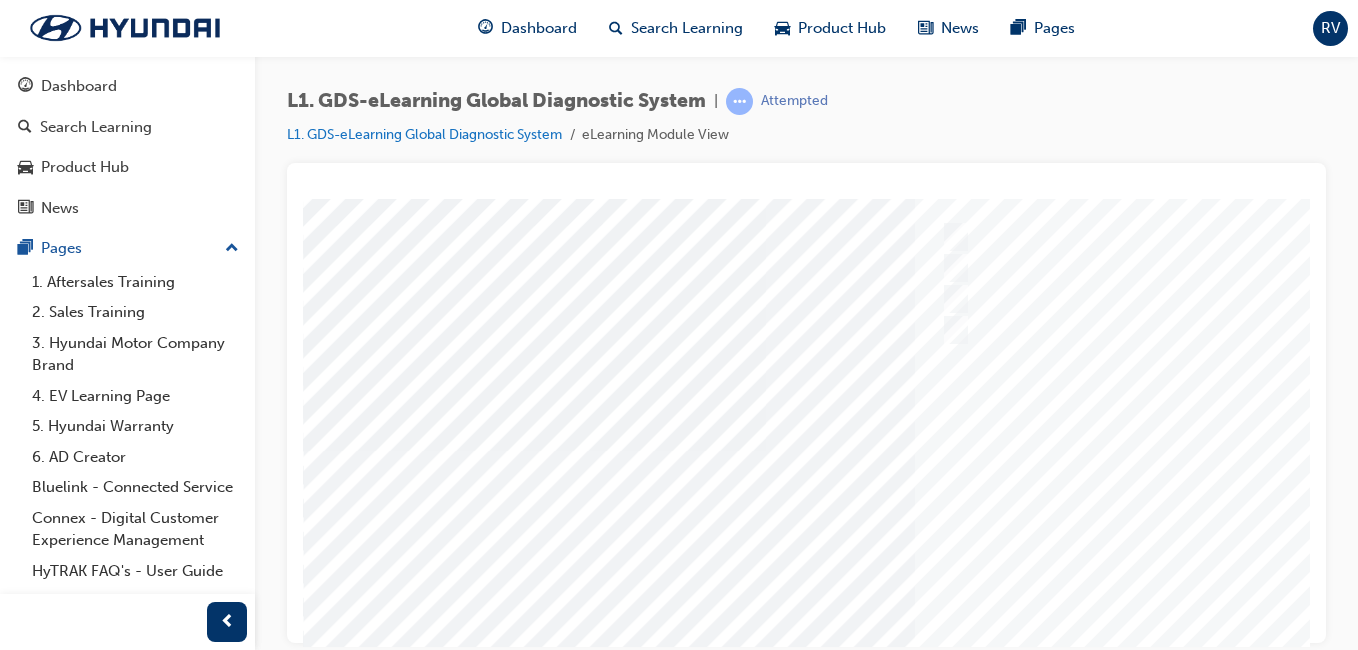 scroll, scrollTop: 117, scrollLeft: 0, axis: vertical 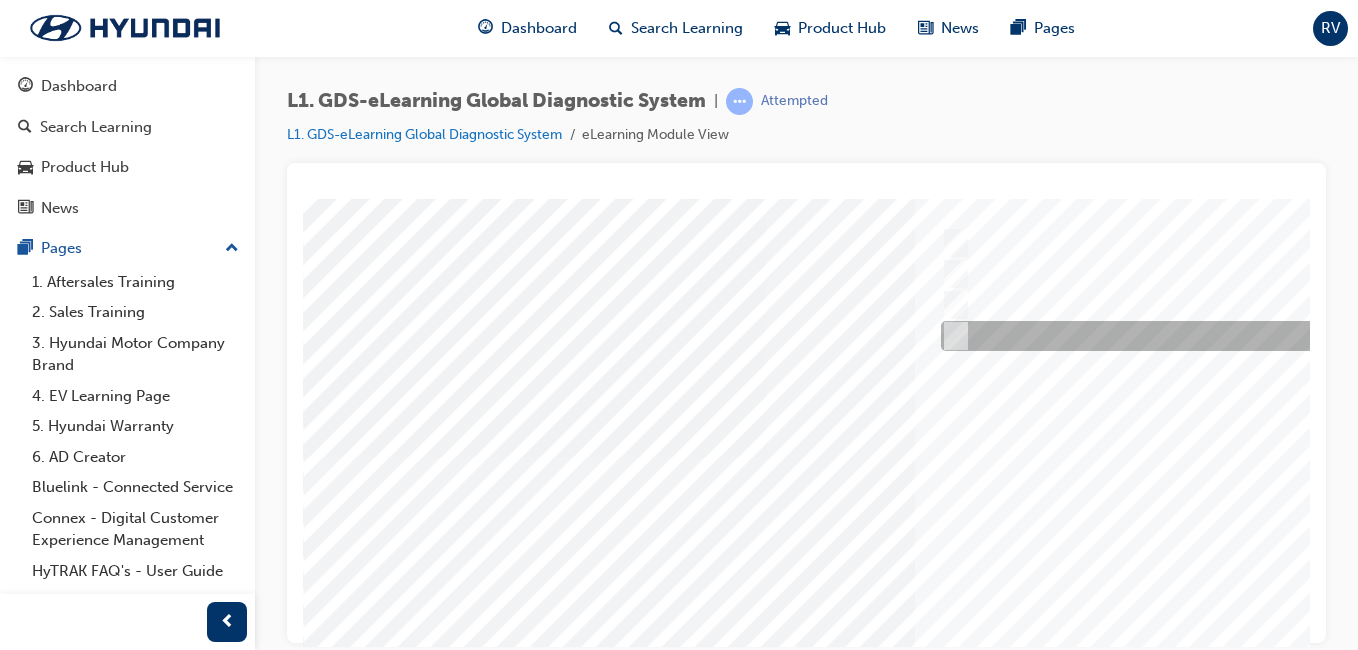 click at bounding box center (1268, 336) 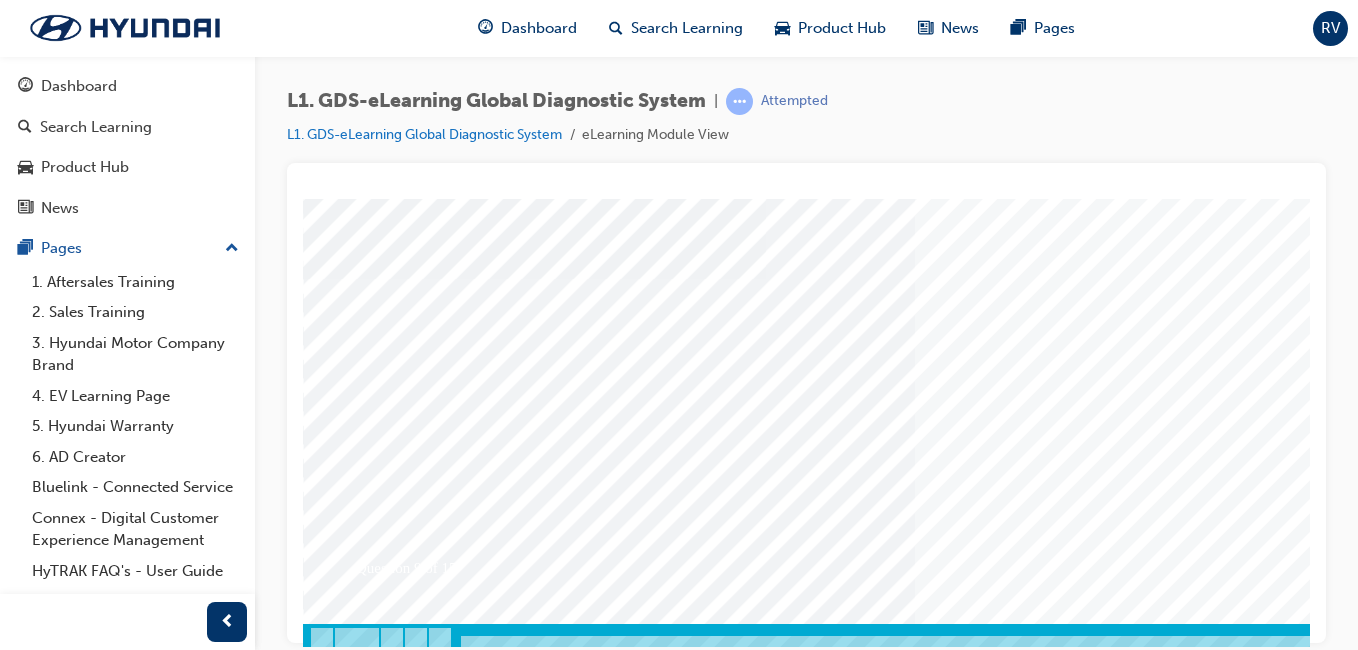 scroll, scrollTop: 317, scrollLeft: 0, axis: vertical 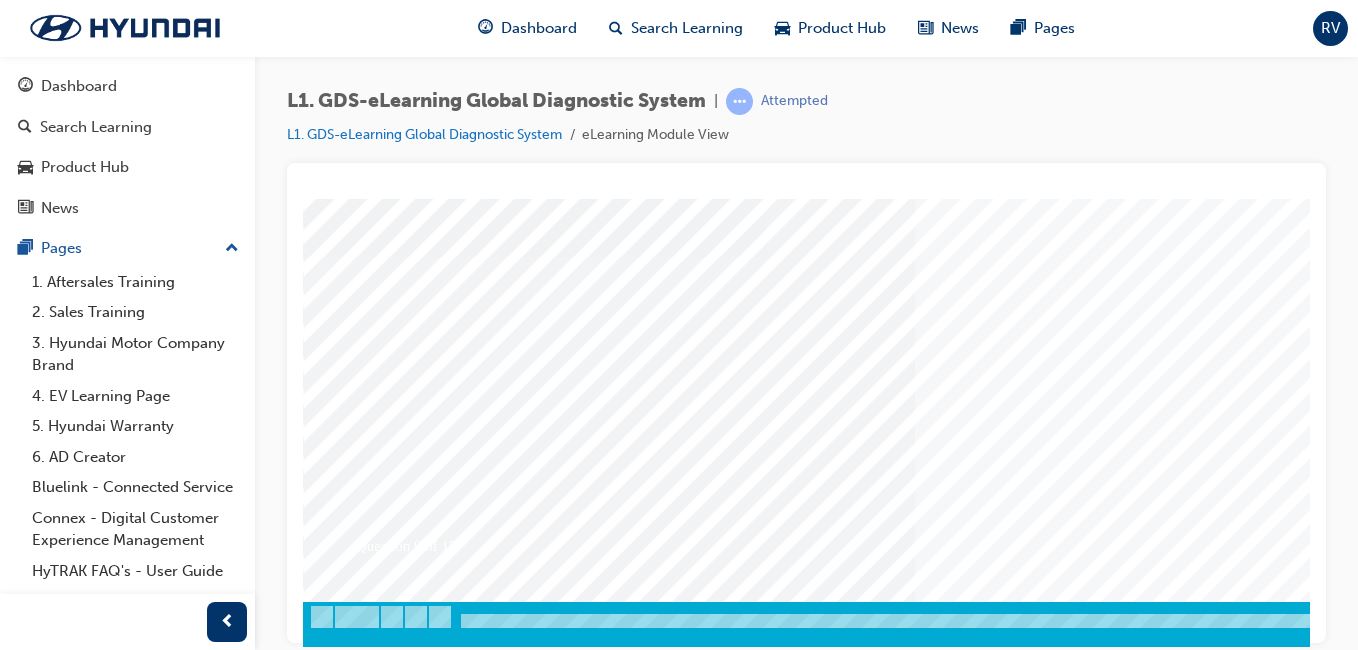 click at bounding box center [373, 3338] 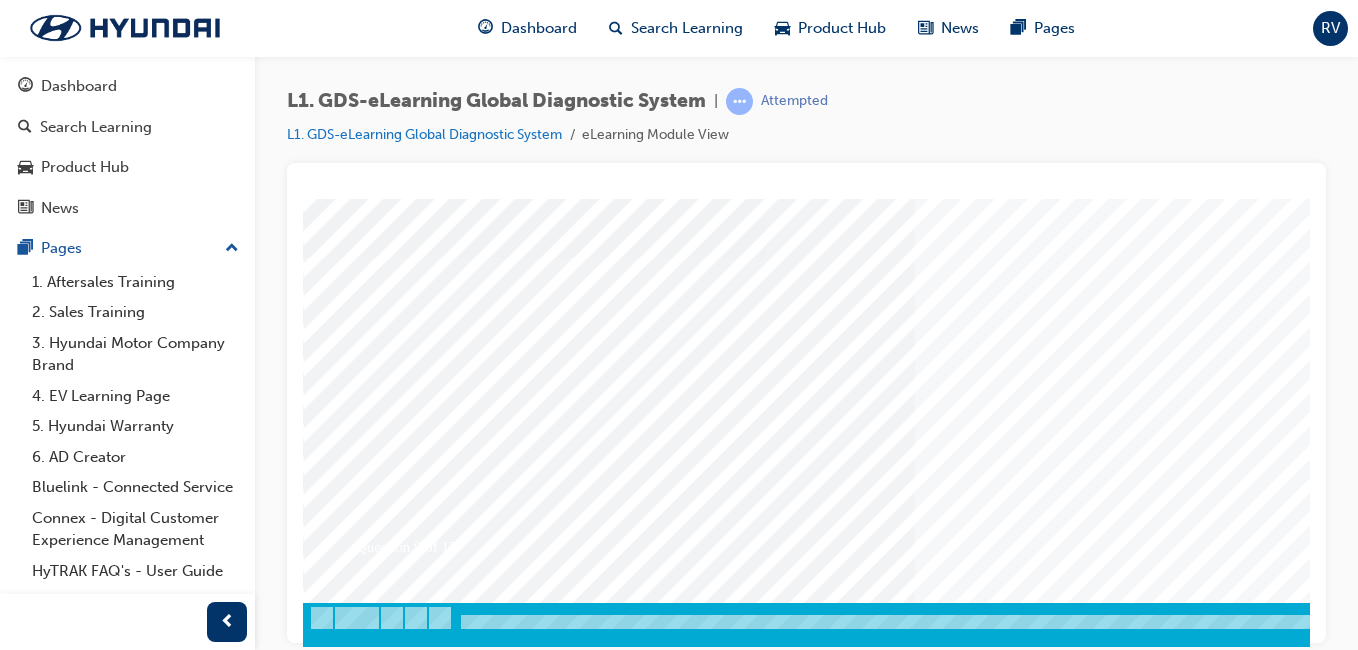 scroll, scrollTop: 317, scrollLeft: 0, axis: vertical 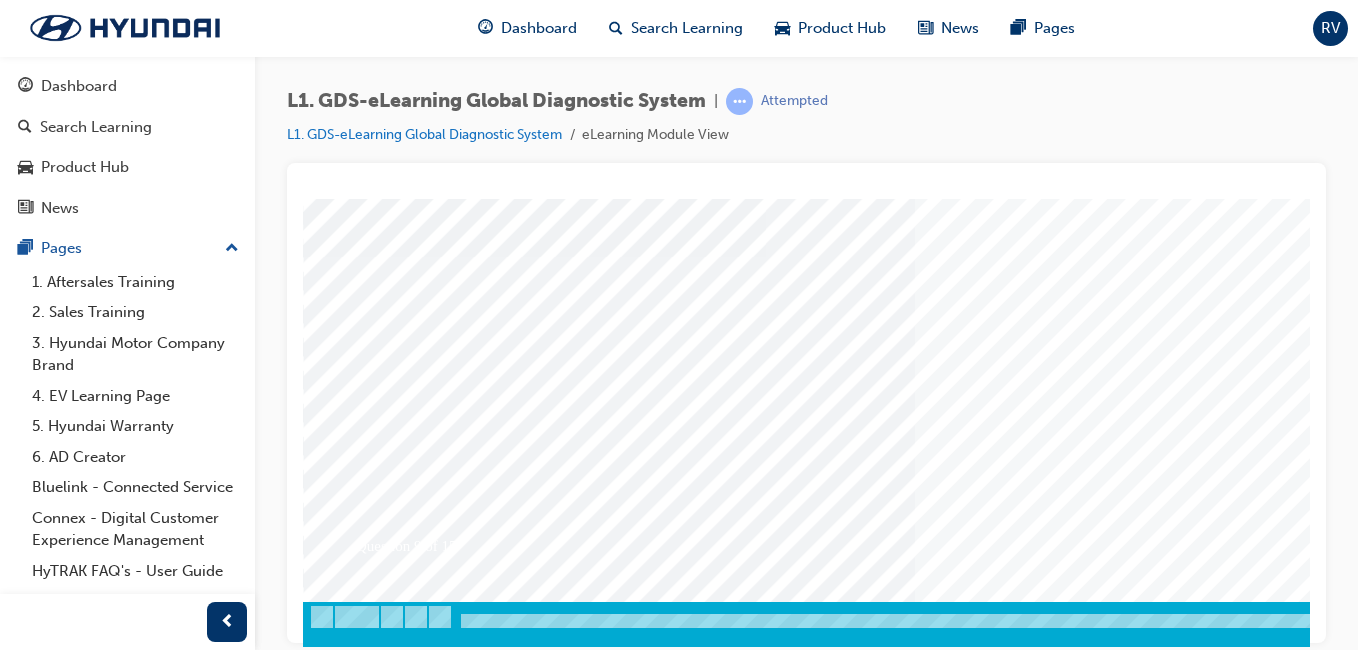 click at bounding box center (983, 256) 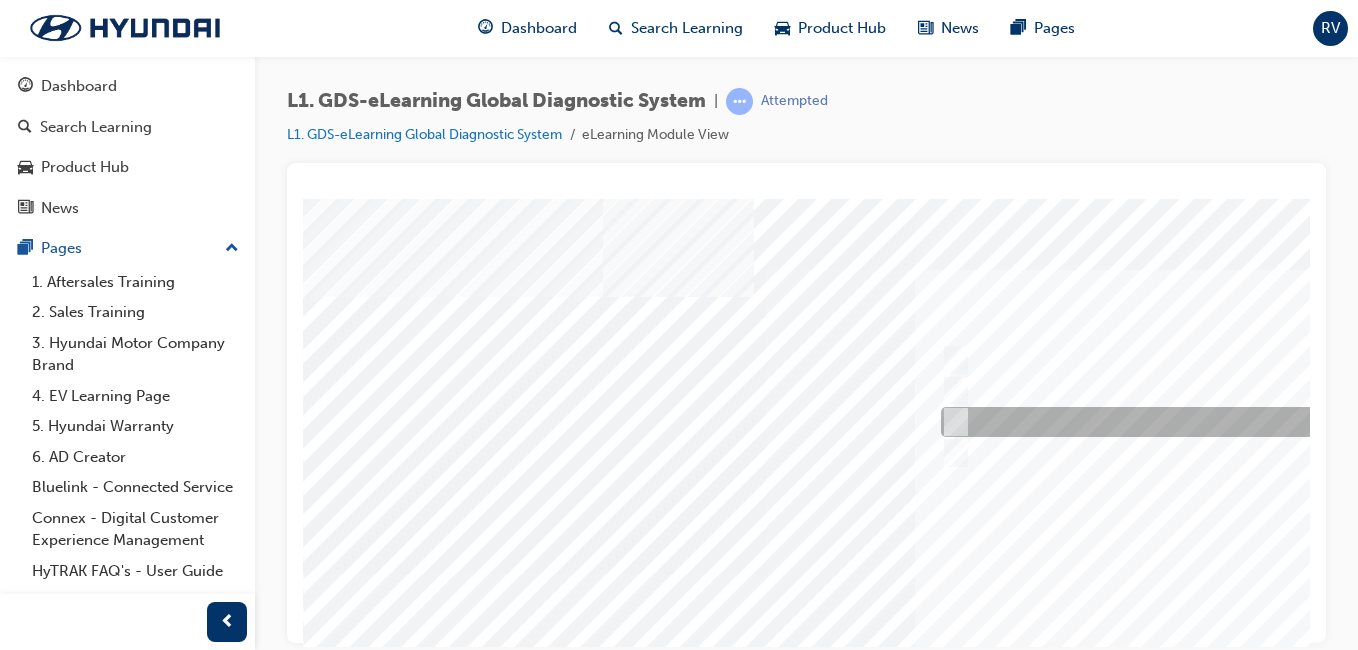 click at bounding box center [1268, 422] 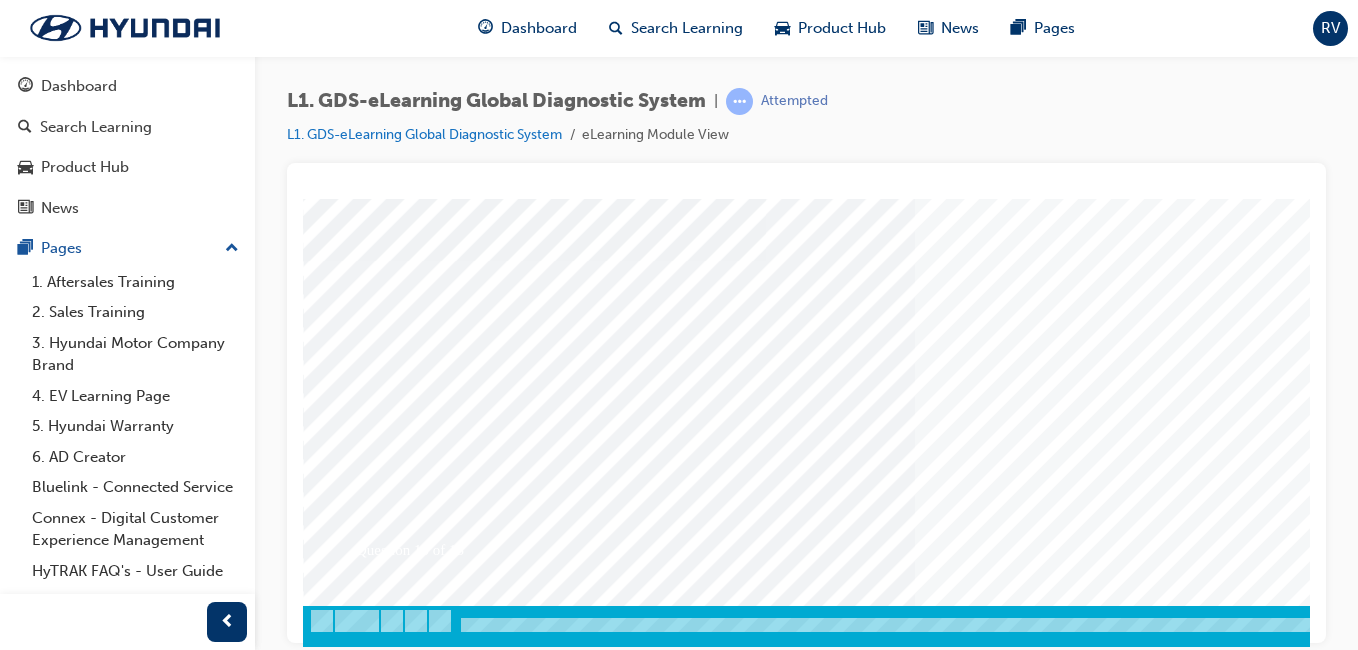 scroll, scrollTop: 317, scrollLeft: 0, axis: vertical 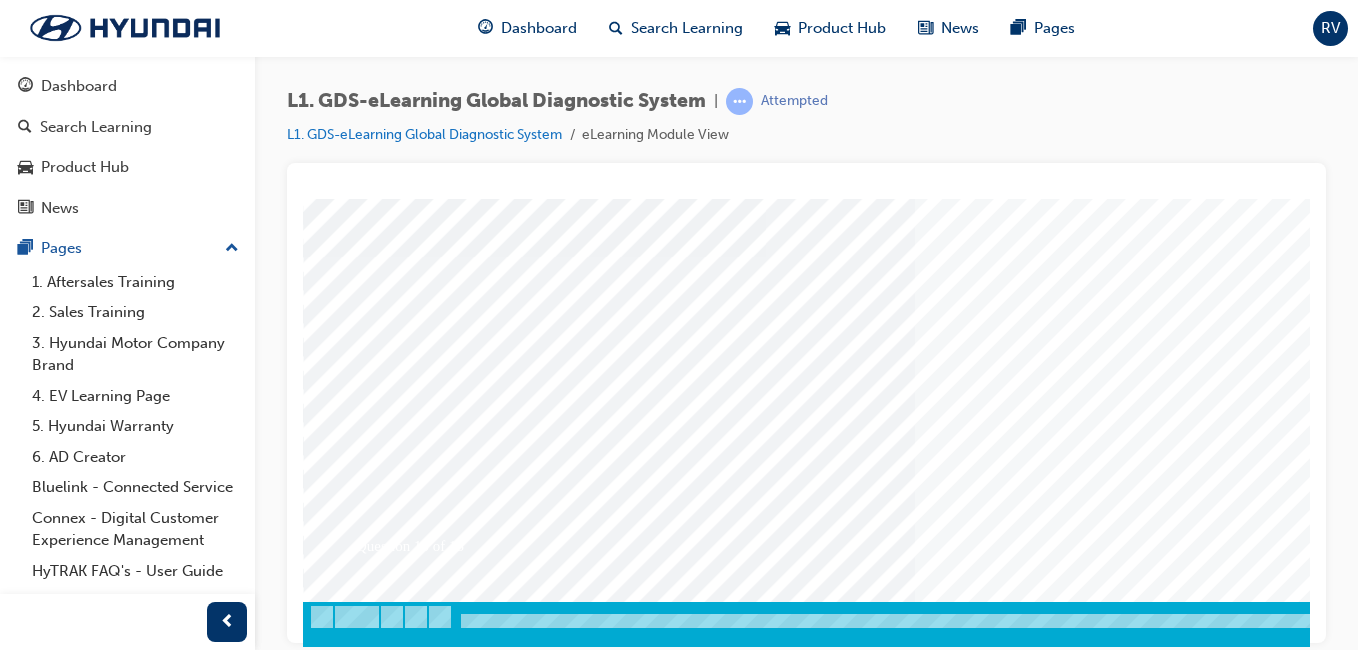 click at bounding box center (373, 3338) 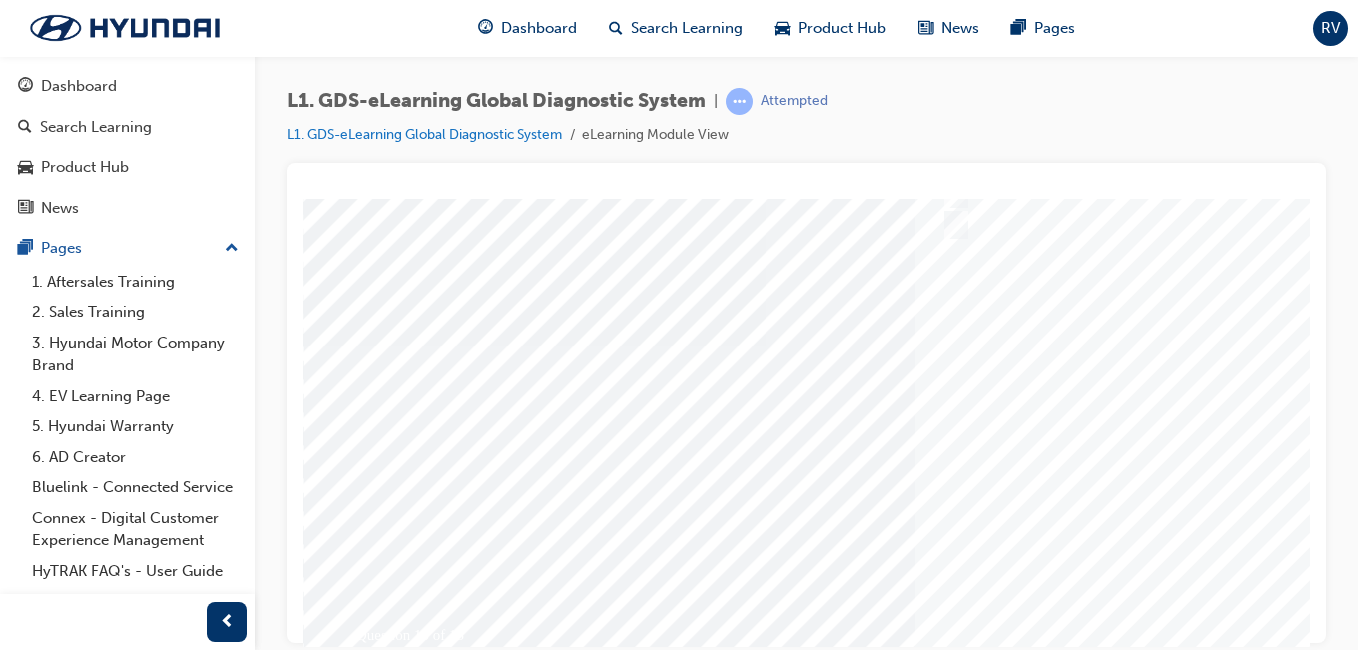 scroll, scrollTop: 233, scrollLeft: 0, axis: vertical 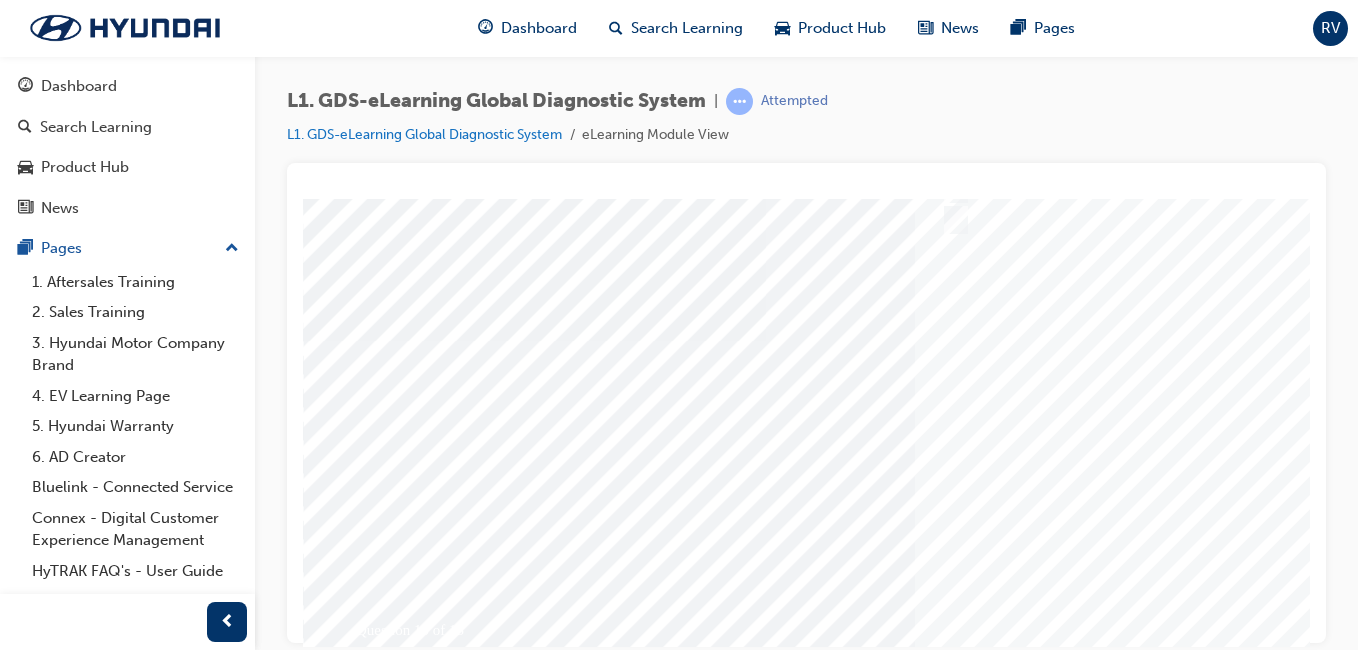 click at bounding box center [983, 340] 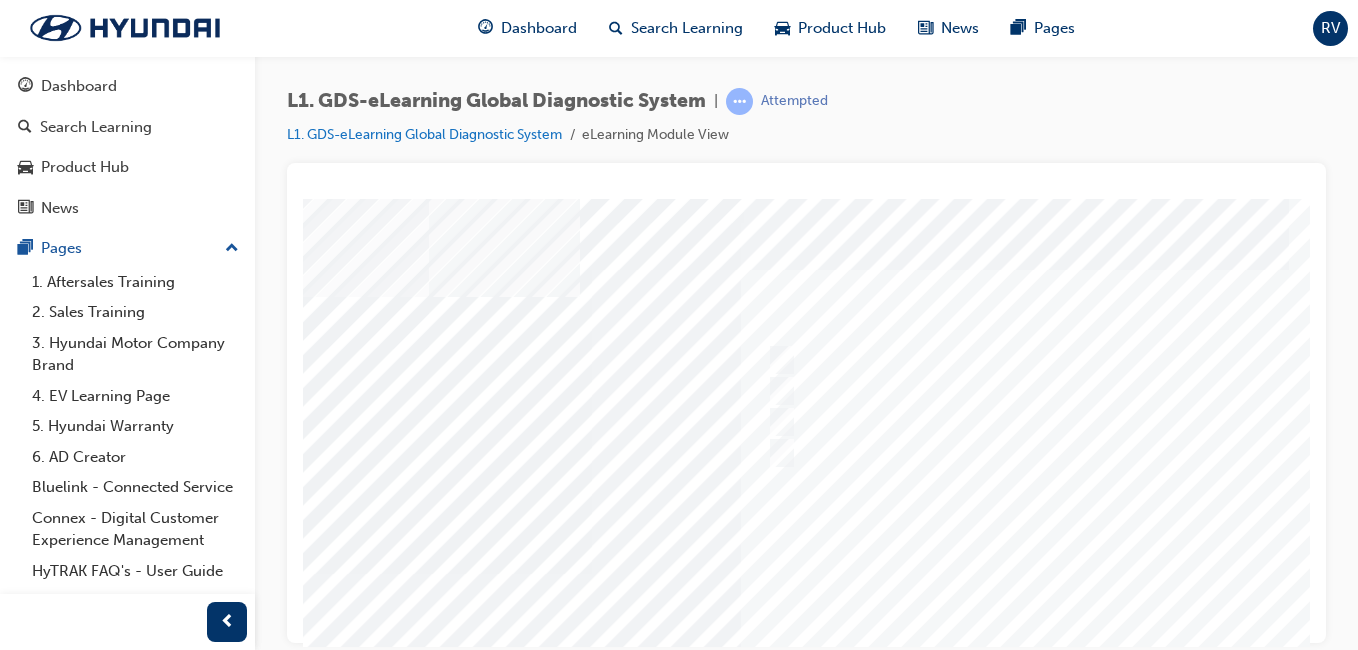 scroll, scrollTop: 0, scrollLeft: 180, axis: horizontal 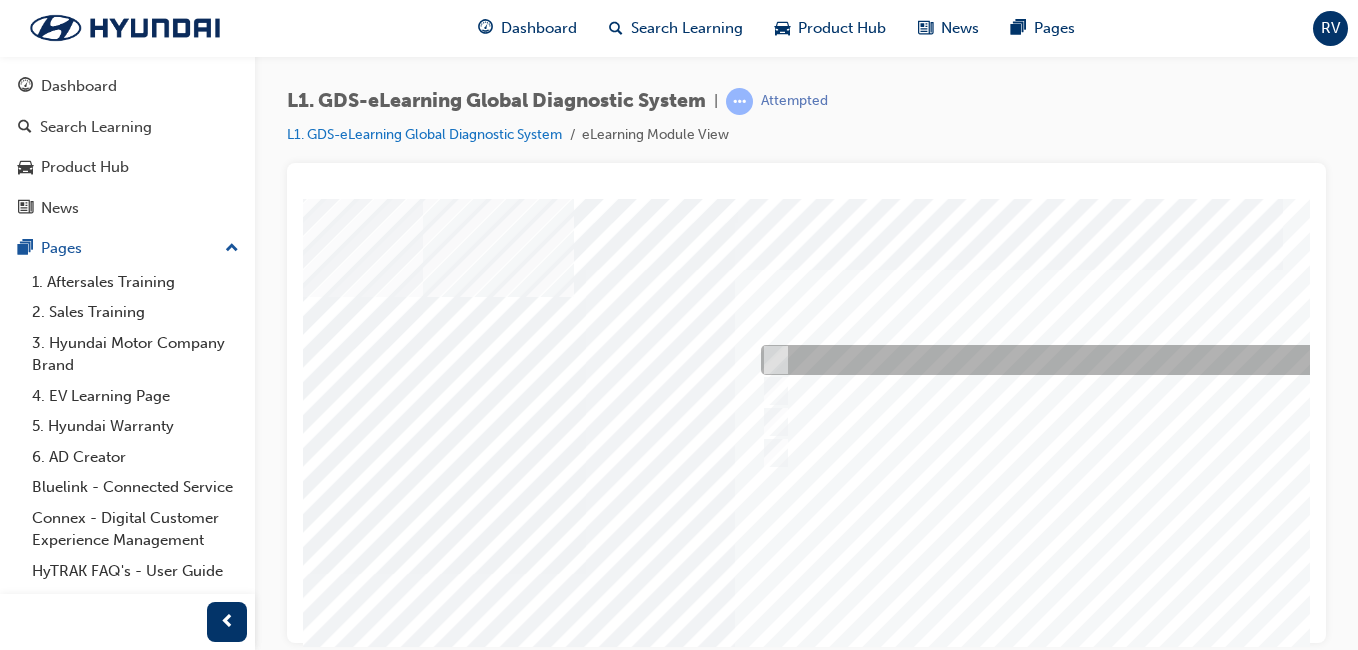 click at bounding box center [1088, 360] 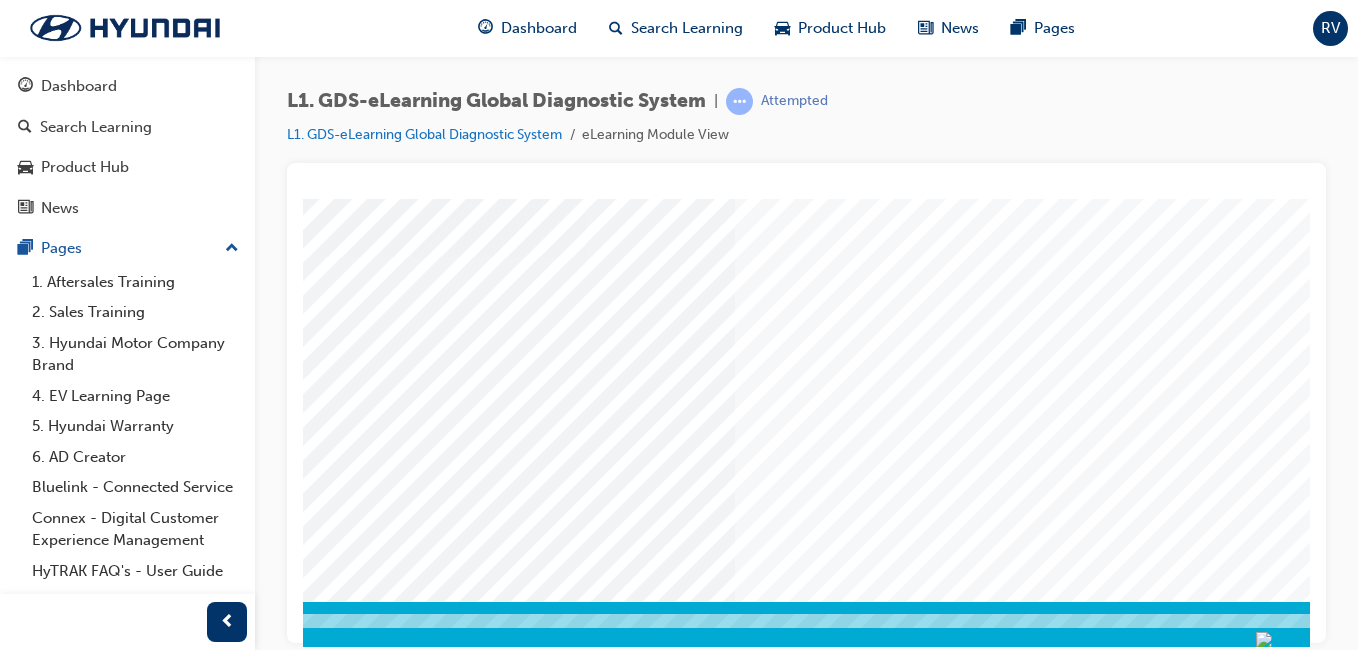 click at bounding box center [193, 3338] 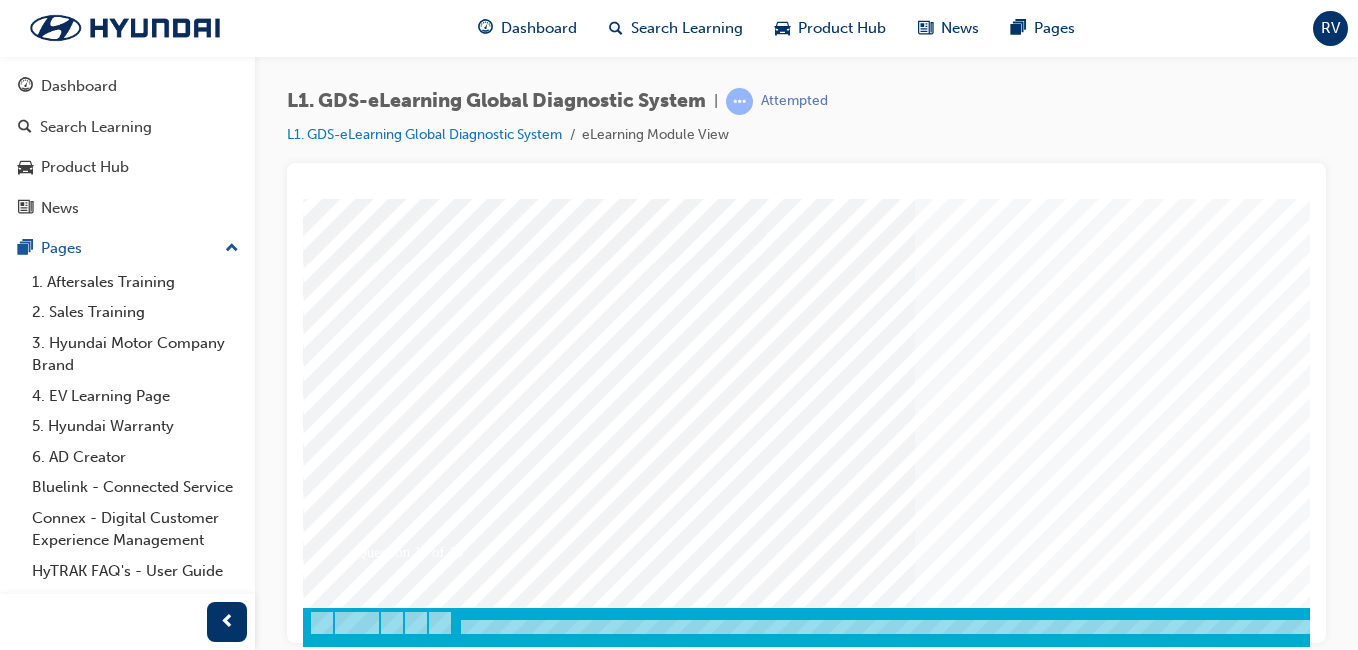 scroll, scrollTop: 317, scrollLeft: 0, axis: vertical 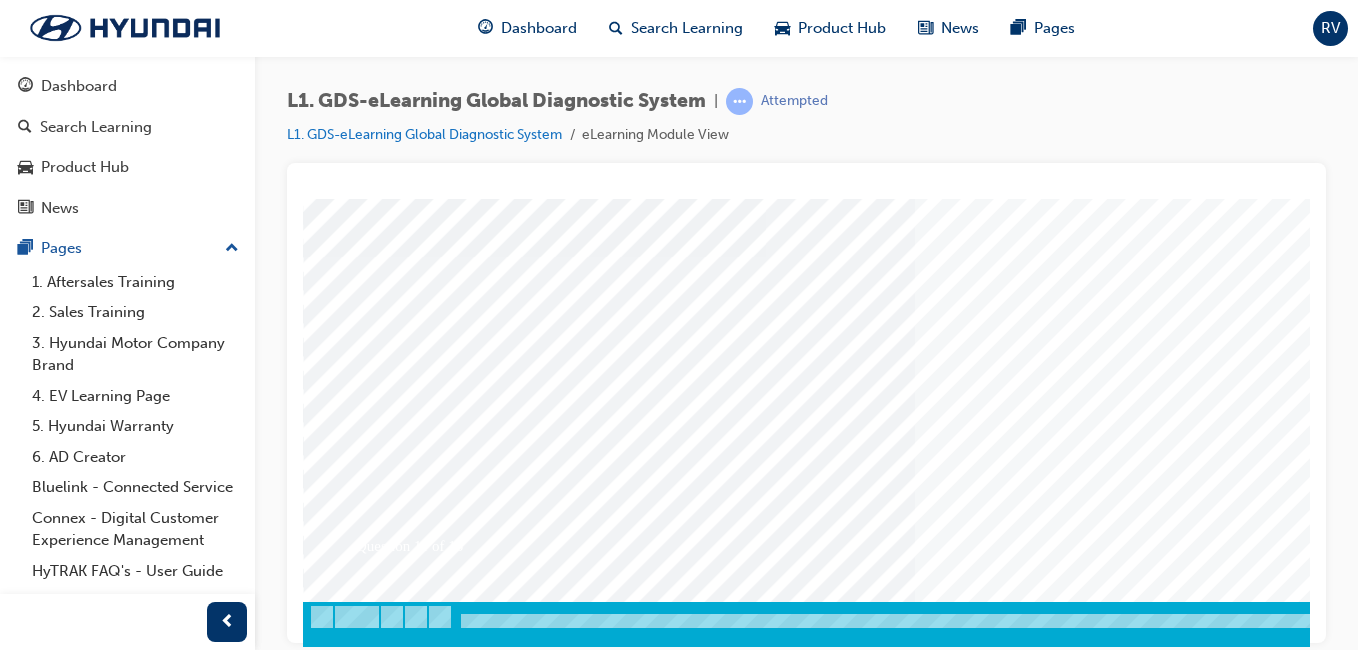 click at bounding box center (983, 256) 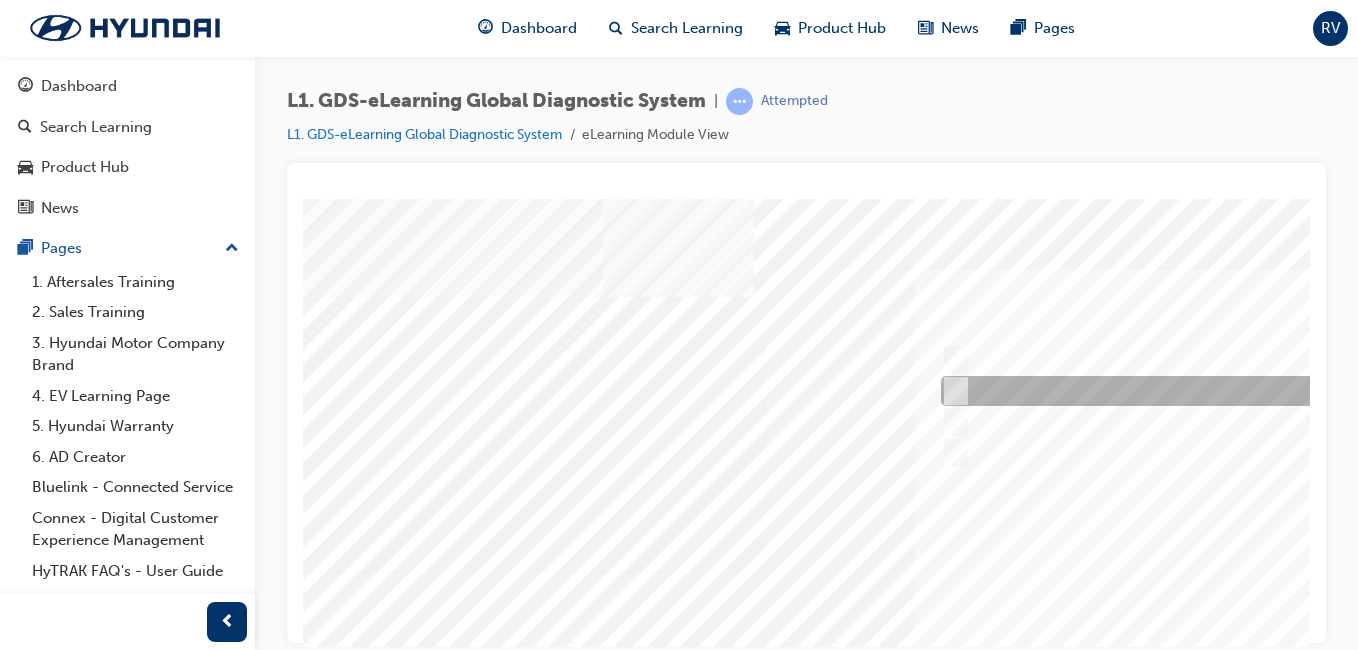 click at bounding box center [952, 391] 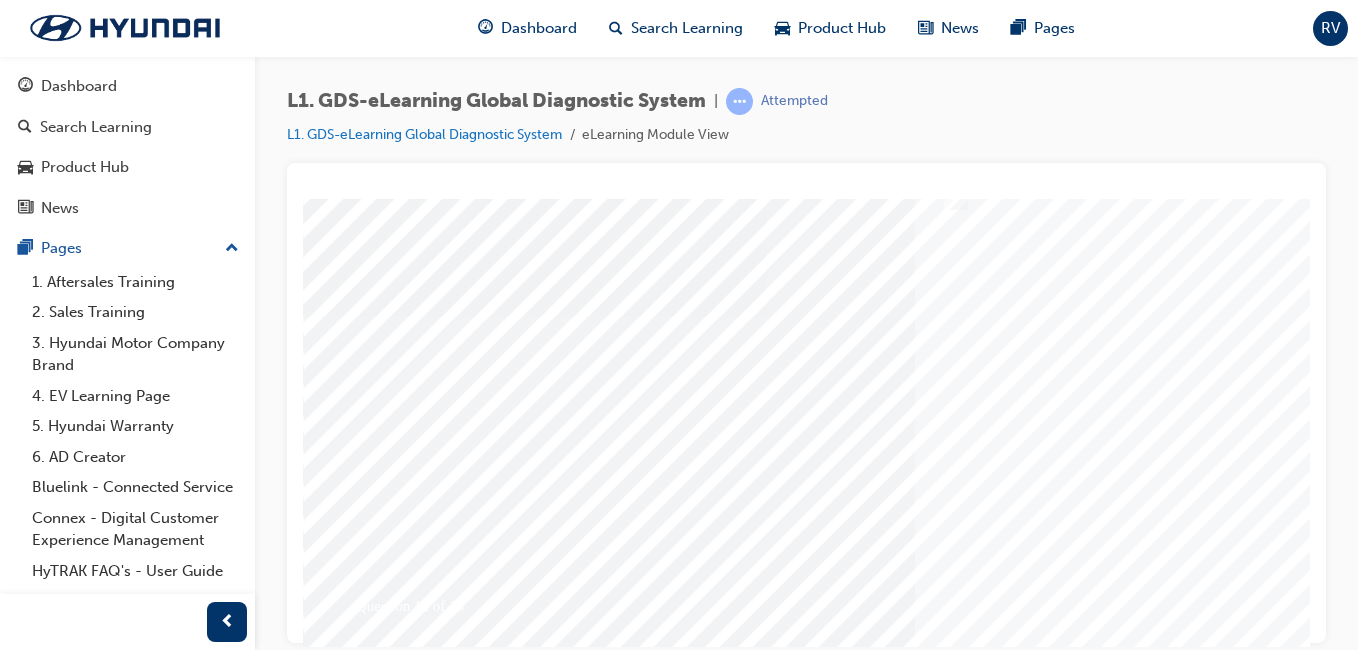 scroll, scrollTop: 317, scrollLeft: 0, axis: vertical 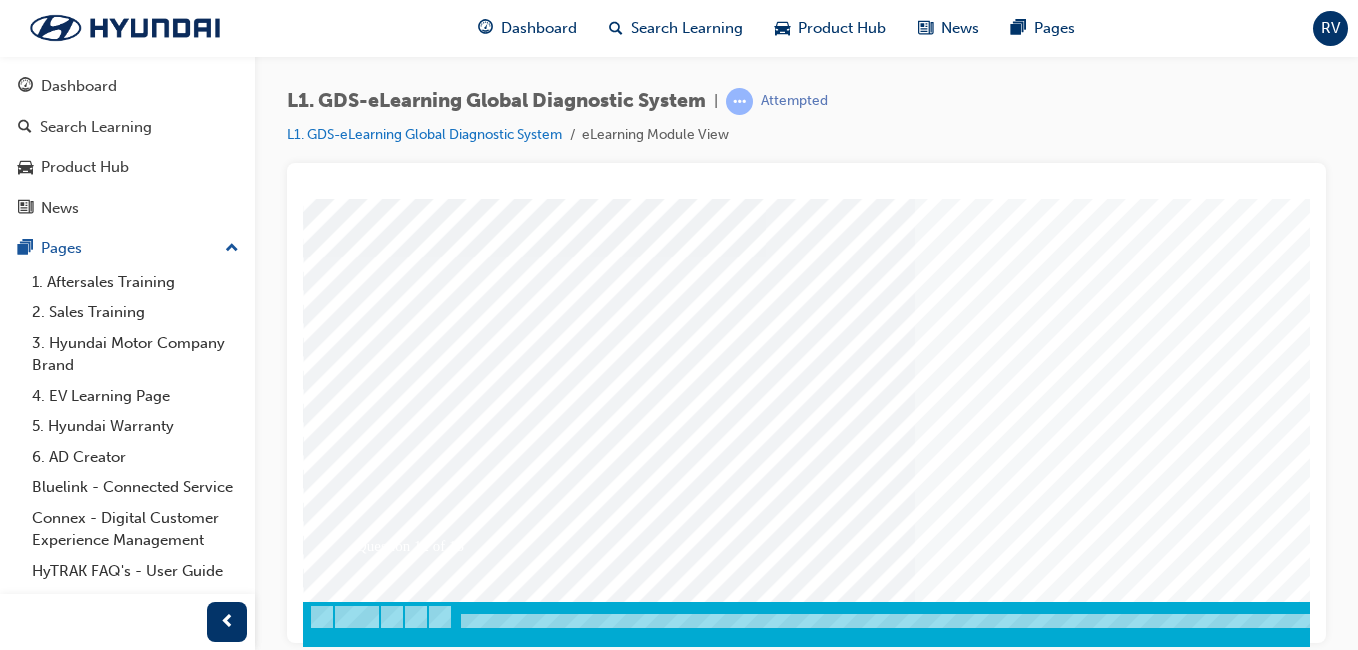 click at bounding box center [373, 3338] 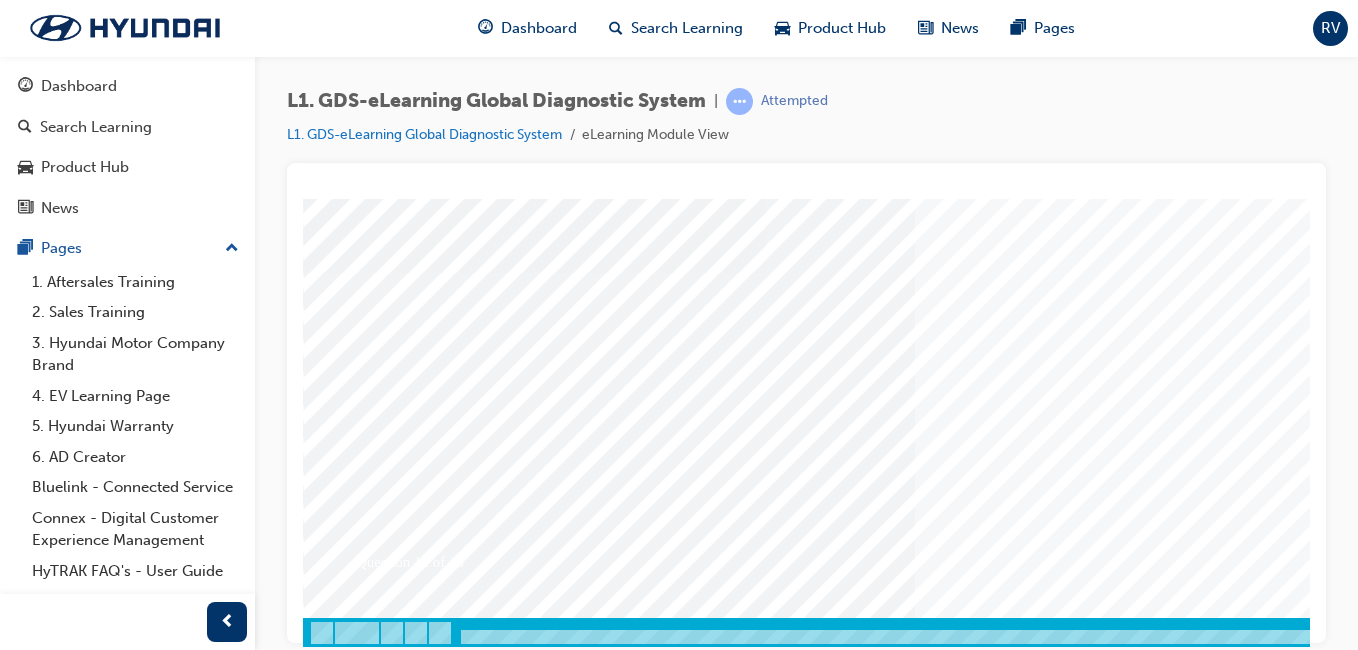 scroll, scrollTop: 317, scrollLeft: 0, axis: vertical 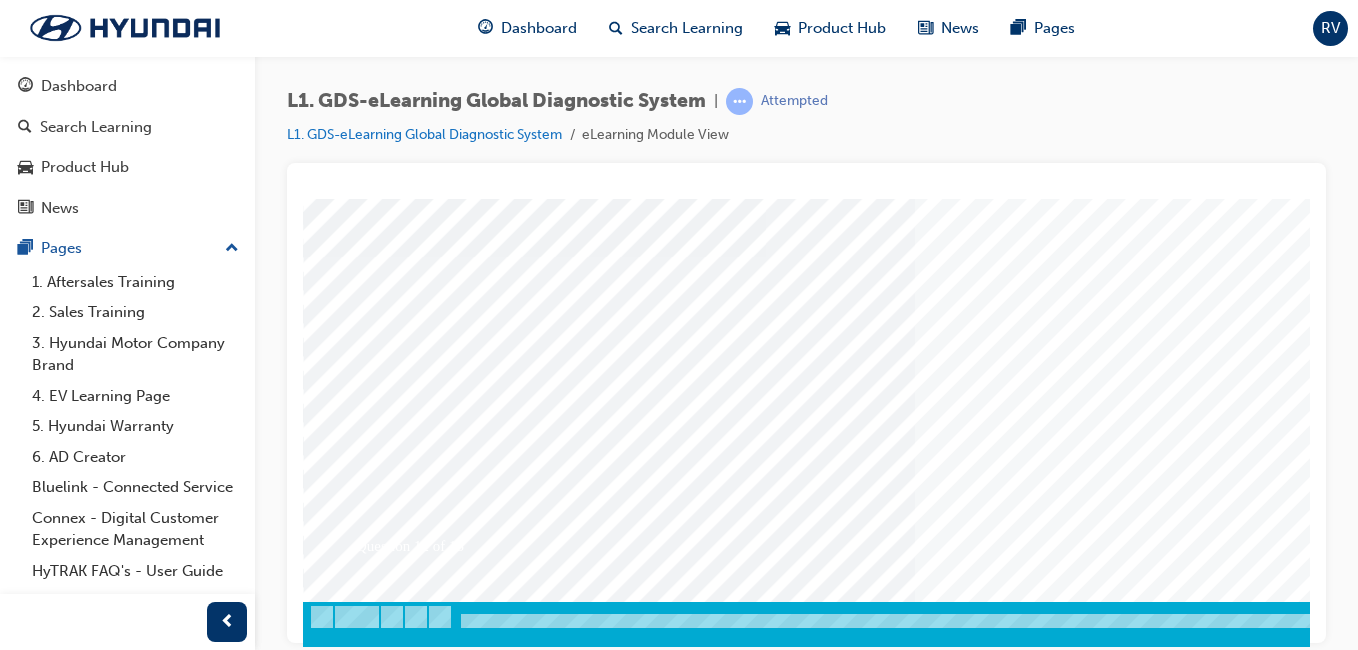 click at bounding box center [983, 256] 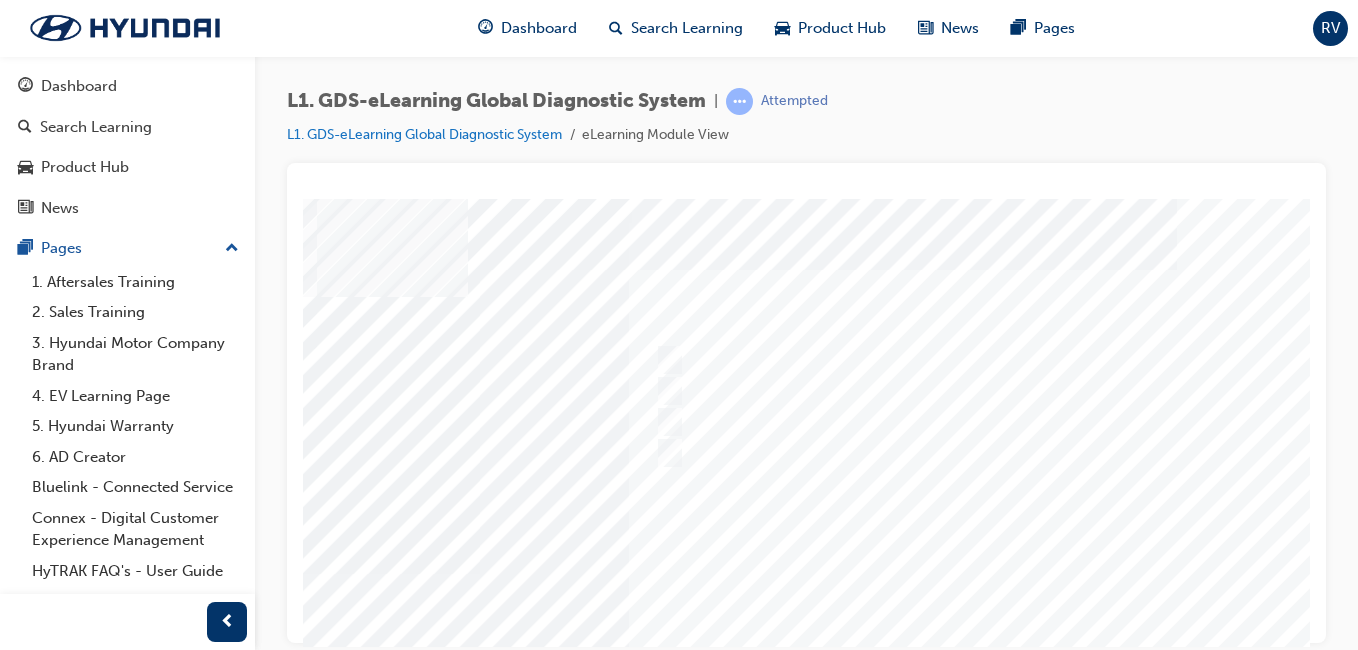 scroll, scrollTop: 0, scrollLeft: 299, axis: horizontal 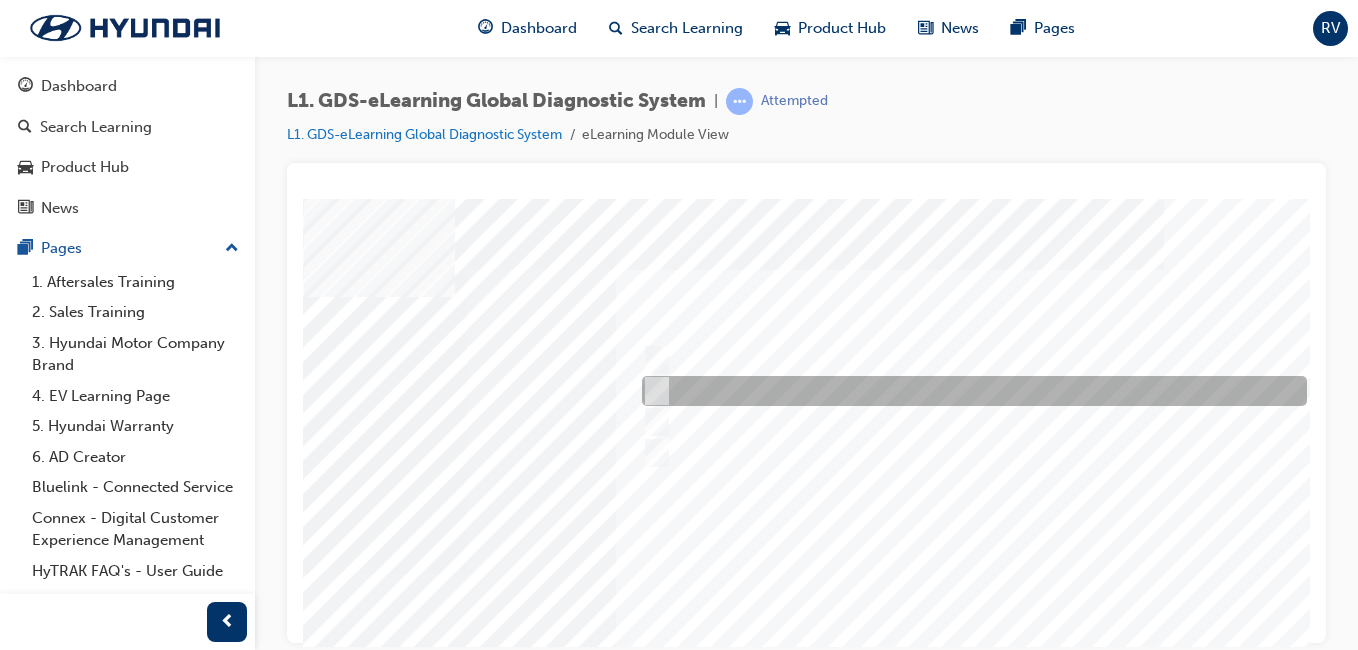 click at bounding box center [969, 391] 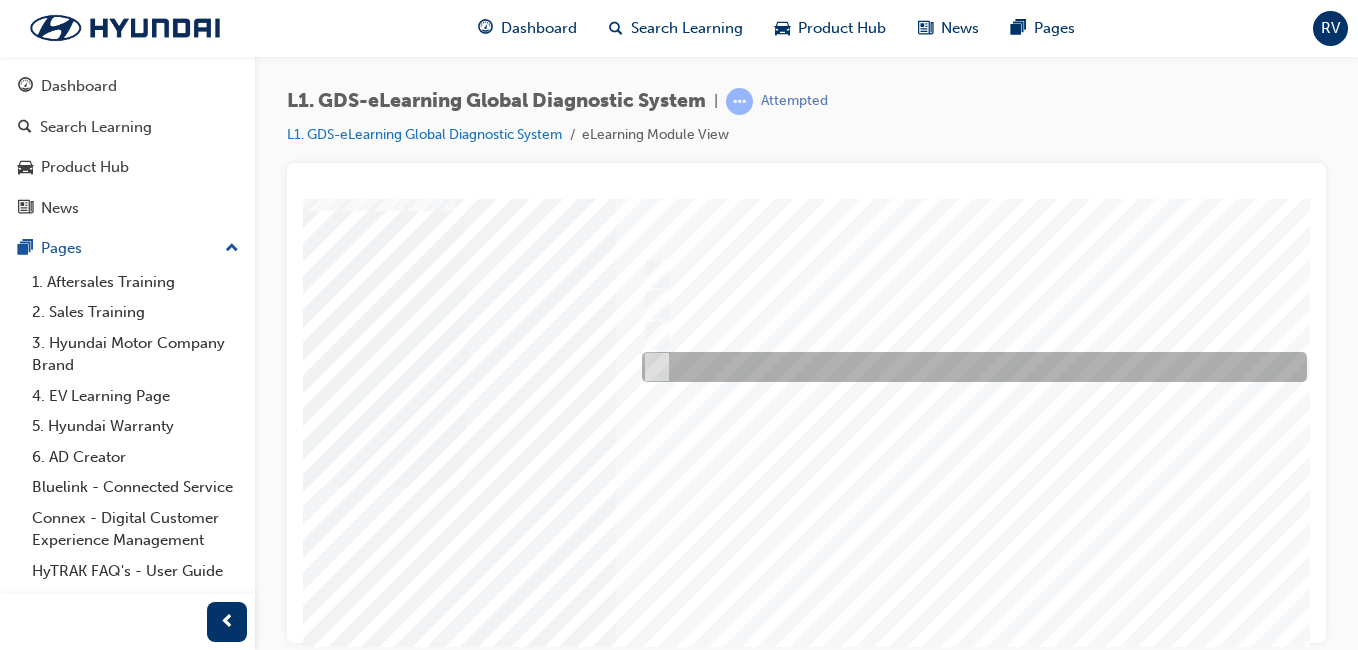 scroll, scrollTop: 233, scrollLeft: 299, axis: both 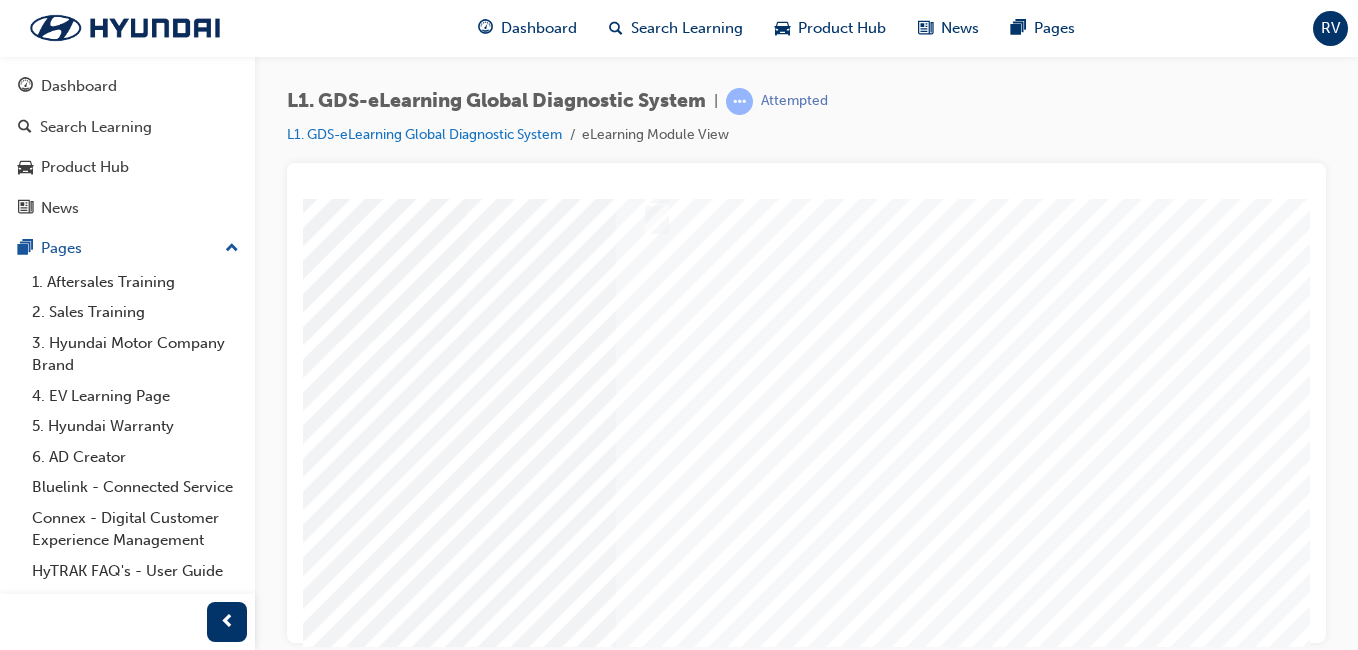 click at bounding box center [74, 3422] 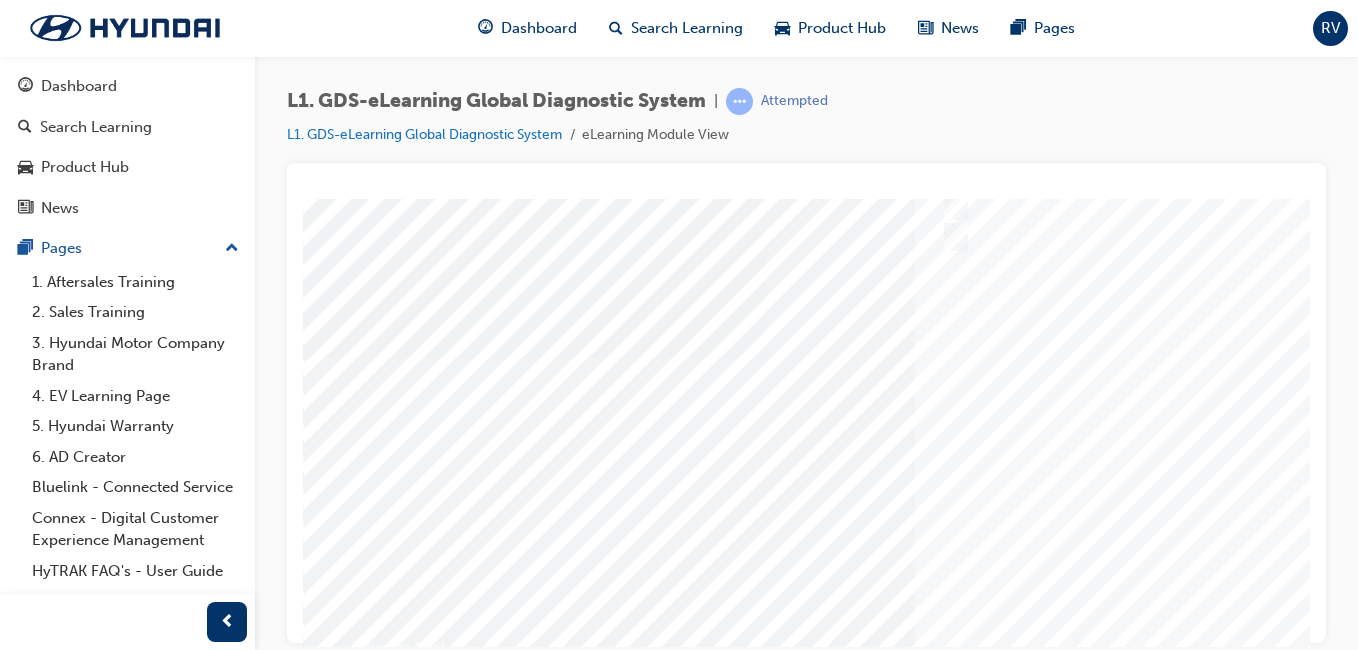 scroll, scrollTop: 234, scrollLeft: 0, axis: vertical 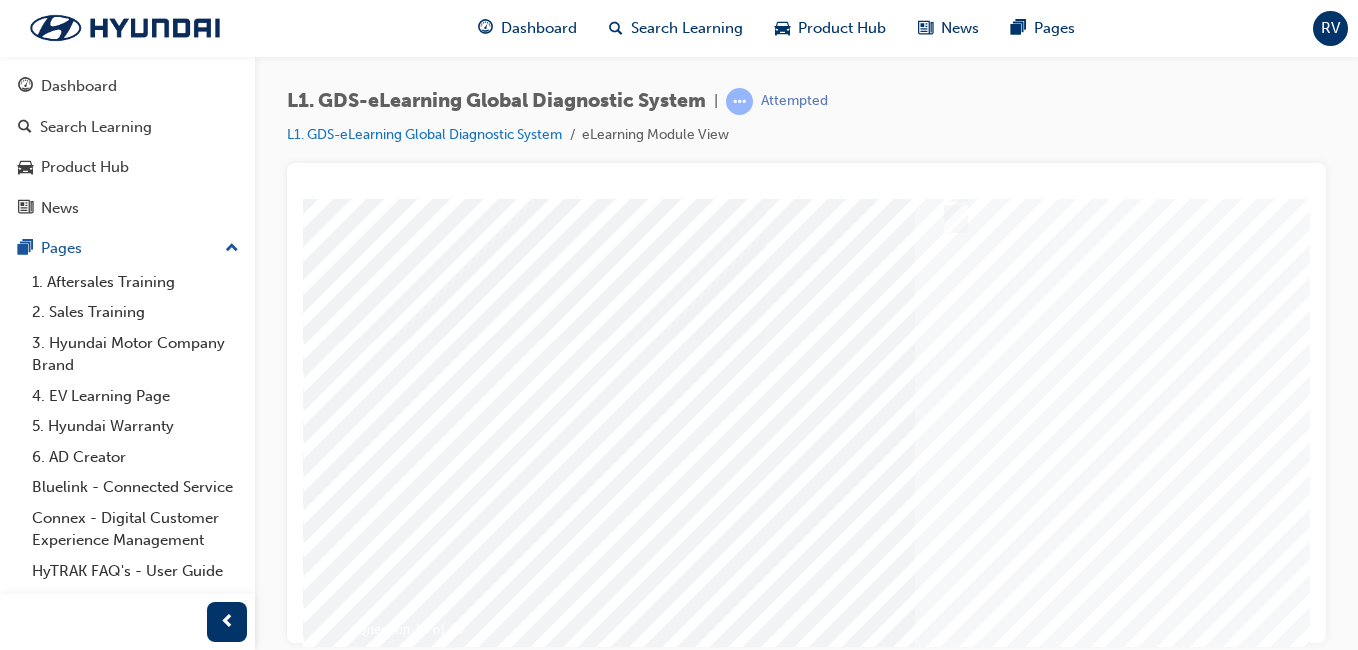 click at bounding box center (983, 339) 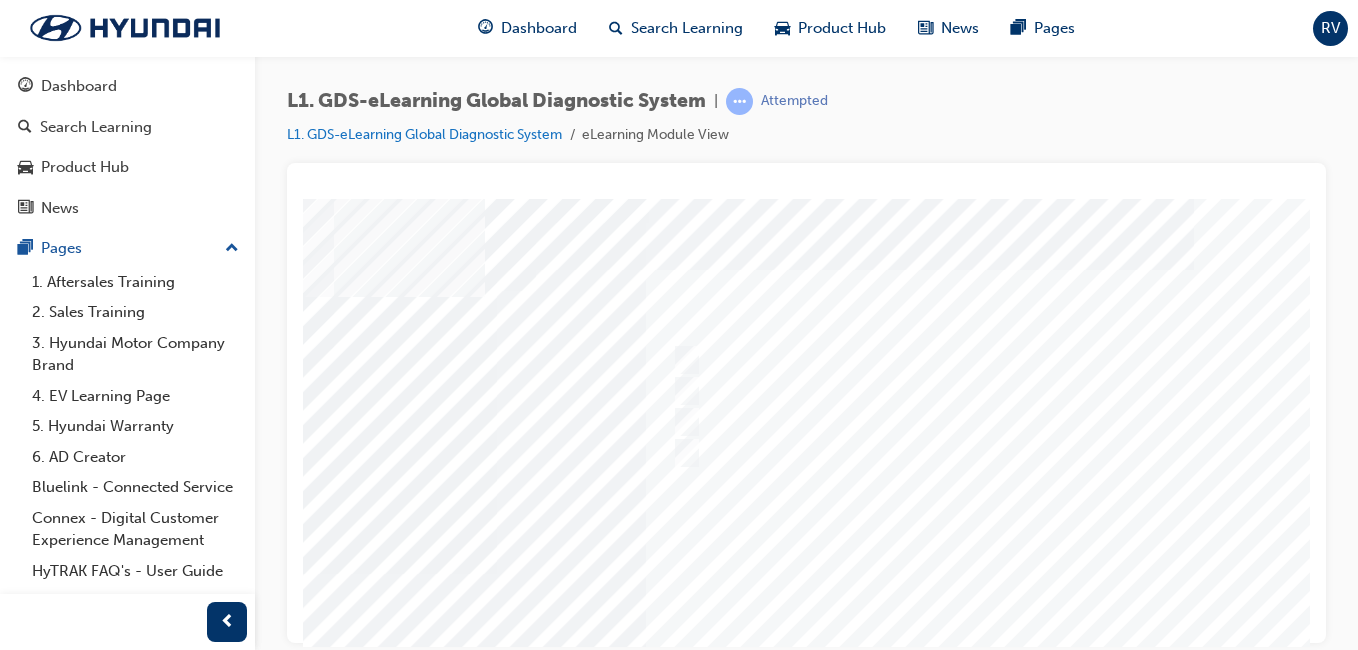 scroll, scrollTop: 0, scrollLeft: 279, axis: horizontal 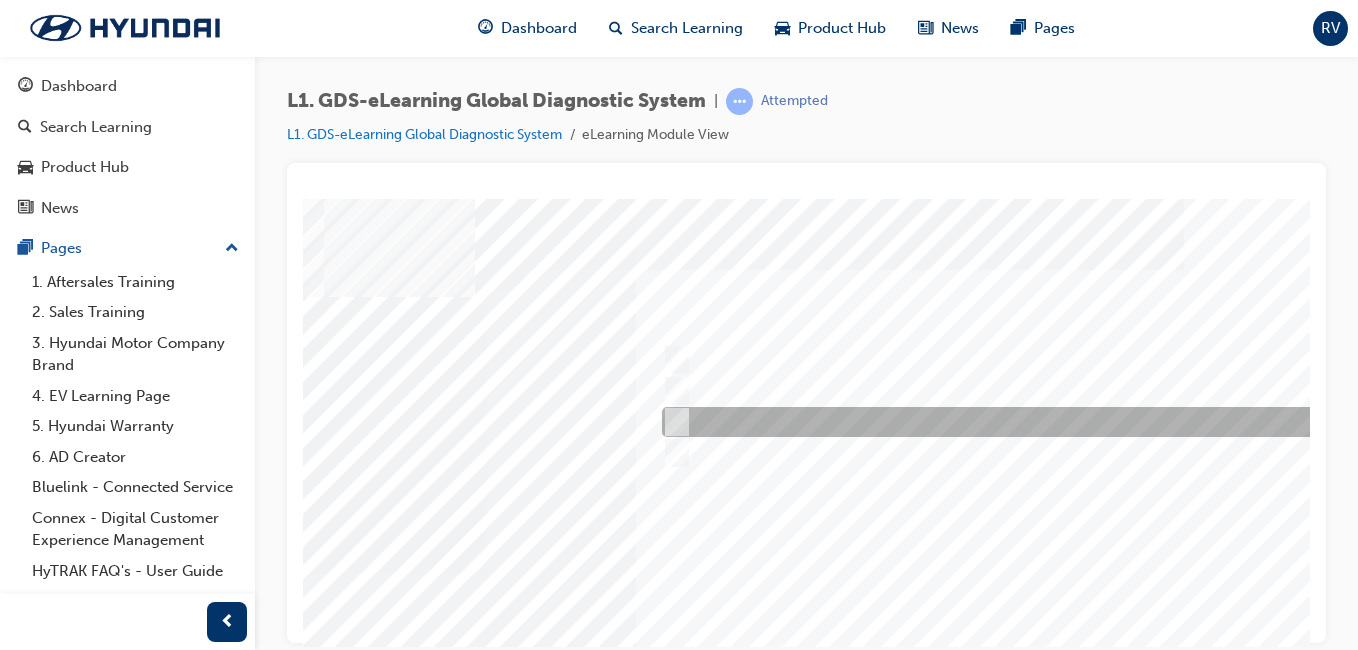 click at bounding box center (989, 422) 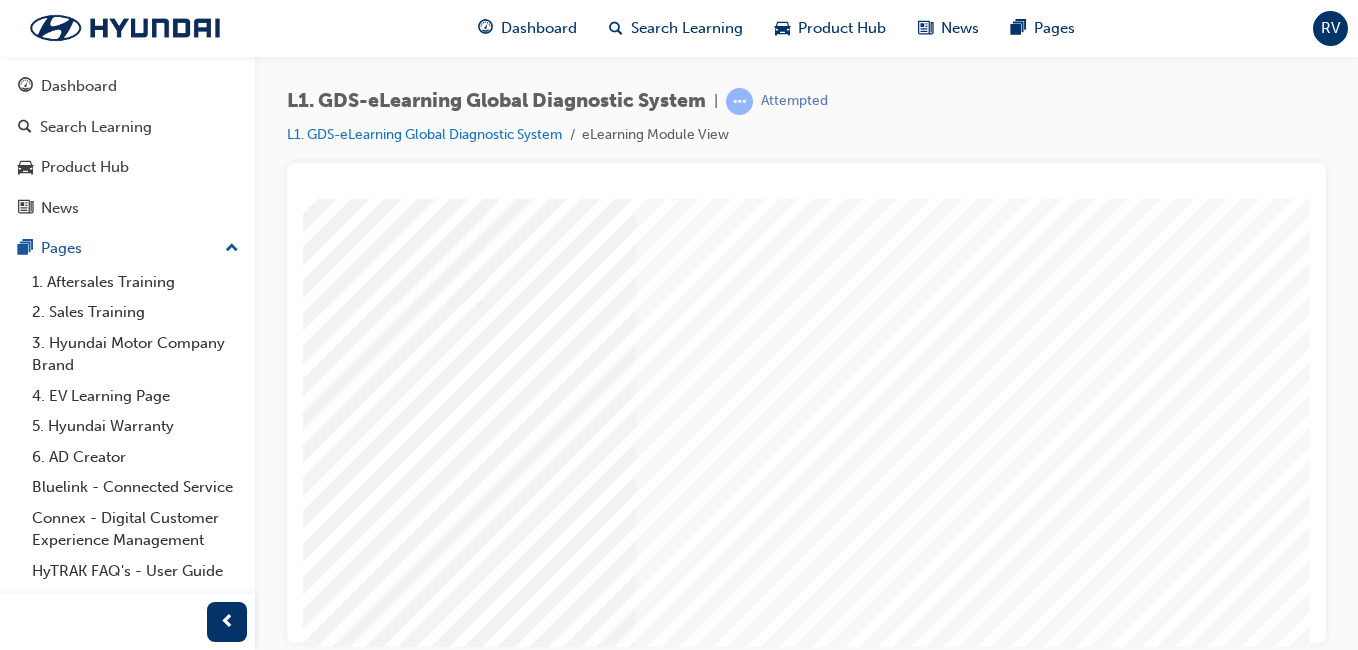 scroll, scrollTop: 317, scrollLeft: 279, axis: both 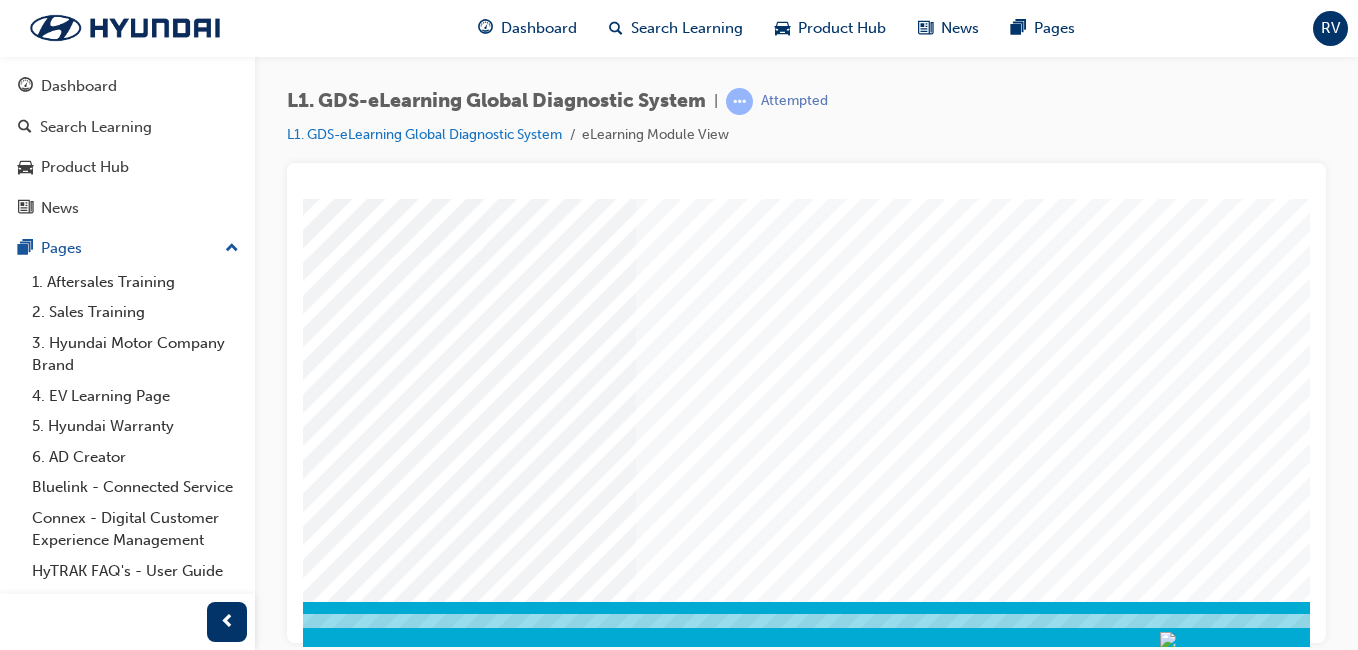 click at bounding box center [94, 3430] 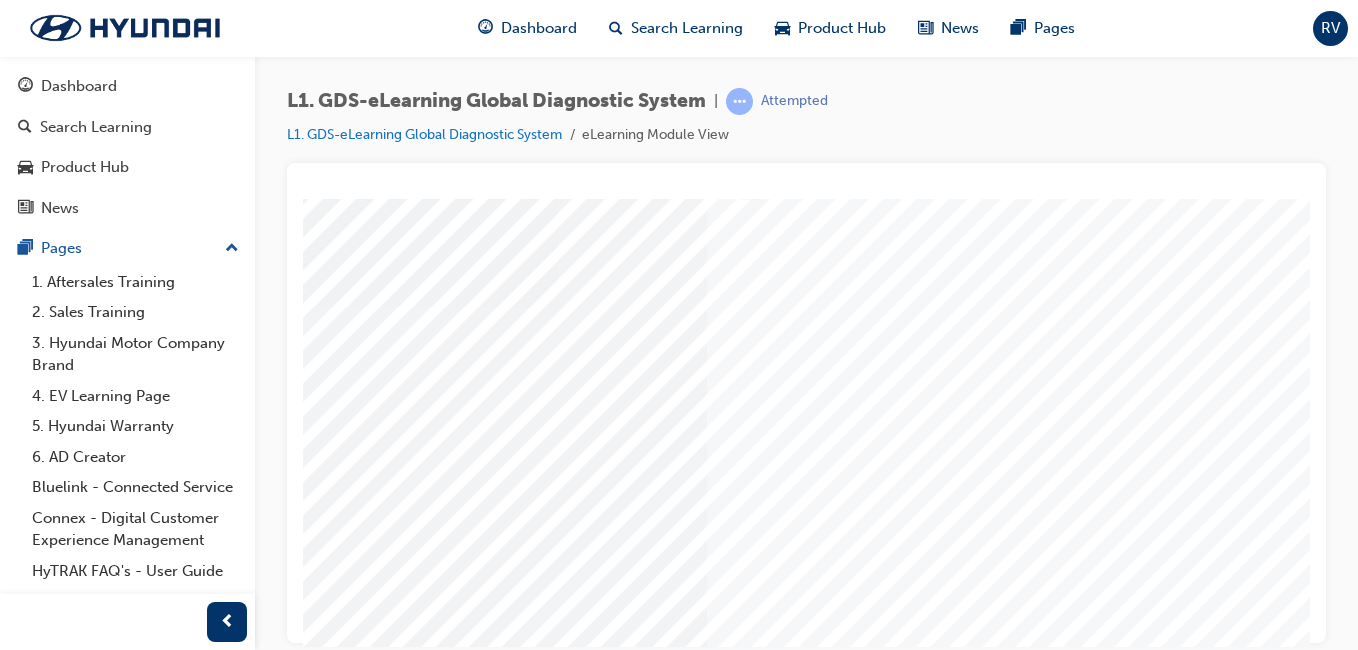 scroll, scrollTop: 267, scrollLeft: 217, axis: both 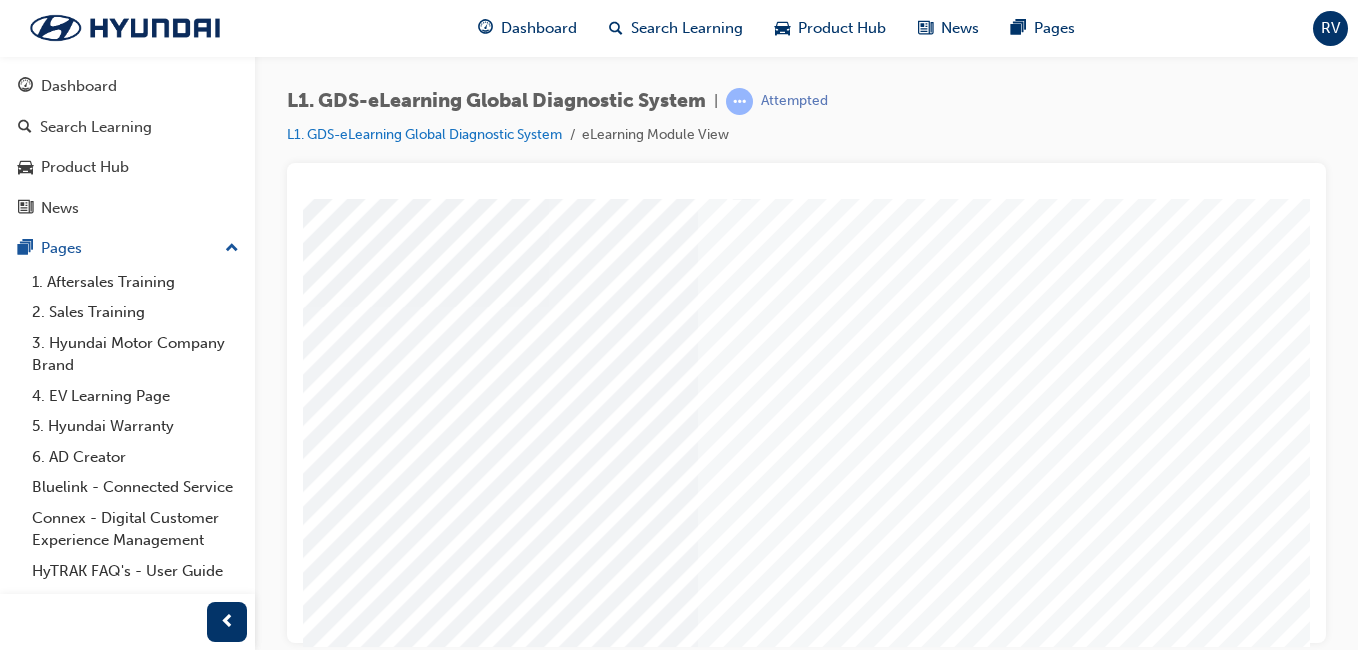 click at bounding box center (766, 306) 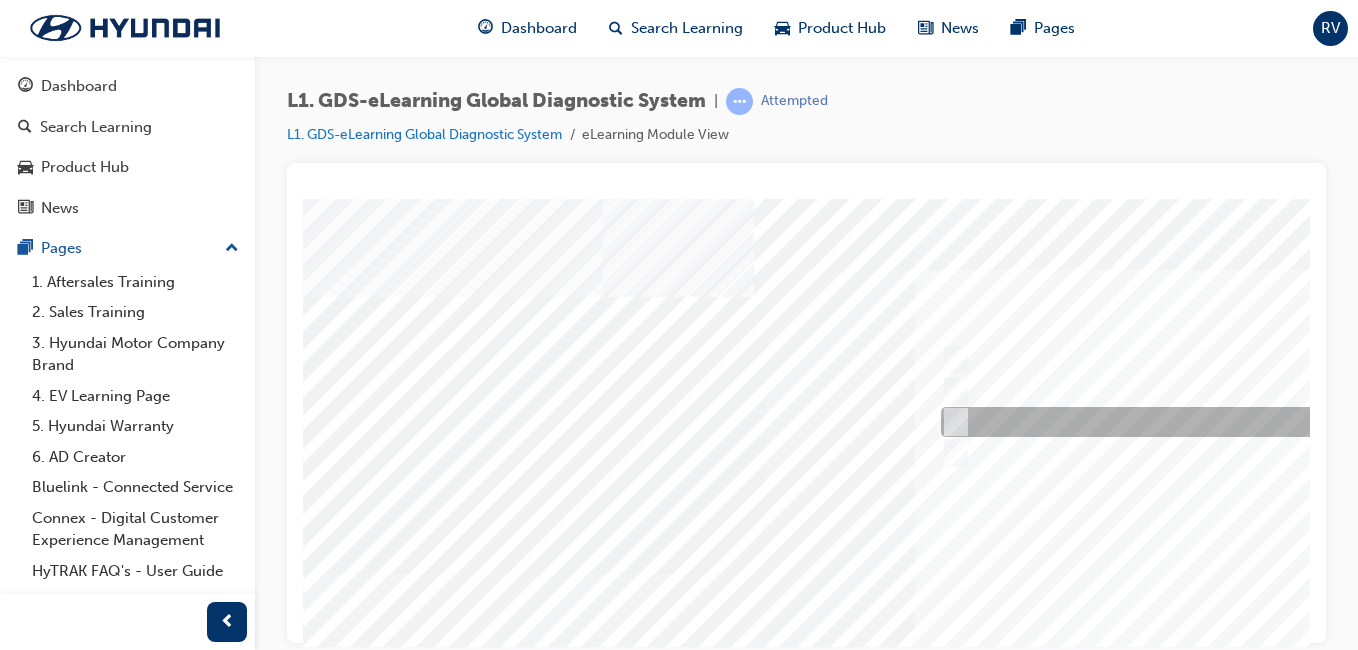 click at bounding box center [952, 422] 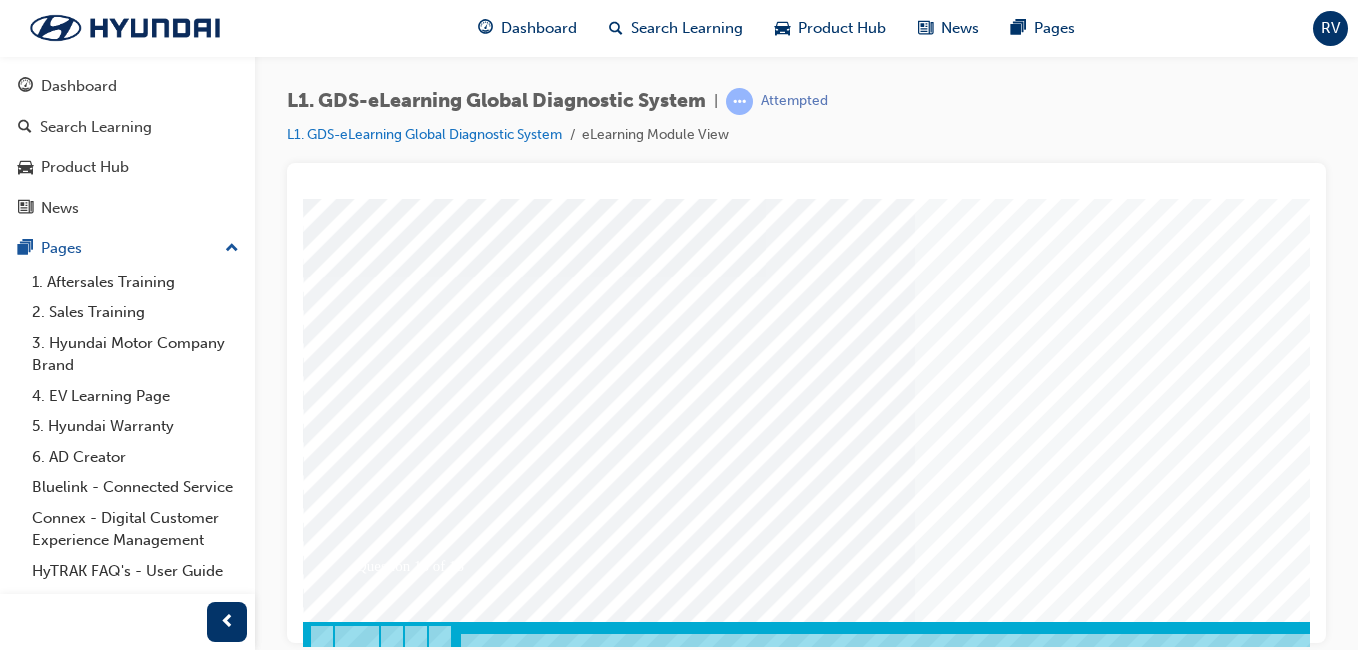 scroll, scrollTop: 317, scrollLeft: 0, axis: vertical 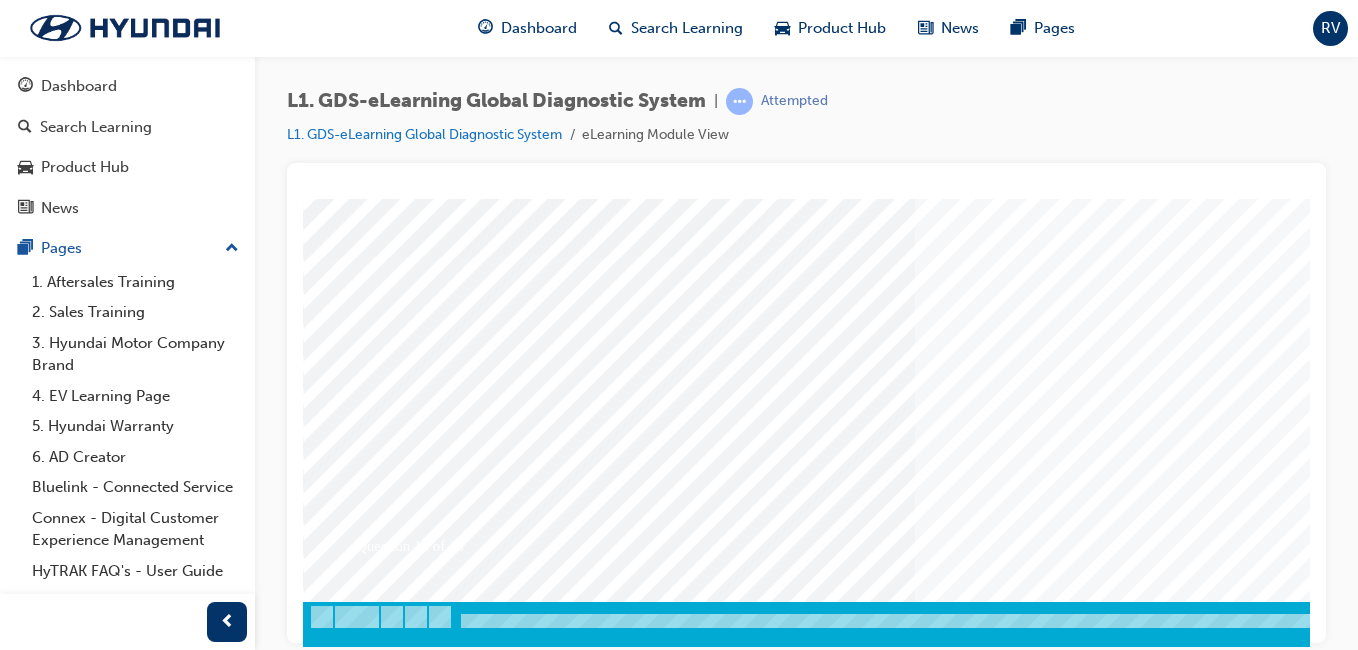 click at bounding box center (373, 3338) 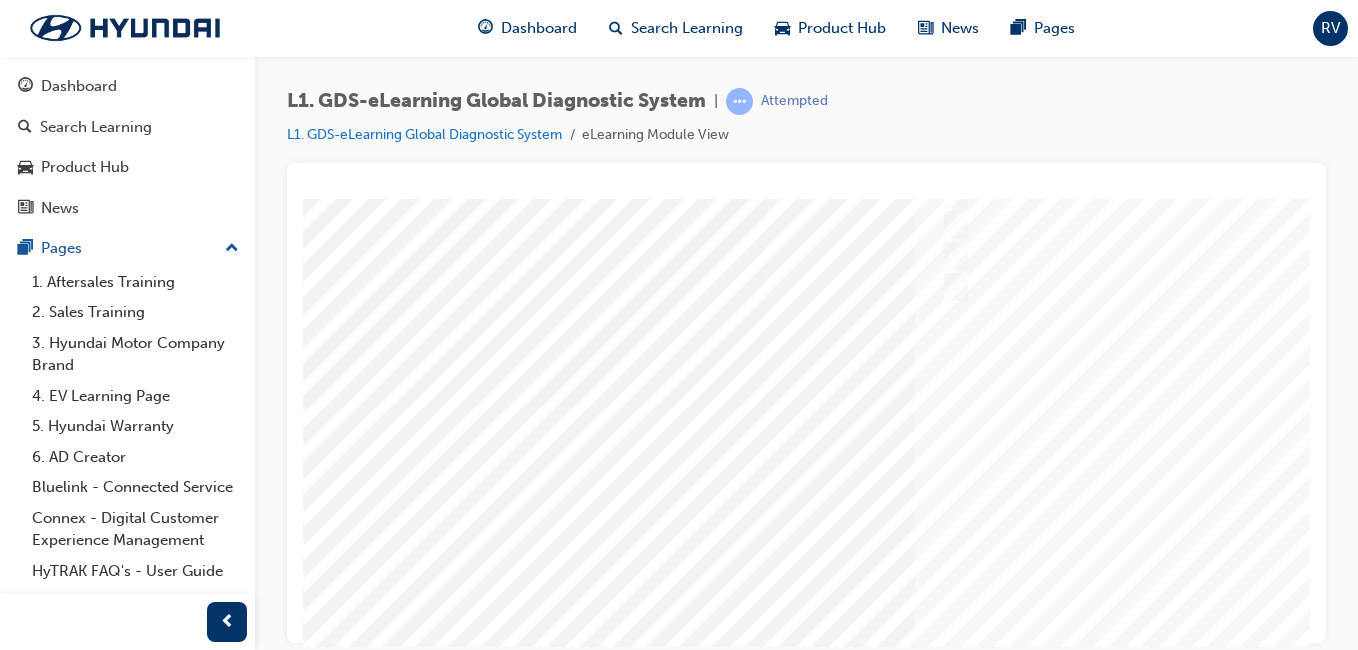 scroll, scrollTop: 317, scrollLeft: 0, axis: vertical 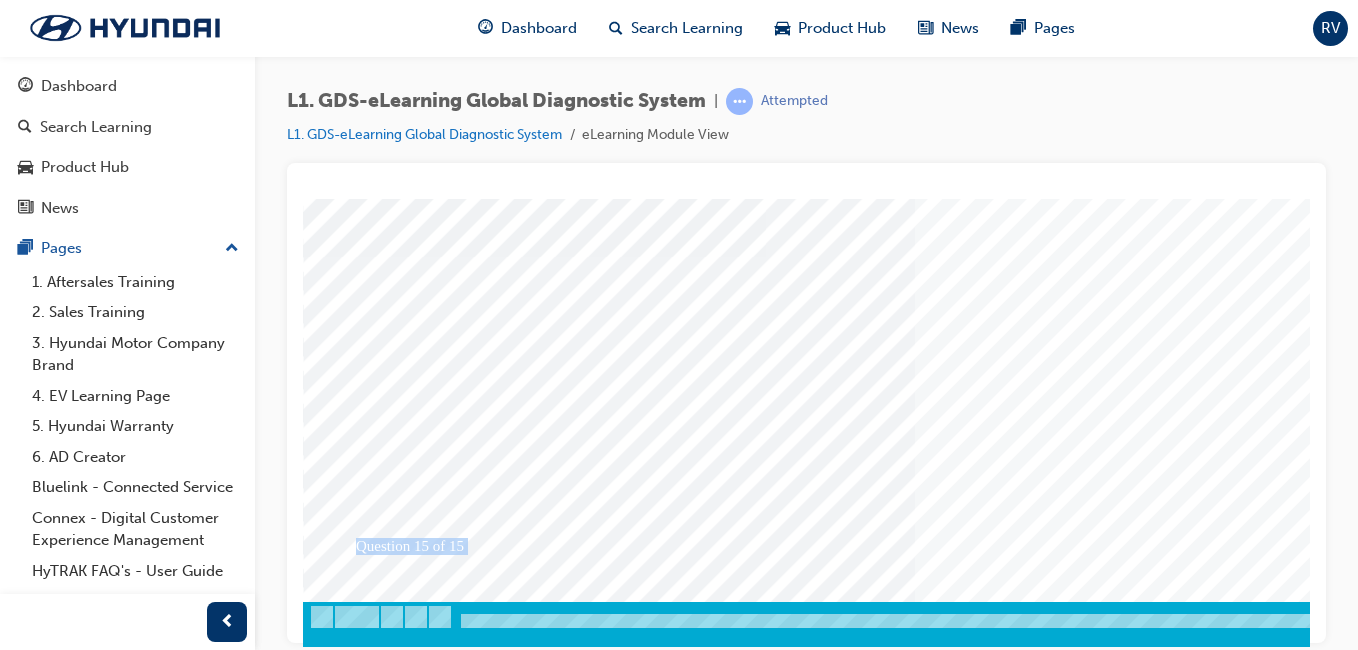 drag, startPoint x: 912, startPoint y: 627, endPoint x: 1094, endPoint y: 633, distance: 182.09888 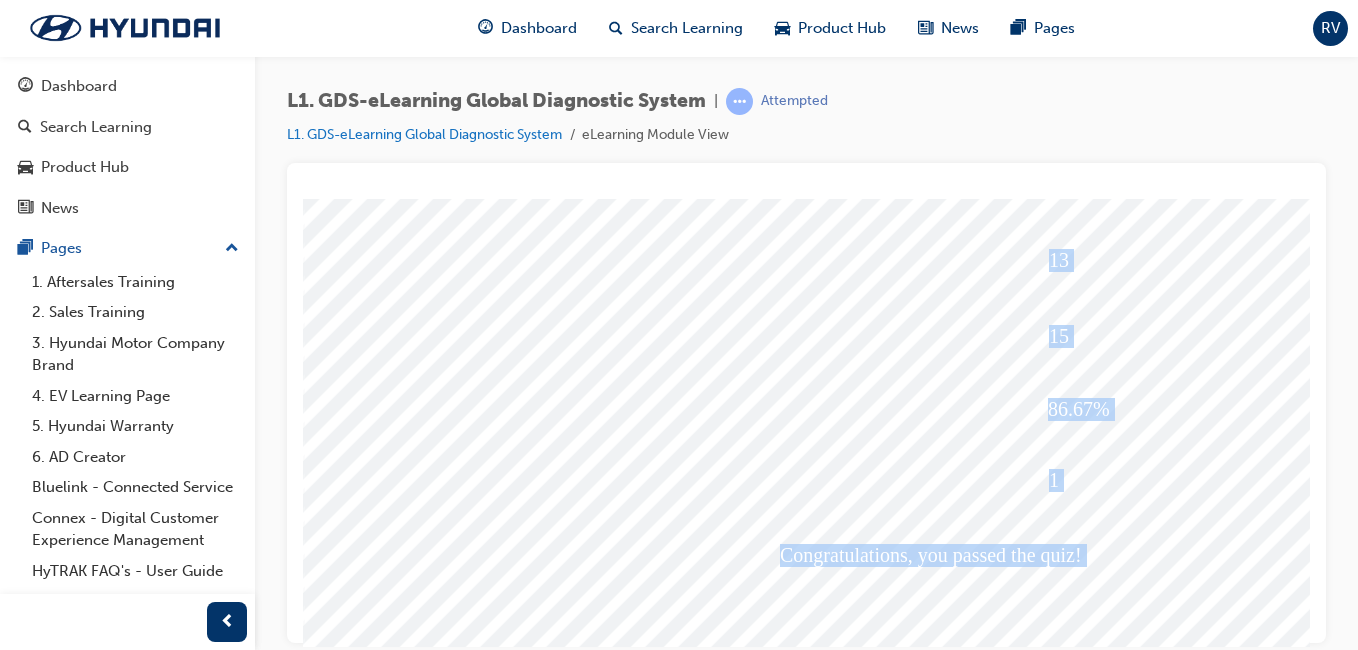 scroll, scrollTop: 317, scrollLeft: 0, axis: vertical 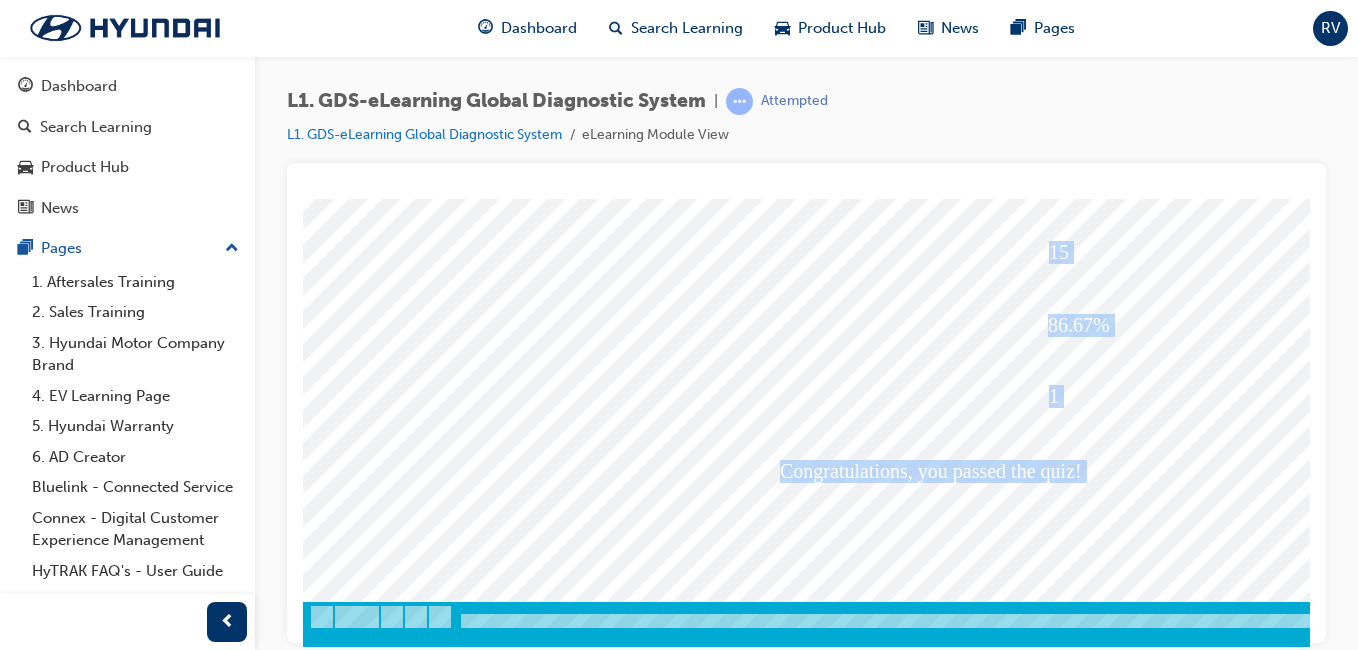 click at bounding box center (373, 3936) 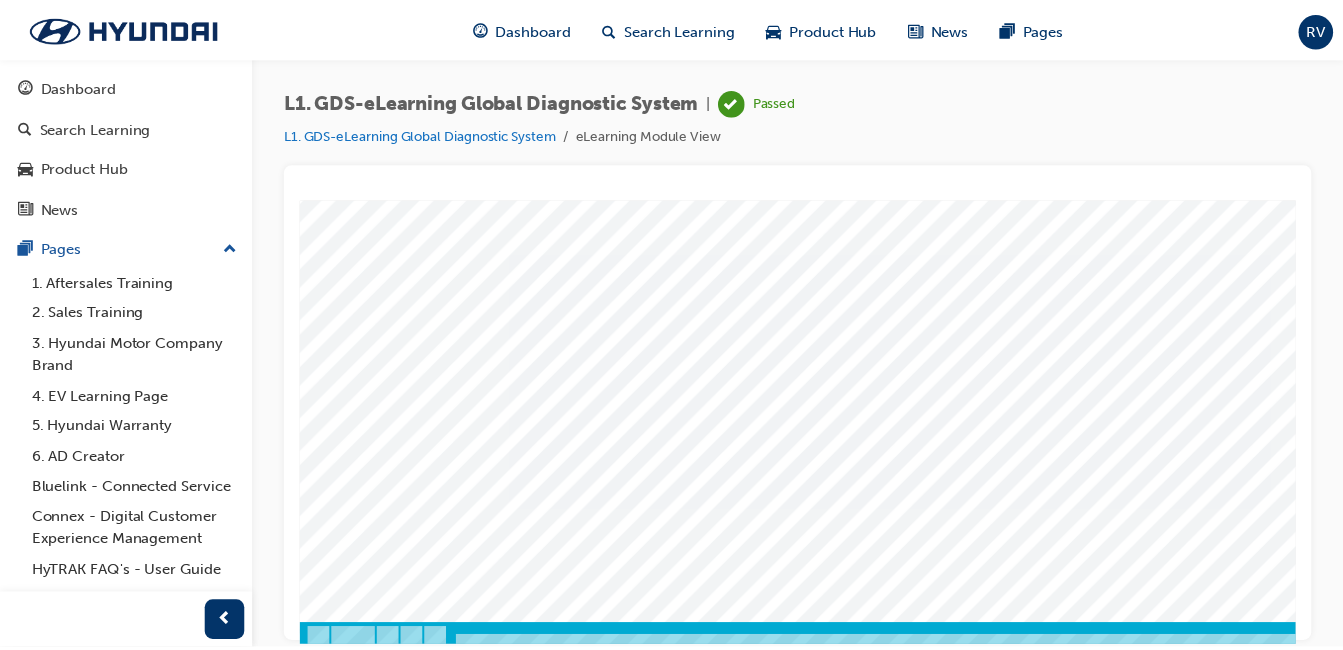 scroll, scrollTop: 317, scrollLeft: 0, axis: vertical 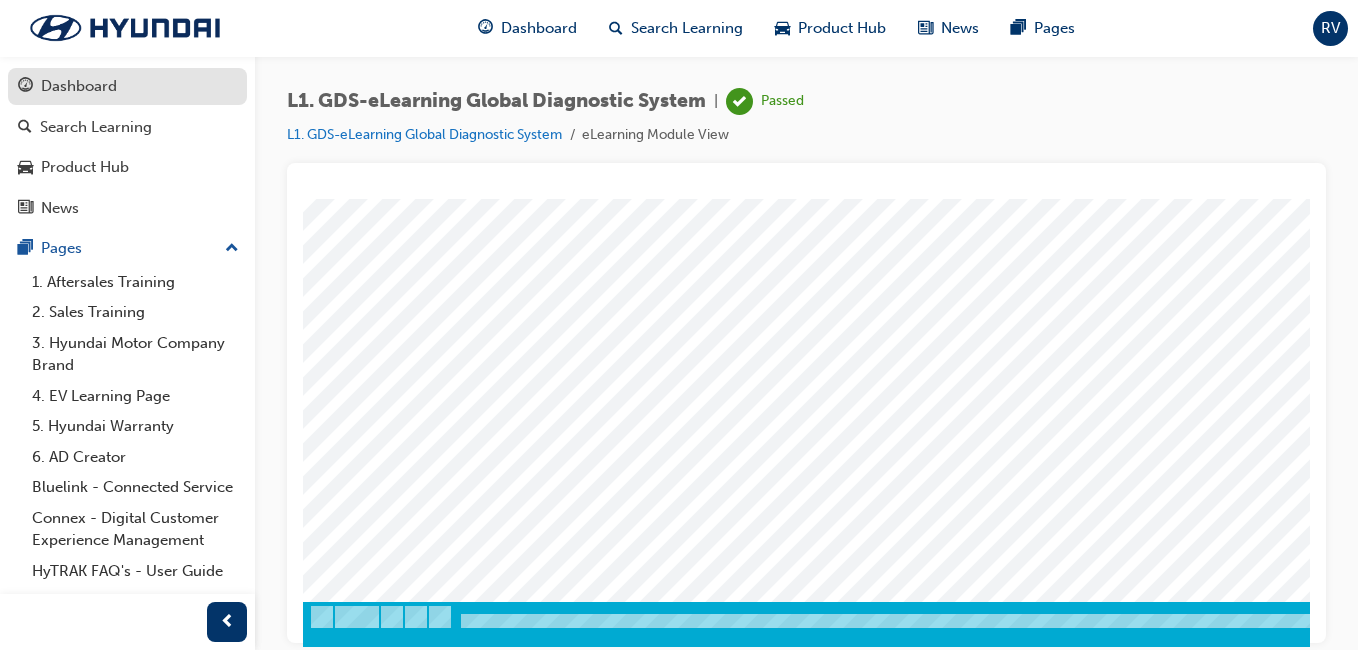 click on "Dashboard" at bounding box center (127, 86) 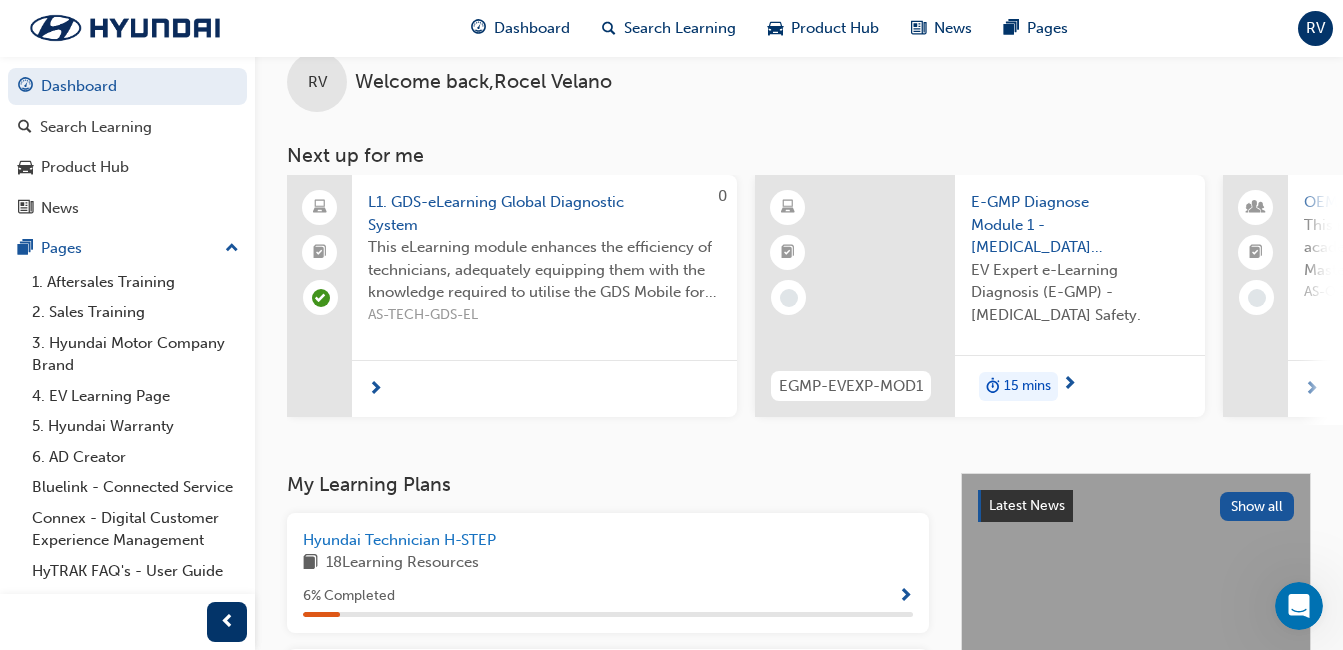 scroll, scrollTop: 67, scrollLeft: 0, axis: vertical 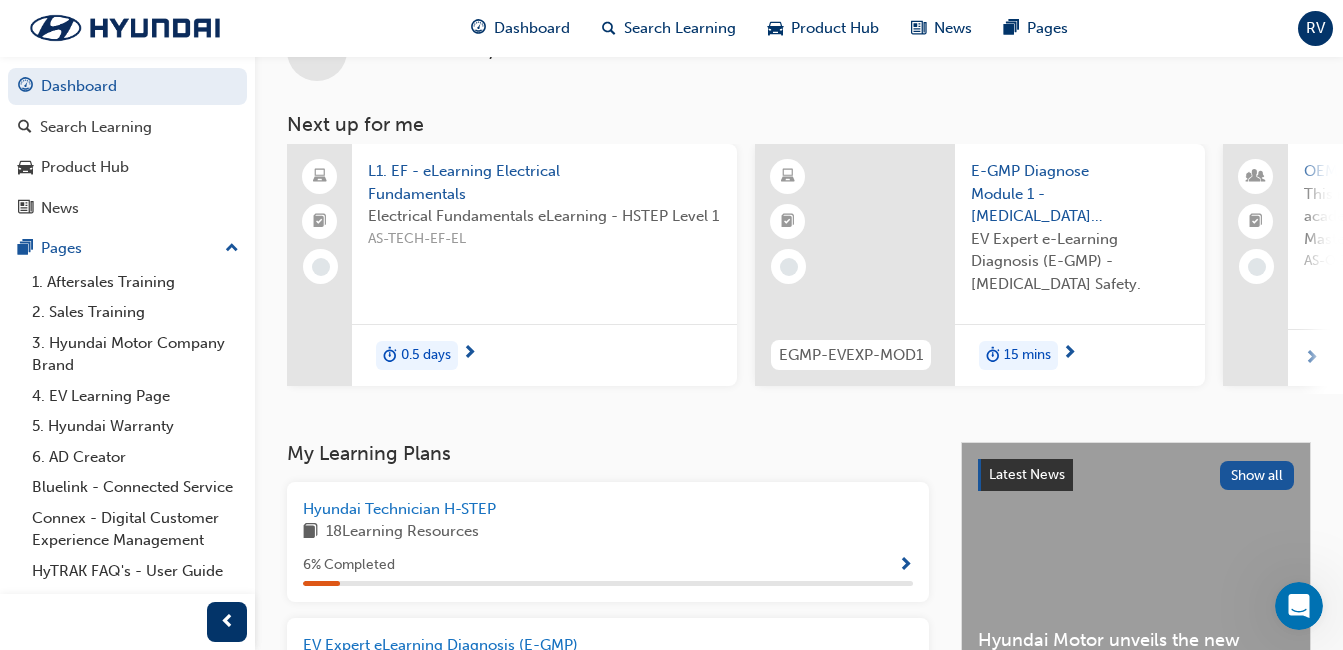 click on "L1. EF - eLearning Electrical Fundamentals Electrical Fundamentals eLearning - HSTEP Level 1 AS-TECH-EF-EL" at bounding box center [544, 222] 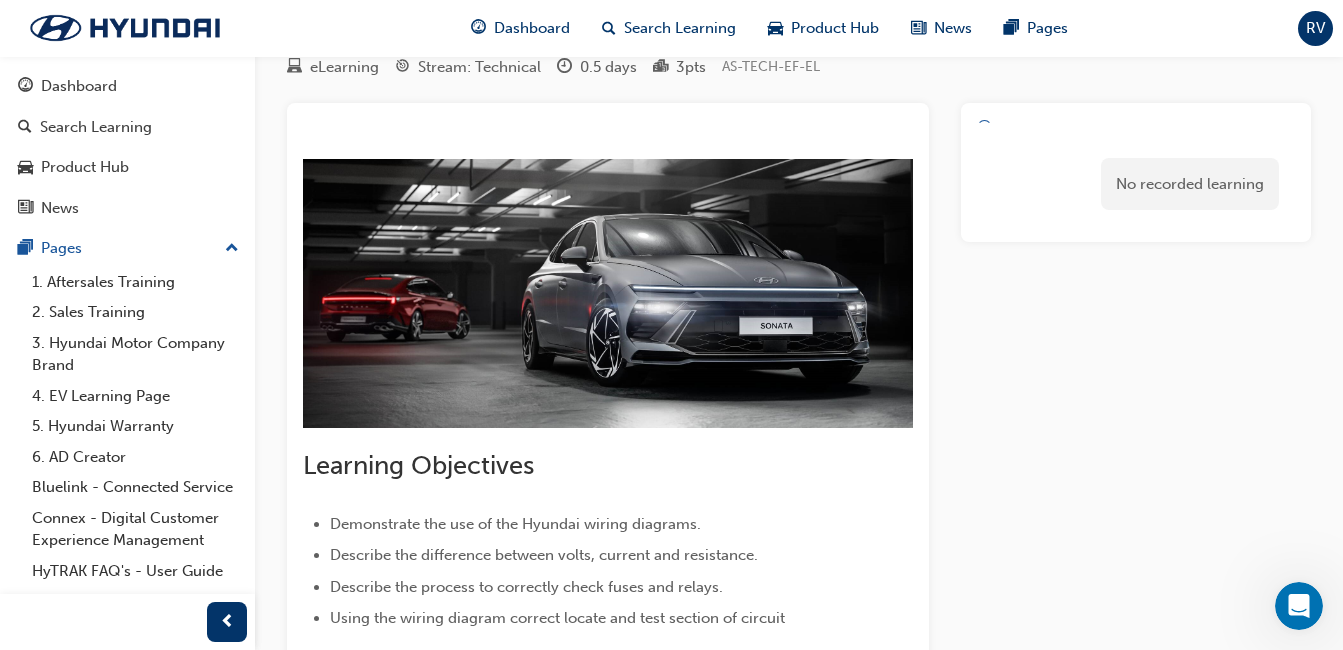 scroll, scrollTop: 0, scrollLeft: 0, axis: both 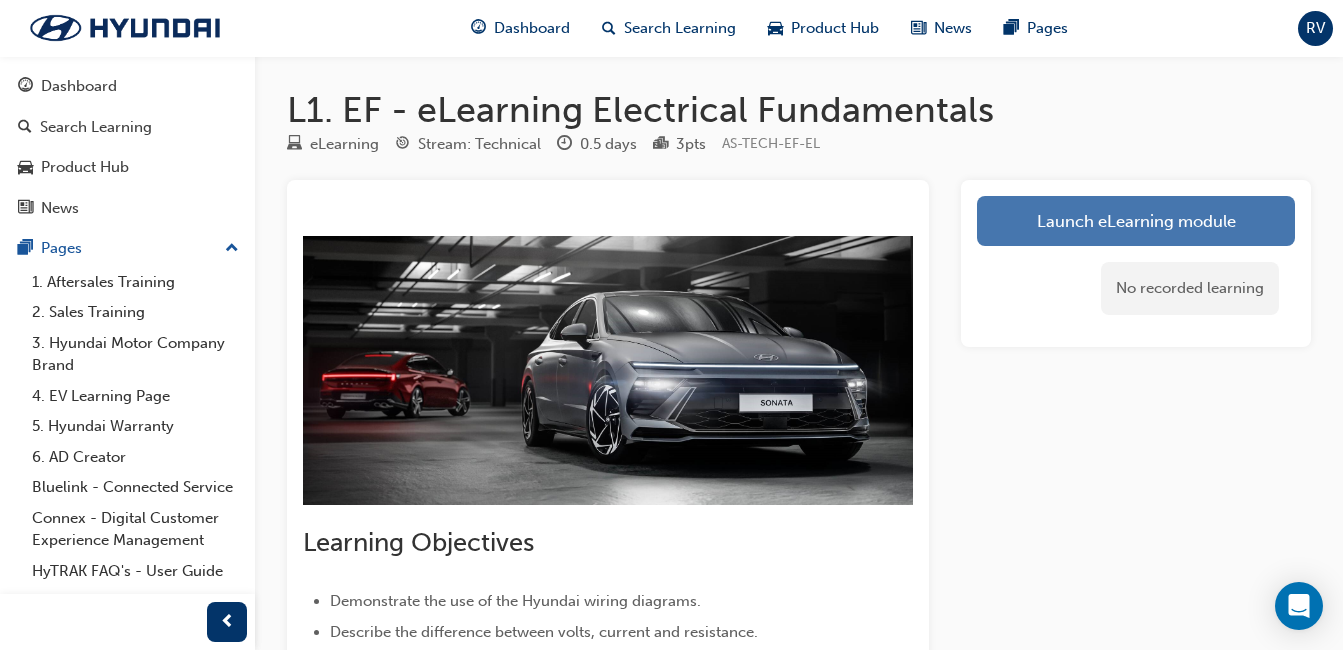 click on "Launch eLearning module" at bounding box center [1136, 221] 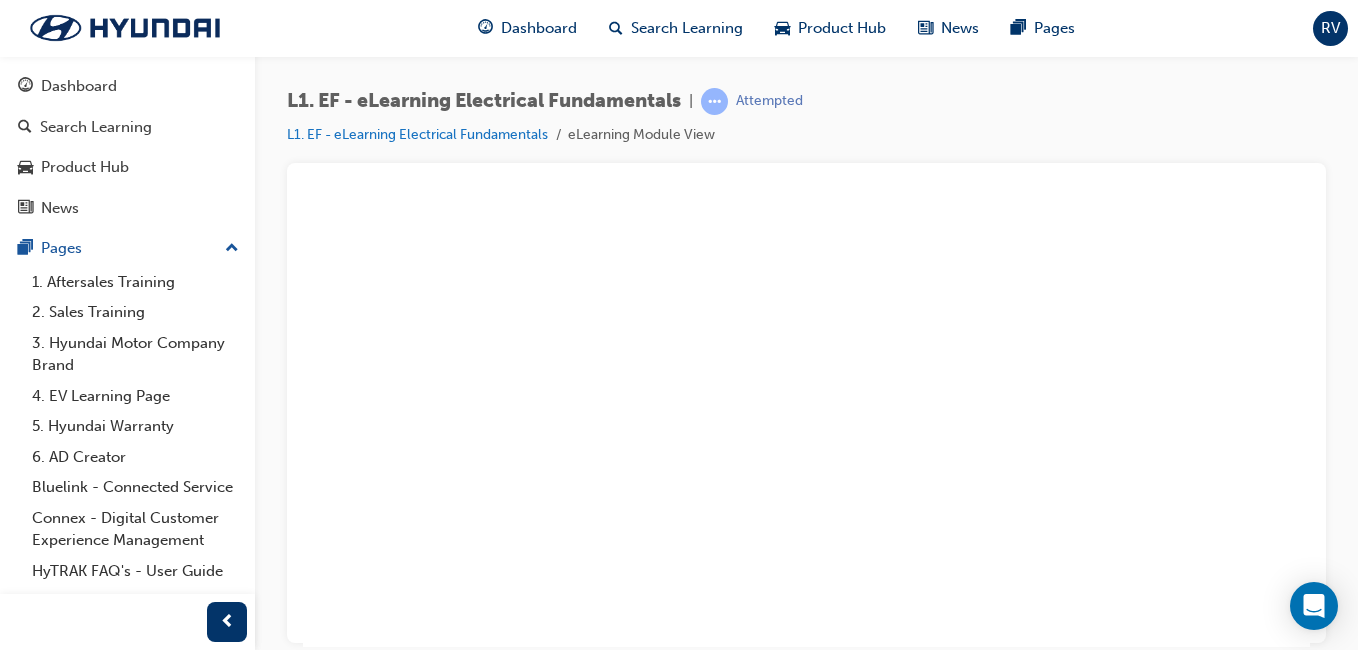 scroll, scrollTop: 84, scrollLeft: 0, axis: vertical 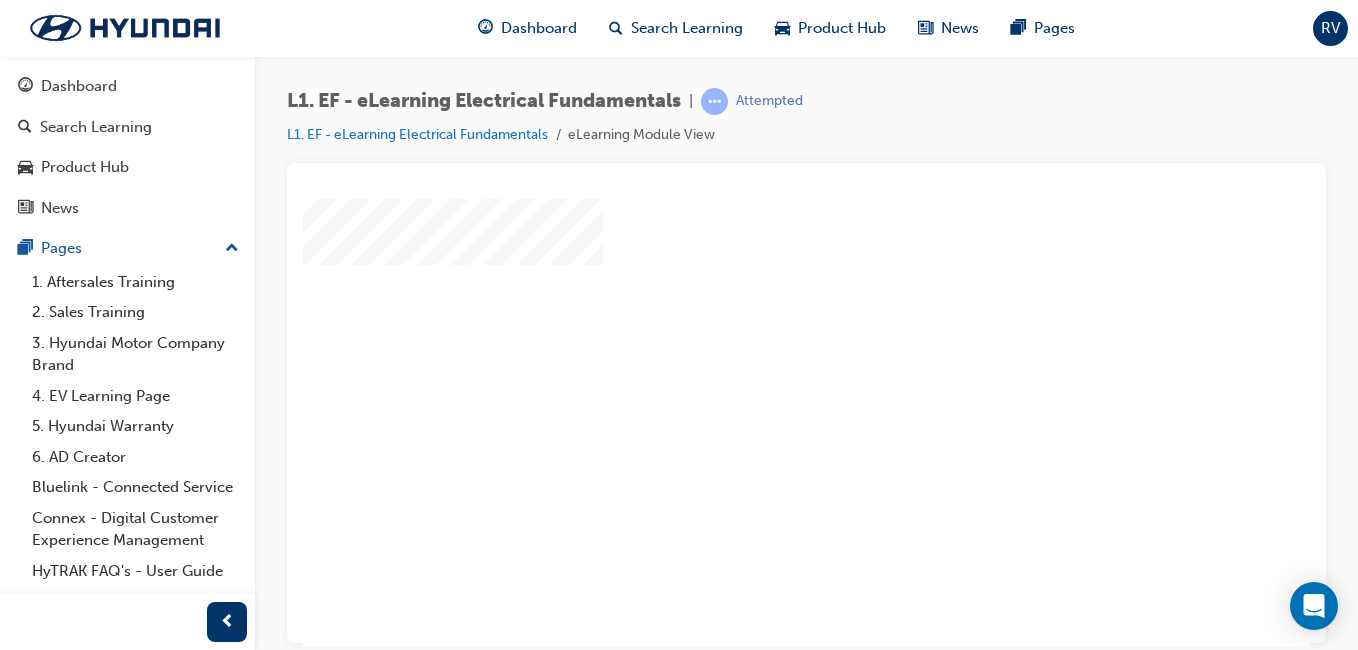 click at bounding box center (749, 280) 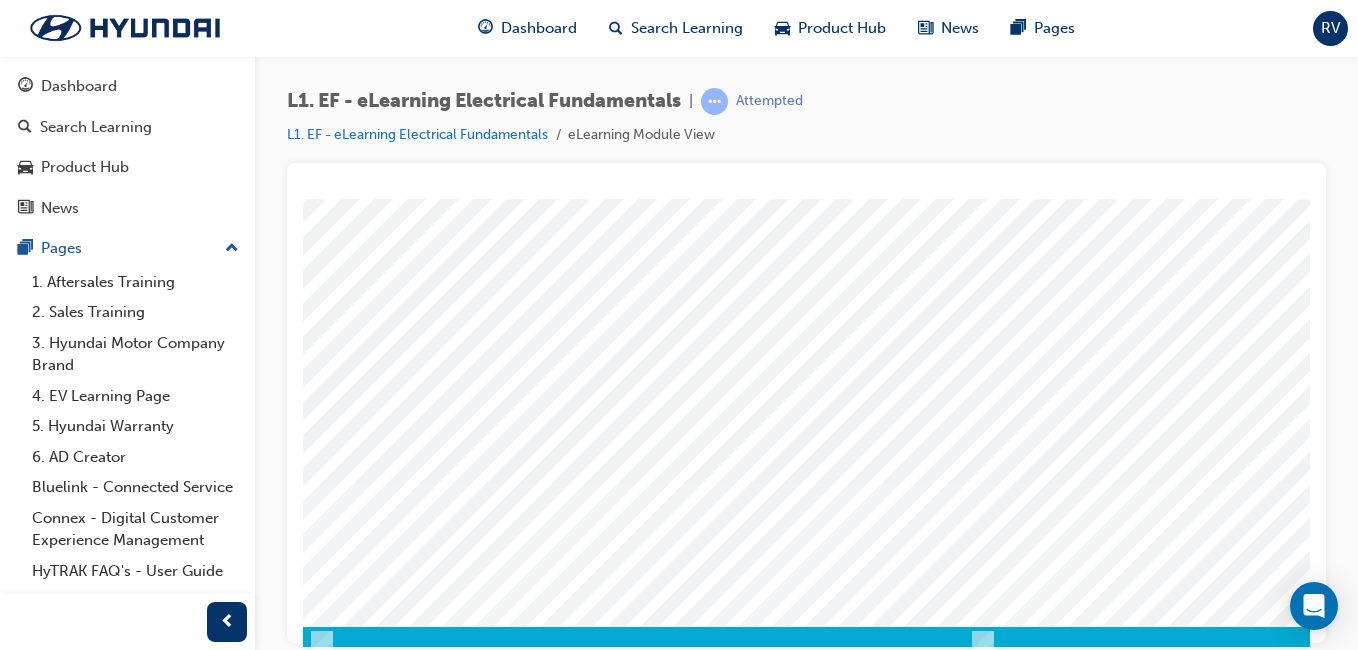 scroll, scrollTop: 317, scrollLeft: 0, axis: vertical 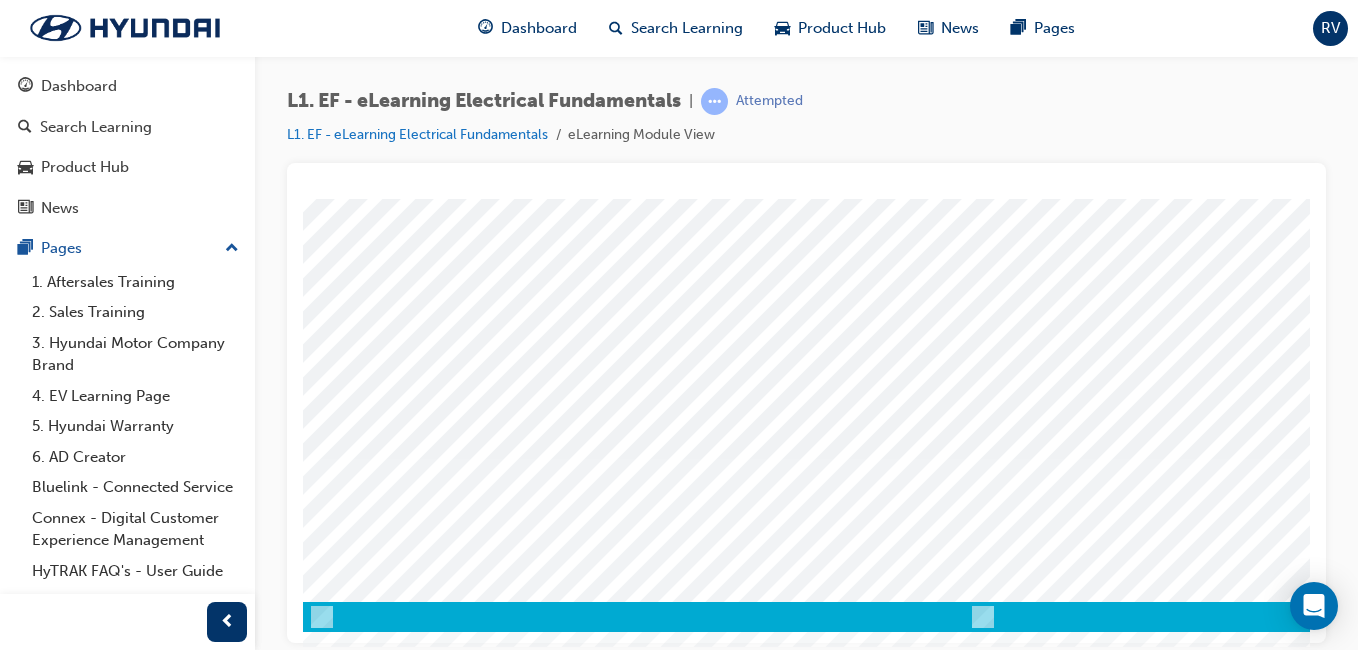click at bounding box center (373, 2979) 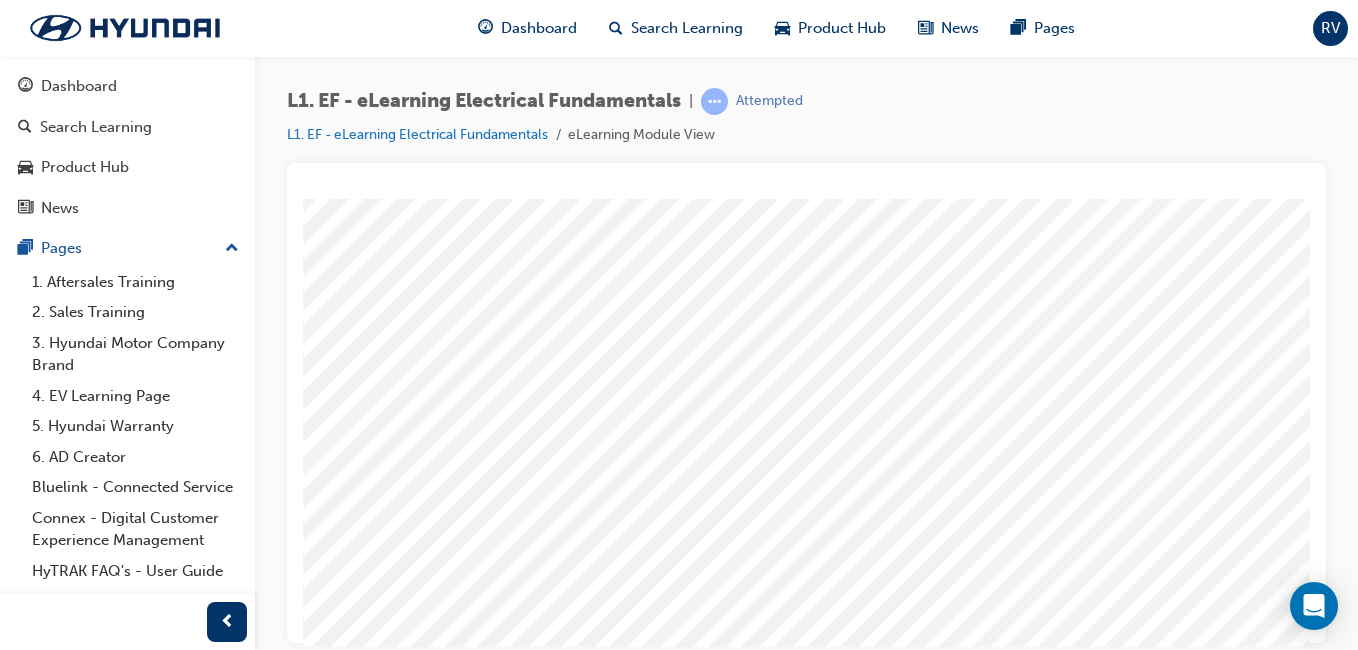 scroll, scrollTop: 317, scrollLeft: 0, axis: vertical 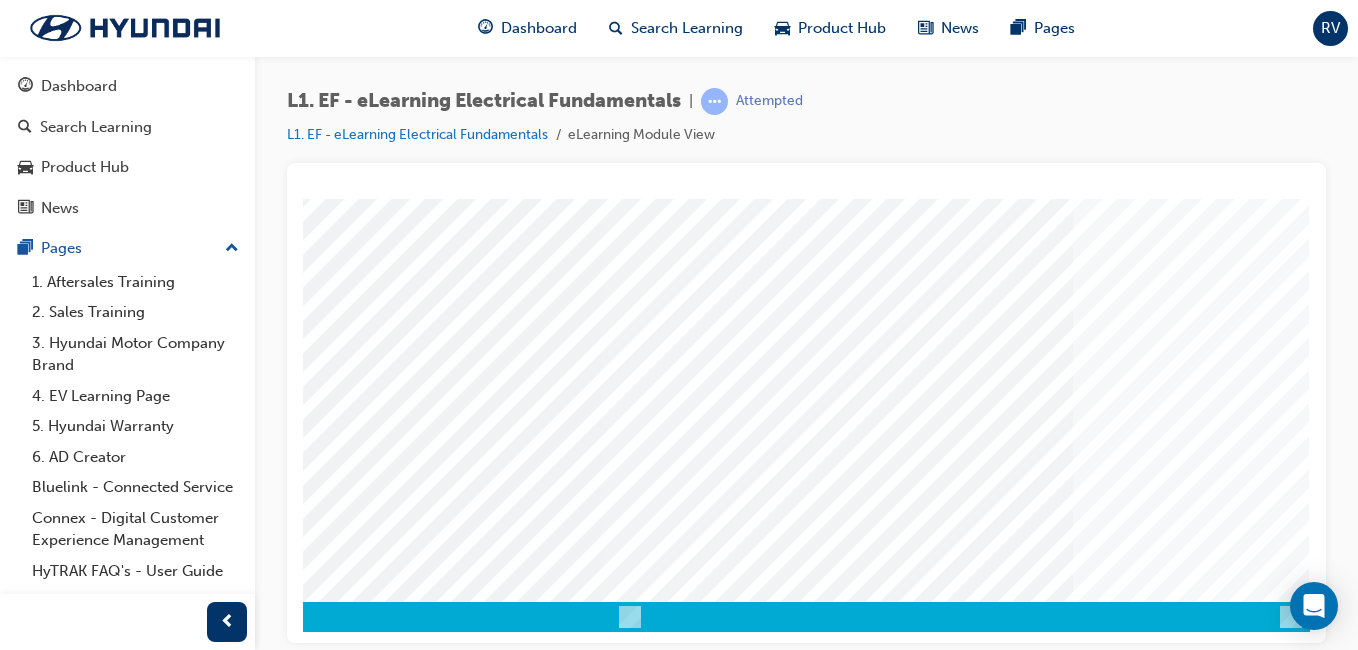 drag, startPoint x: 972, startPoint y: 634, endPoint x: 1659, endPoint y: 810, distance: 709.18616 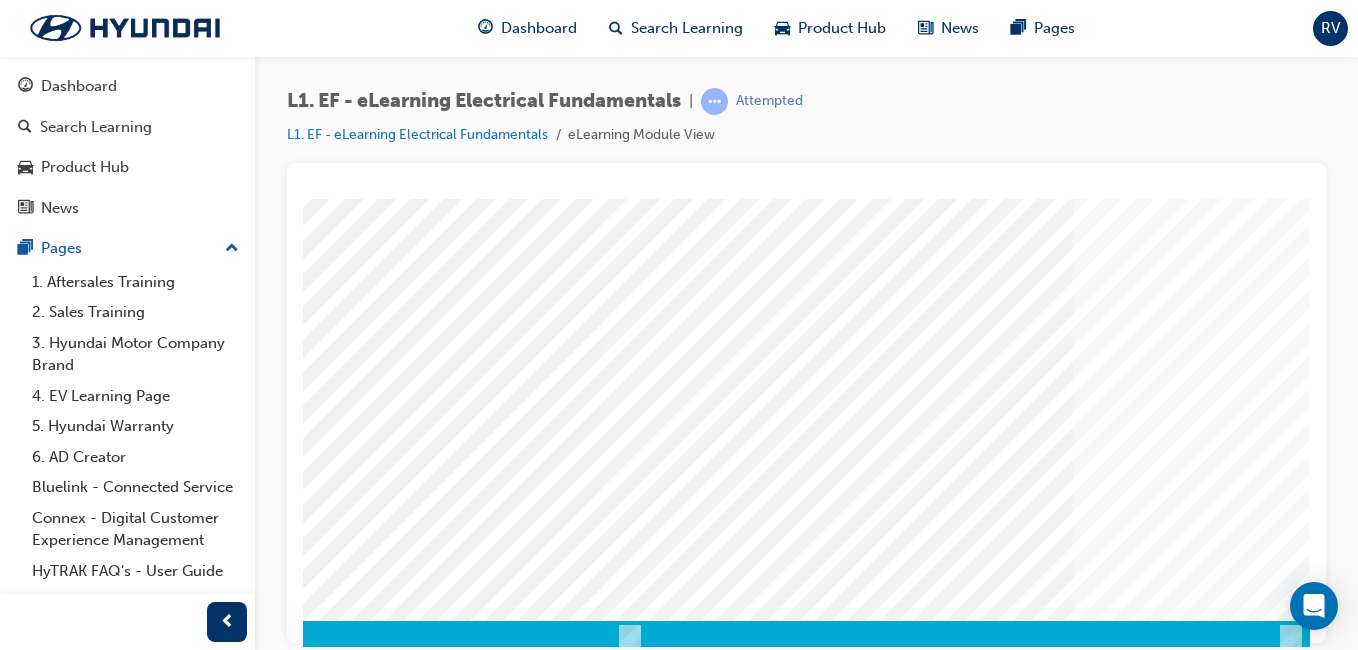 scroll, scrollTop: 300, scrollLeft: 368, axis: both 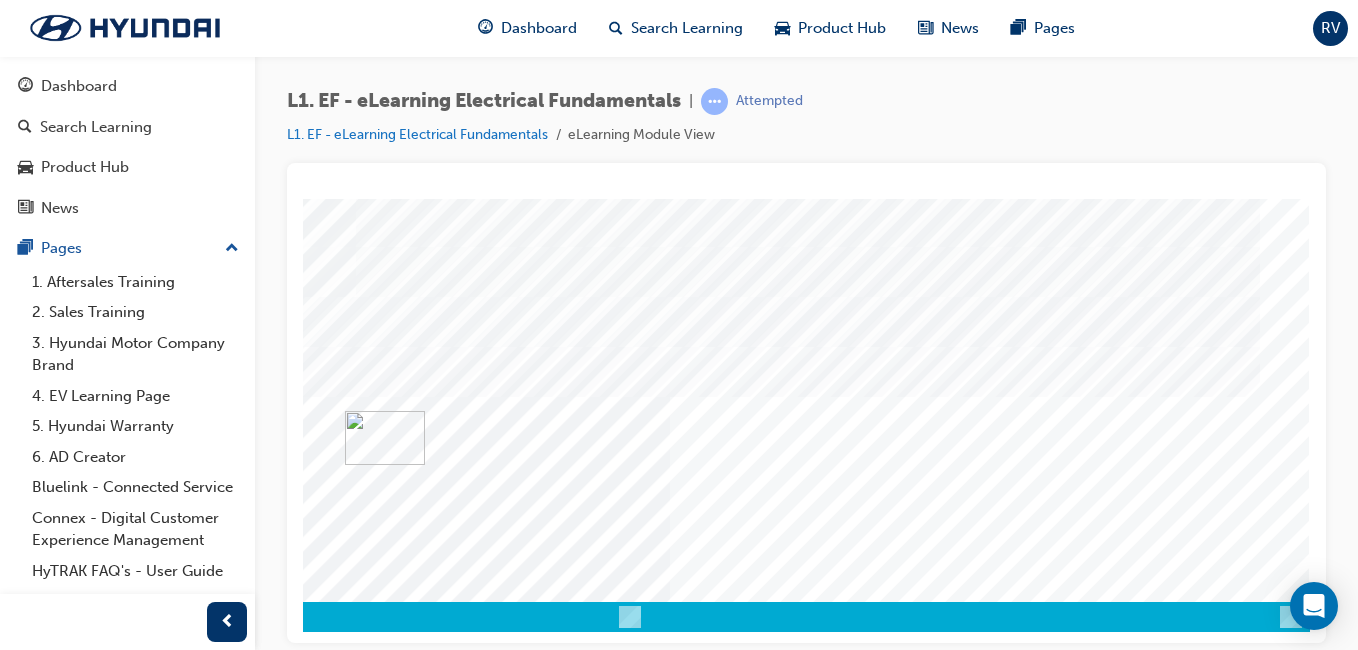 click at bounding box center (20, 3814) 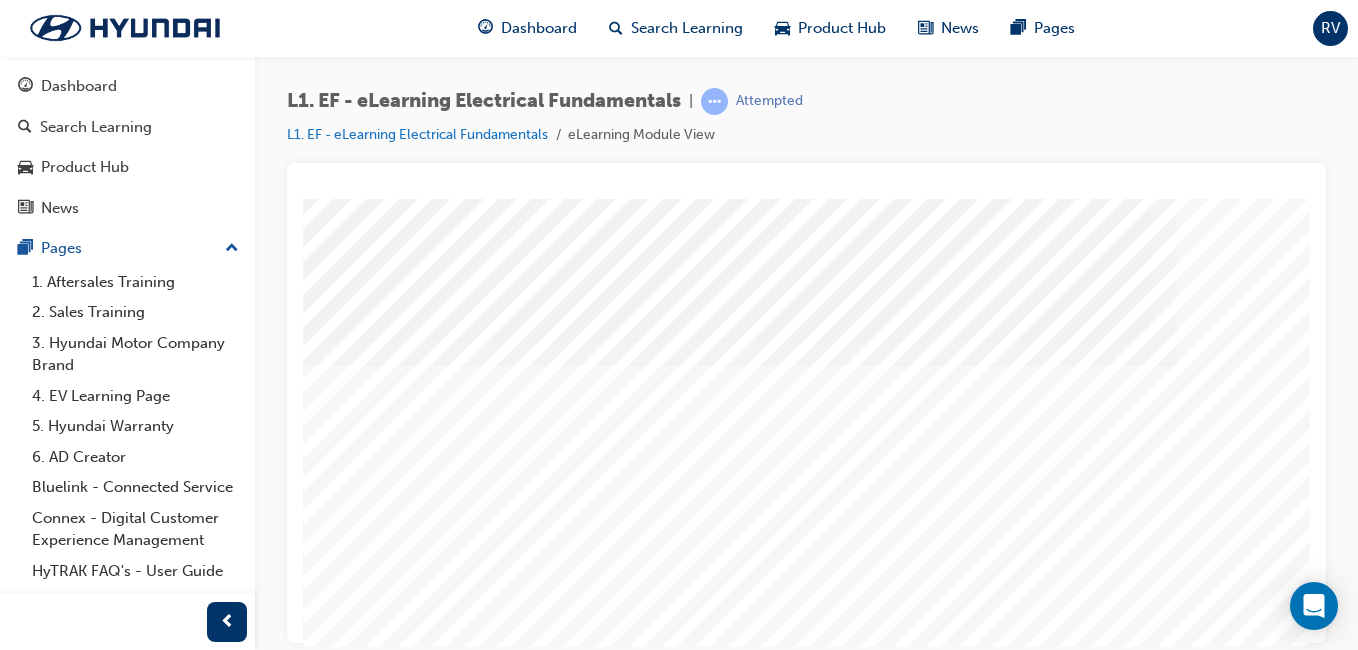 scroll, scrollTop: 317, scrollLeft: 0, axis: vertical 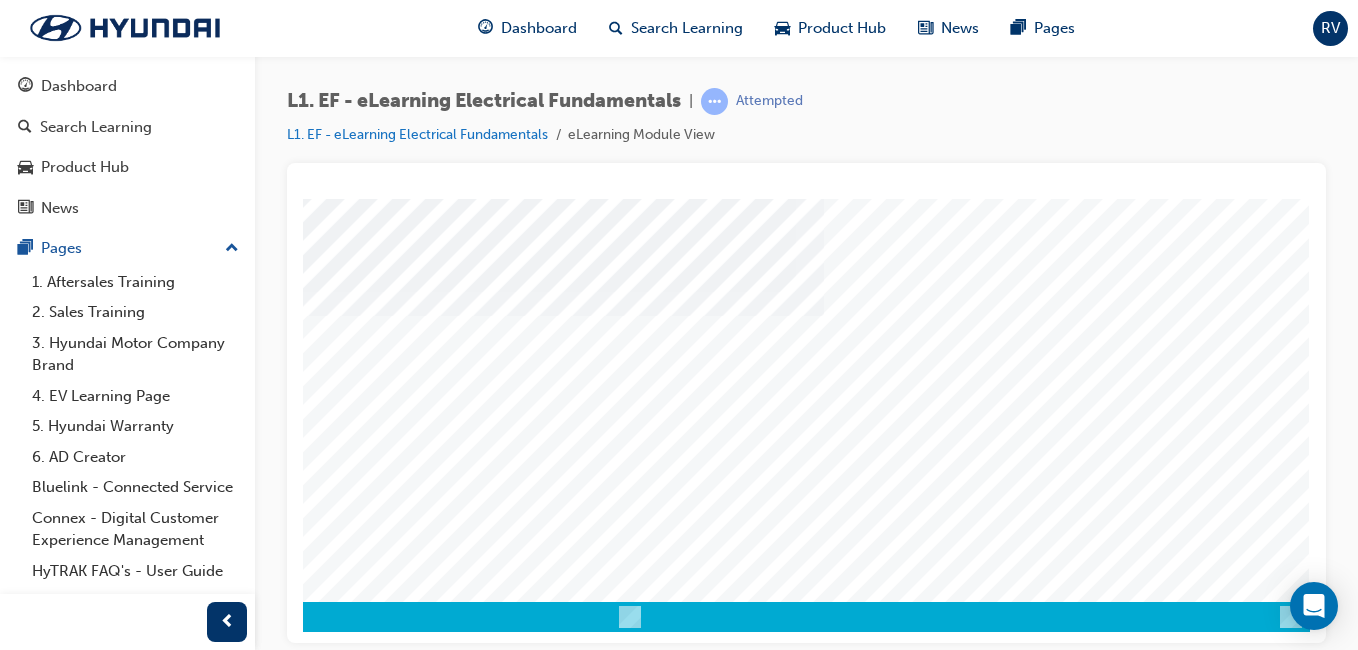 drag, startPoint x: 986, startPoint y: 637, endPoint x: 1660, endPoint y: 782, distance: 689.4208 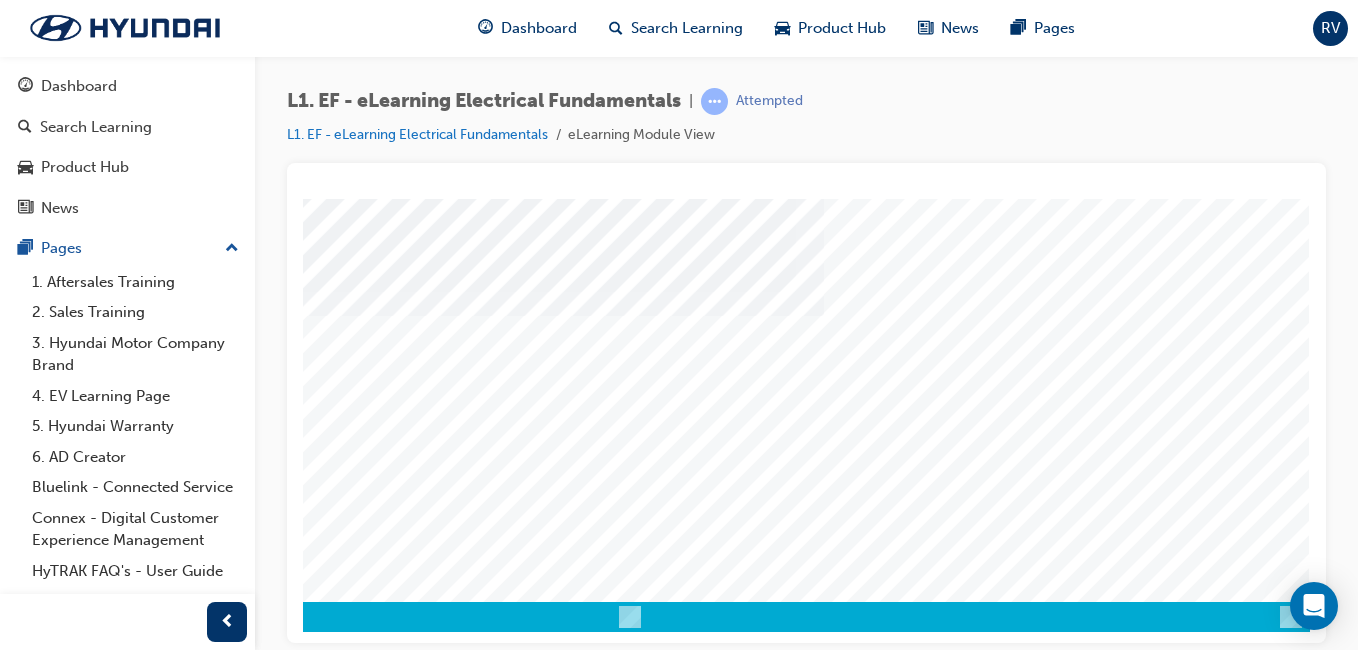 click at bounding box center [20, 2308] 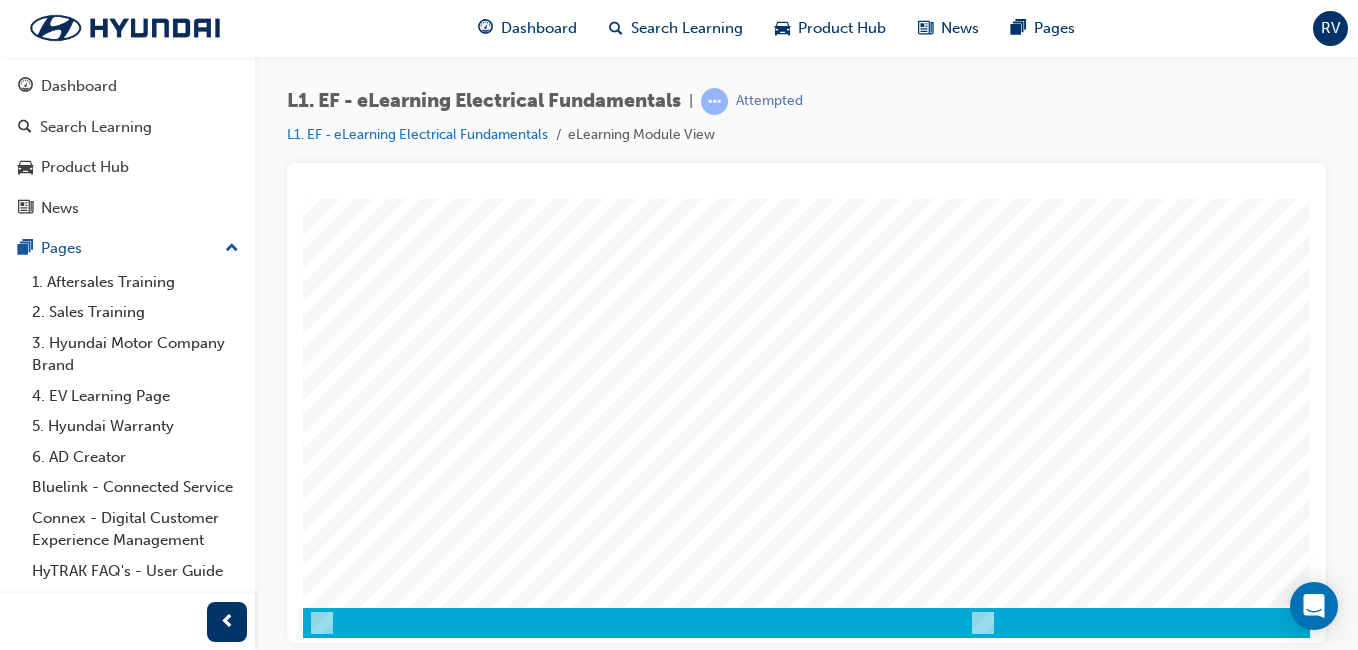 scroll, scrollTop: 317, scrollLeft: 0, axis: vertical 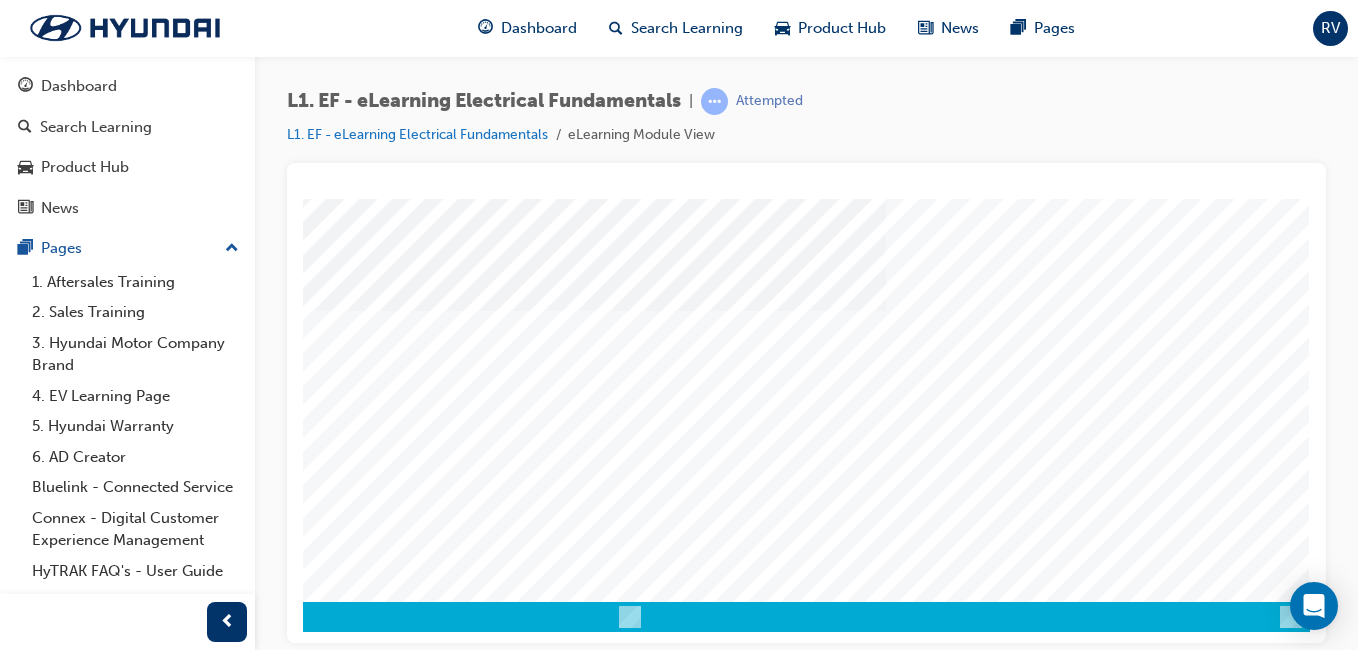 drag, startPoint x: 1002, startPoint y: 636, endPoint x: 1648, endPoint y: 745, distance: 655.1313 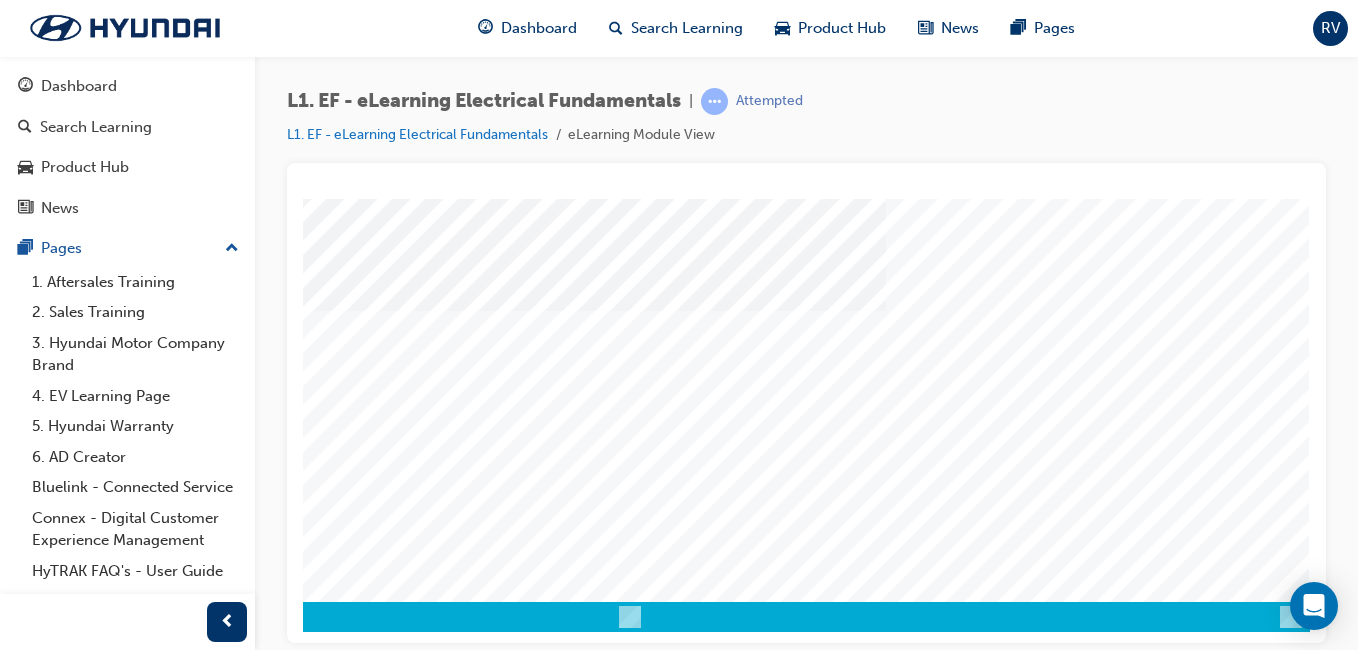 click at bounding box center [20, 2308] 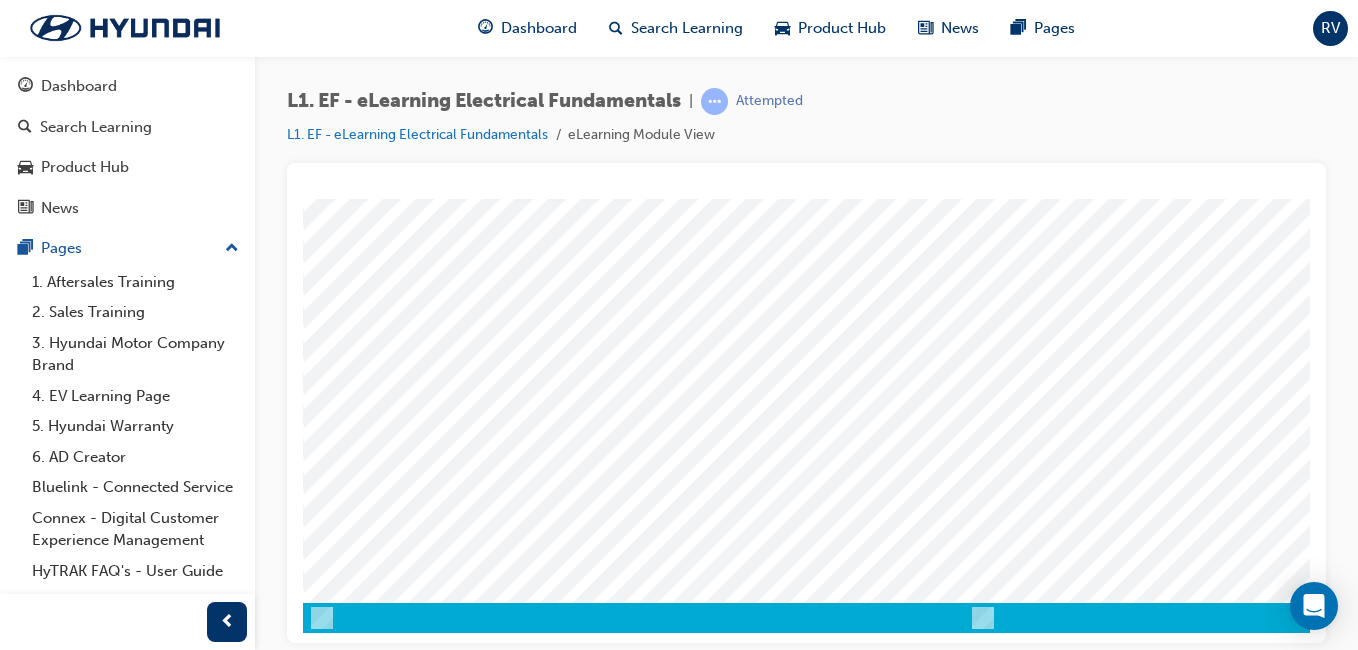 scroll, scrollTop: 317, scrollLeft: 0, axis: vertical 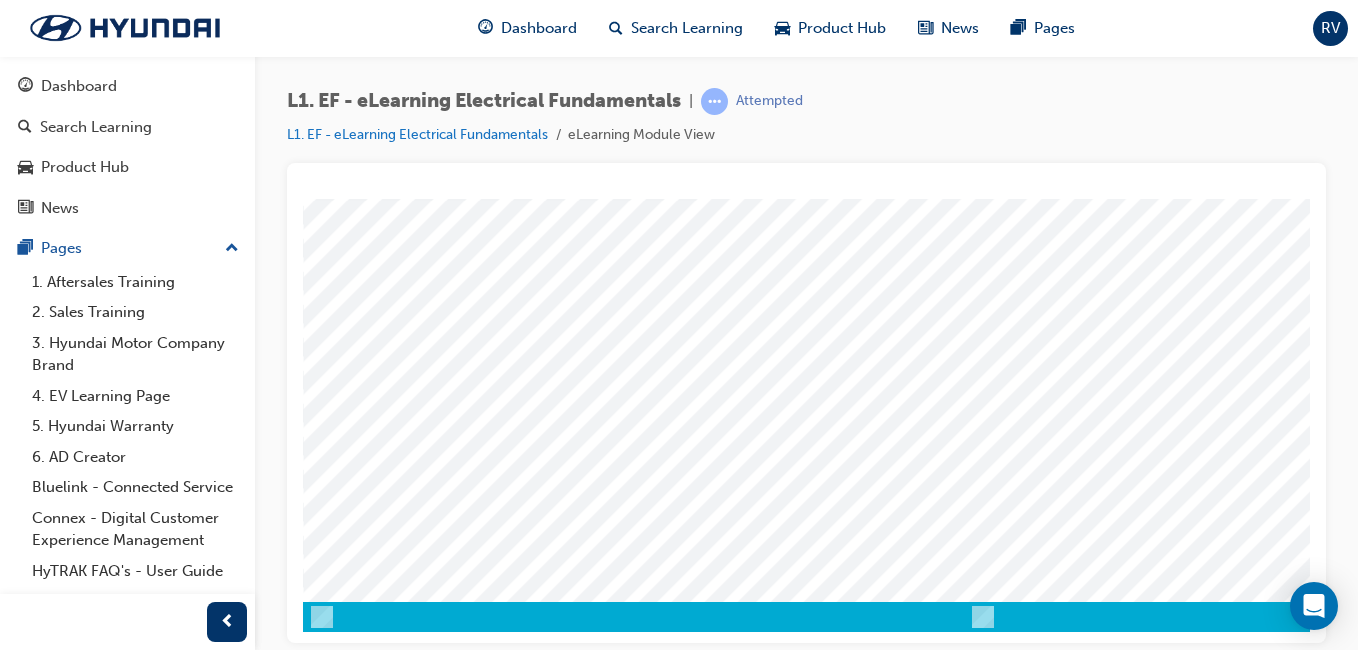 click at bounding box center (375, 4959) 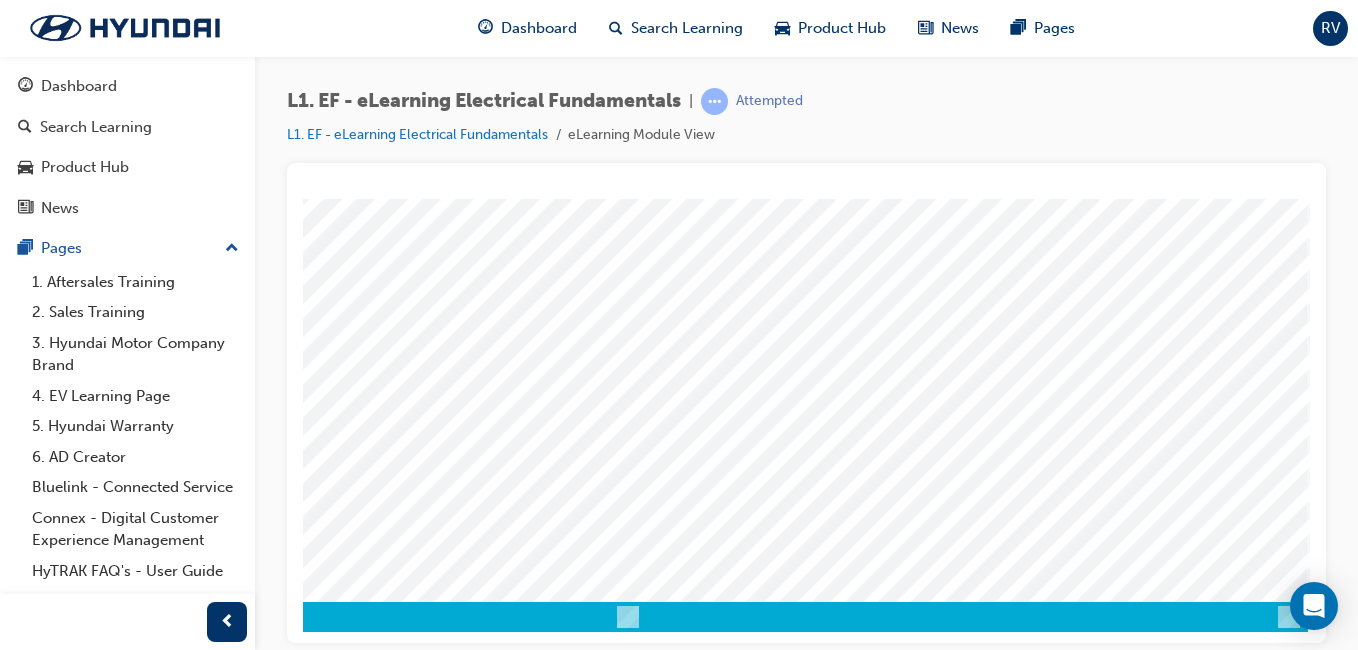 drag, startPoint x: 1237, startPoint y: 643, endPoint x: 1660, endPoint y: 796, distance: 449.81998 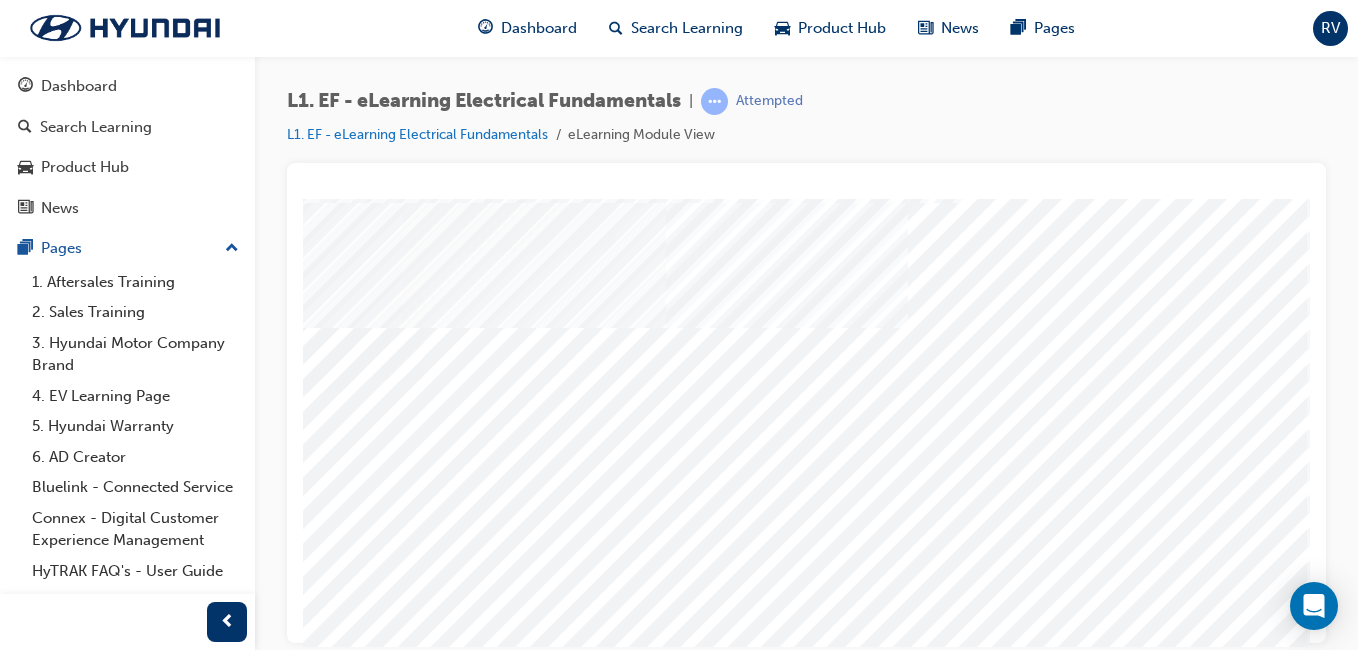 scroll 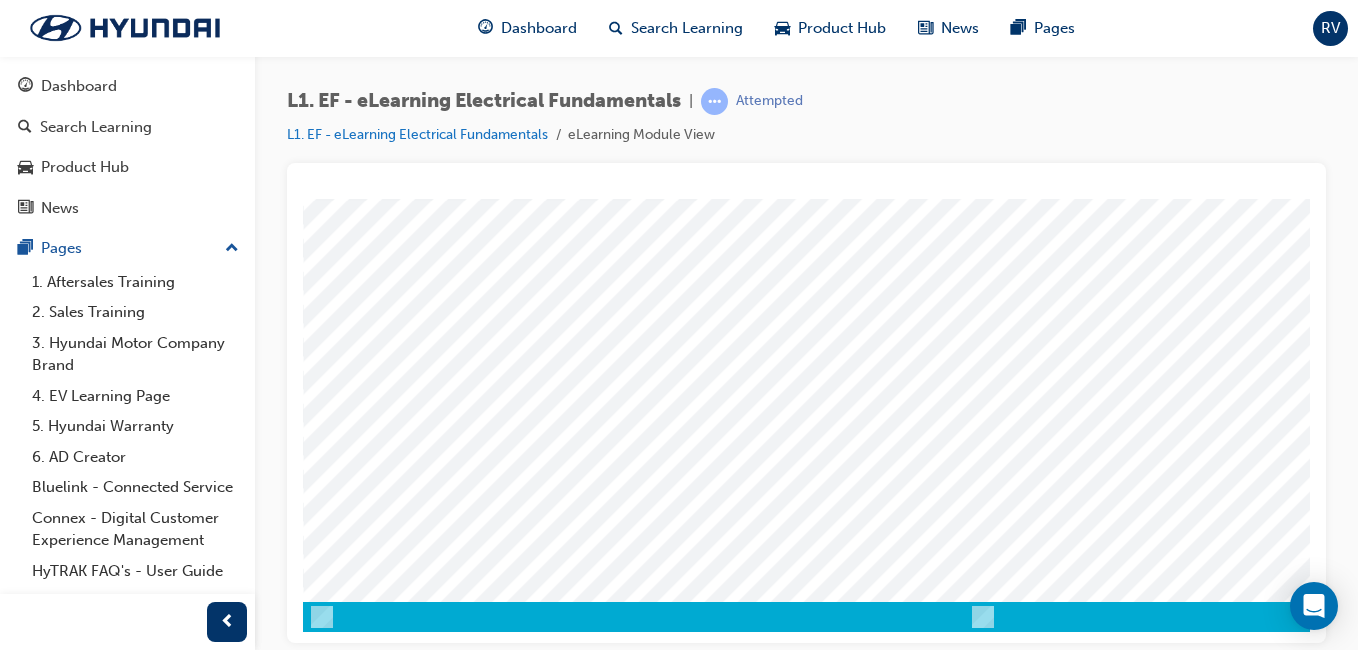 drag, startPoint x: 705, startPoint y: 632, endPoint x: 517, endPoint y: 783, distance: 241.13274 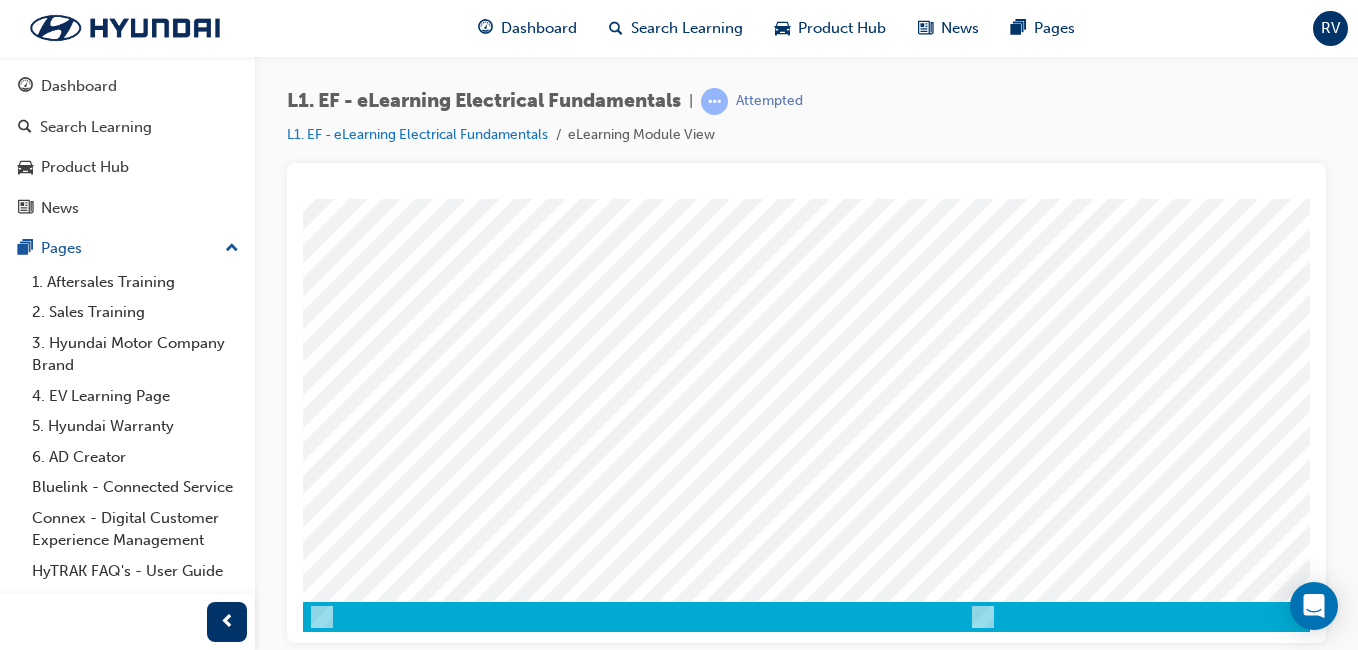 scroll, scrollTop: 0, scrollLeft: 0, axis: both 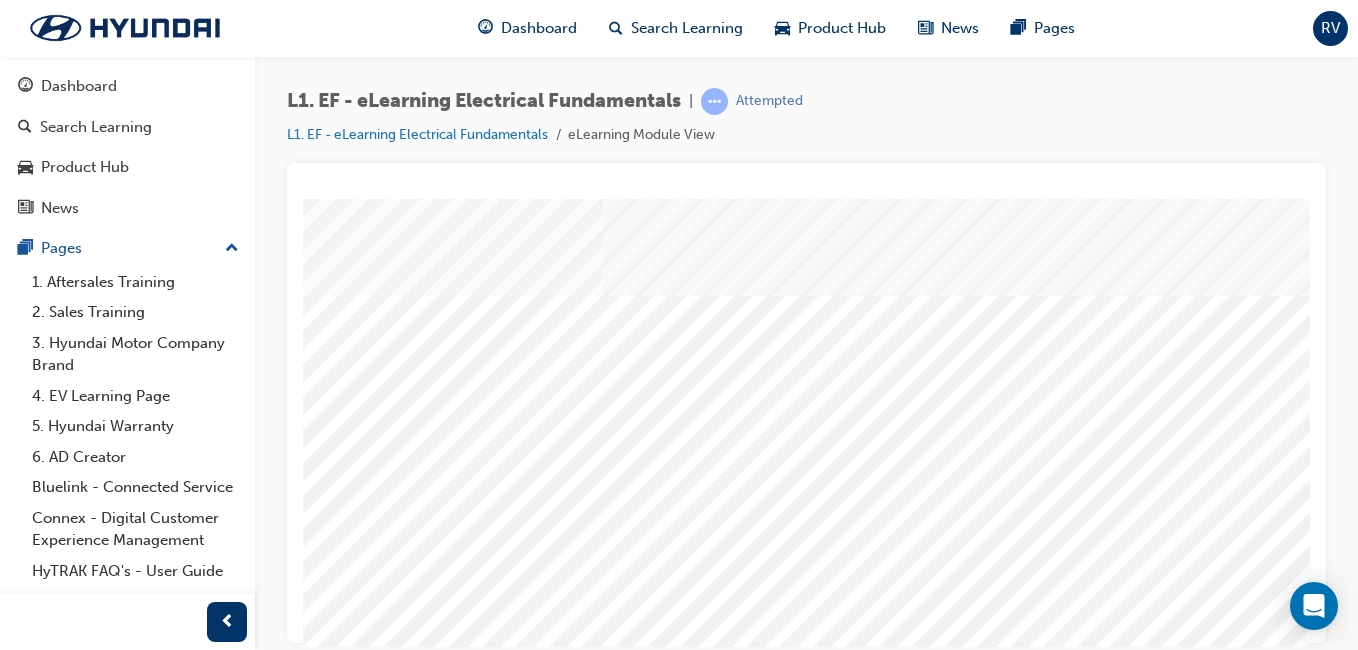 click at bounding box center (984, 5865) 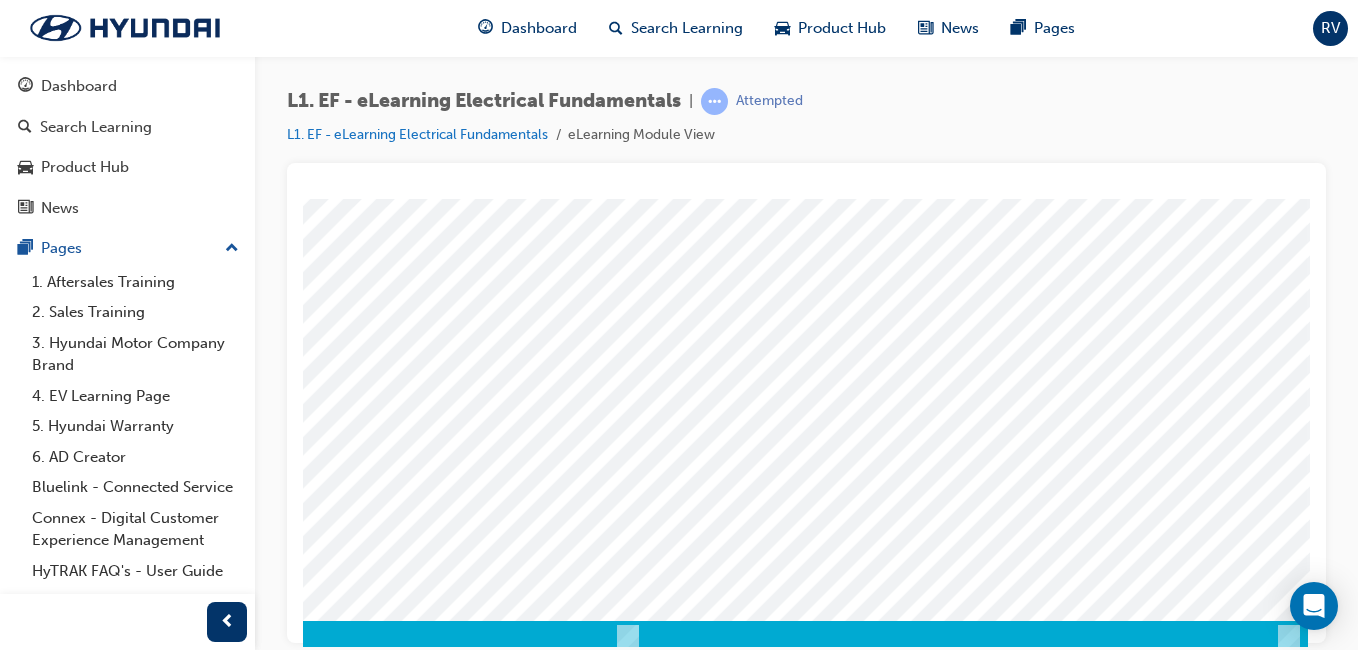scroll, scrollTop: 317, scrollLeft: 368, axis: both 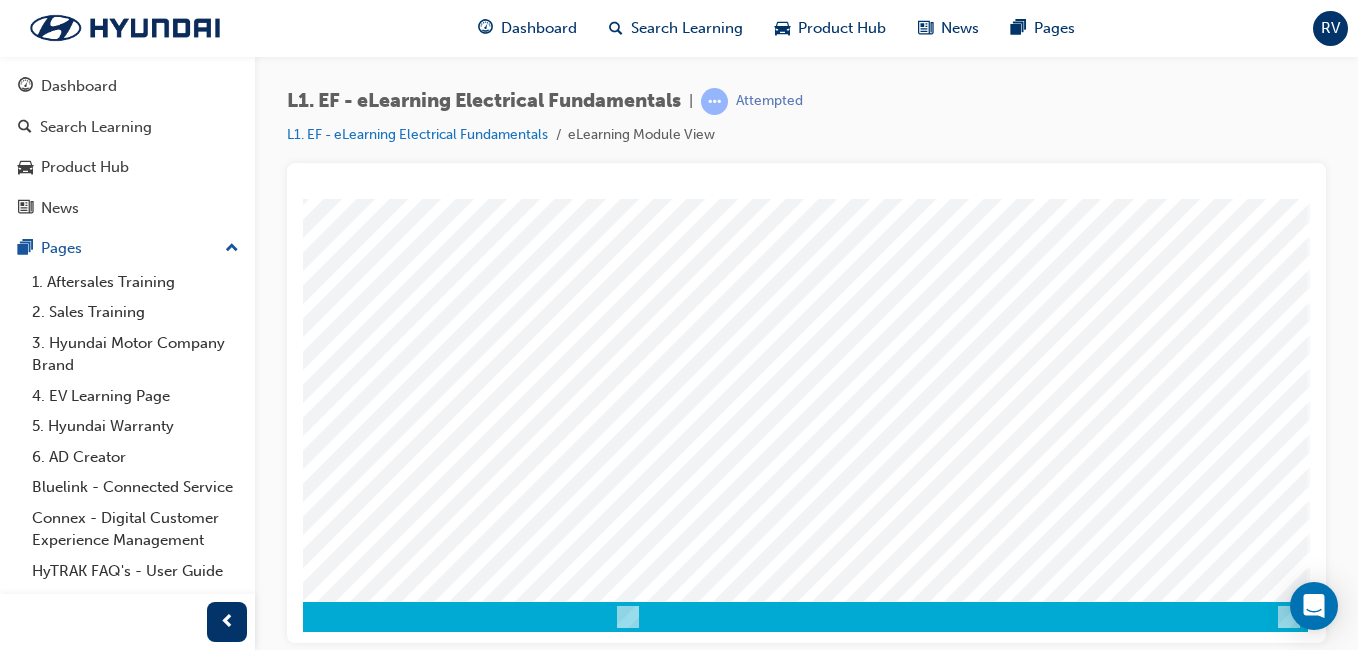 click at bounding box center (-27, 3880) 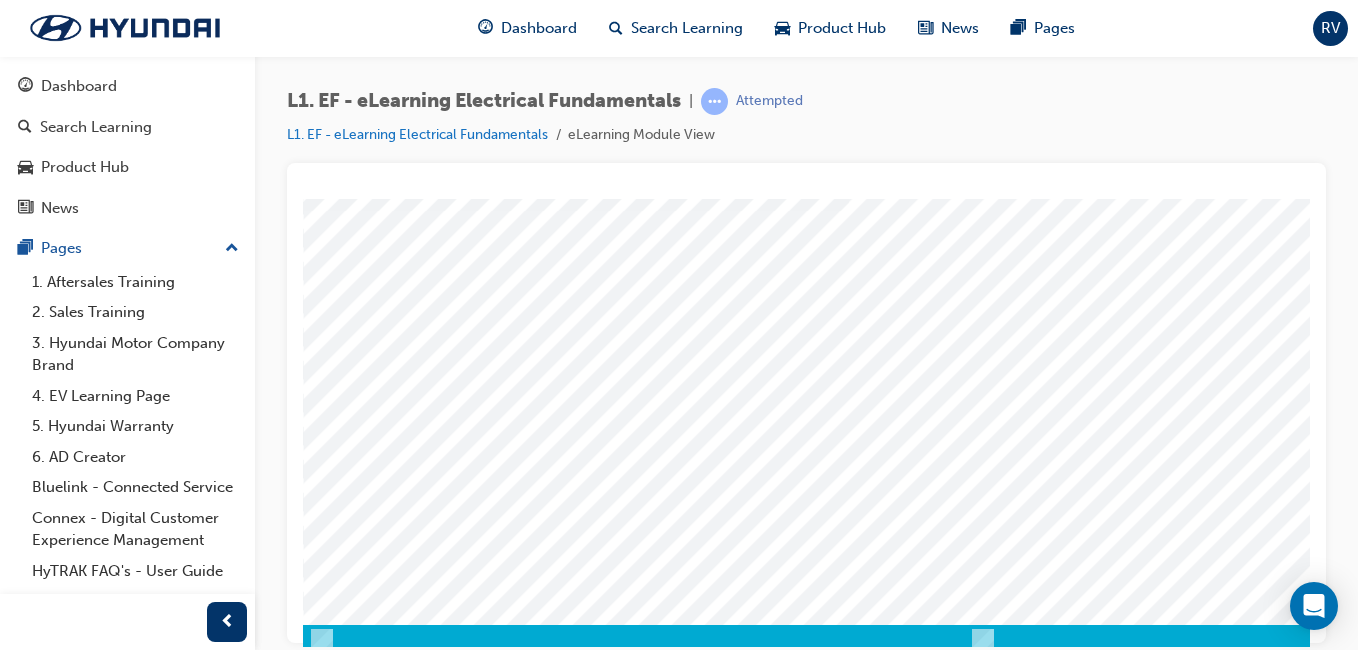scroll, scrollTop: 317, scrollLeft: 0, axis: vertical 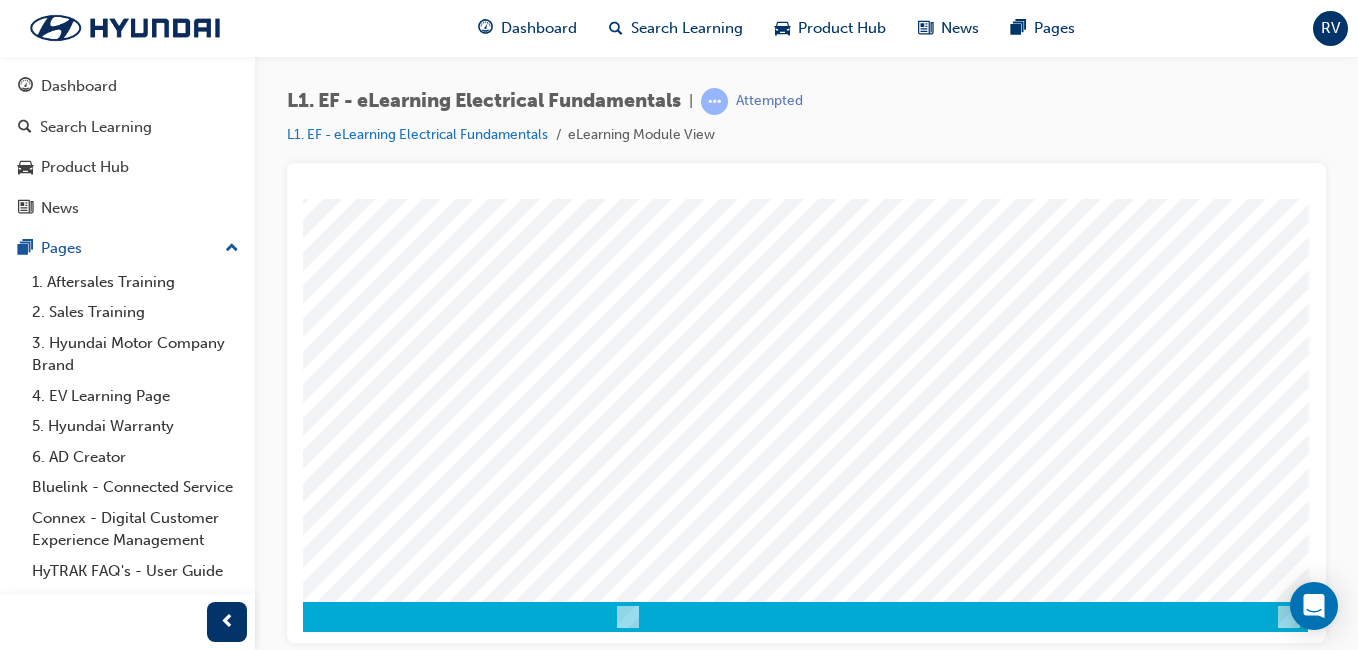 click at bounding box center [-27, 3517] 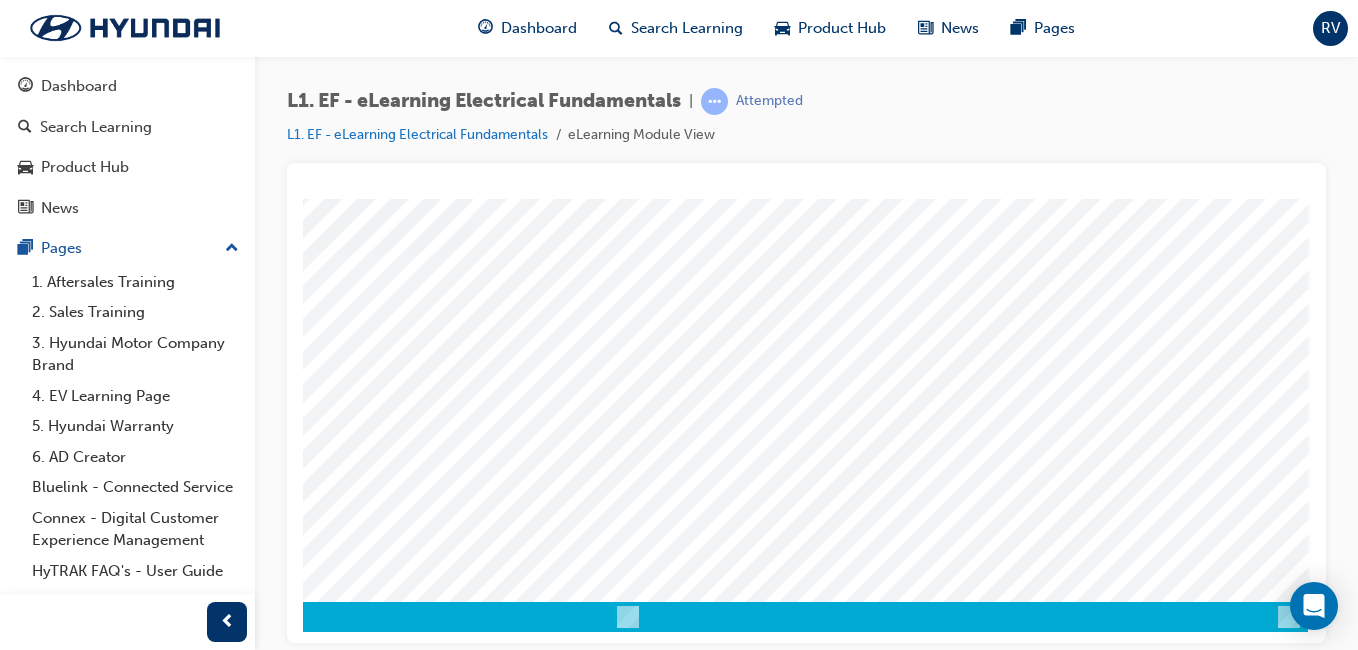 click at bounding box center (-27, 3467) 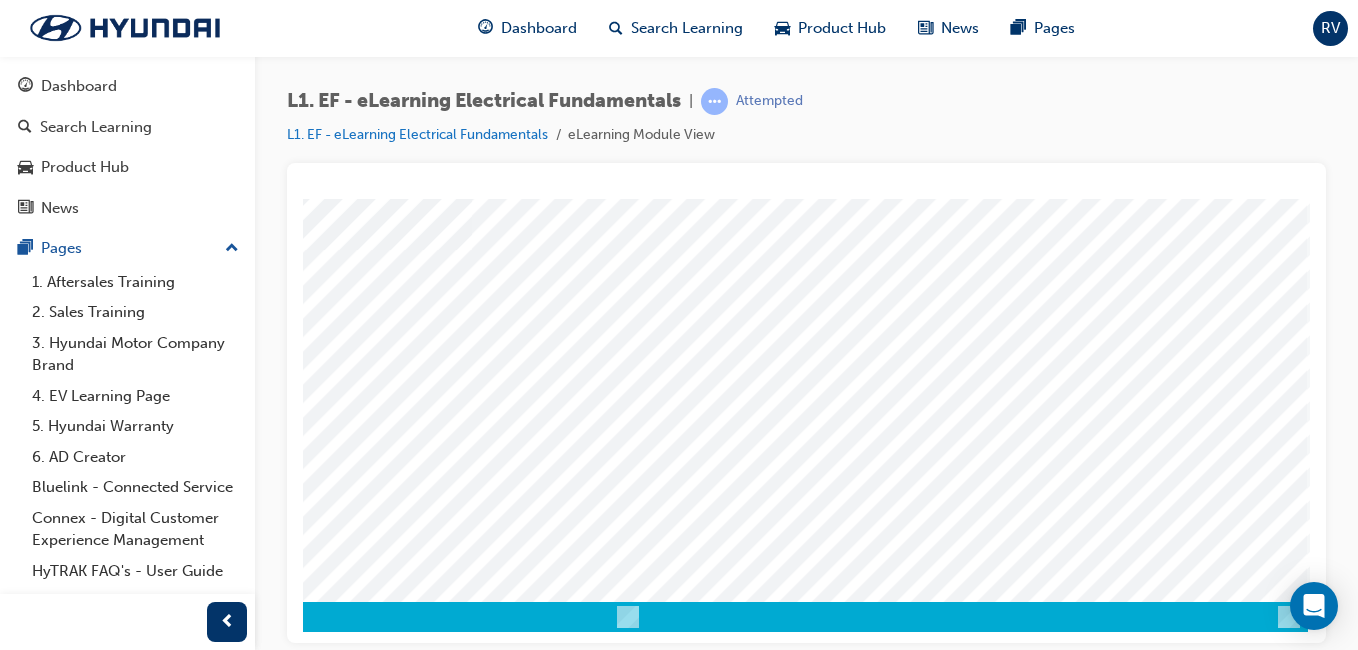 click at bounding box center (18, 3030) 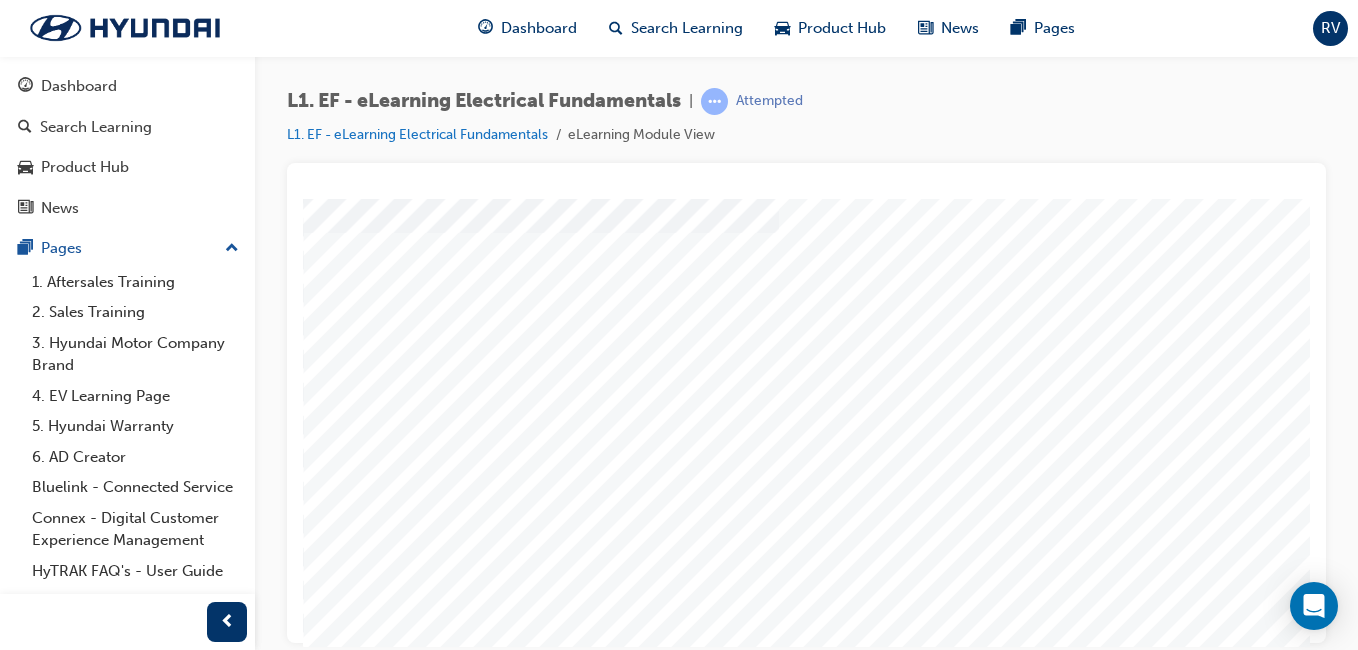 scroll, scrollTop: 317, scrollLeft: 0, axis: vertical 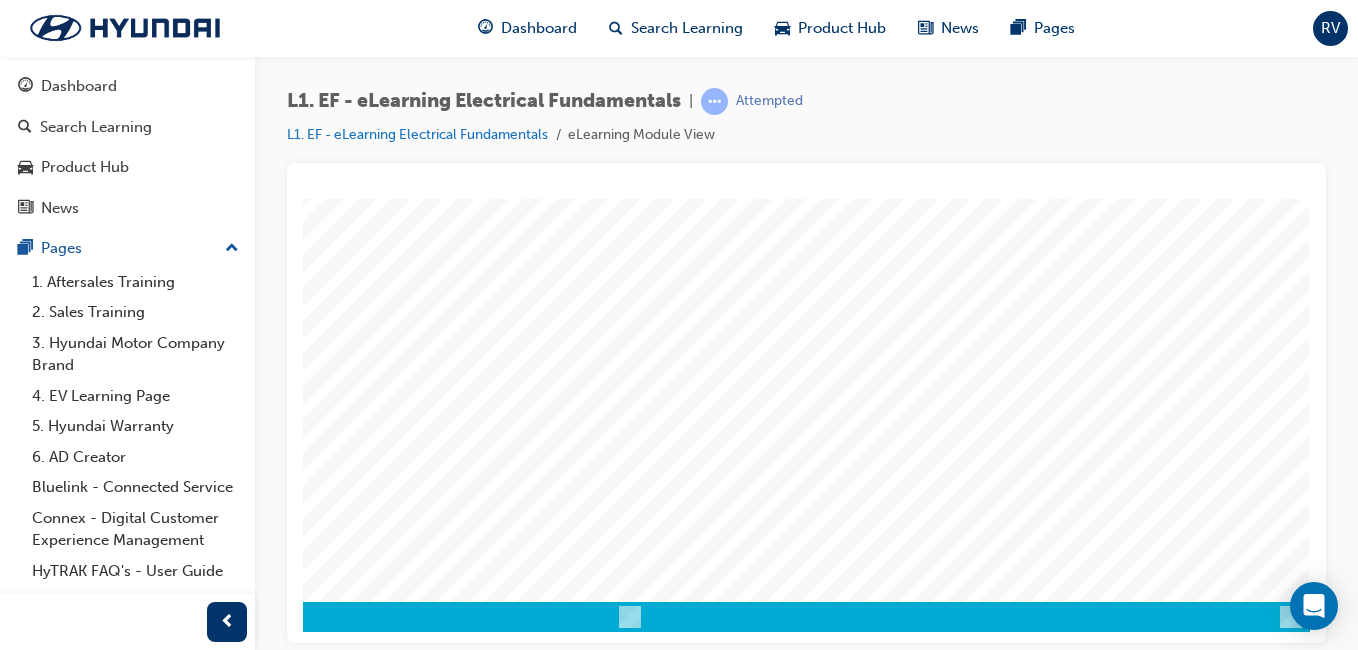 click at bounding box center (20, 2614) 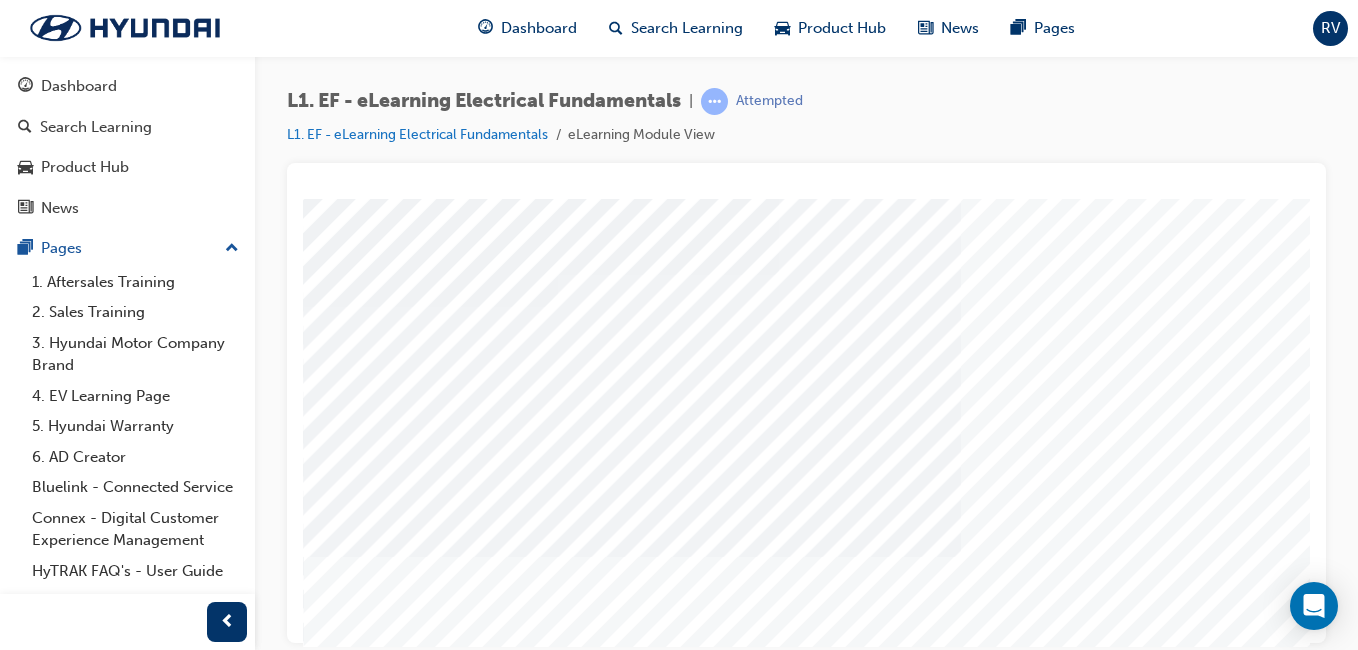 scroll, scrollTop: 233, scrollLeft: 0, axis: vertical 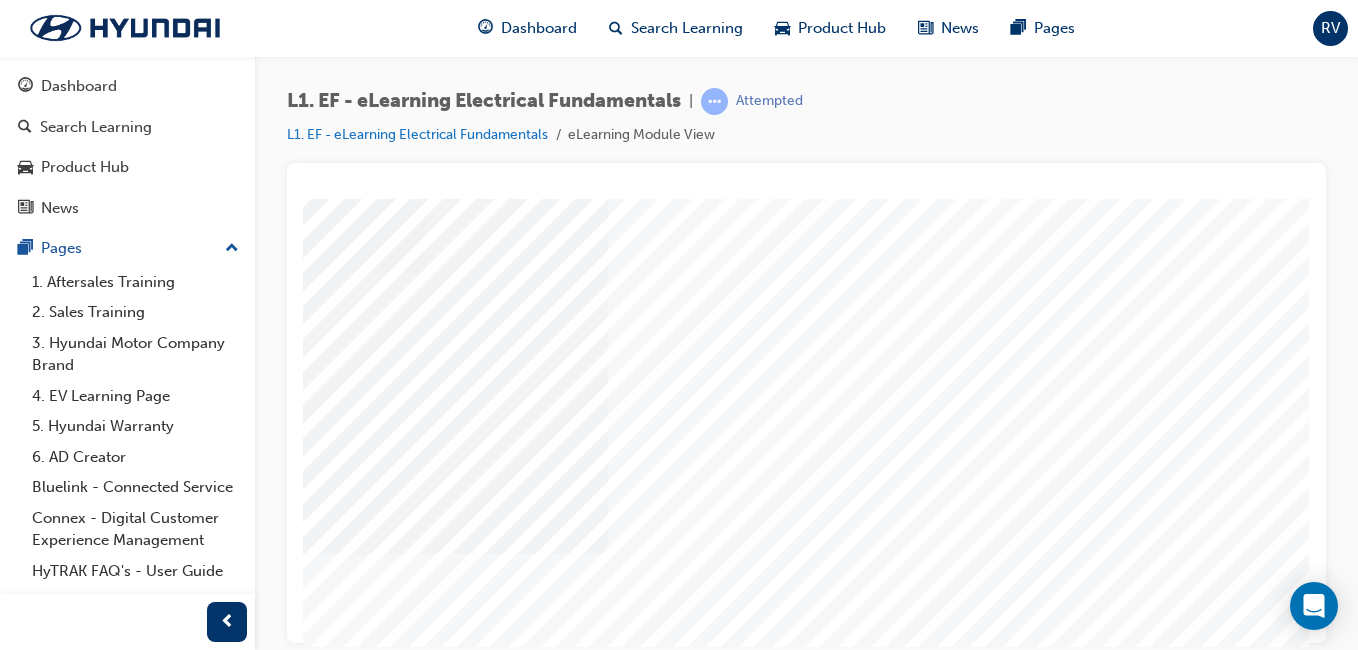 drag, startPoint x: 973, startPoint y: 635, endPoint x: 1660, endPoint y: 823, distance: 712.2591 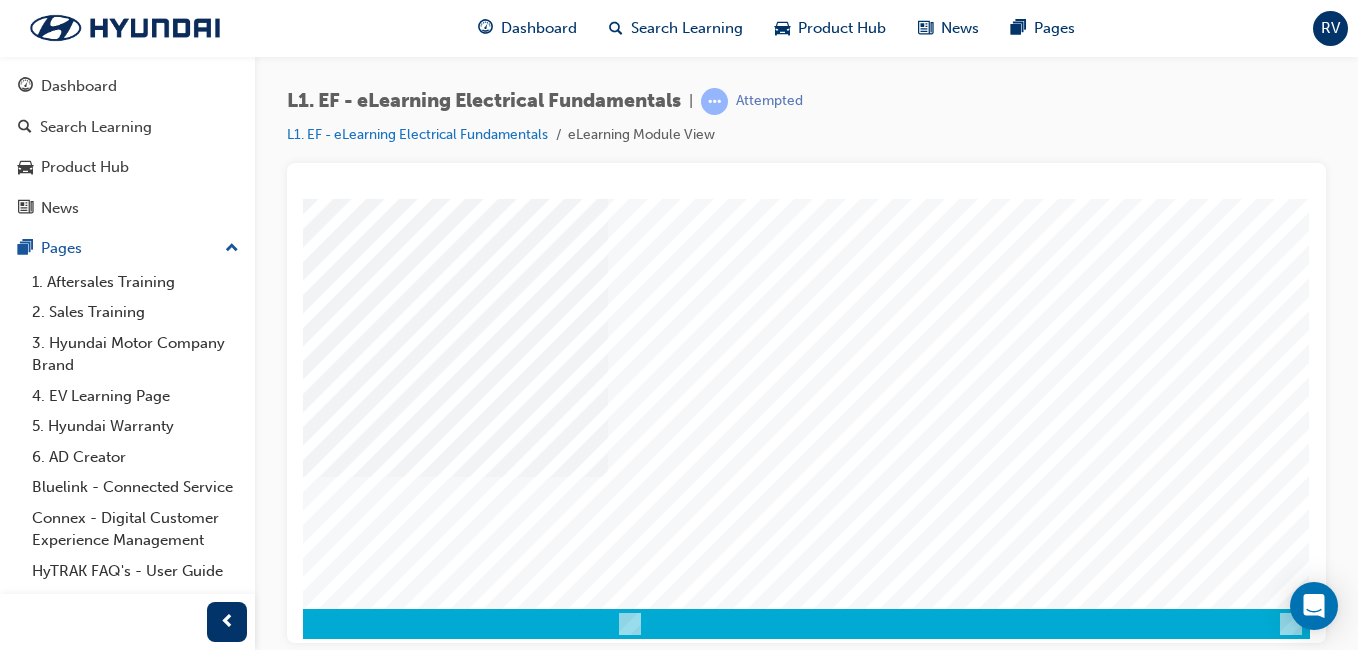 scroll, scrollTop: 317, scrollLeft: 368, axis: both 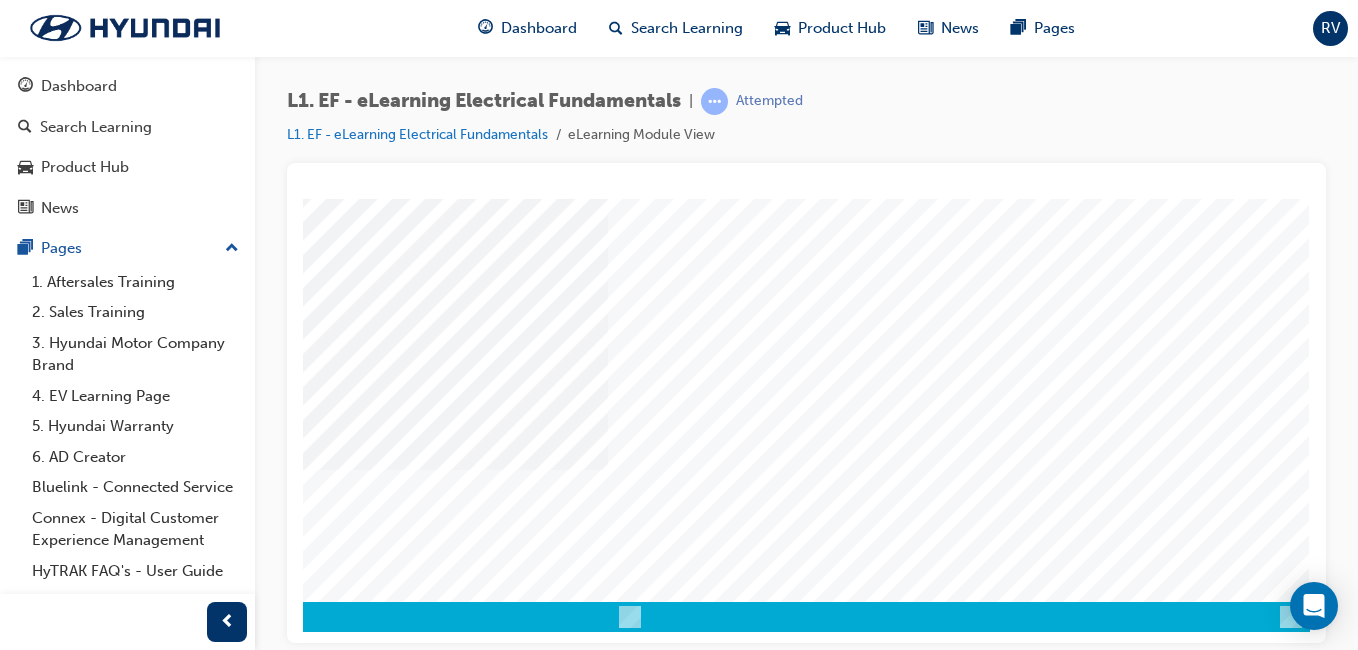 click at bounding box center [20, 2308] 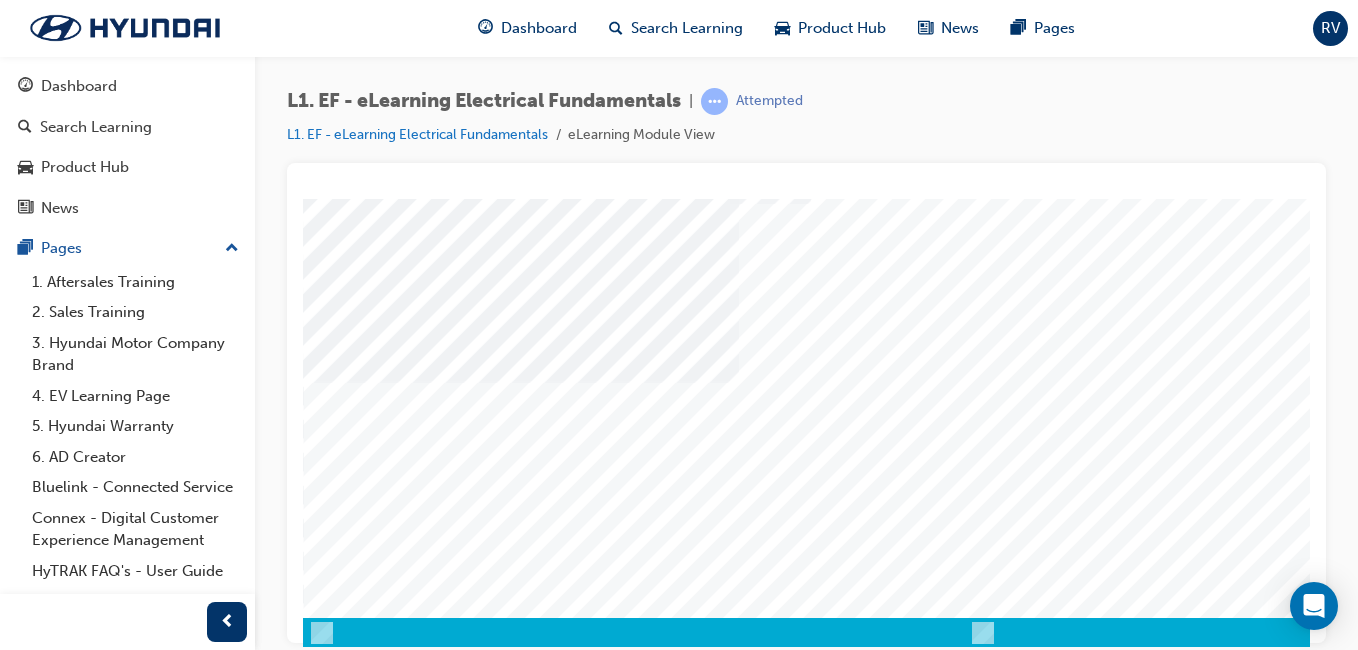 scroll, scrollTop: 317, scrollLeft: 0, axis: vertical 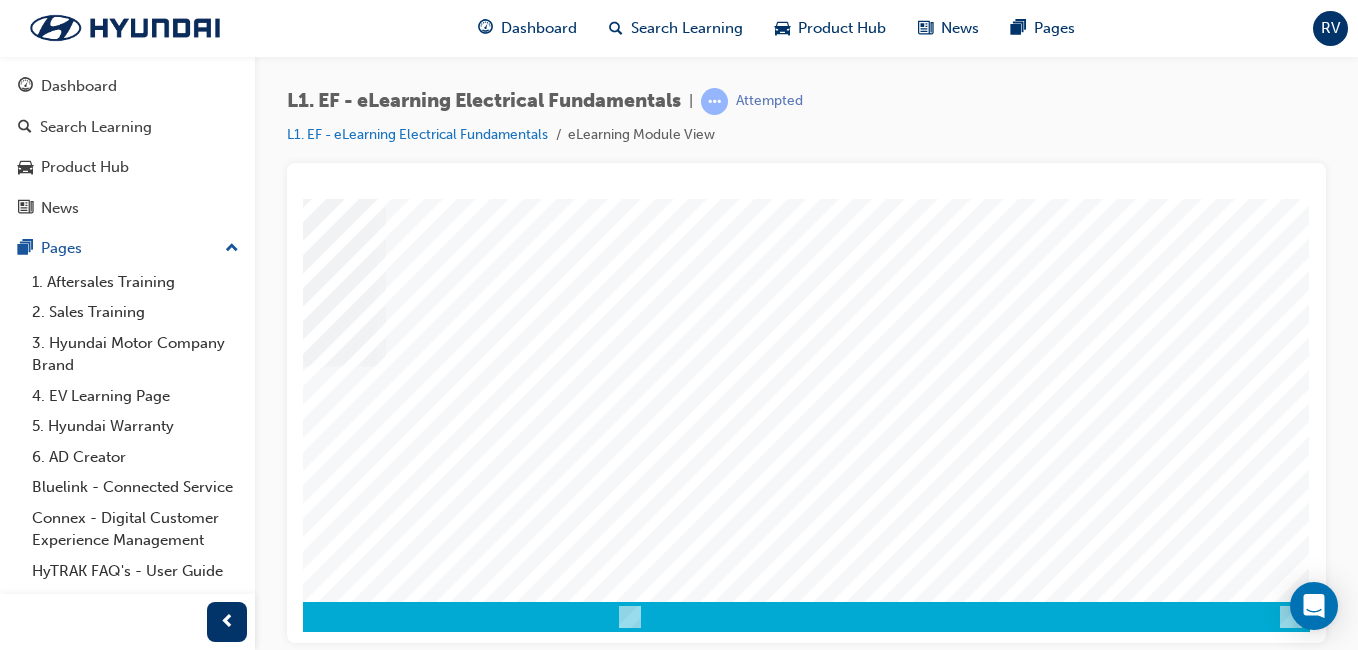 drag, startPoint x: 992, startPoint y: 634, endPoint x: 1653, endPoint y: 691, distance: 663.45306 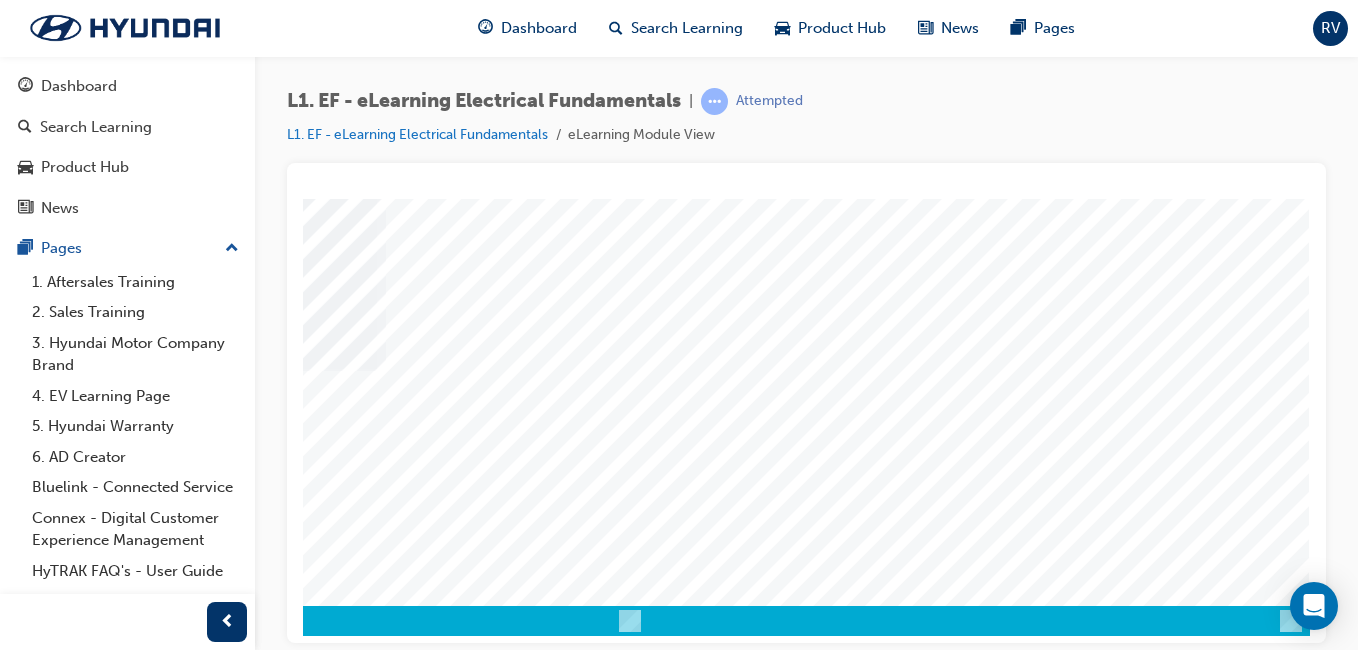 scroll, scrollTop: 317, scrollLeft: 368, axis: both 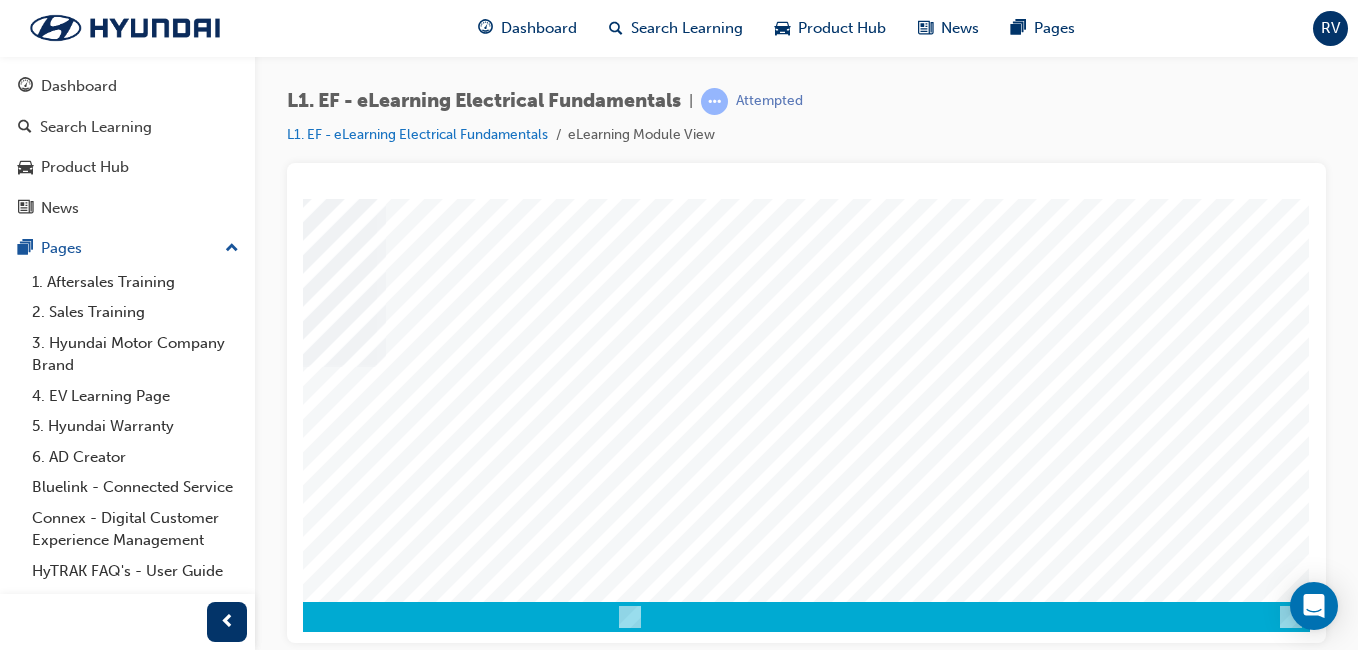 drag, startPoint x: 1180, startPoint y: 637, endPoint x: 1660, endPoint y: 644, distance: 480.05103 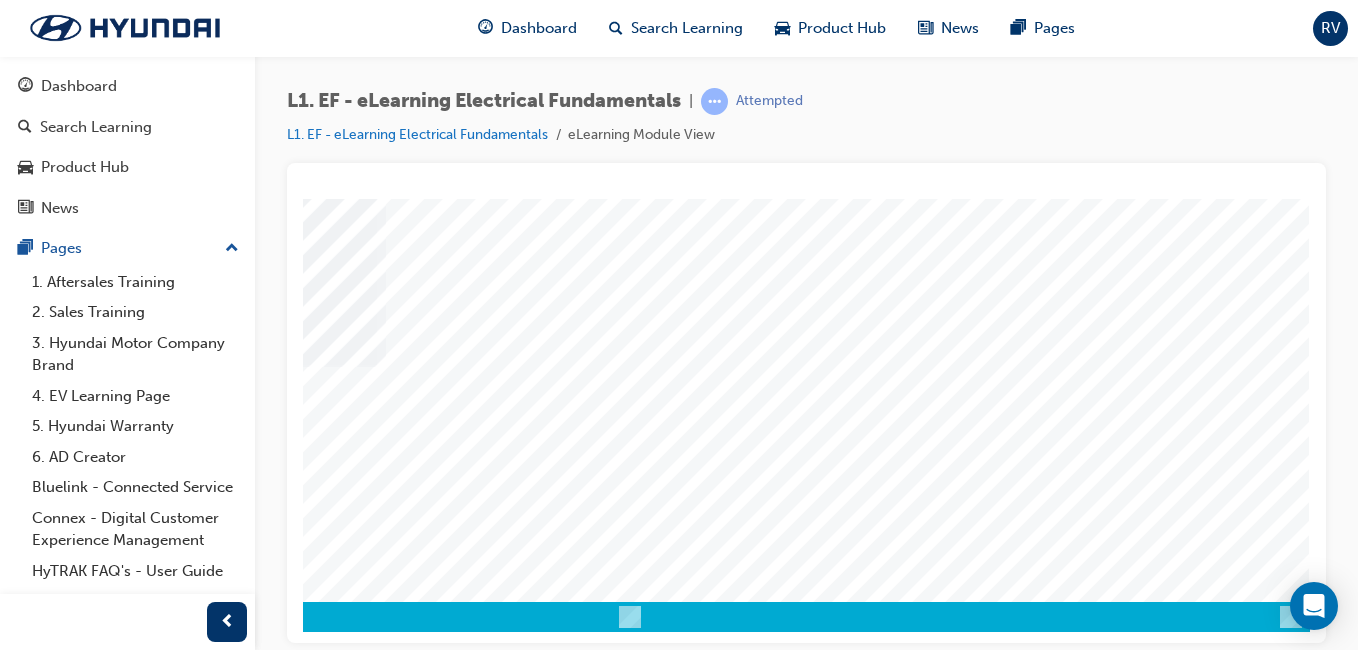 click at bounding box center [20, 2308] 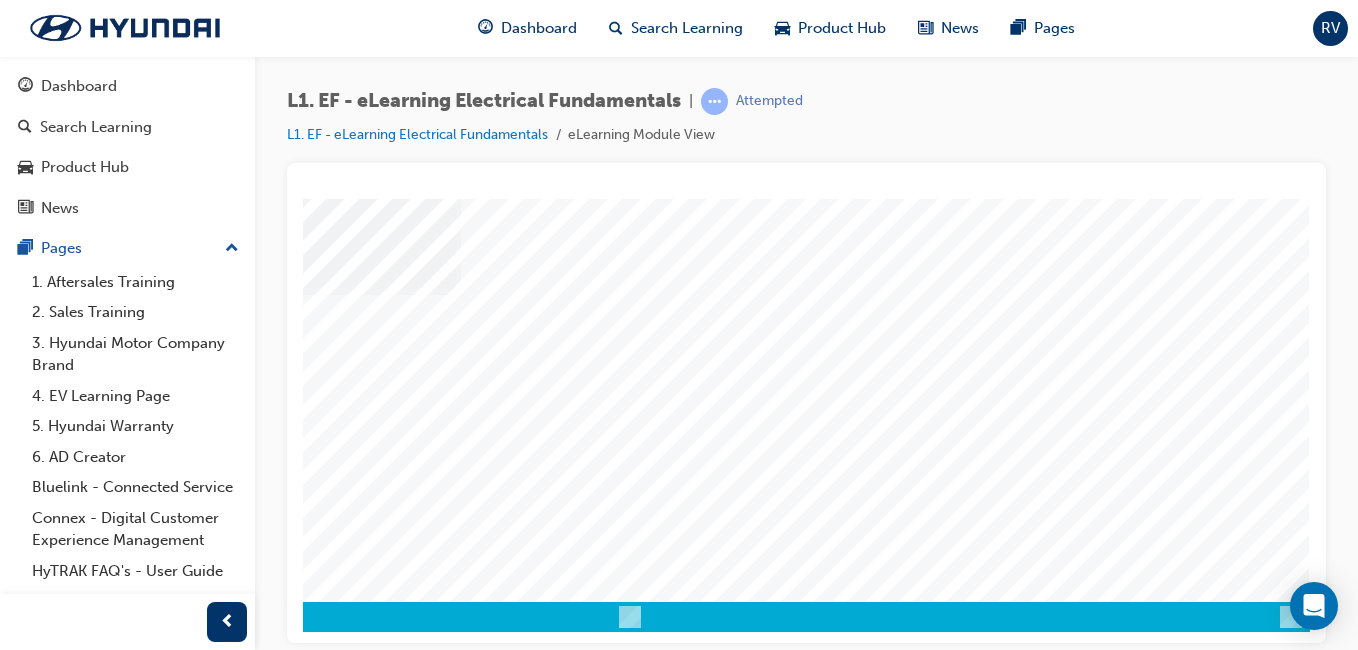 scroll, scrollTop: 0, scrollLeft: 0, axis: both 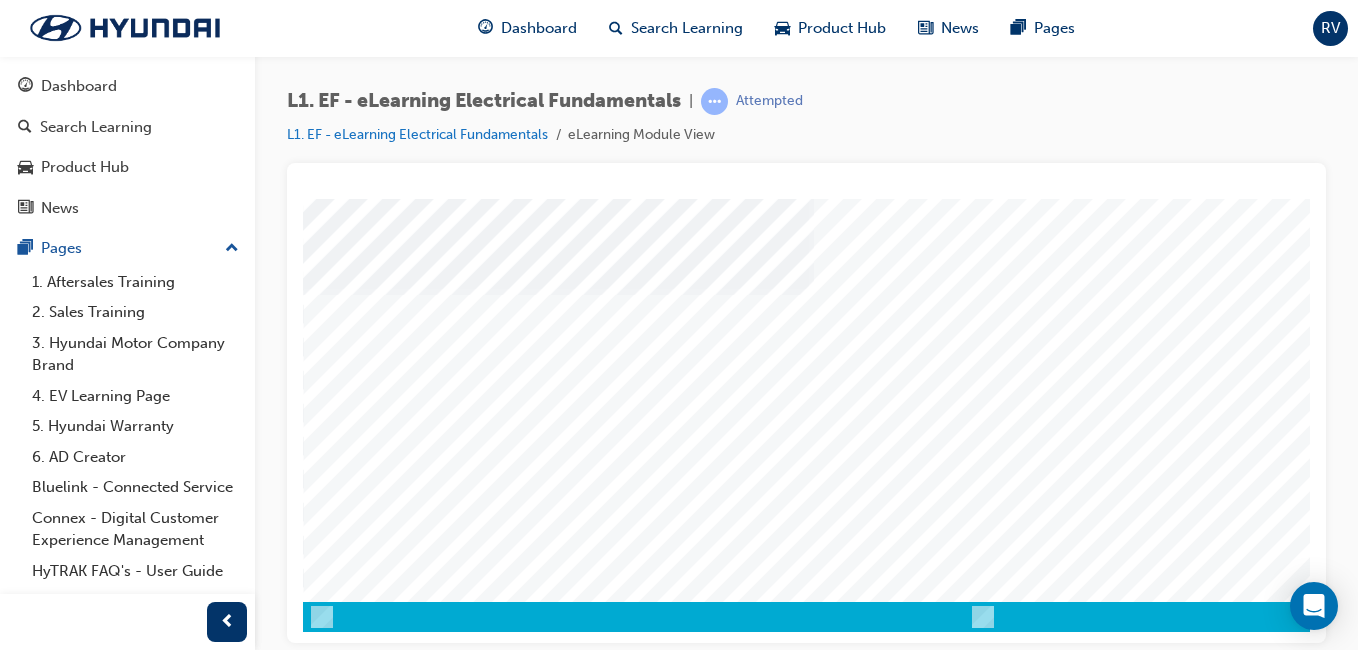 drag, startPoint x: 1302, startPoint y: 417, endPoint x: 1576, endPoint y: 847, distance: 509.87842 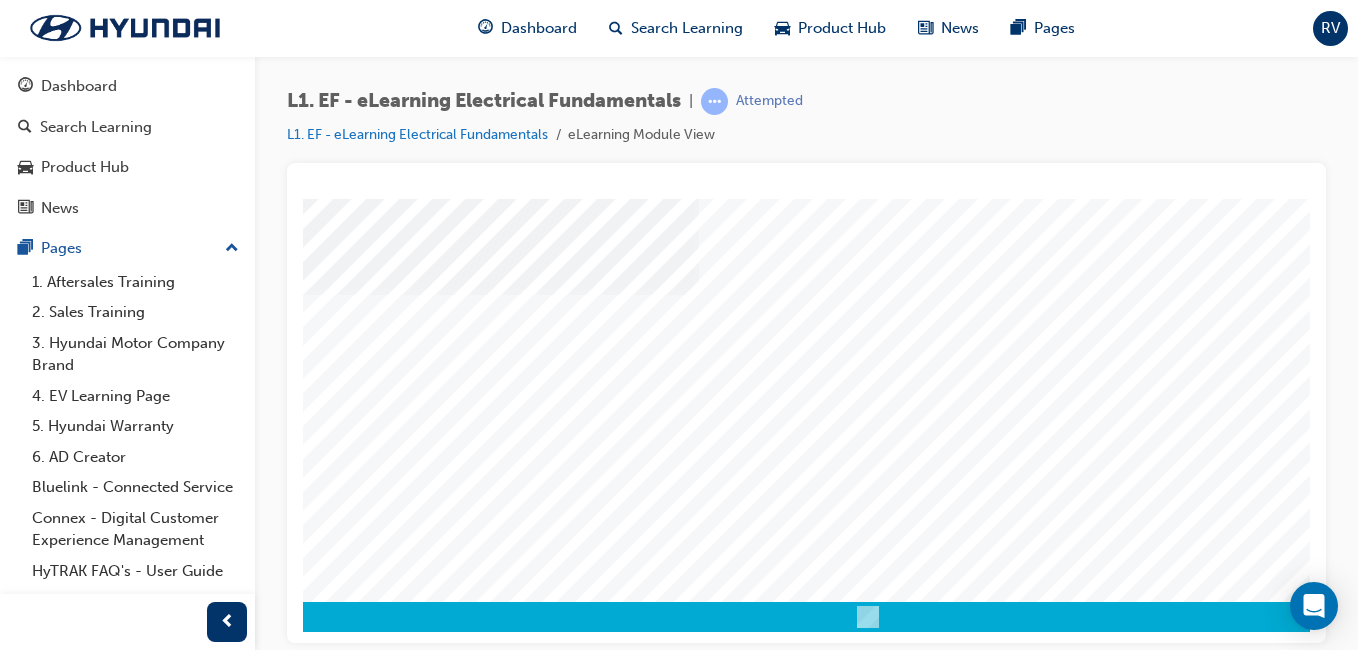 scroll, scrollTop: 317, scrollLeft: 368, axis: both 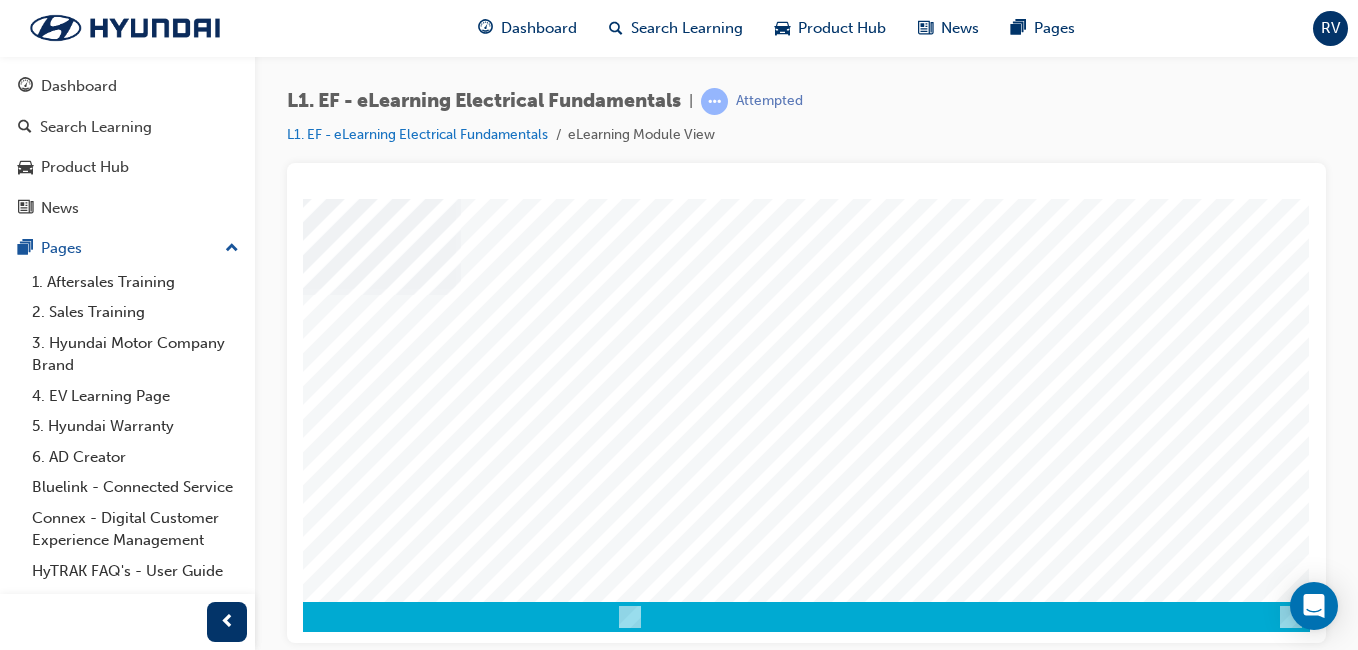 click at bounding box center [20, 2308] 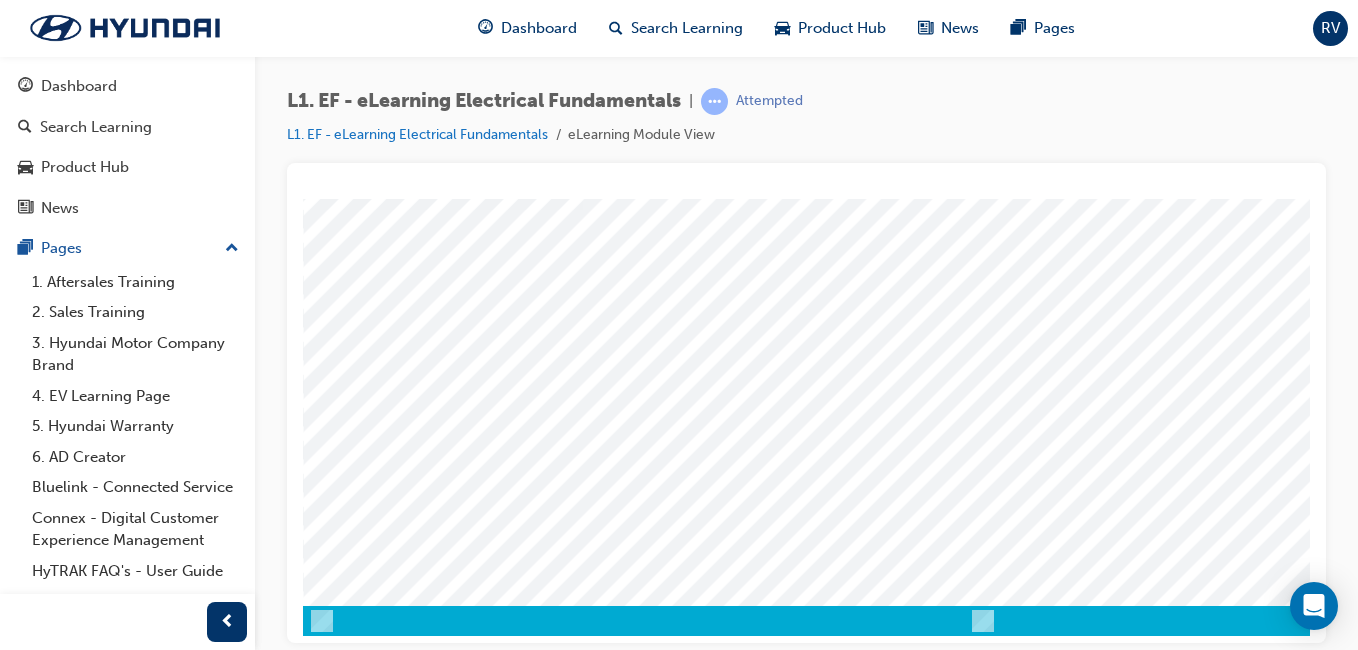 scroll, scrollTop: 317, scrollLeft: 0, axis: vertical 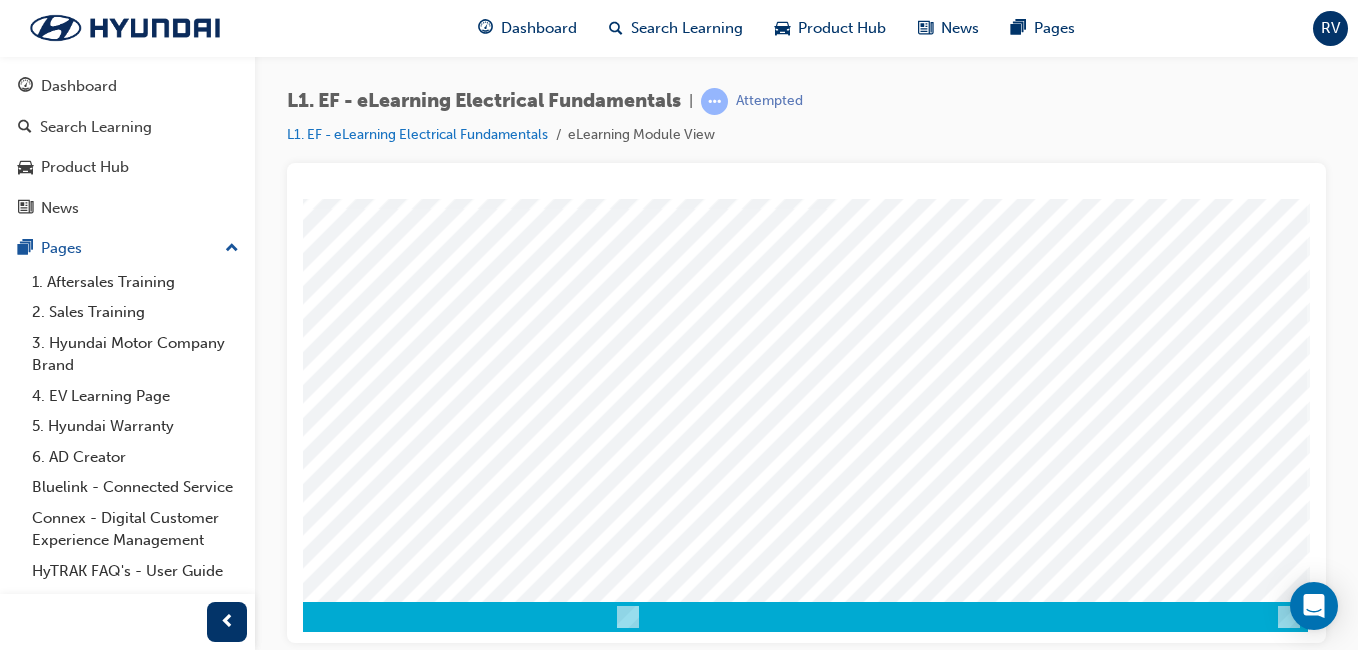 drag, startPoint x: 1059, startPoint y: 631, endPoint x: 1660, endPoint y: 832, distance: 633.72076 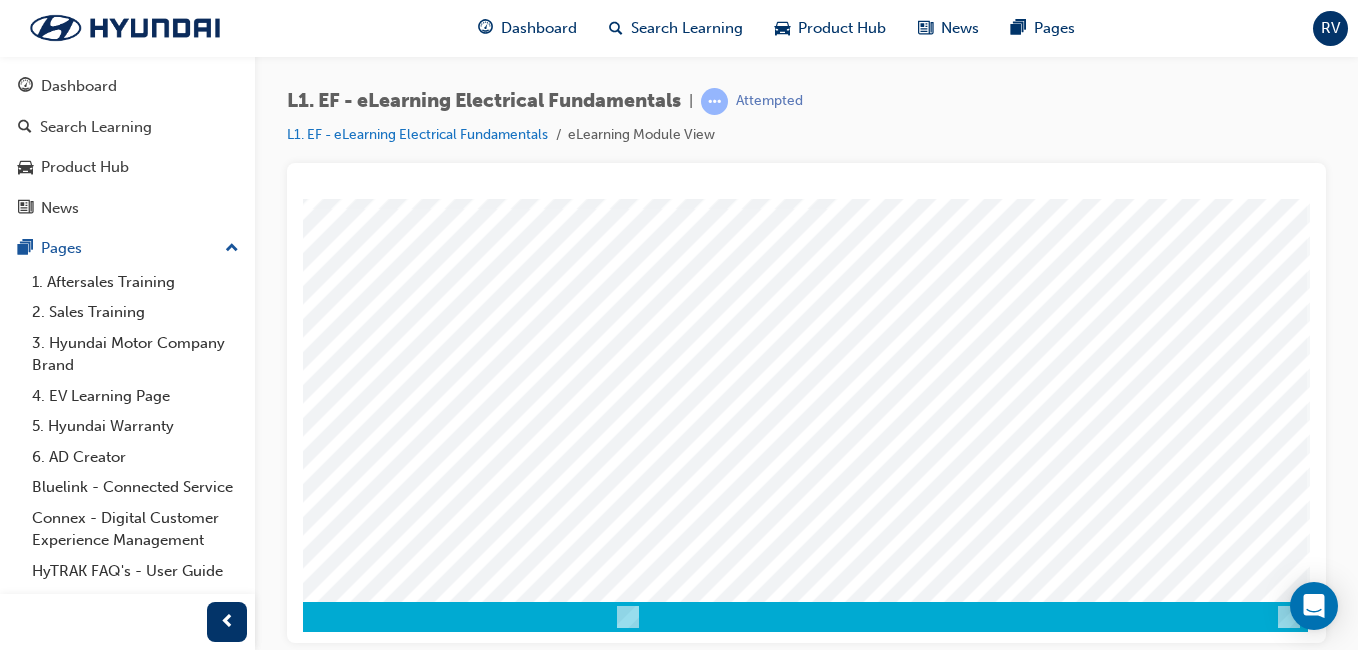 click at bounding box center (18, 4957) 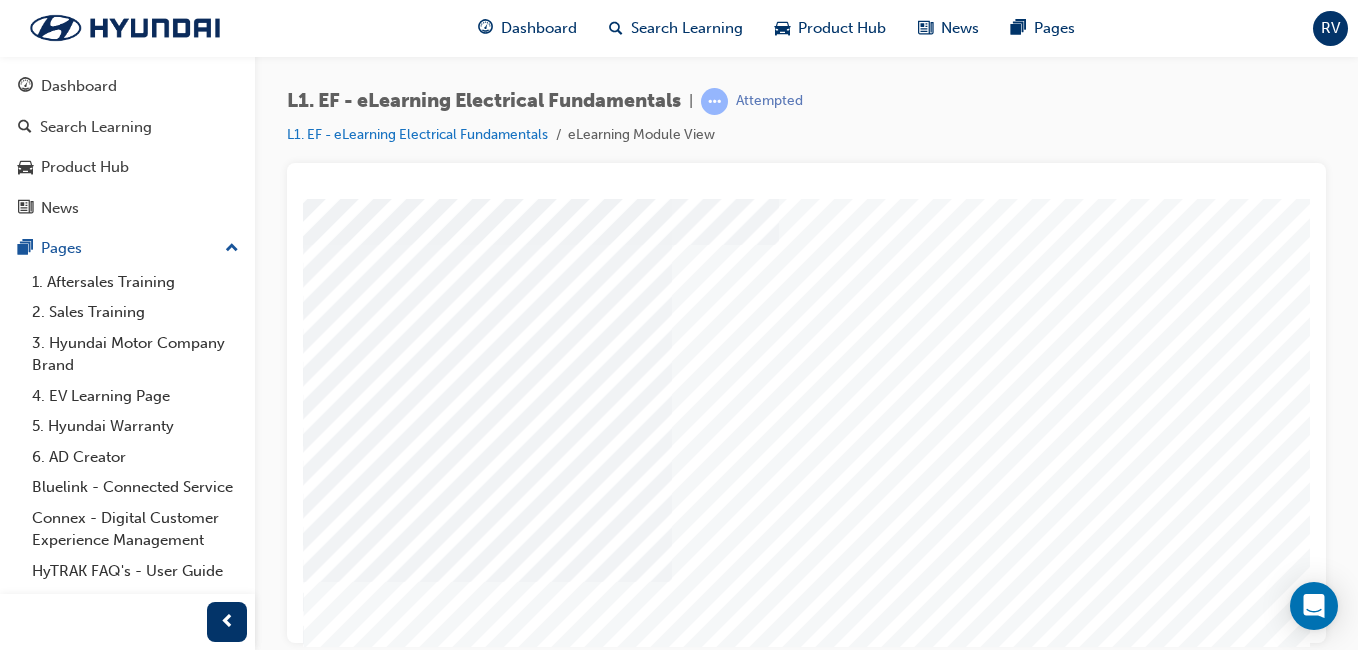 scroll, scrollTop: 300, scrollLeft: 0, axis: vertical 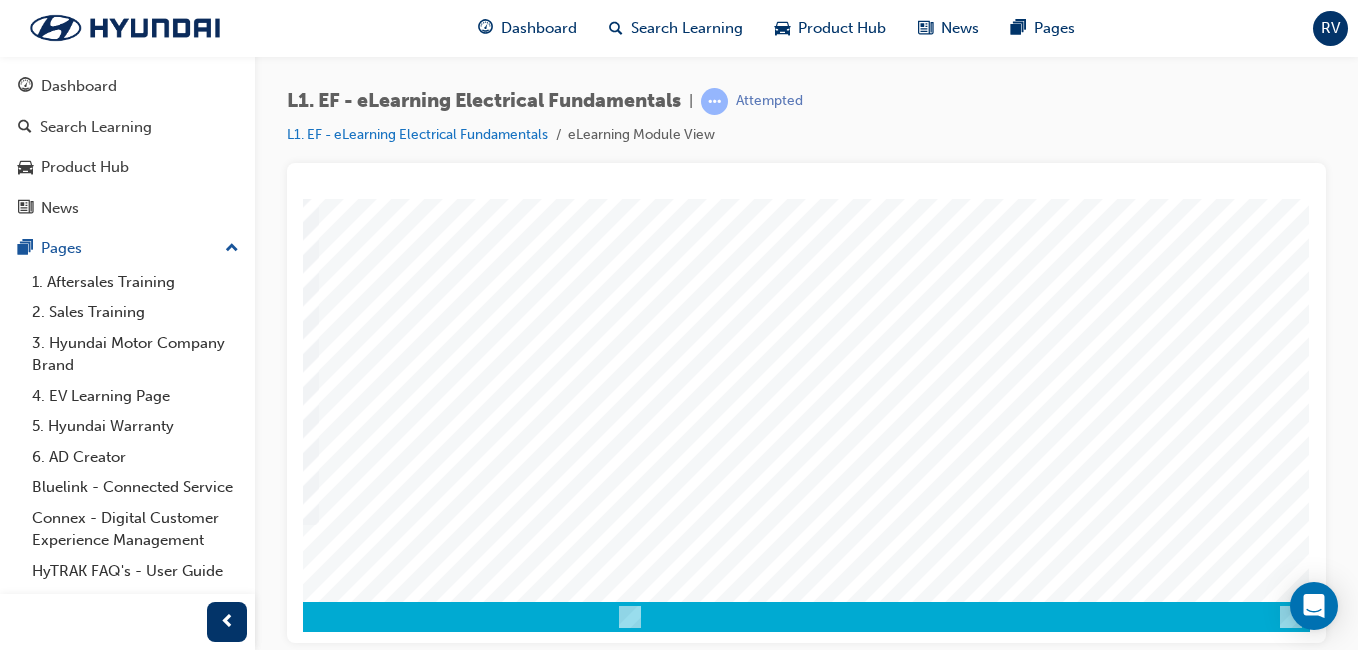 click at bounding box center [20, 2308] 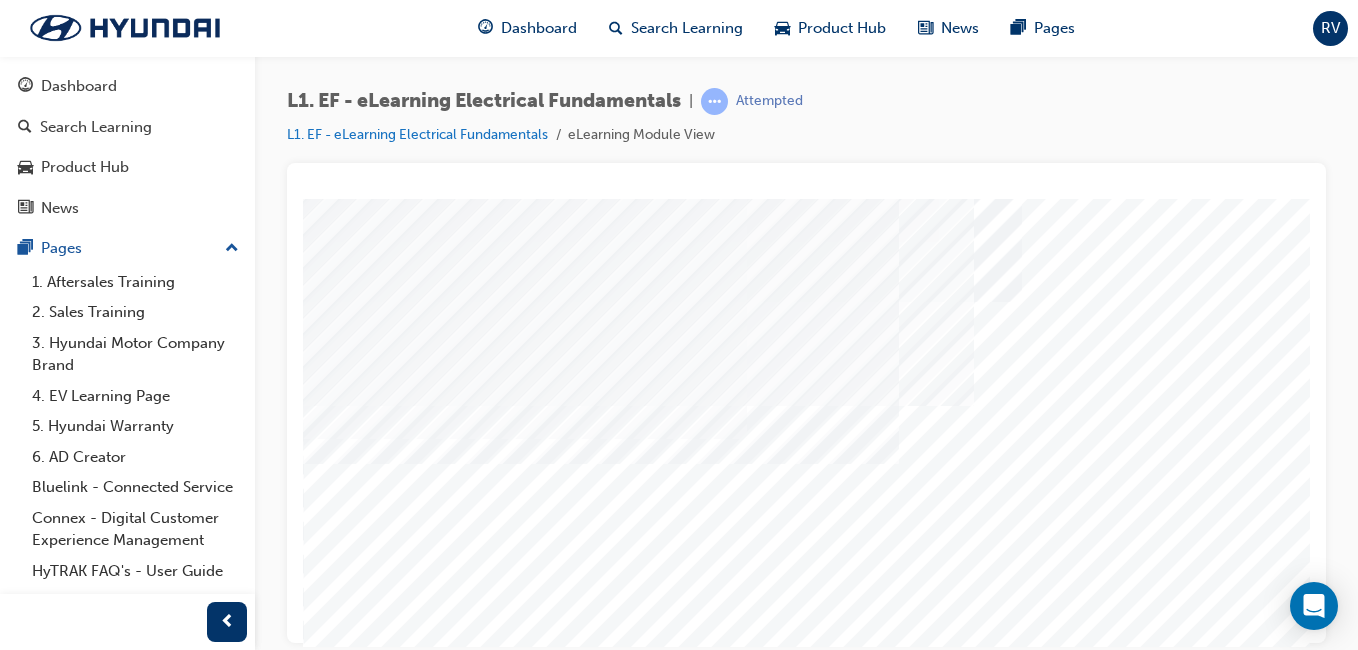 scroll, scrollTop: 317, scrollLeft: 0, axis: vertical 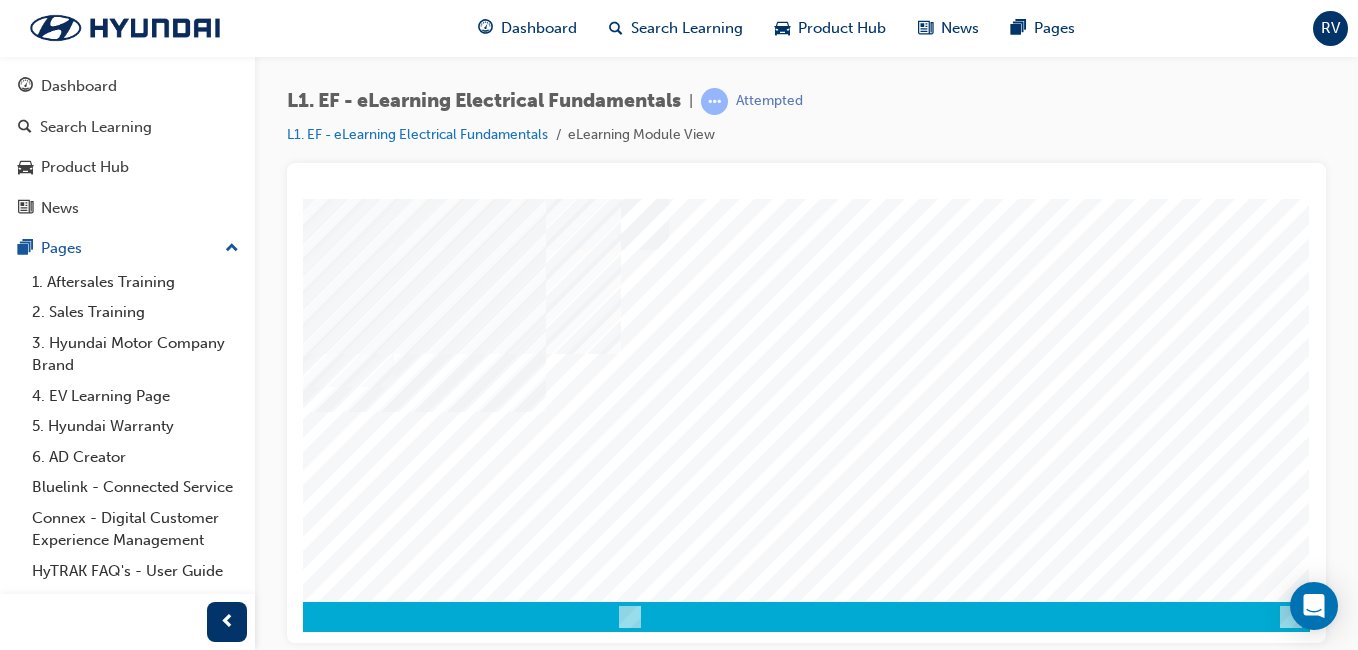 drag, startPoint x: 1012, startPoint y: 645, endPoint x: 1334, endPoint y: 616, distance: 323.30325 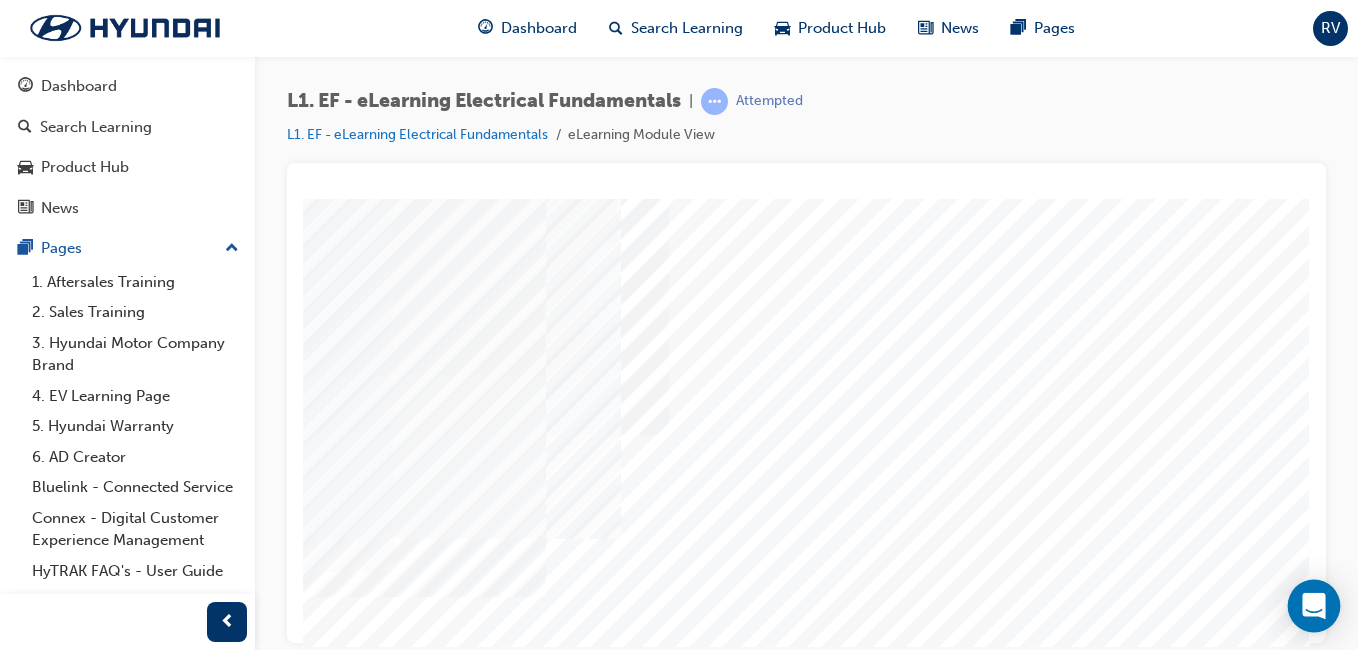 scroll, scrollTop: 0, scrollLeft: 368, axis: horizontal 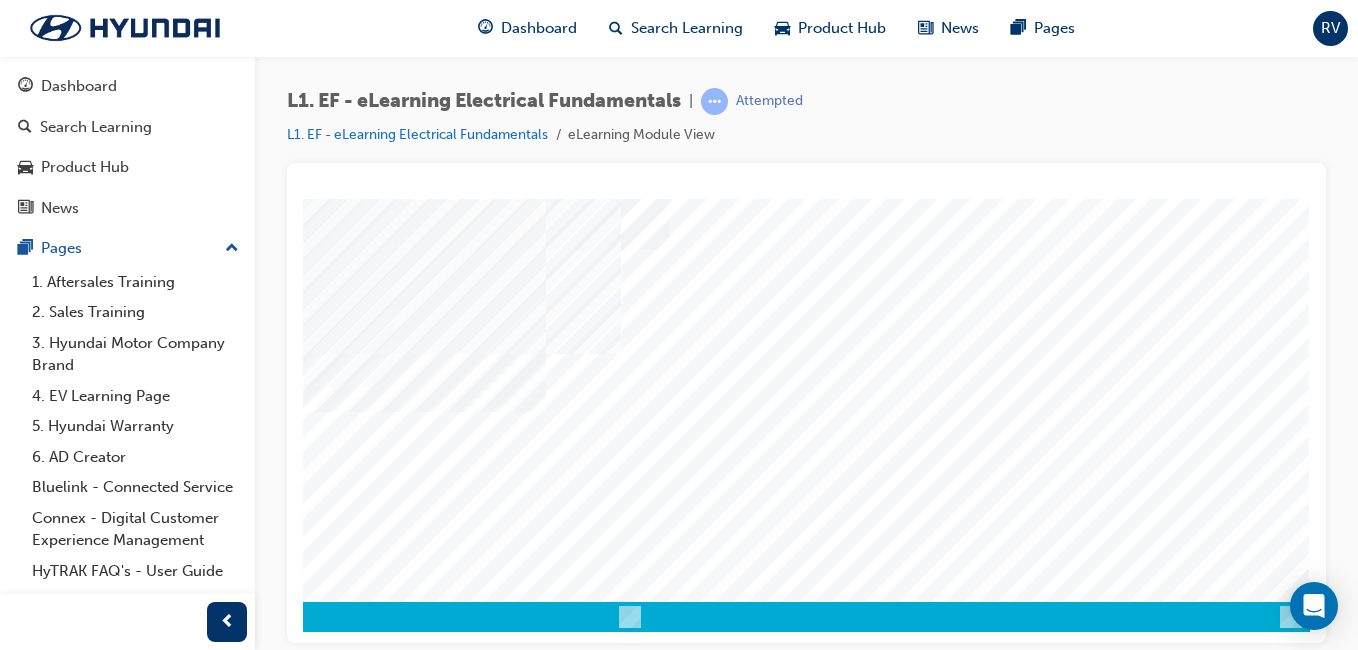click at bounding box center (20, 2308) 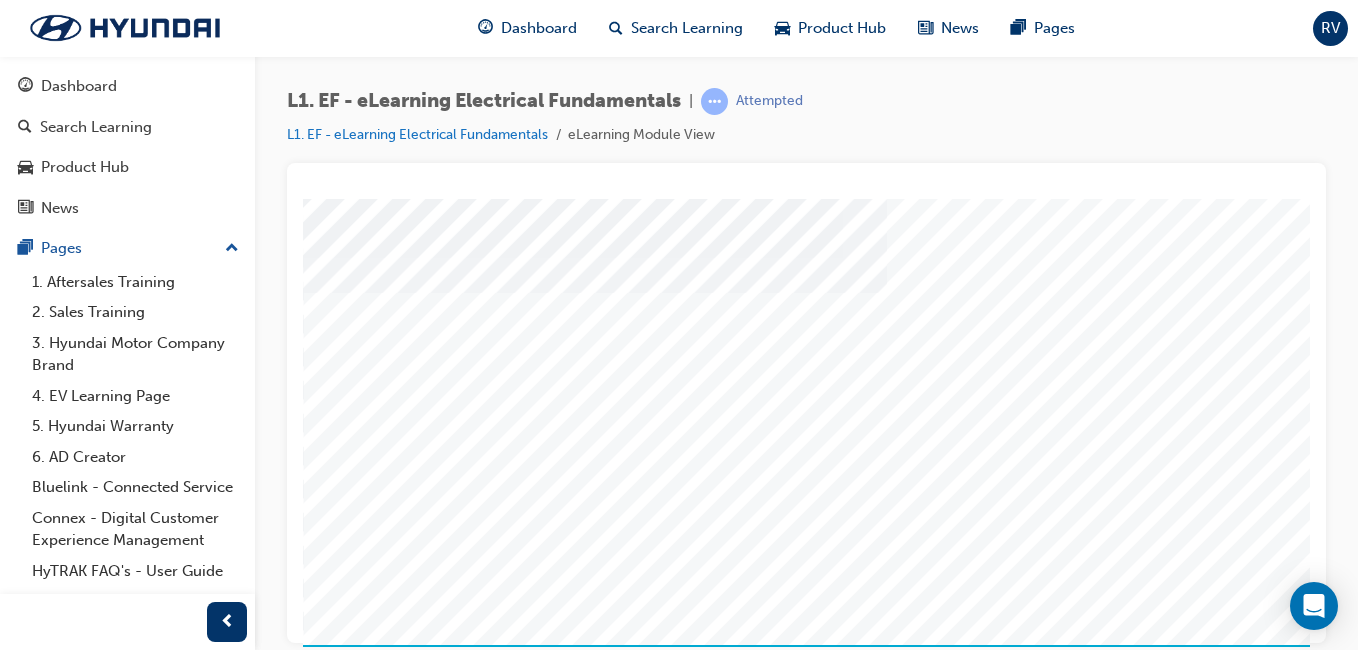 scroll, scrollTop: 317, scrollLeft: 0, axis: vertical 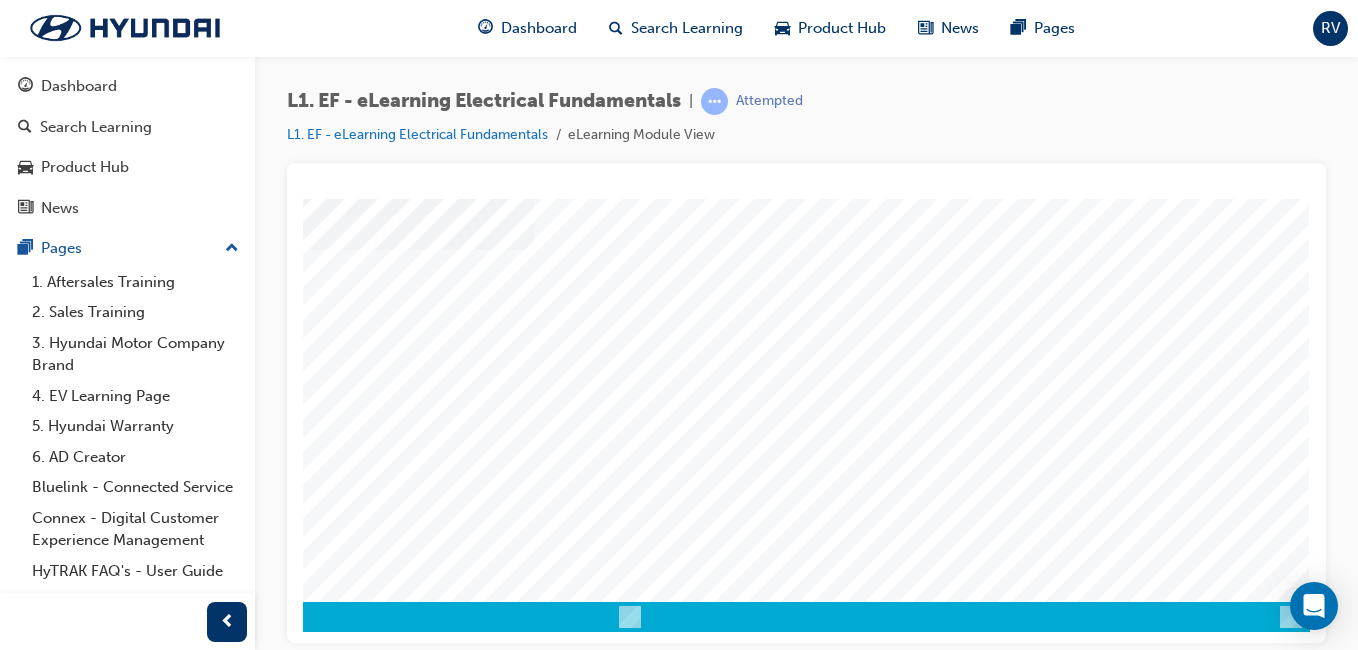 click at bounding box center (20, 2308) 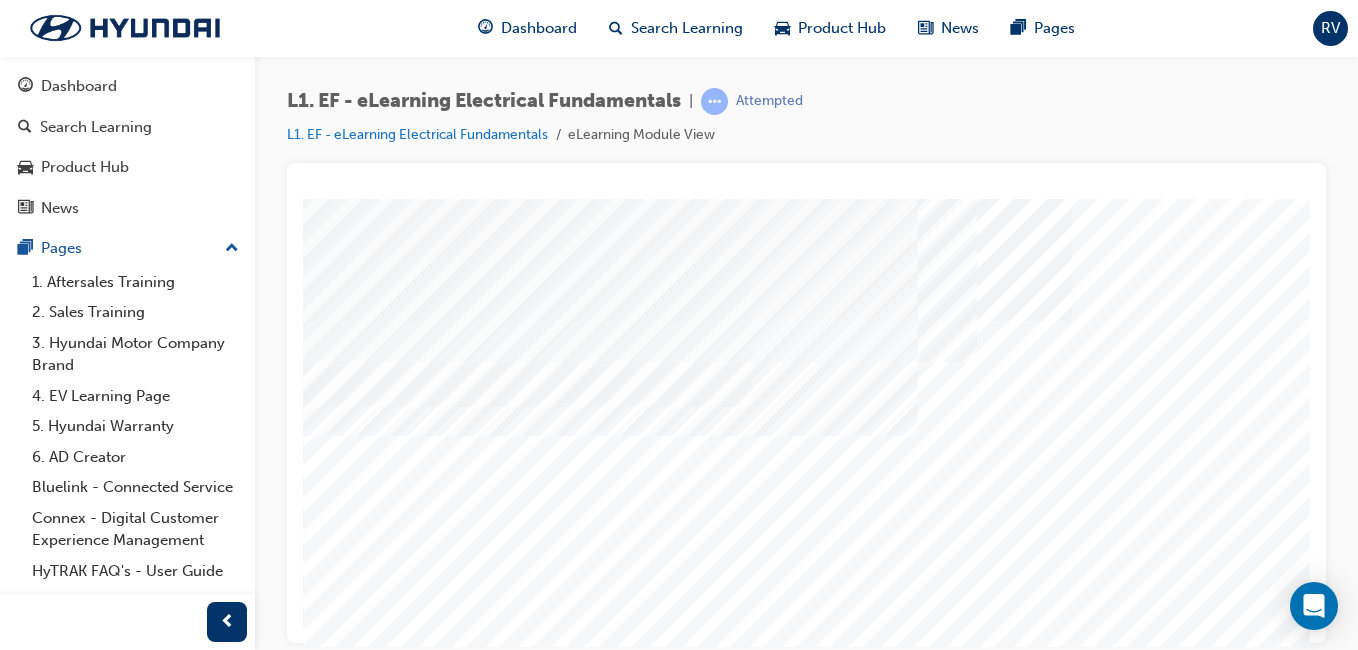 scroll, scrollTop: 317, scrollLeft: 0, axis: vertical 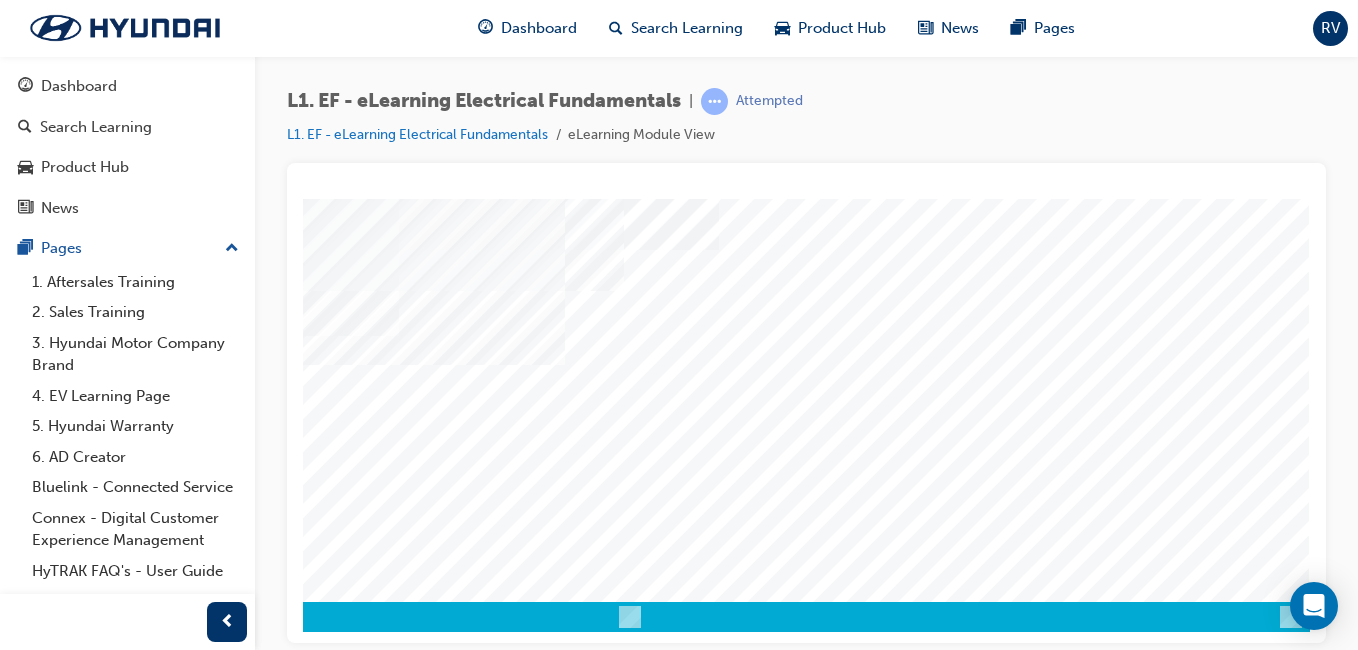 drag, startPoint x: 988, startPoint y: 633, endPoint x: 1629, endPoint y: 792, distance: 660.4256 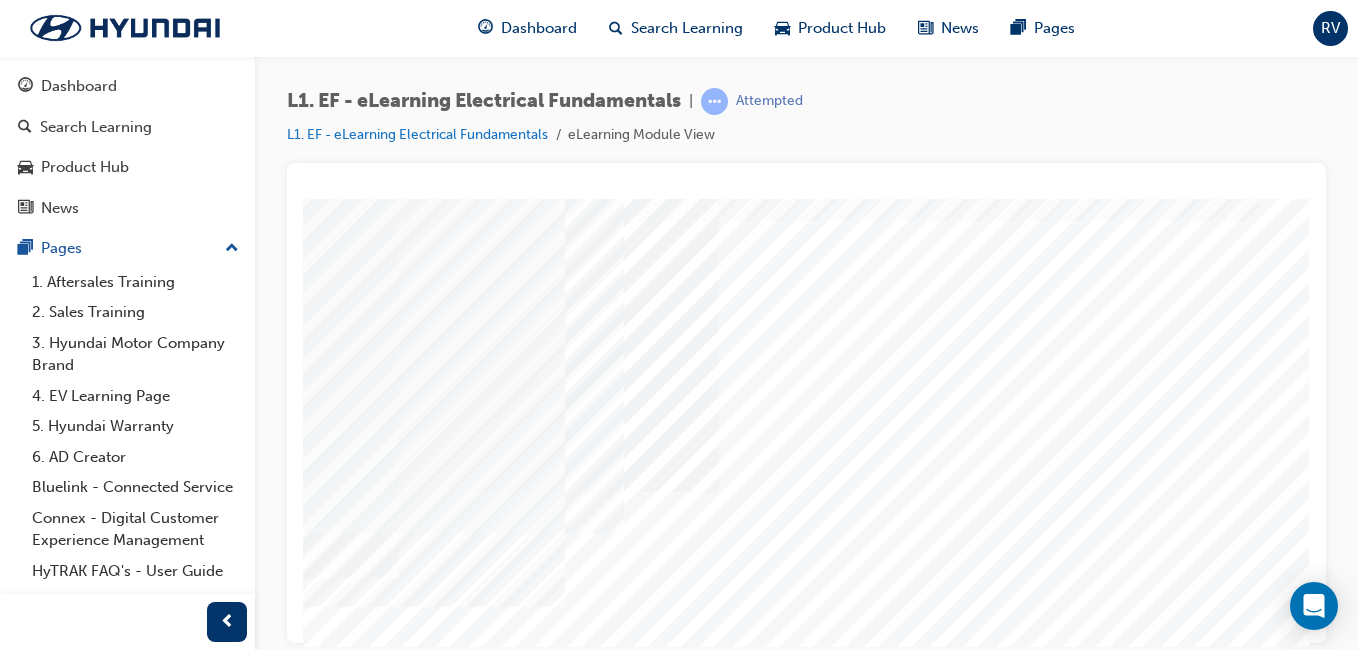 scroll, scrollTop: 317, scrollLeft: 368, axis: both 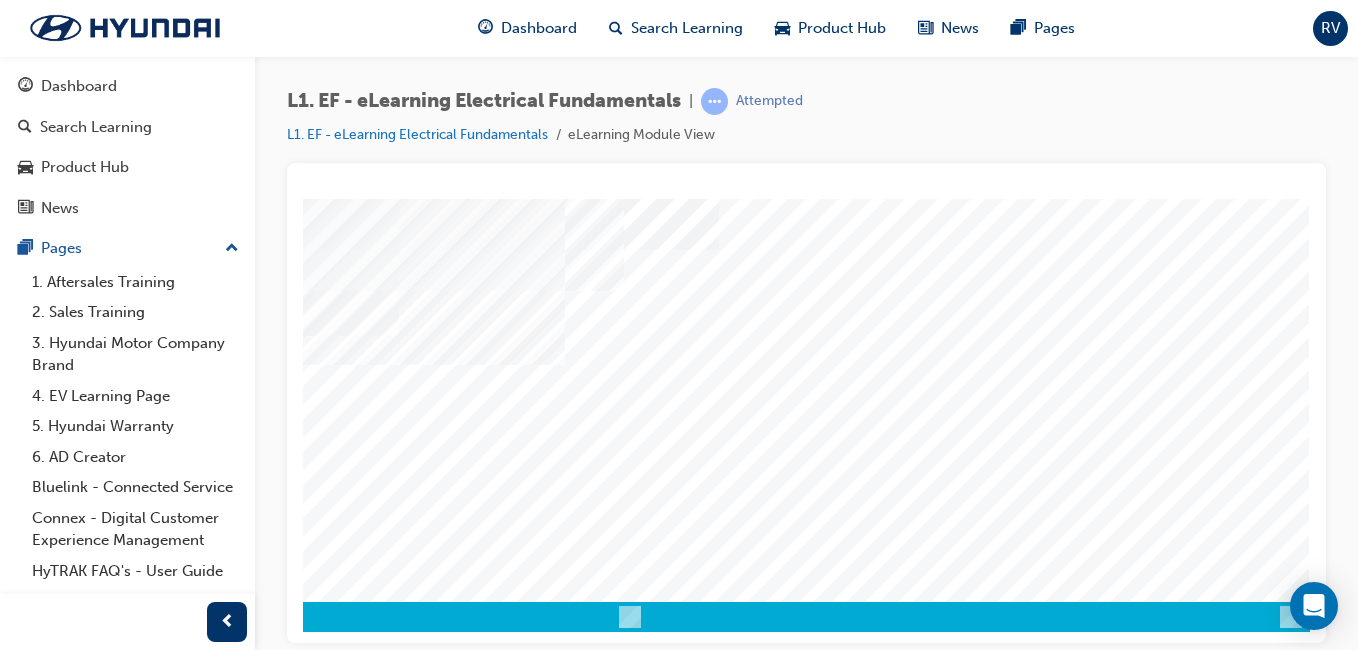 click at bounding box center [20, 2308] 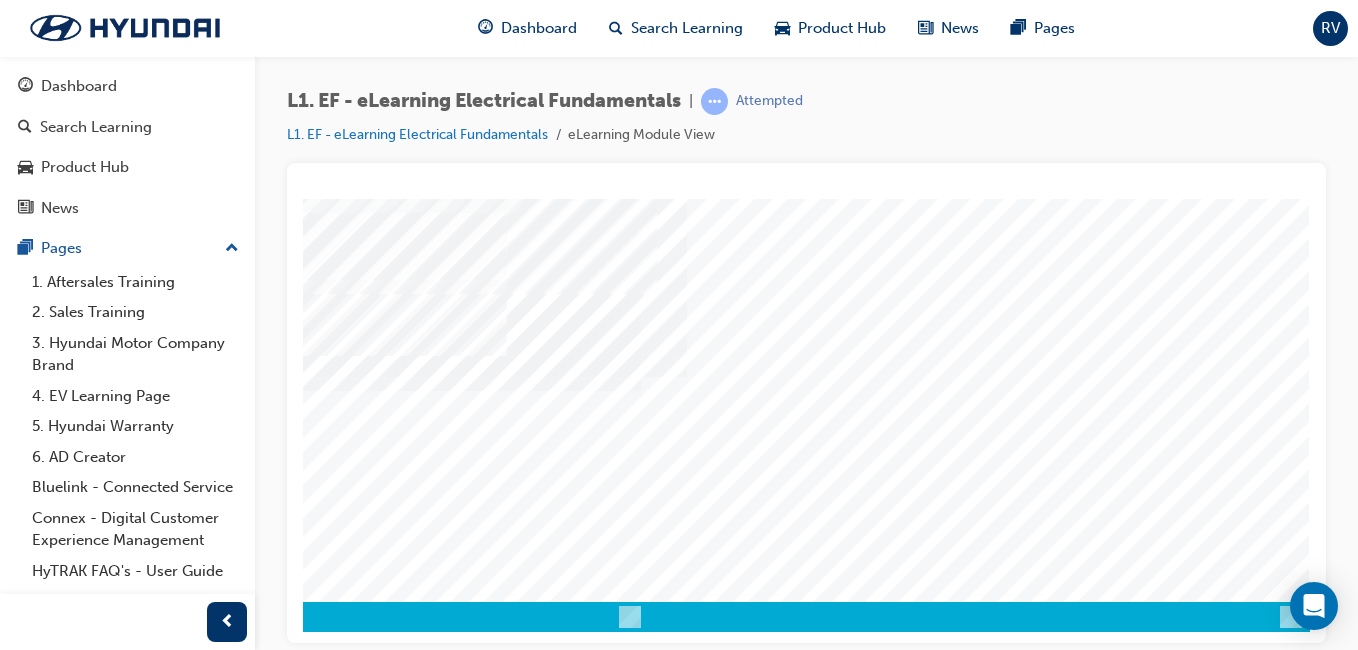 scroll, scrollTop: 0, scrollLeft: 0, axis: both 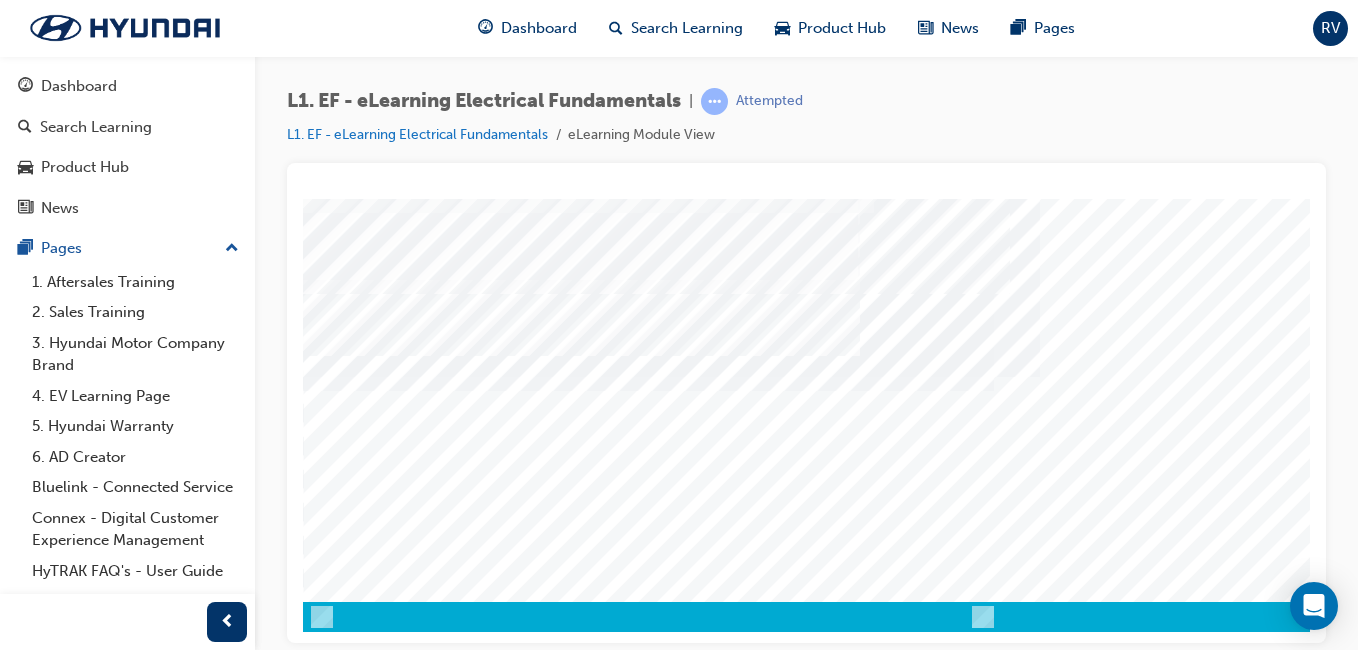 drag, startPoint x: 1303, startPoint y: 376, endPoint x: 1607, endPoint y: 824, distance: 541.4056 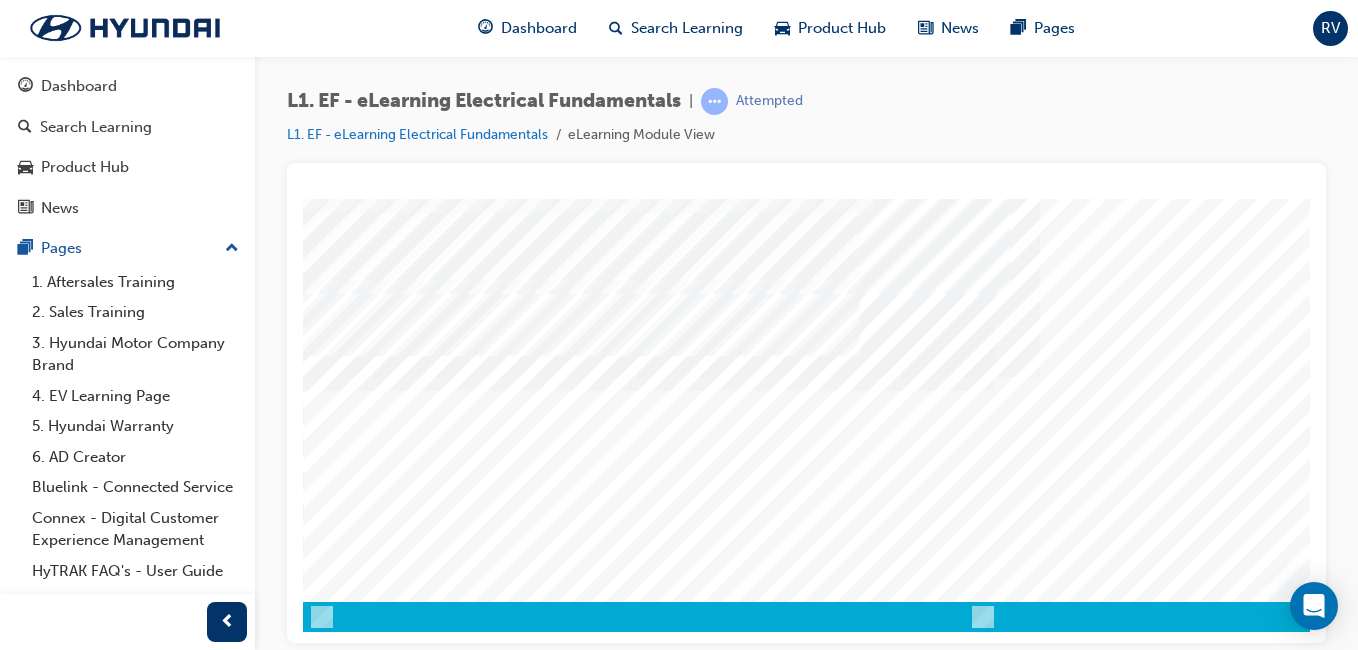 scroll, scrollTop: 317, scrollLeft: 368, axis: both 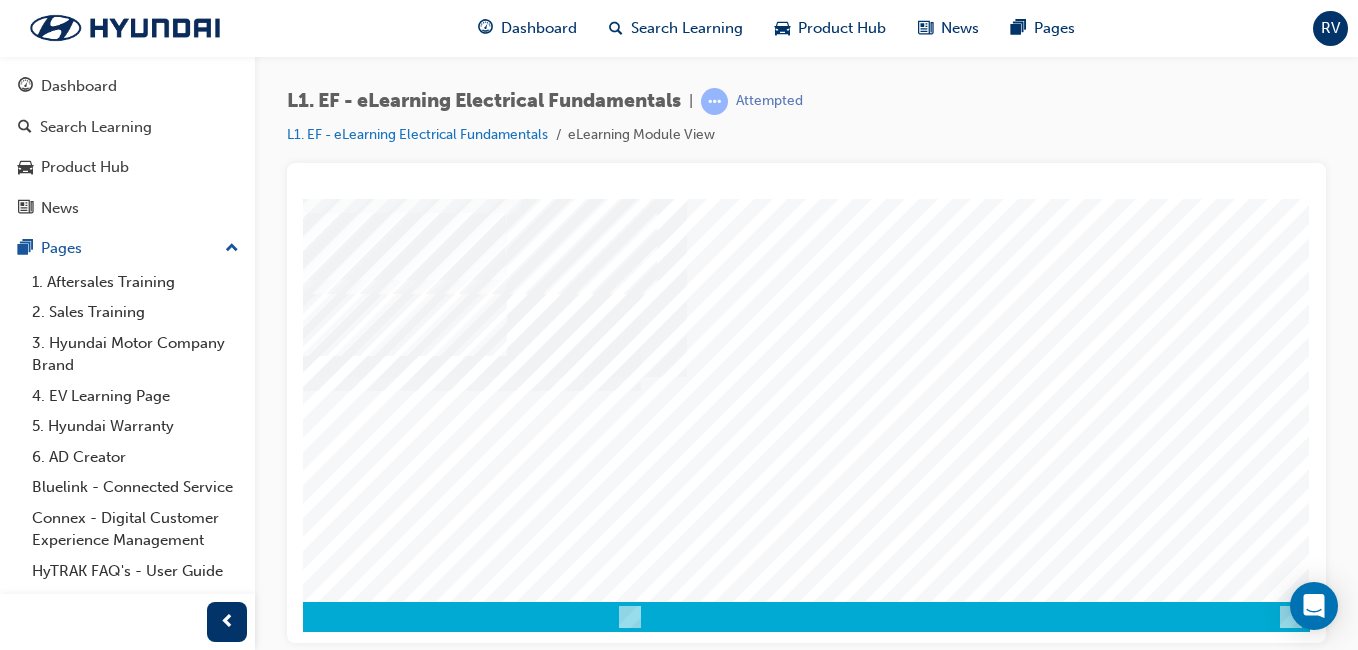drag, startPoint x: 983, startPoint y: 637, endPoint x: 1632, endPoint y: 808, distance: 671.1498 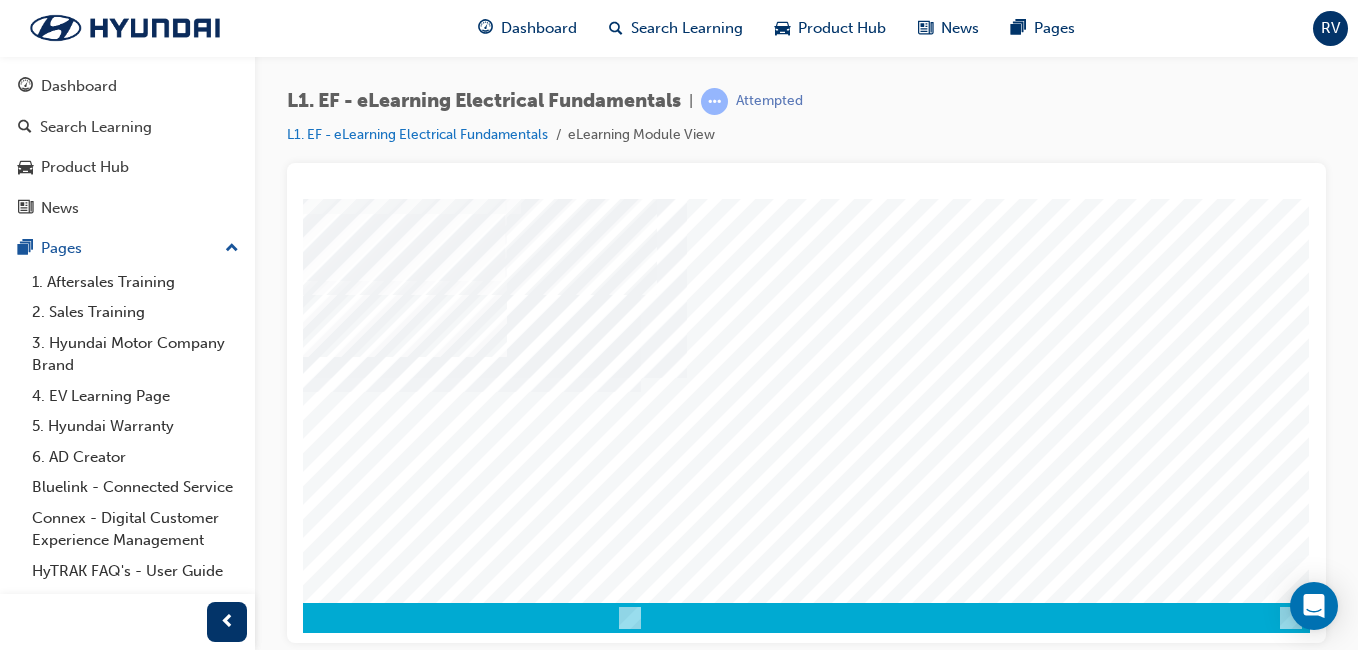 scroll, scrollTop: 317, scrollLeft: 368, axis: both 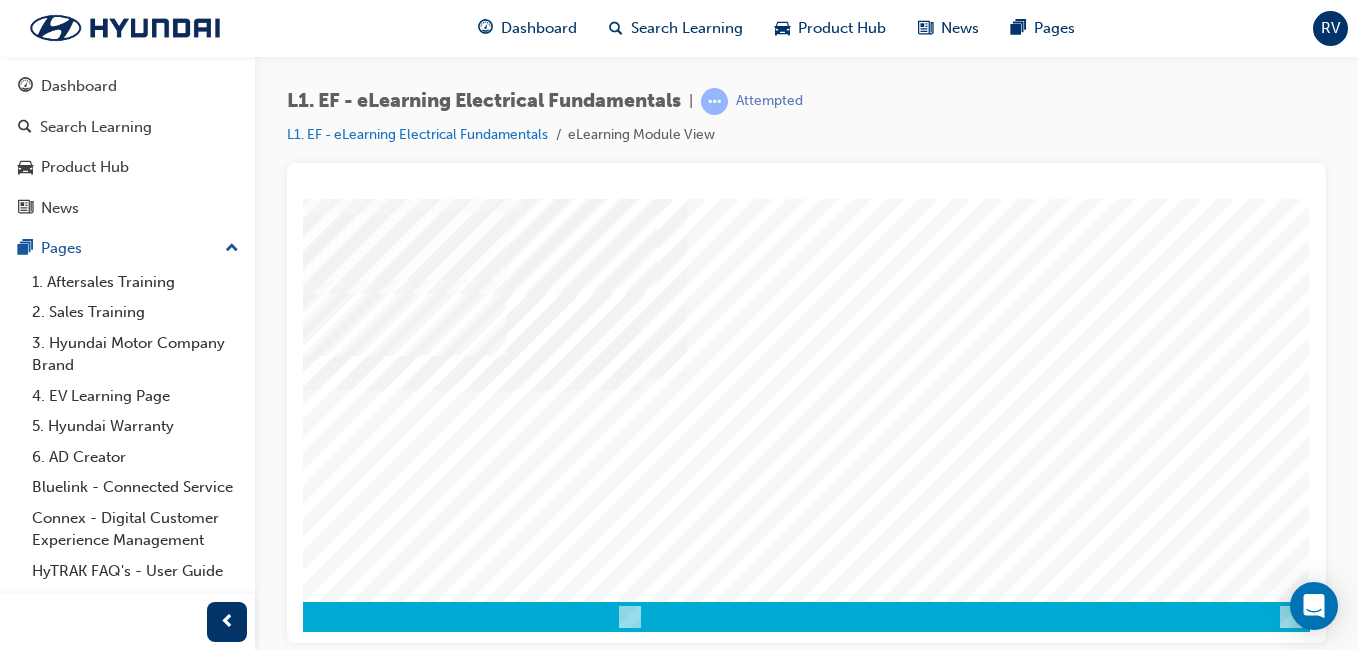 drag, startPoint x: 1303, startPoint y: 436, endPoint x: 1606, endPoint y: 792, distance: 467.48798 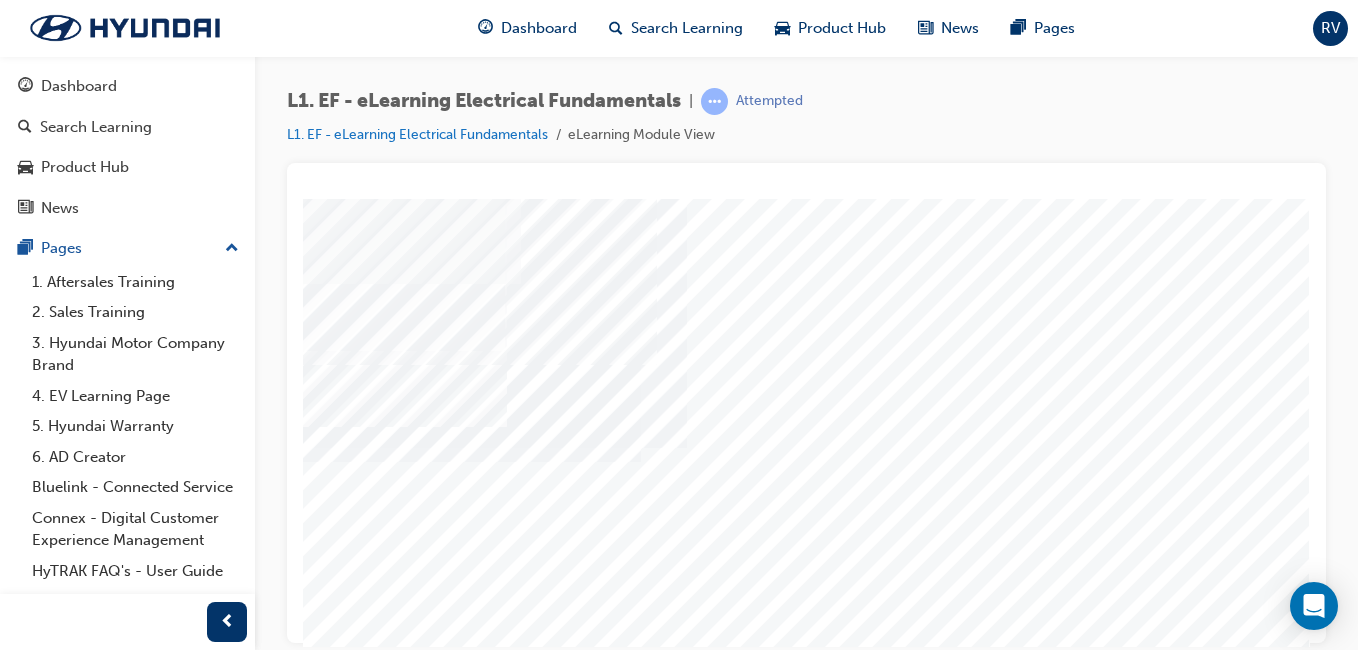 scroll, scrollTop: 317, scrollLeft: 368, axis: both 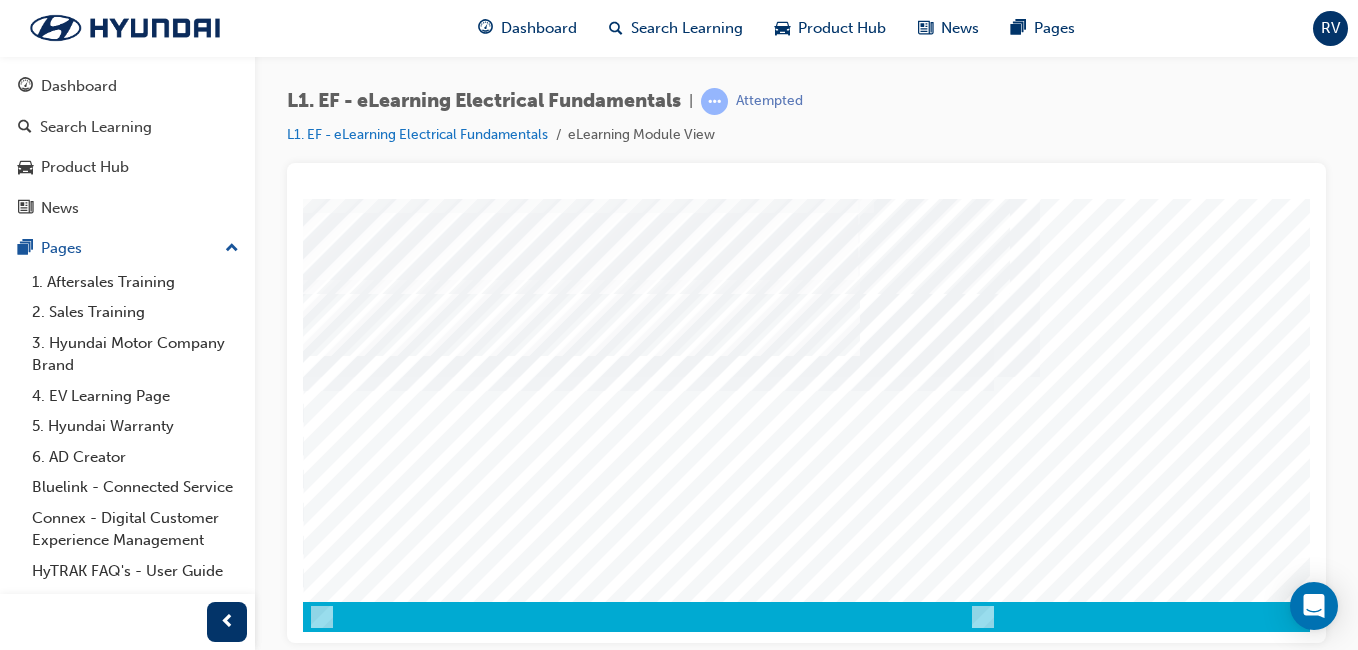 click at bounding box center [373, 4876] 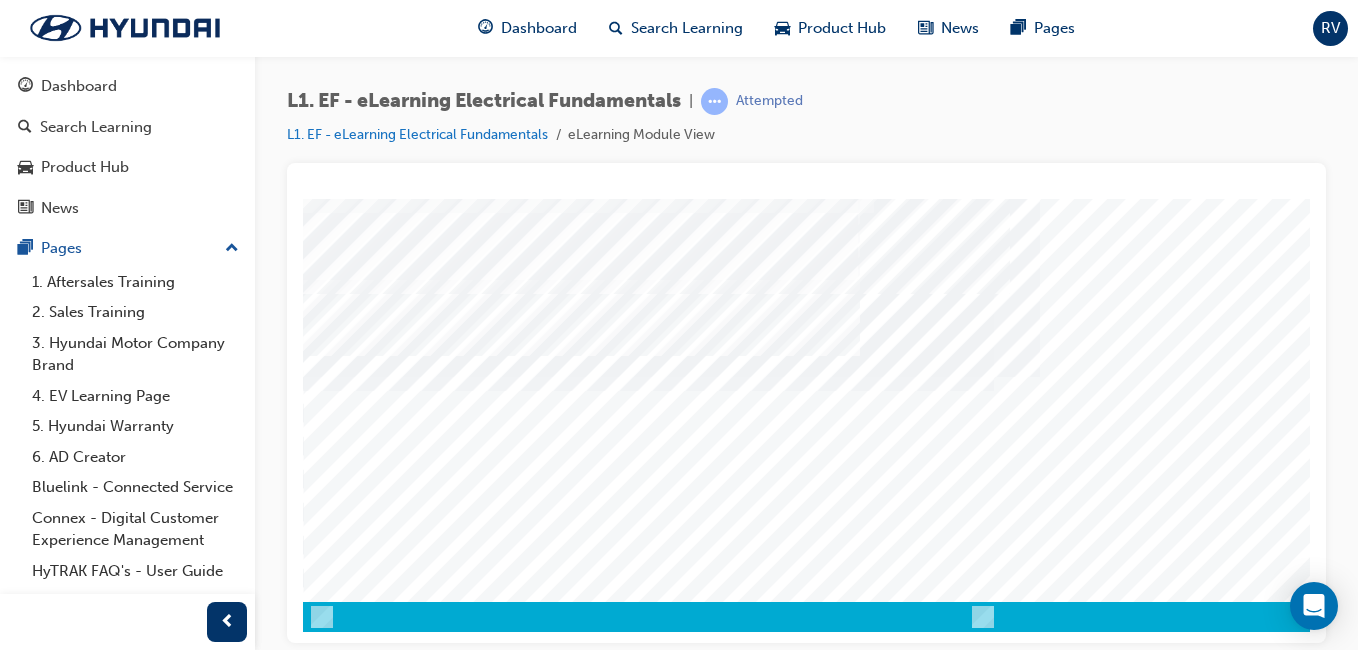 scroll, scrollTop: 317, scrollLeft: 368, axis: both 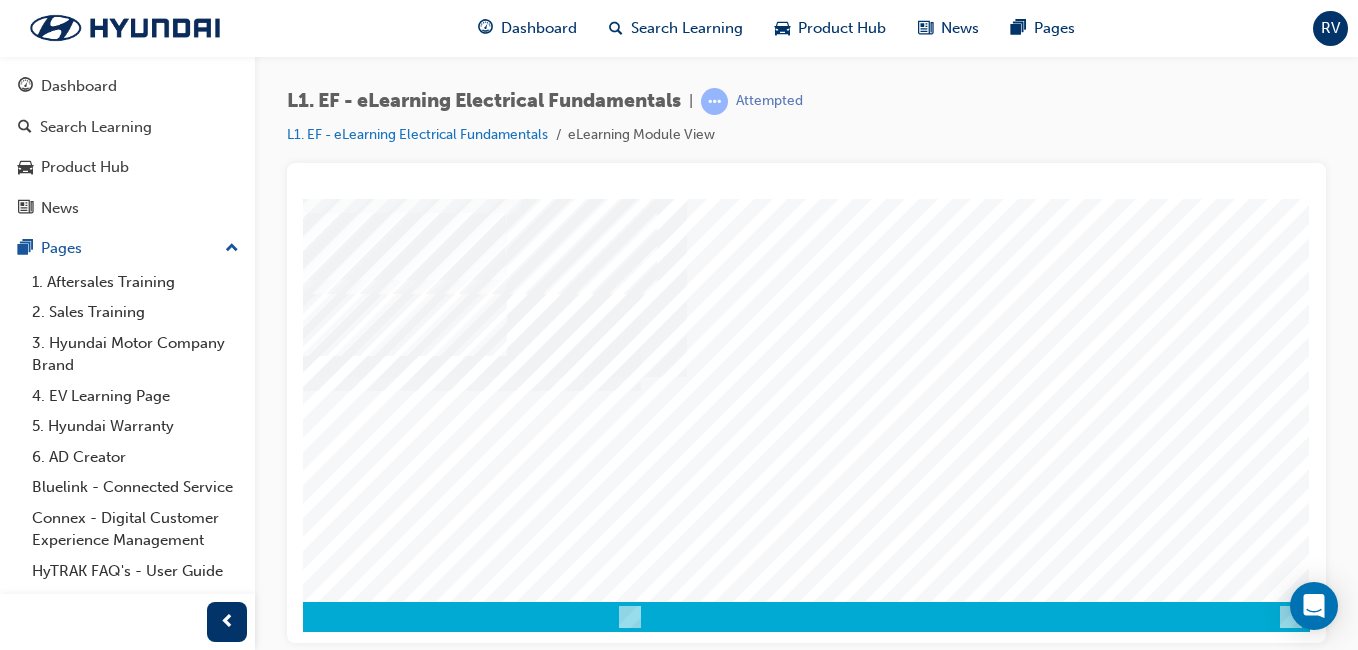 click at bounding box center [20, 2308] 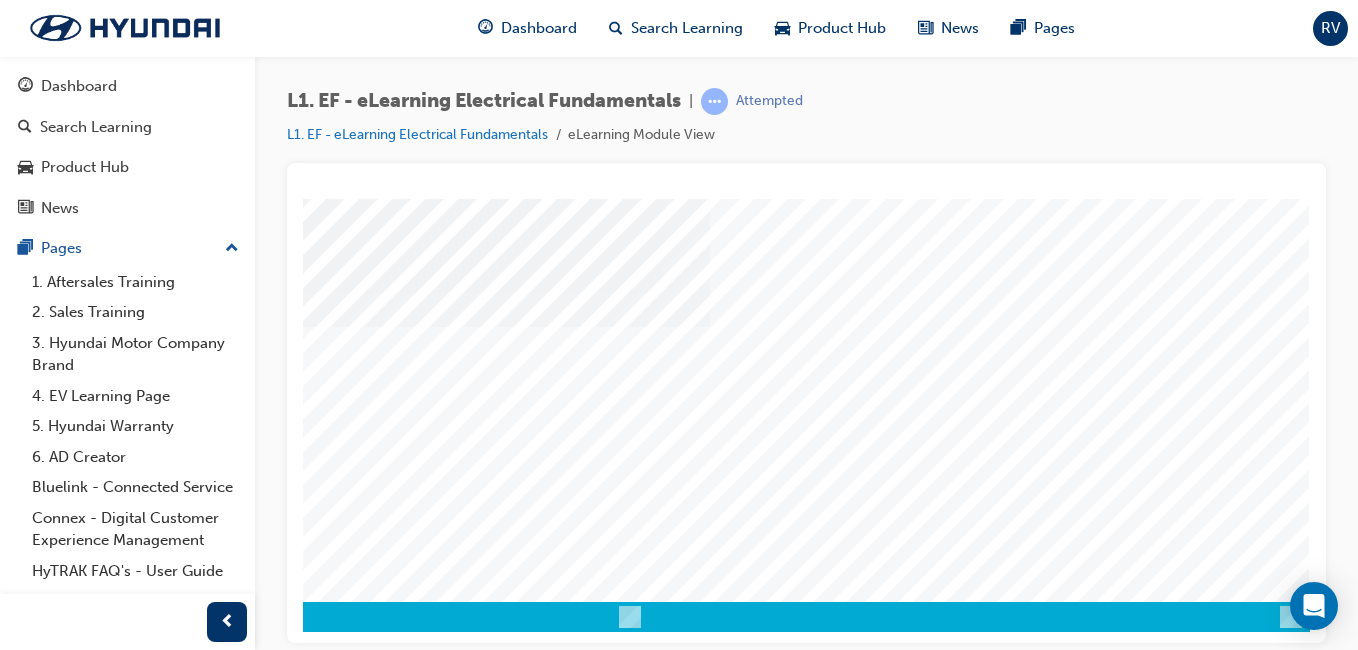 scroll, scrollTop: 0, scrollLeft: 0, axis: both 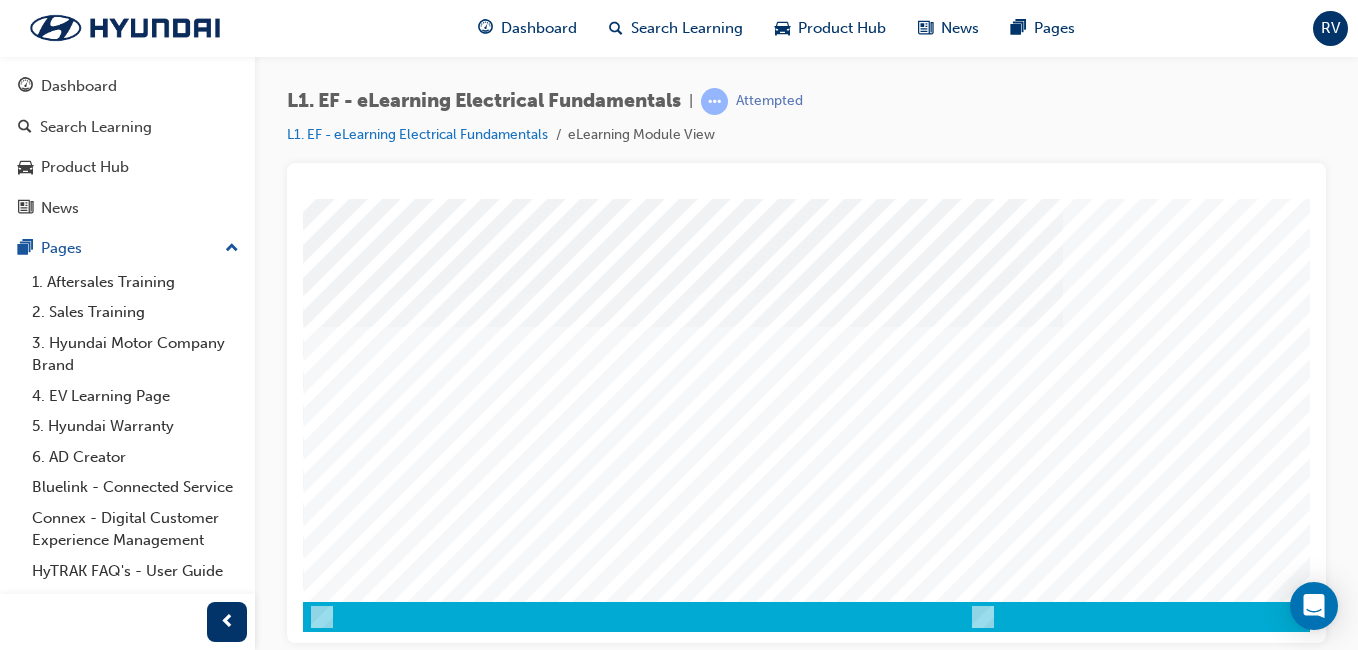 drag, startPoint x: 1301, startPoint y: 344, endPoint x: 1618, endPoint y: 768, distance: 529.40063 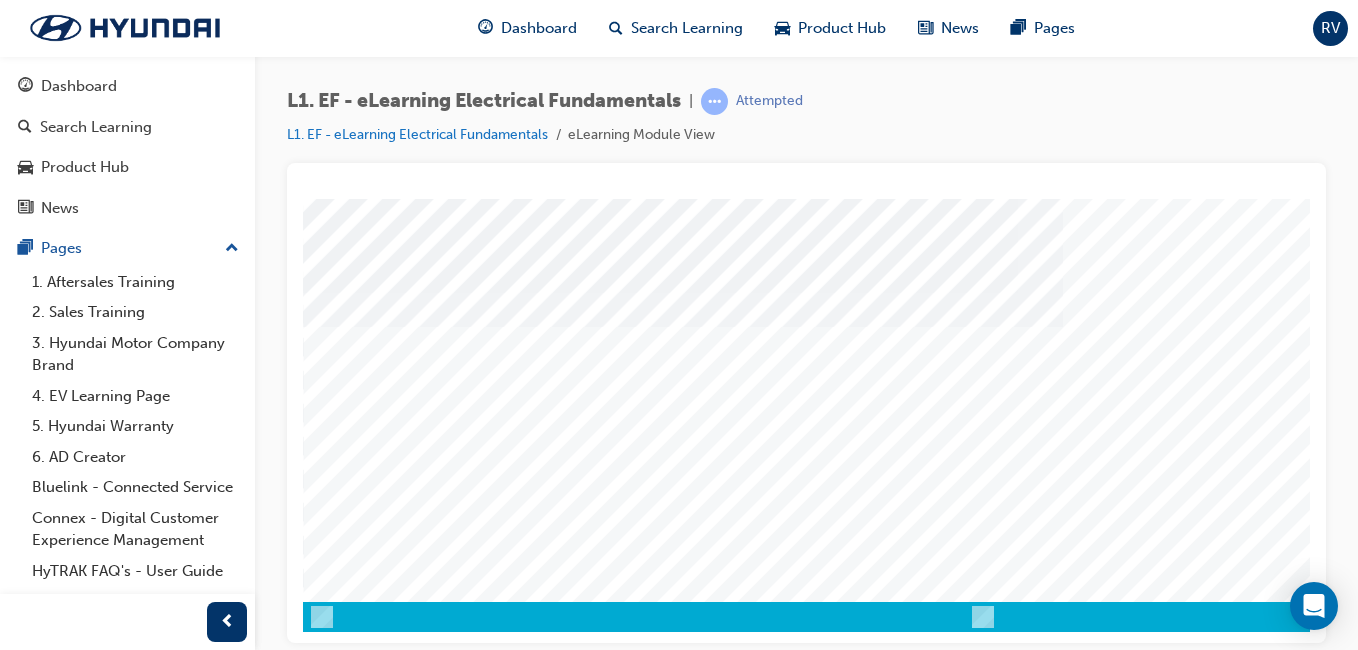 scroll, scrollTop: 317, scrollLeft: 368, axis: both 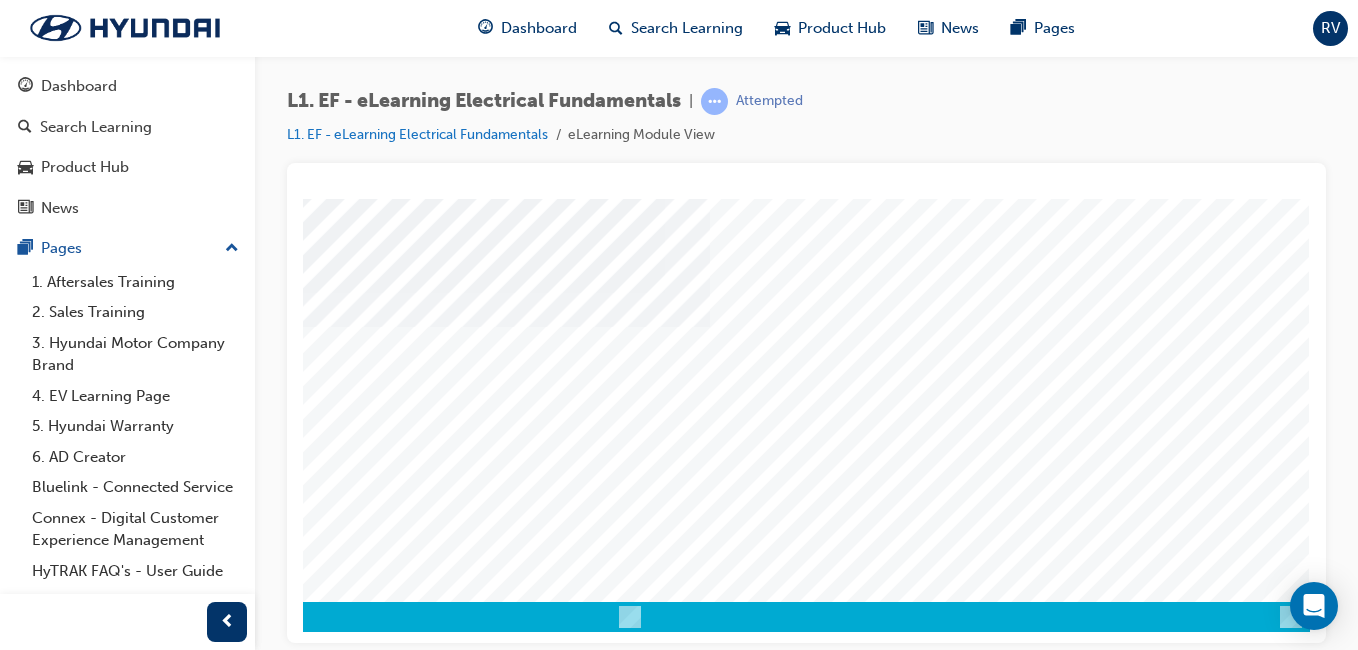 click at bounding box center [20, 2308] 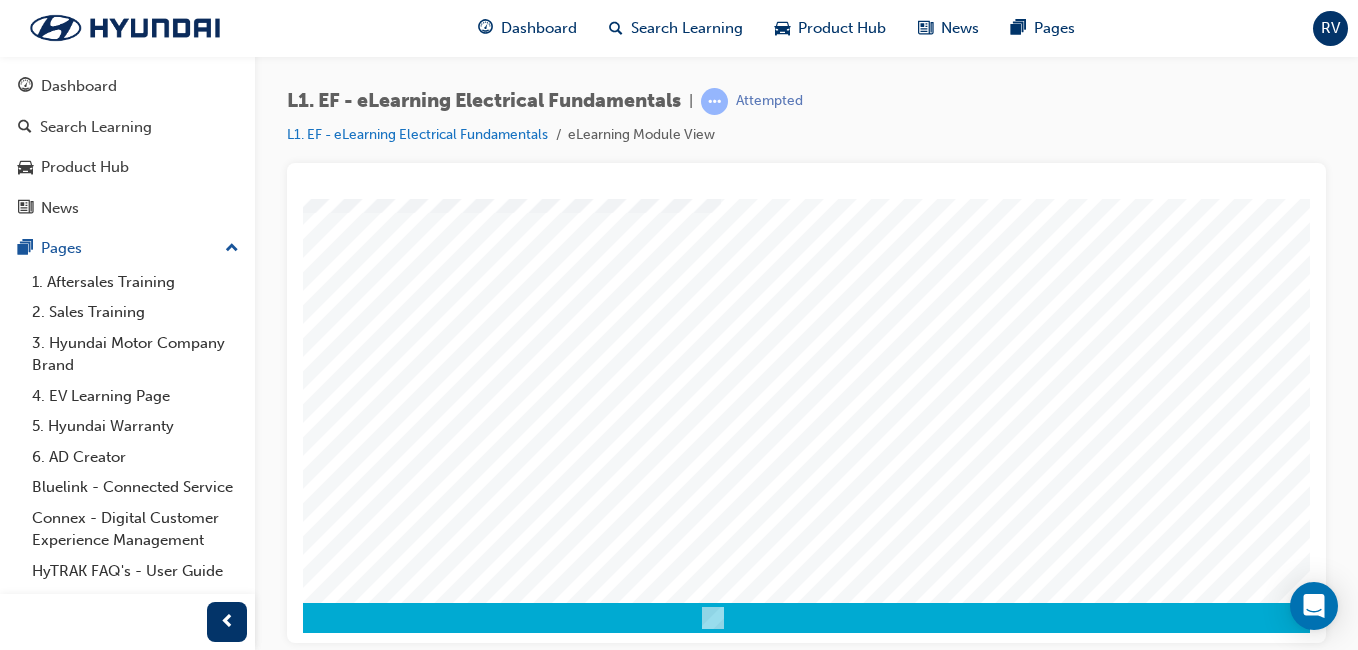 scroll, scrollTop: 317, scrollLeft: 270, axis: both 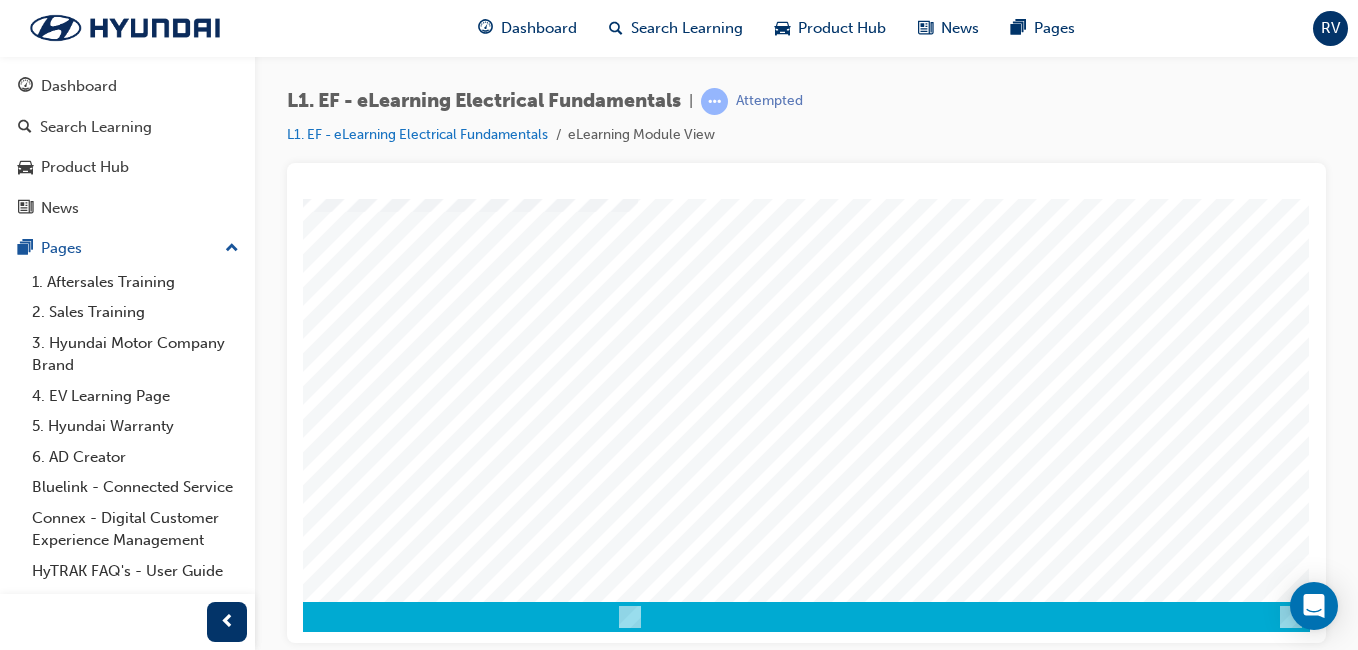 drag, startPoint x: 1186, startPoint y: 635, endPoint x: 1658, endPoint y: 764, distance: 489.31073 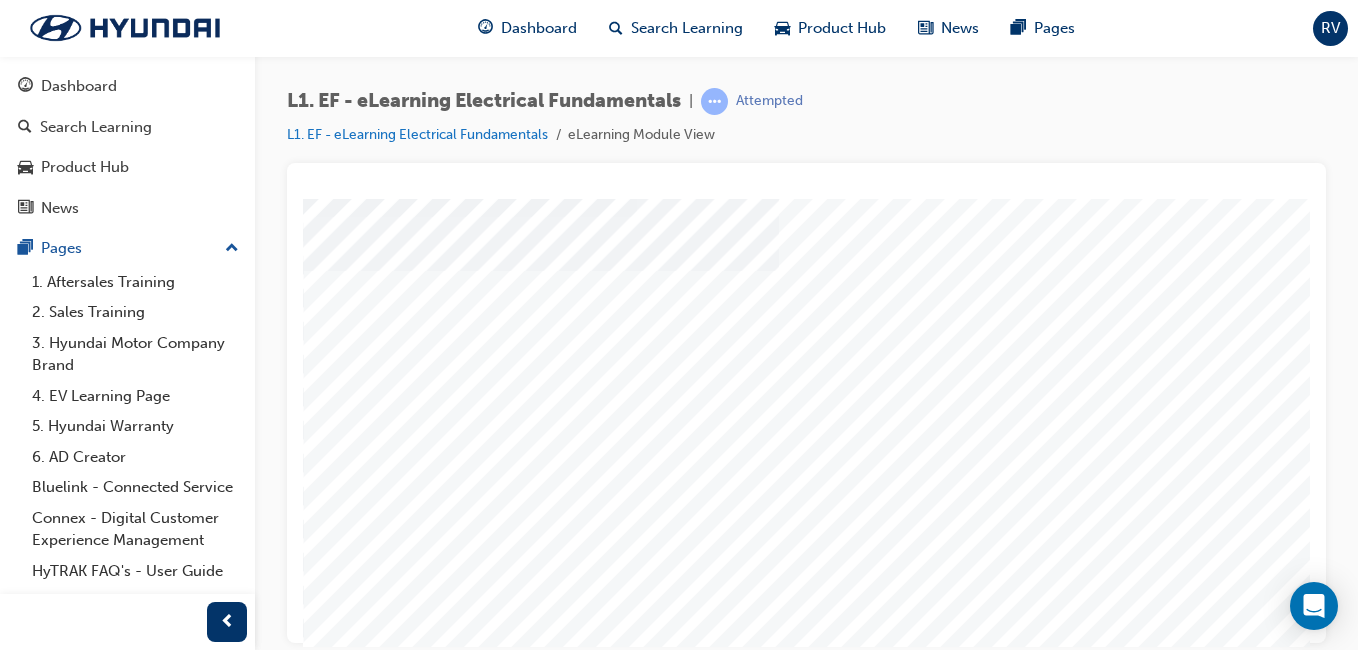 scroll, scrollTop: 228, scrollLeft: 0, axis: vertical 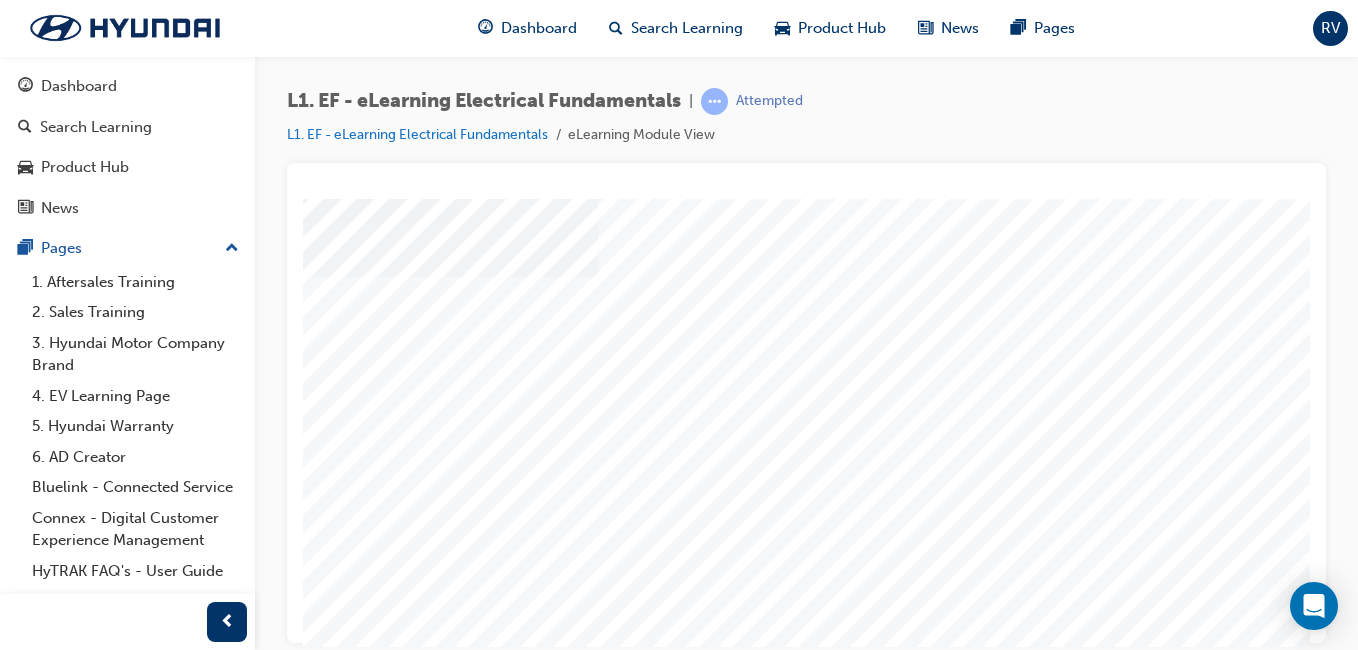 drag, startPoint x: 802, startPoint y: 636, endPoint x: 1231, endPoint y: 847, distance: 478.08157 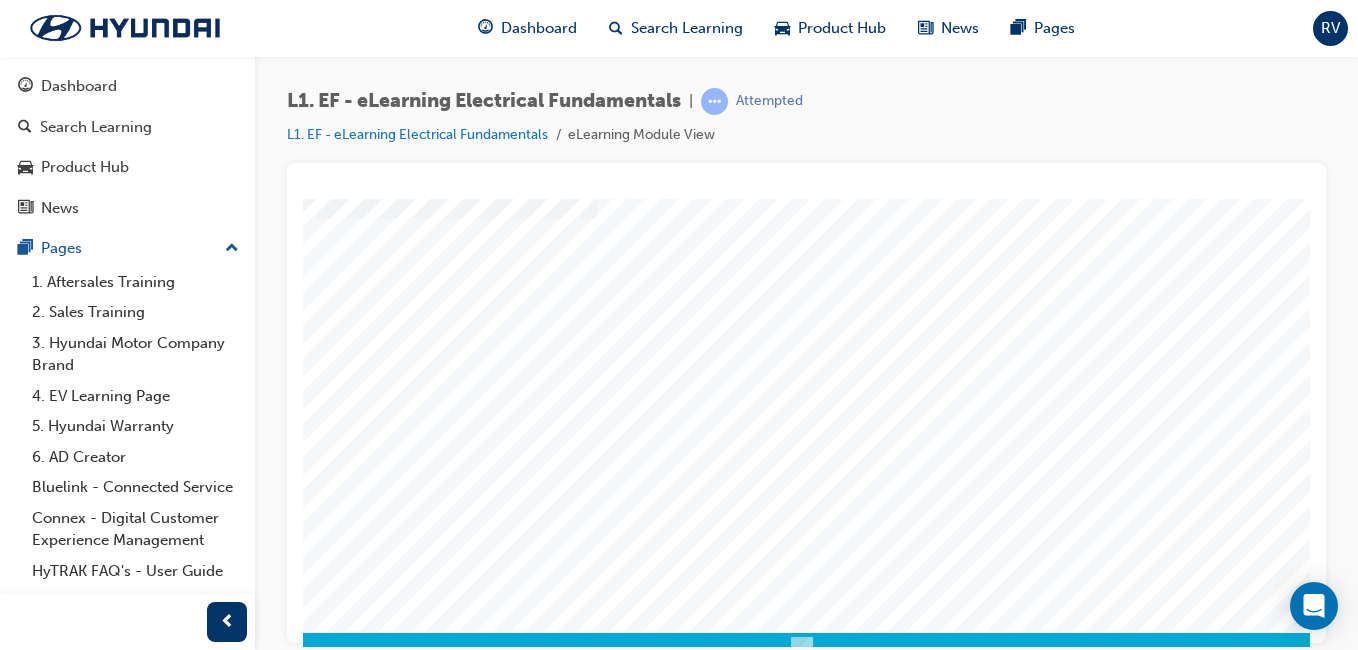 scroll, scrollTop: 317, scrollLeft: 181, axis: both 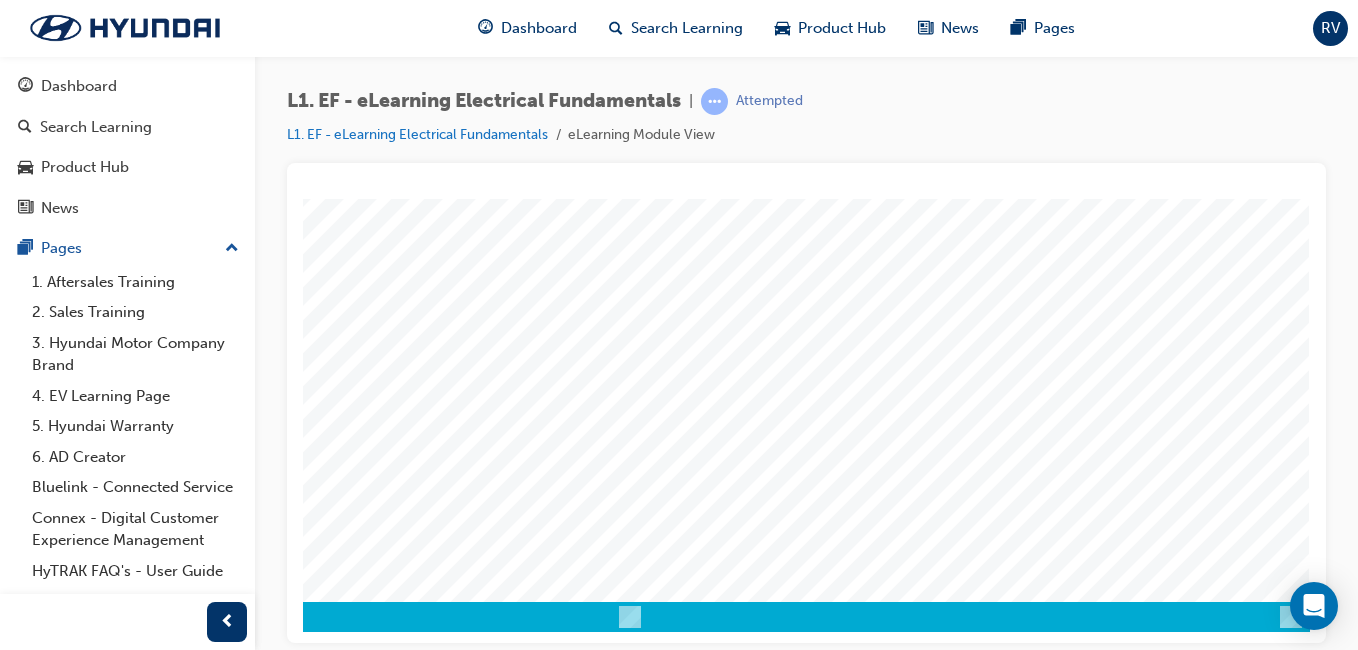 click at bounding box center (20, 2308) 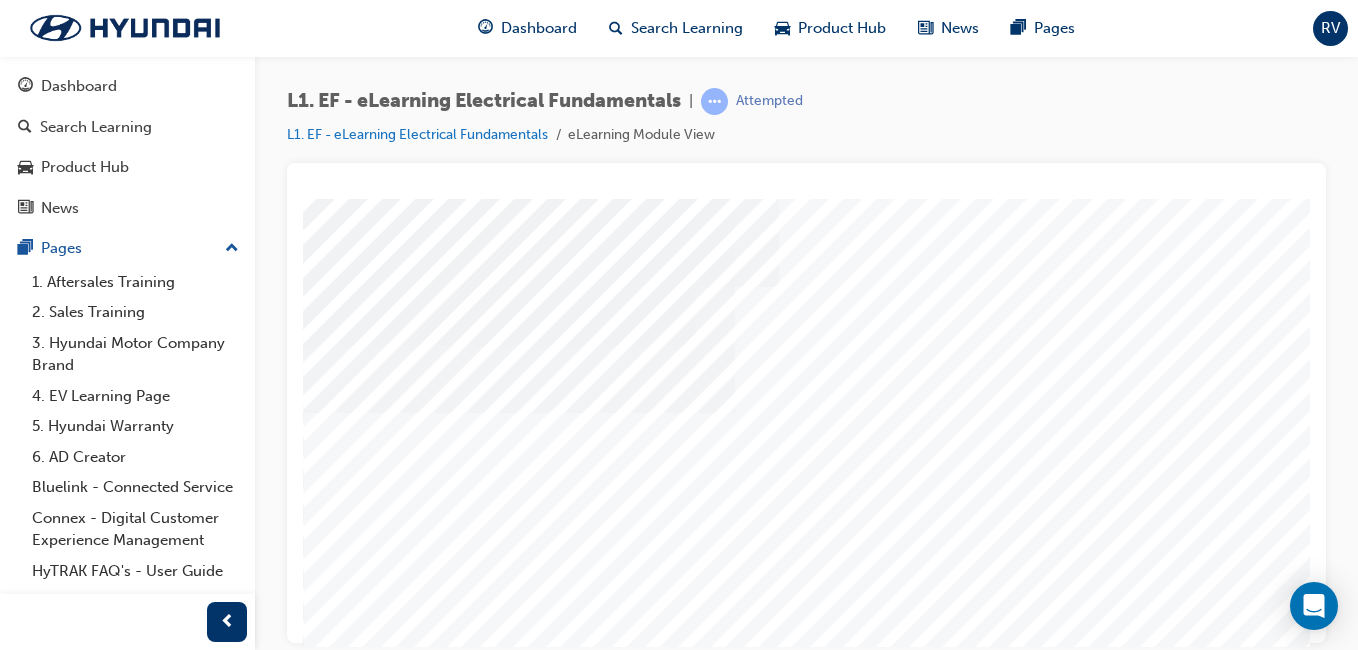 scroll, scrollTop: 317, scrollLeft: 0, axis: vertical 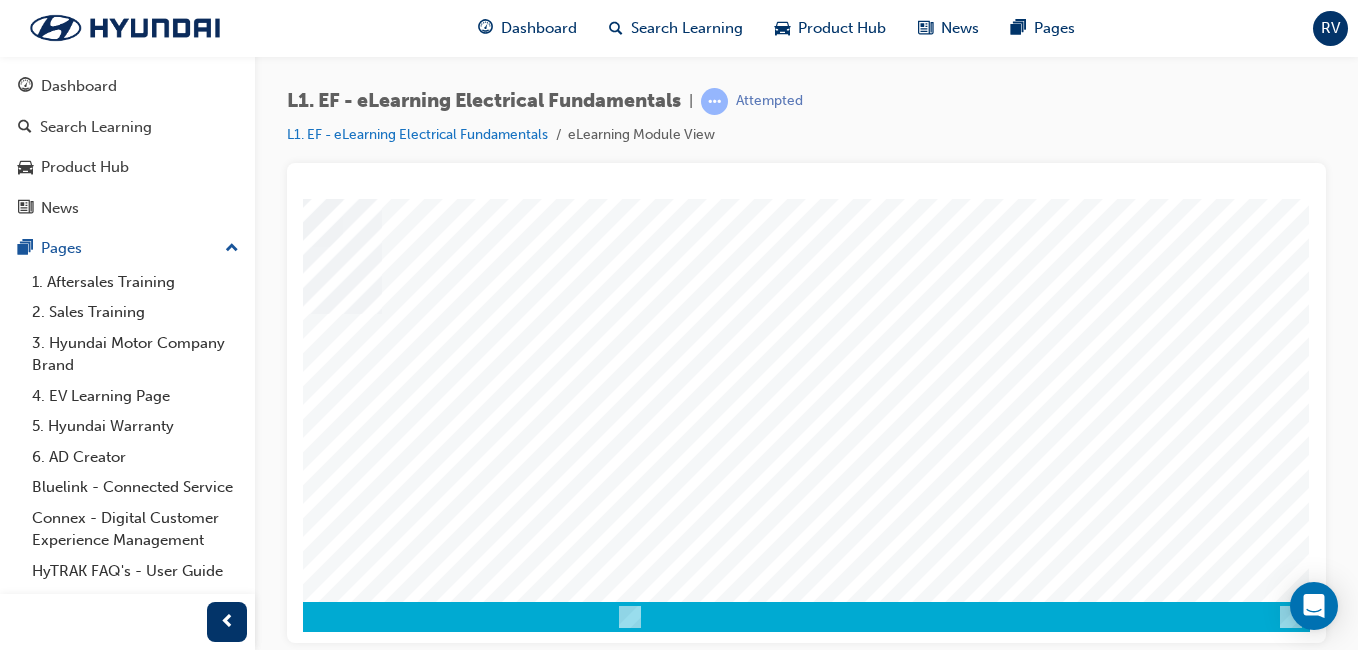 drag, startPoint x: 997, startPoint y: 637, endPoint x: 1601, endPoint y: 785, distance: 621.86816 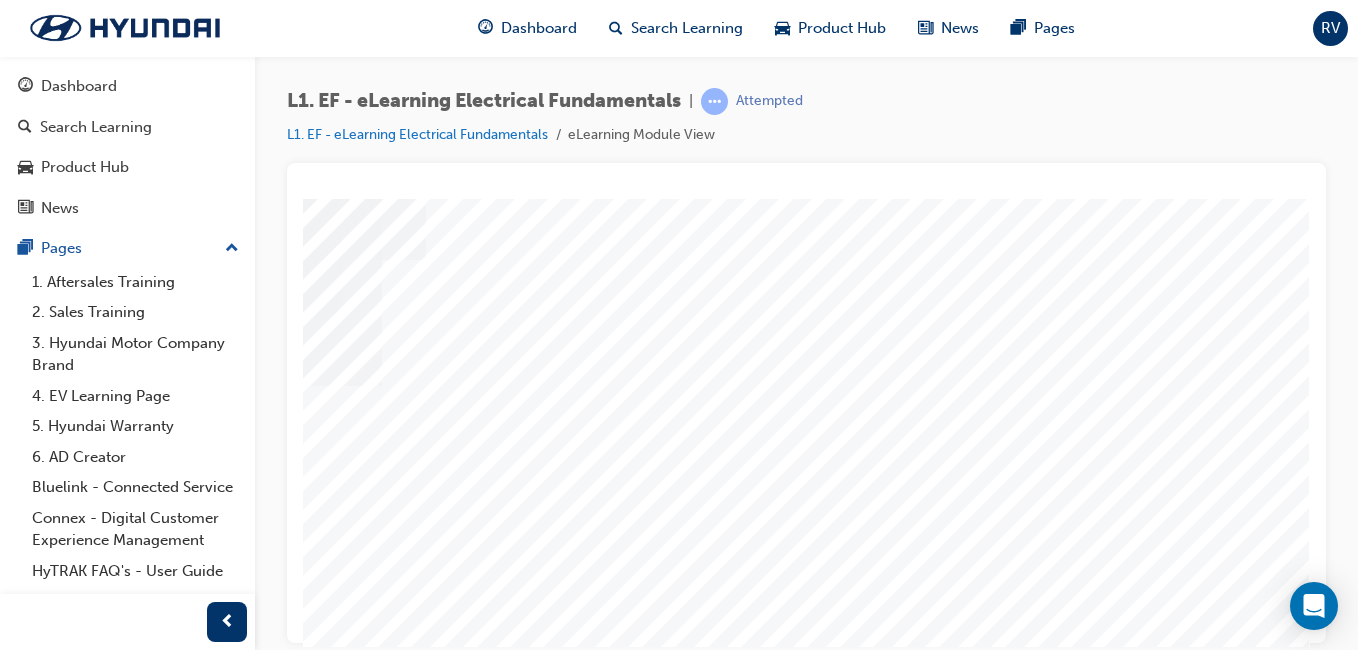 scroll, scrollTop: 317, scrollLeft: 368, axis: both 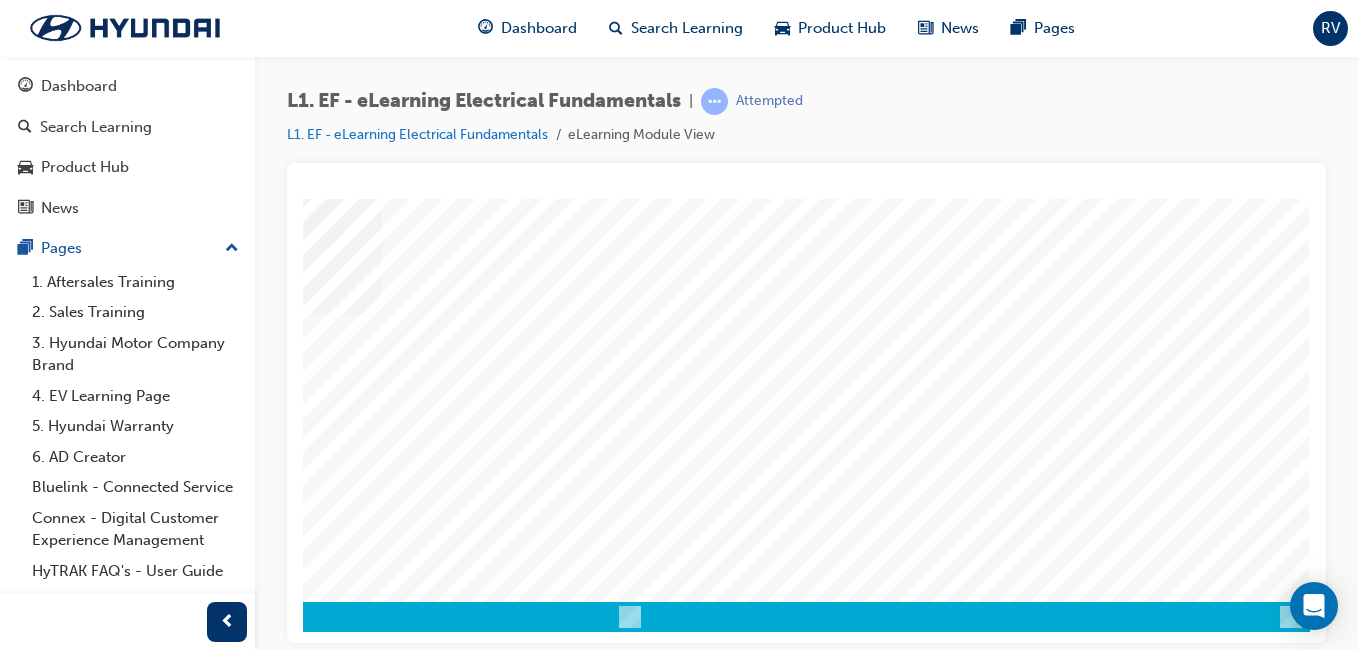 click at bounding box center [20, 2308] 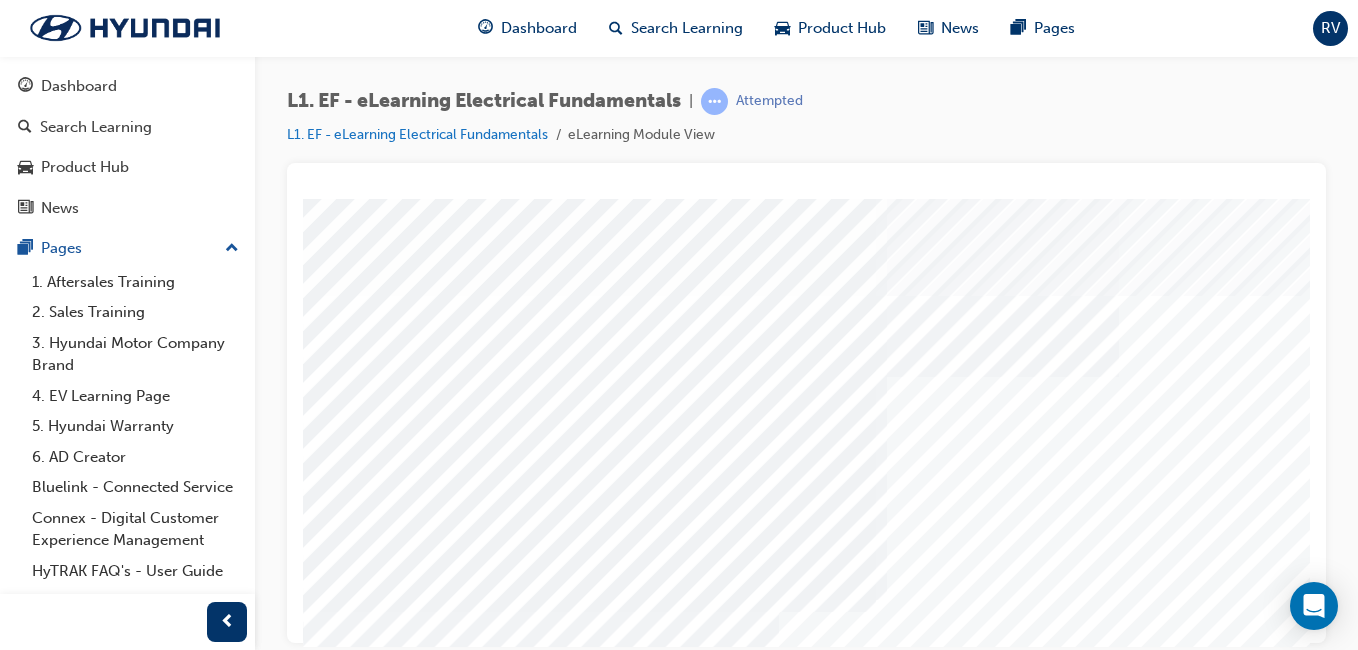 scroll, scrollTop: 317, scrollLeft: 0, axis: vertical 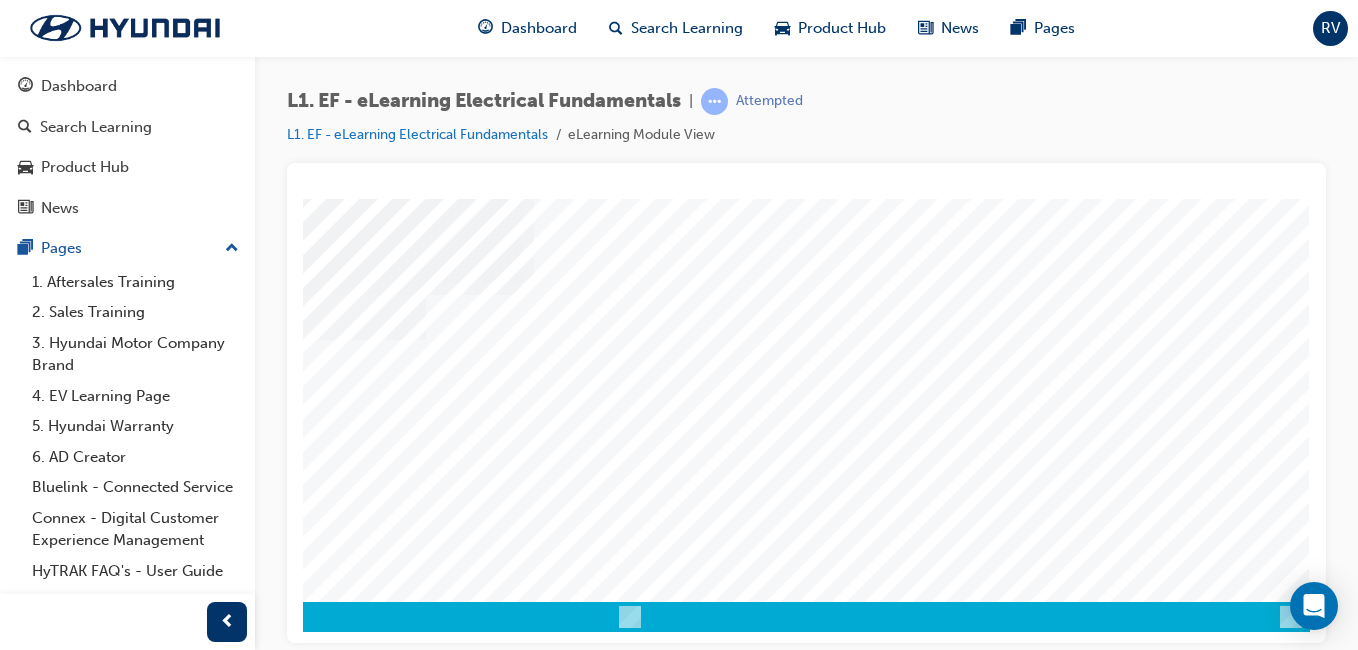 click at bounding box center (20, 2308) 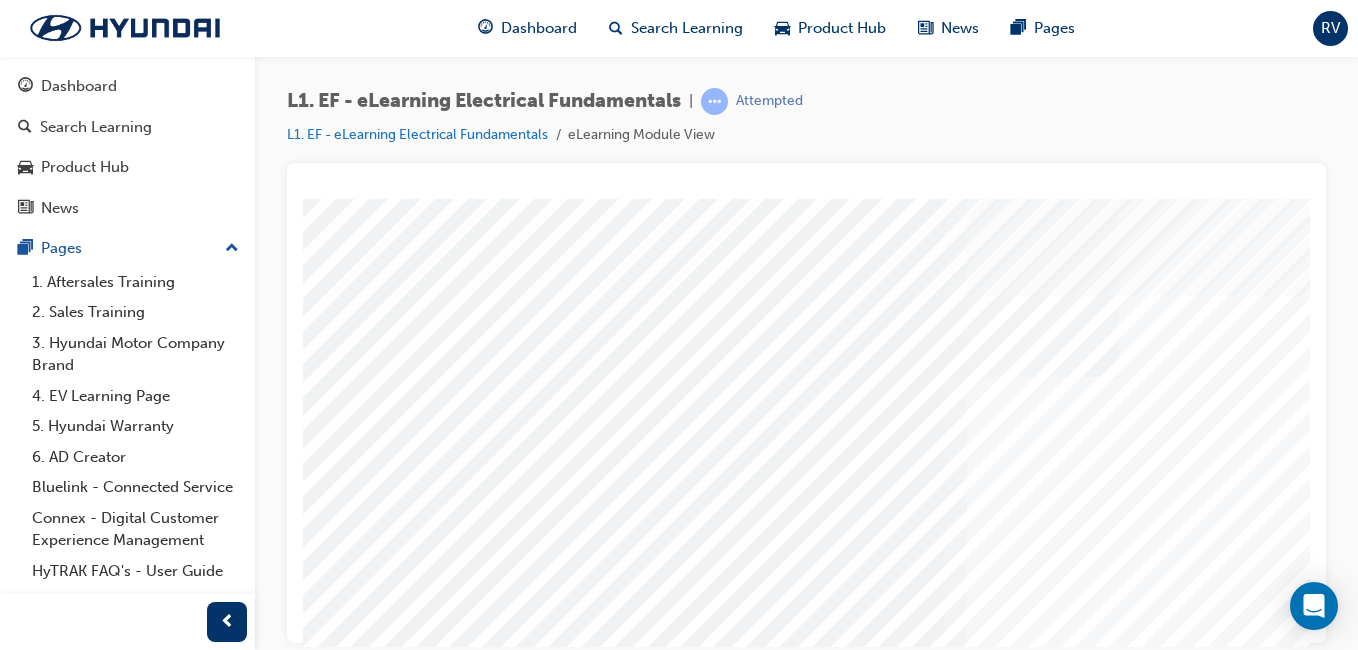 scroll, scrollTop: 317, scrollLeft: 0, axis: vertical 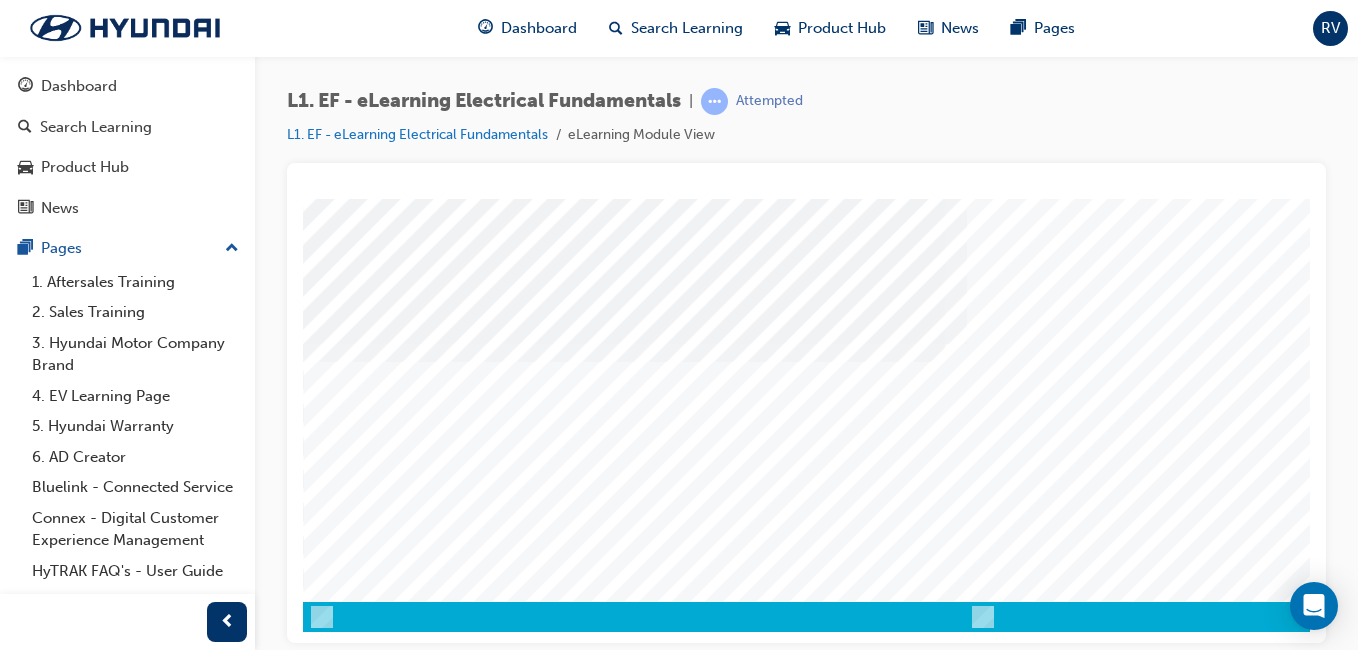 drag, startPoint x: 1304, startPoint y: 436, endPoint x: 1611, endPoint y: 845, distance: 511.40002 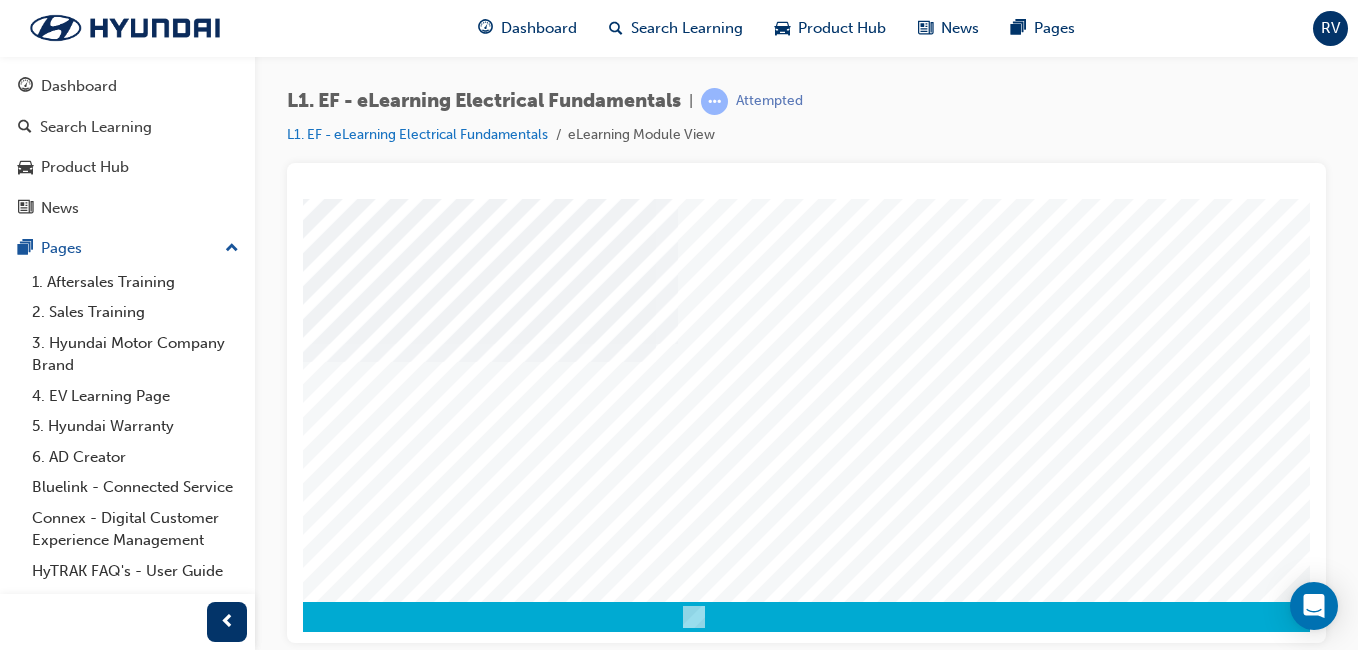 scroll, scrollTop: 317, scrollLeft: 368, axis: both 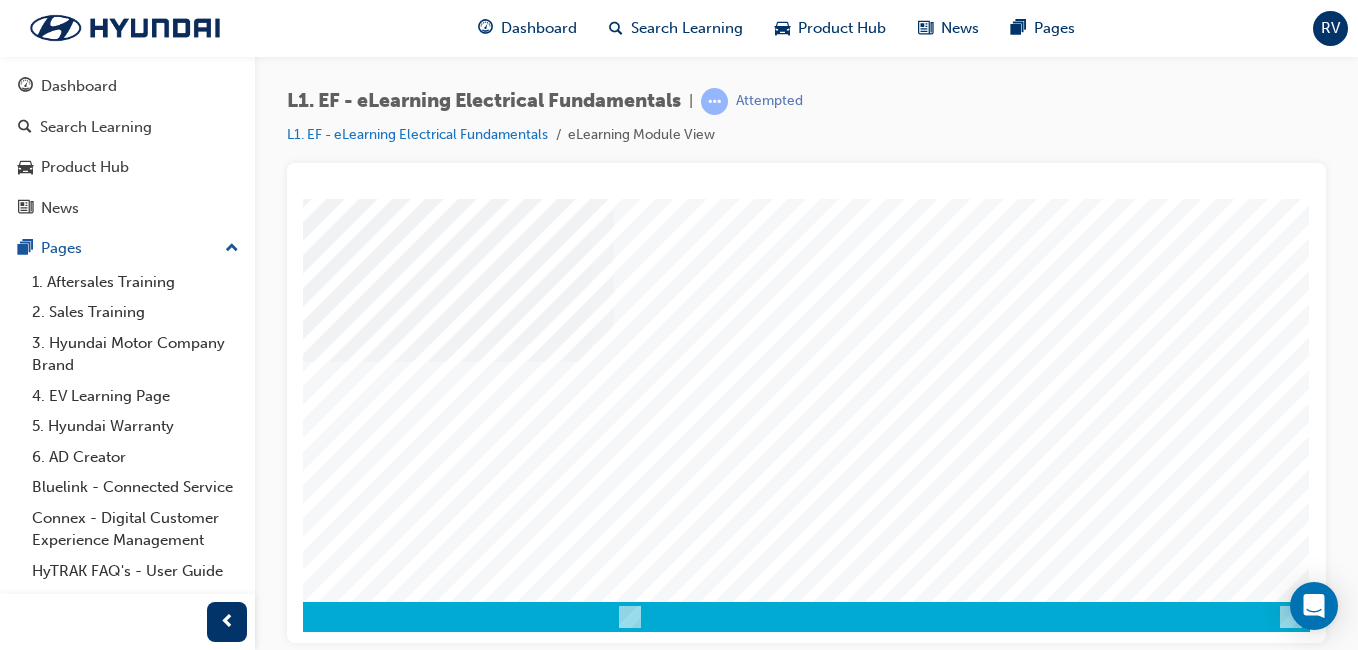 click at bounding box center (20, 2308) 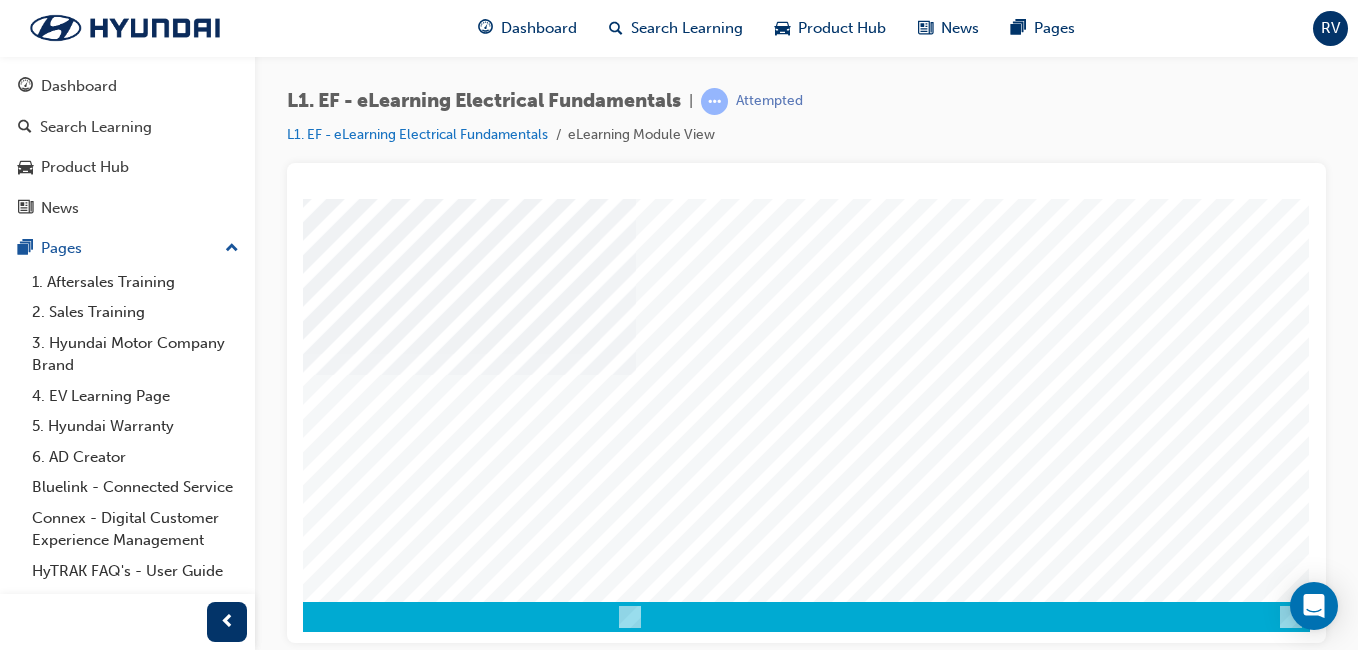 scroll, scrollTop: 0, scrollLeft: 0, axis: both 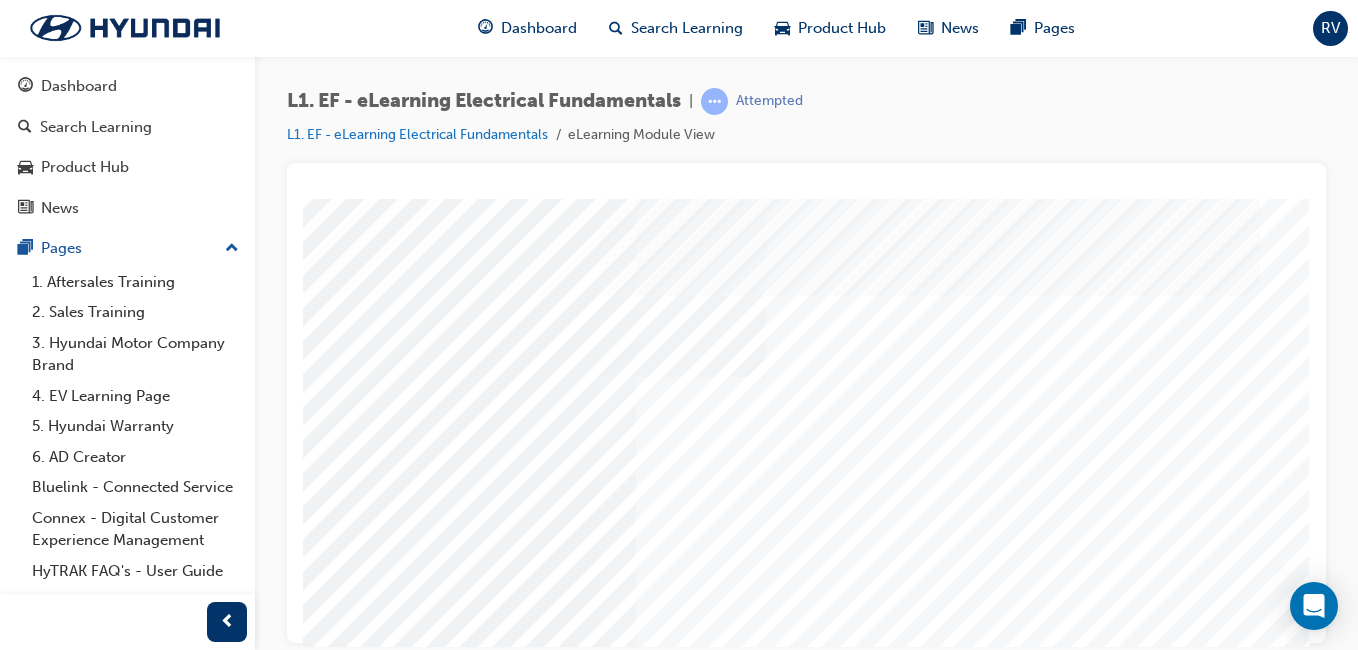 drag, startPoint x: 999, startPoint y: 635, endPoint x: 1660, endPoint y: 776, distance: 675.8713 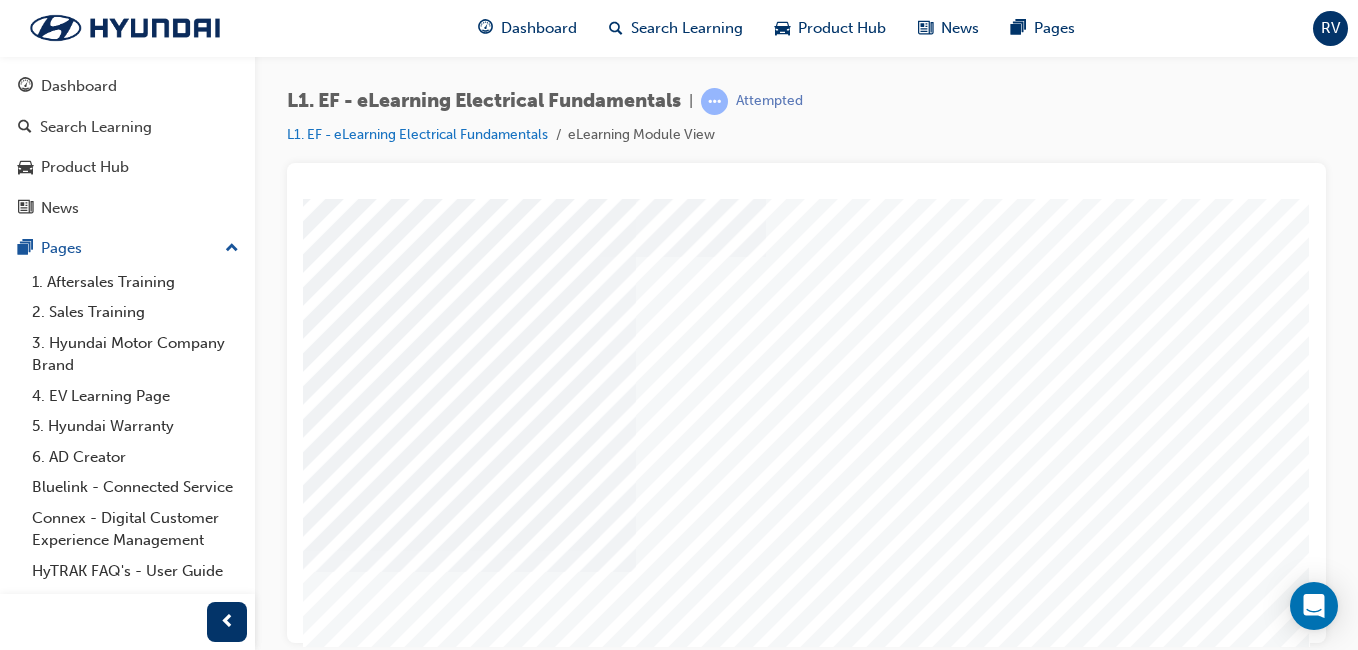 scroll, scrollTop: 317, scrollLeft: 368, axis: both 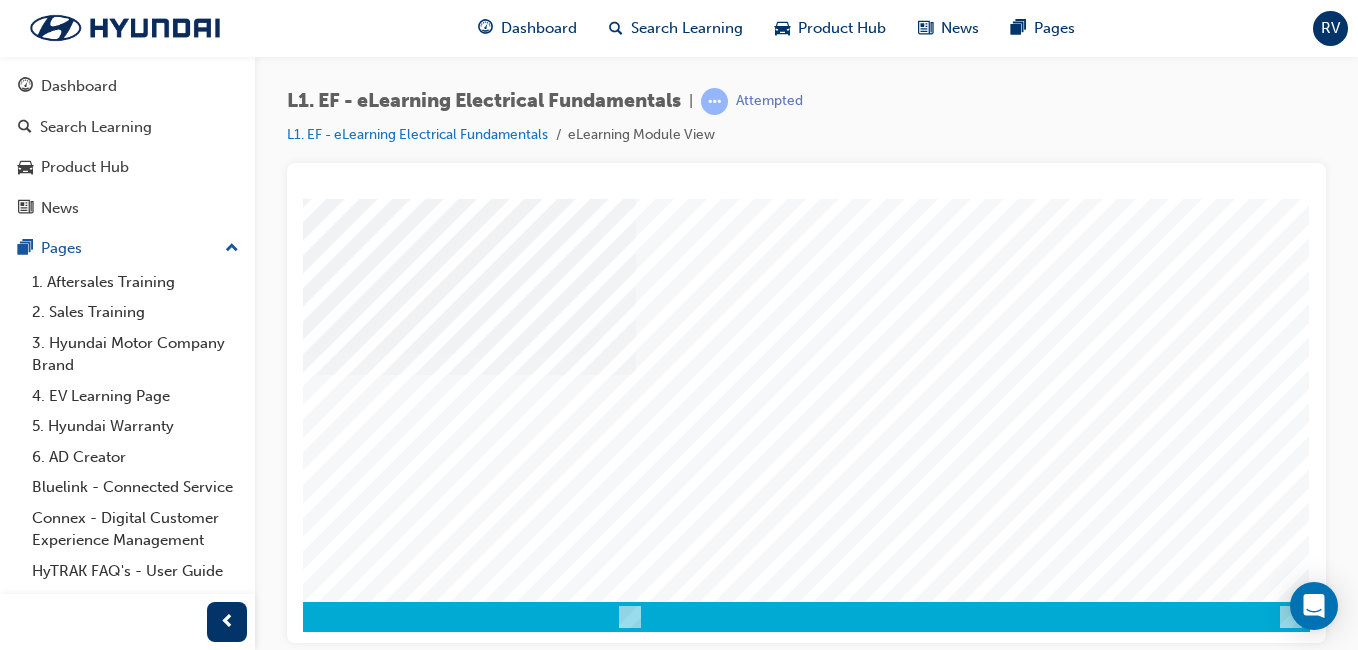 click at bounding box center (20, 2308) 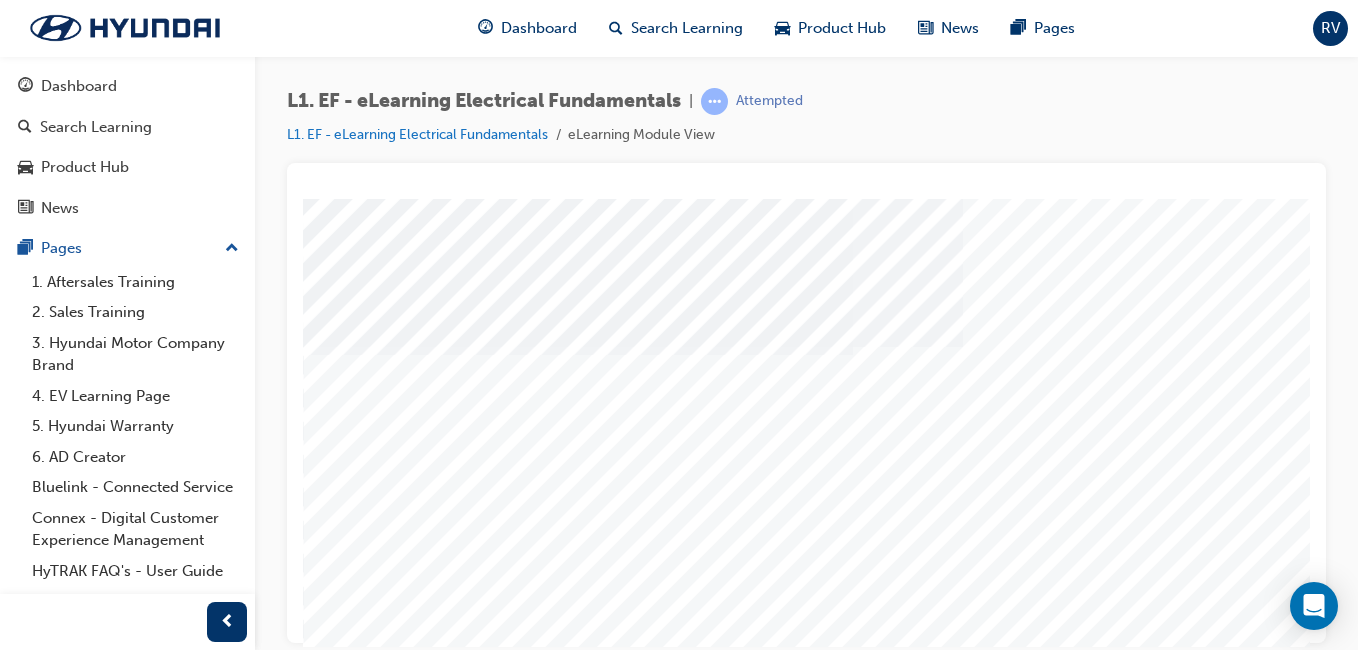 scroll, scrollTop: 317, scrollLeft: 0, axis: vertical 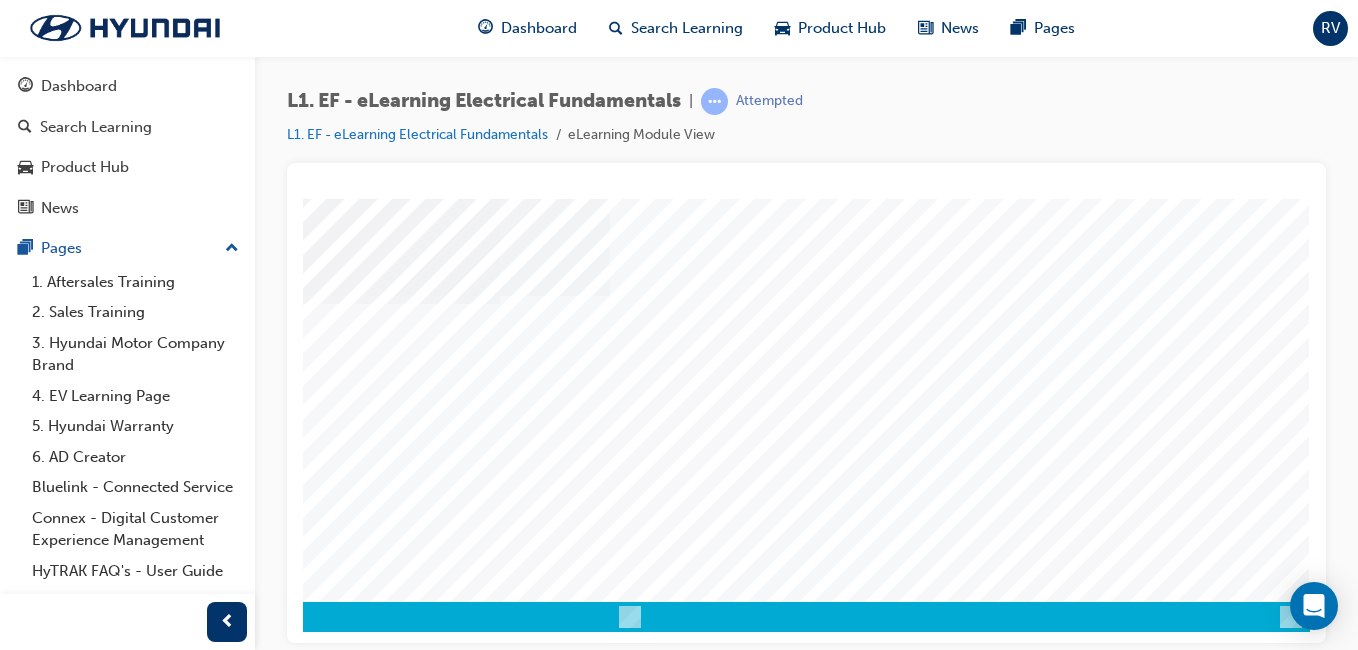 click at bounding box center (20, 2308) 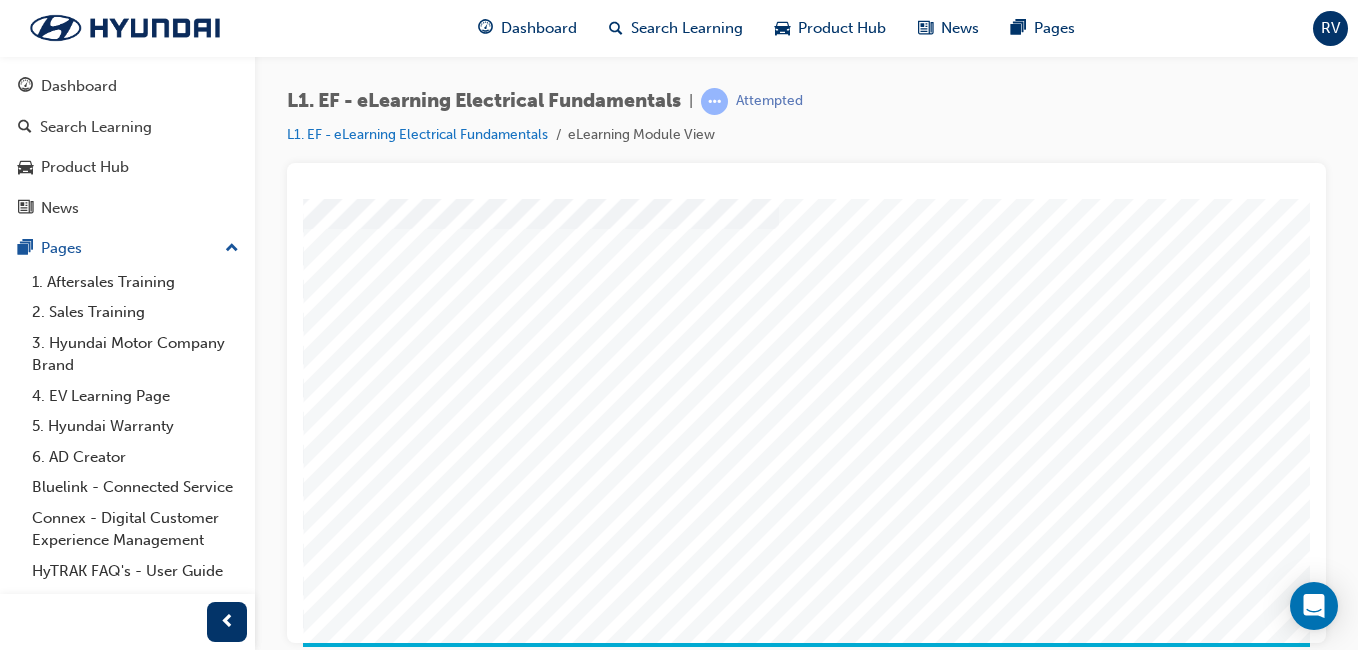 scroll, scrollTop: 317, scrollLeft: 0, axis: vertical 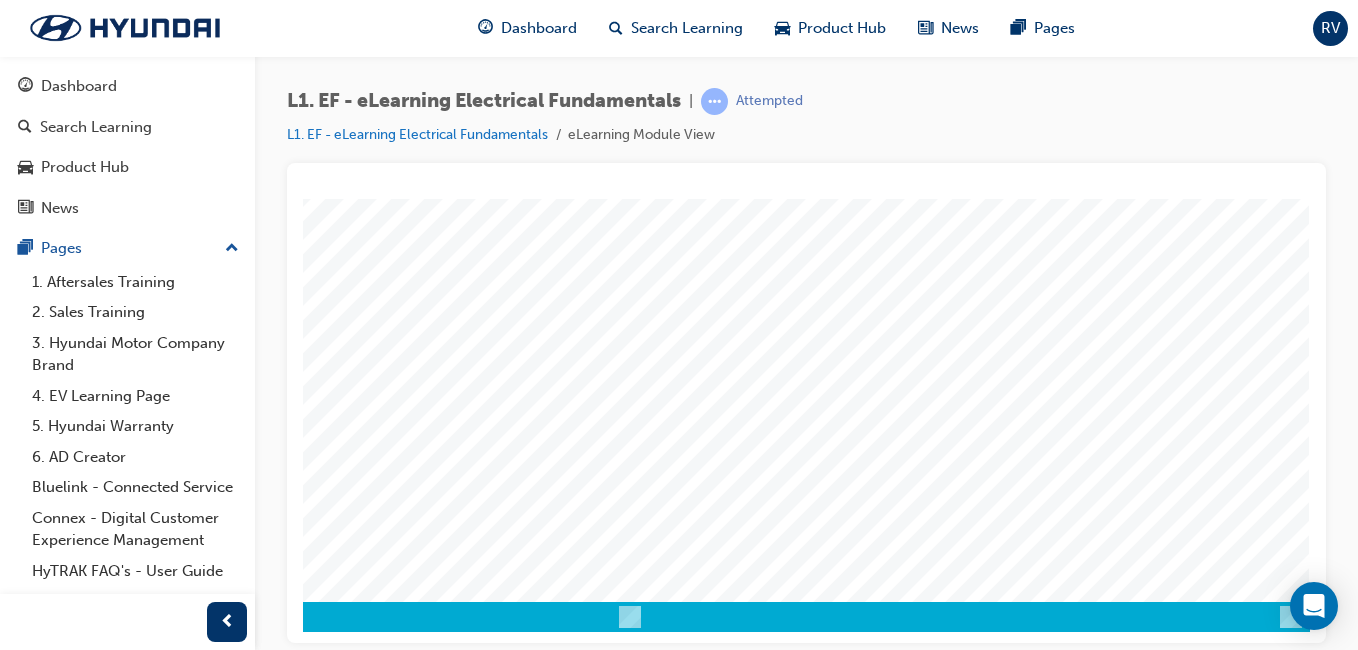 drag, startPoint x: 1307, startPoint y: 846, endPoint x: 1660, endPoint y: 823, distance: 353.7485 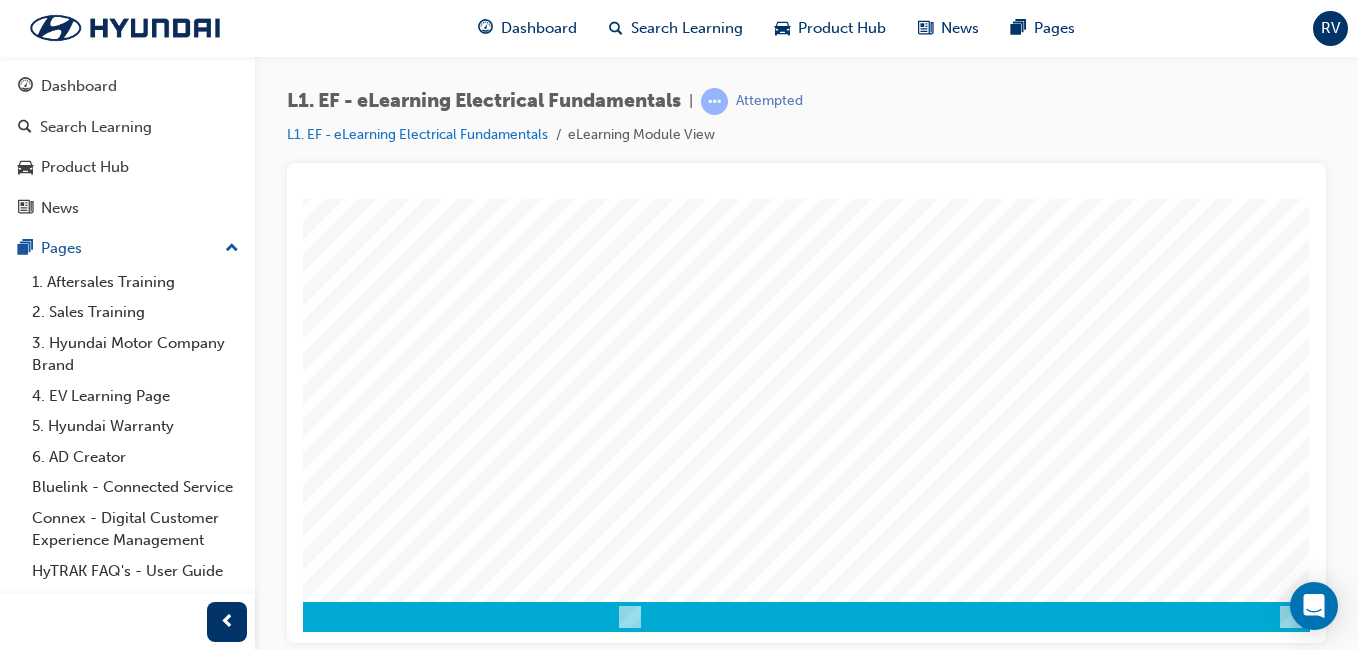 click at bounding box center [20, 2308] 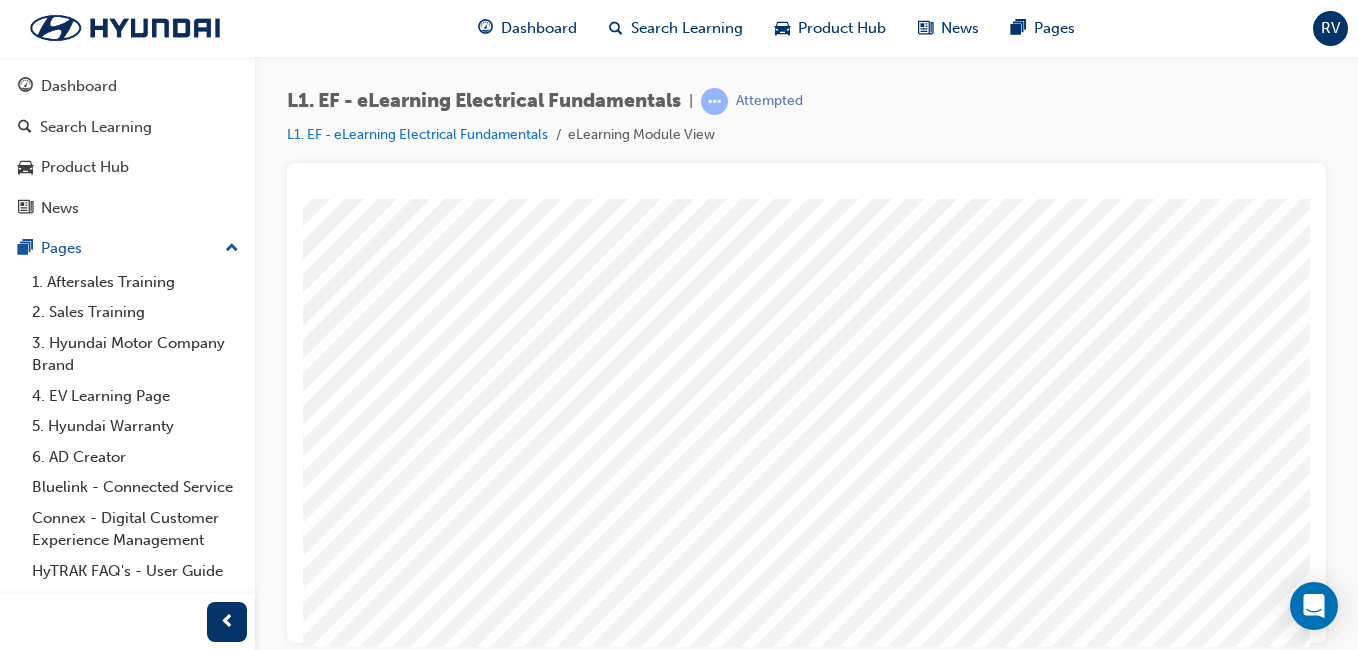 scroll, scrollTop: 317, scrollLeft: 0, axis: vertical 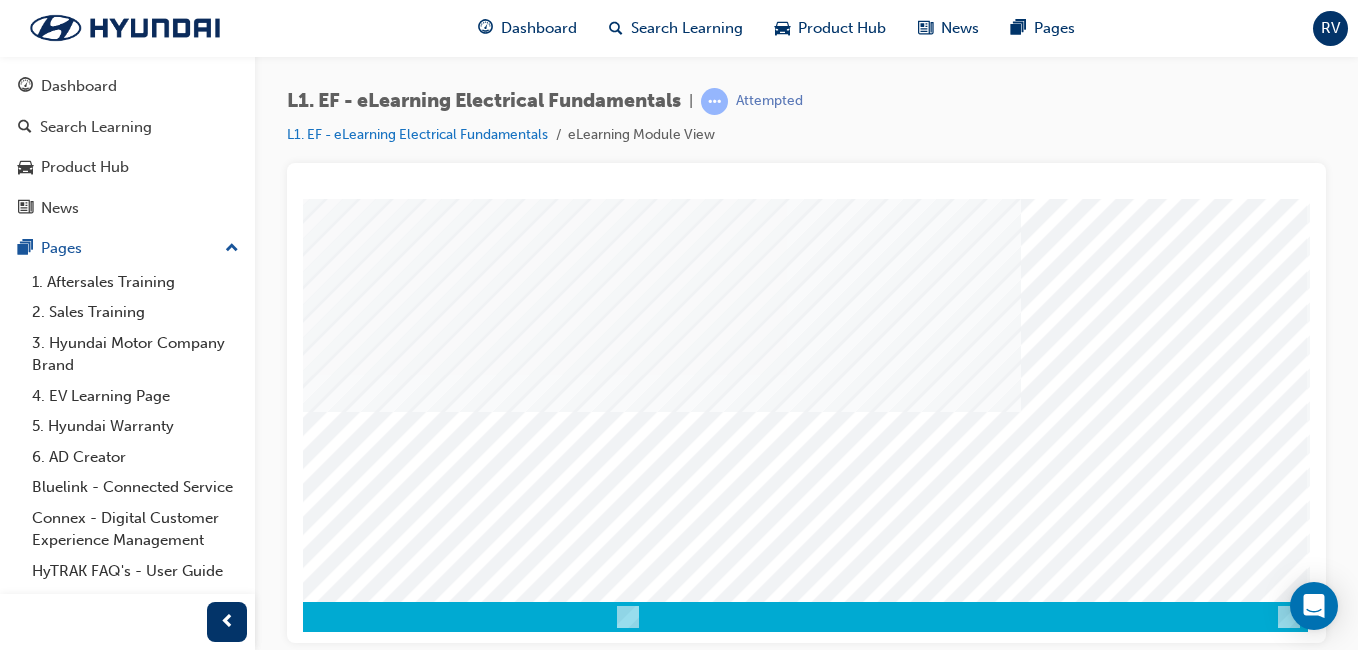 drag, startPoint x: 1254, startPoint y: 637, endPoint x: 1626, endPoint y: 813, distance: 411.53372 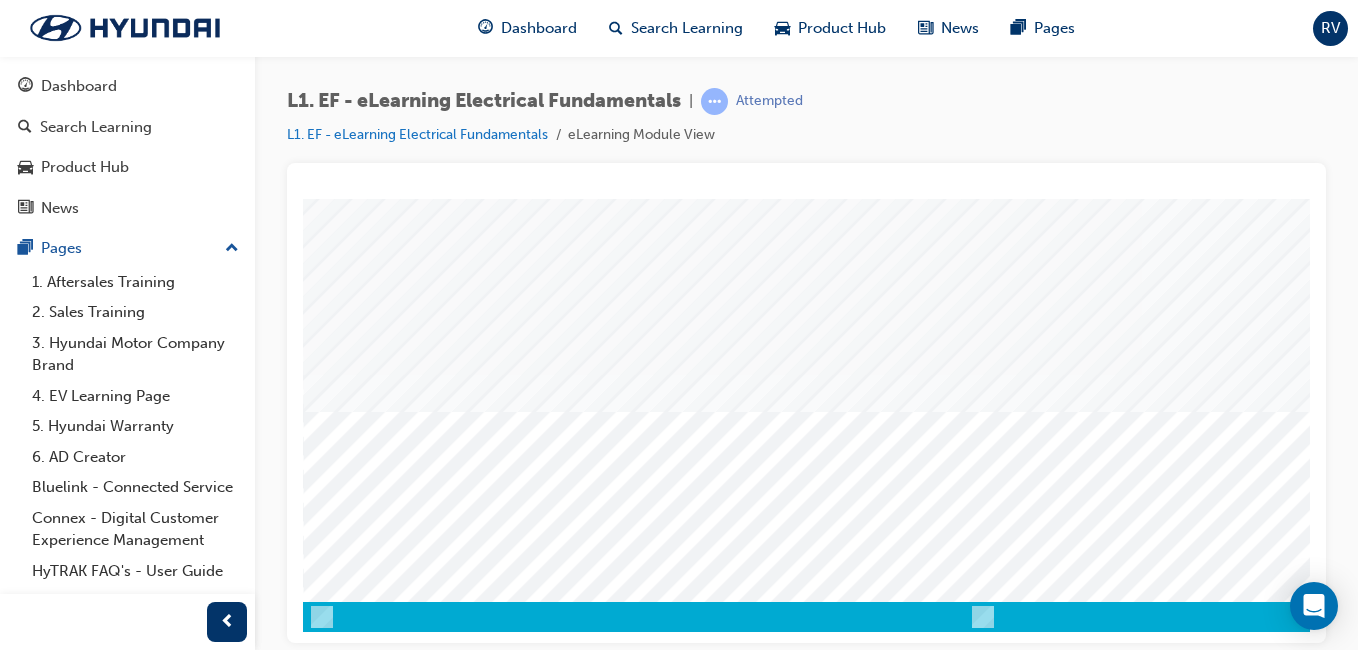 drag, startPoint x: 735, startPoint y: 638, endPoint x: 570, endPoint y: 706, distance: 178.46288 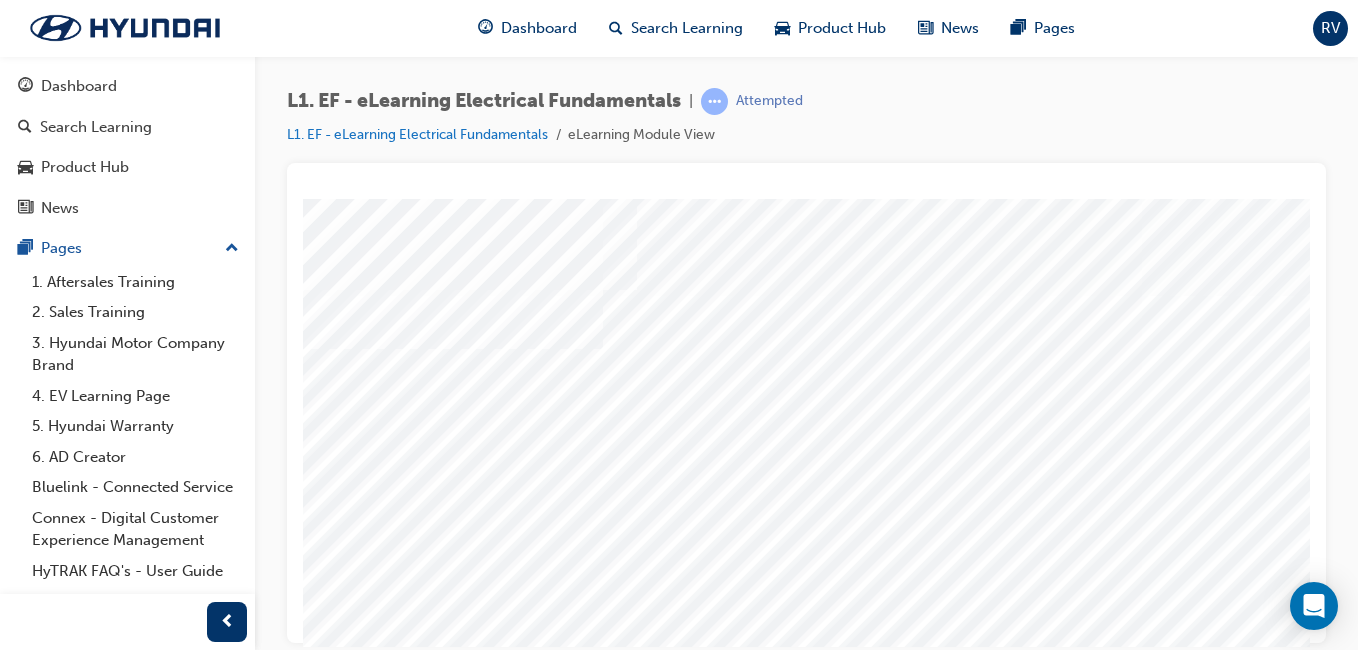 drag, startPoint x: 621, startPoint y: 420, endPoint x: 582, endPoint y: 420, distance: 39 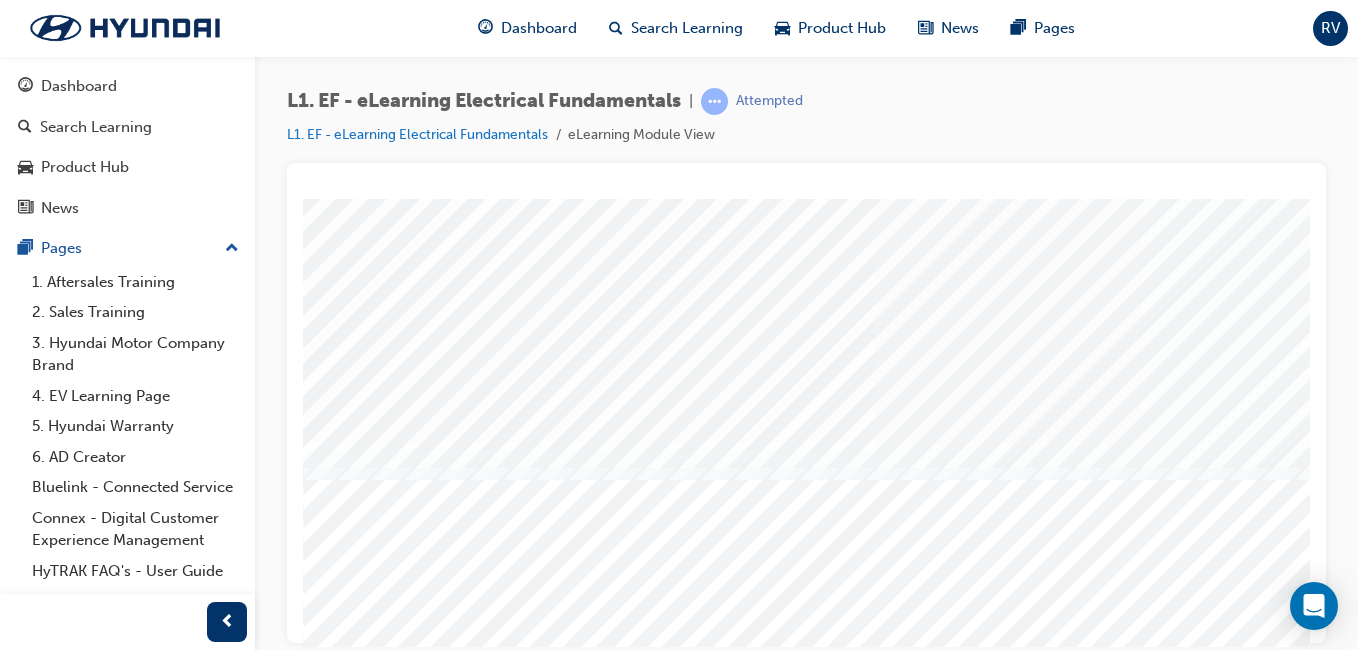 scroll, scrollTop: 233, scrollLeft: 0, axis: vertical 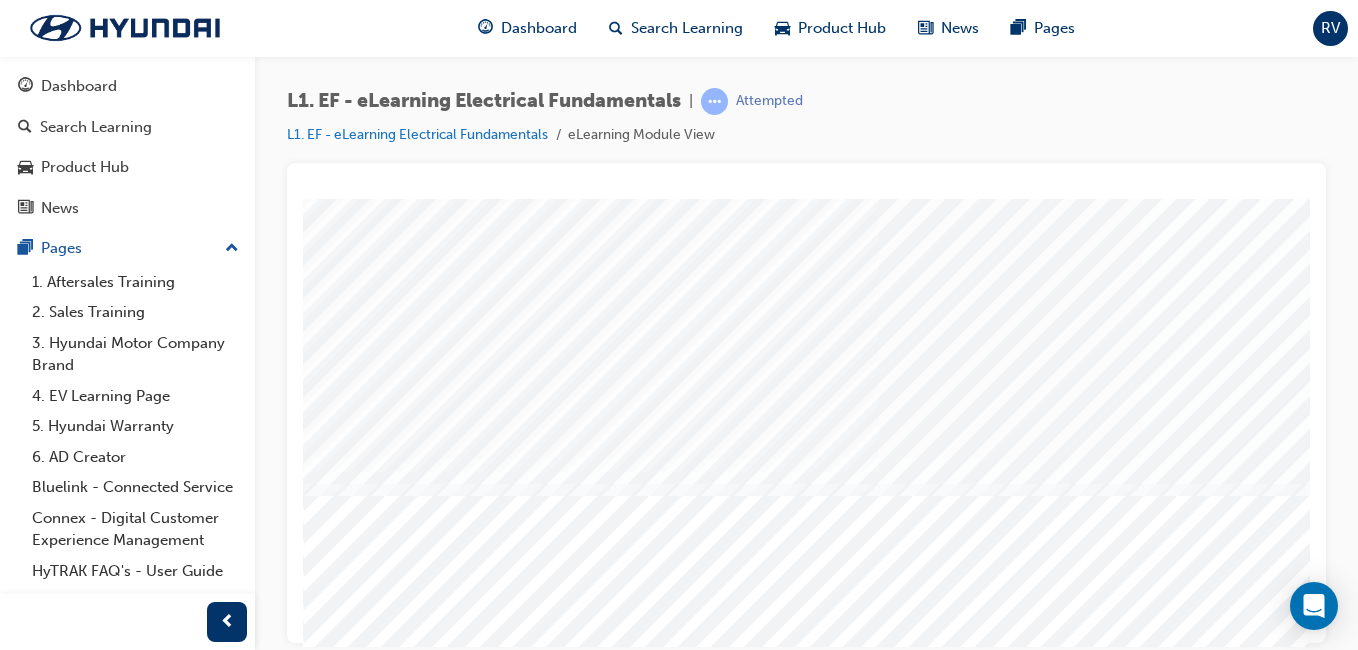 click at bounding box center (326, 5266) 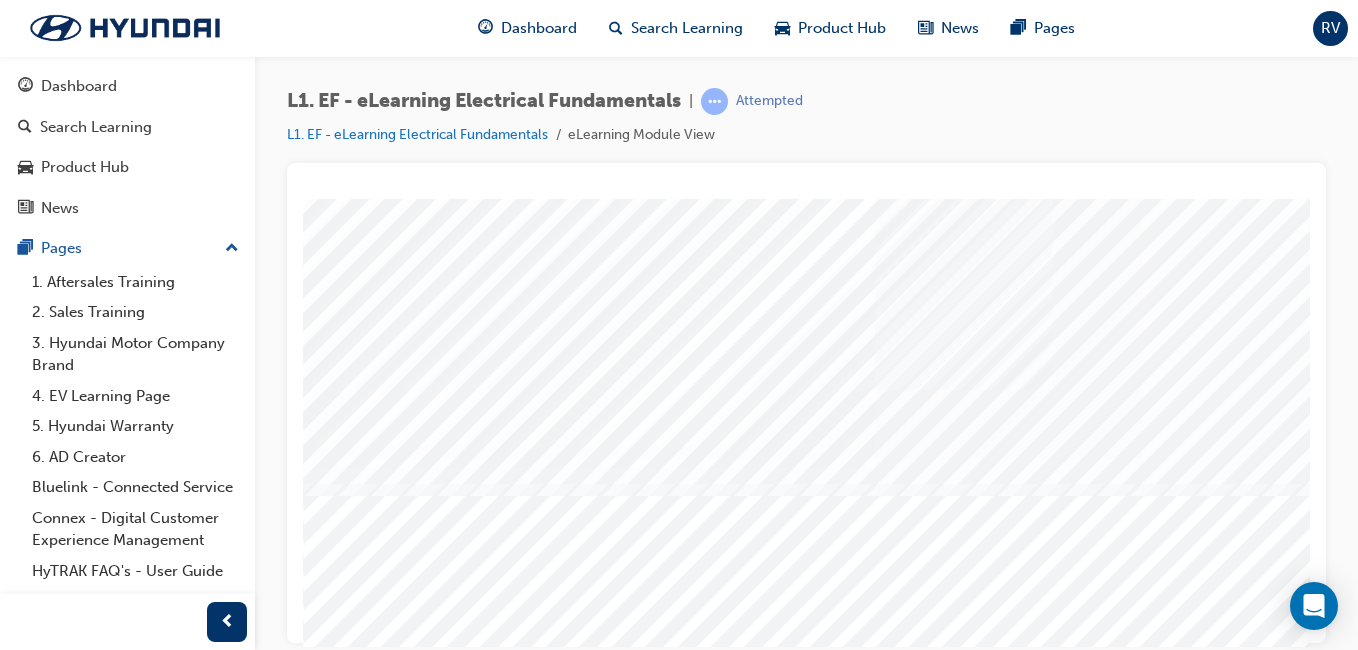 click at bounding box center [328, 4615] 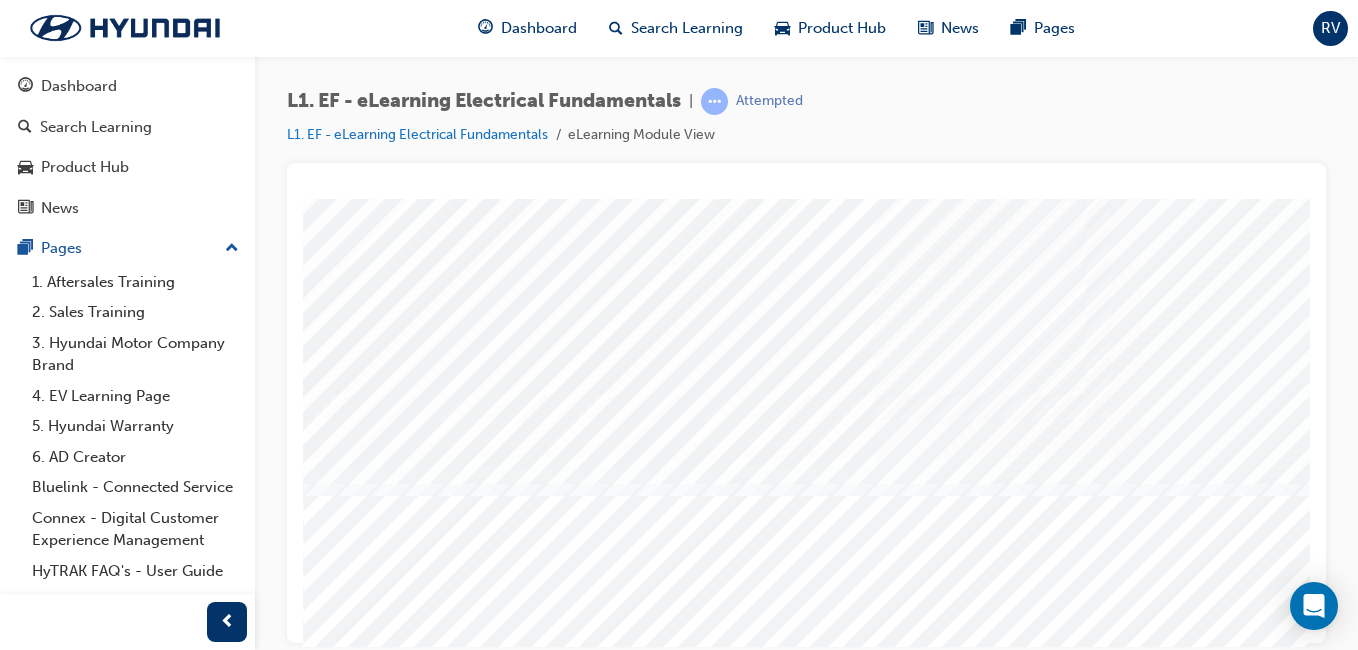 click at bounding box center [328, 4808] 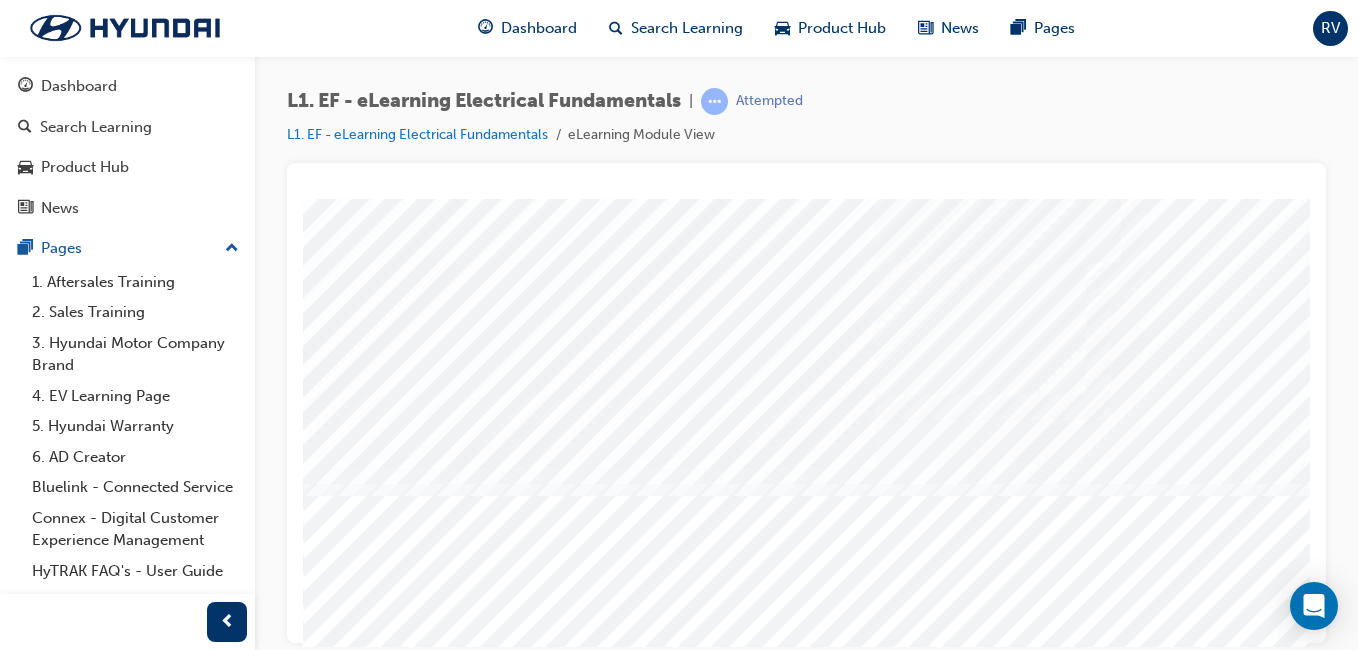 click at bounding box center (328, 5068) 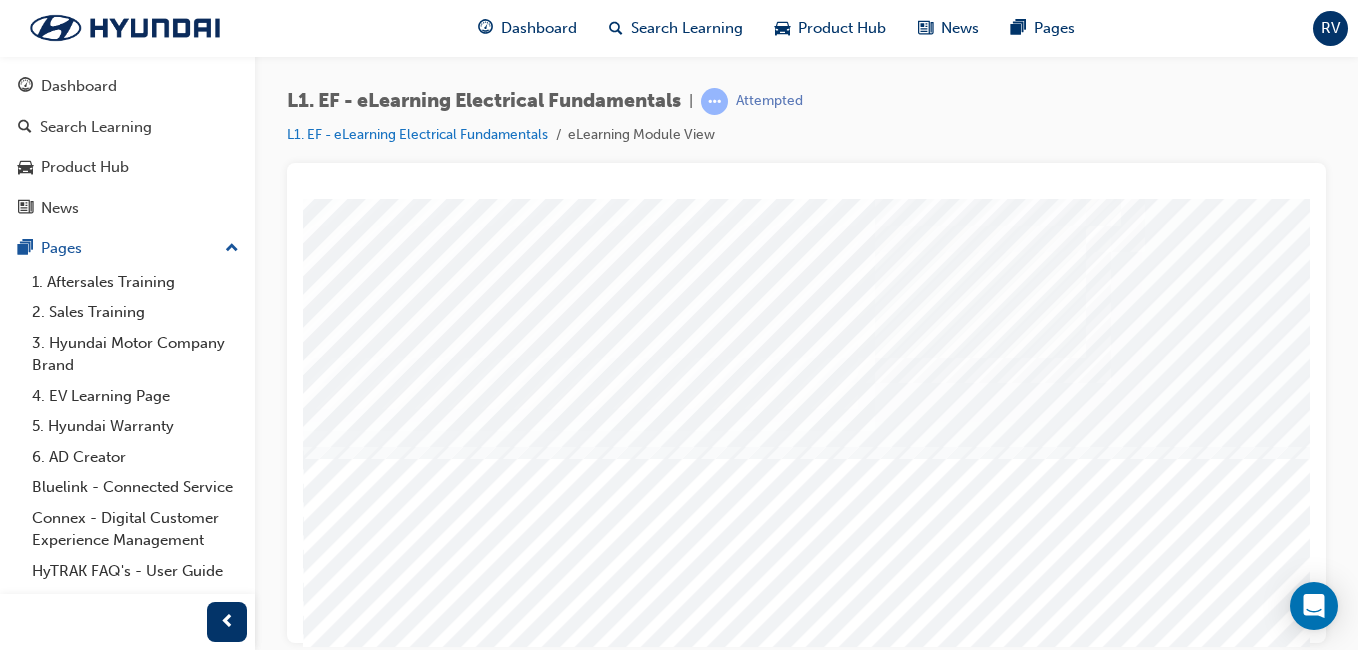 scroll, scrollTop: 317, scrollLeft: 0, axis: vertical 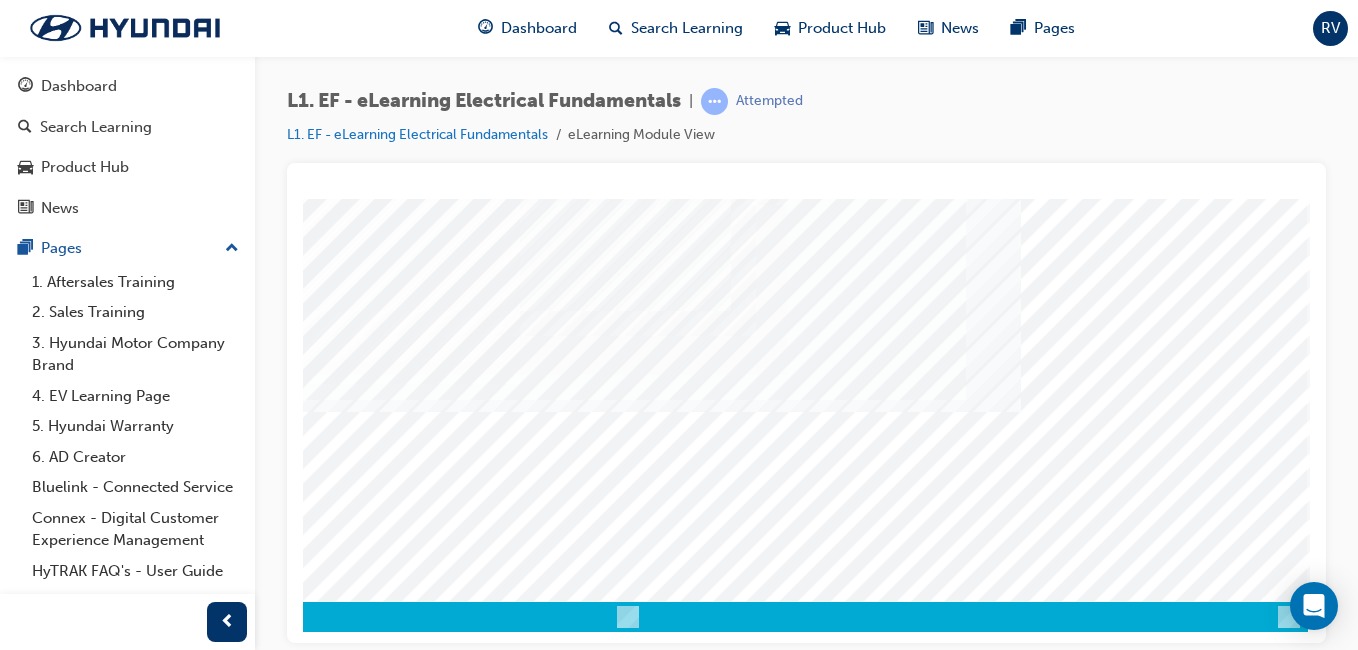 drag, startPoint x: 852, startPoint y: 636, endPoint x: 1660, endPoint y: 847, distance: 835.0958 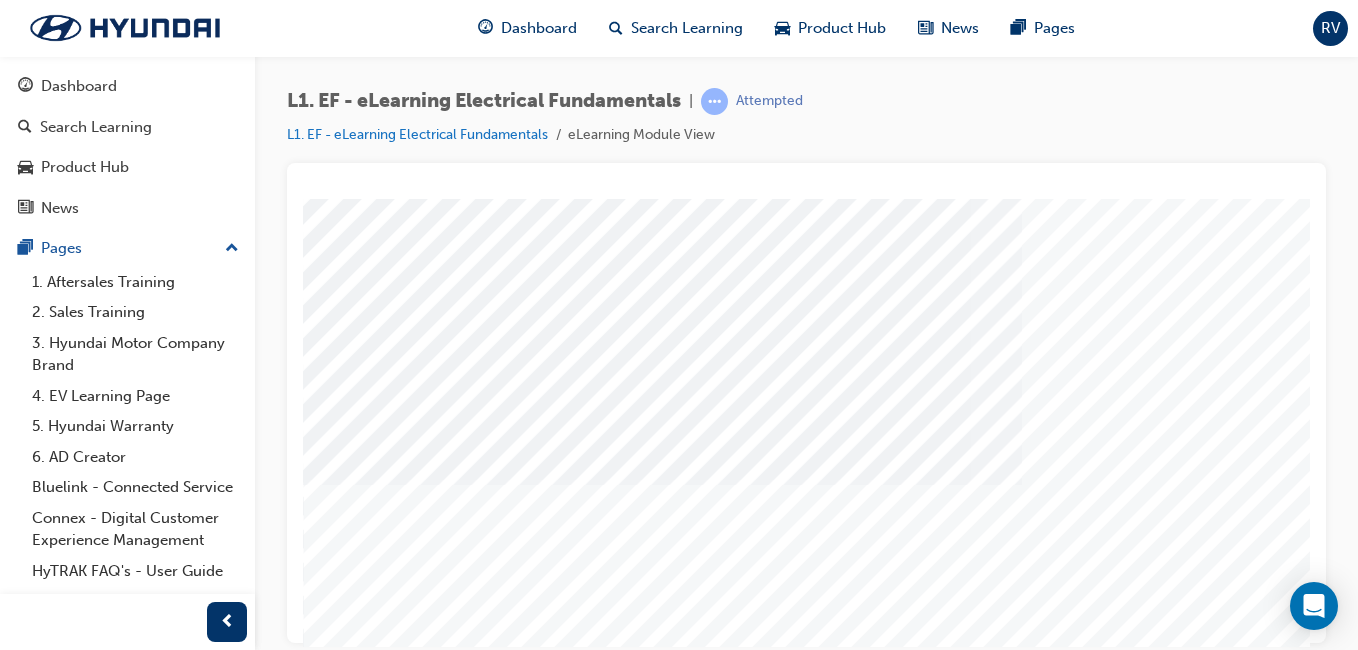 scroll, scrollTop: 200, scrollLeft: 0, axis: vertical 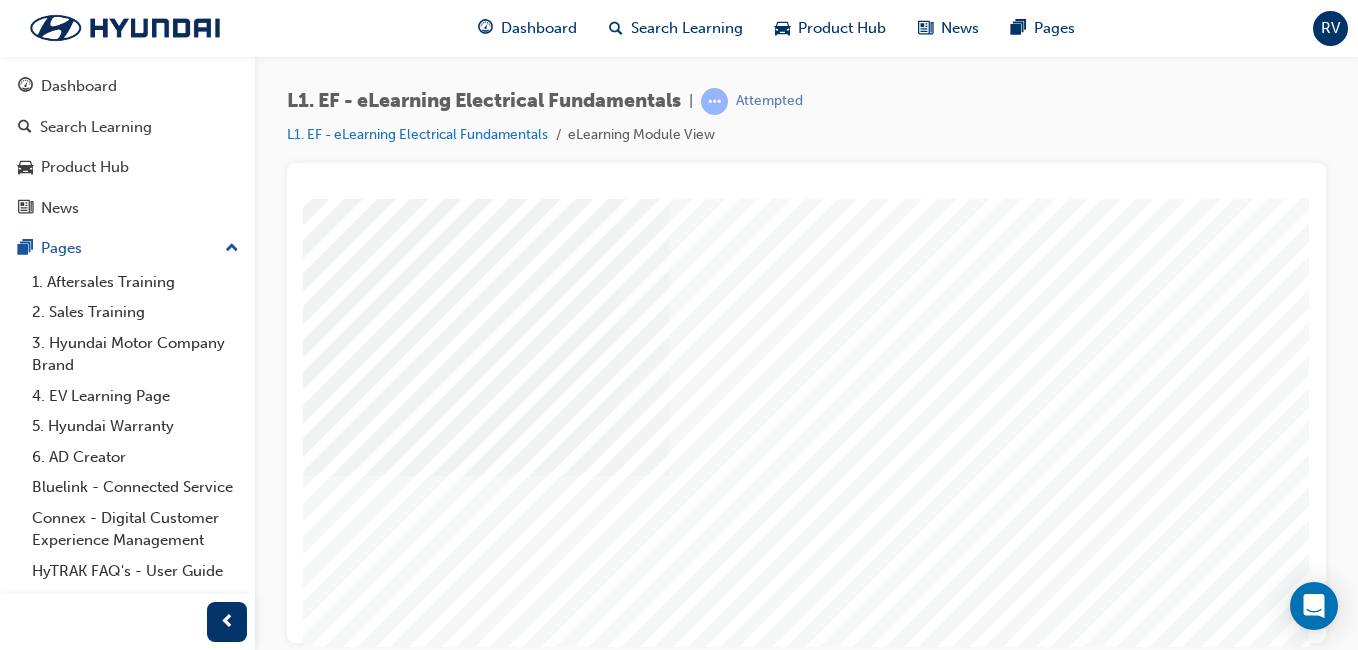 drag, startPoint x: 978, startPoint y: 636, endPoint x: 1660, endPoint y: 780, distance: 697.03656 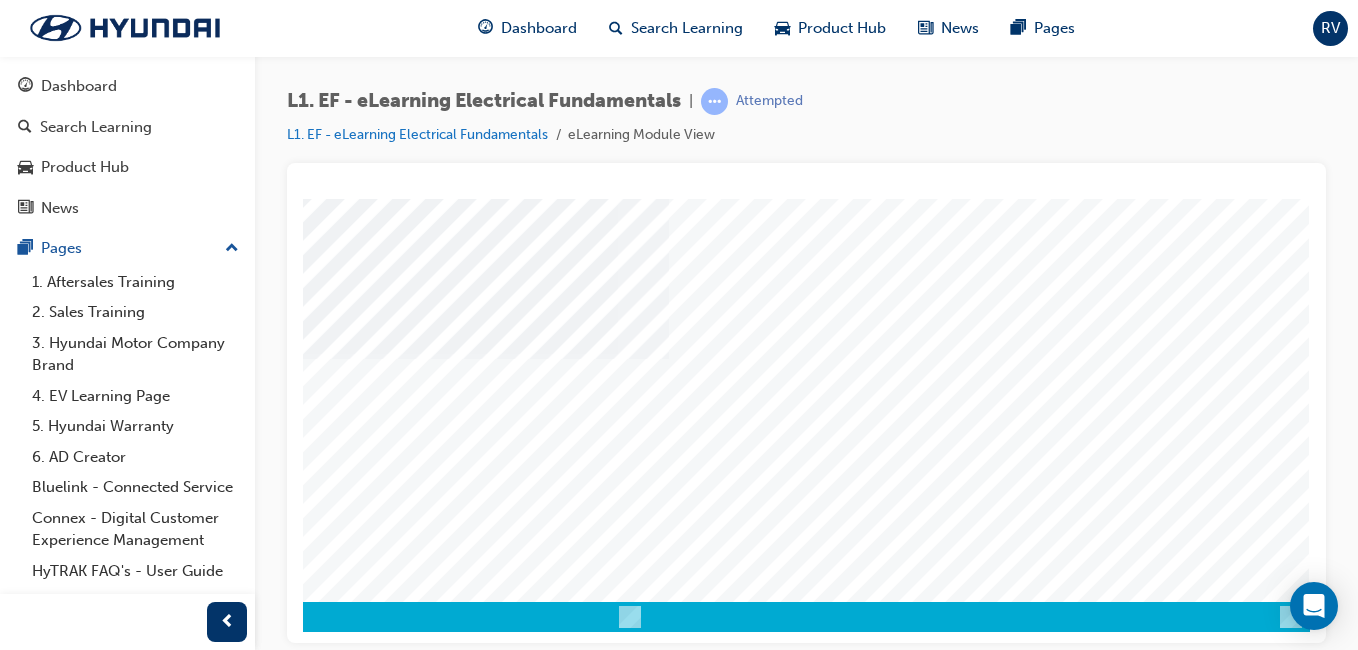 click at bounding box center [20, 4219] 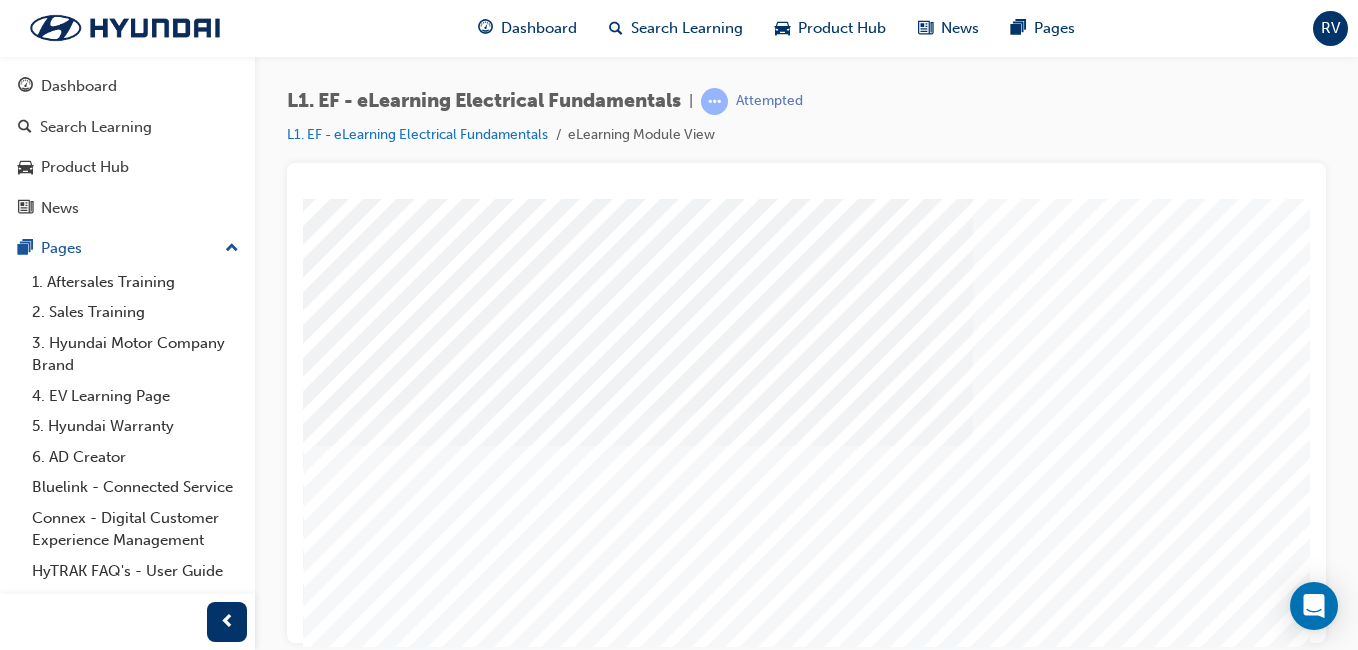 scroll, scrollTop: 317, scrollLeft: 0, axis: vertical 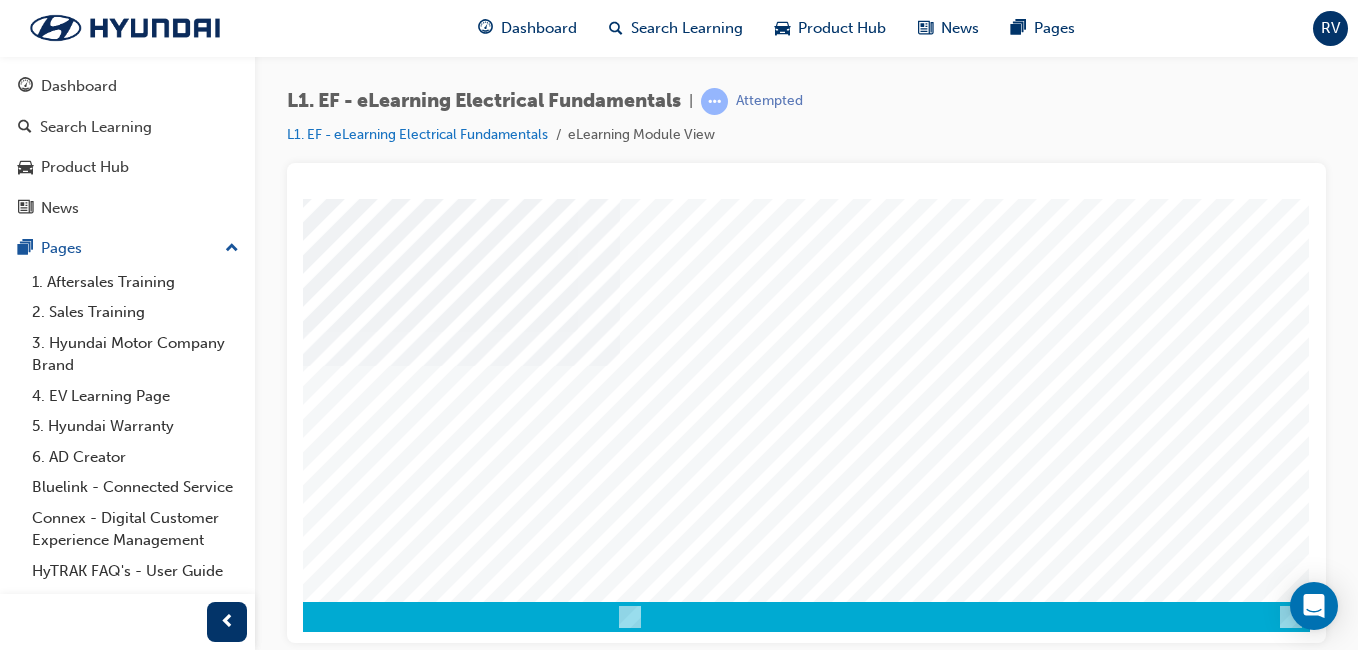 click at bounding box center (20, 4389) 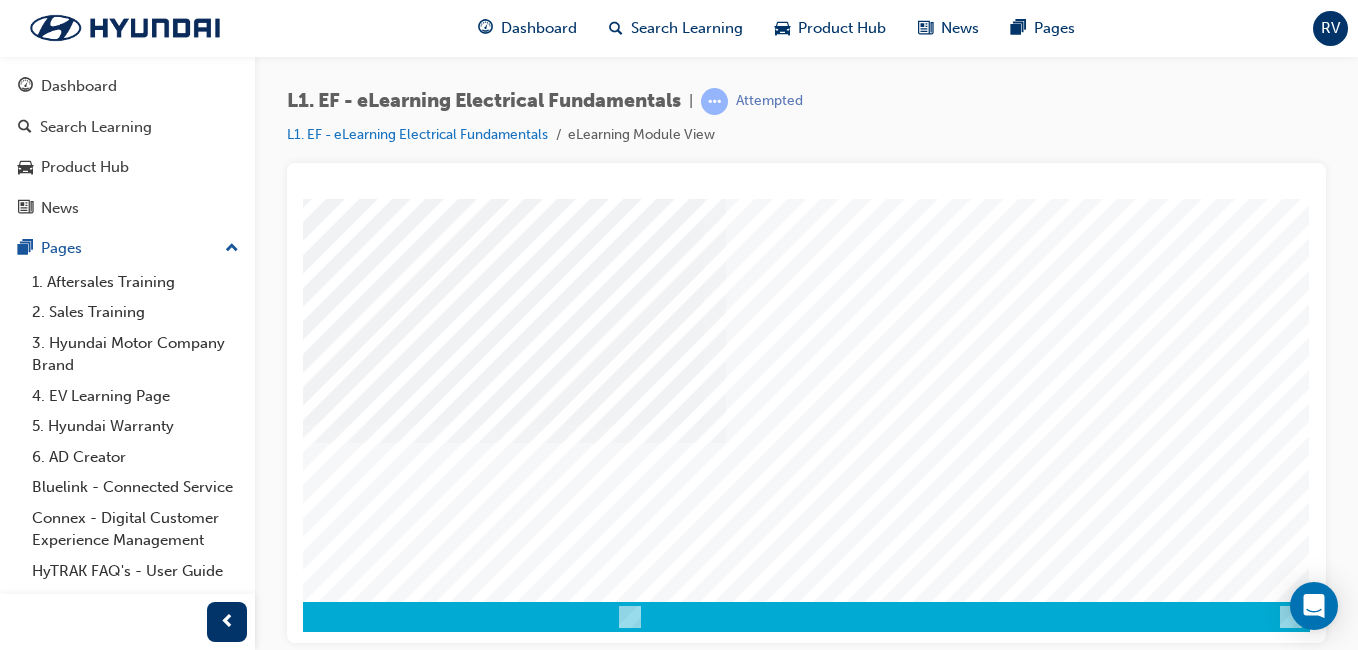 scroll, scrollTop: 0, scrollLeft: 0, axis: both 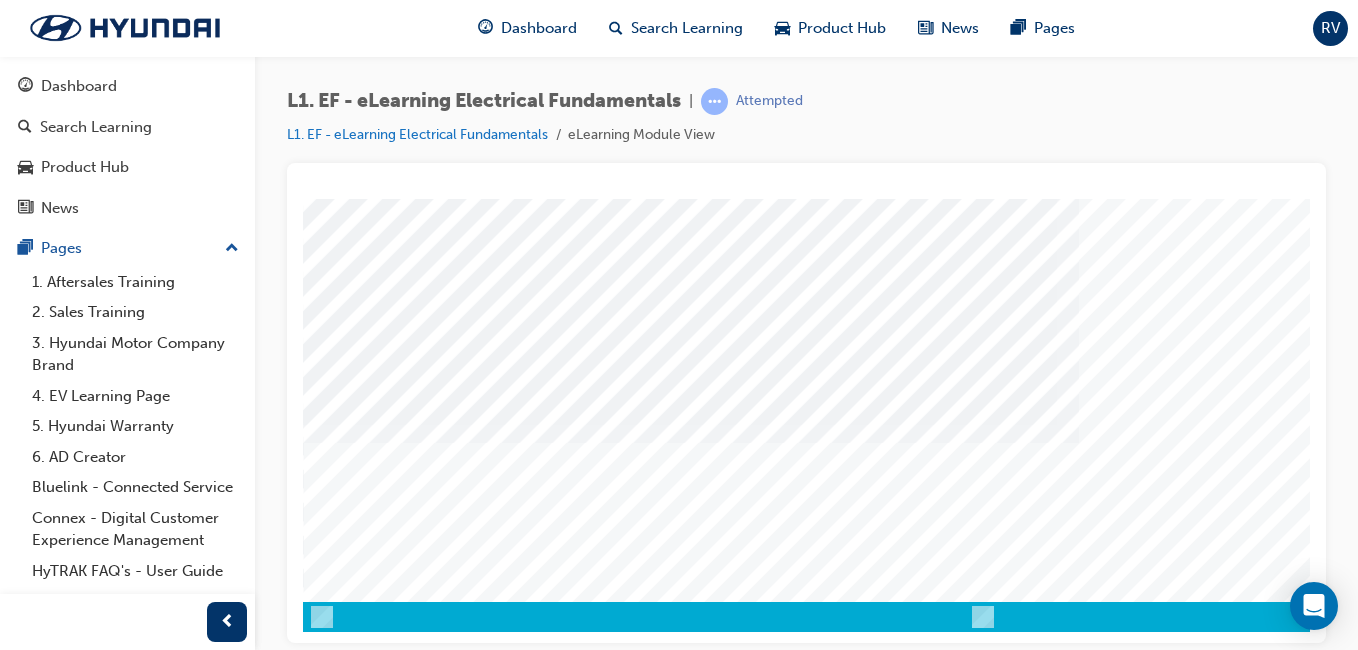 drag, startPoint x: 1304, startPoint y: 376, endPoint x: 1426, endPoint y: 847, distance: 486.54395 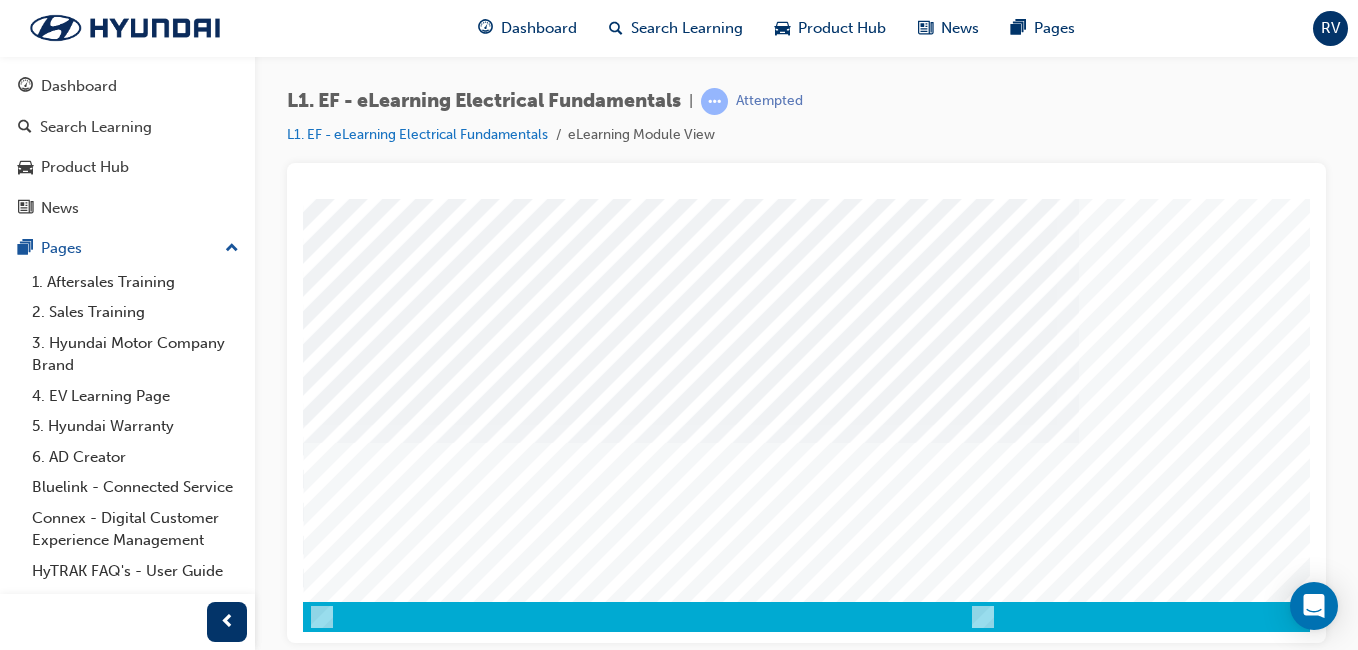 scroll, scrollTop: 317, scrollLeft: 368, axis: both 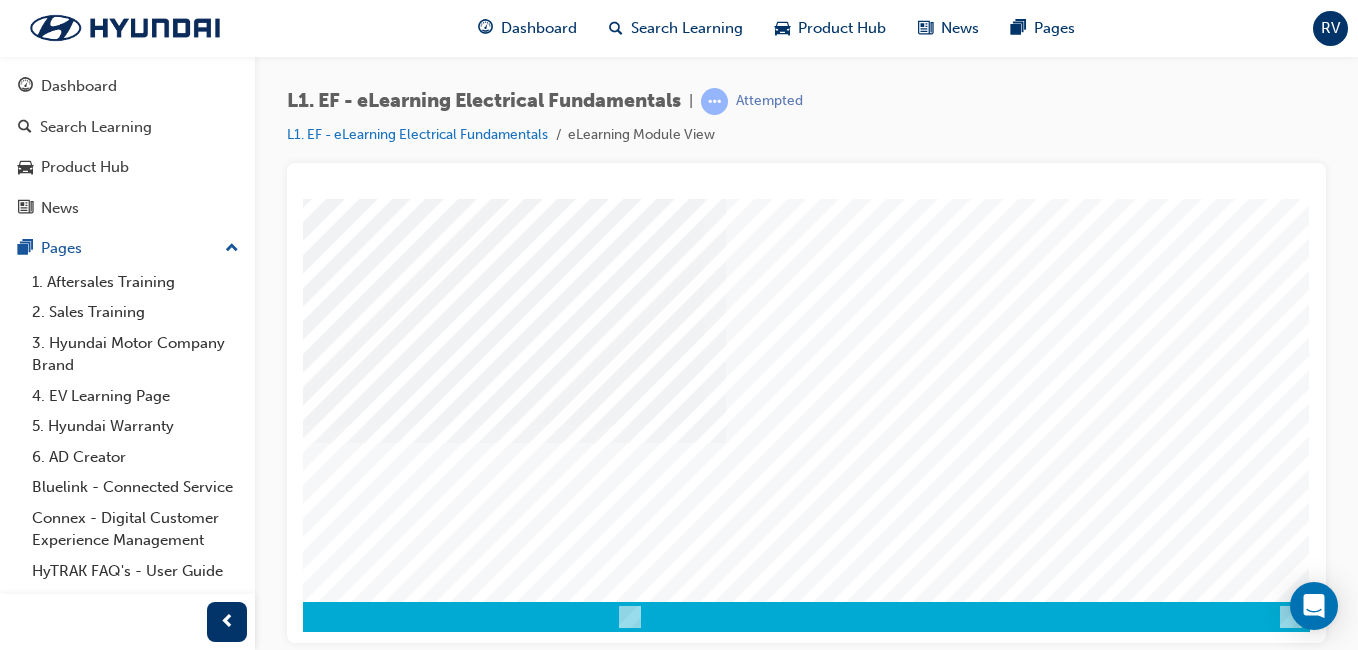 click at bounding box center [20, 2614] 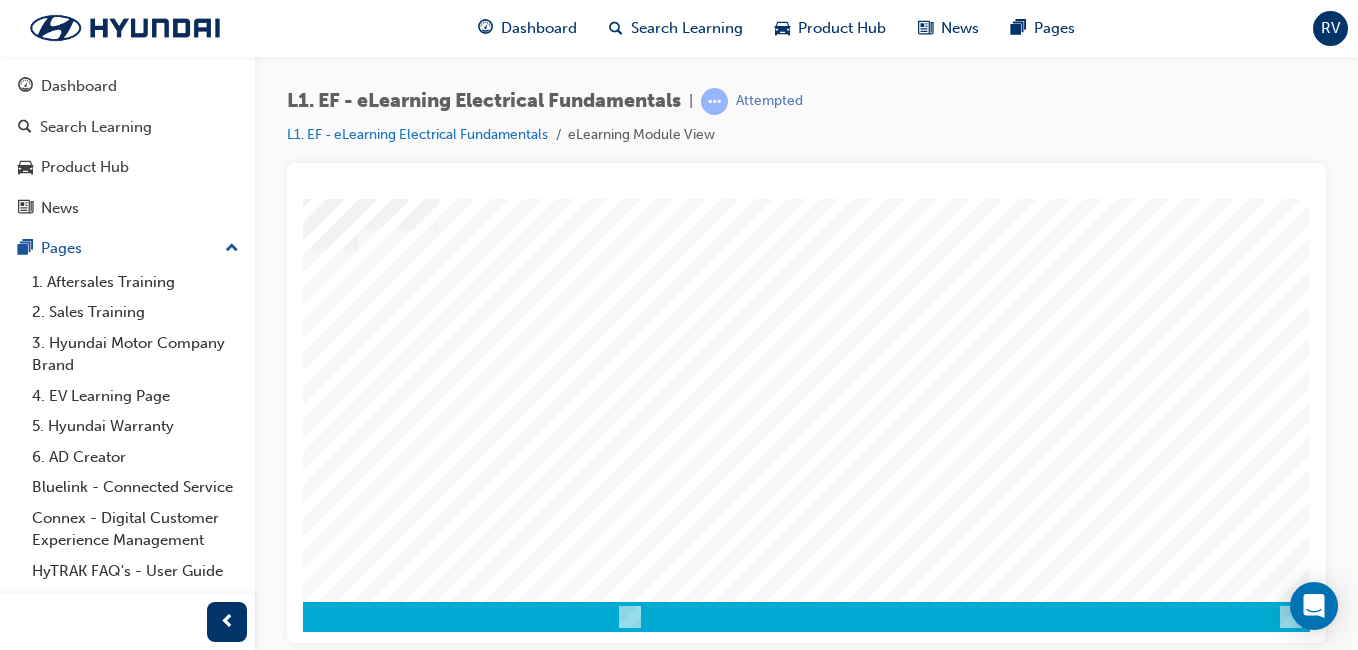 scroll, scrollTop: 0, scrollLeft: 0, axis: both 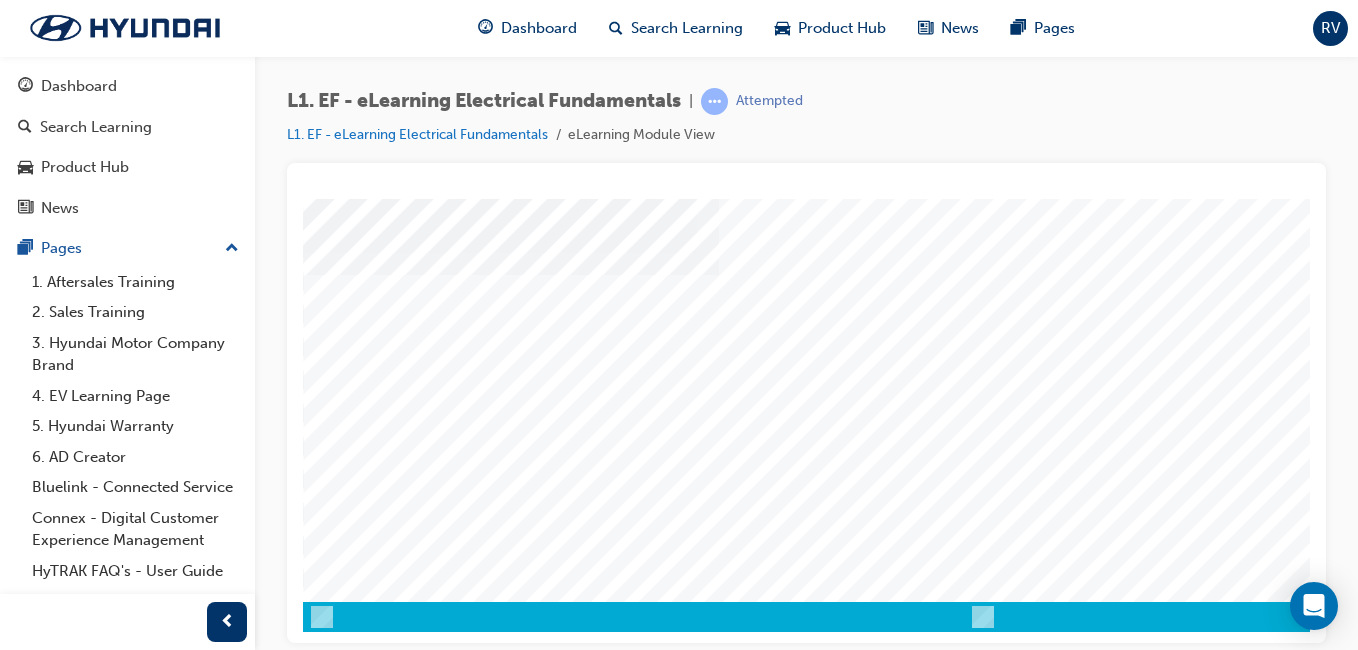 drag, startPoint x: 1300, startPoint y: 401, endPoint x: 1595, endPoint y: 824, distance: 515.7073 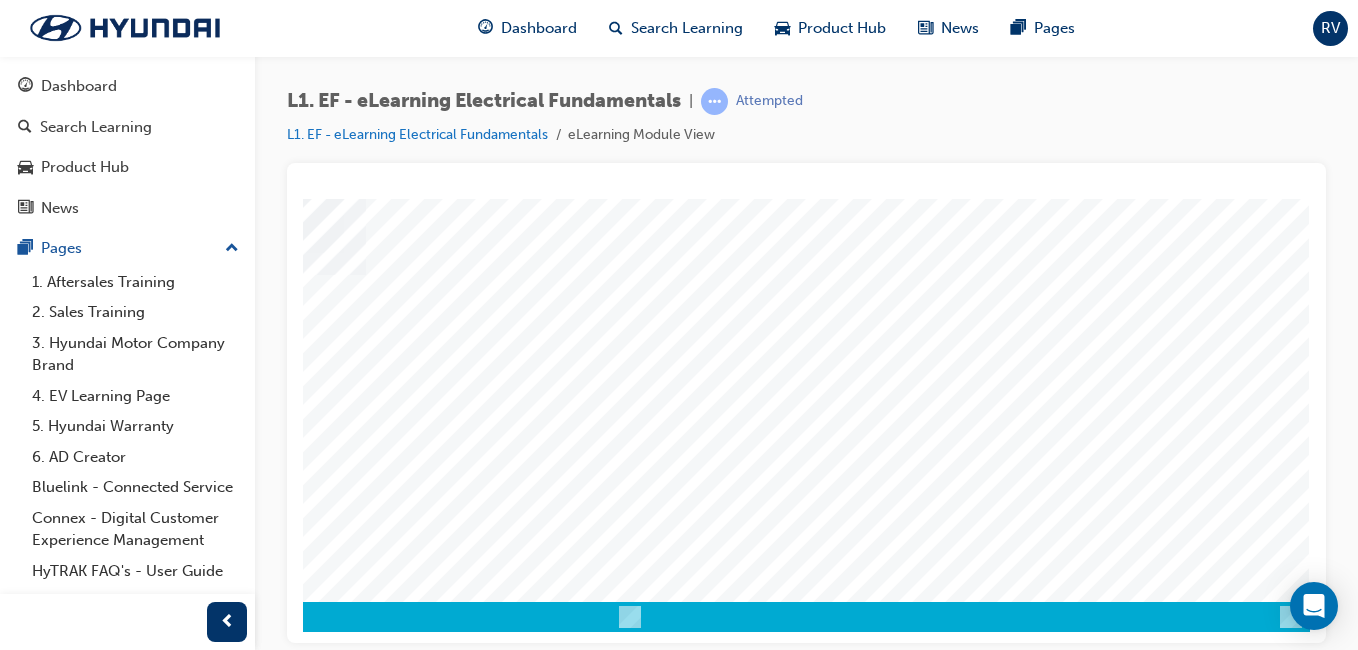 drag, startPoint x: 892, startPoint y: 638, endPoint x: 1660, endPoint y: 832, distance: 792.1237 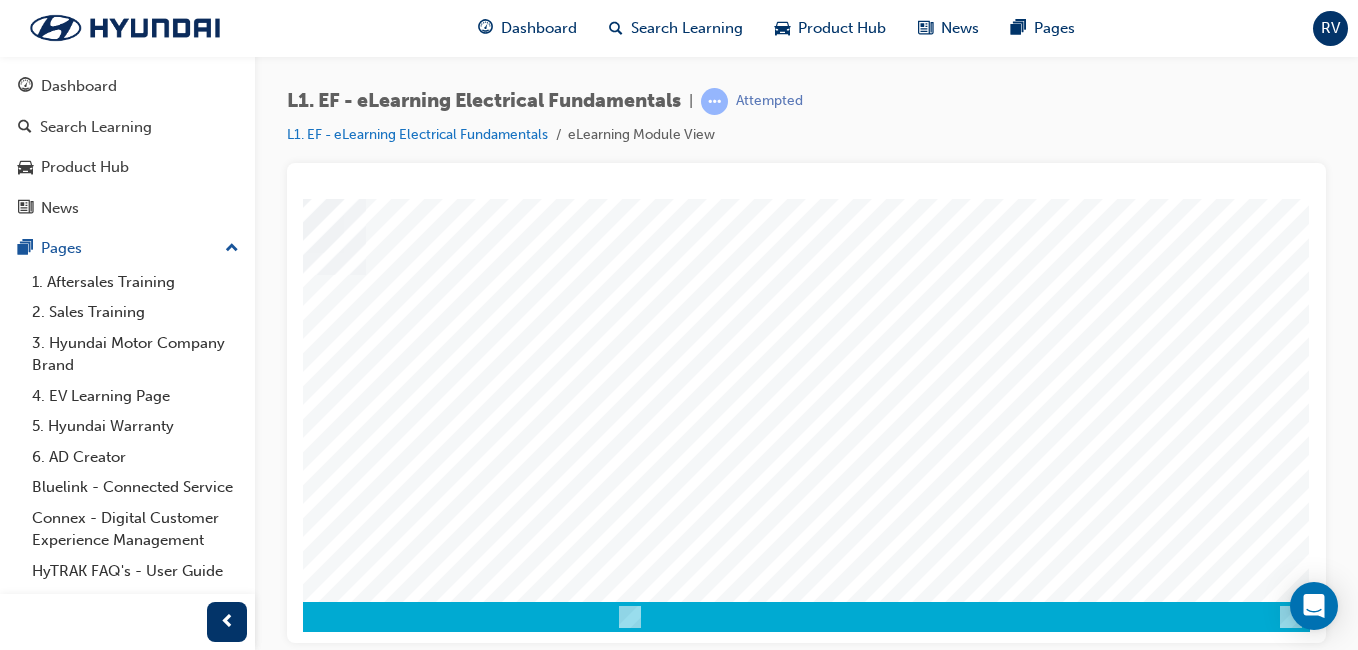 click at bounding box center (20, 3370) 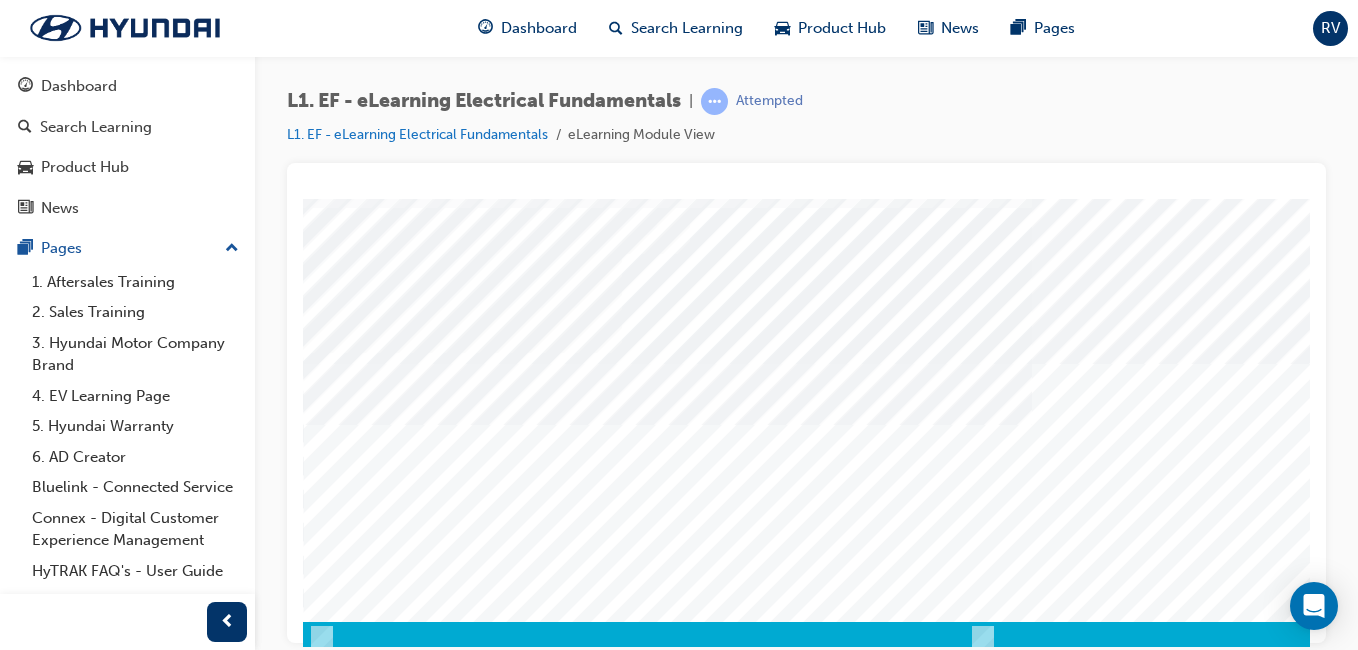 scroll, scrollTop: 317, scrollLeft: 0, axis: vertical 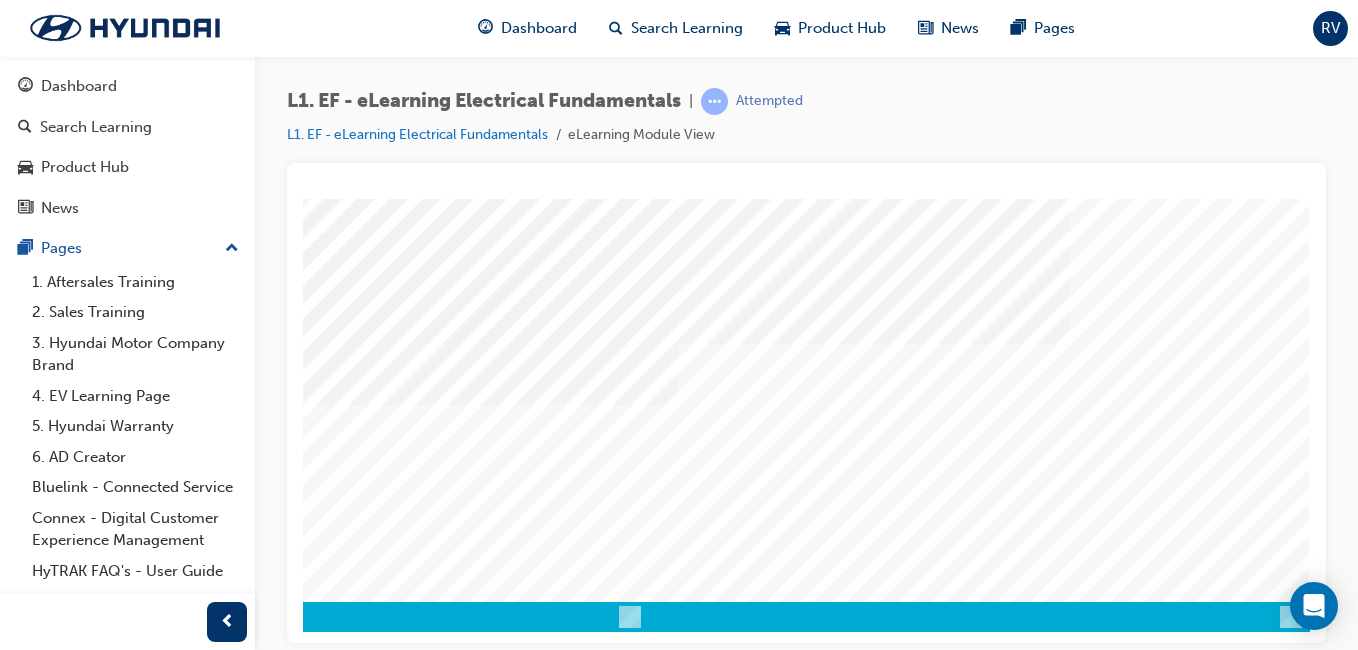 click at bounding box center [20, 3744] 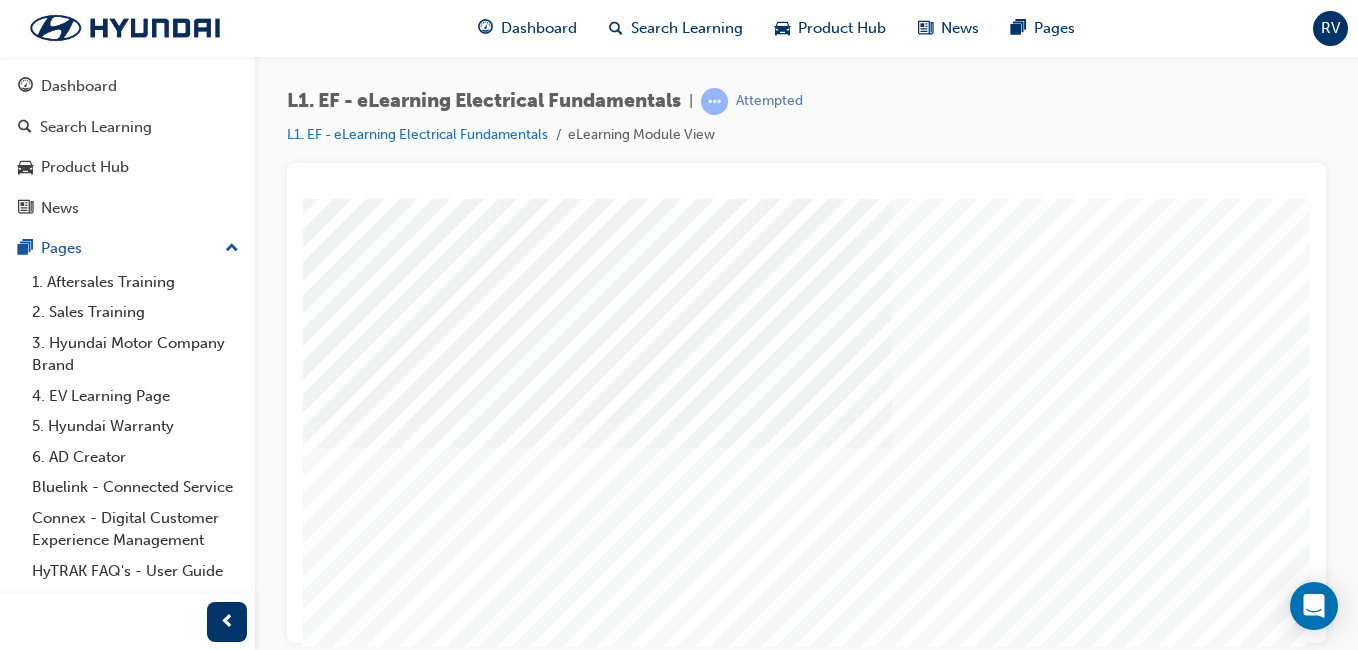scroll, scrollTop: 317, scrollLeft: 0, axis: vertical 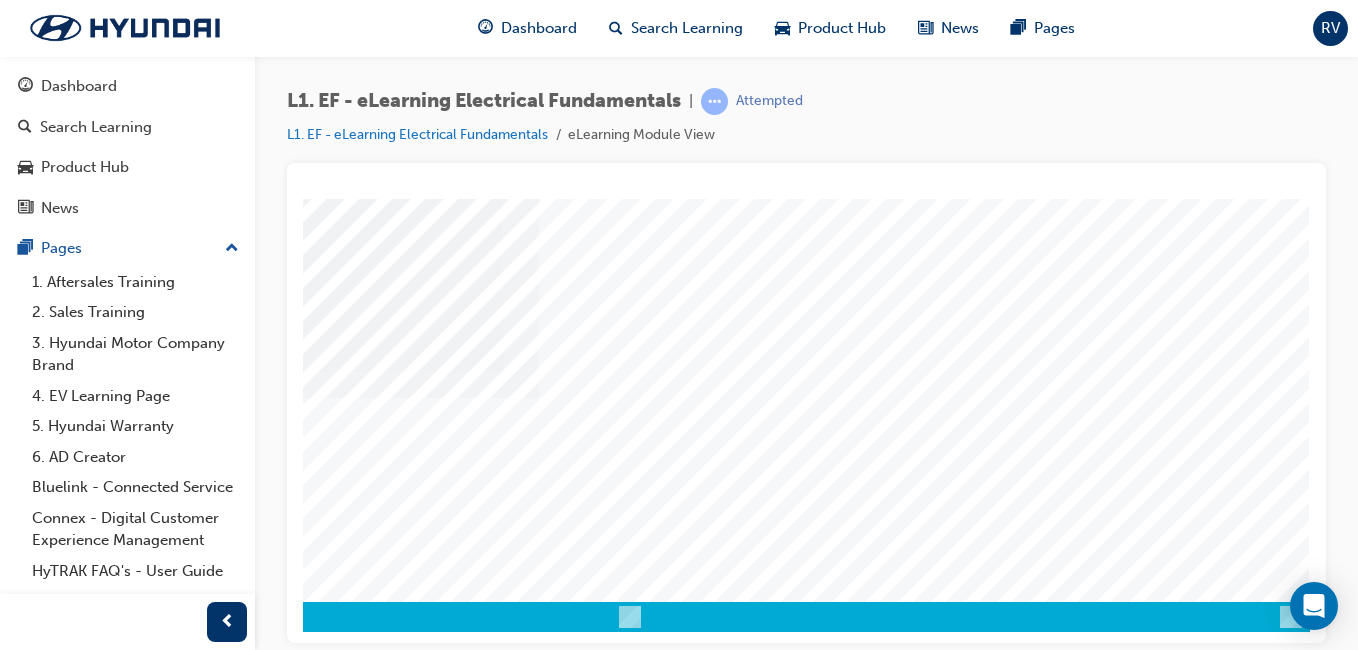 click at bounding box center [20, 3612] 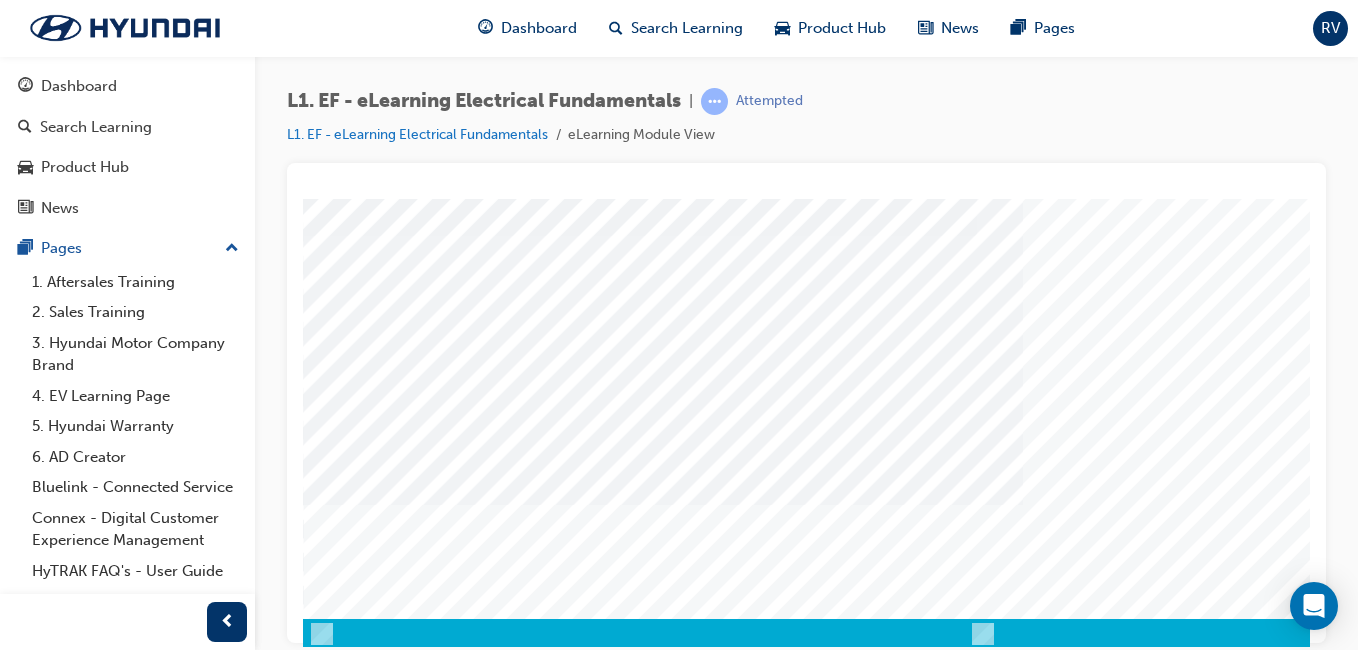 scroll, scrollTop: 317, scrollLeft: 0, axis: vertical 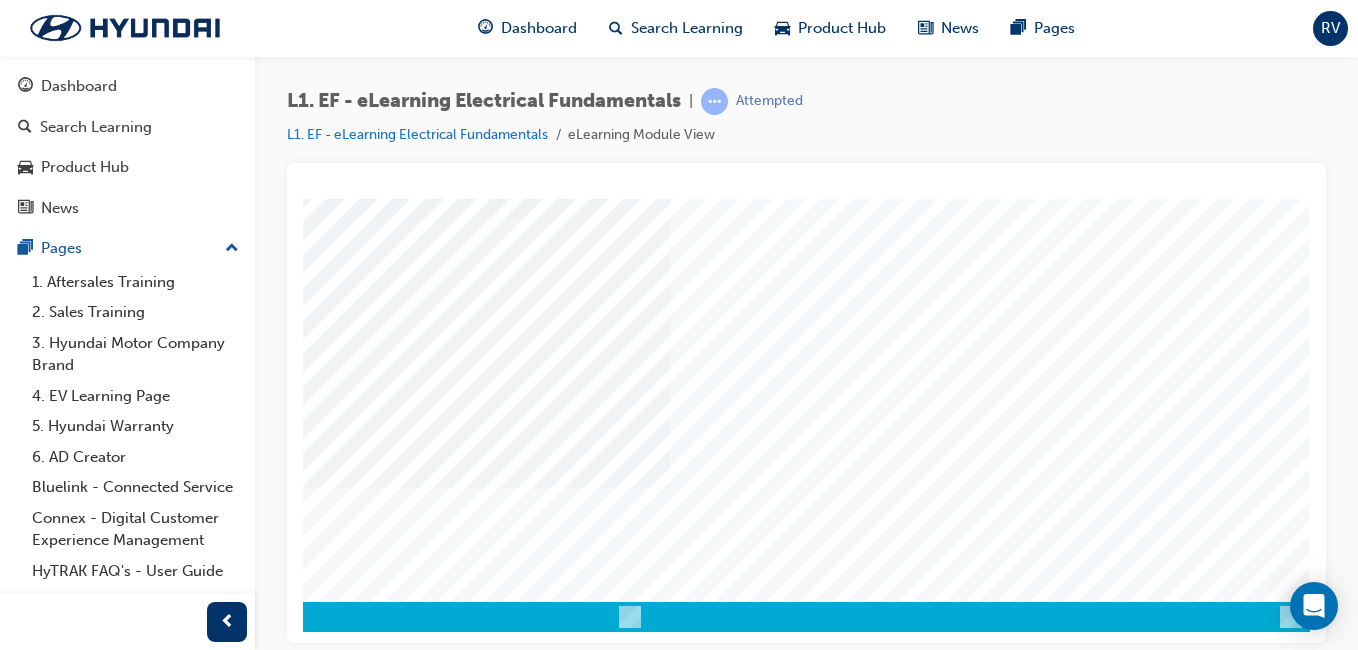 drag, startPoint x: 970, startPoint y: 644, endPoint x: 1603, endPoint y: 811, distance: 654.6587 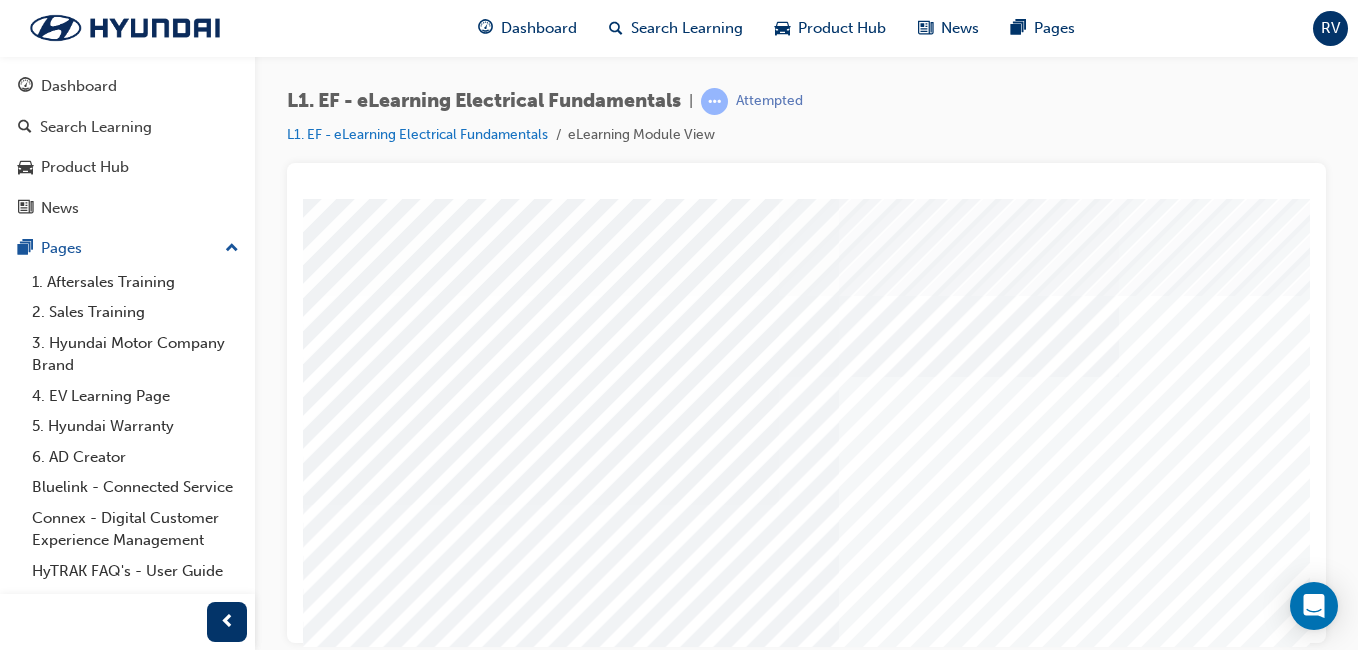 scroll, scrollTop: 317, scrollLeft: 0, axis: vertical 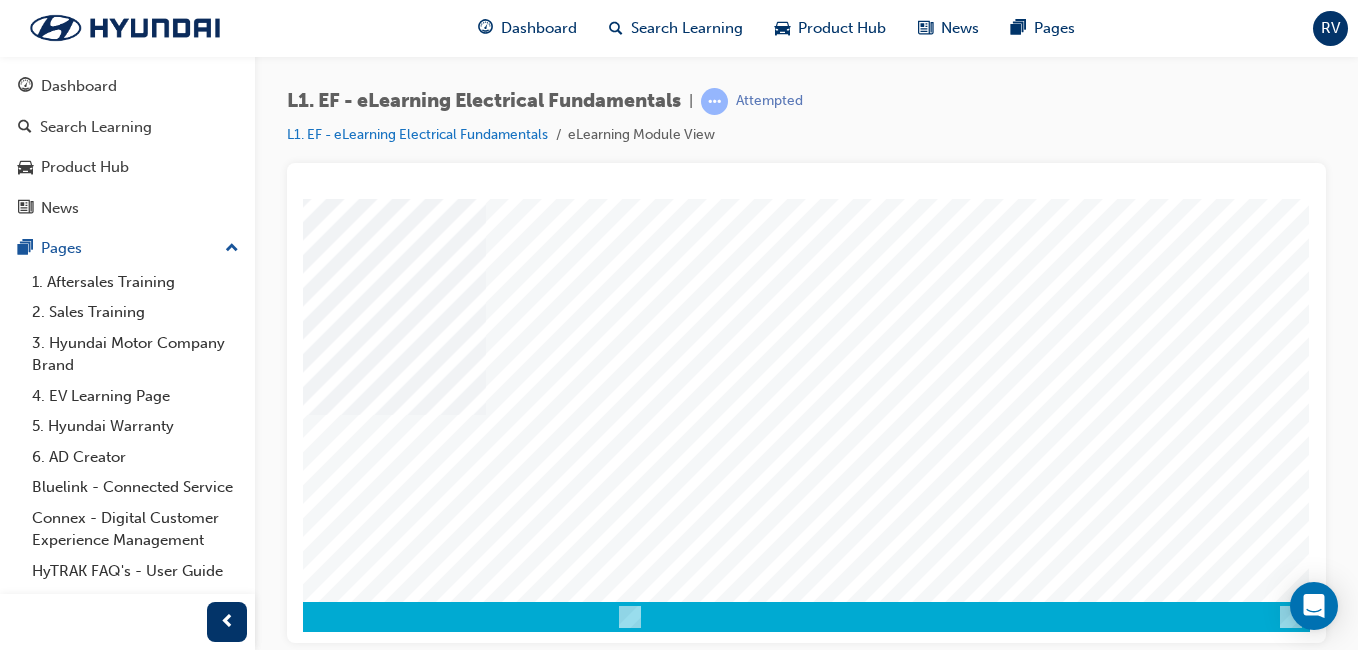 drag, startPoint x: 977, startPoint y: 631, endPoint x: 1657, endPoint y: 806, distance: 702.1574 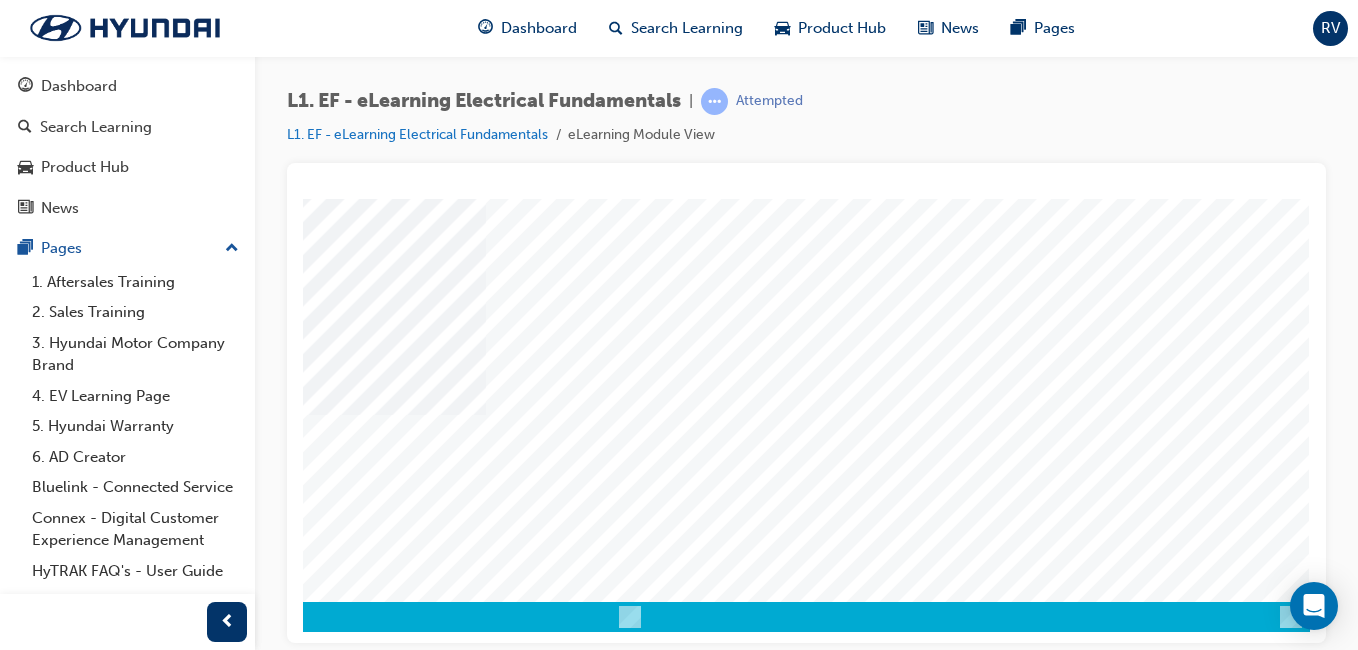 click at bounding box center [20, 3603] 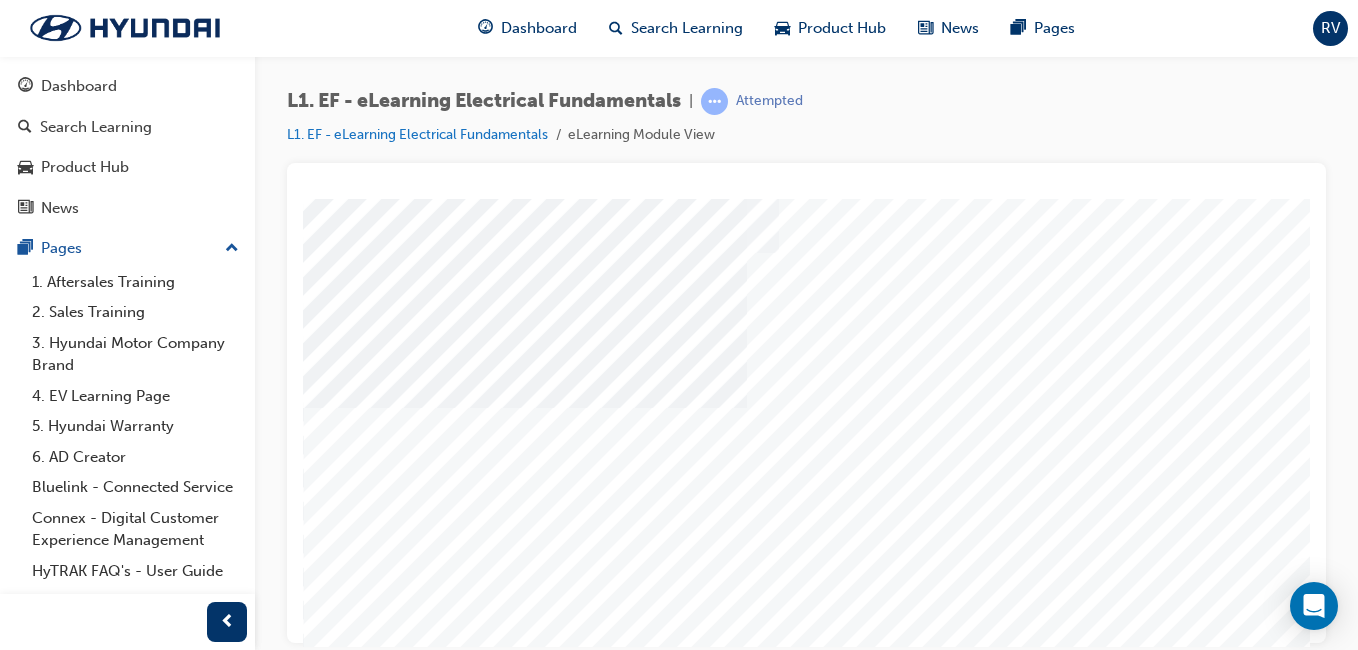 scroll, scrollTop: 317, scrollLeft: 0, axis: vertical 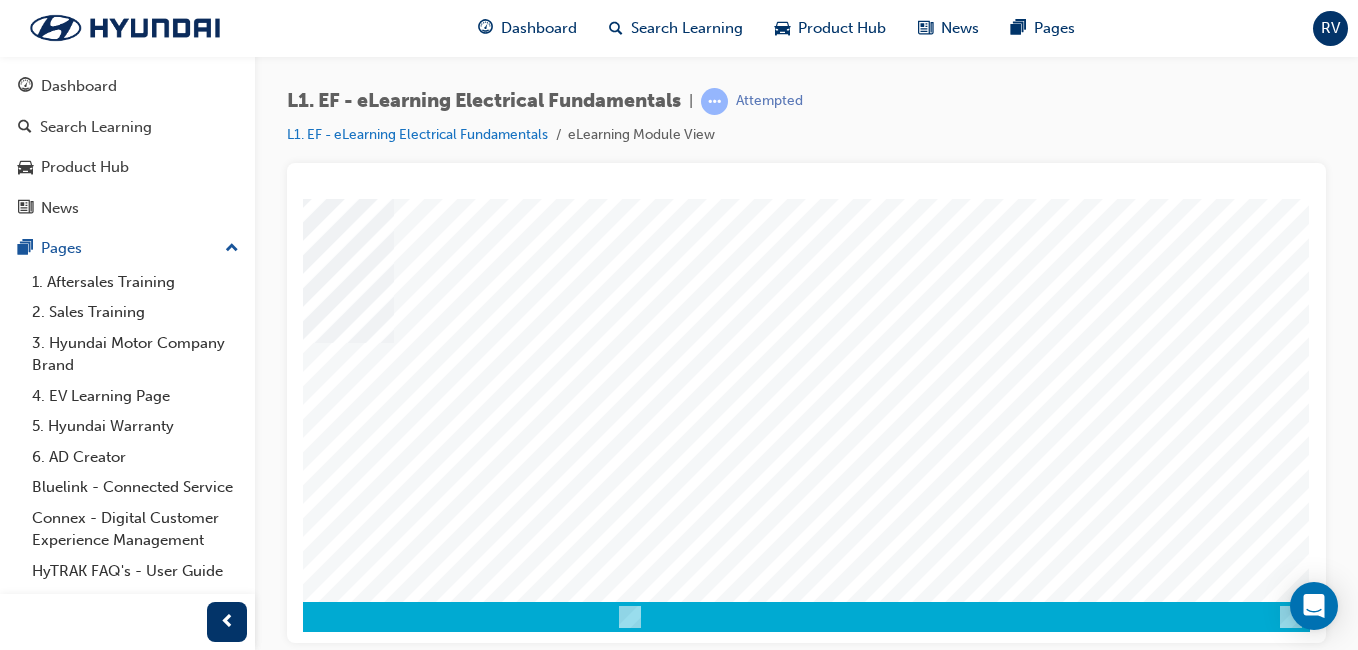 click at bounding box center [20, 3497] 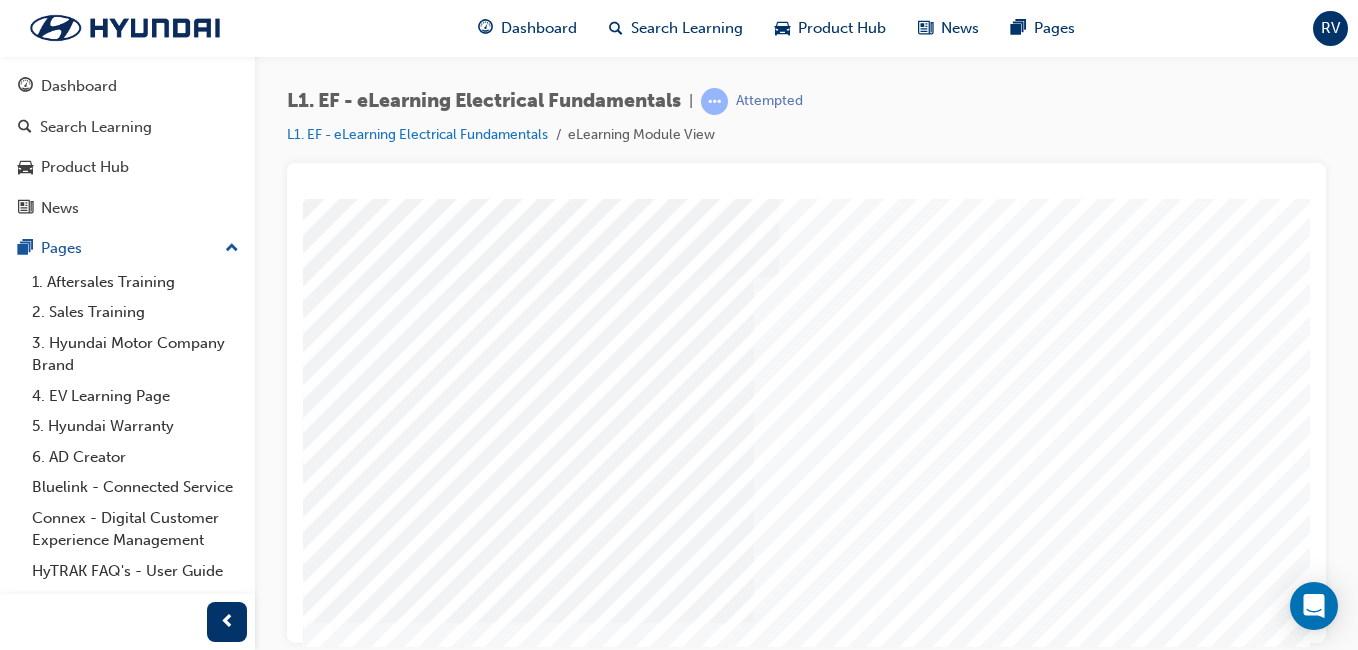 scroll, scrollTop: 233, scrollLeft: 0, axis: vertical 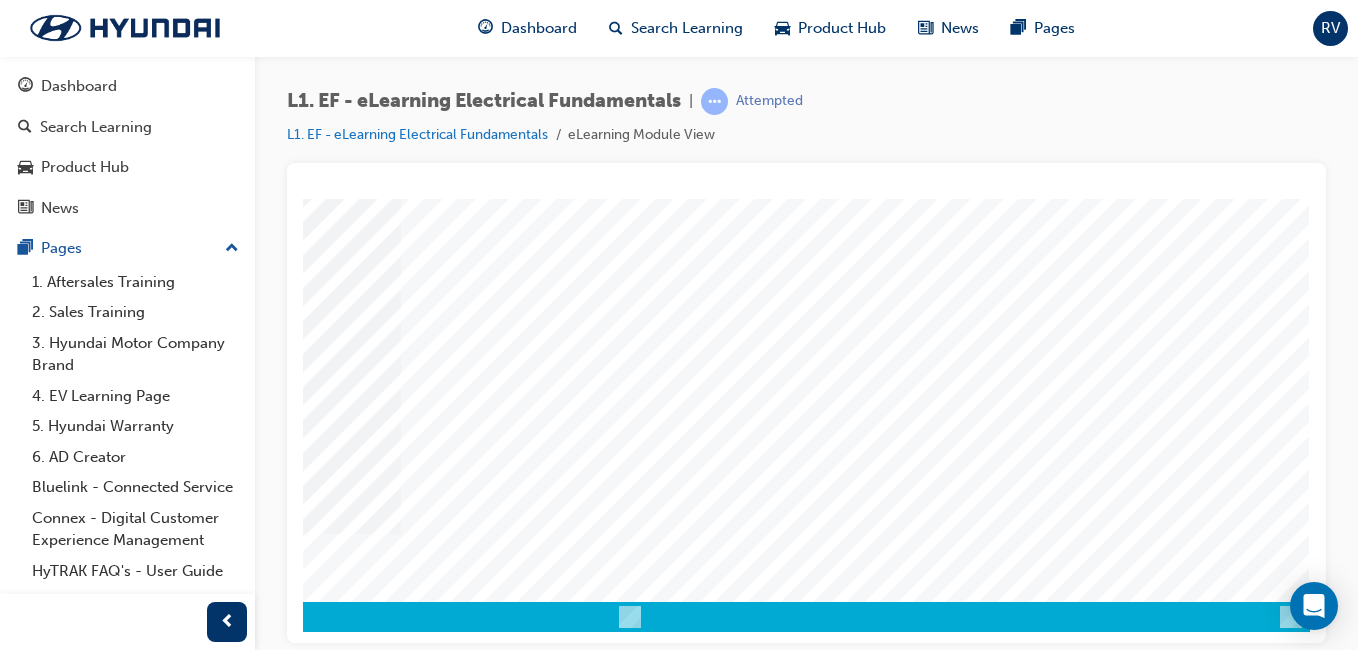 click at bounding box center (20, 3883) 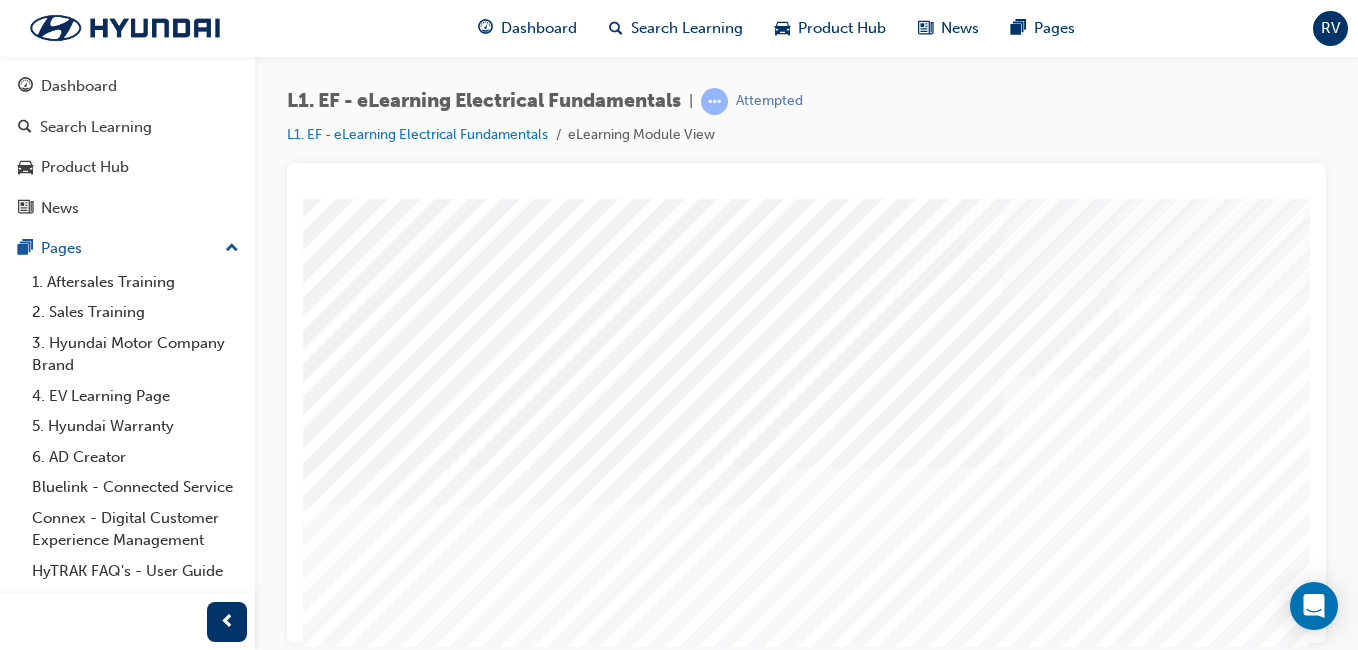 scroll, scrollTop: 0, scrollLeft: 368, axis: horizontal 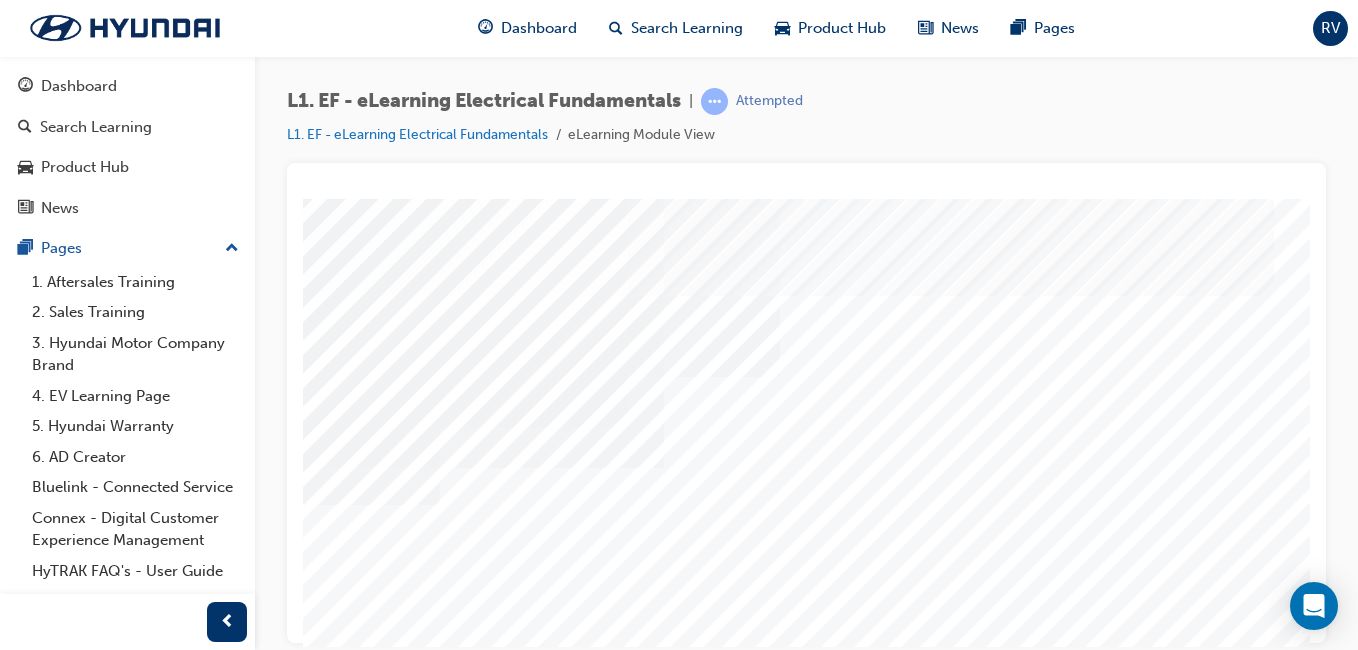 drag, startPoint x: 900, startPoint y: 635, endPoint x: 1660, endPoint y: 788, distance: 775.2477 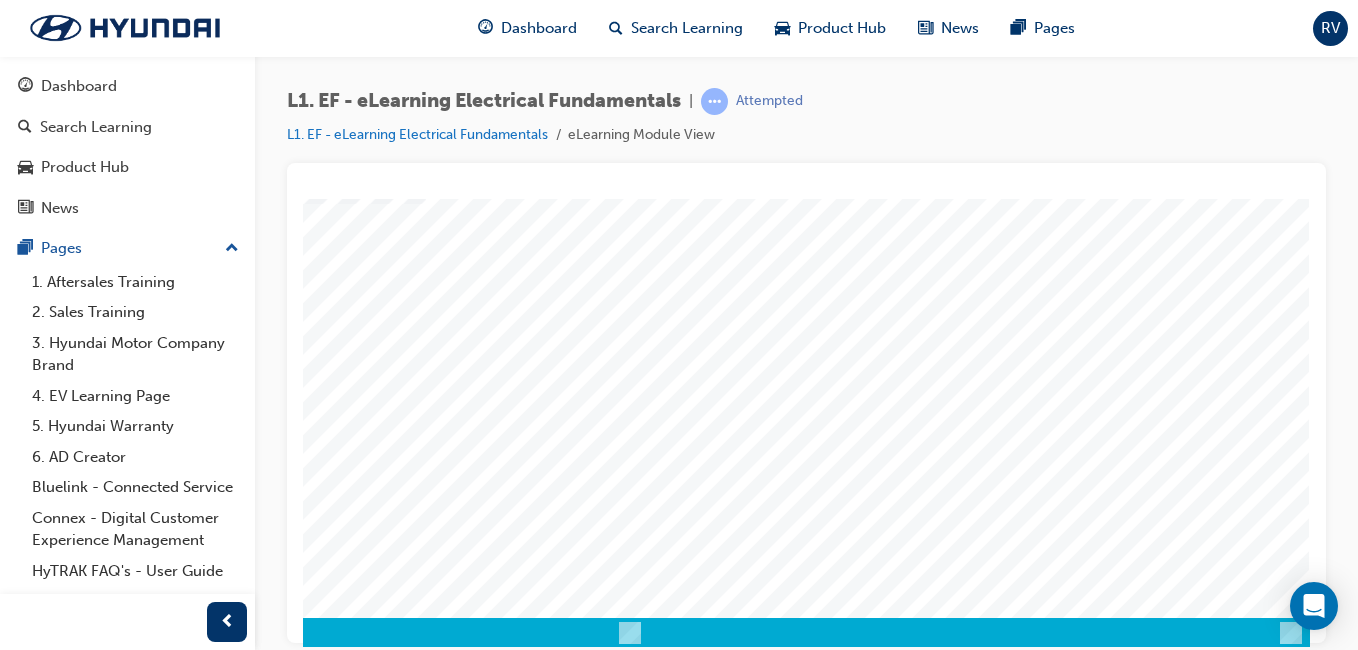 scroll, scrollTop: 317, scrollLeft: 368, axis: both 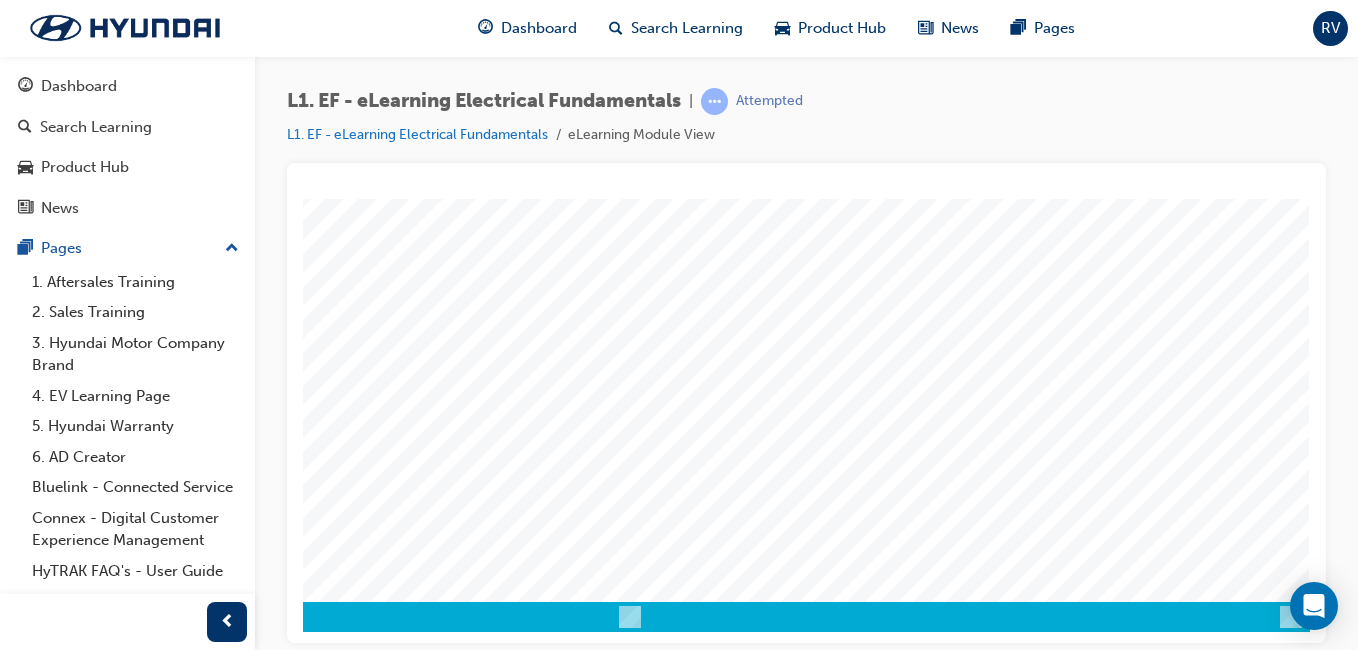 click at bounding box center [20, 3103] 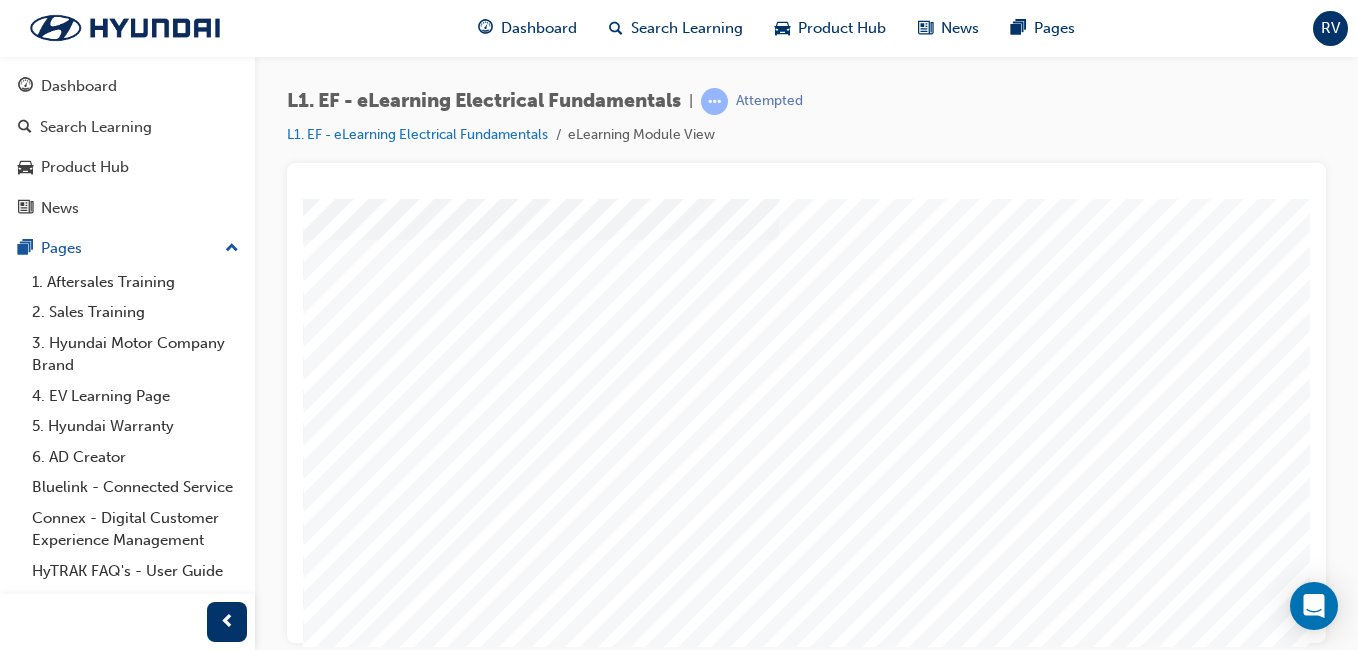 scroll, scrollTop: 317, scrollLeft: 0, axis: vertical 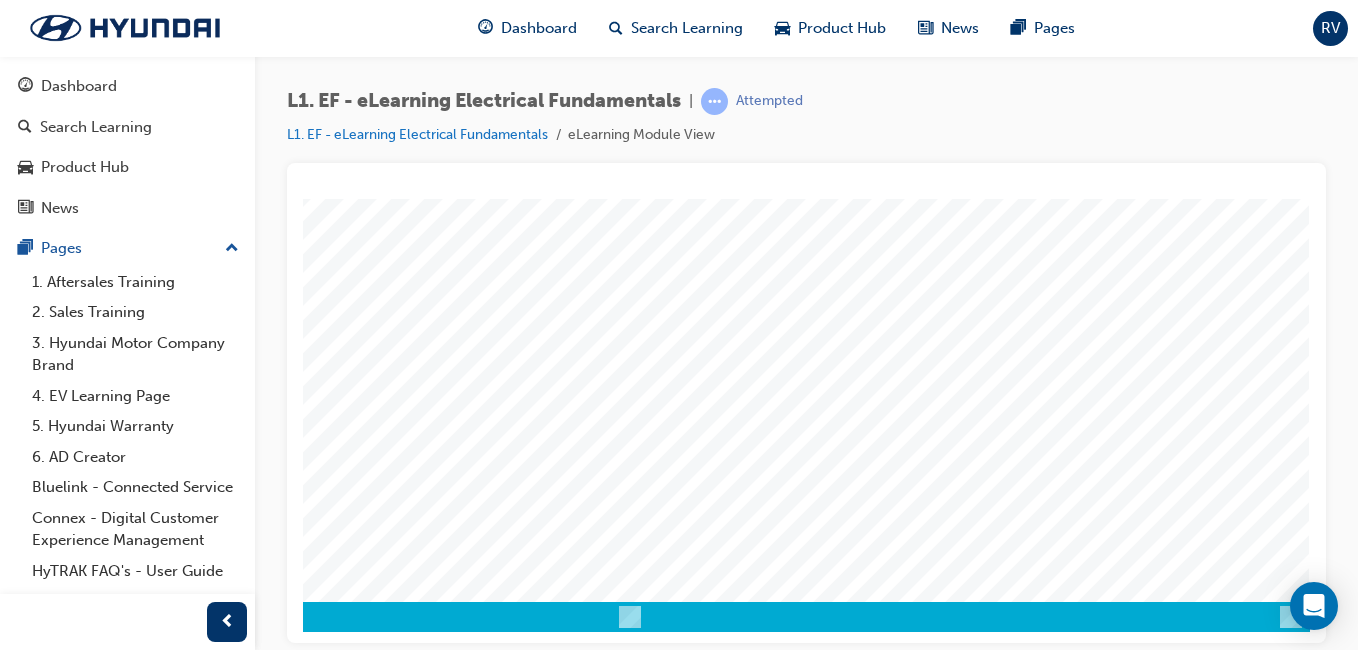 drag, startPoint x: 1176, startPoint y: 532, endPoint x: 1179, endPoint y: 515, distance: 17.262676 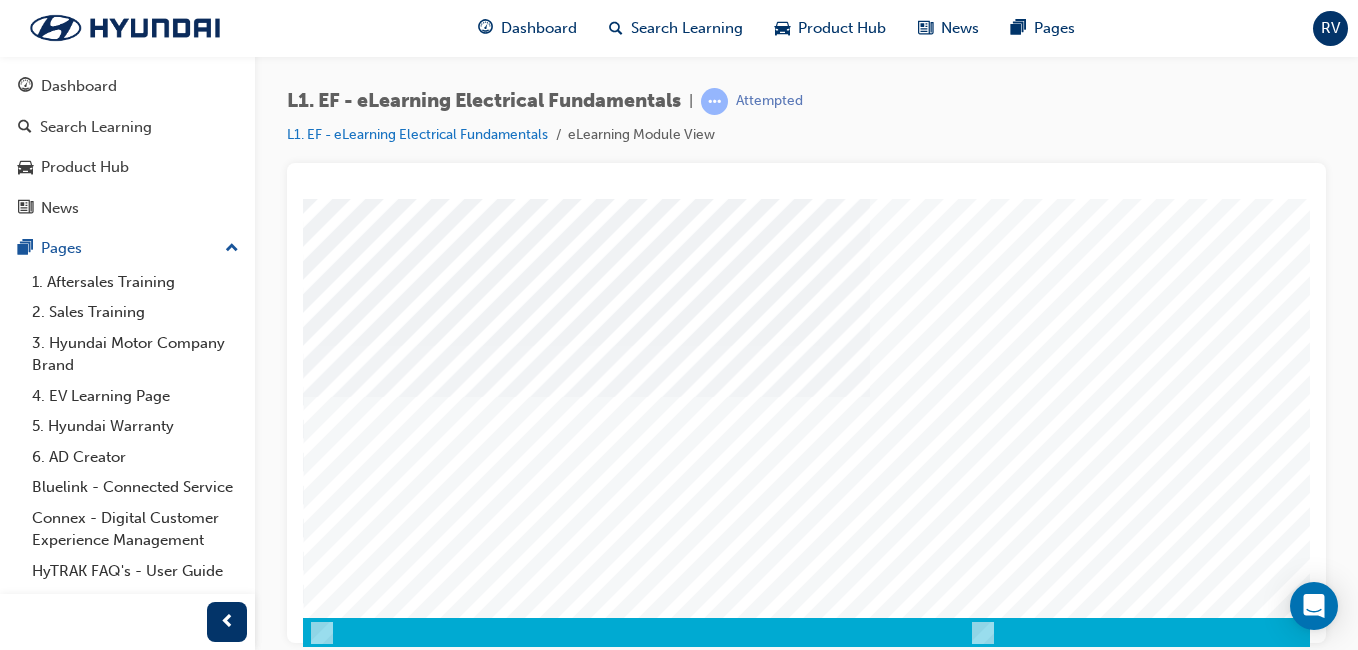 scroll, scrollTop: 317, scrollLeft: 0, axis: vertical 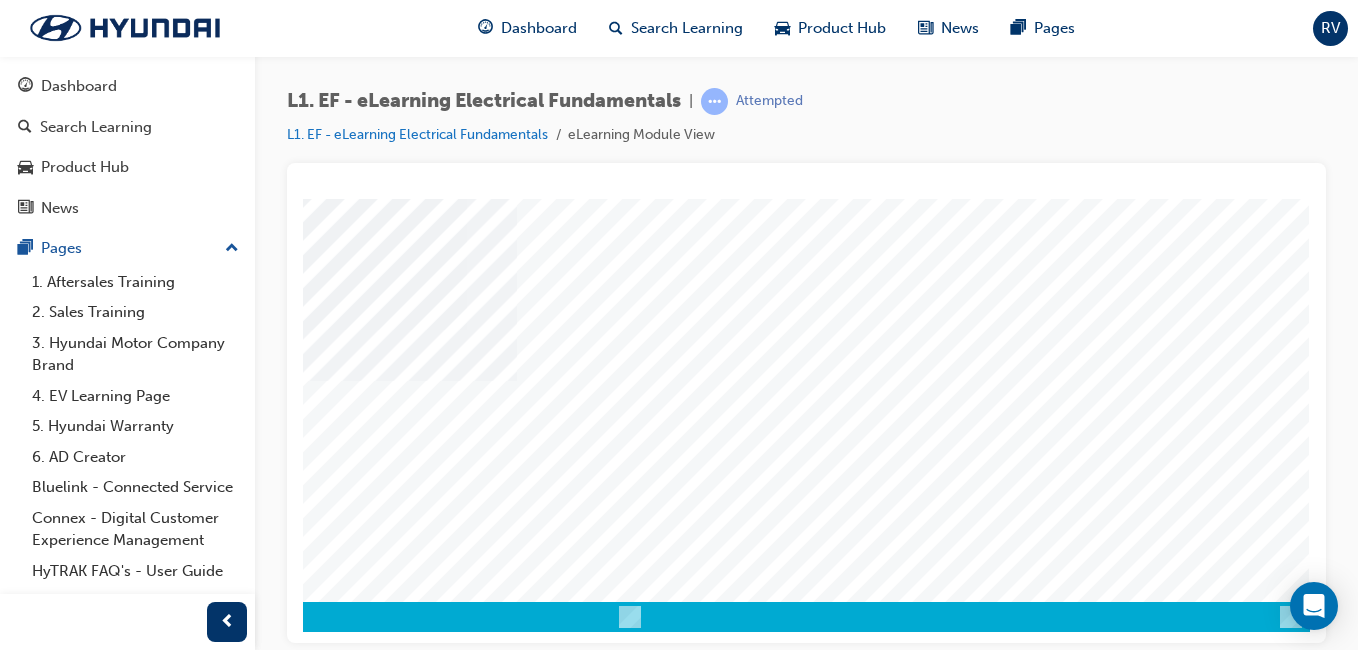 drag, startPoint x: 990, startPoint y: 645, endPoint x: 1308, endPoint y: 636, distance: 318.12732 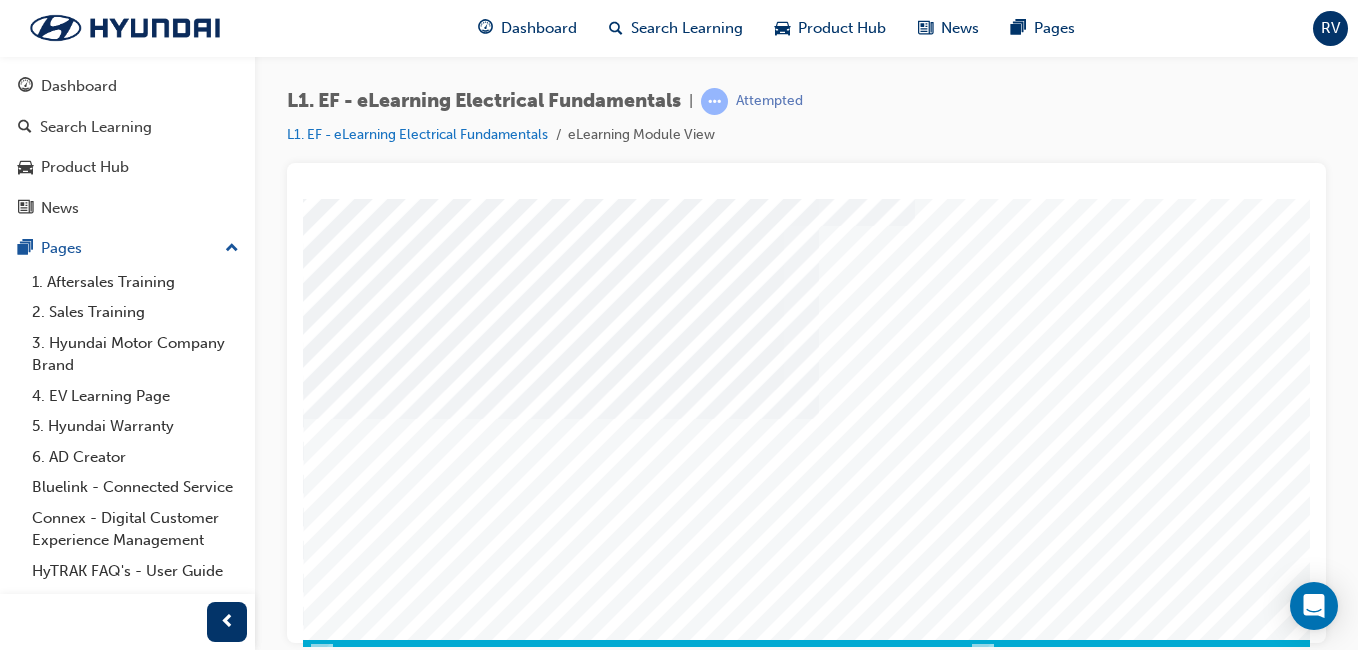 scroll, scrollTop: 317, scrollLeft: 0, axis: vertical 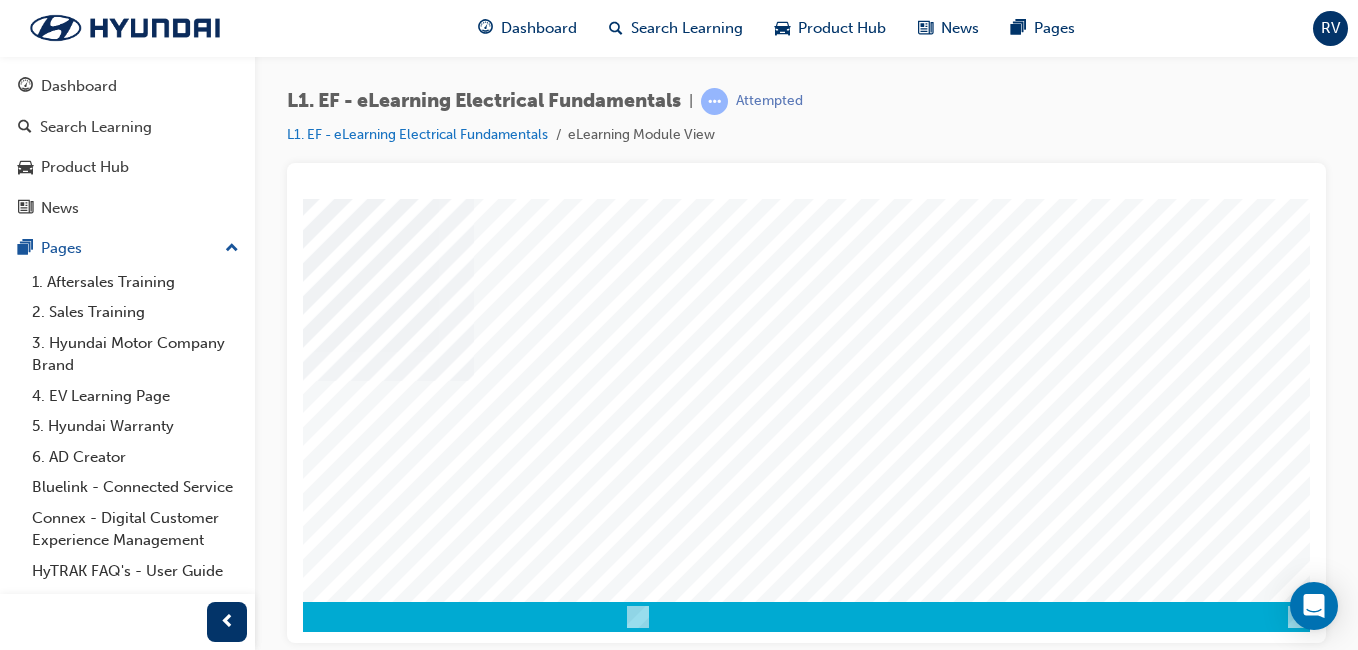 click at bounding box center (28, 2614) 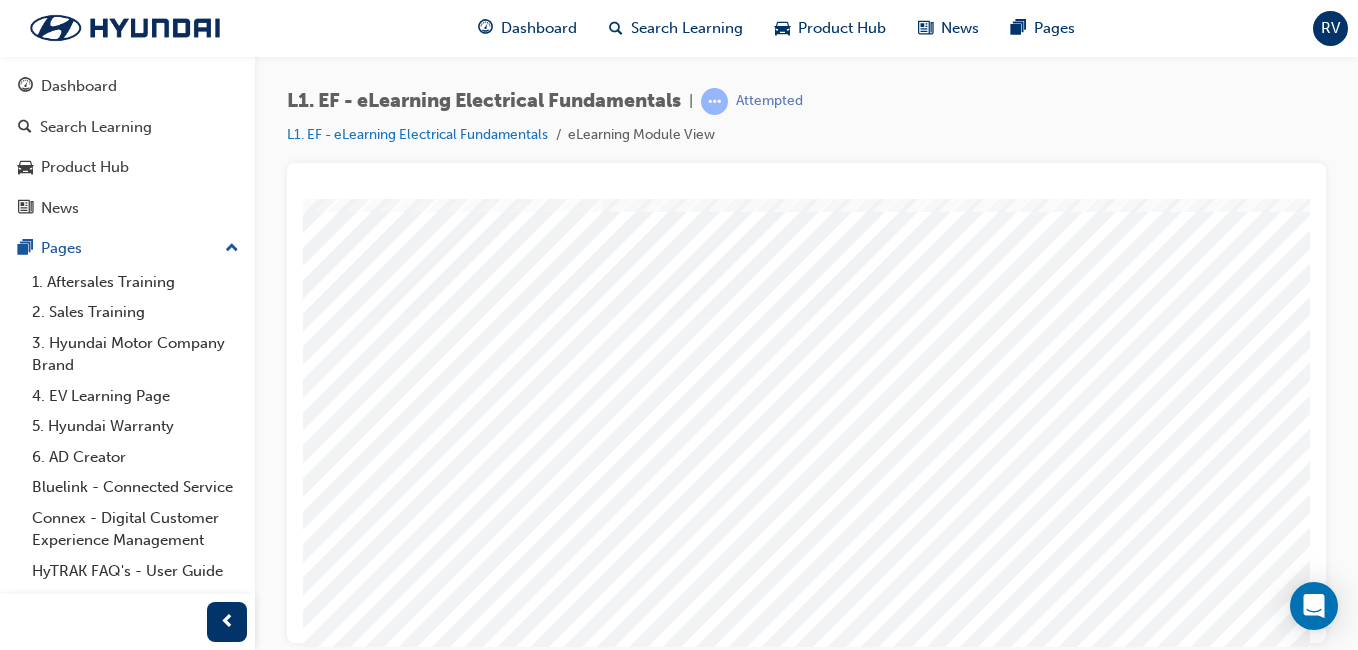 scroll, scrollTop: 200, scrollLeft: 0, axis: vertical 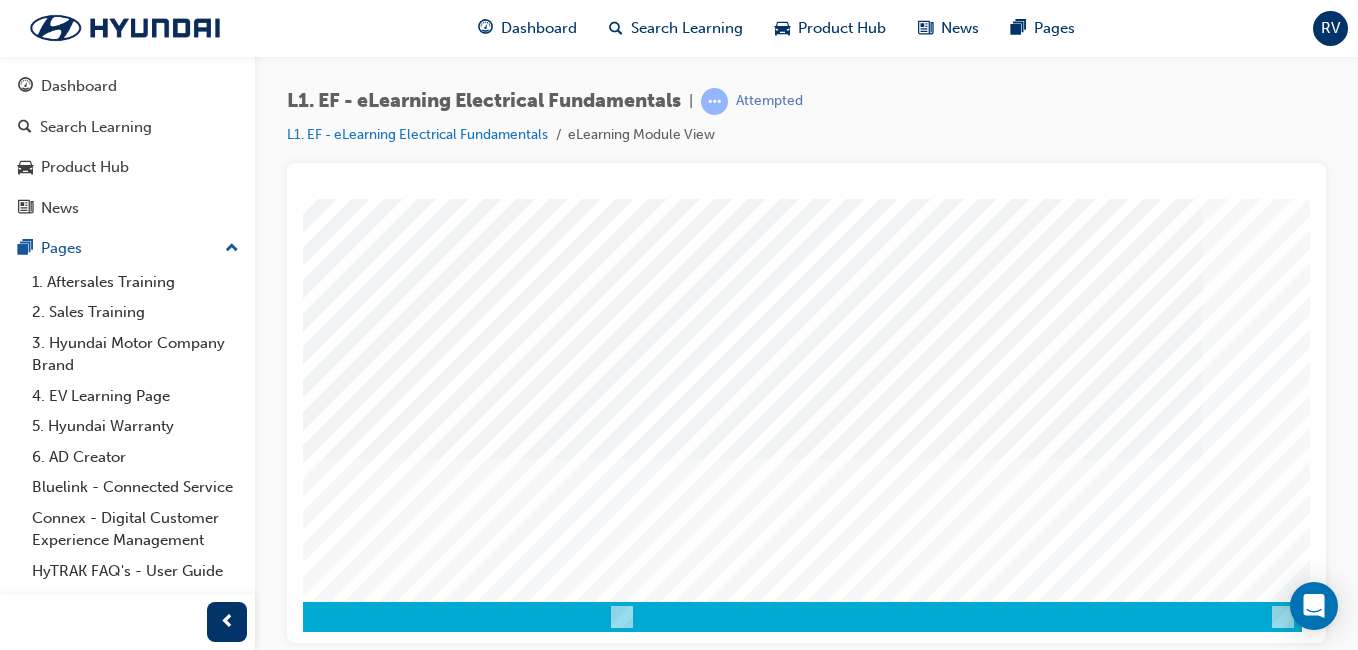 click at bounding box center (12, 2319) 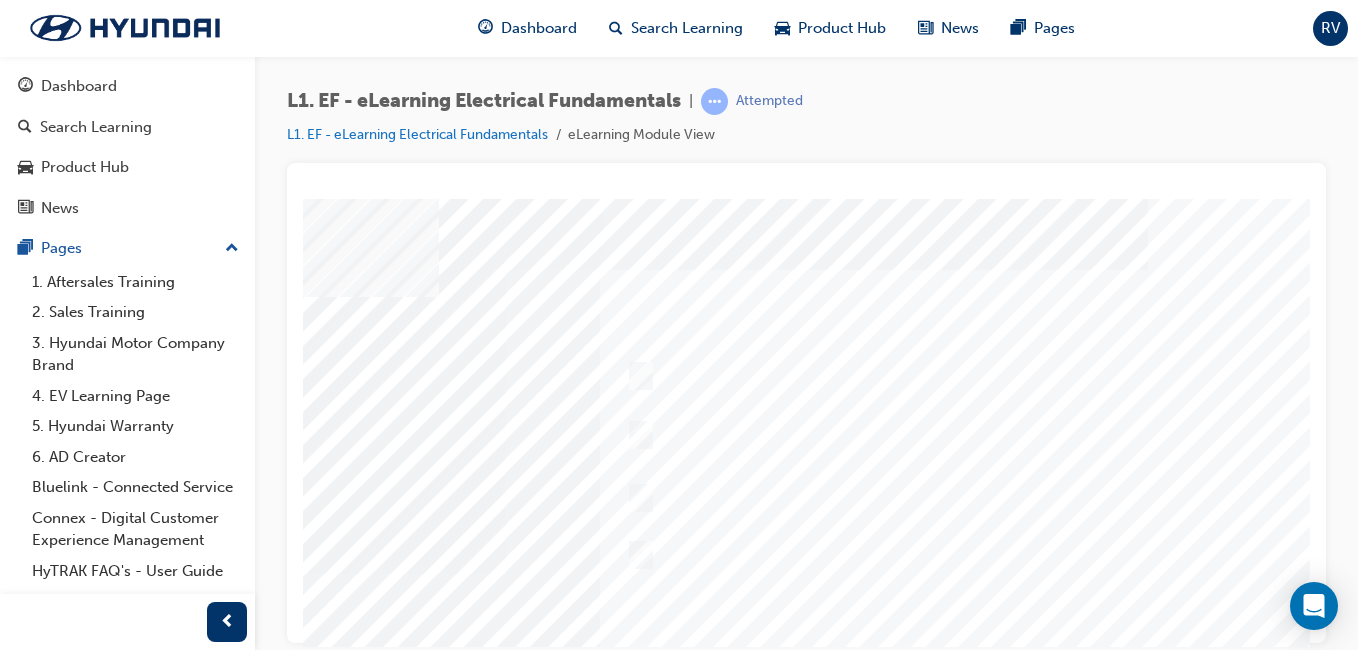scroll, scrollTop: 0, scrollLeft: 368, axis: horizontal 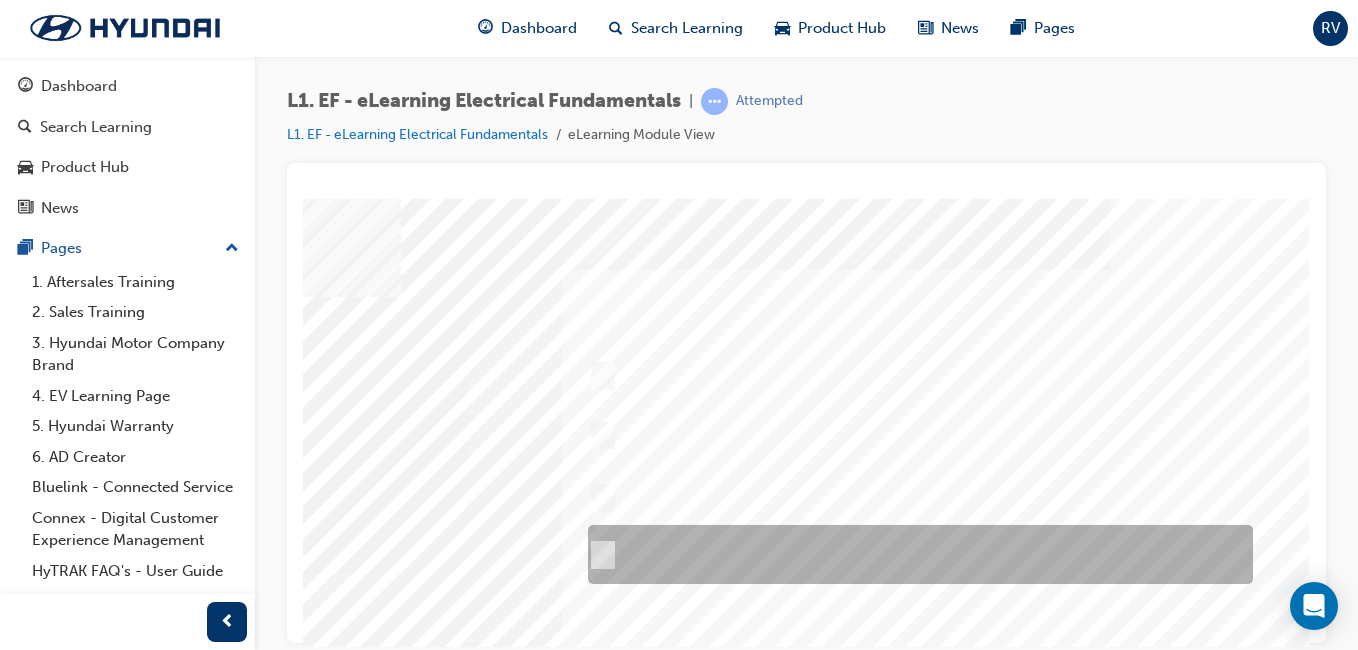 click at bounding box center [915, 554] 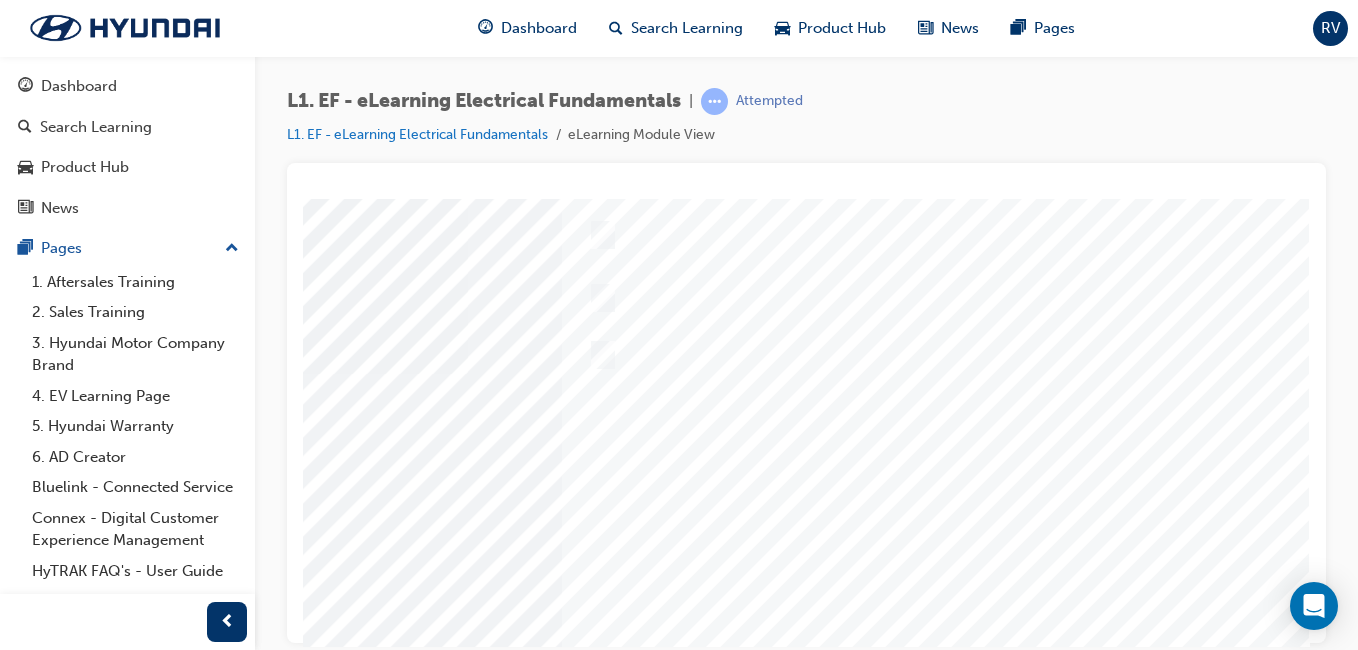scroll, scrollTop: 300, scrollLeft: 368, axis: both 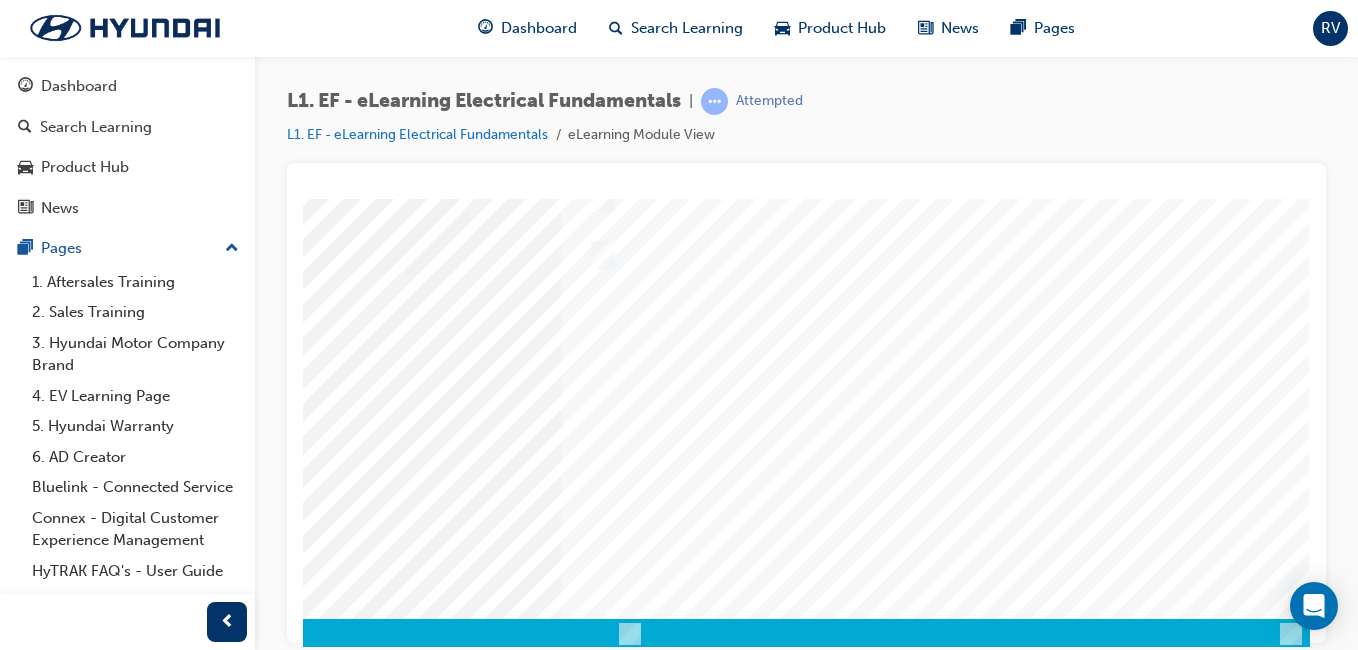 click at bounding box center [20, 3355] 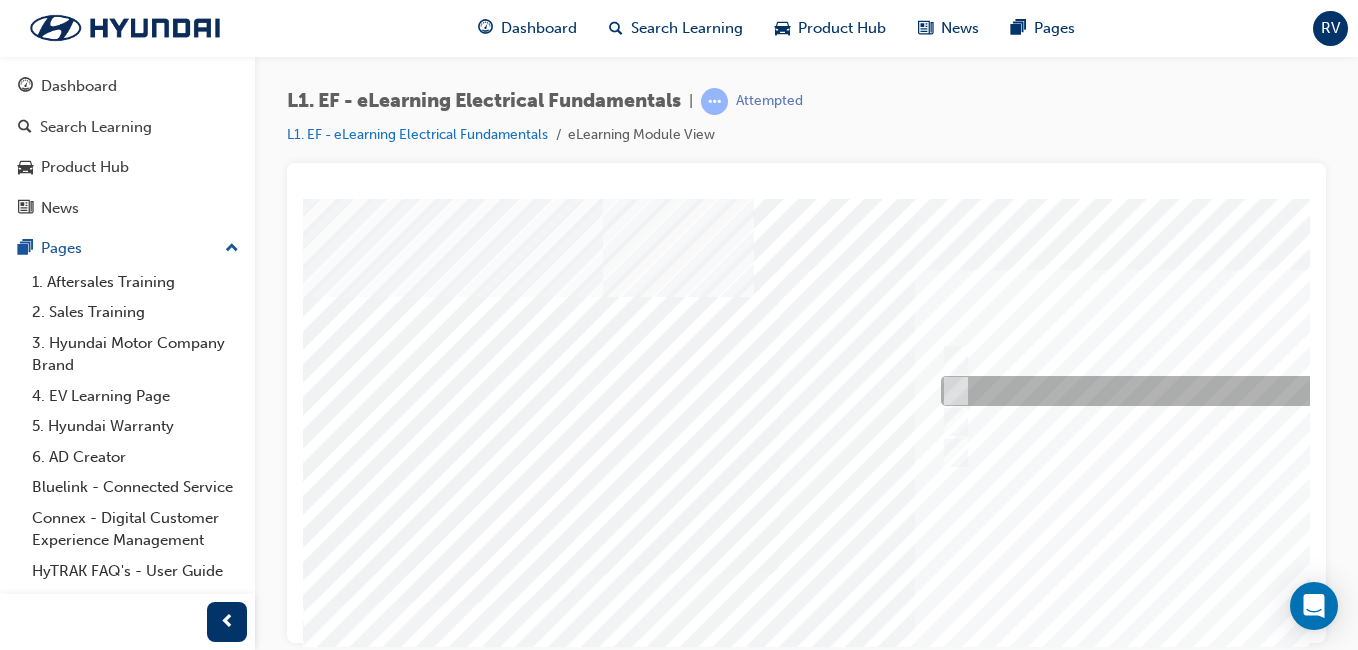 click at bounding box center [1268, 391] 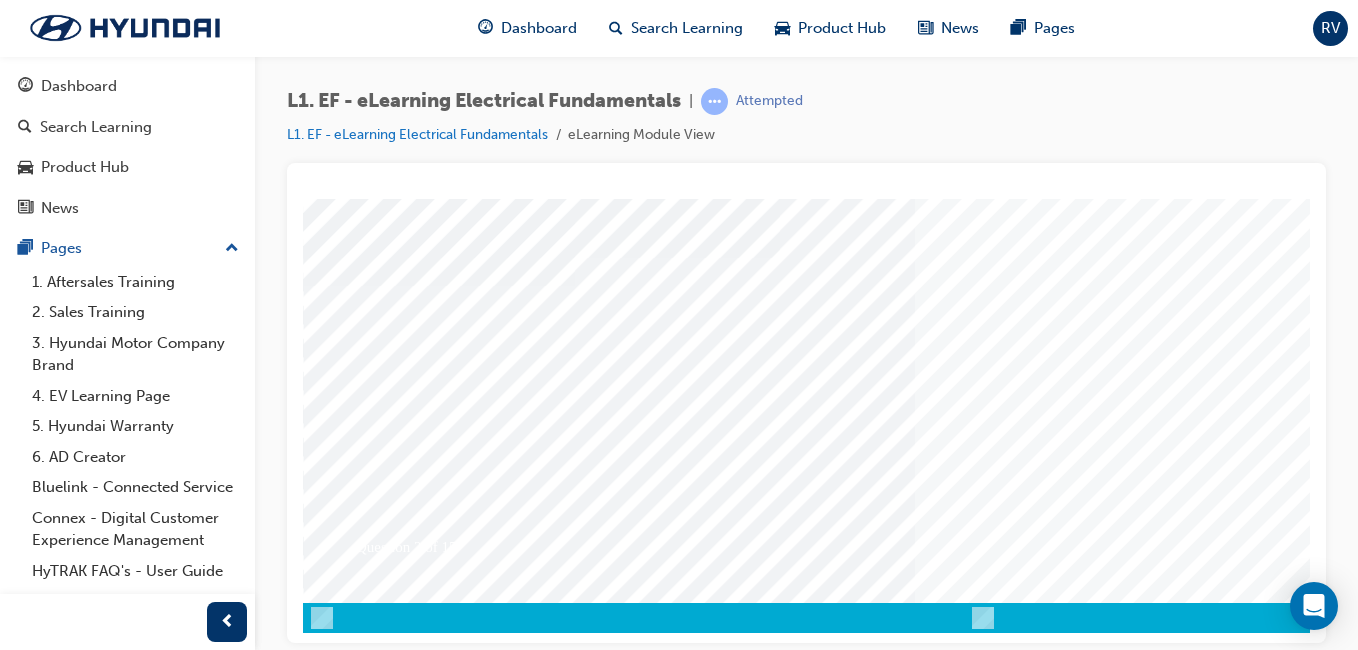 scroll, scrollTop: 317, scrollLeft: 0, axis: vertical 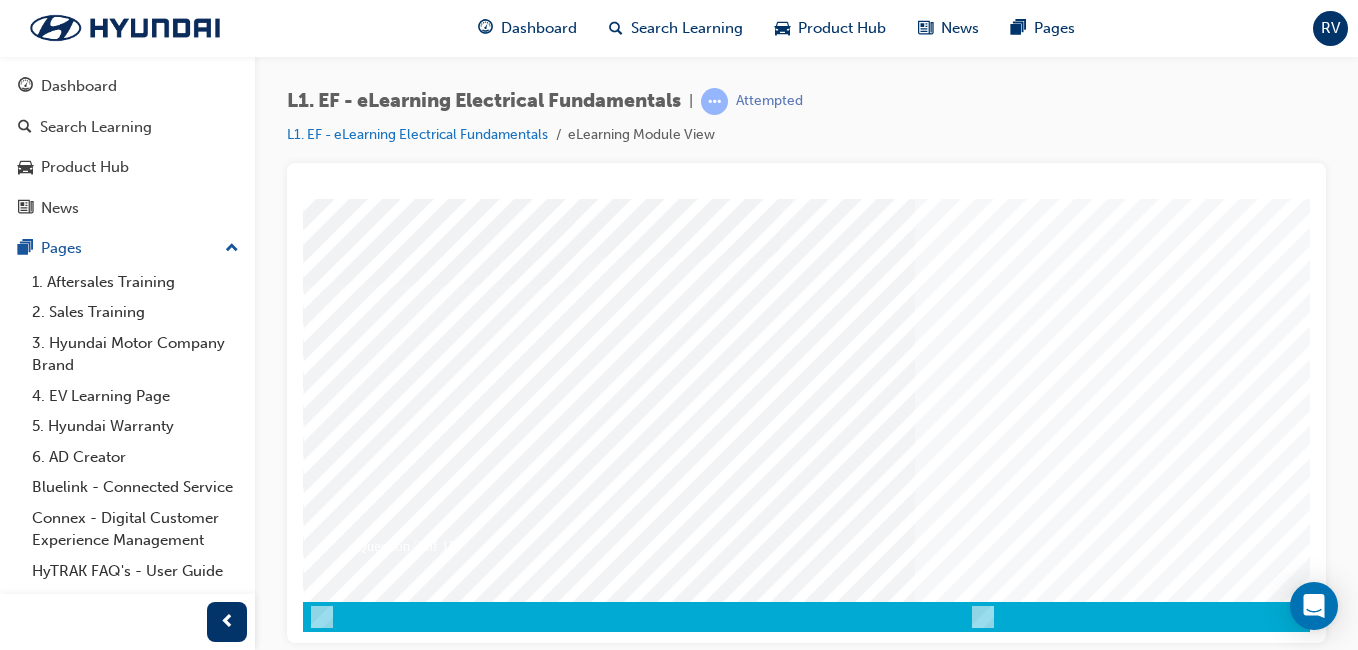 click at bounding box center (373, 3741) 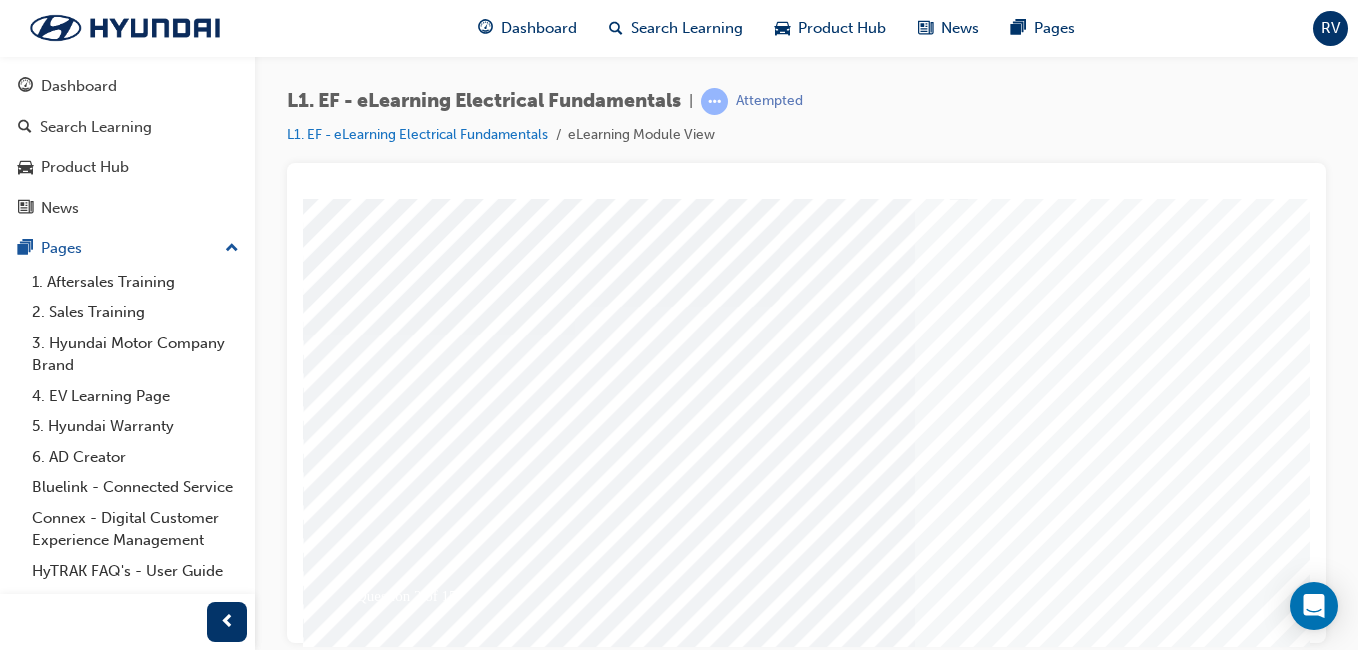scroll, scrollTop: 317, scrollLeft: 0, axis: vertical 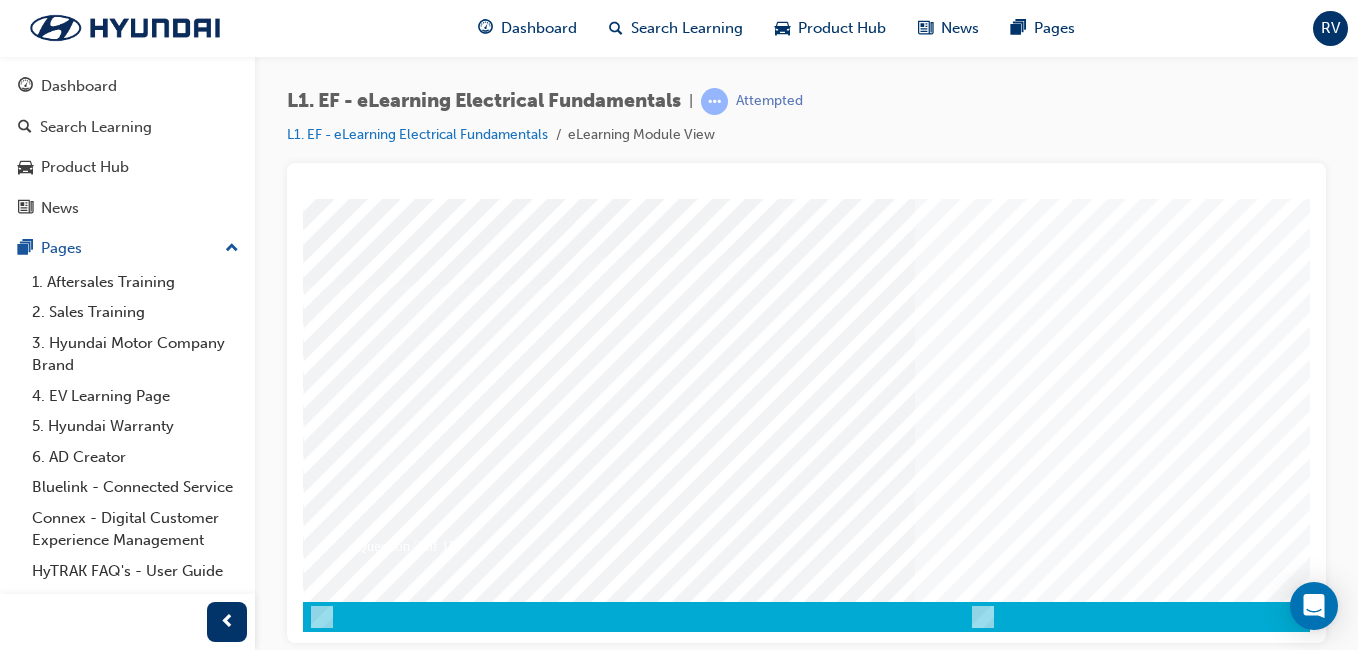 click at bounding box center [983, 256] 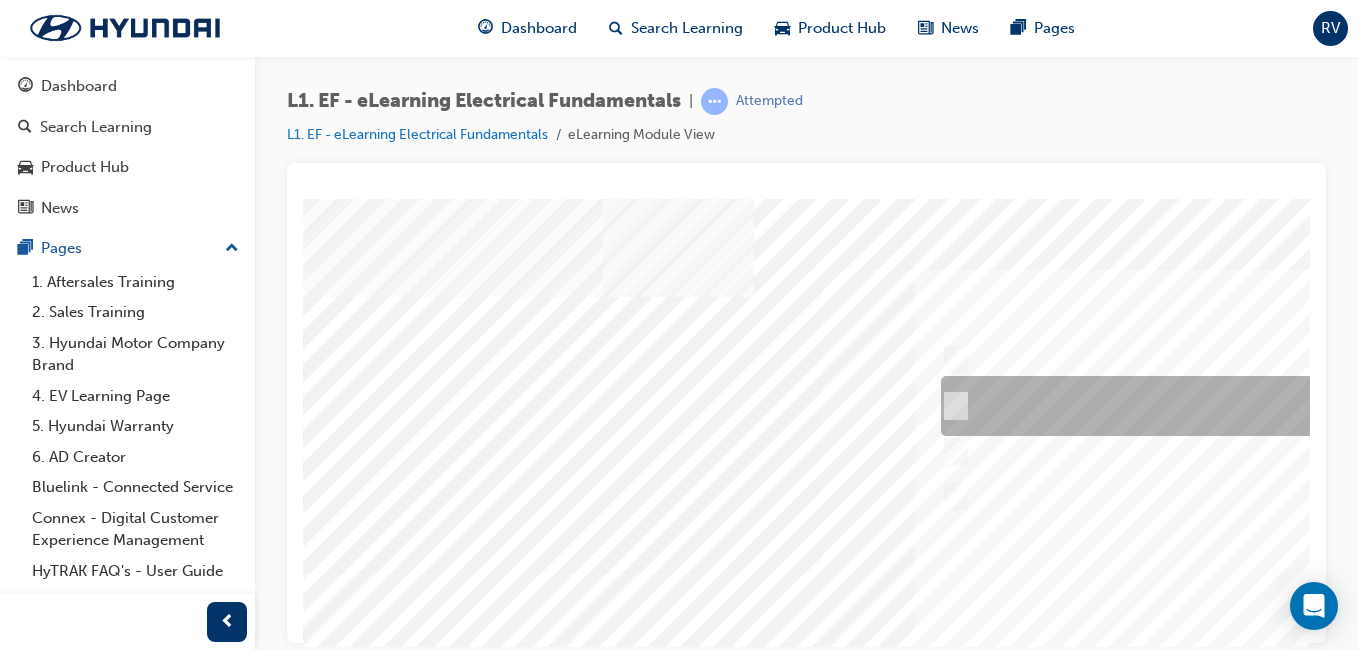 click at bounding box center (1268, 406) 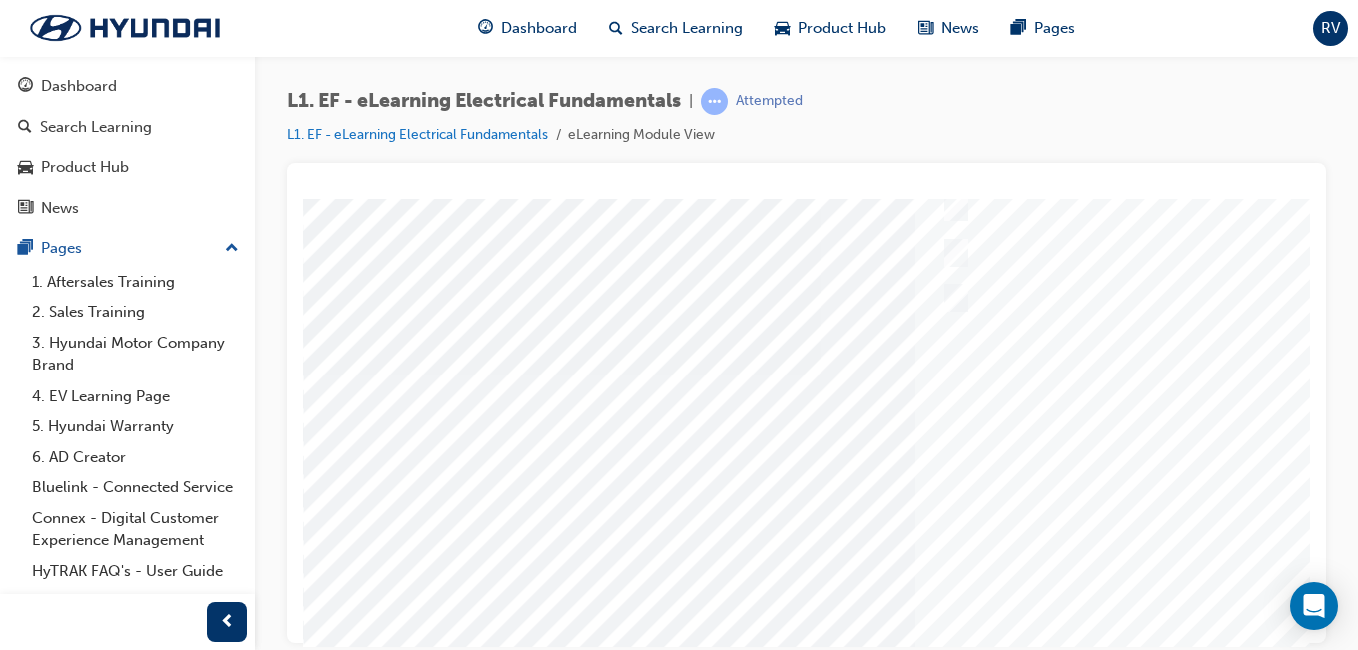 scroll, scrollTop: 233, scrollLeft: 0, axis: vertical 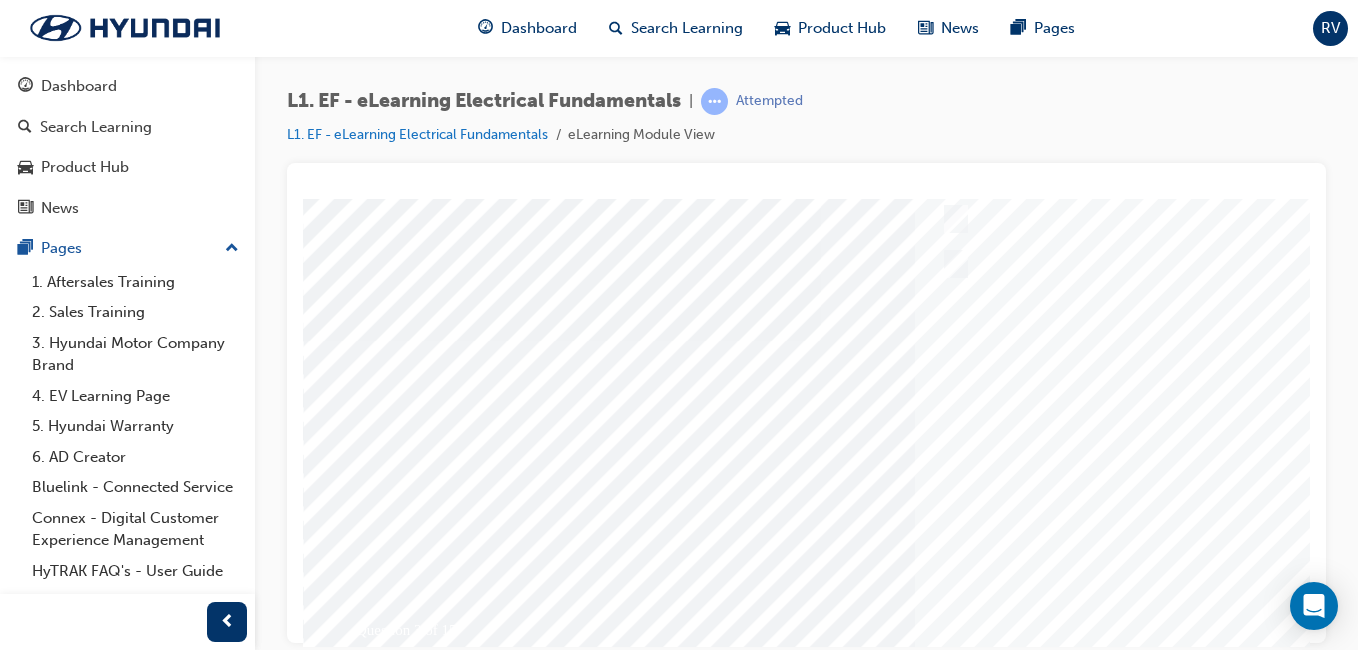 click at bounding box center [373, 3422] 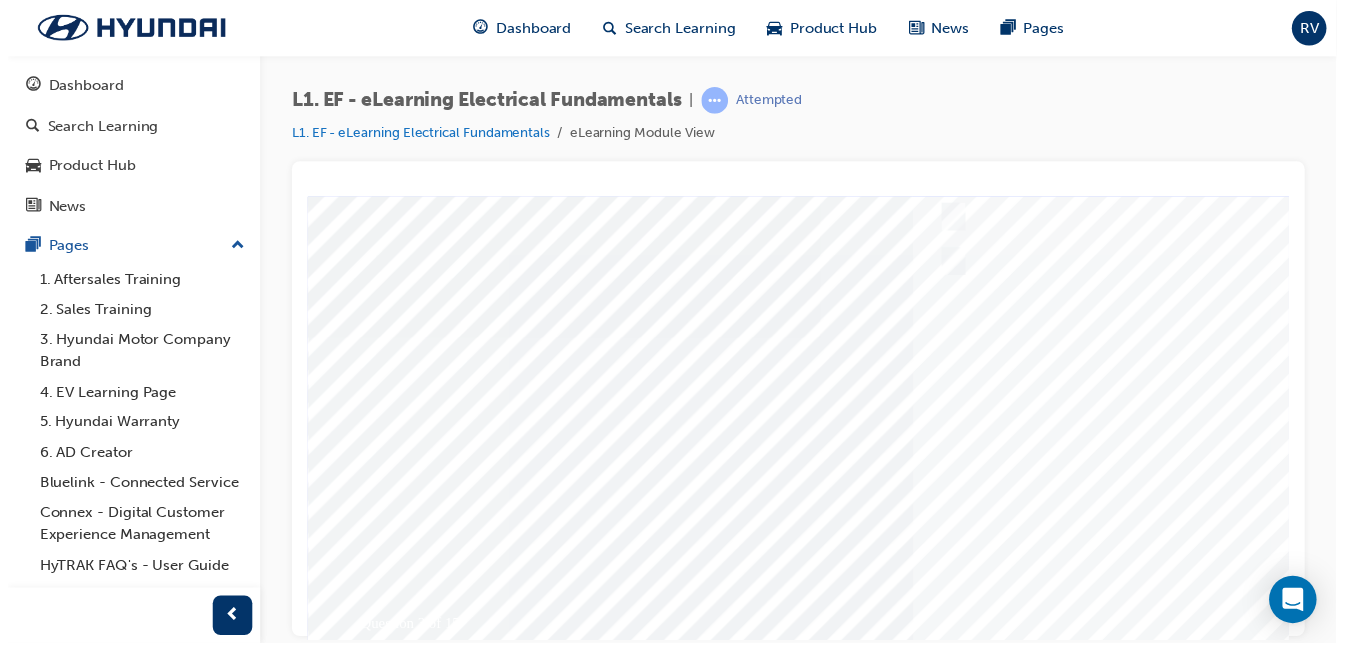 scroll, scrollTop: 0, scrollLeft: 0, axis: both 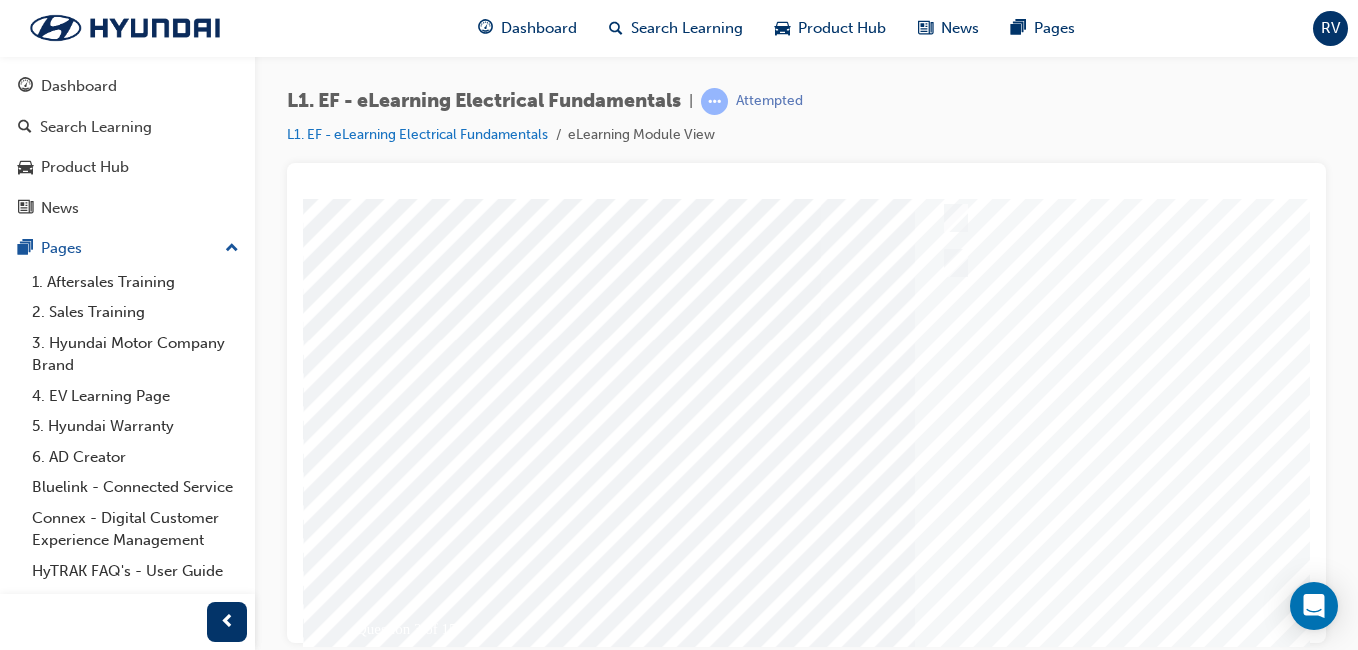 click at bounding box center (983, 339) 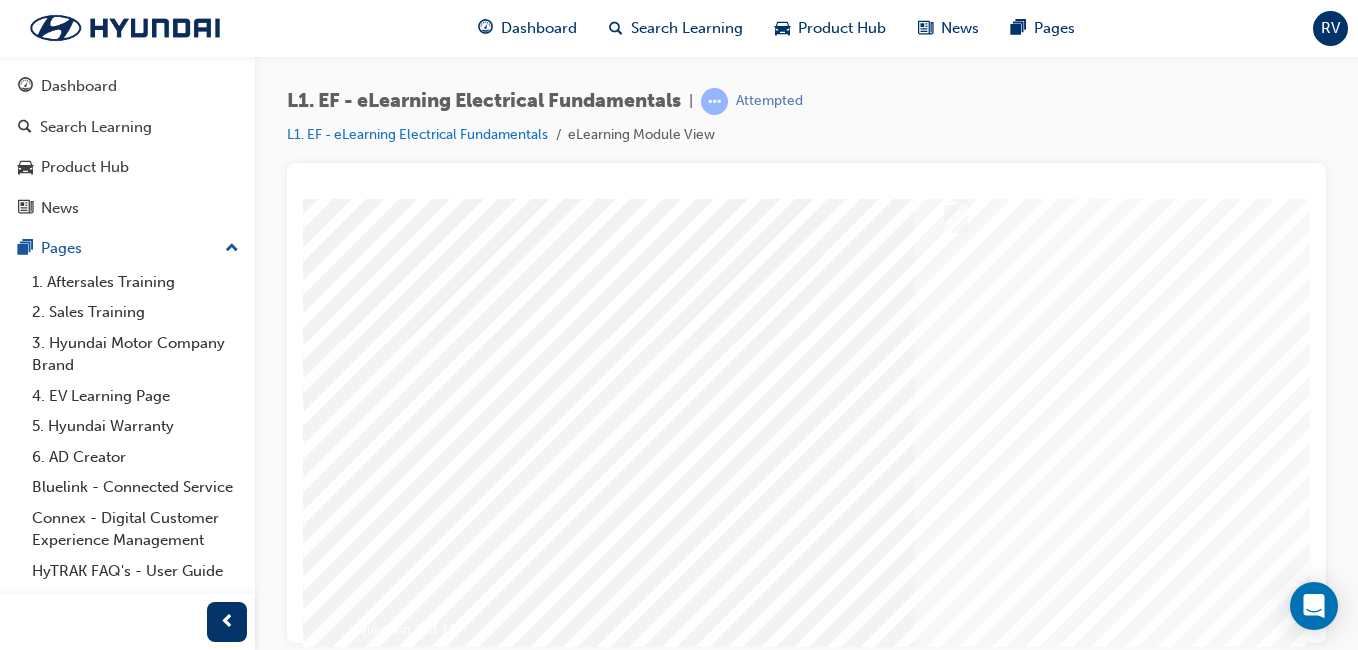 scroll, scrollTop: 42, scrollLeft: 0, axis: vertical 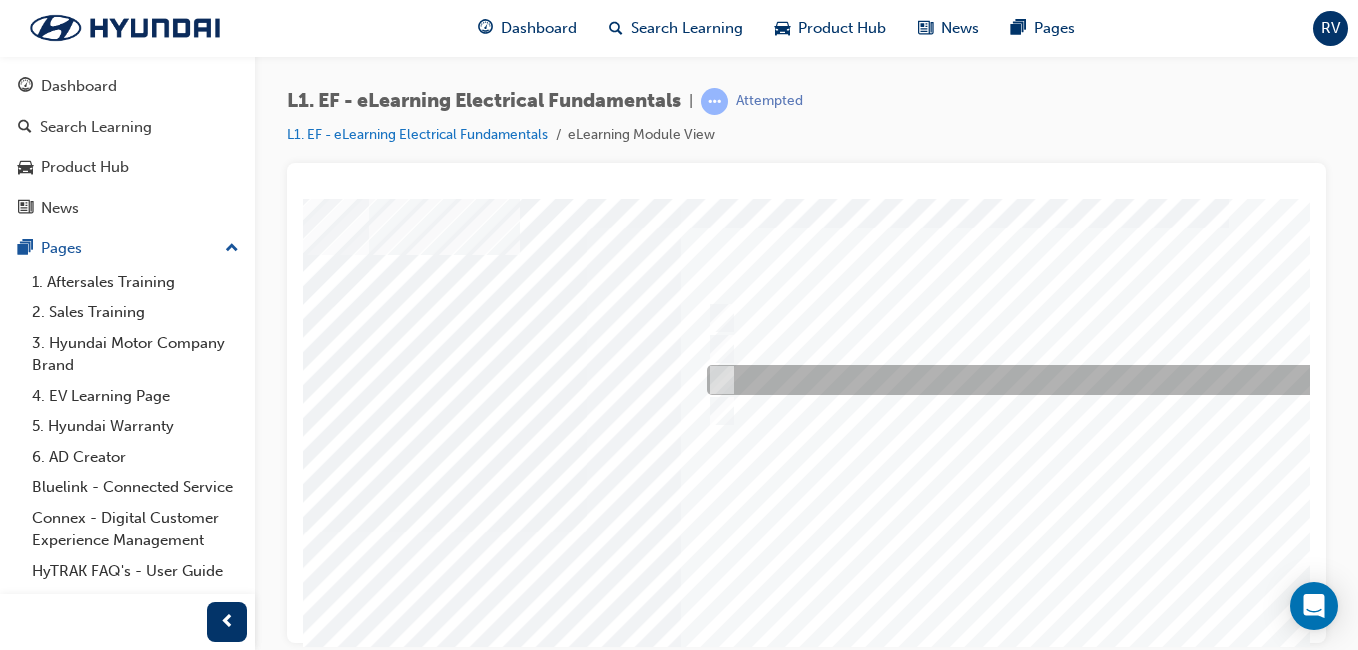 click at bounding box center [1034, 380] 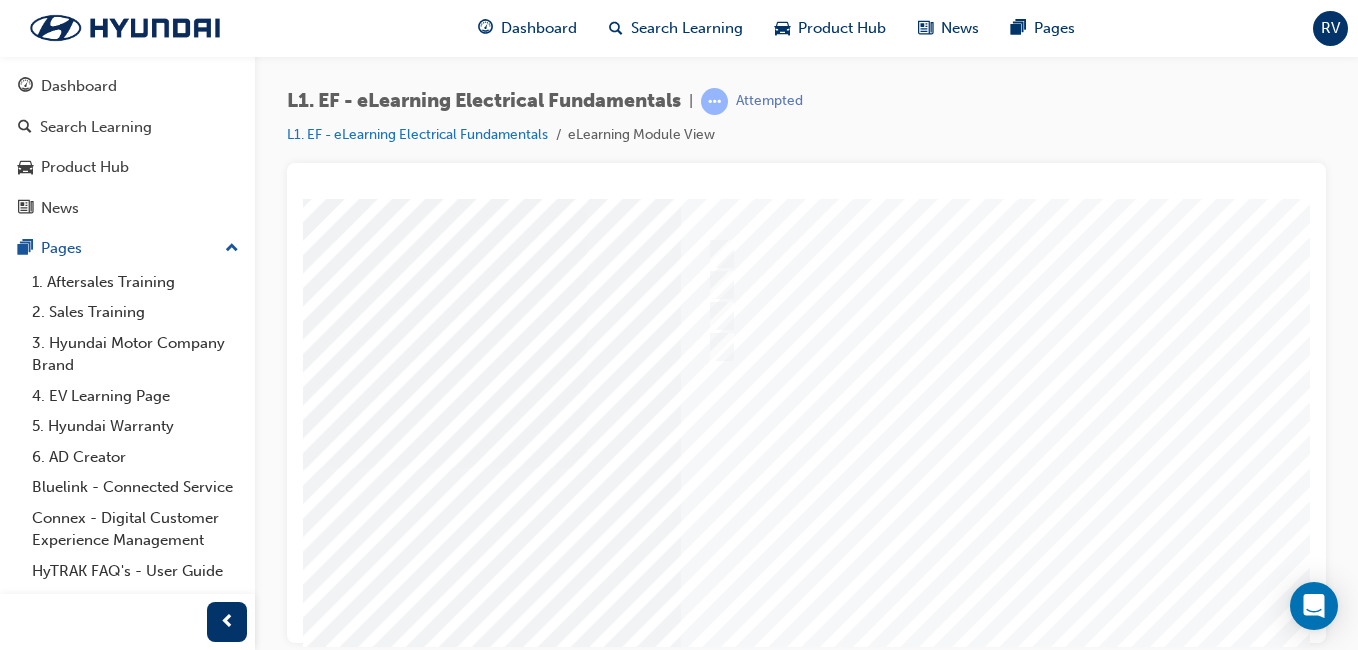 scroll, scrollTop: 275, scrollLeft: 234, axis: both 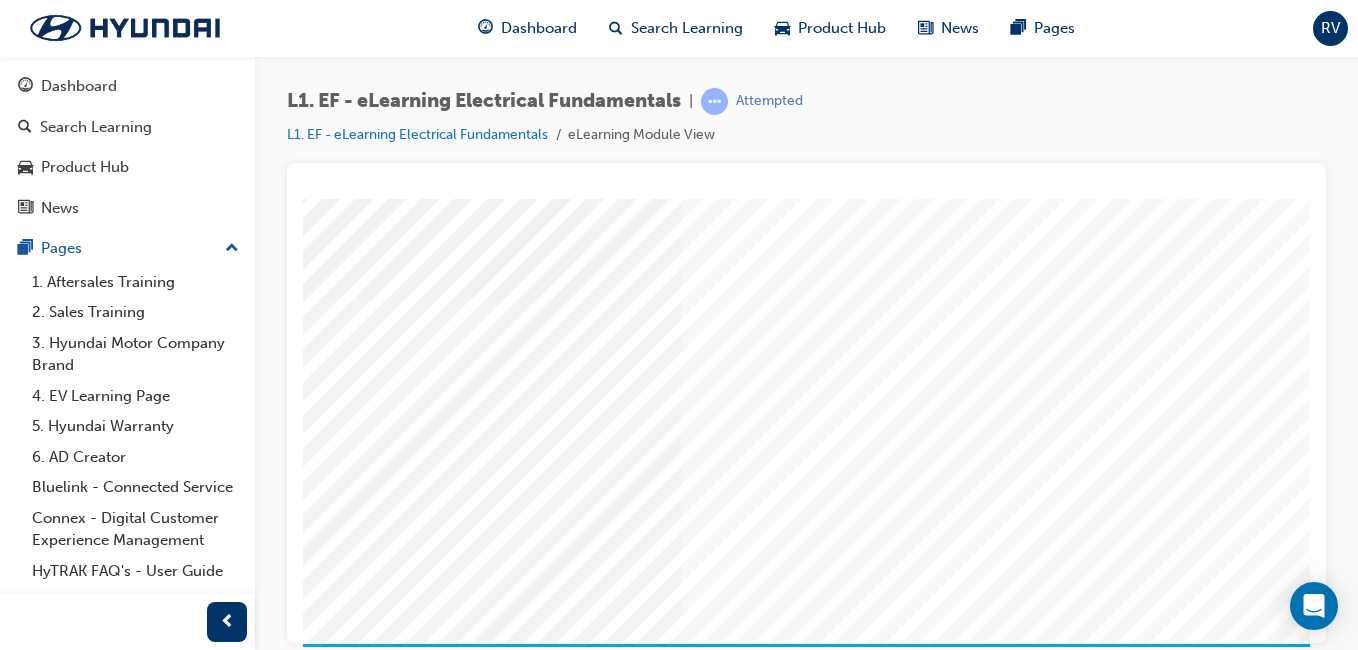 click at bounding box center (139, 3380) 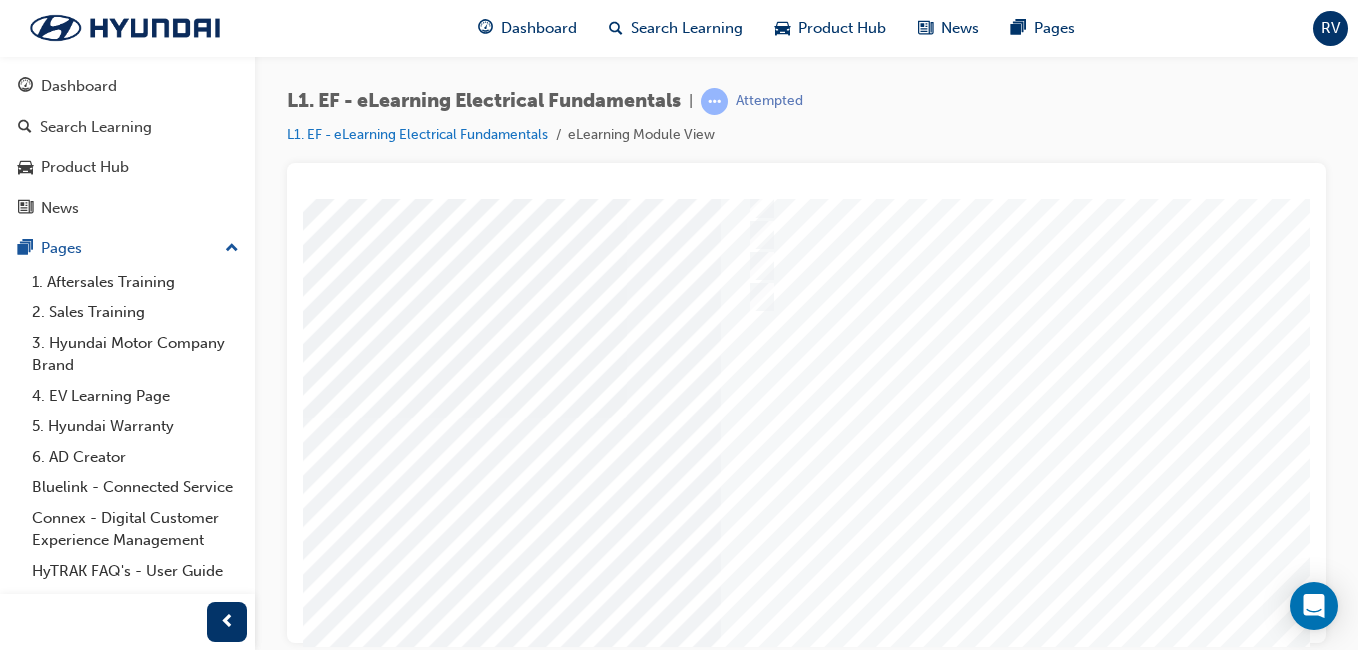 scroll, scrollTop: 317, scrollLeft: 194, axis: both 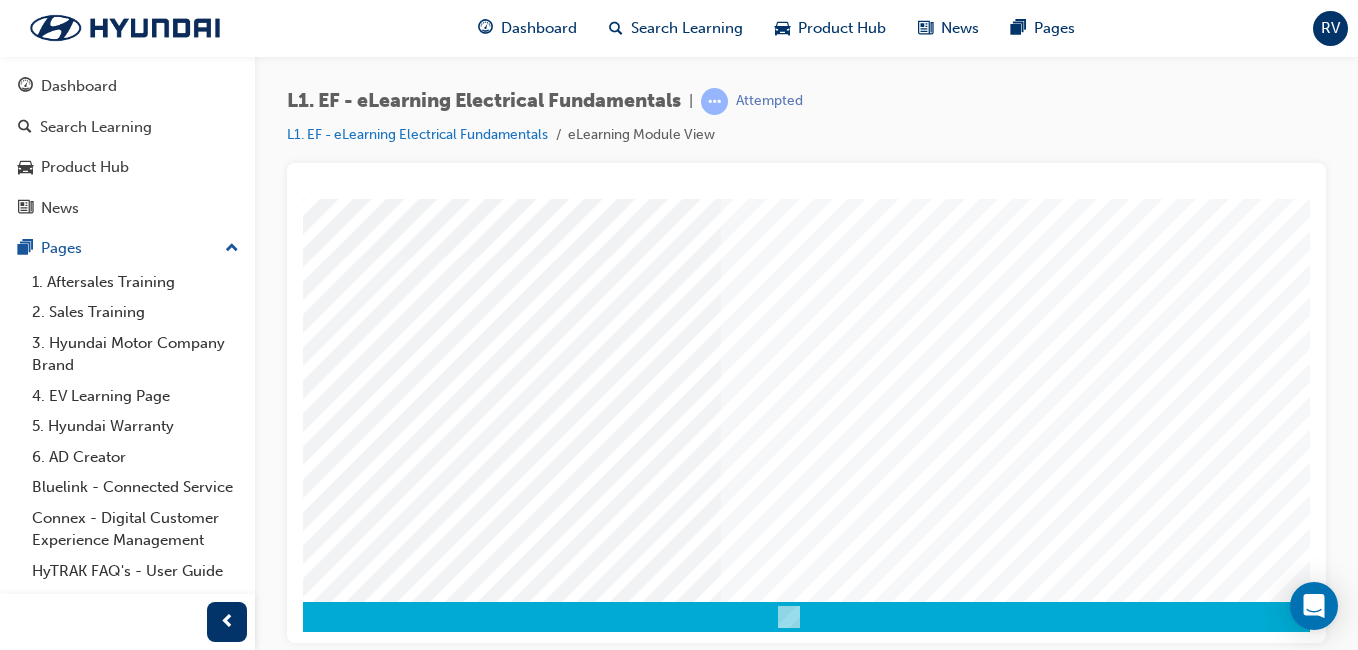 click at bounding box center [179, 3338] 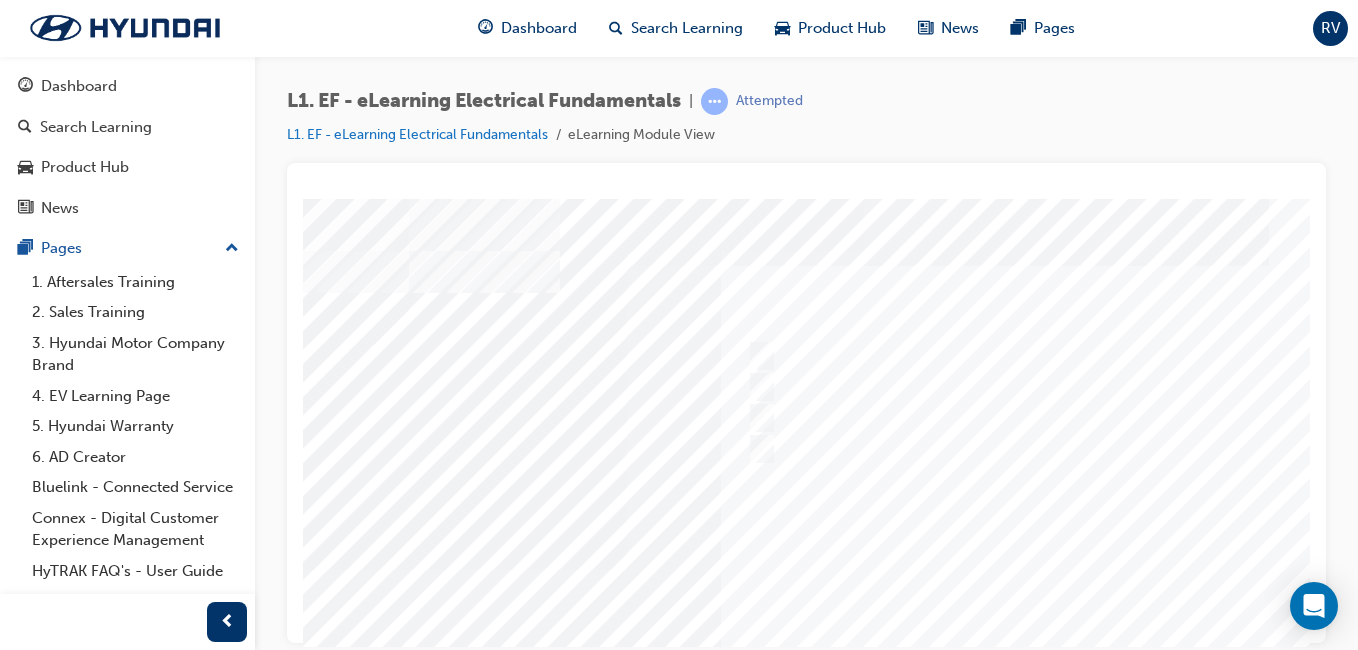 scroll, scrollTop: 0, scrollLeft: 194, axis: horizontal 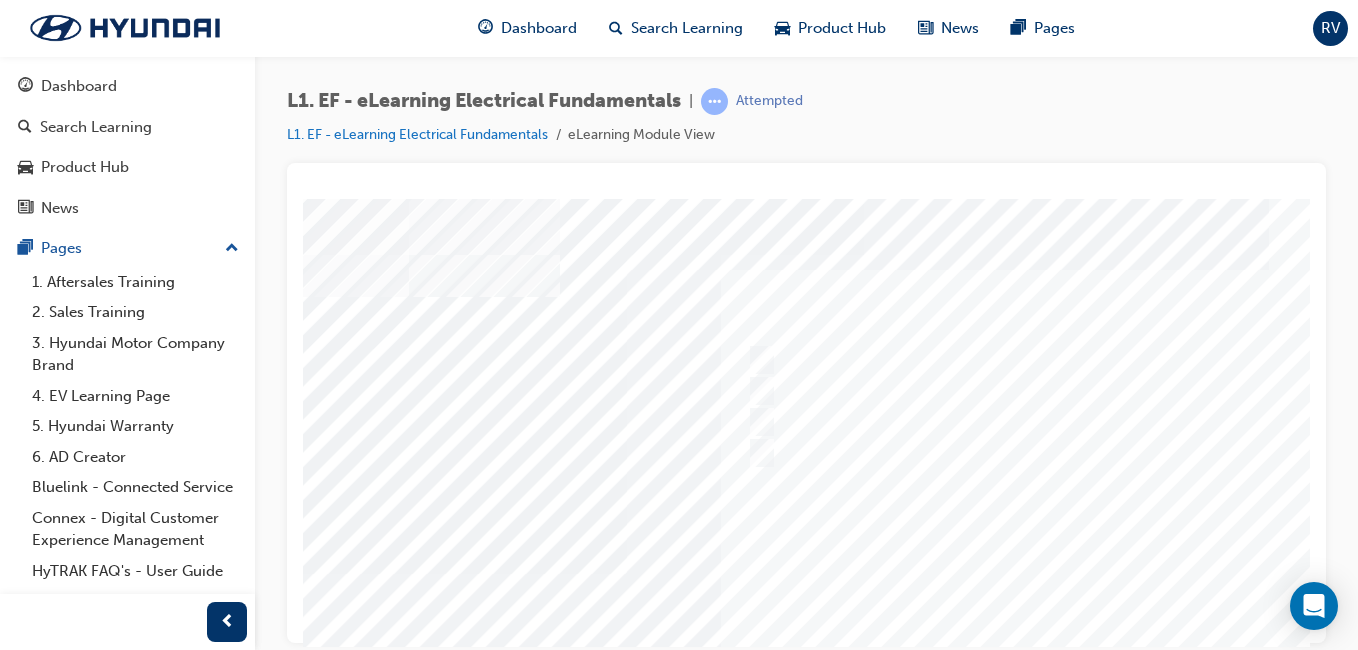 click at bounding box center (789, 573) 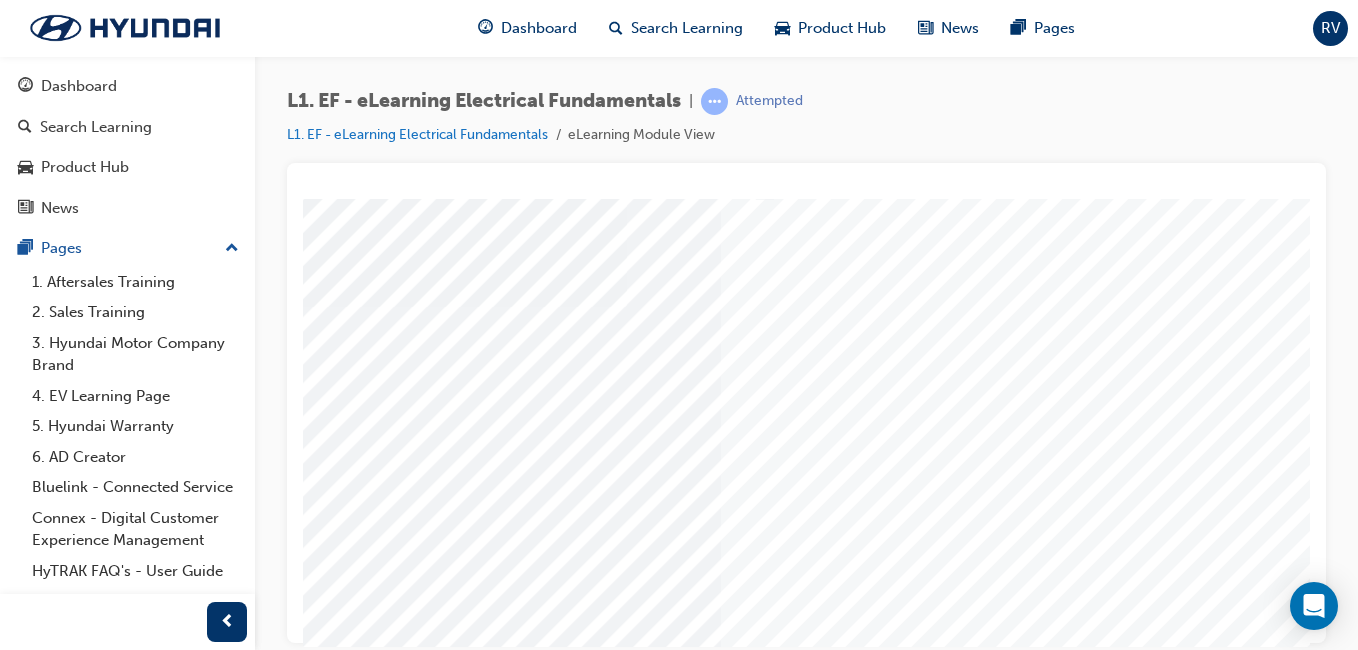 scroll, scrollTop: 317, scrollLeft: 194, axis: both 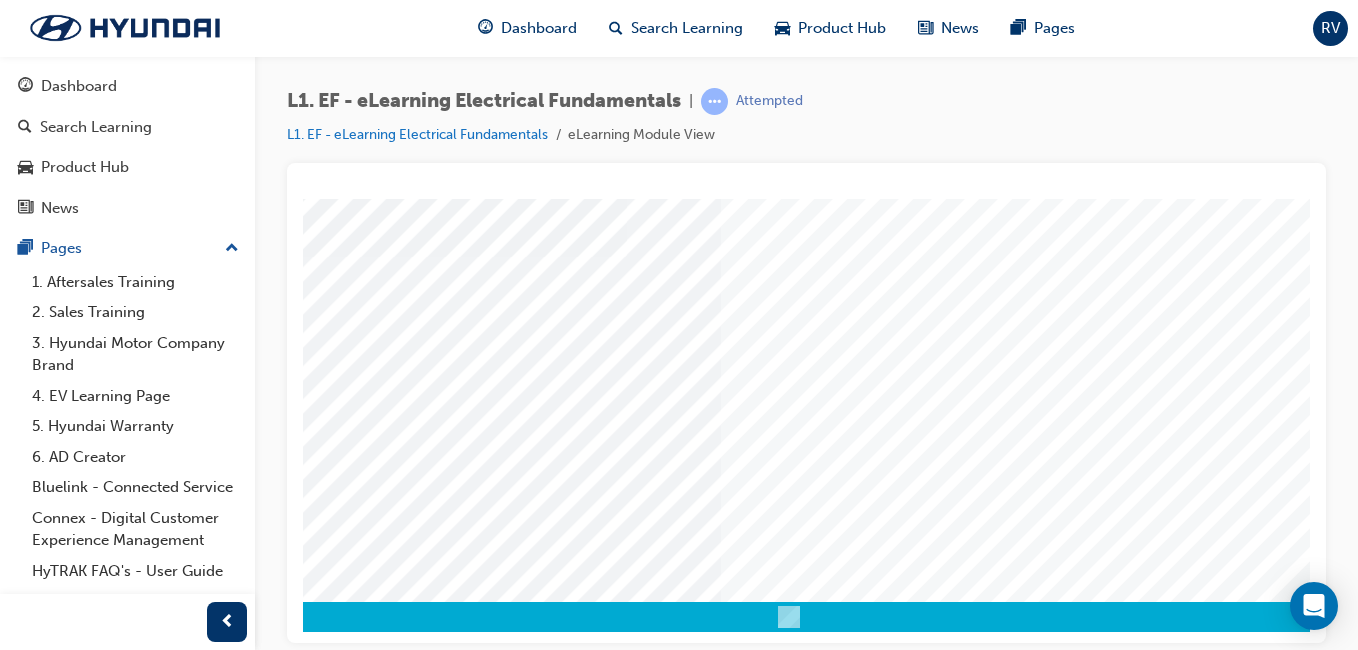 click at bounding box center (179, 3338) 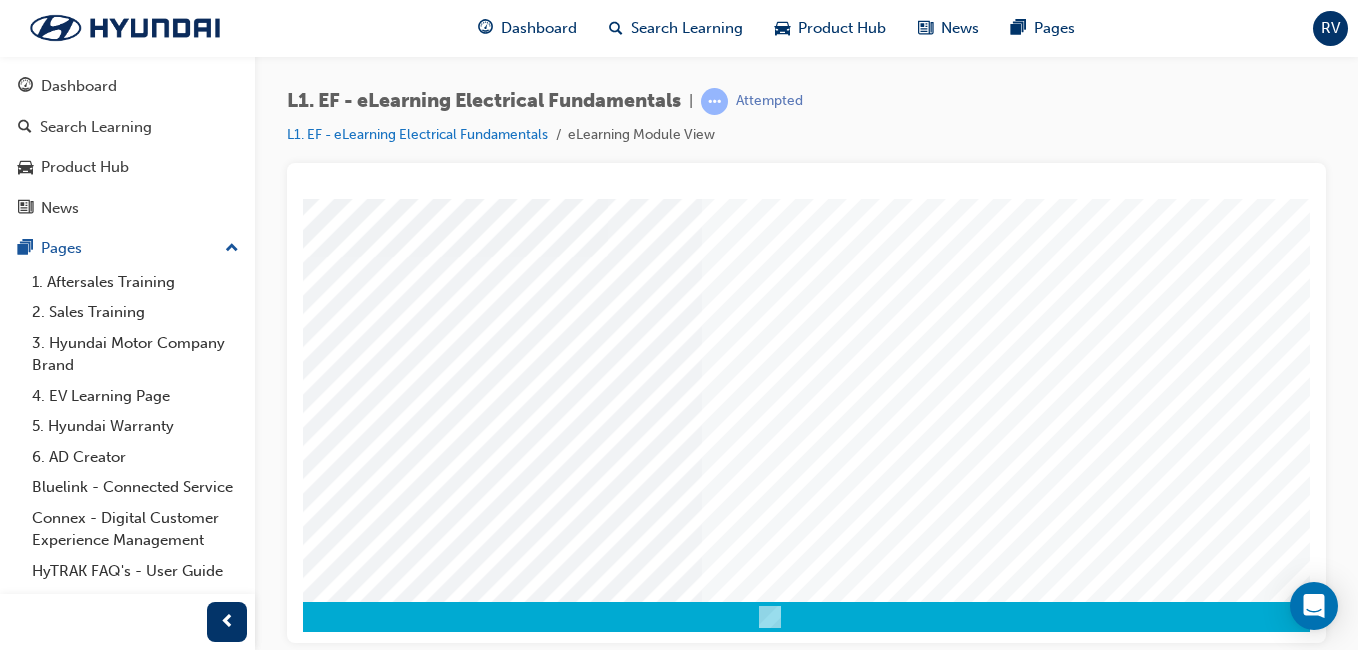 scroll, scrollTop: 317, scrollLeft: 368, axis: both 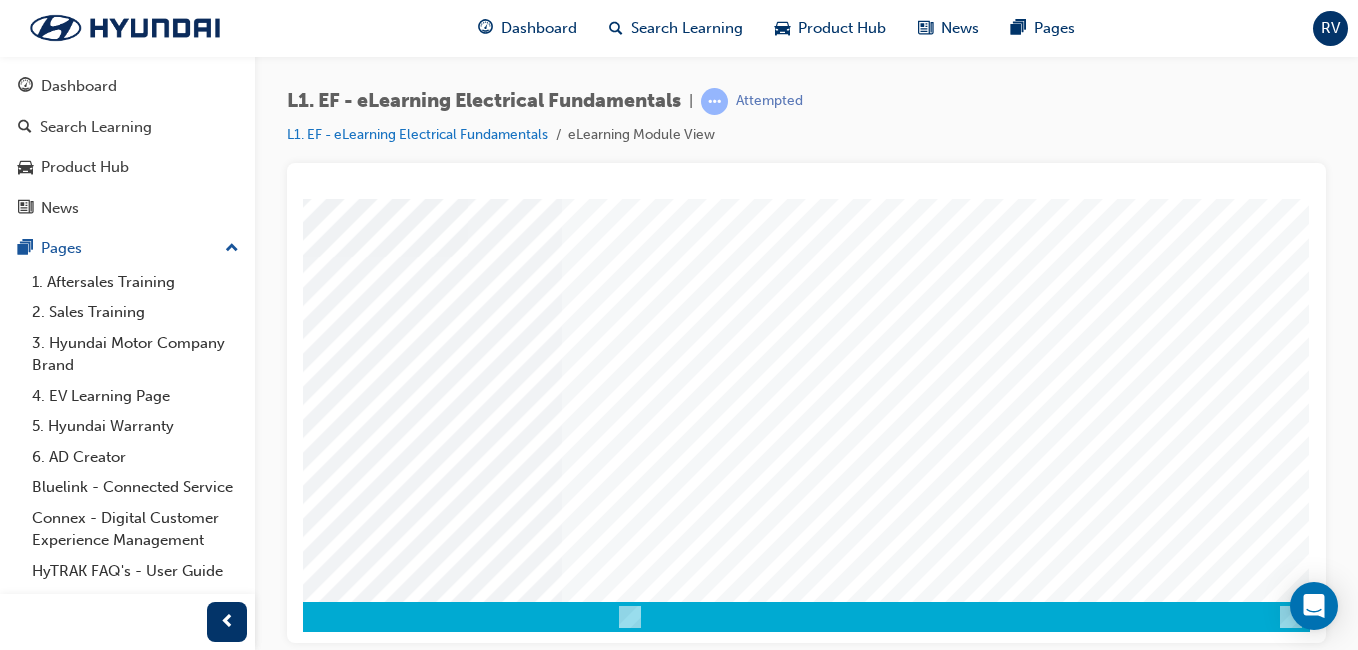 click at bounding box center (20, 3338) 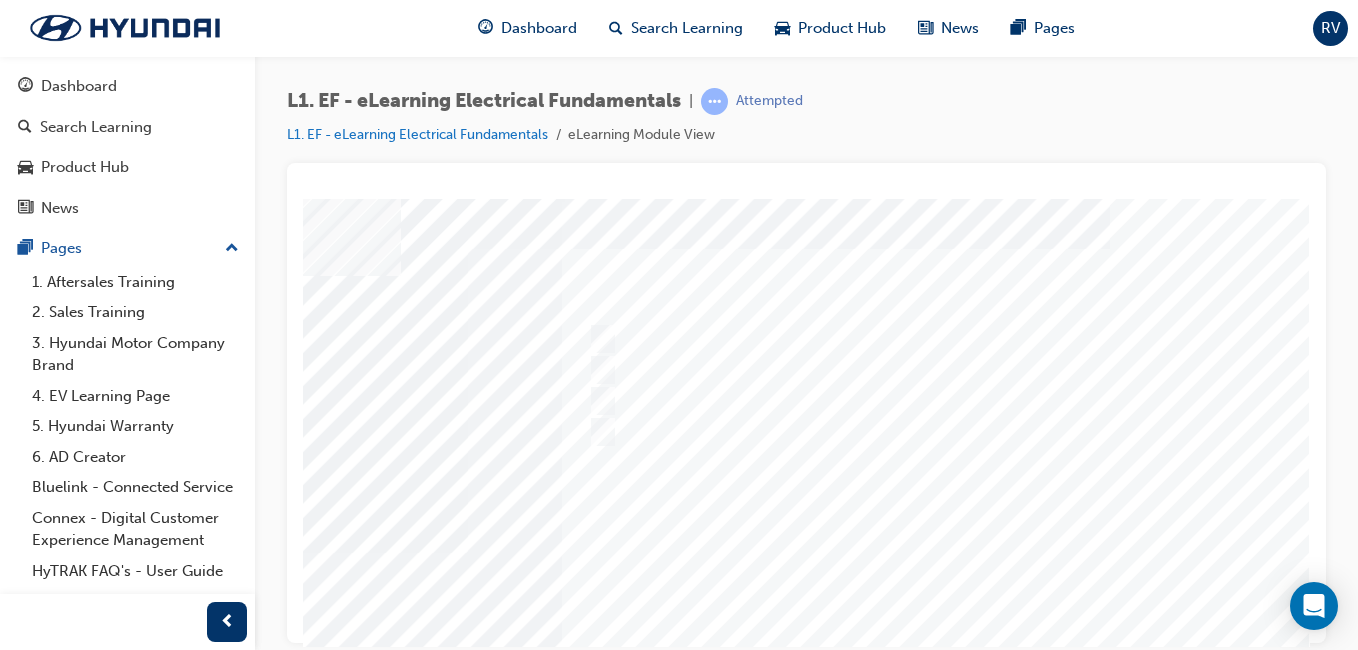 scroll, scrollTop: 17, scrollLeft: 368, axis: both 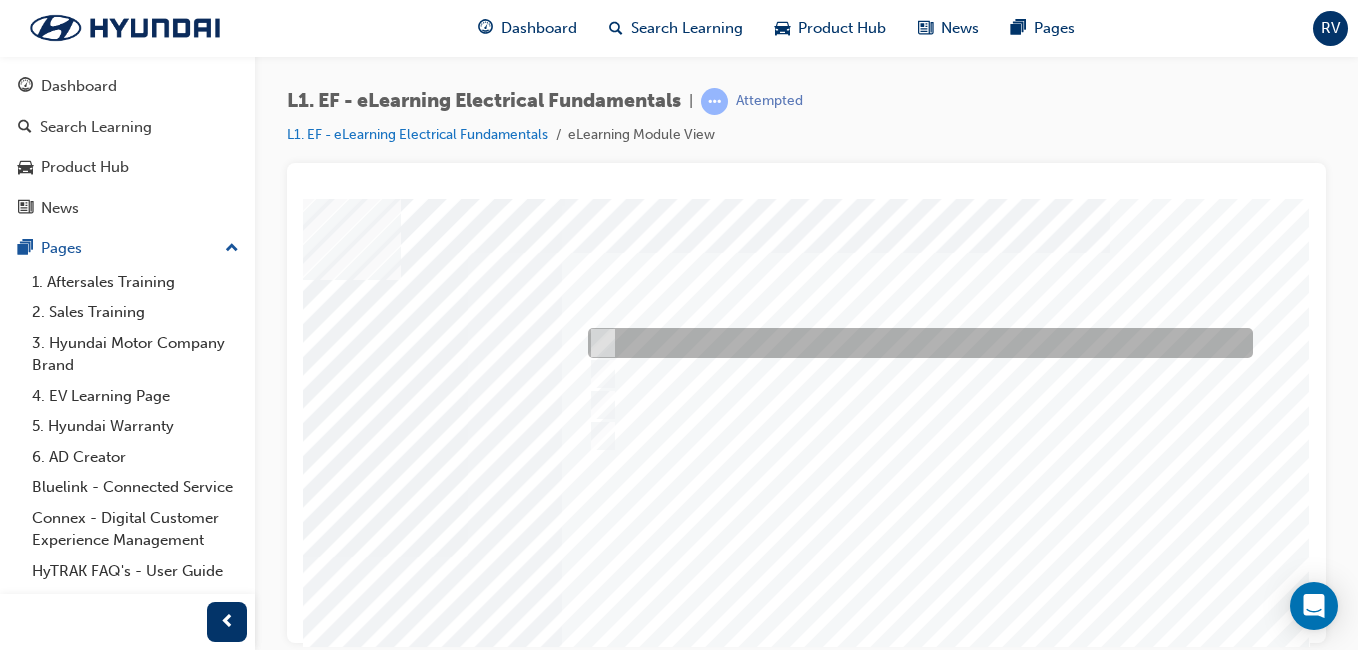 click at bounding box center (915, 343) 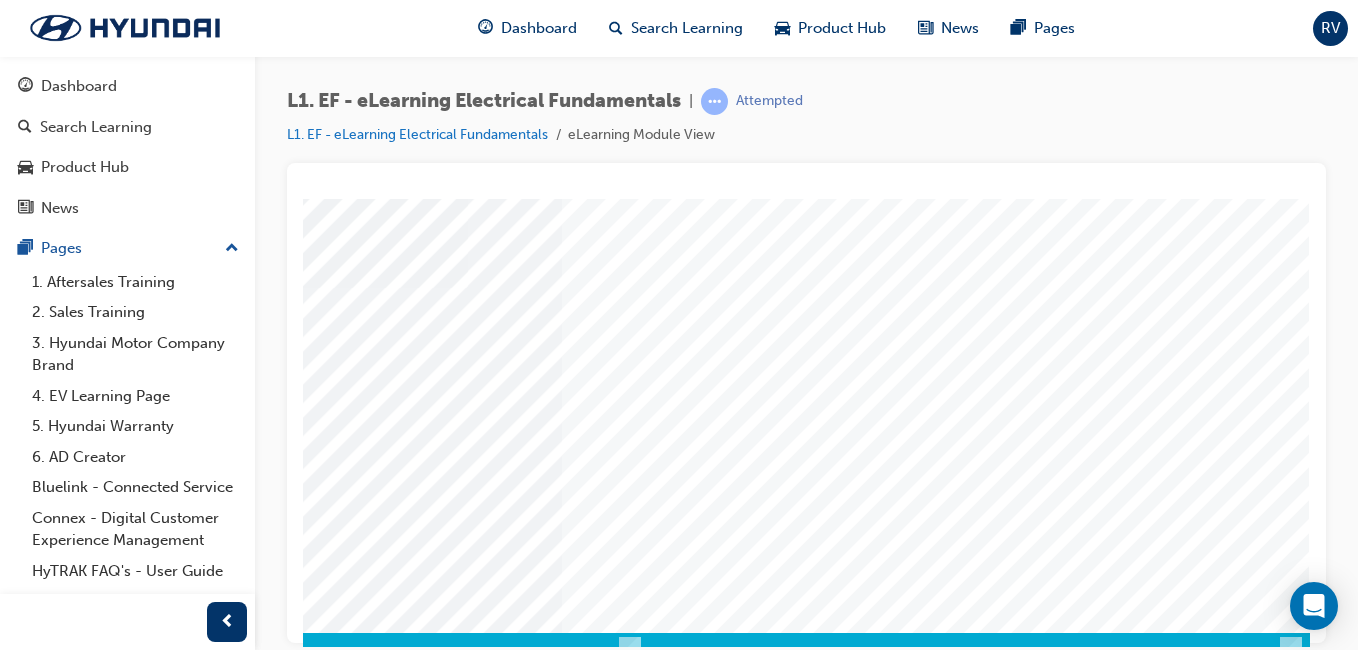 scroll, scrollTop: 317, scrollLeft: 368, axis: both 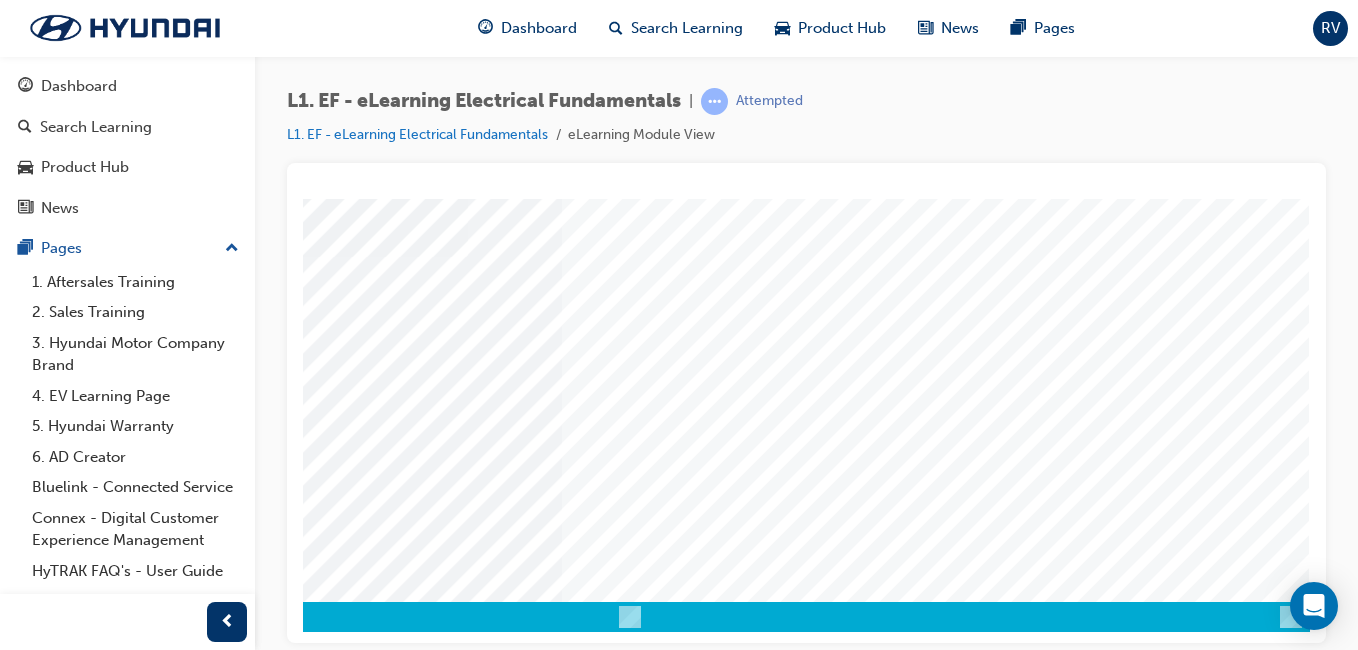 click at bounding box center [20, 3338] 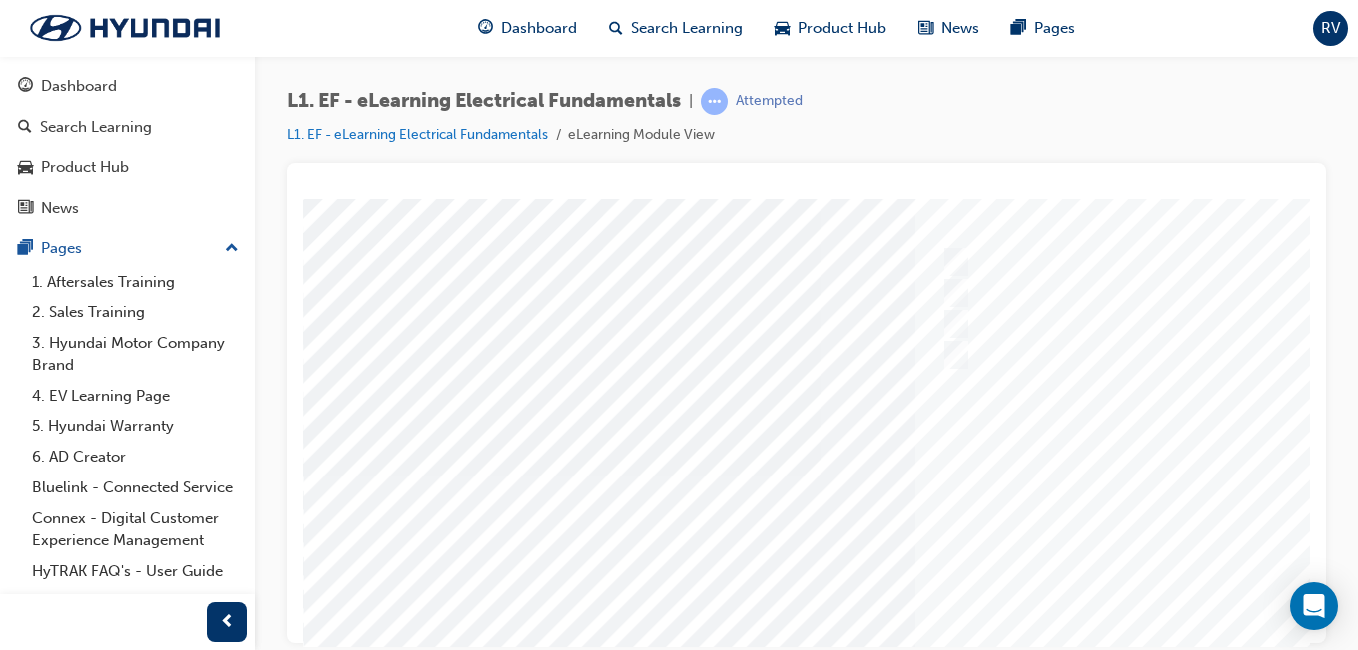 scroll, scrollTop: 233, scrollLeft: 0, axis: vertical 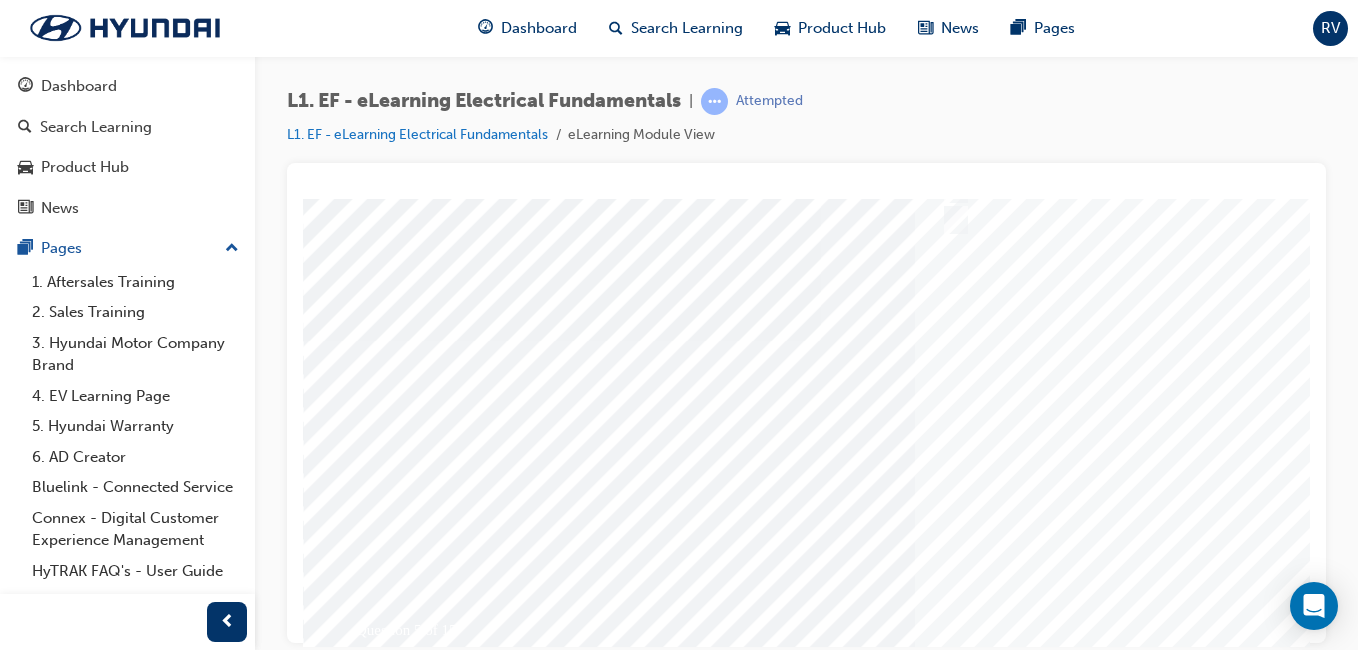 click at bounding box center [983, 340] 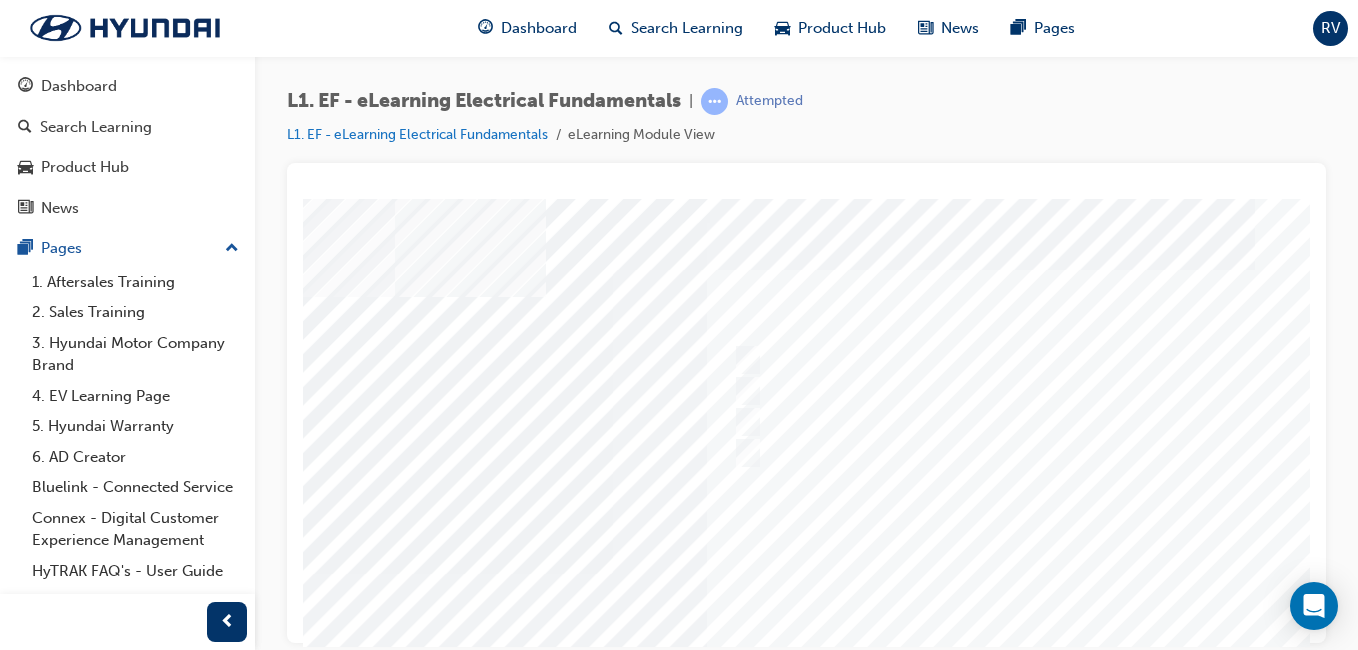 scroll, scrollTop: 0, scrollLeft: 210, axis: horizontal 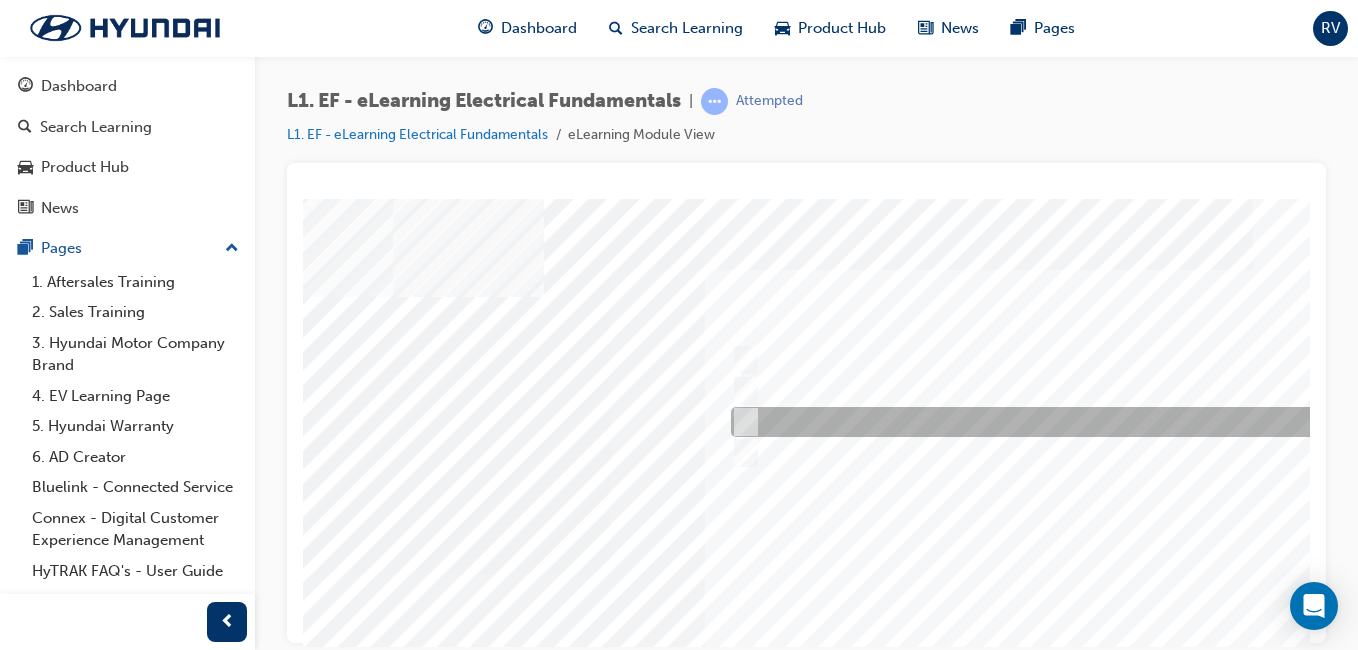 click at bounding box center (1058, 422) 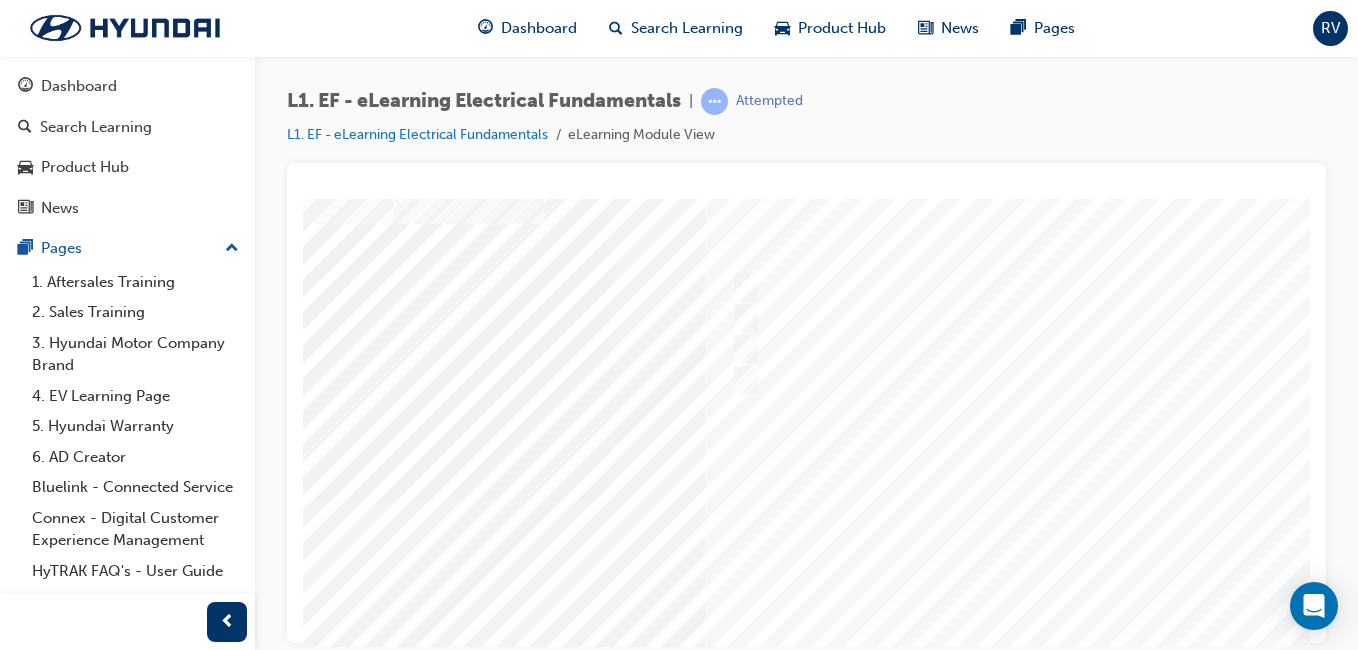 scroll, scrollTop: 200, scrollLeft: 210, axis: both 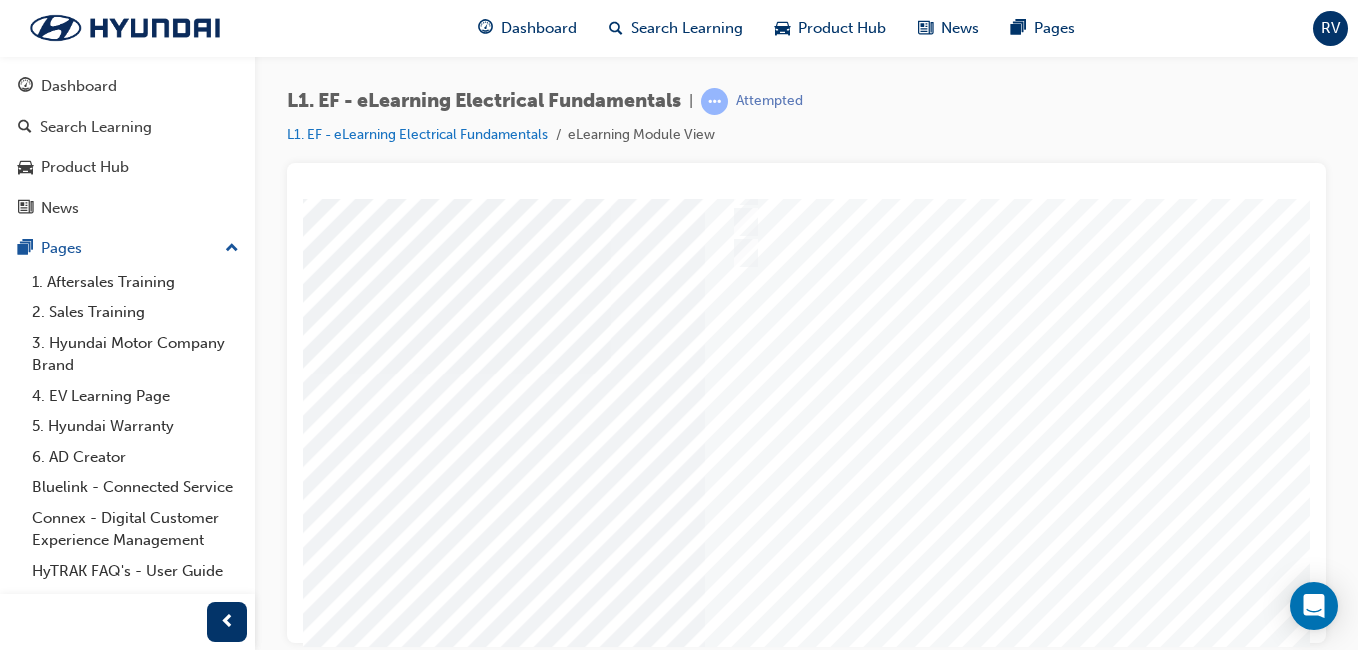 click at bounding box center [163, 3455] 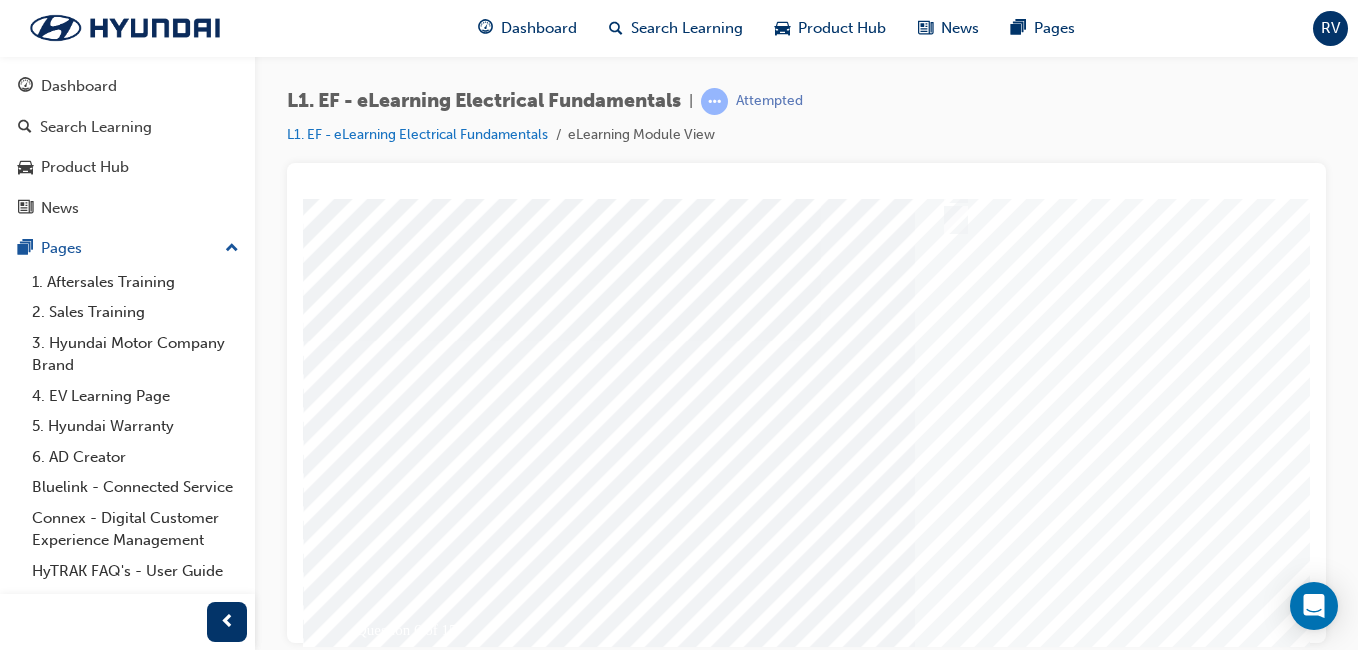 scroll, scrollTop: 233, scrollLeft: 368, axis: both 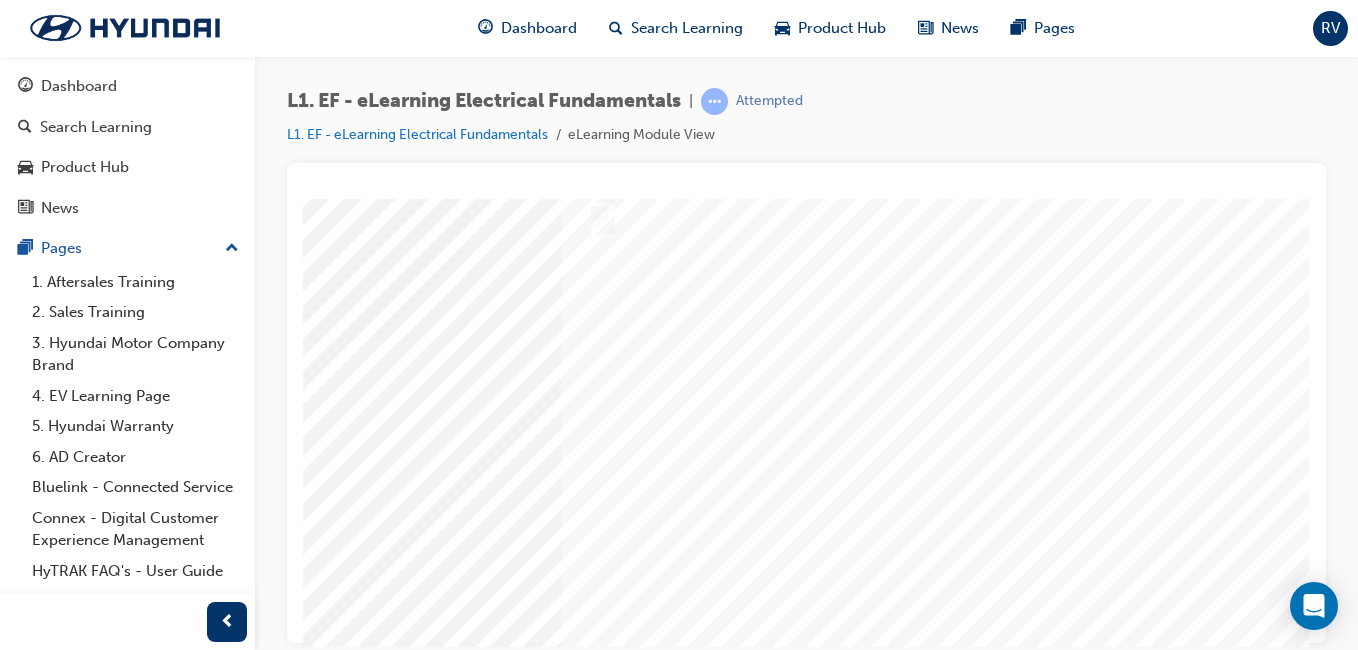 drag, startPoint x: 976, startPoint y: 641, endPoint x: 1660, endPoint y: 779, distance: 697.7822 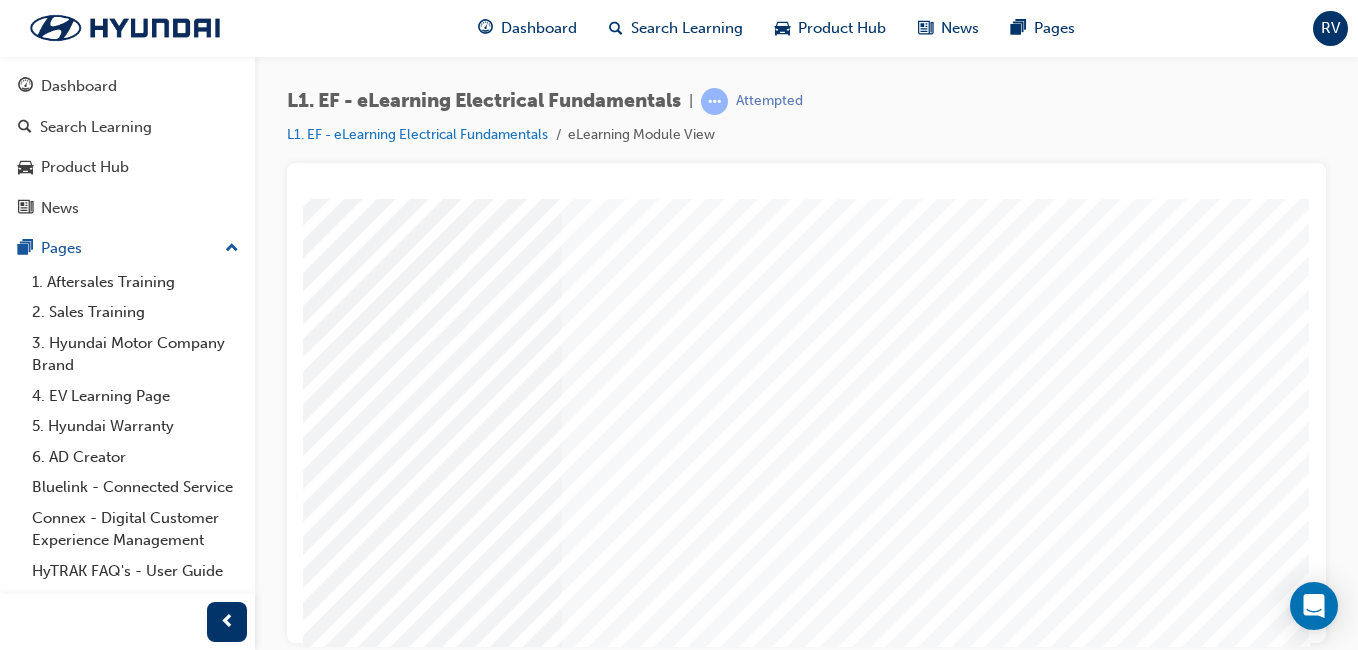 scroll, scrollTop: 0, scrollLeft: 0, axis: both 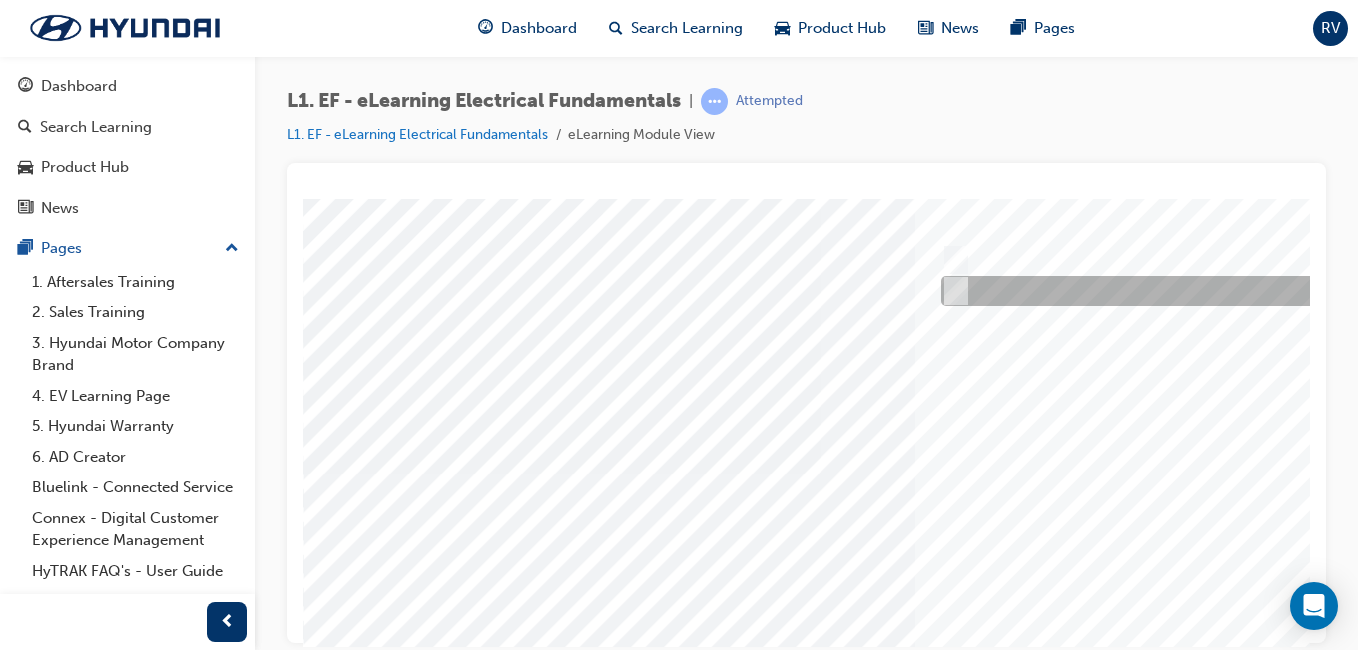 click at bounding box center [1268, 291] 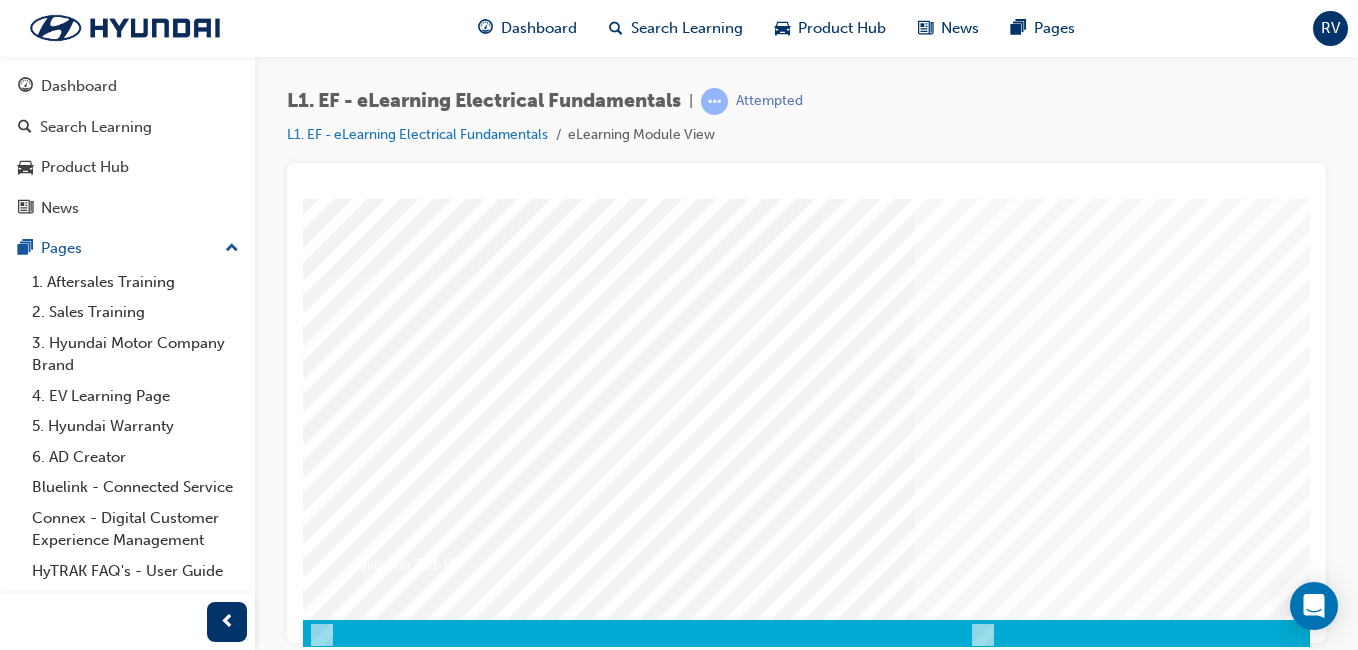 scroll, scrollTop: 317, scrollLeft: 0, axis: vertical 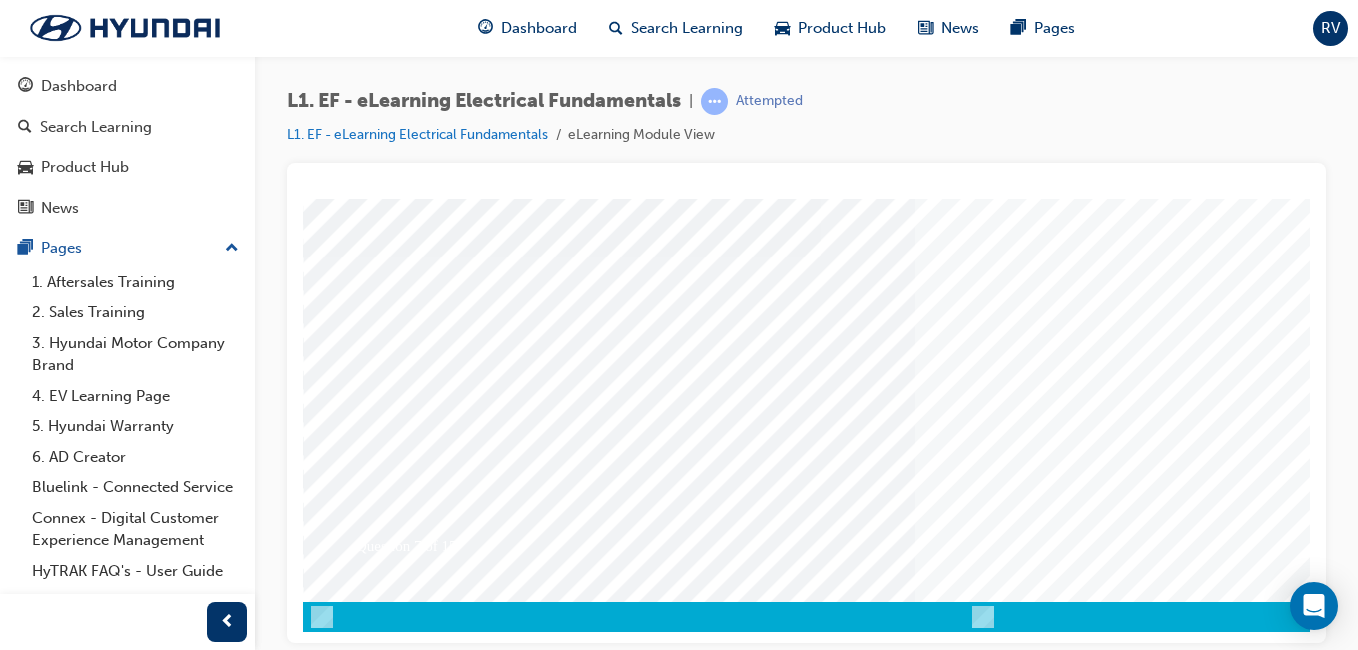 click at bounding box center [373, 3294] 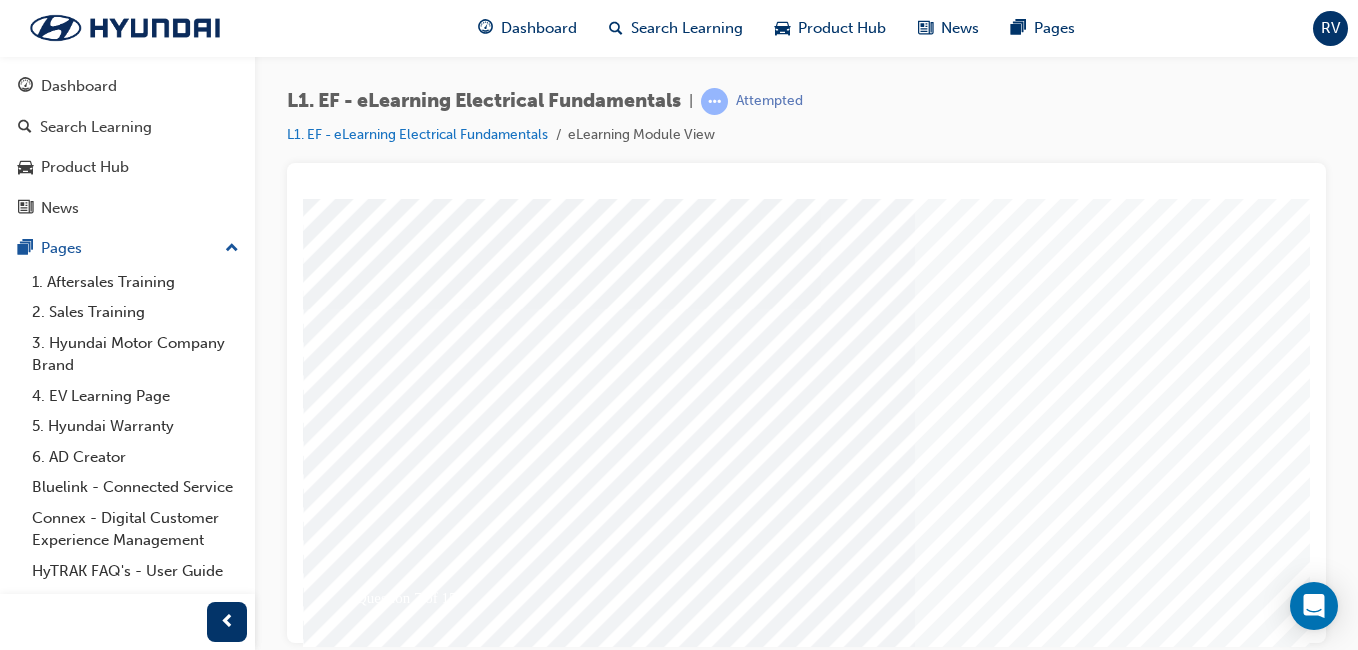 scroll, scrollTop: 267, scrollLeft: 0, axis: vertical 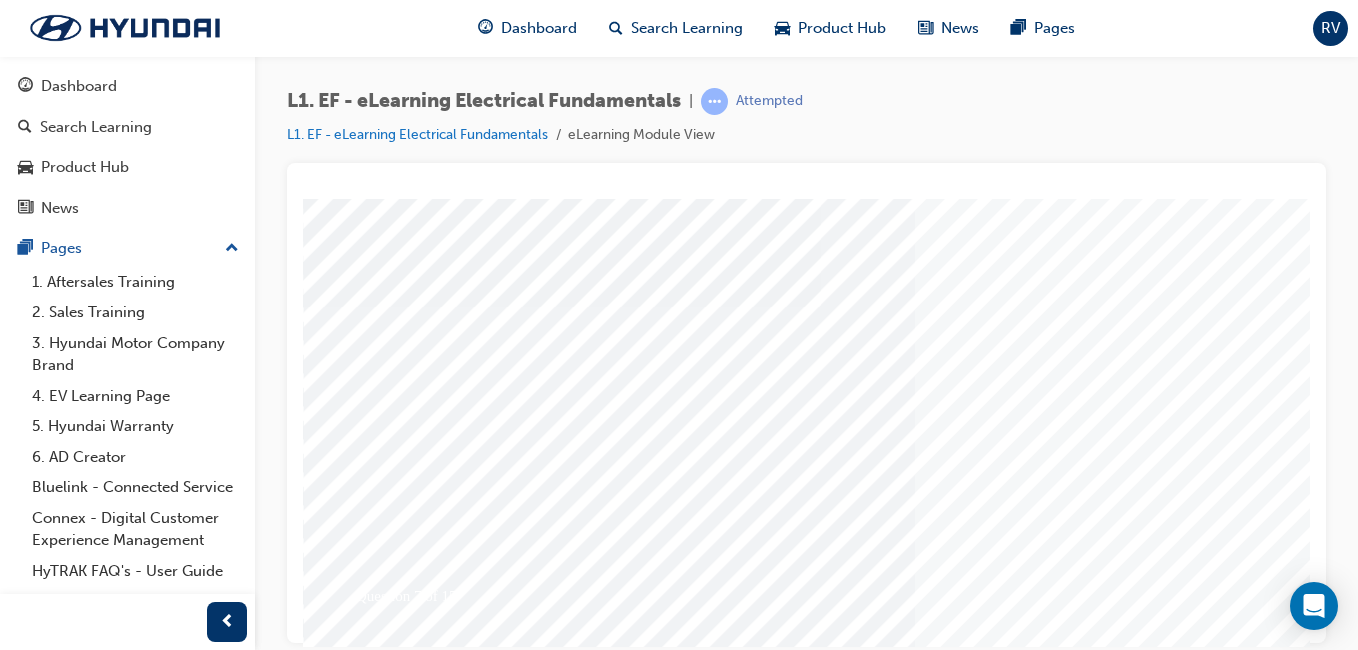 click at bounding box center [983, 306] 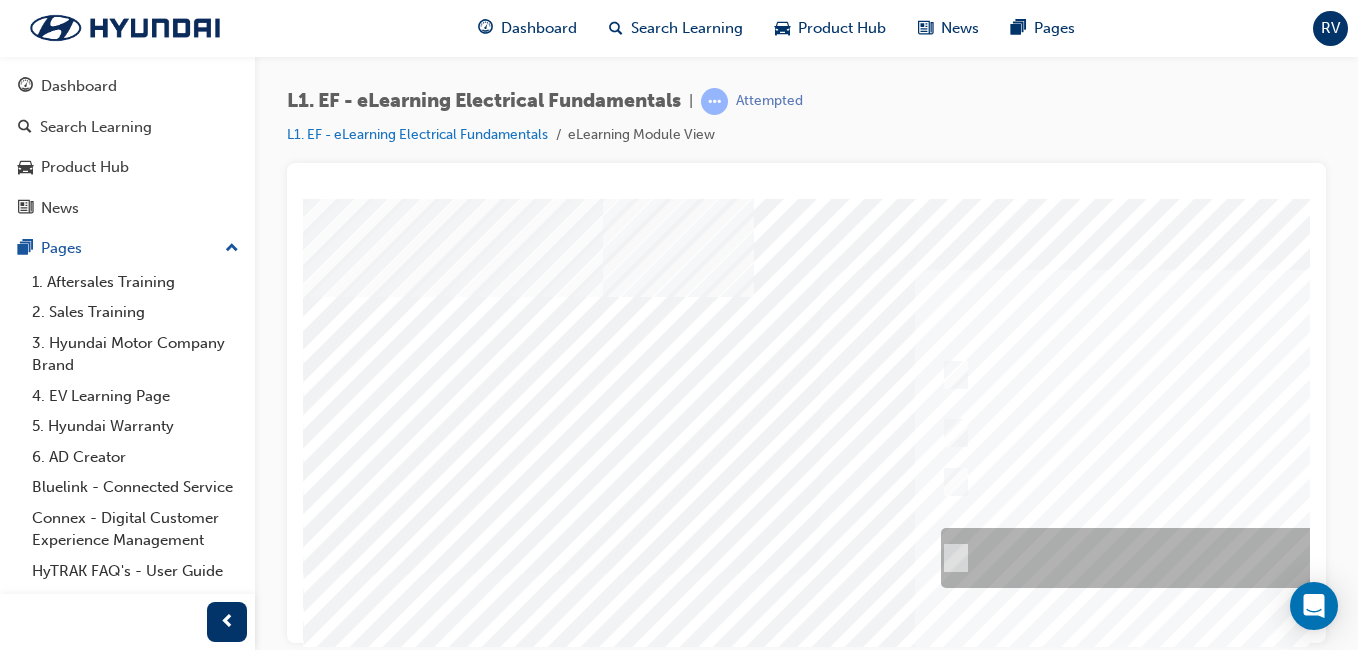 click at bounding box center [1268, 558] 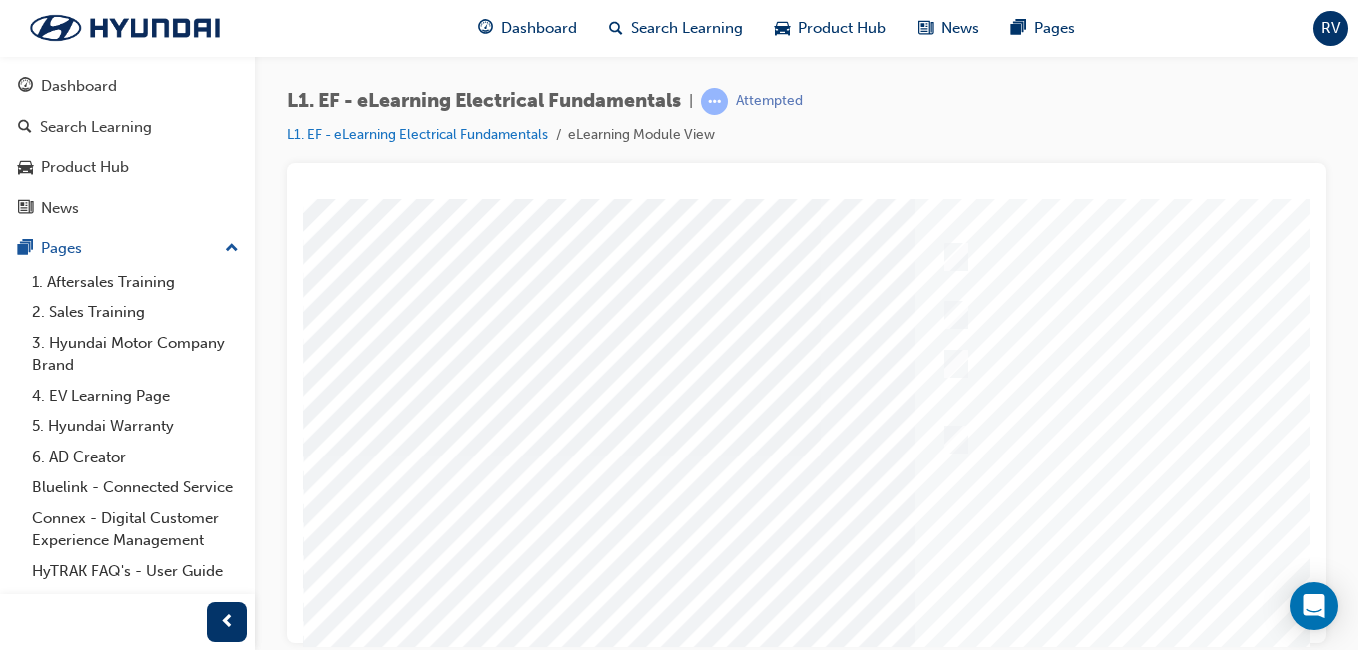 scroll, scrollTop: 300, scrollLeft: 0, axis: vertical 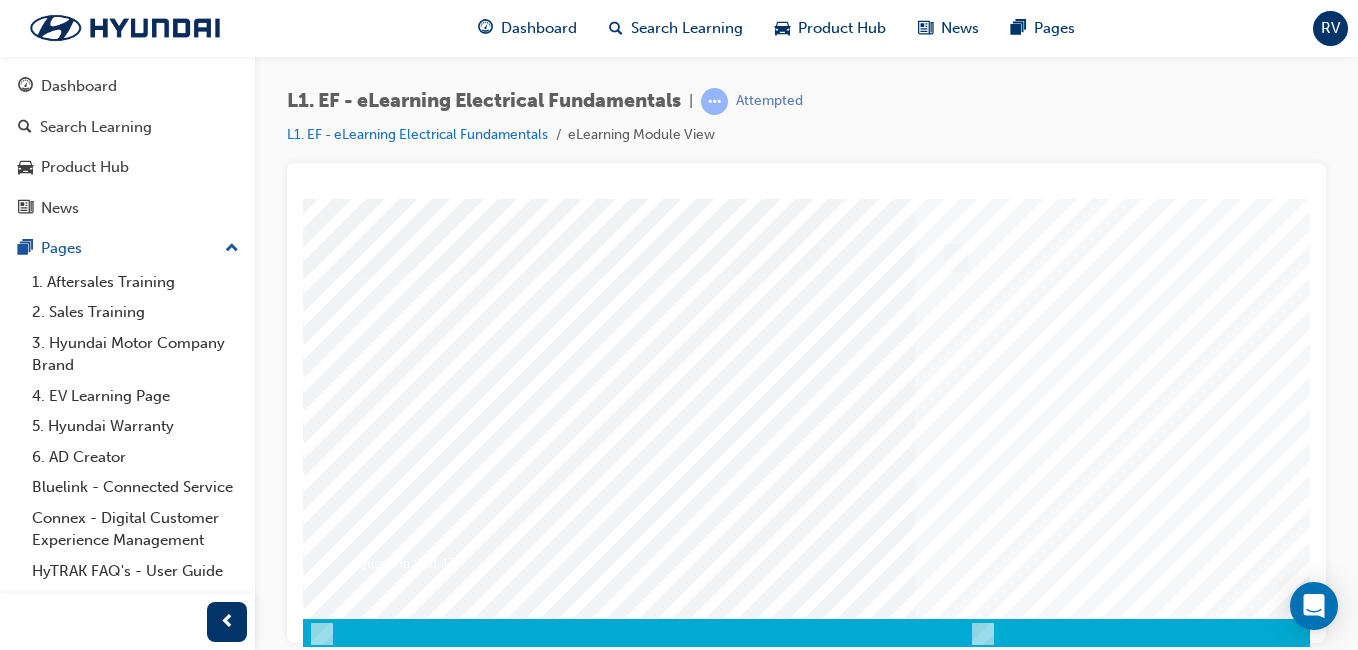 click at bounding box center (373, 3355) 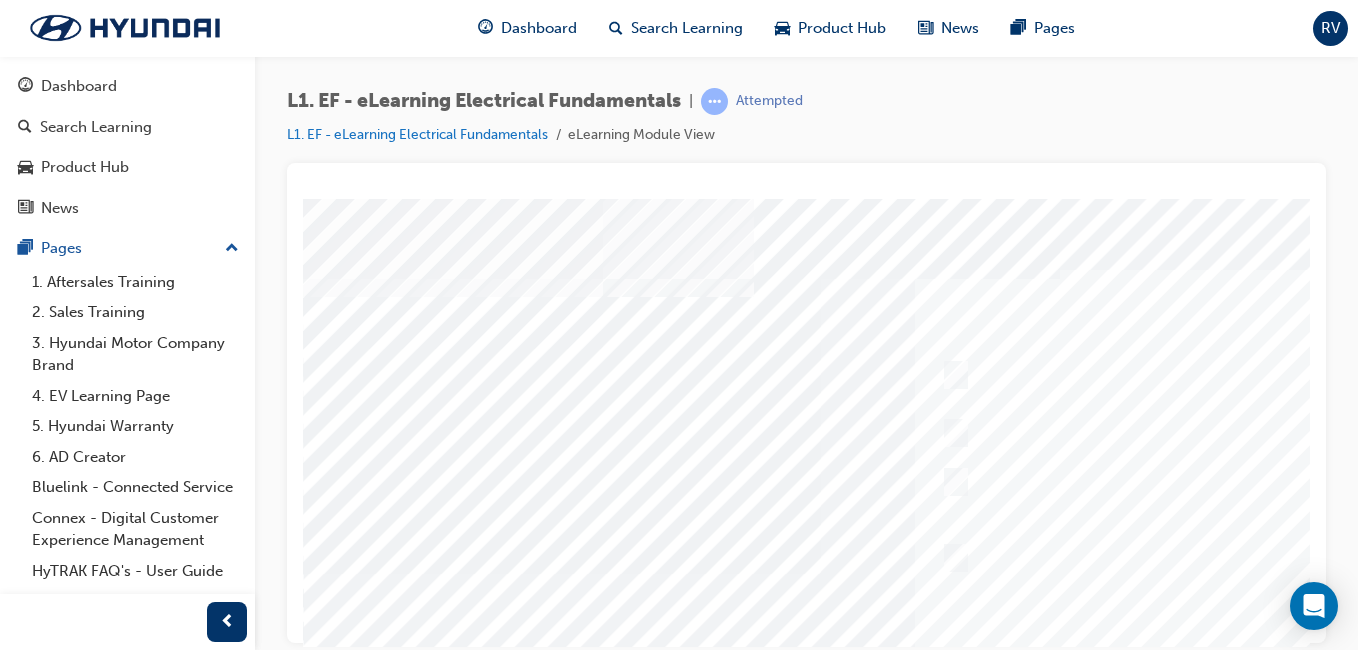 click at bounding box center [983, 573] 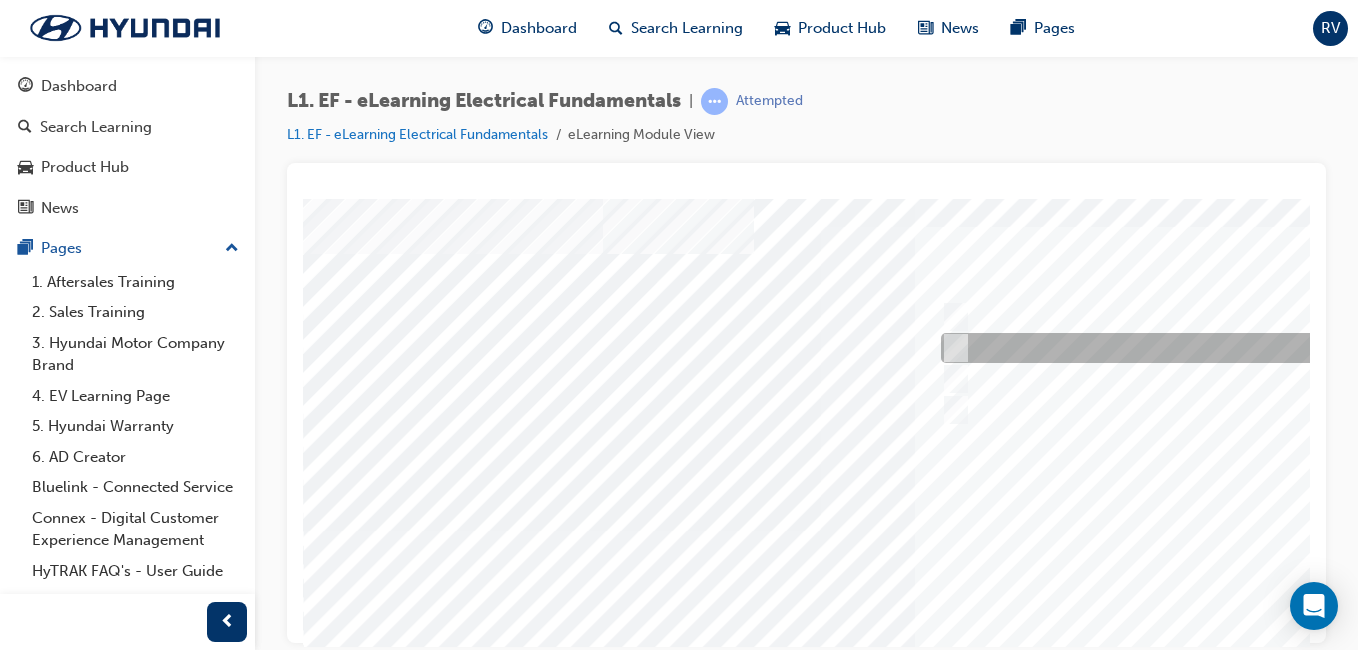 click at bounding box center [1268, 348] 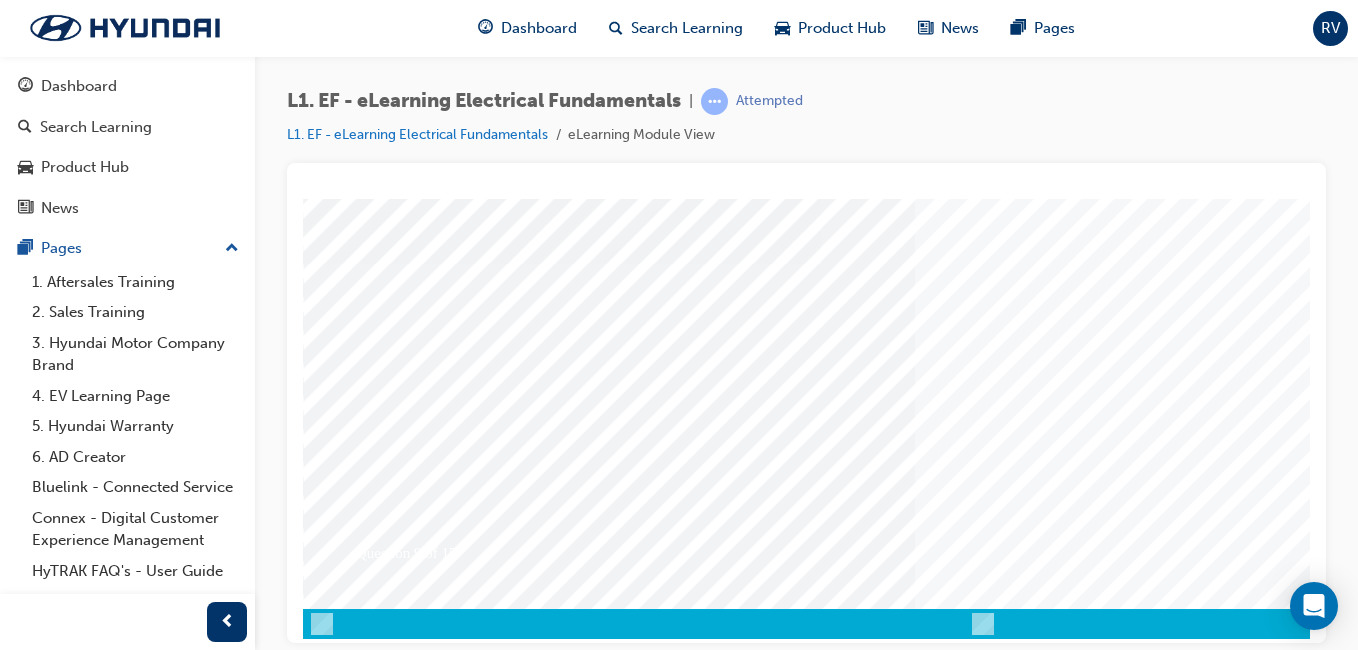 click at bounding box center [373, 3602] 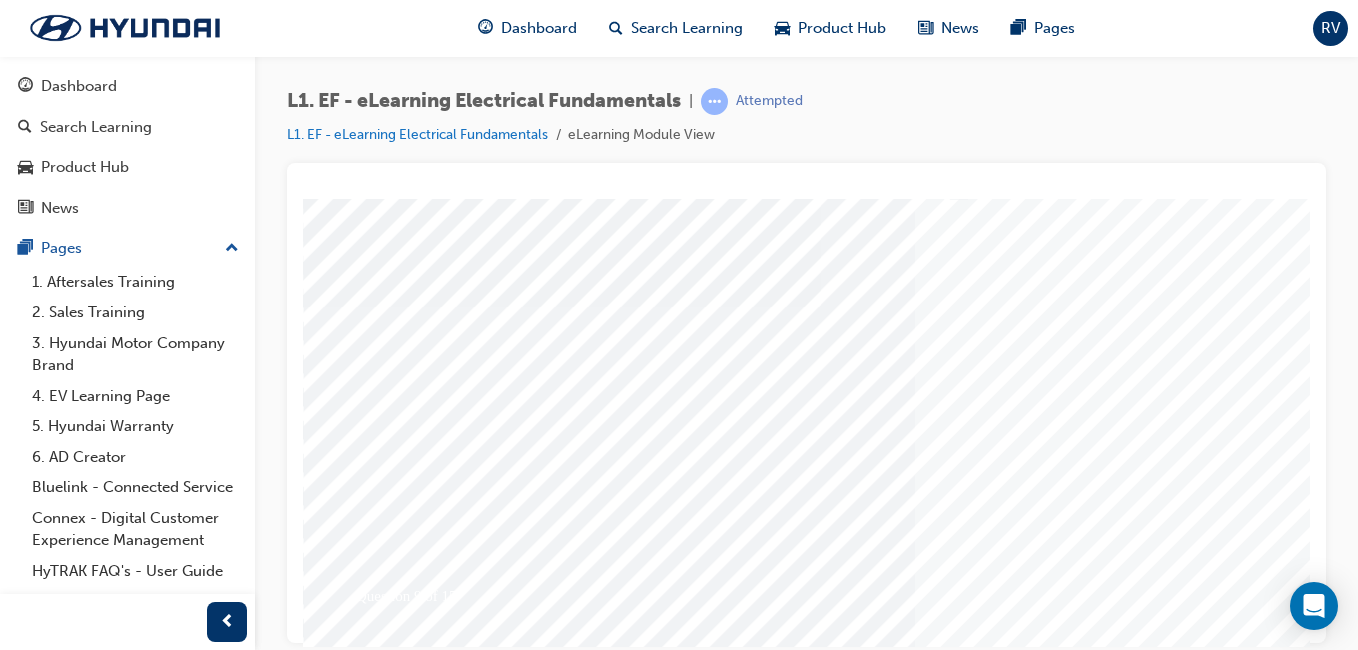 click at bounding box center (983, 306) 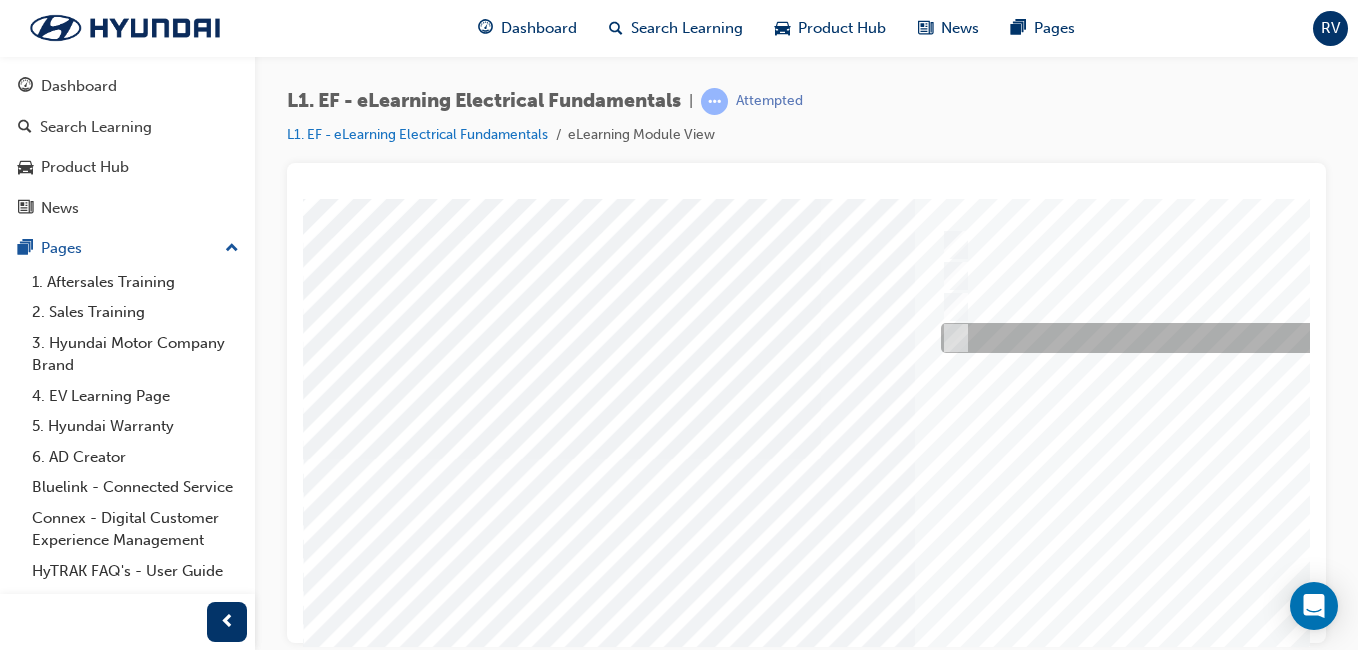 click at bounding box center [1268, 338] 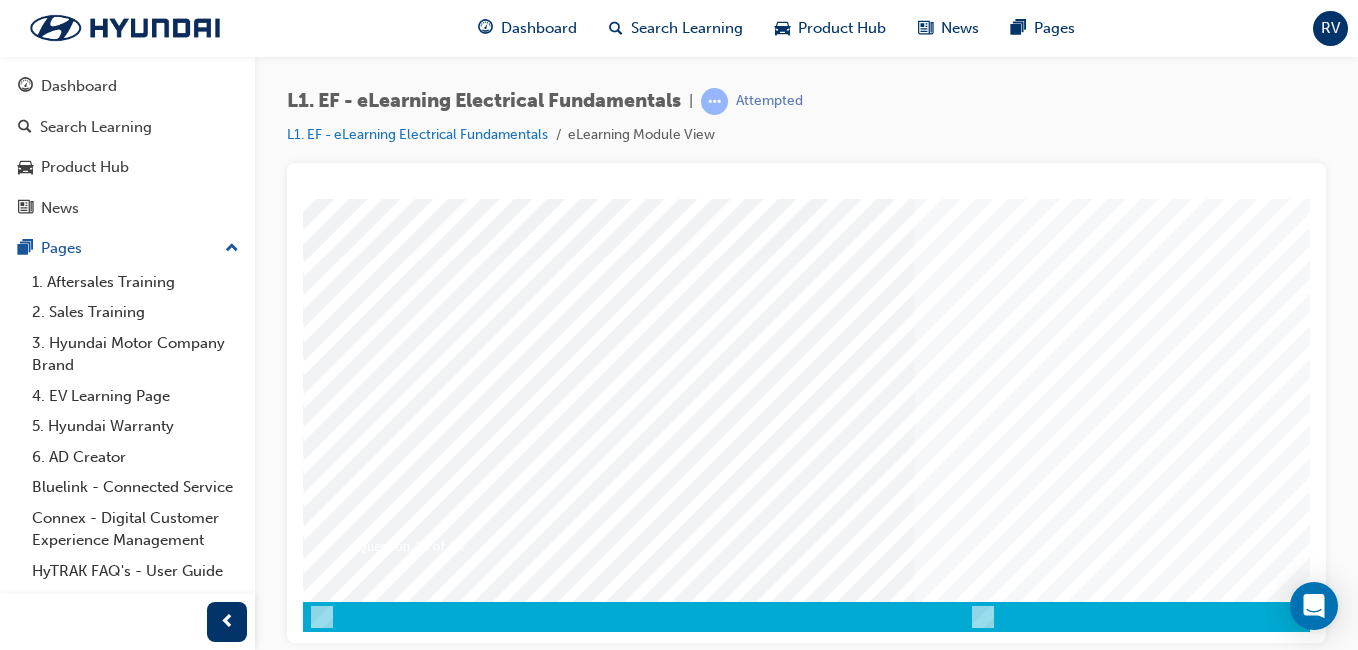 click at bounding box center [373, 3492] 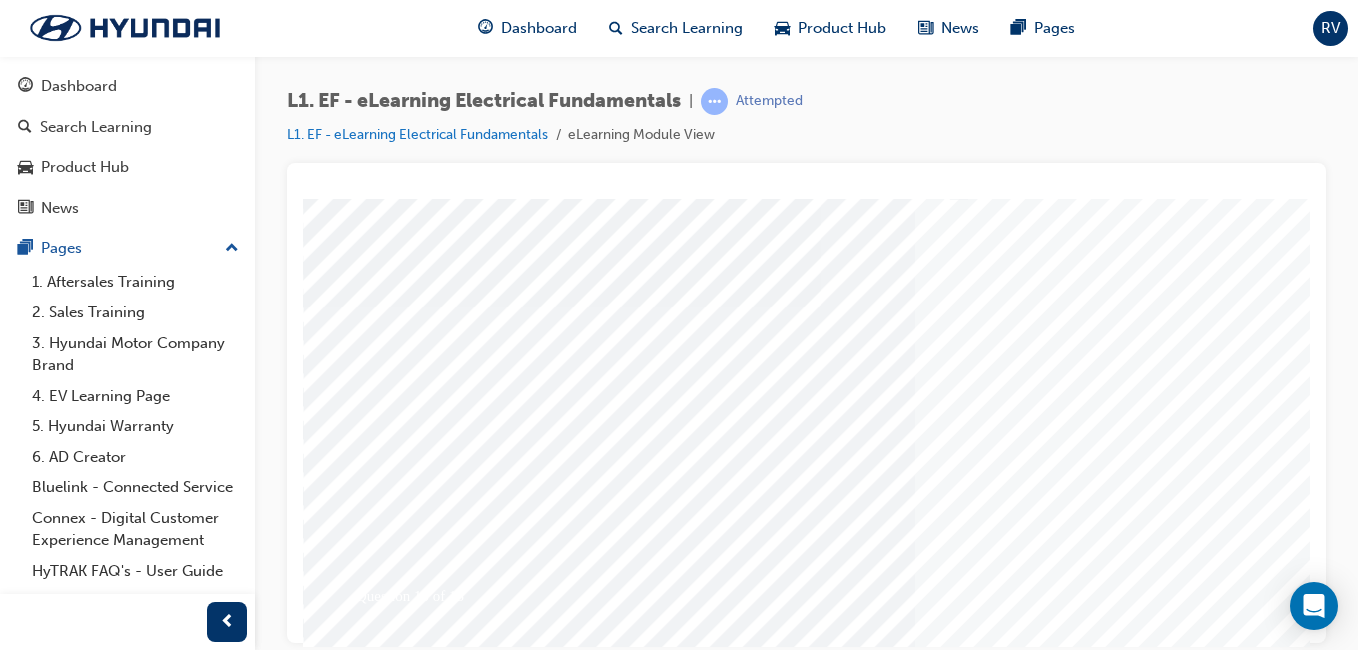 click at bounding box center [983, 306] 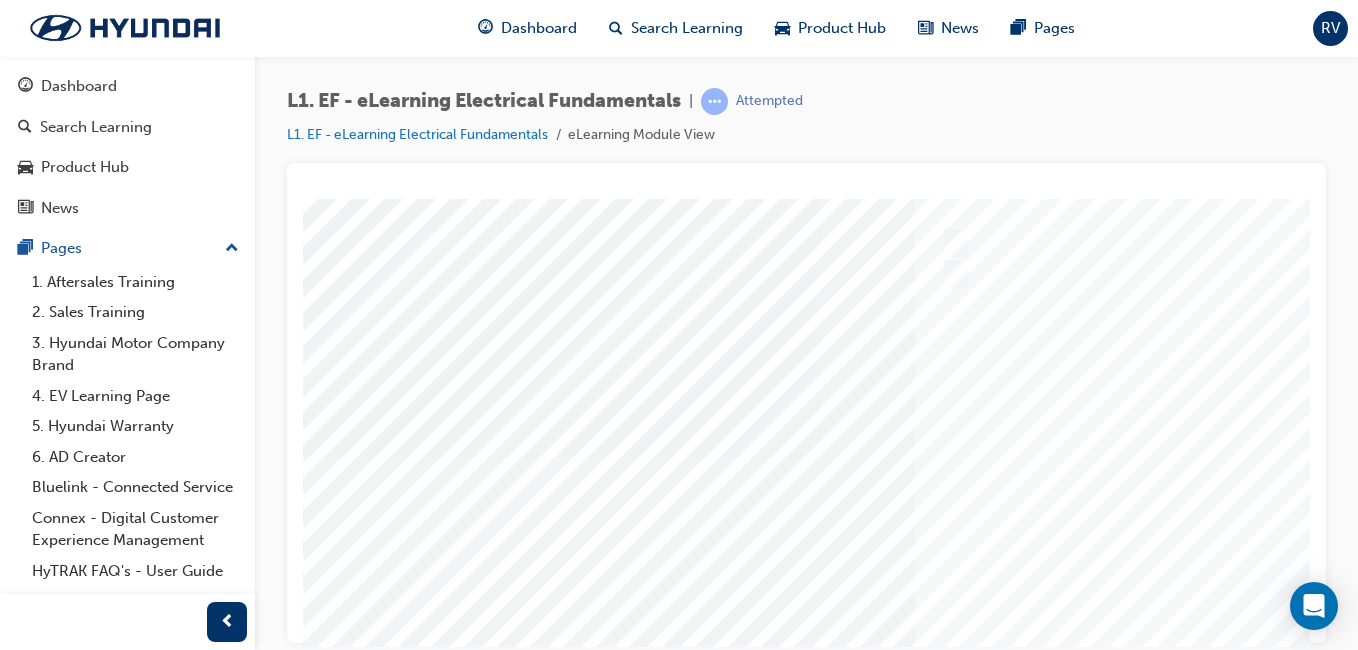 click at bounding box center (1268, 274) 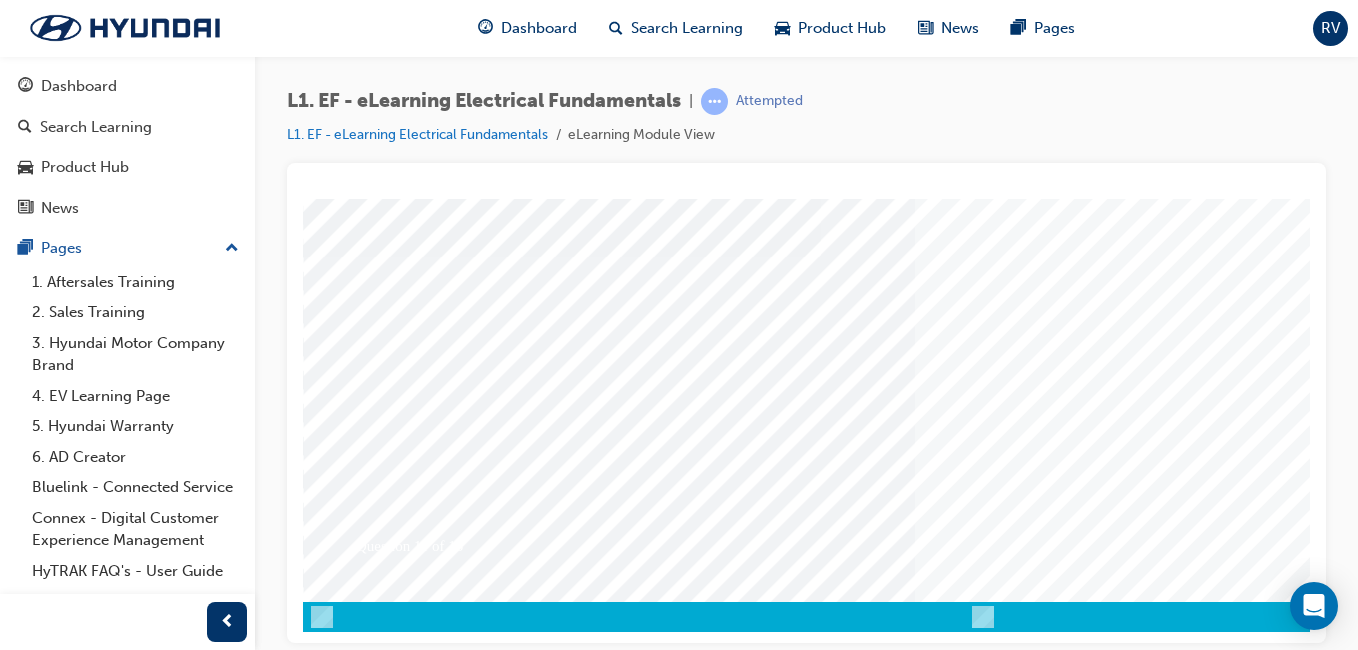 click at bounding box center (373, 3432) 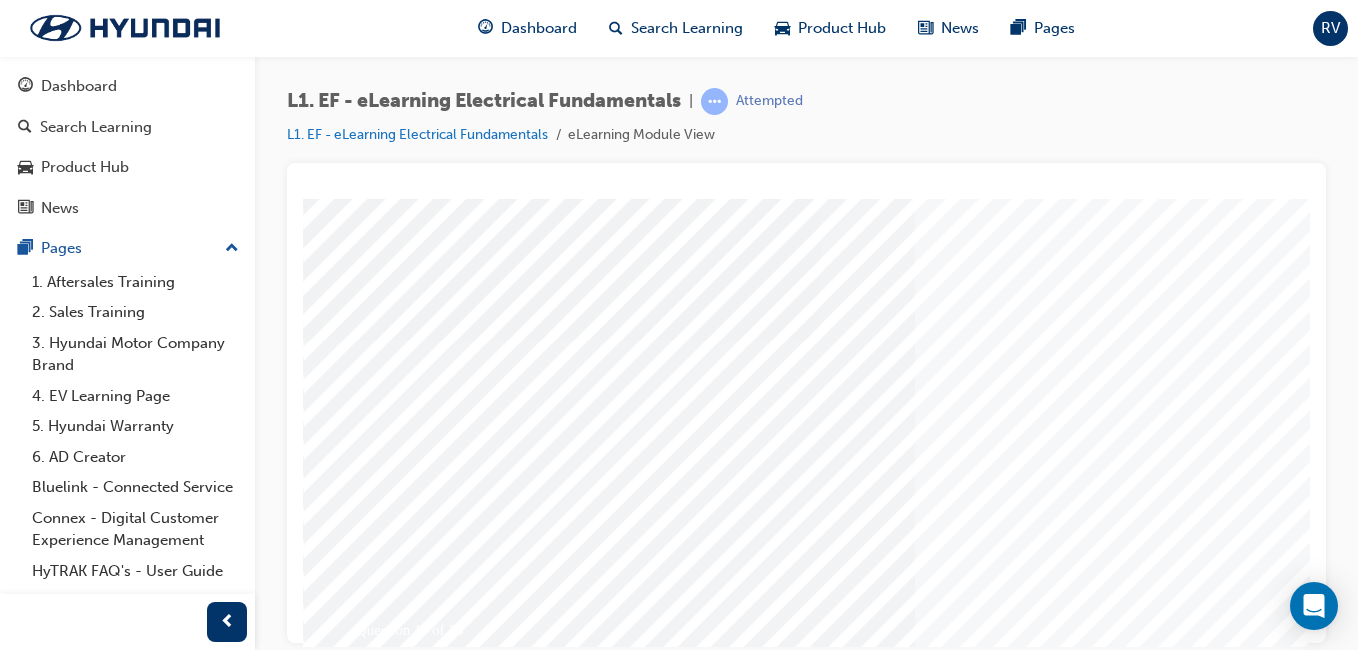 click at bounding box center (983, 340) 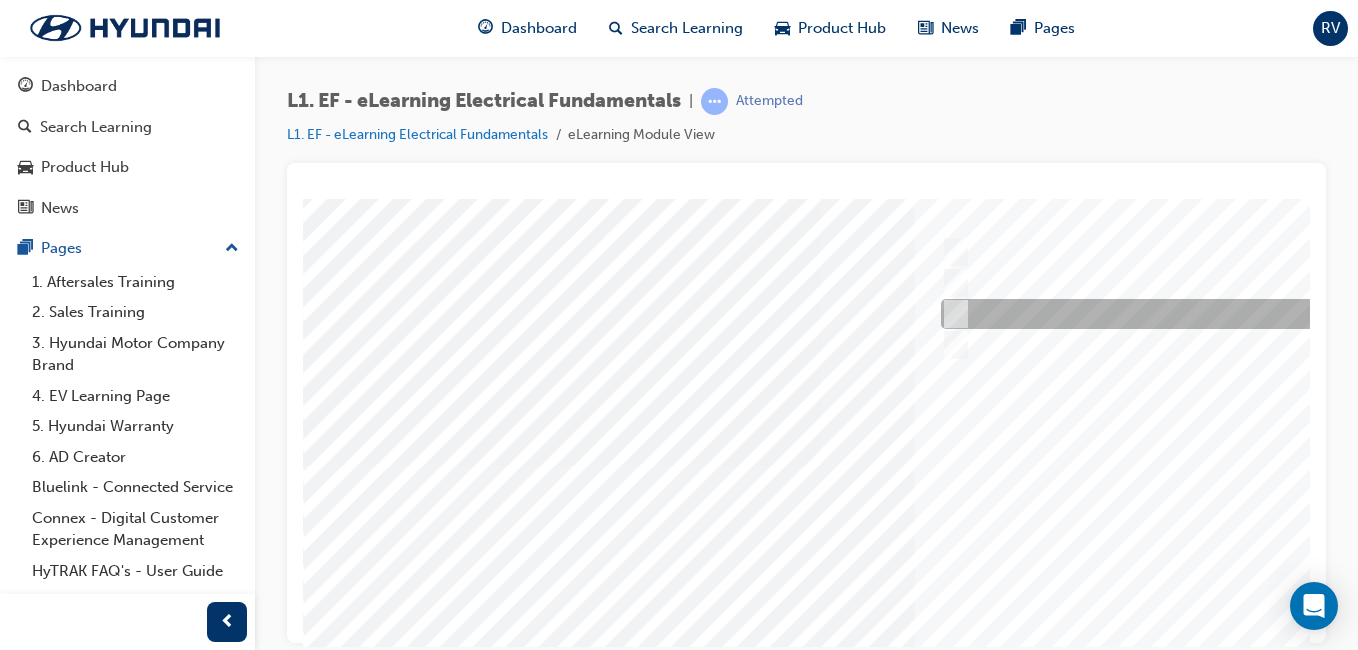 click at bounding box center (1268, 314) 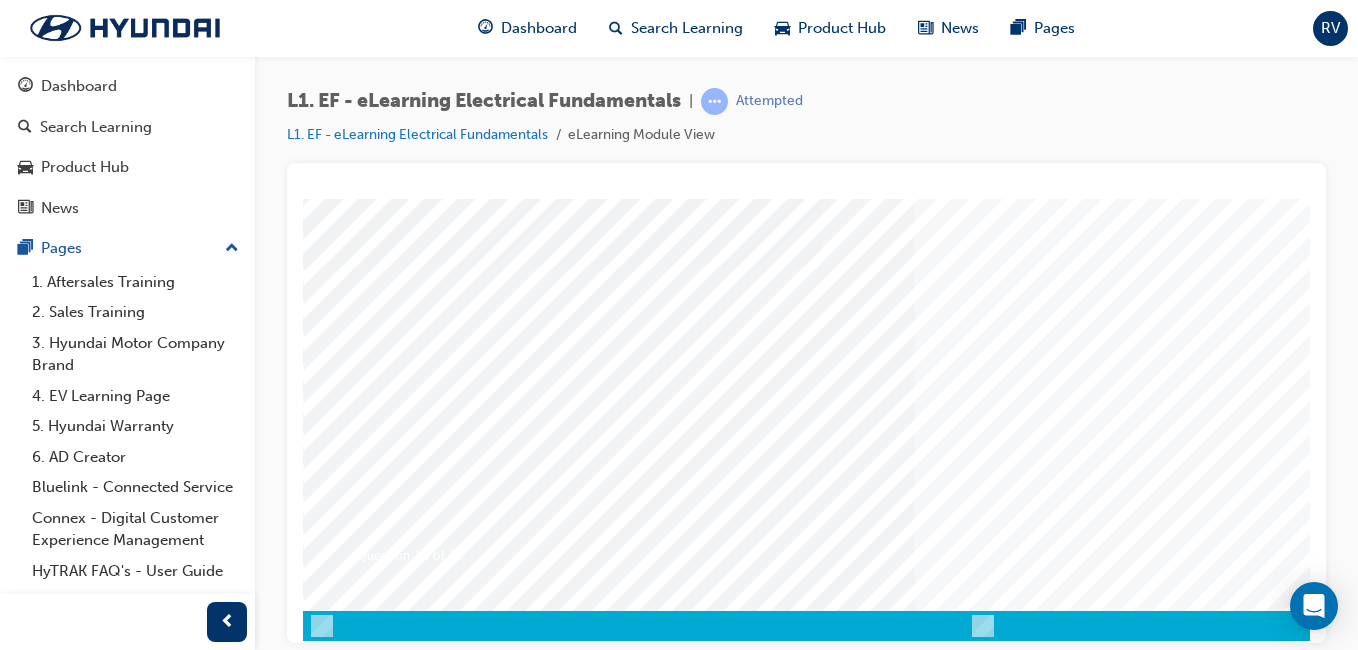 click at bounding box center [373, 3347] 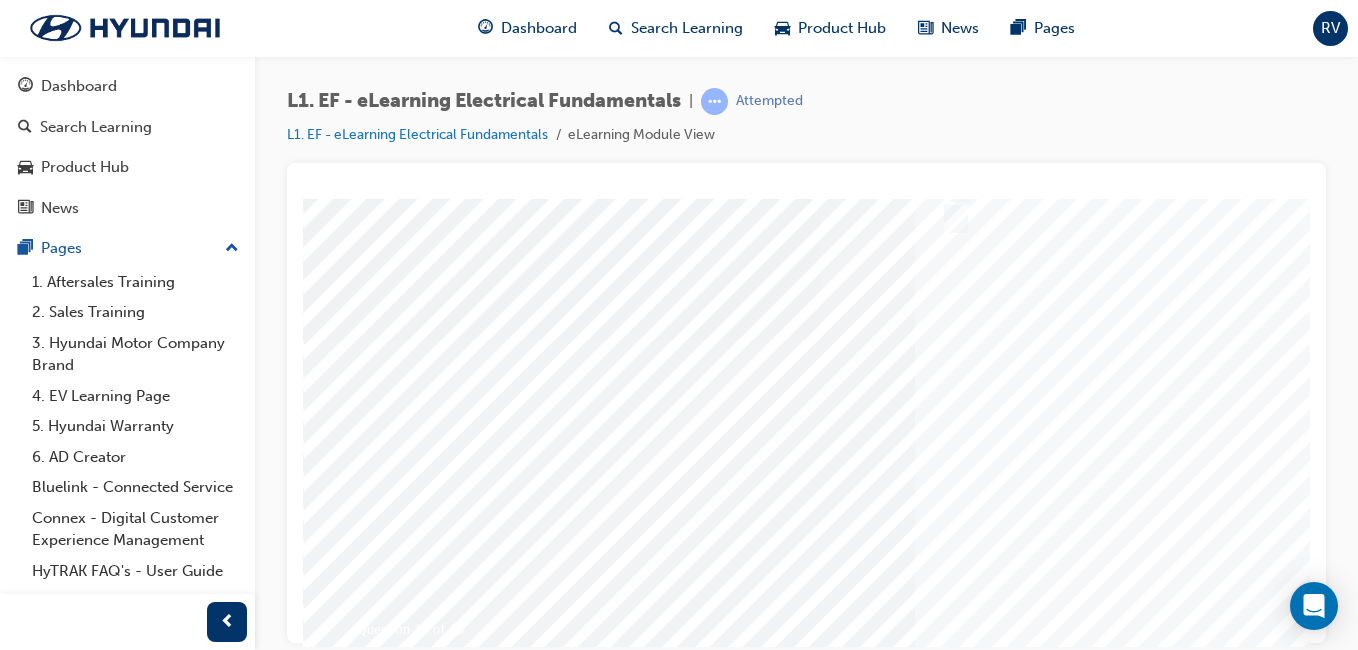 click at bounding box center [983, 339] 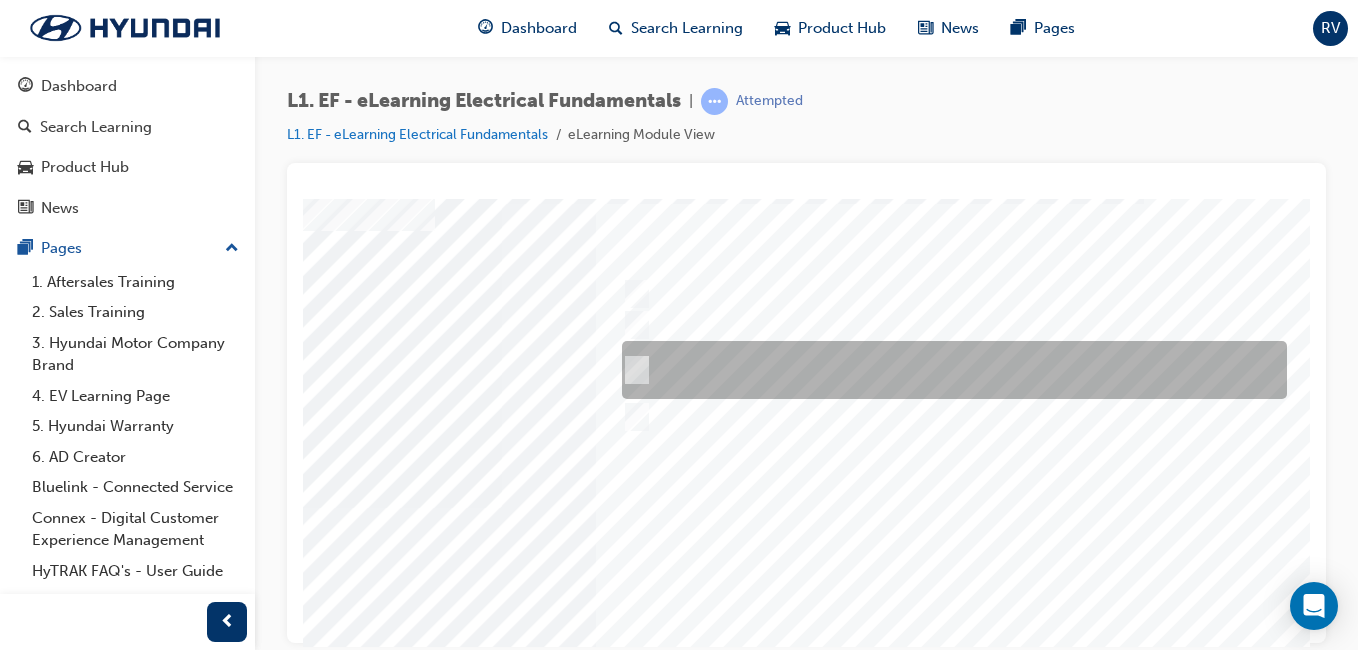 click at bounding box center (949, 370) 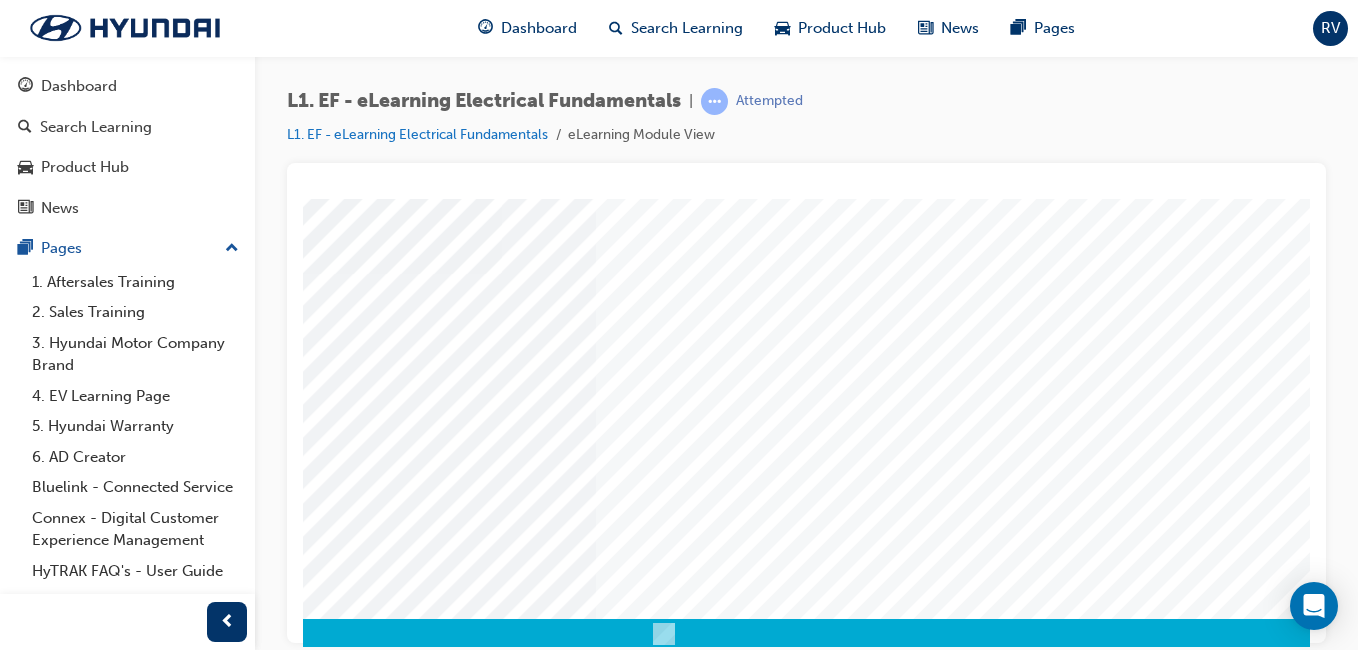 click at bounding box center [54, 3355] 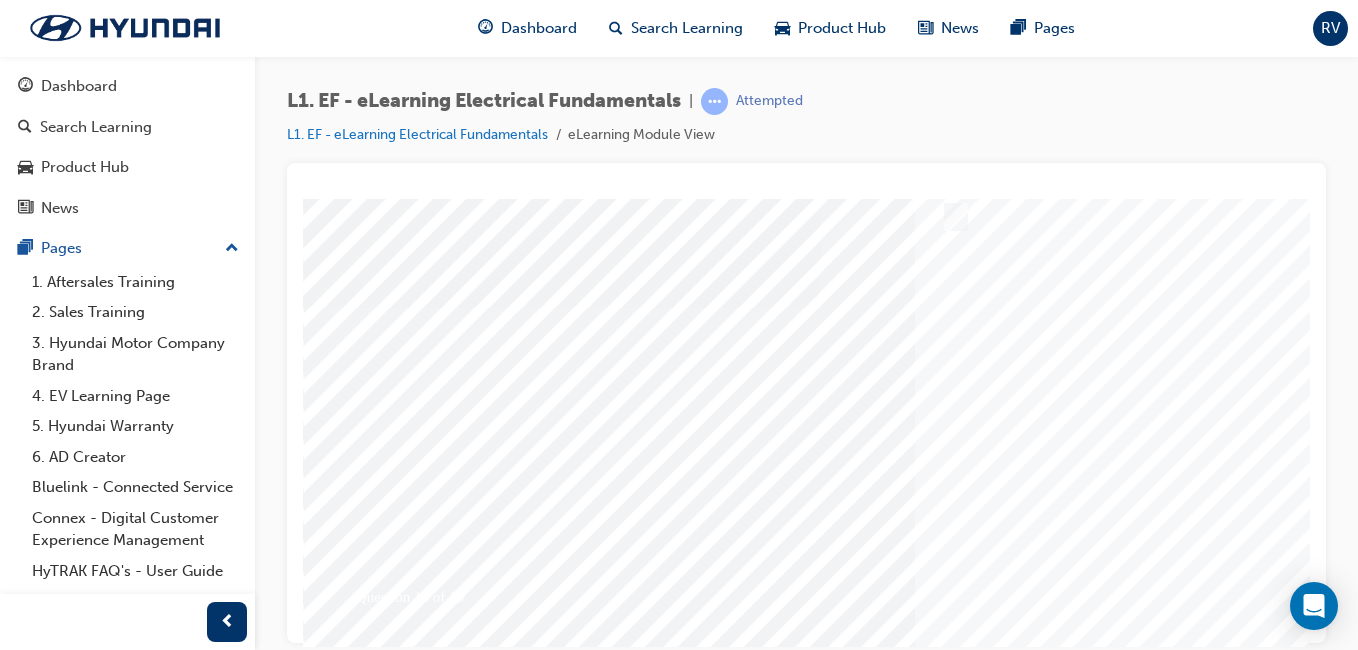 click at bounding box center (983, 307) 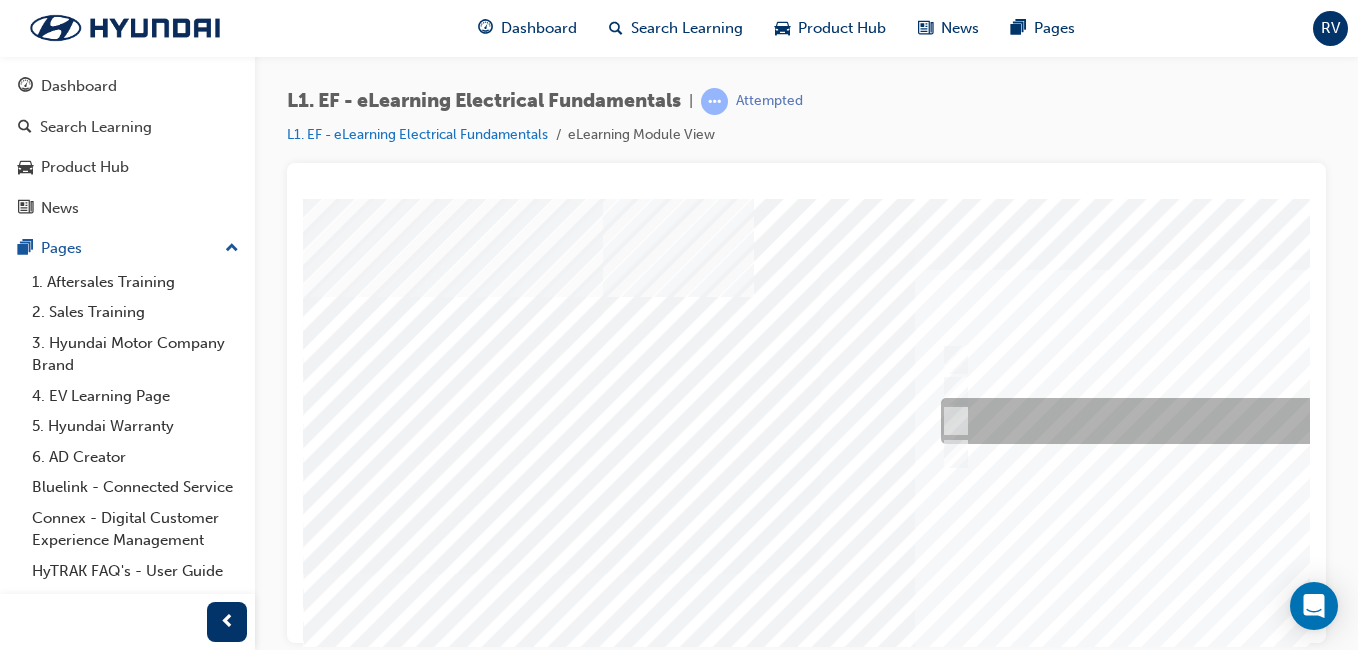 click at bounding box center (1268, 421) 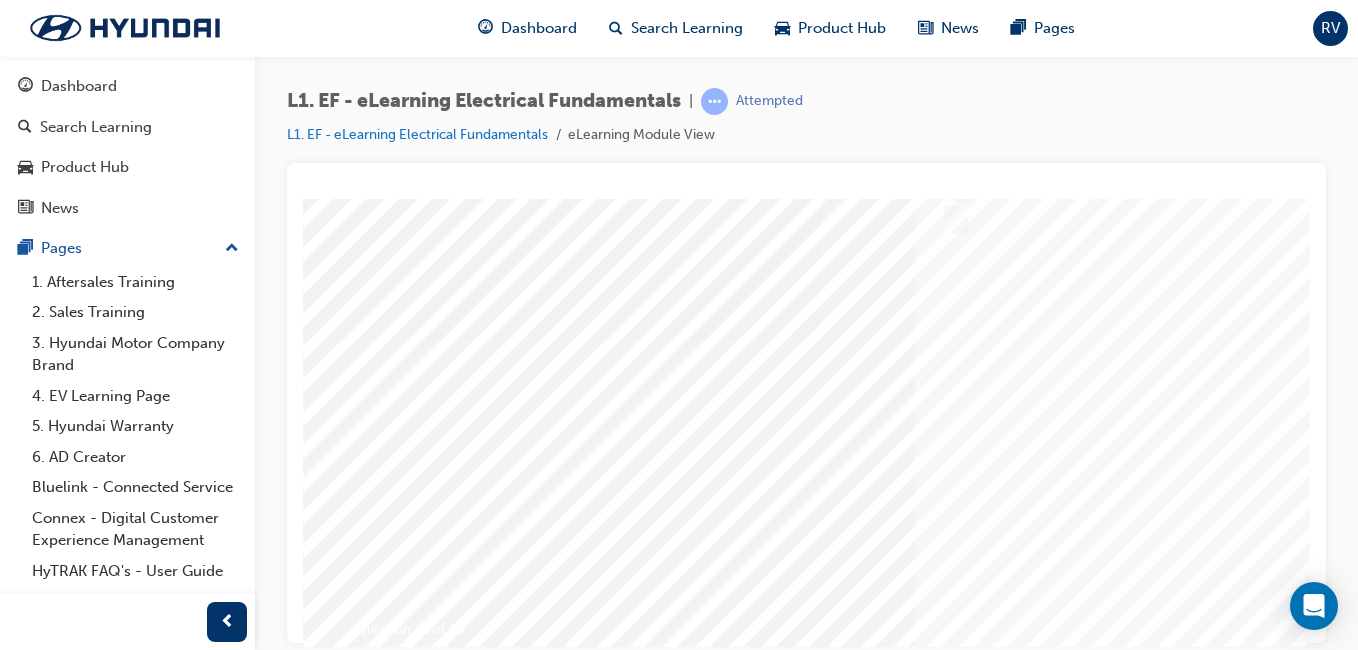 click at bounding box center (373, 3421) 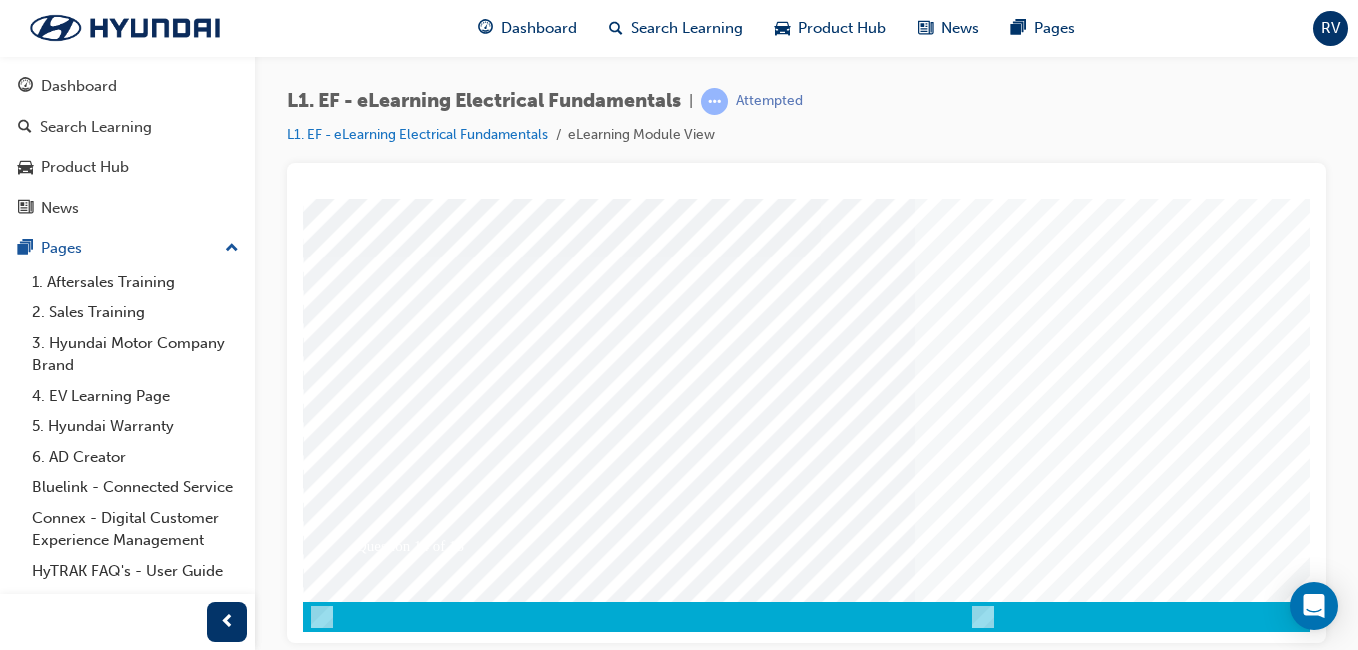 click at bounding box center (983, 256) 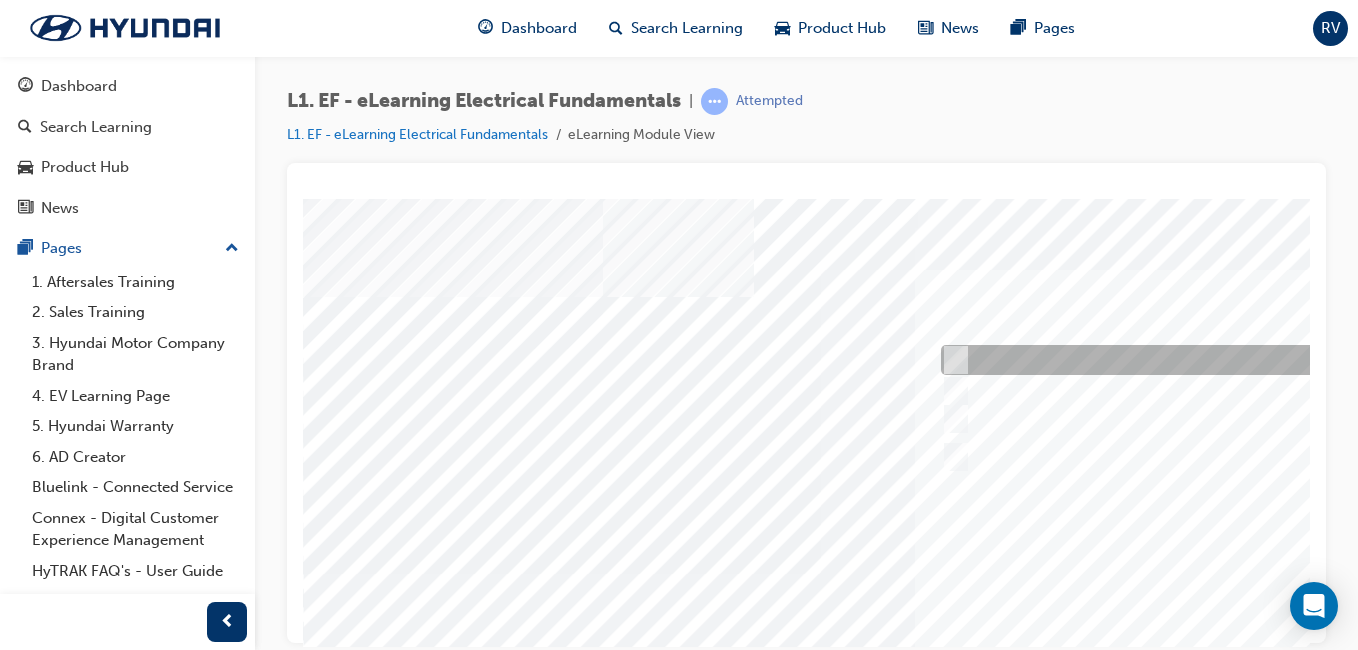click at bounding box center [1268, 360] 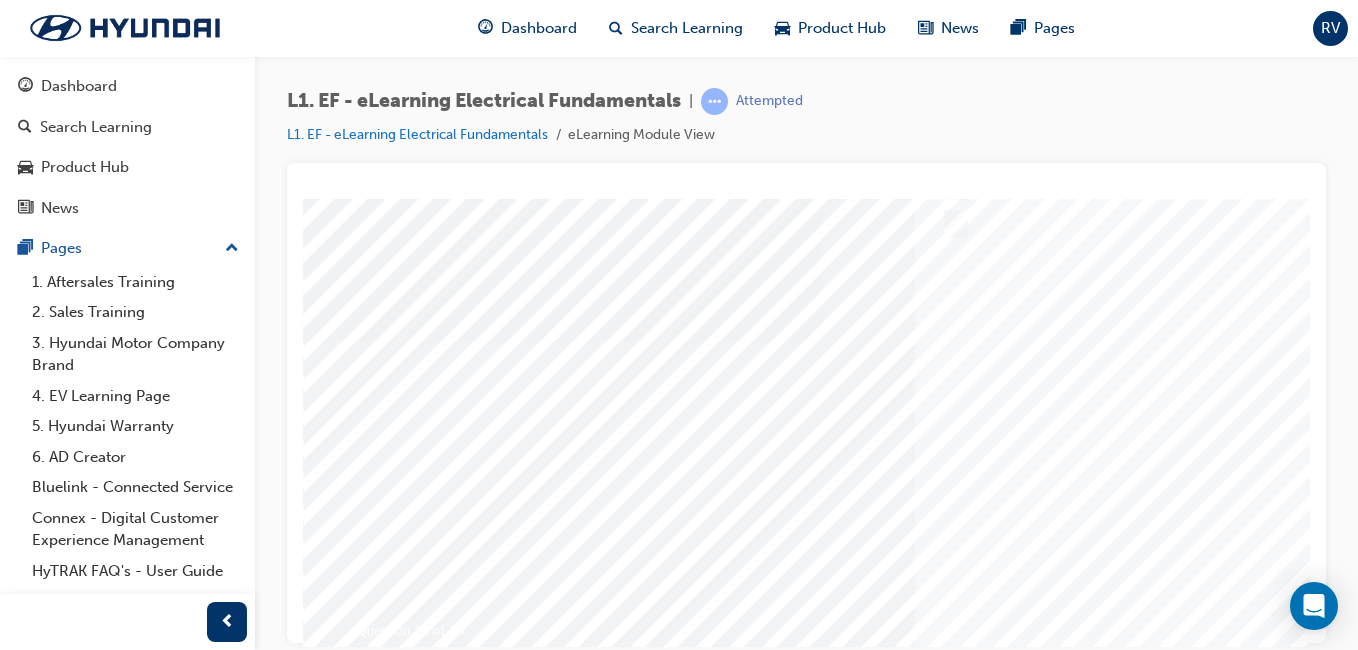 click at bounding box center (373, 3422) 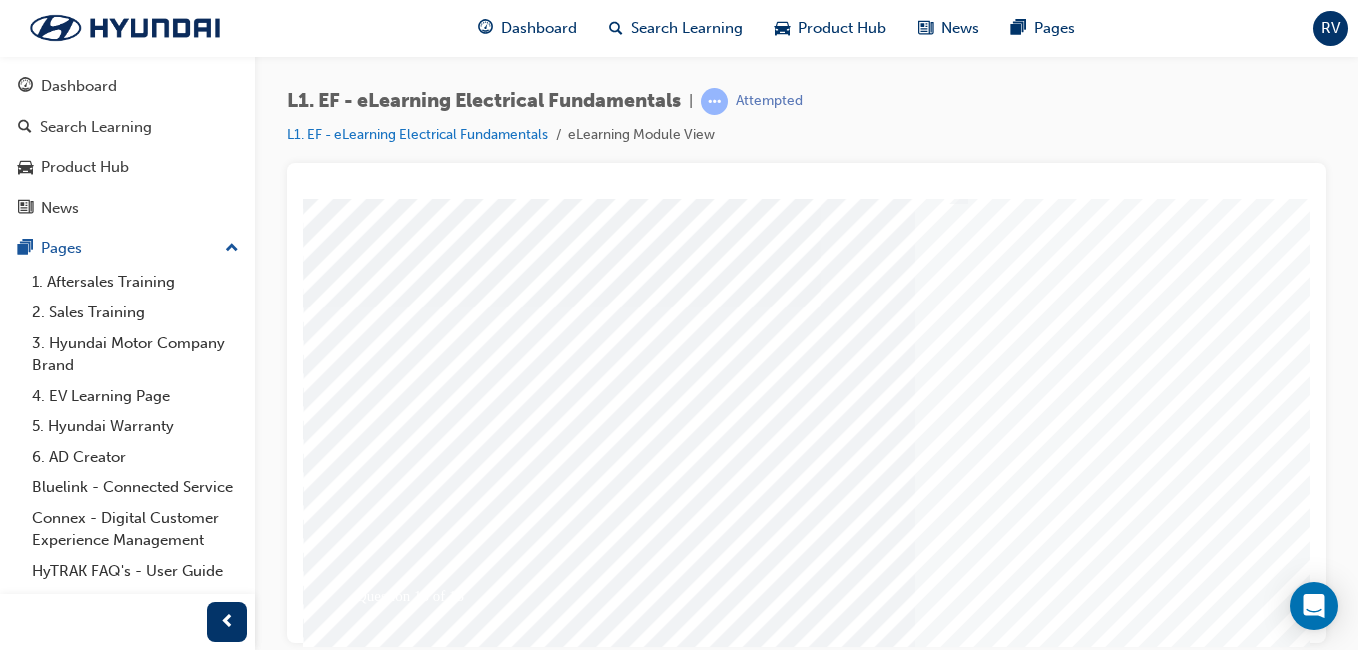 click at bounding box center (983, 306) 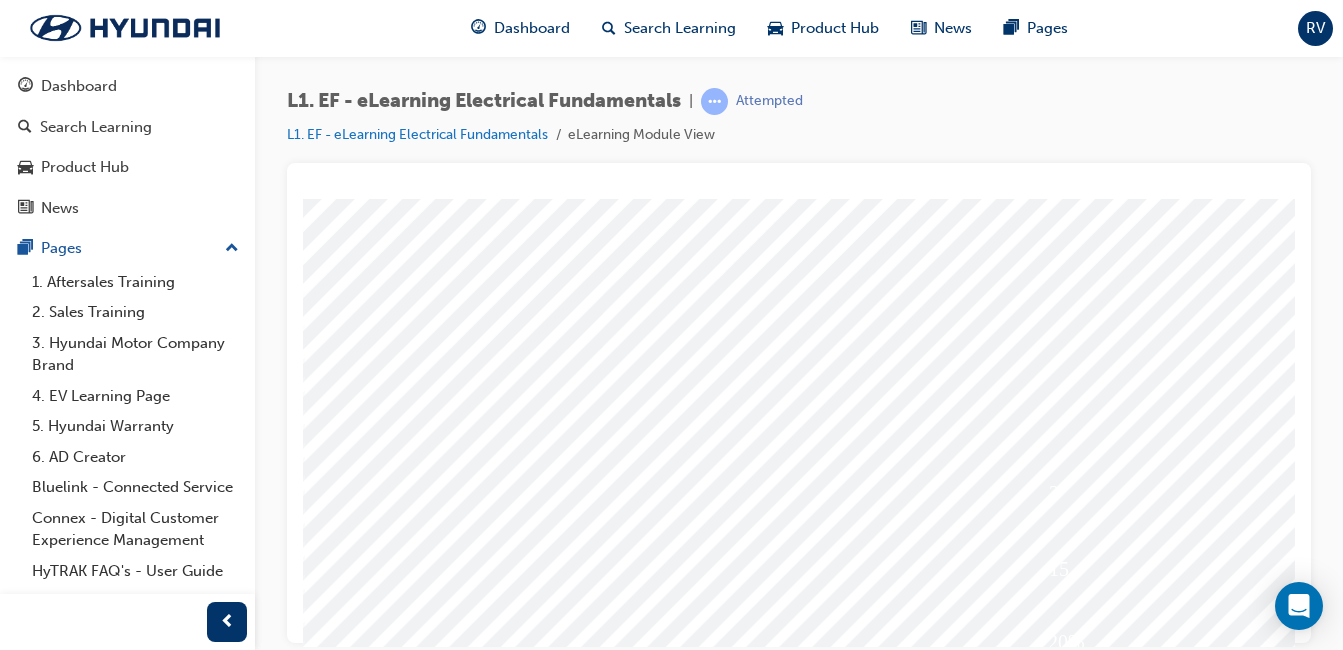 click at bounding box center (990, 3471) 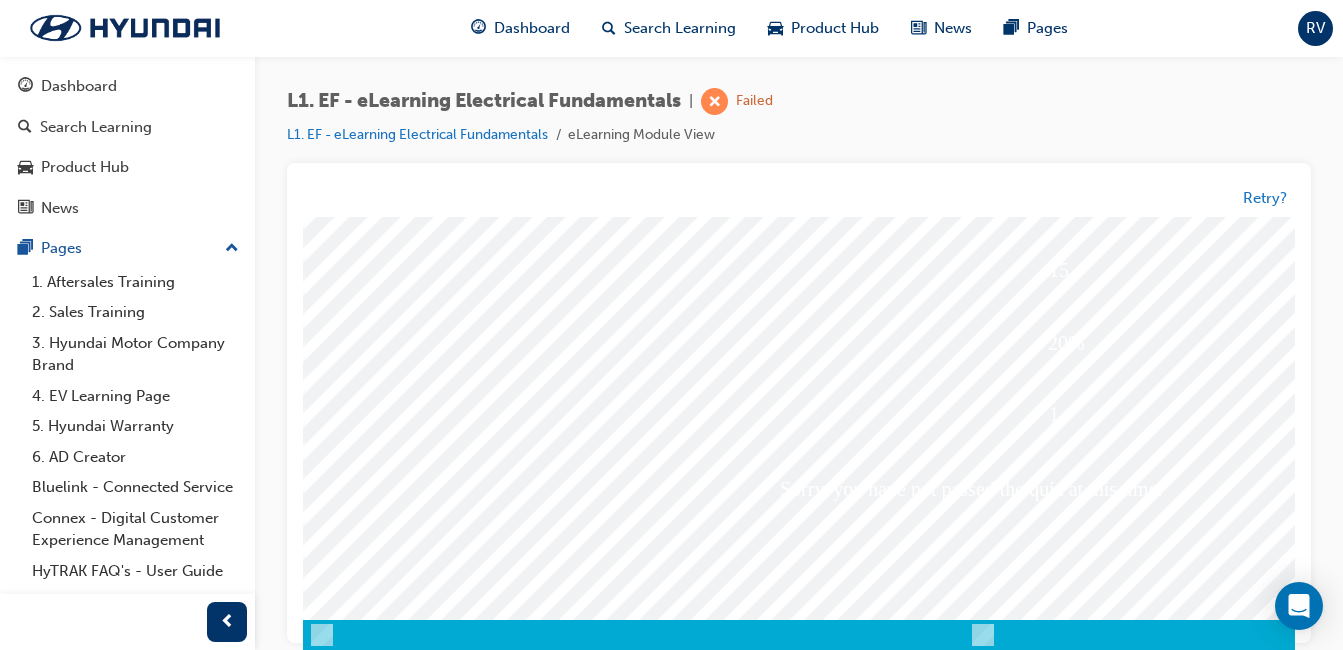 click at bounding box center (373, 4001) 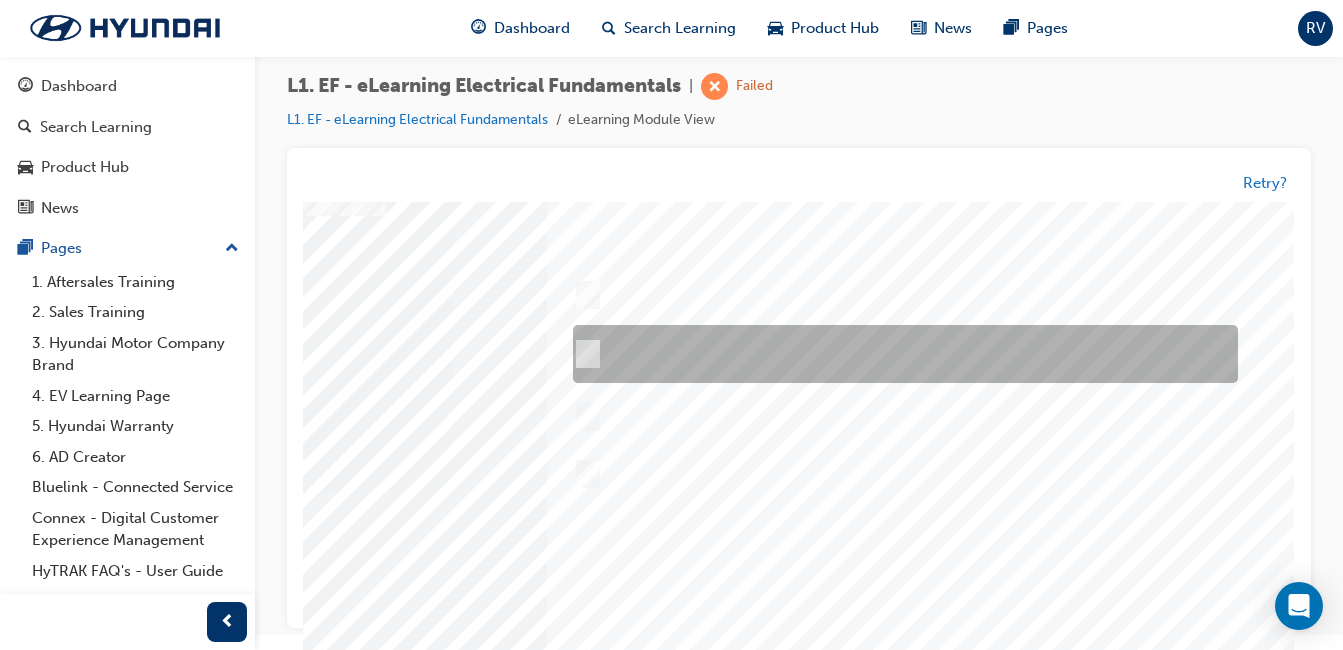 click at bounding box center [900, 355] 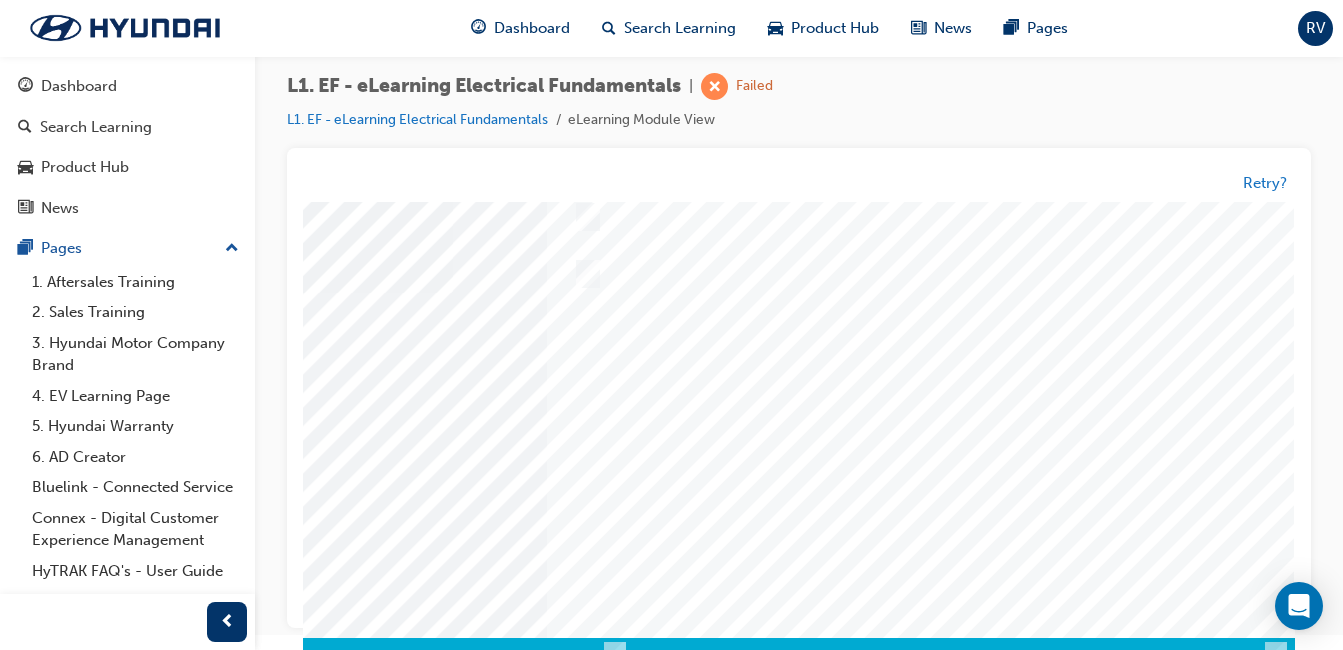 click at bounding box center (5, 3375) 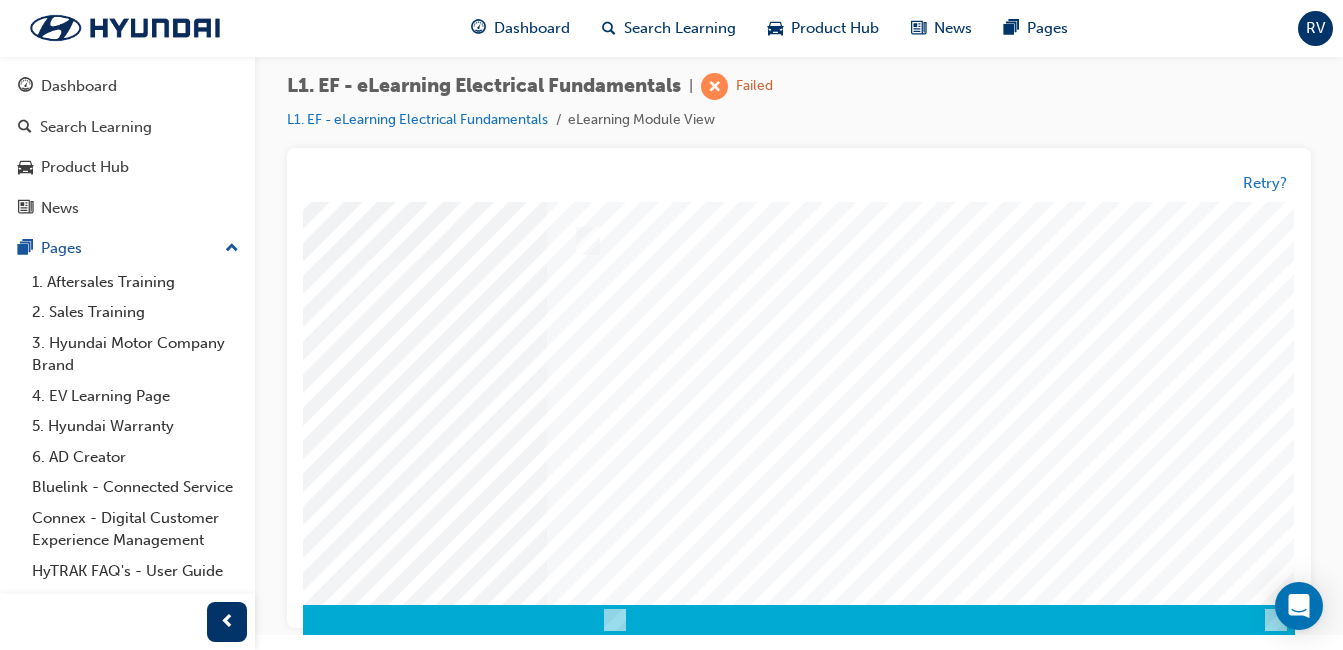 click at bounding box center (615, 260) 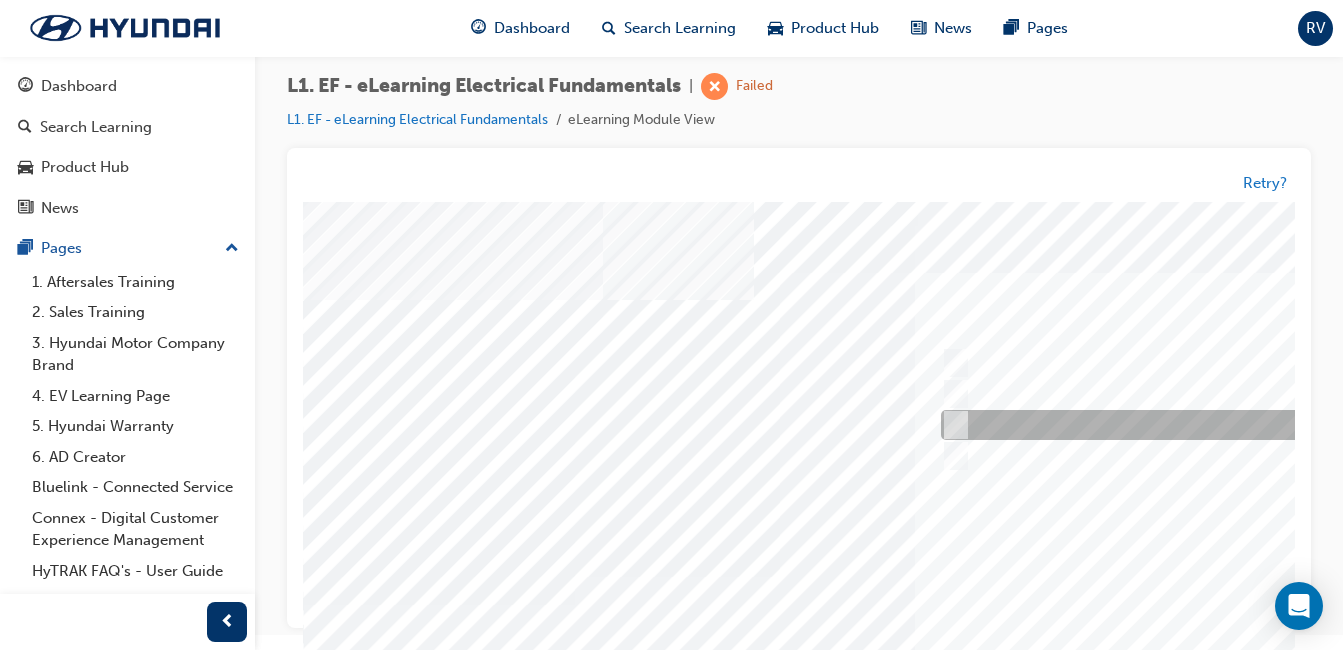 click at bounding box center [952, 426] 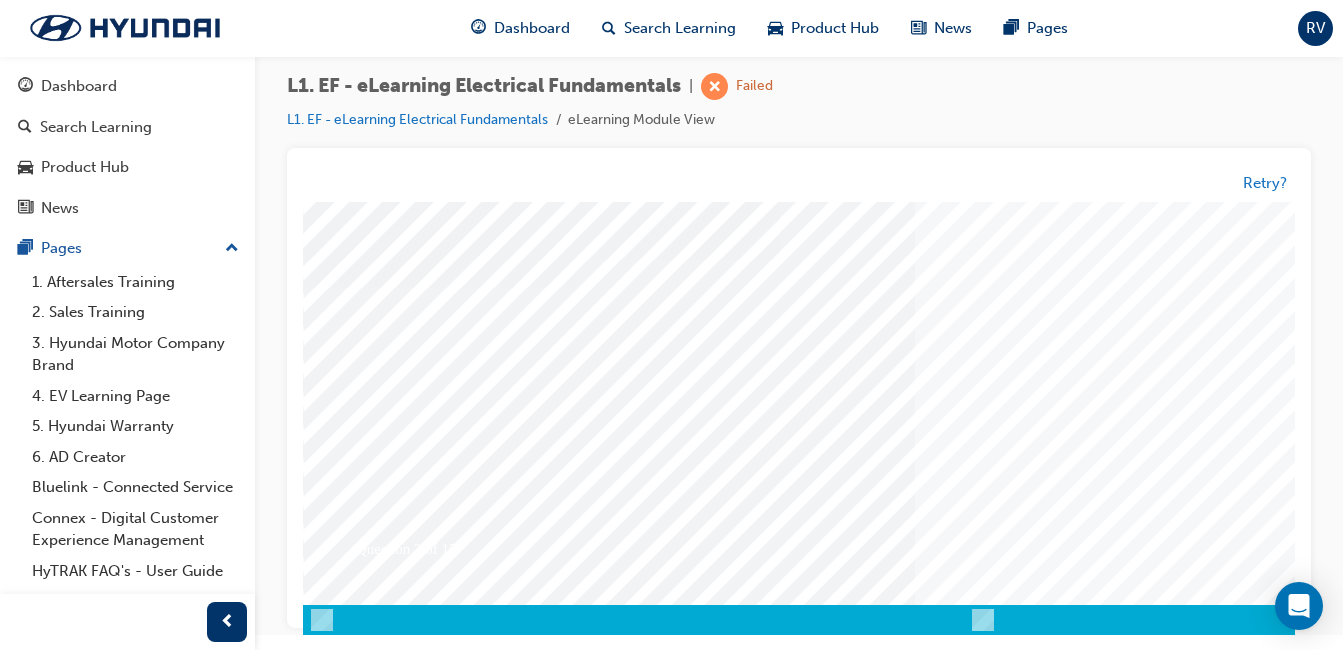 click at bounding box center [373, 3745] 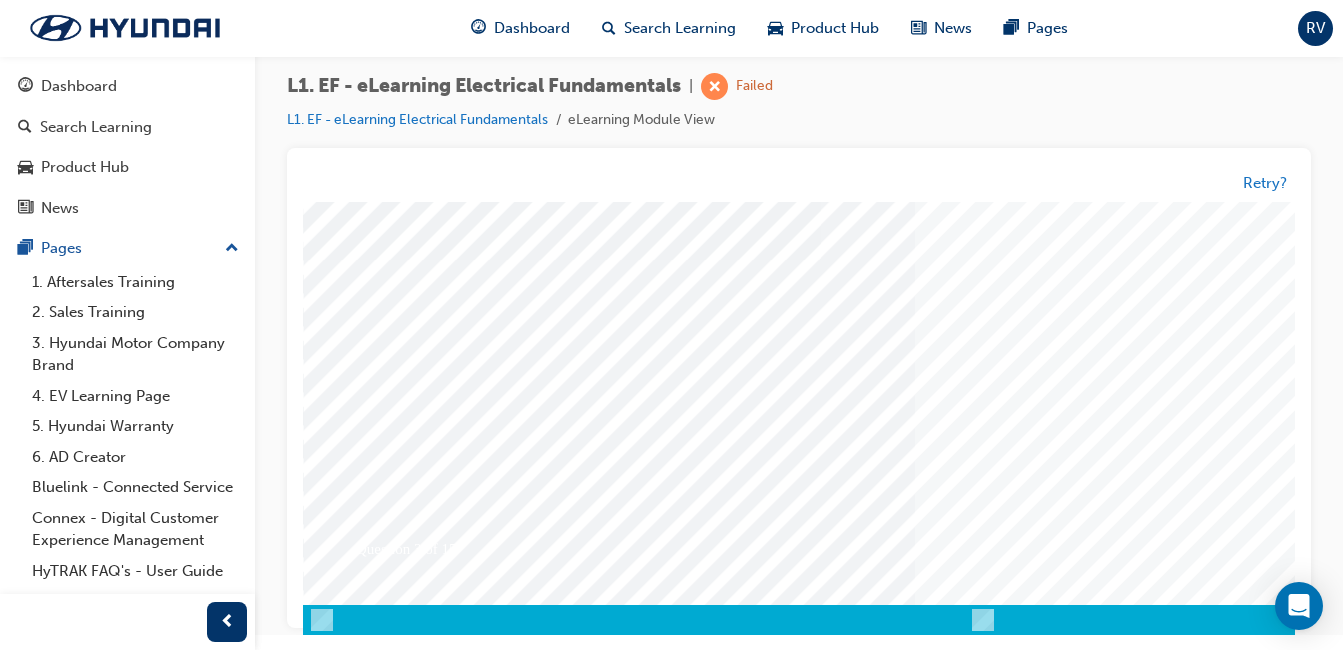 scroll, scrollTop: 0, scrollLeft: 0, axis: both 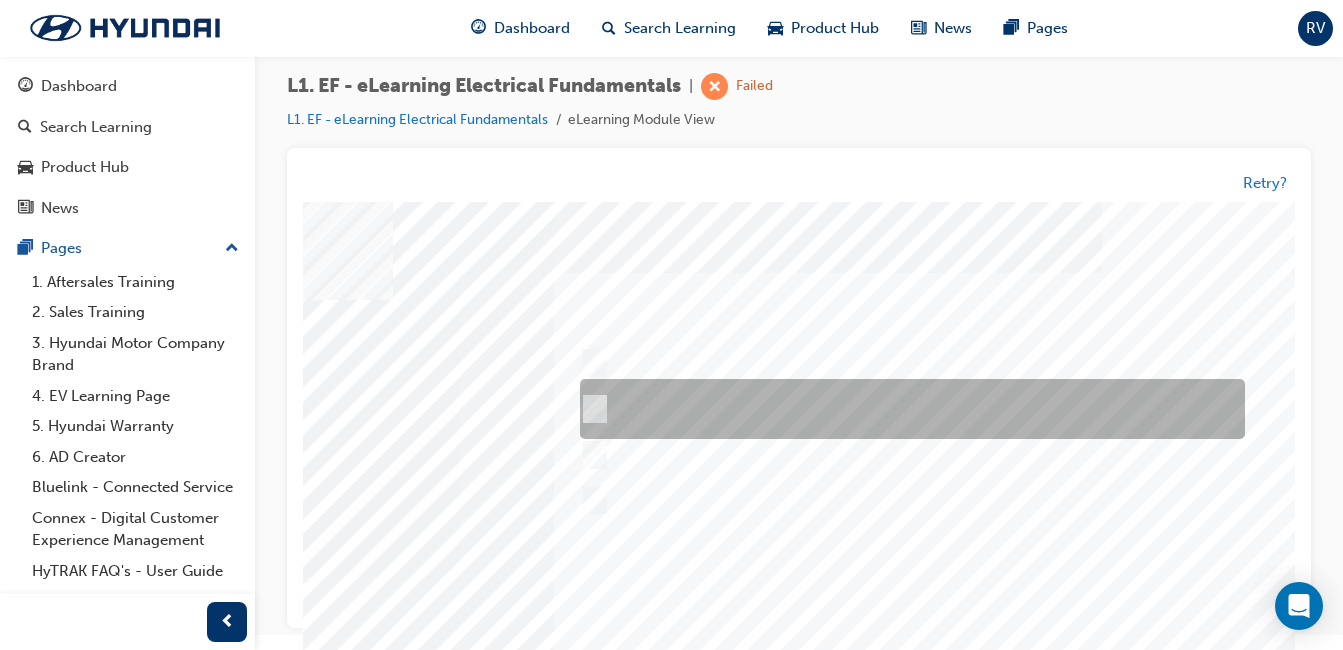 click at bounding box center [907, 410] 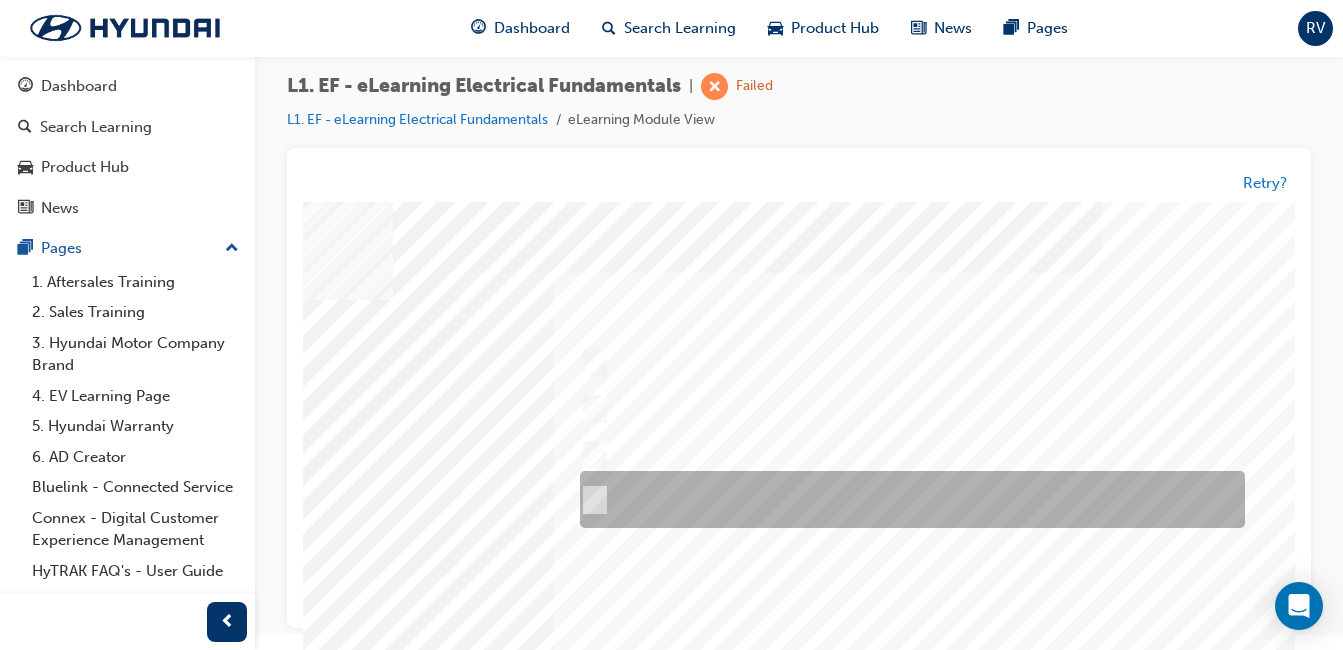 scroll, scrollTop: 267, scrollLeft: 361, axis: both 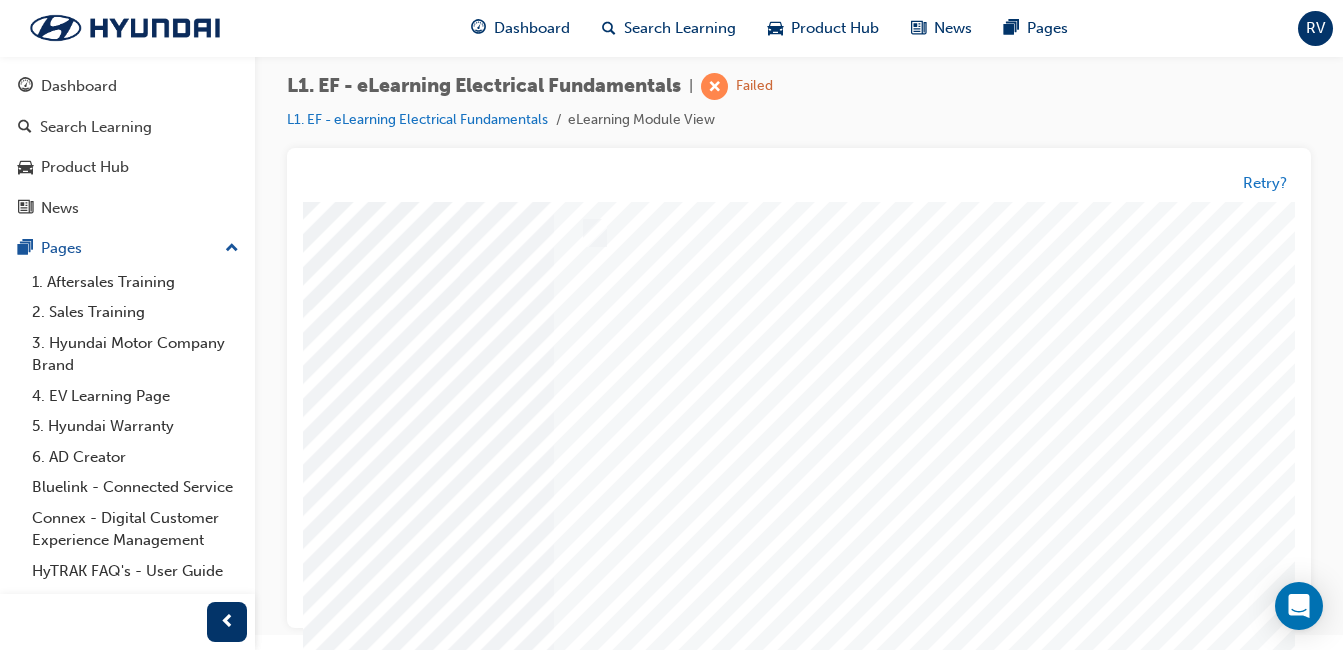click at bounding box center [12, 3392] 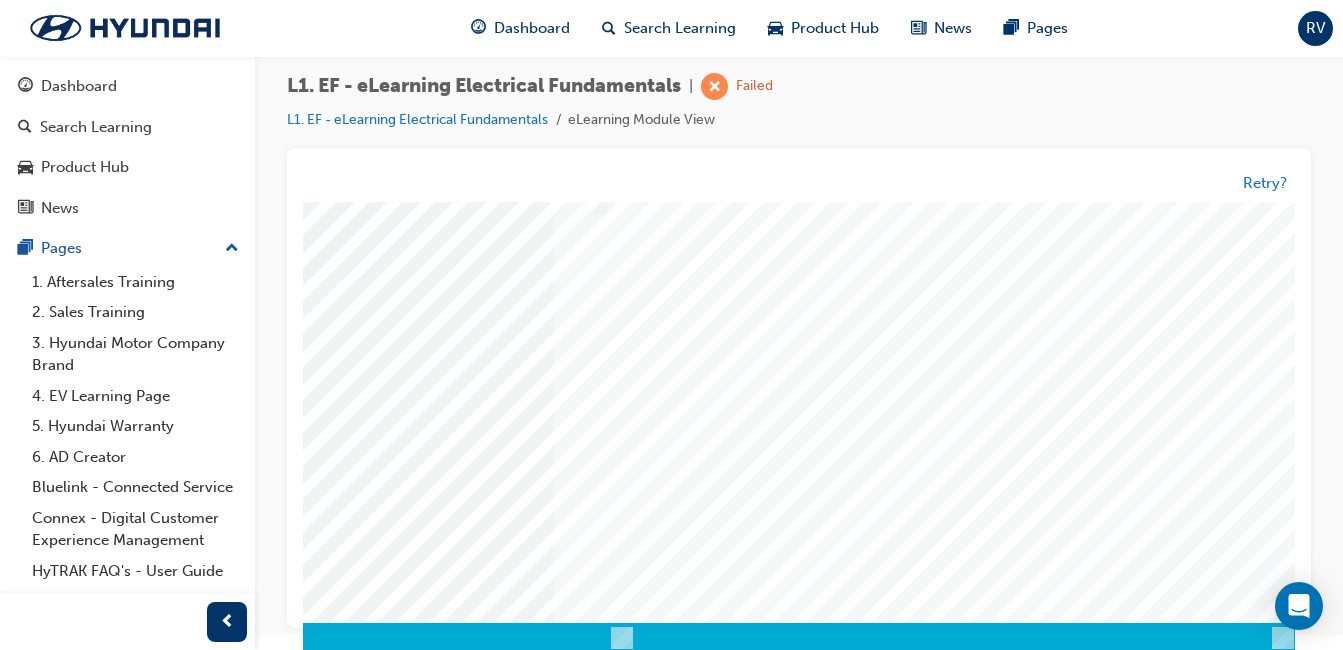 scroll, scrollTop: 317, scrollLeft: 361, axis: both 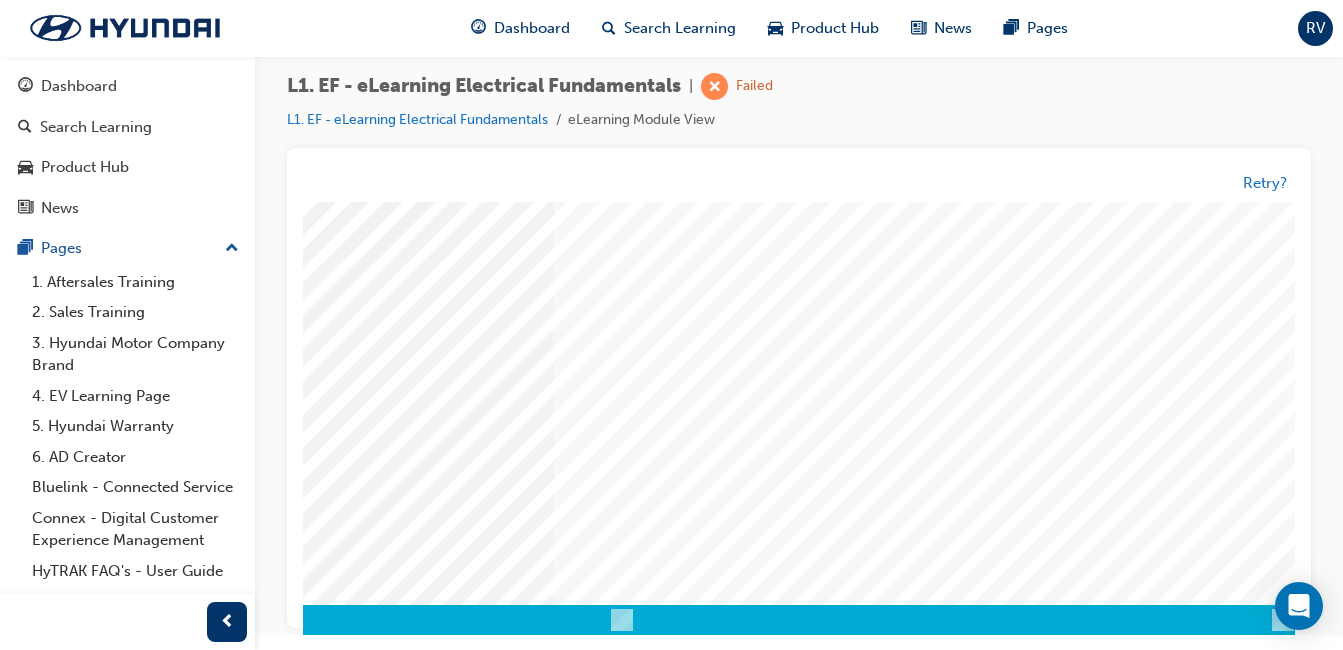click at bounding box center (622, 260) 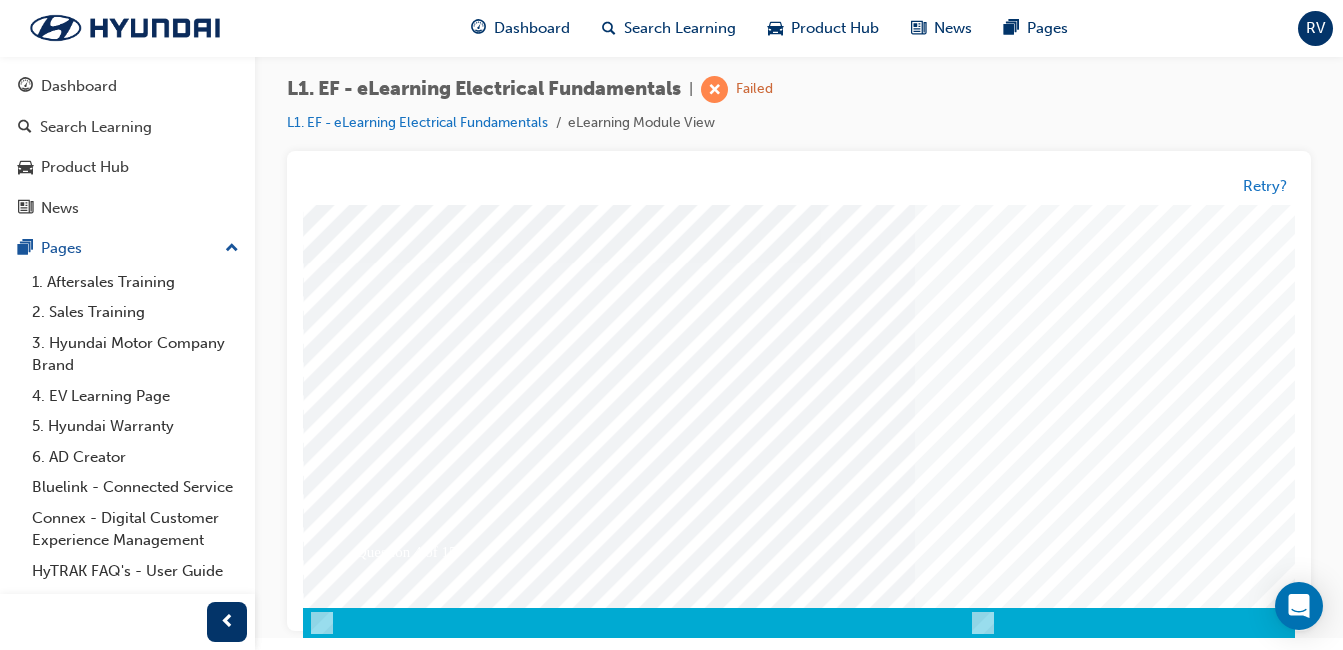 scroll, scrollTop: 15, scrollLeft: 0, axis: vertical 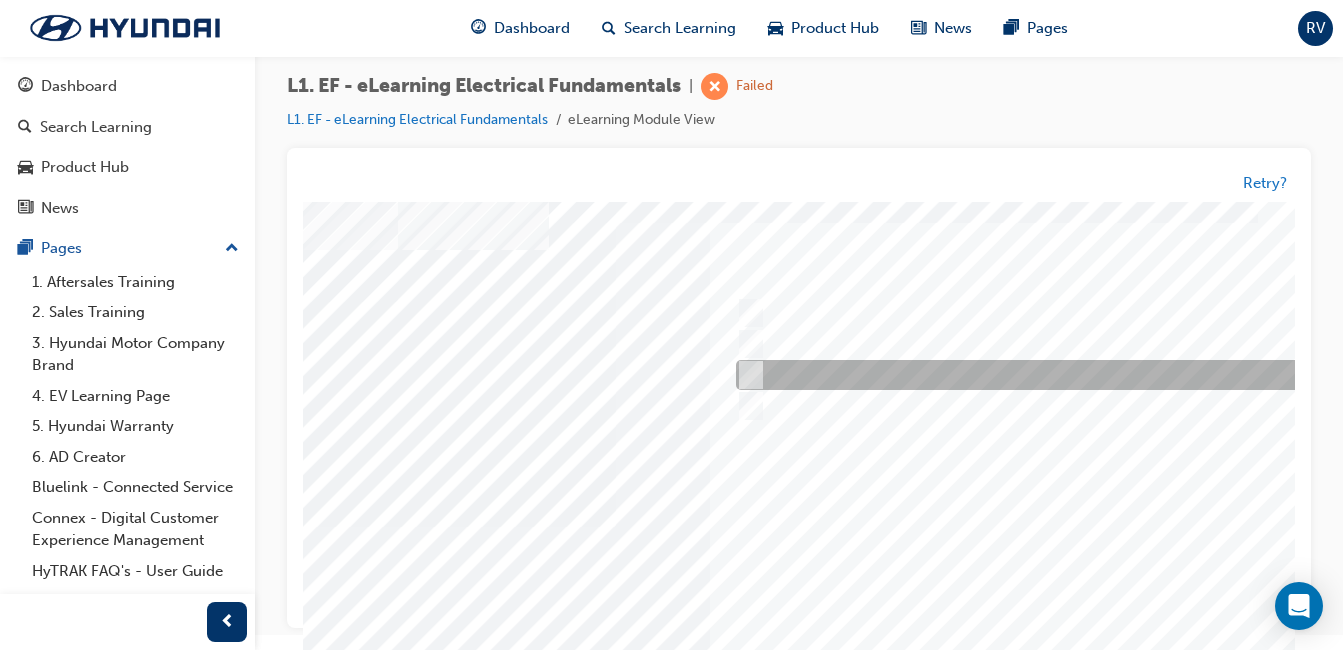 click at bounding box center [1063, 376] 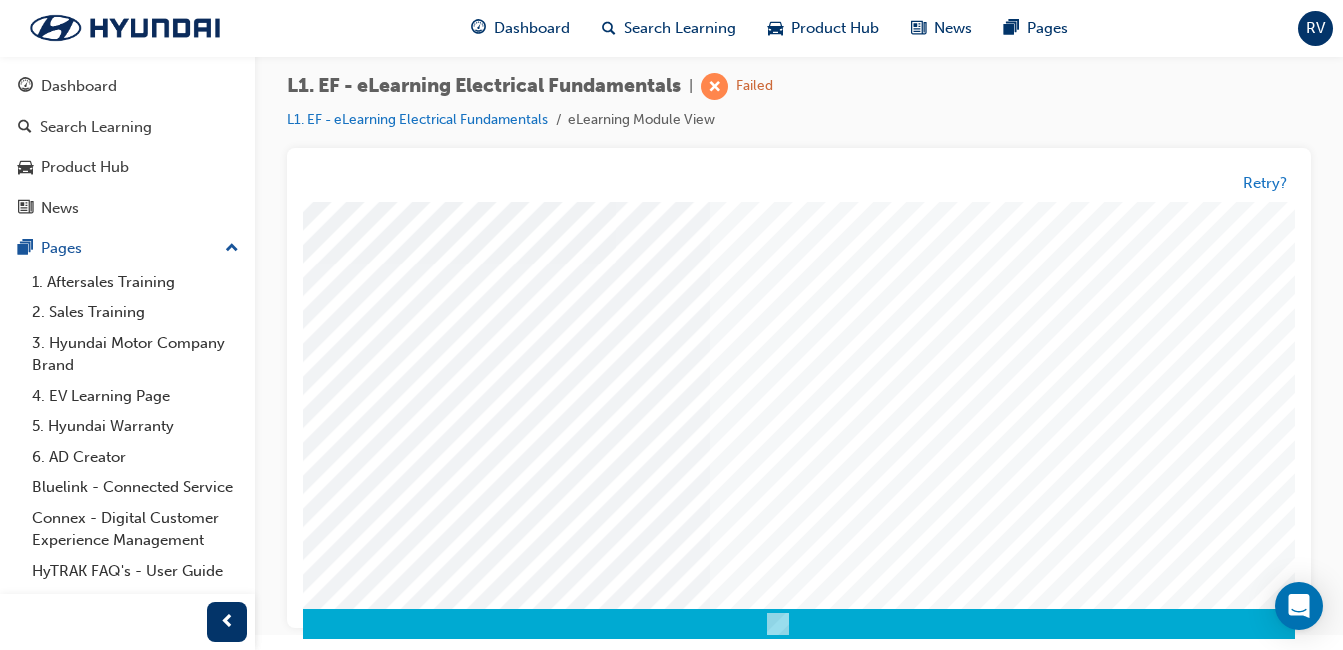 scroll, scrollTop: 317, scrollLeft: 205, axis: both 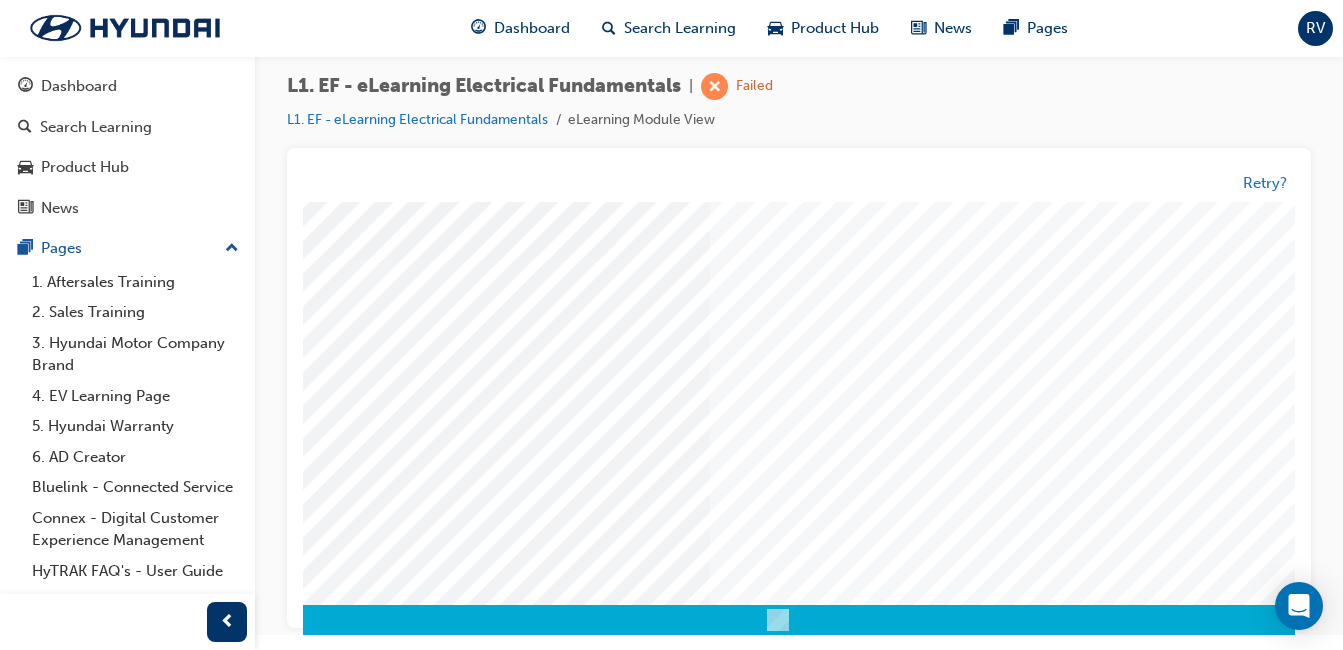 click at bounding box center [168, 3342] 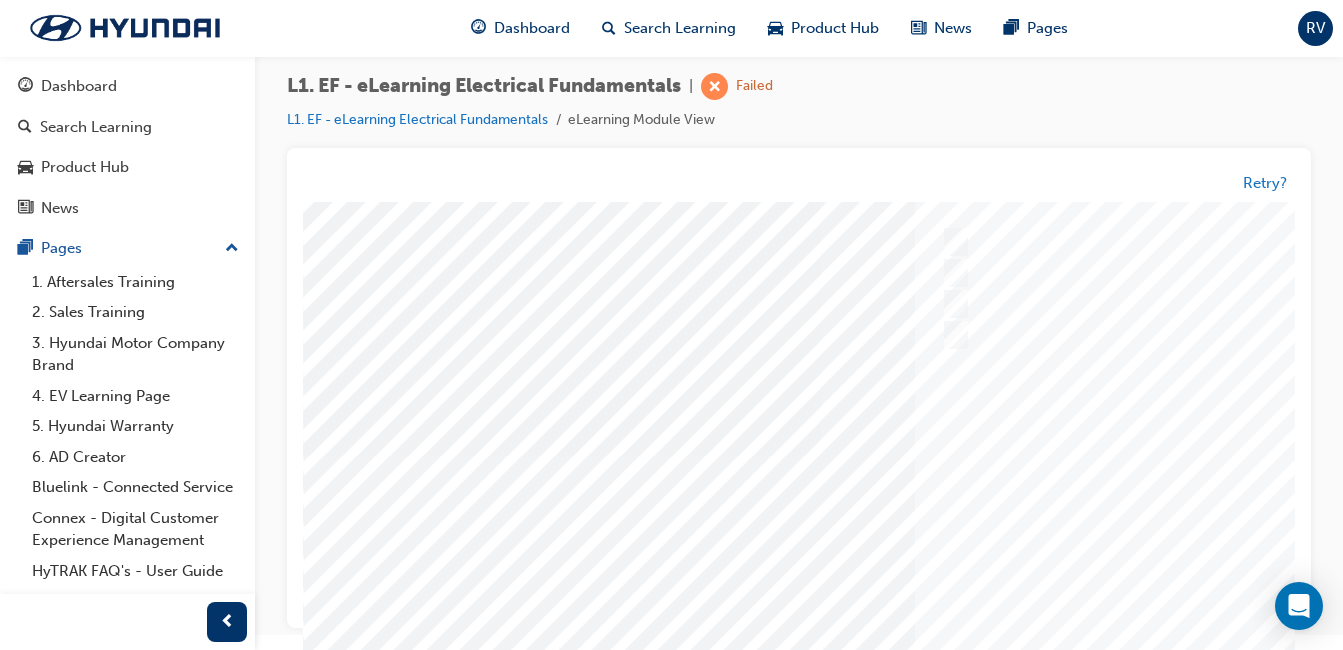 scroll, scrollTop: 100, scrollLeft: 0, axis: vertical 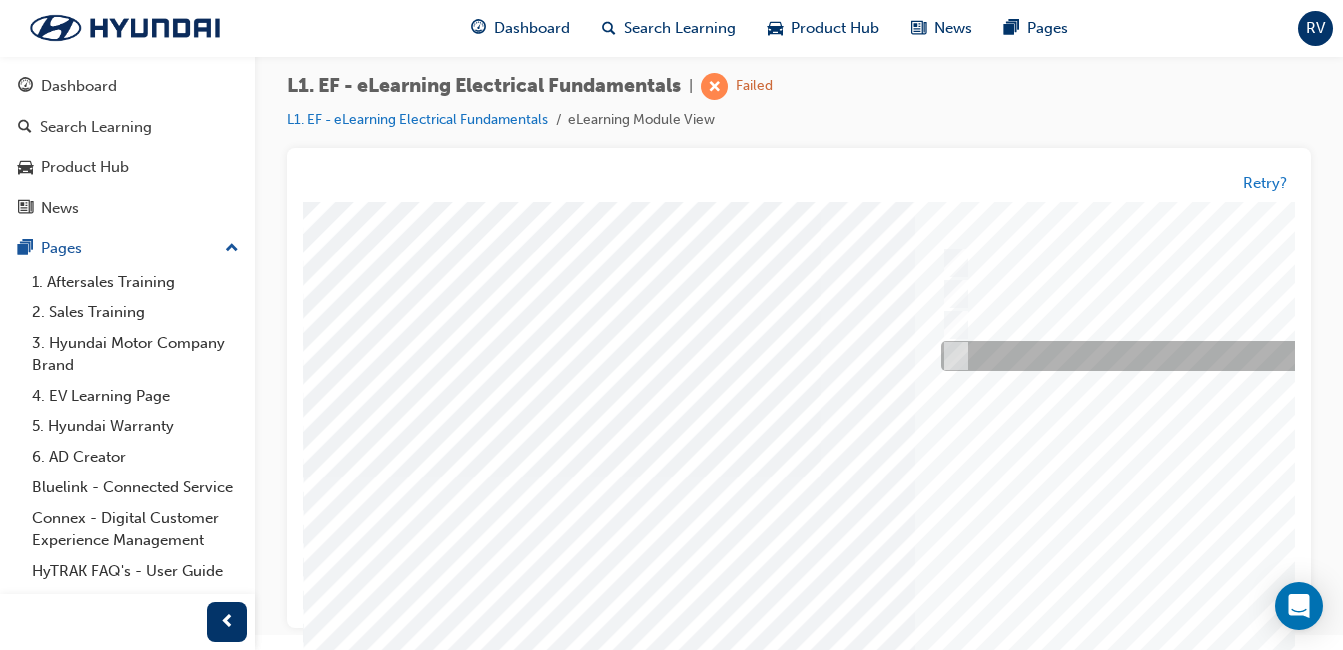 click at bounding box center [1268, 357] 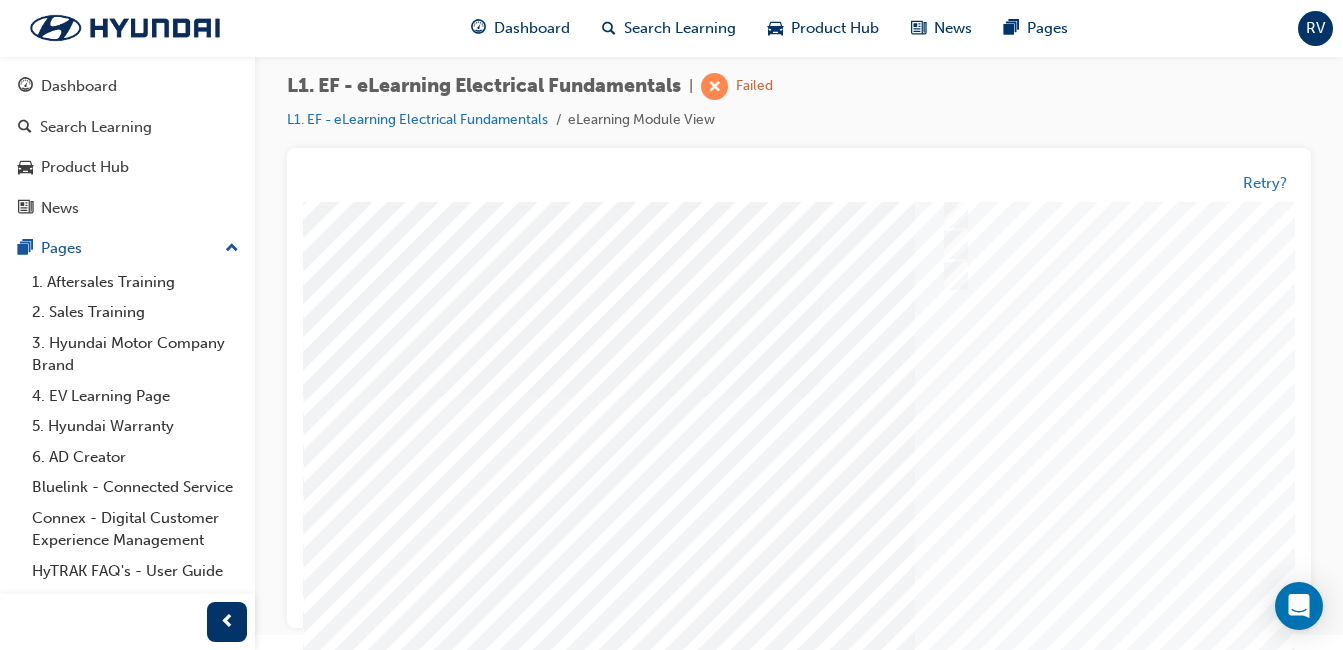 scroll, scrollTop: 317, scrollLeft: 0, axis: vertical 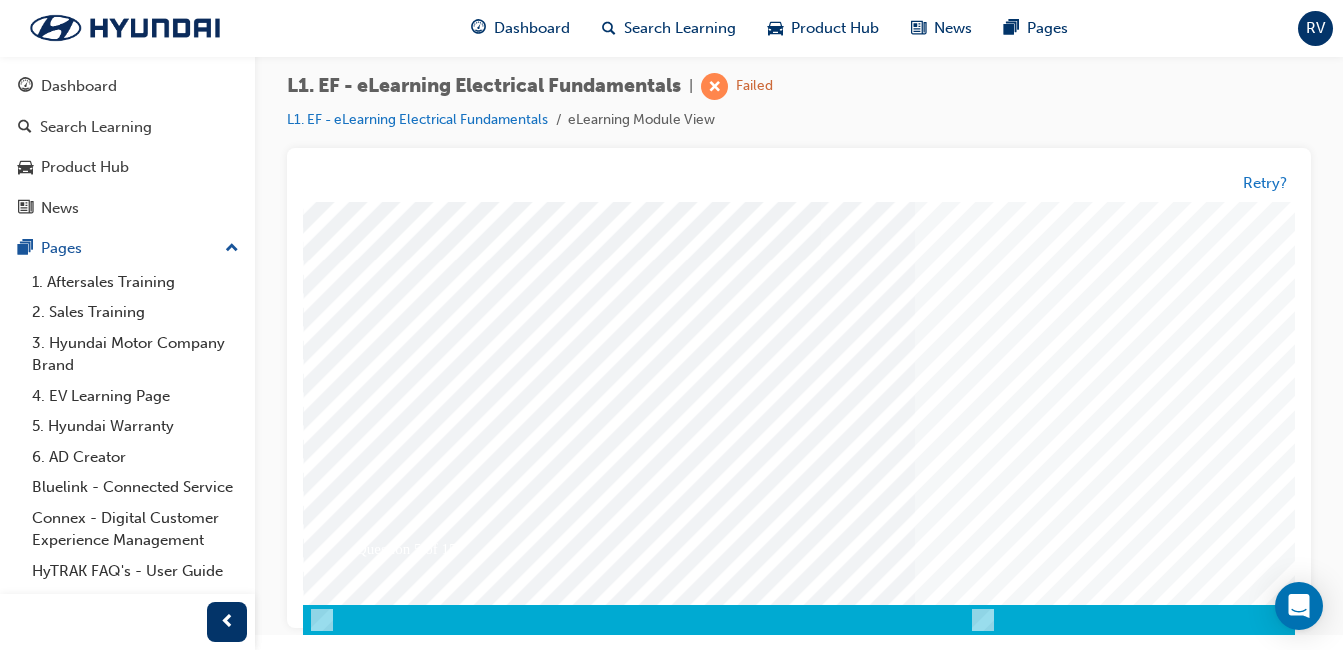 click at bounding box center [373, 3342] 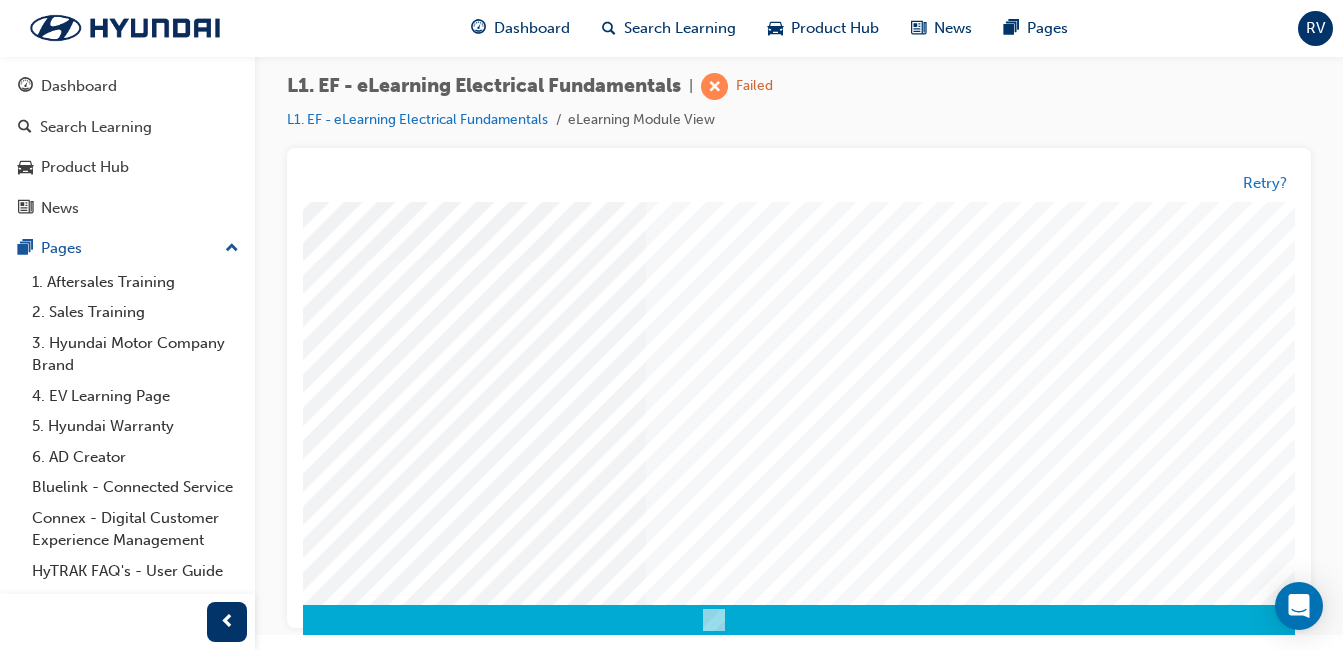 click at bounding box center [714, 260] 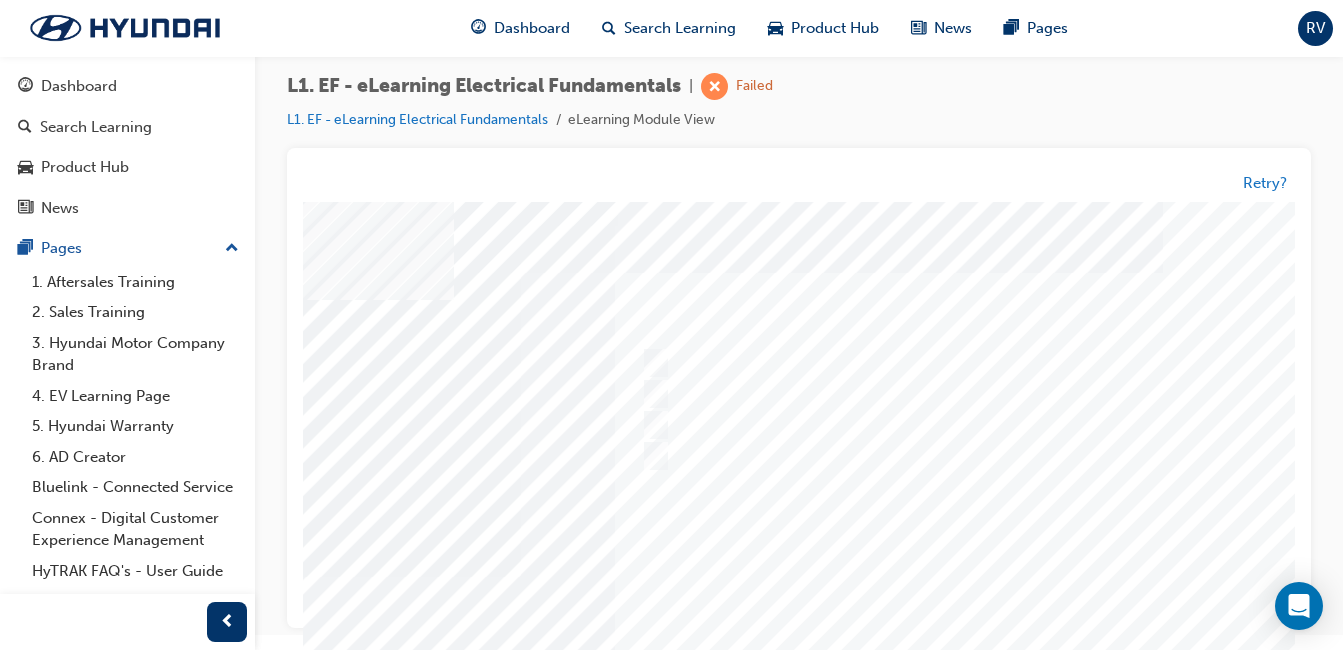 scroll, scrollTop: 0, scrollLeft: 301, axis: horizontal 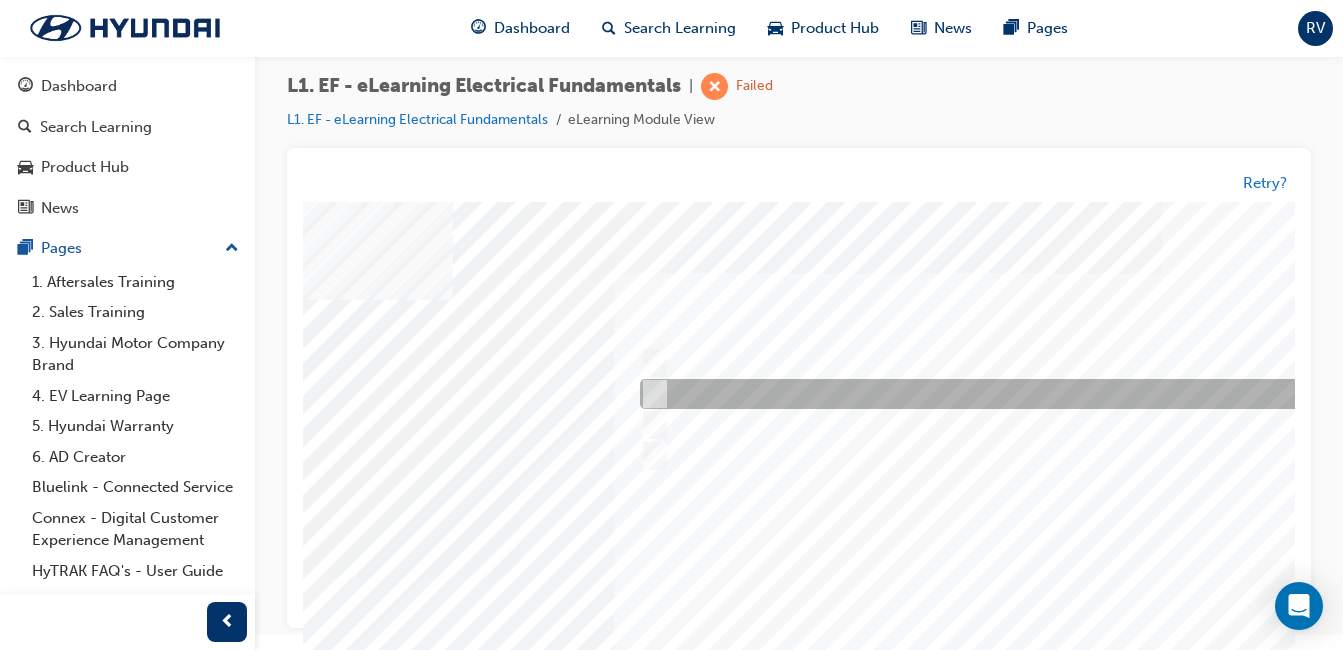 click at bounding box center [967, 395] 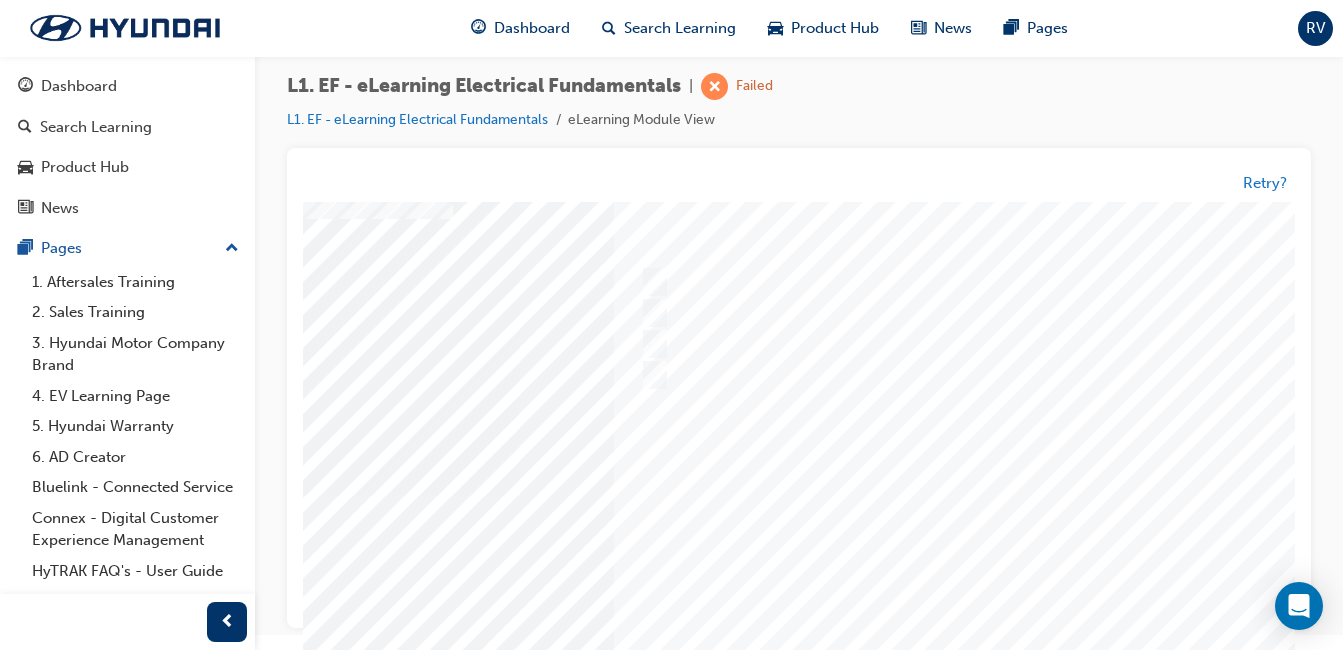 scroll, scrollTop: 233, scrollLeft: 301, axis: both 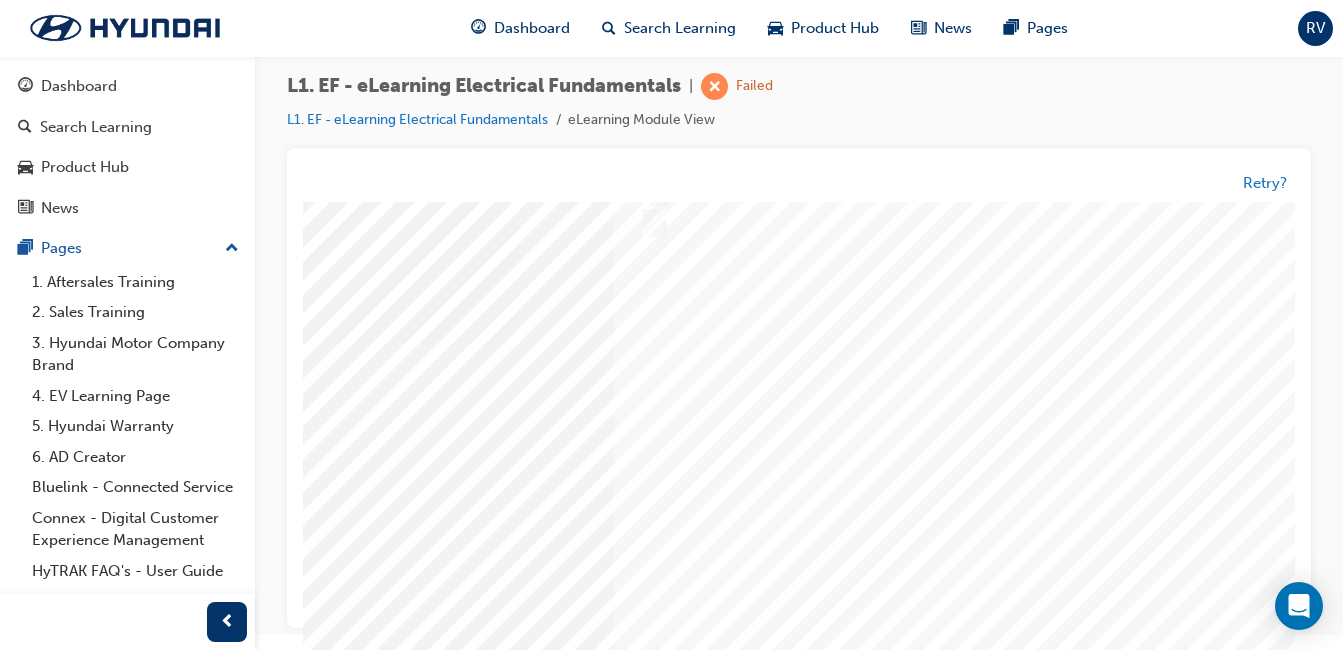 click at bounding box center (72, 3426) 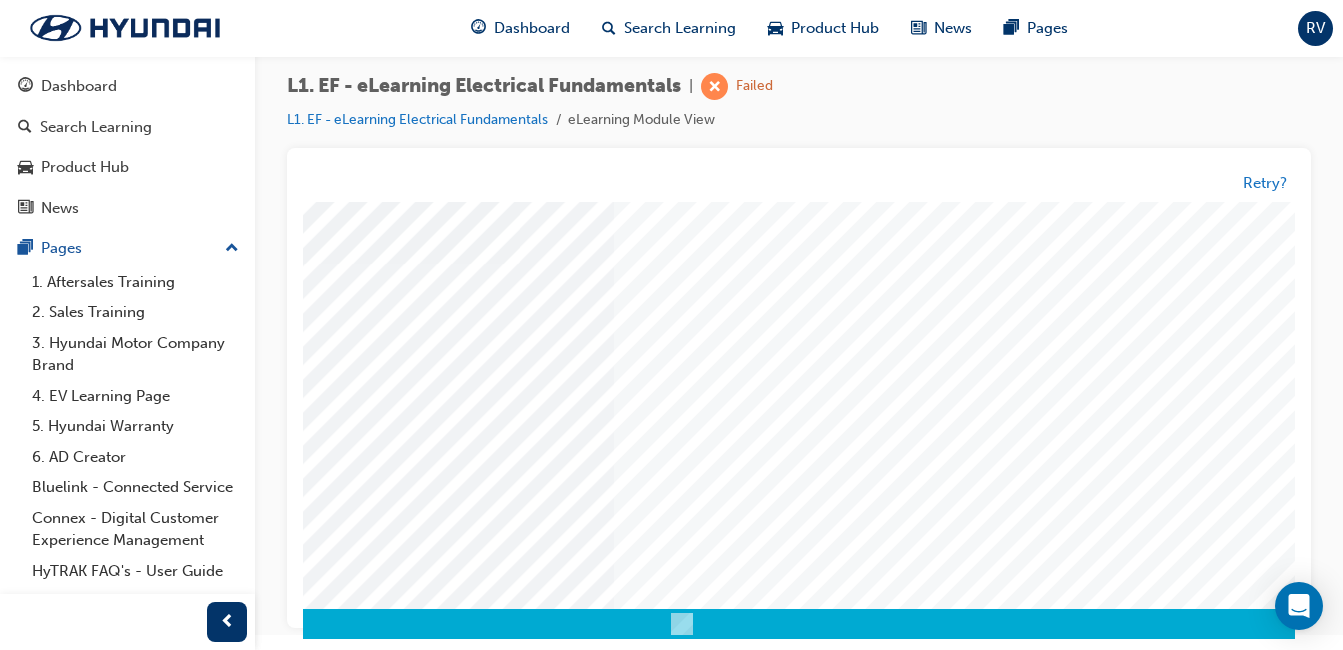 scroll, scrollTop: 317, scrollLeft: 301, axis: both 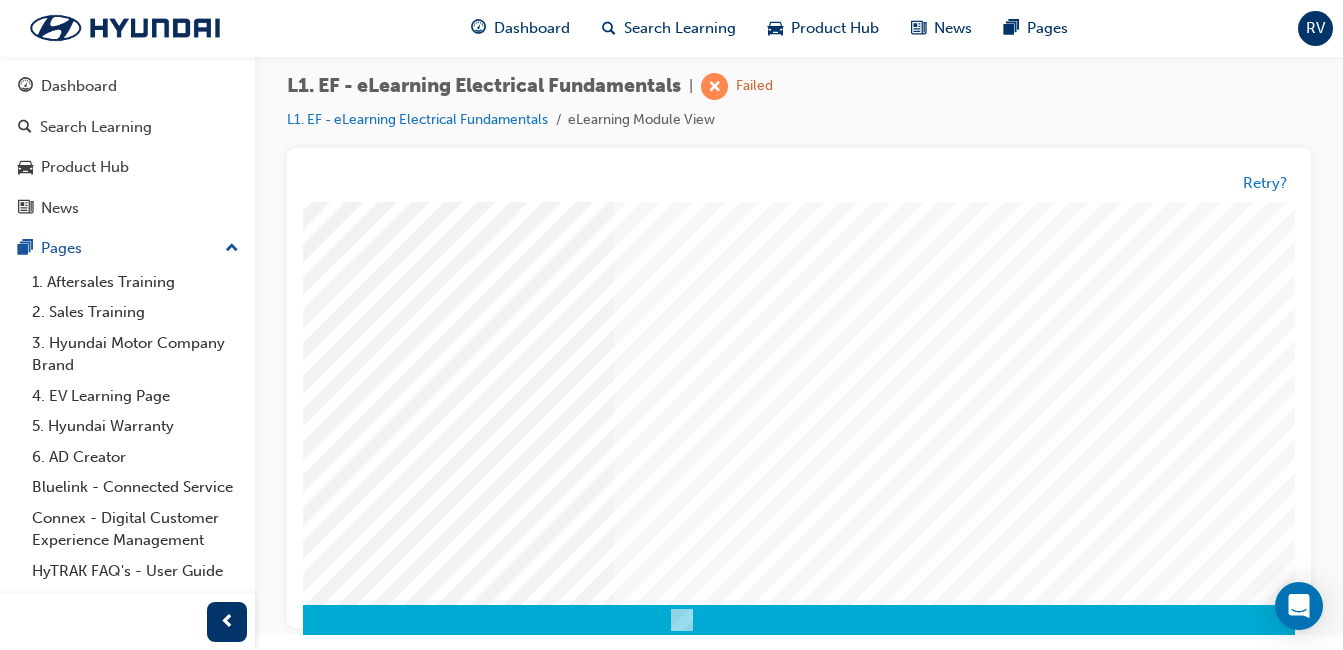 click at bounding box center [682, 260] 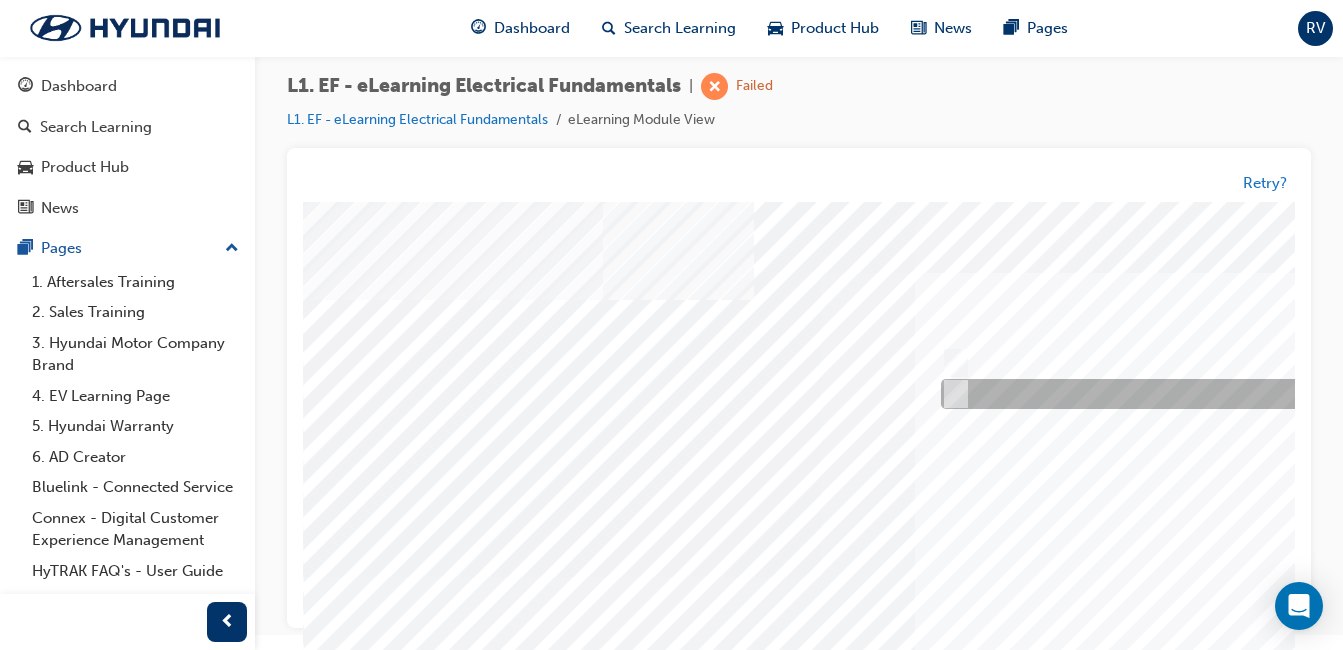 click at bounding box center [1268, 395] 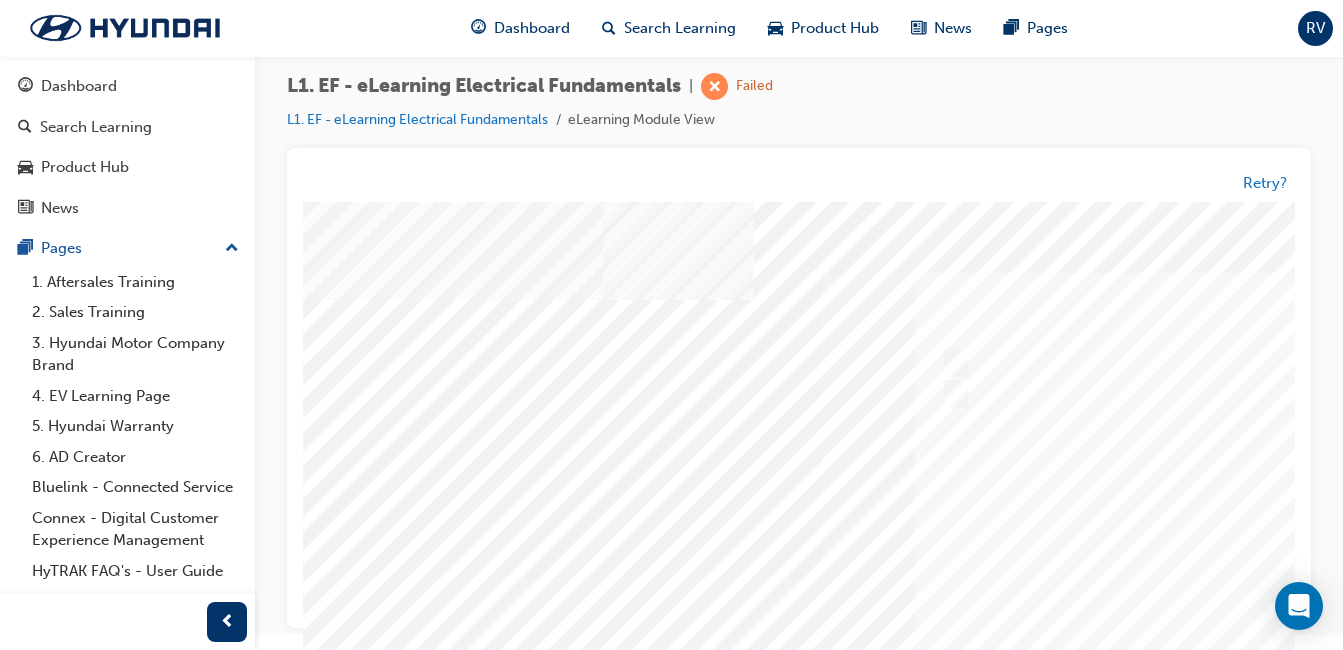 scroll, scrollTop: 267, scrollLeft: 0, axis: vertical 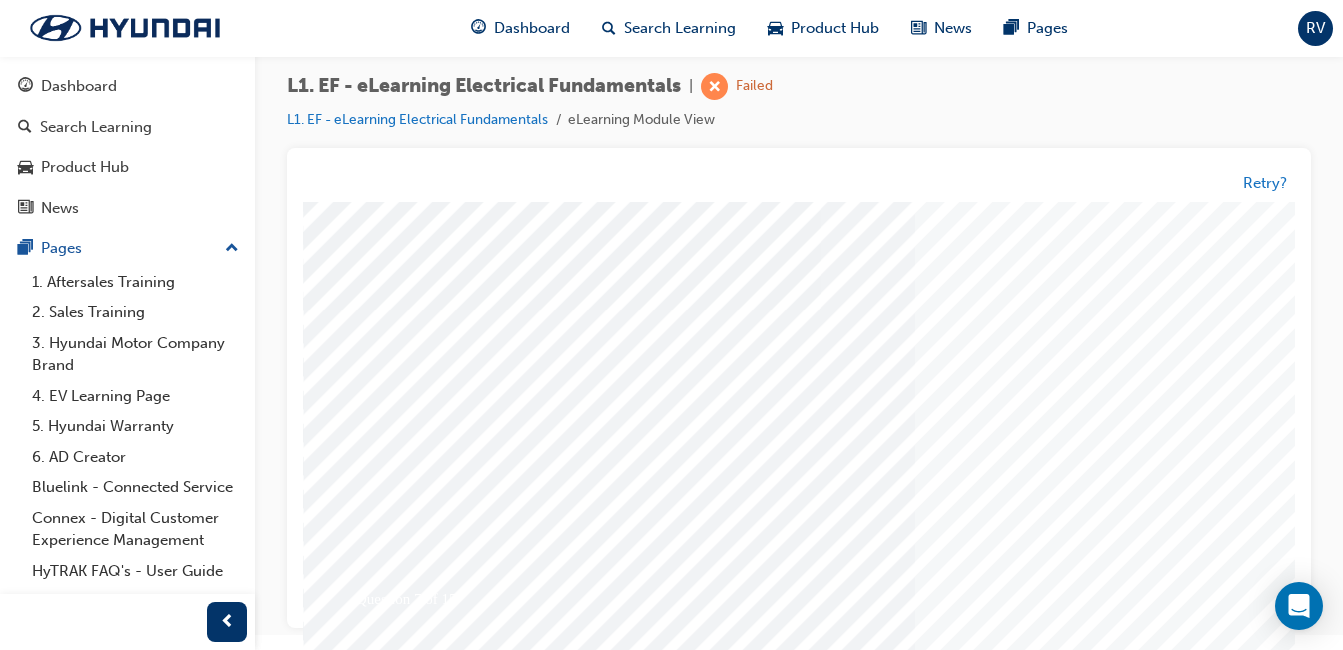 click at bounding box center (373, 3348) 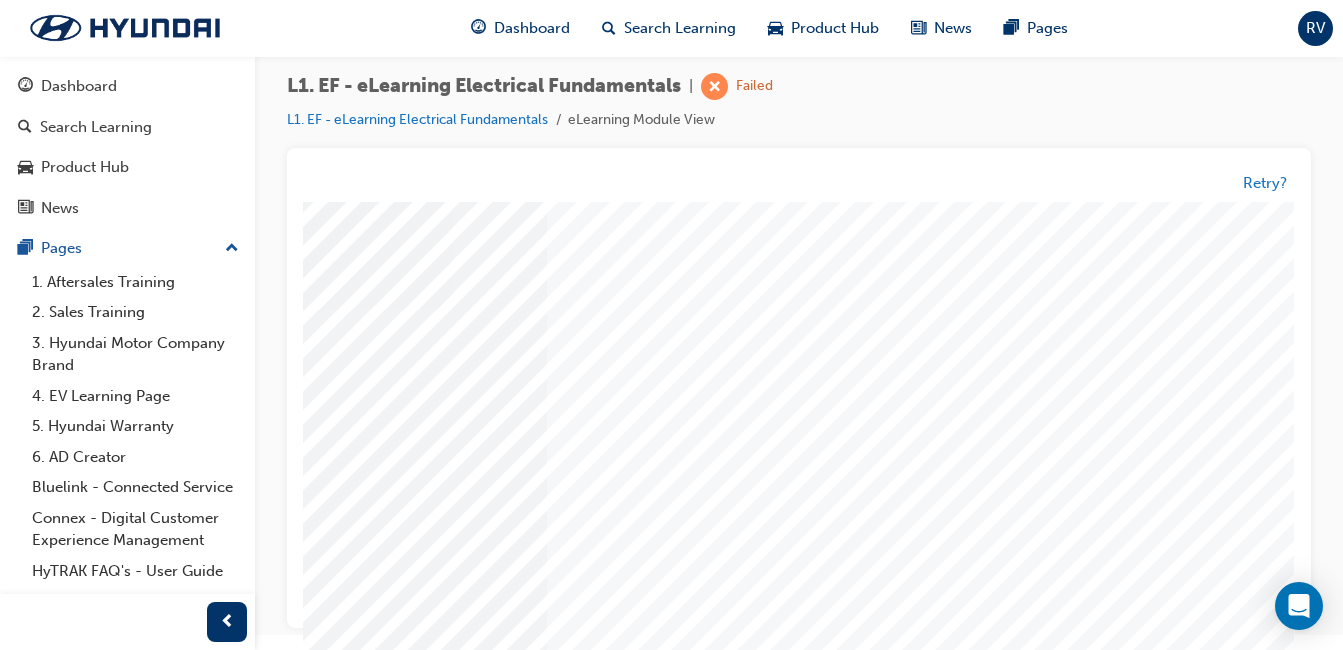 click at bounding box center [615, 310] 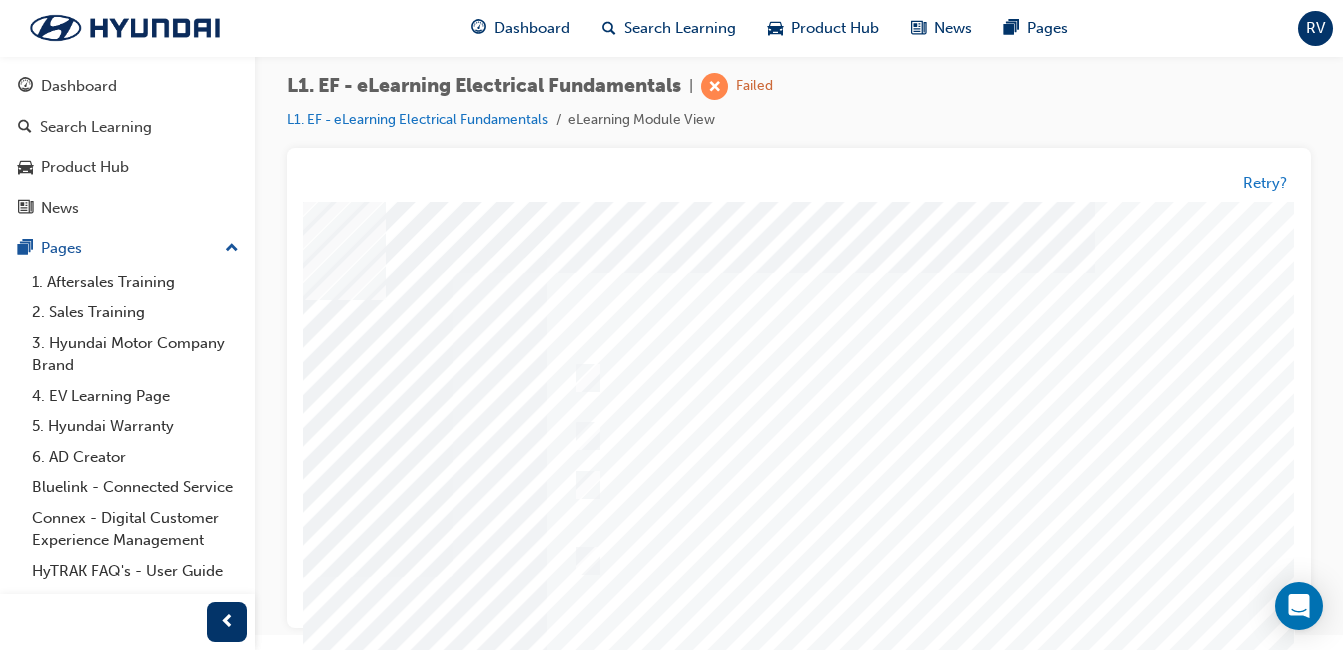 scroll, scrollTop: 0, scrollLeft: 383, axis: horizontal 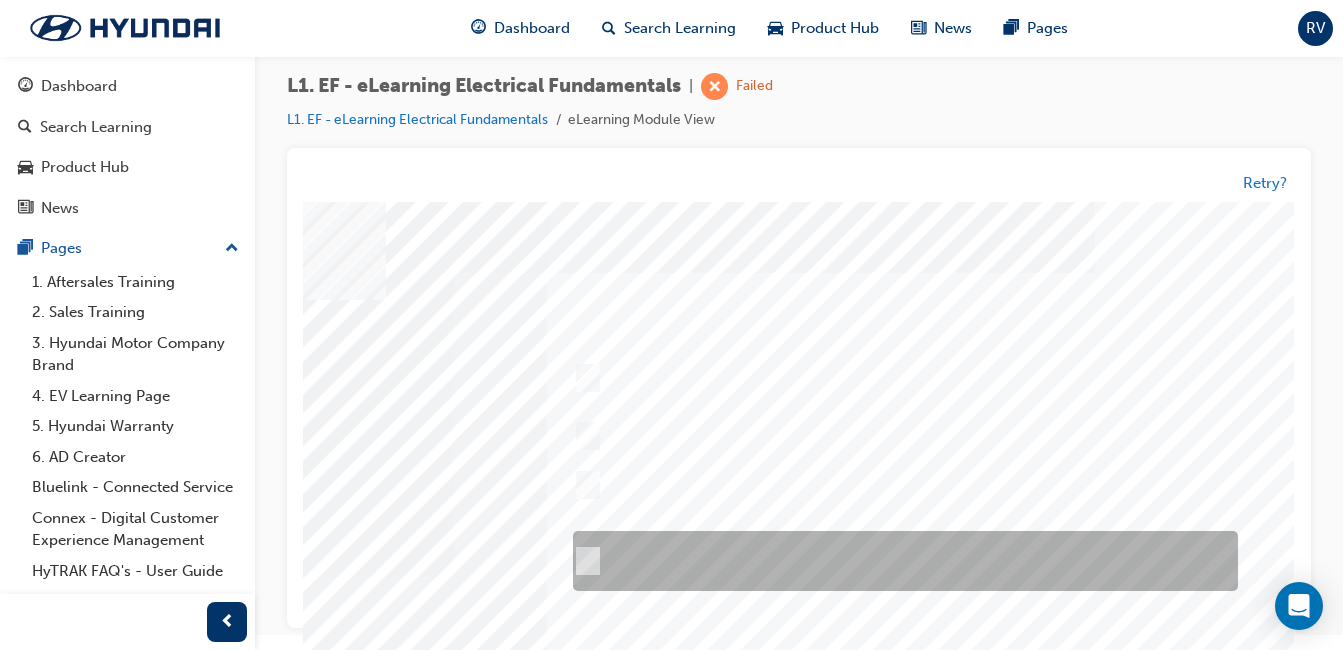 click at bounding box center [900, 562] 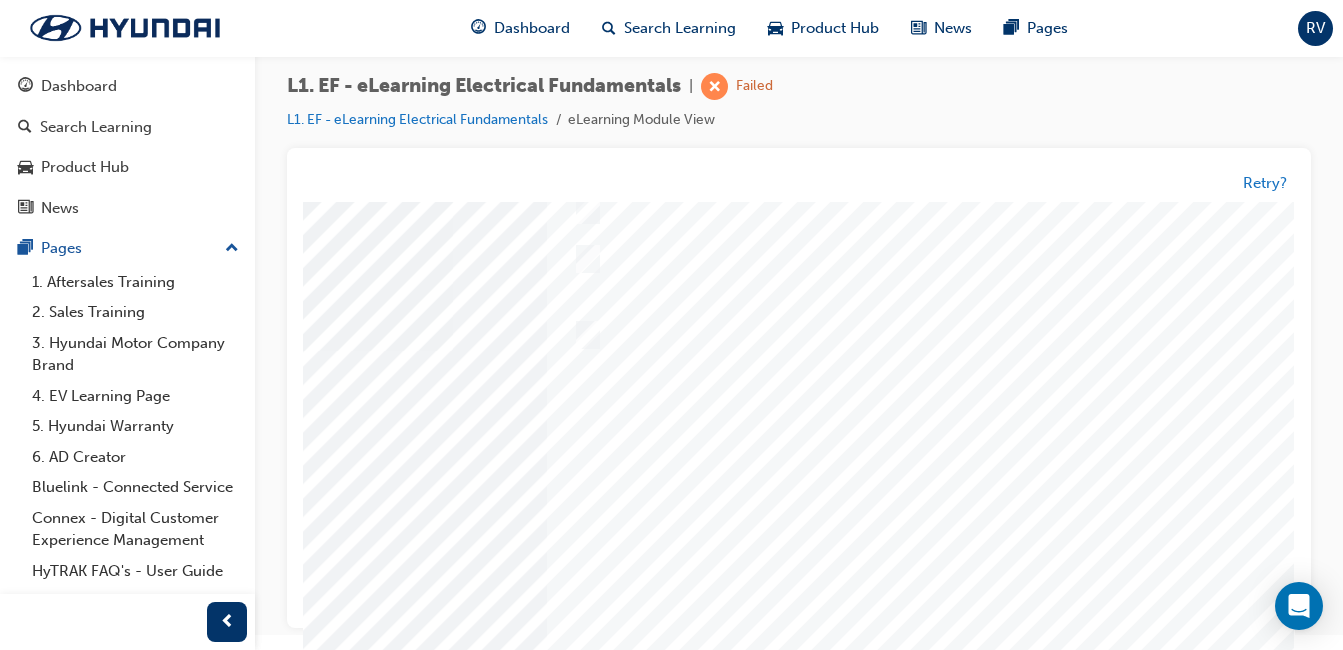 scroll, scrollTop: 233, scrollLeft: 383, axis: both 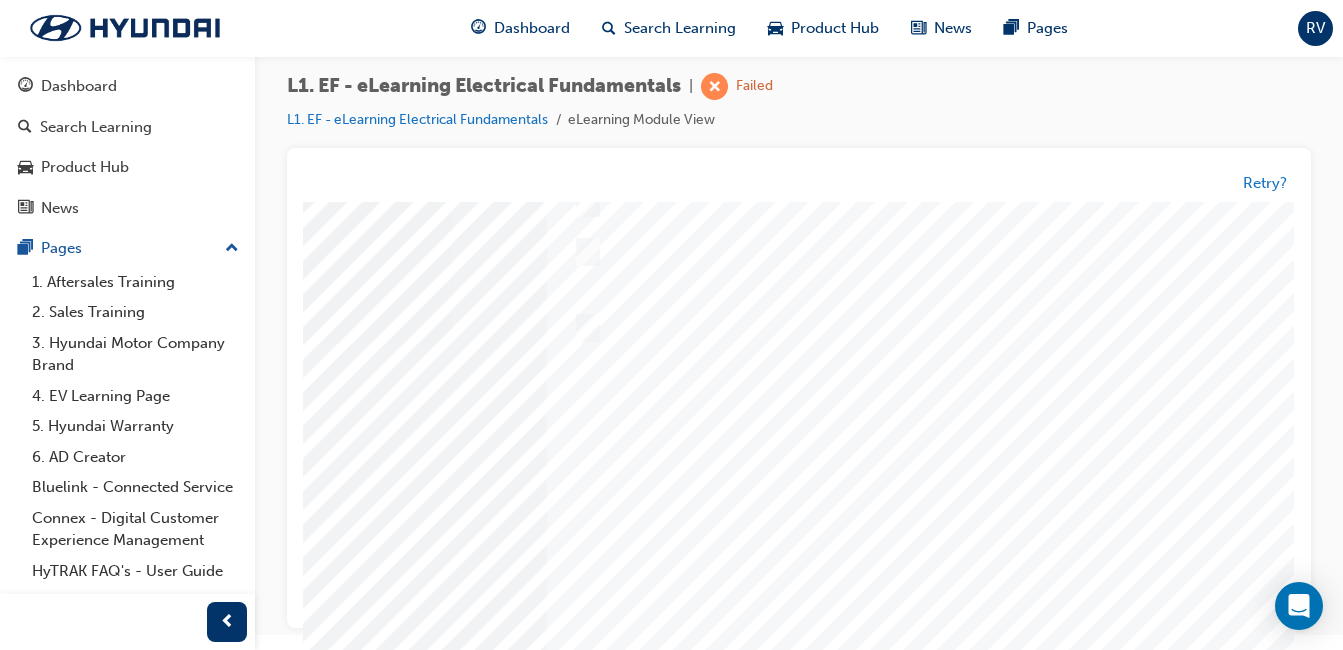 click at bounding box center (5, 3426) 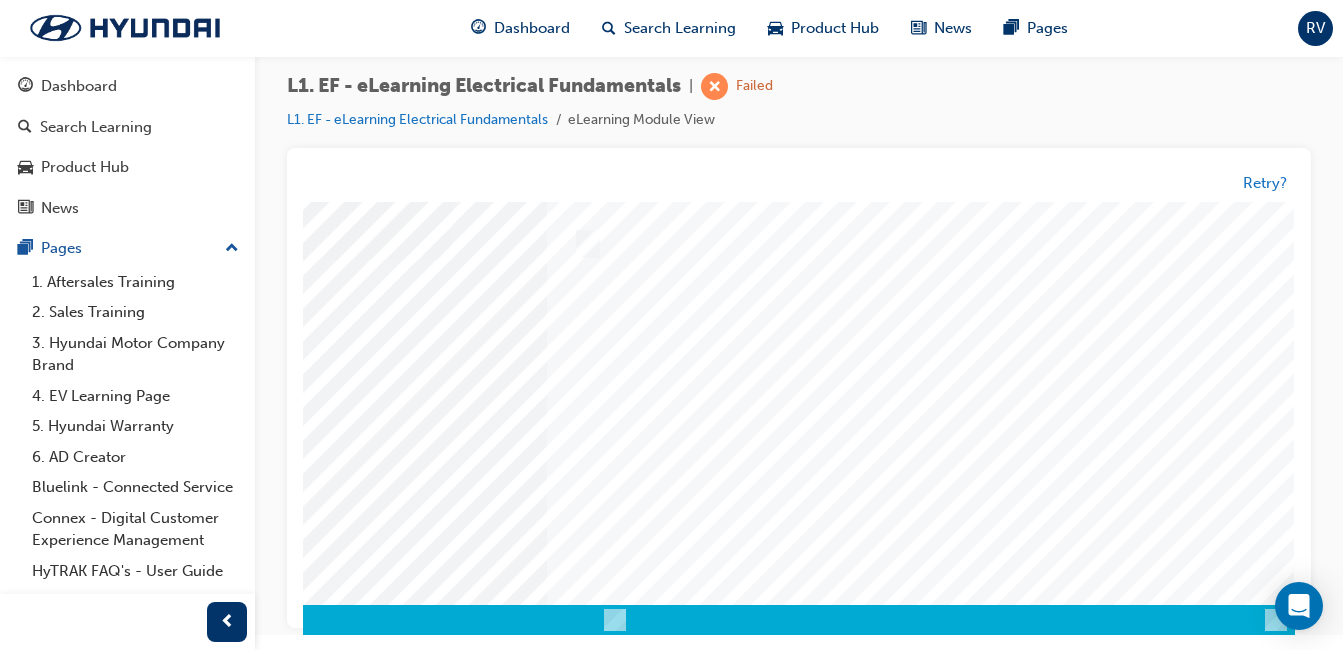 click at bounding box center (615, 260) 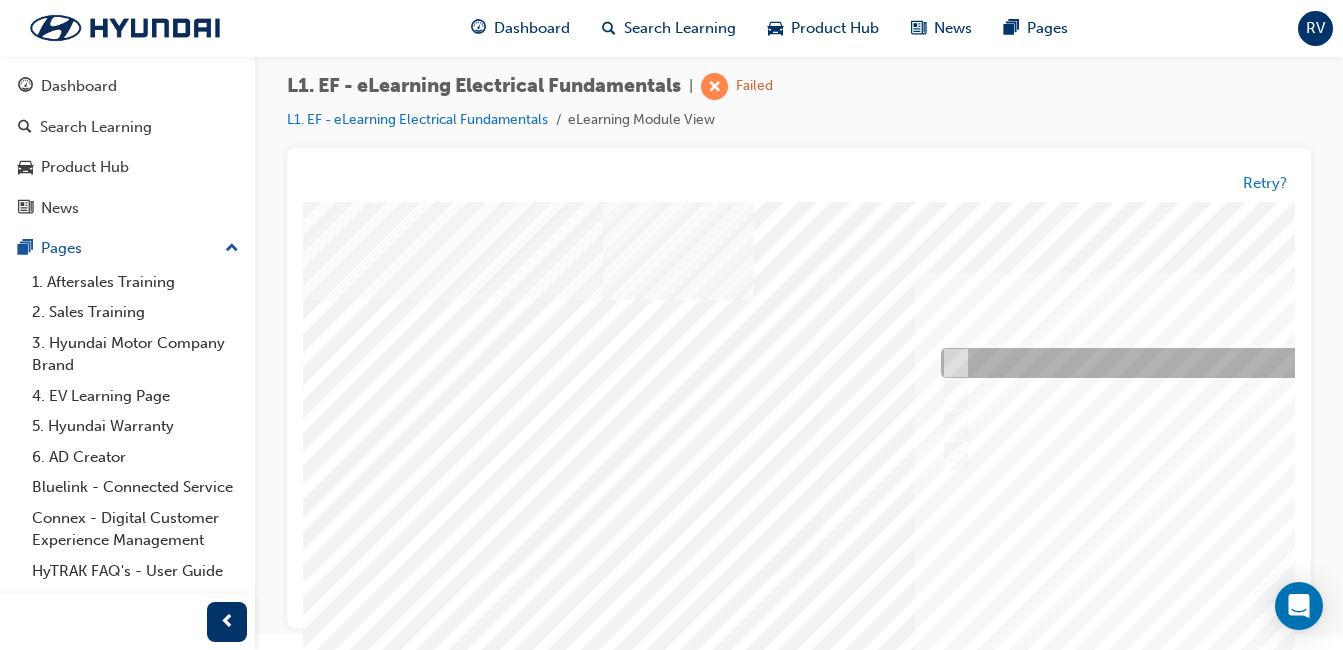 click at bounding box center (1268, 364) 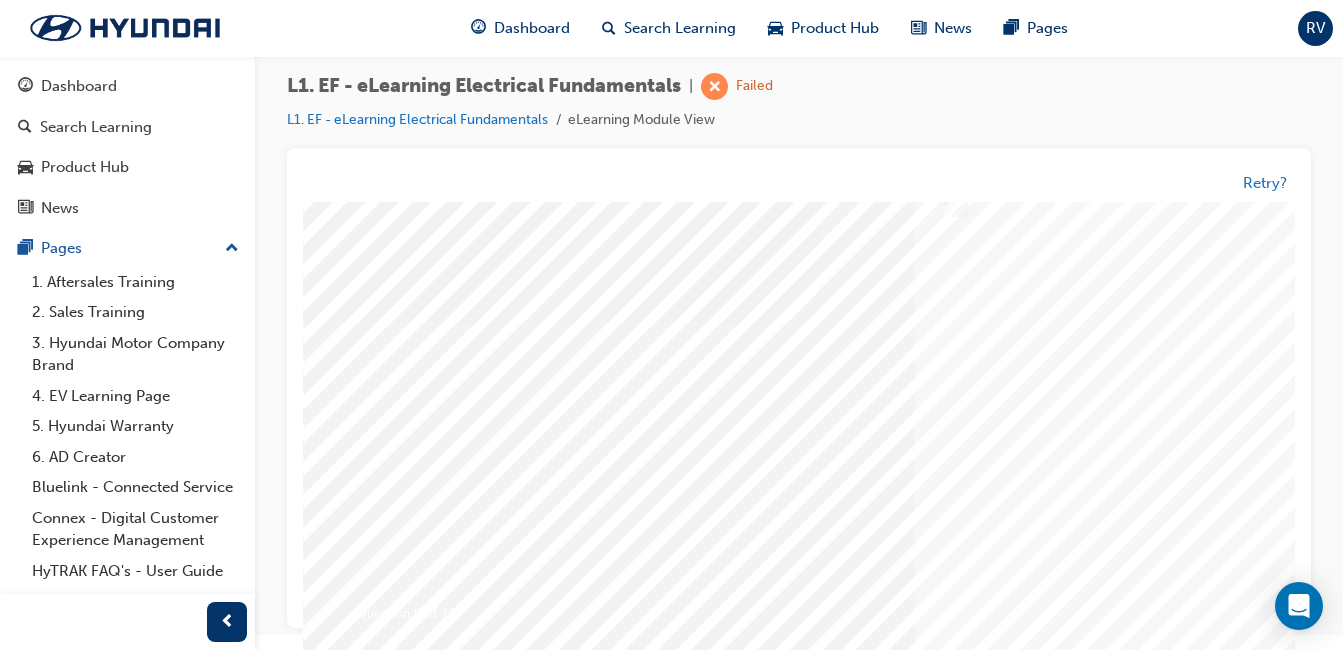 scroll, scrollTop: 267, scrollLeft: 0, axis: vertical 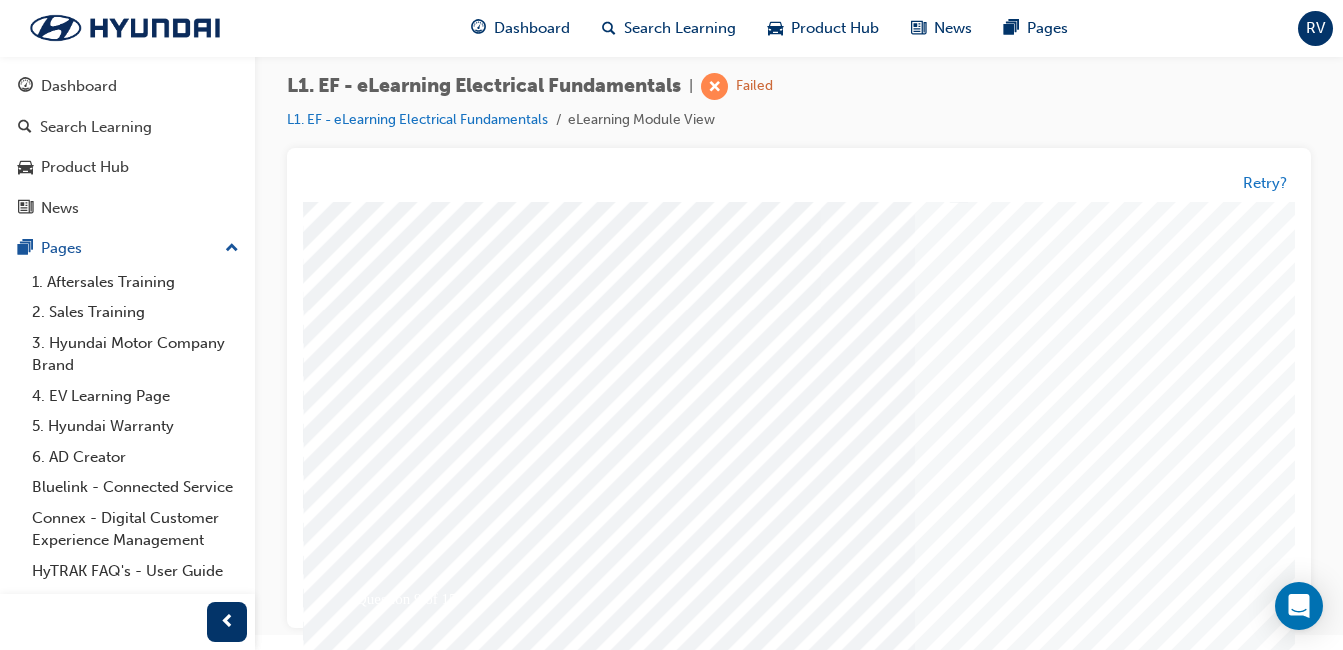 click at bounding box center [373, 3649] 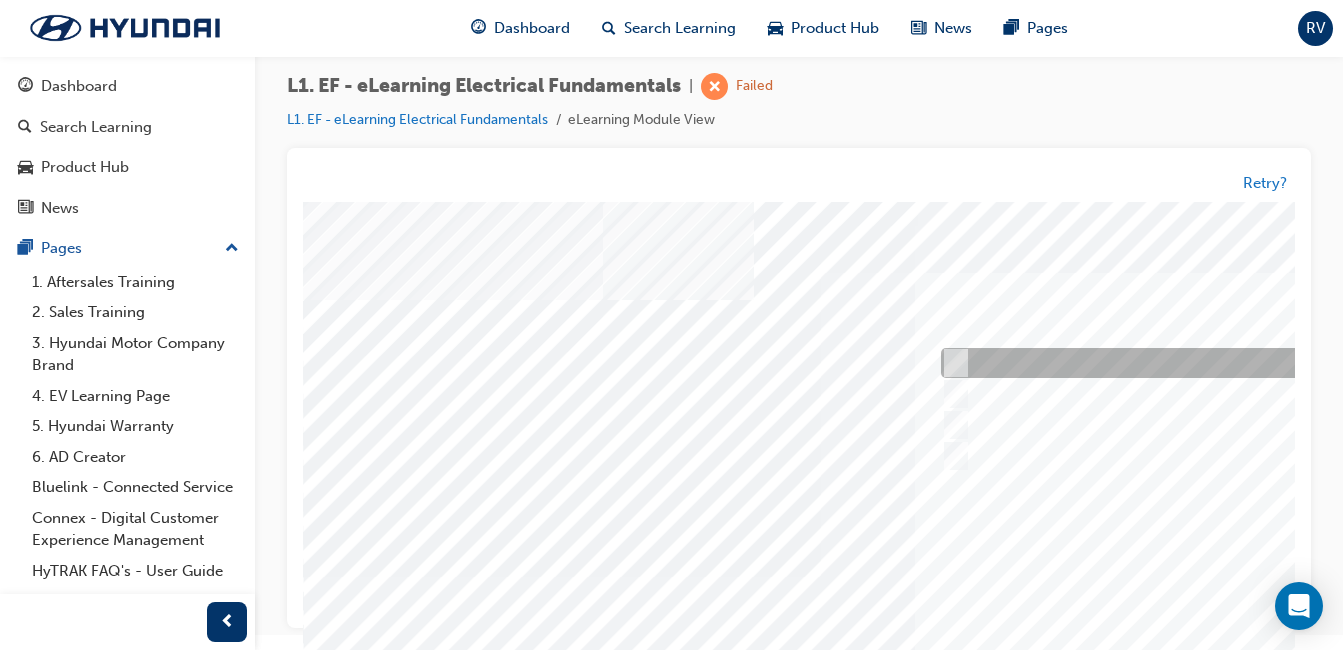 click at bounding box center [1268, 364] 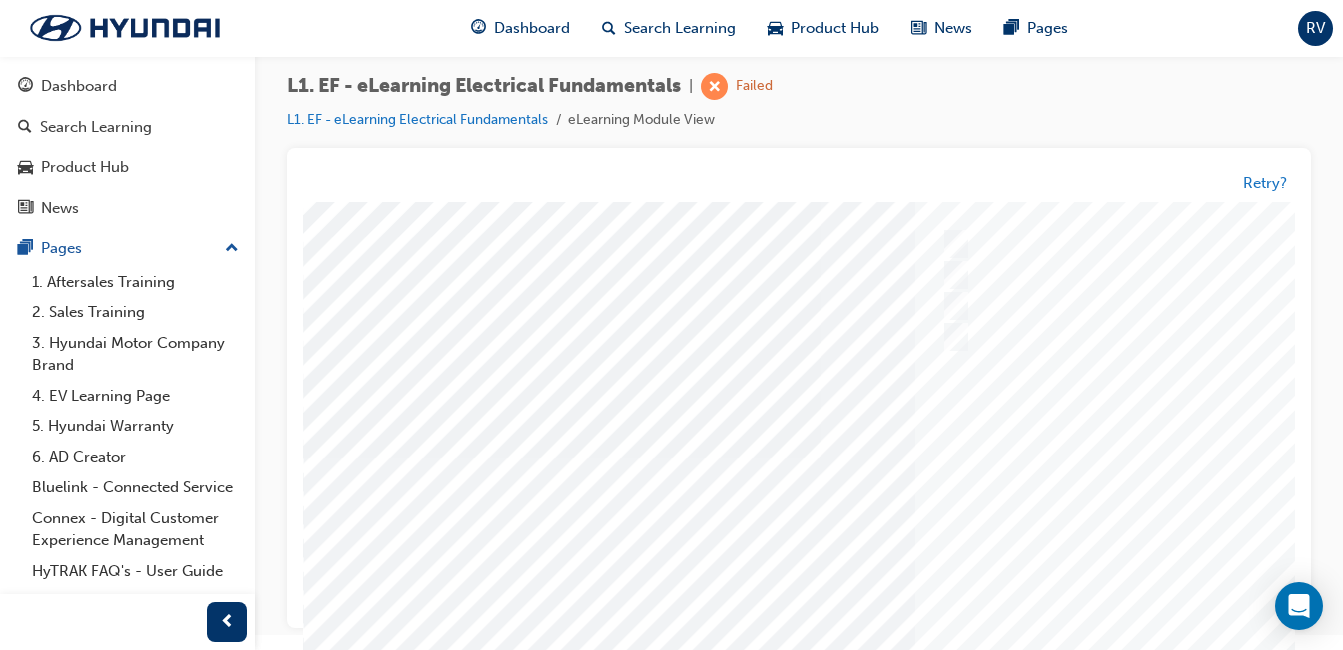 scroll, scrollTop: 266, scrollLeft: 0, axis: vertical 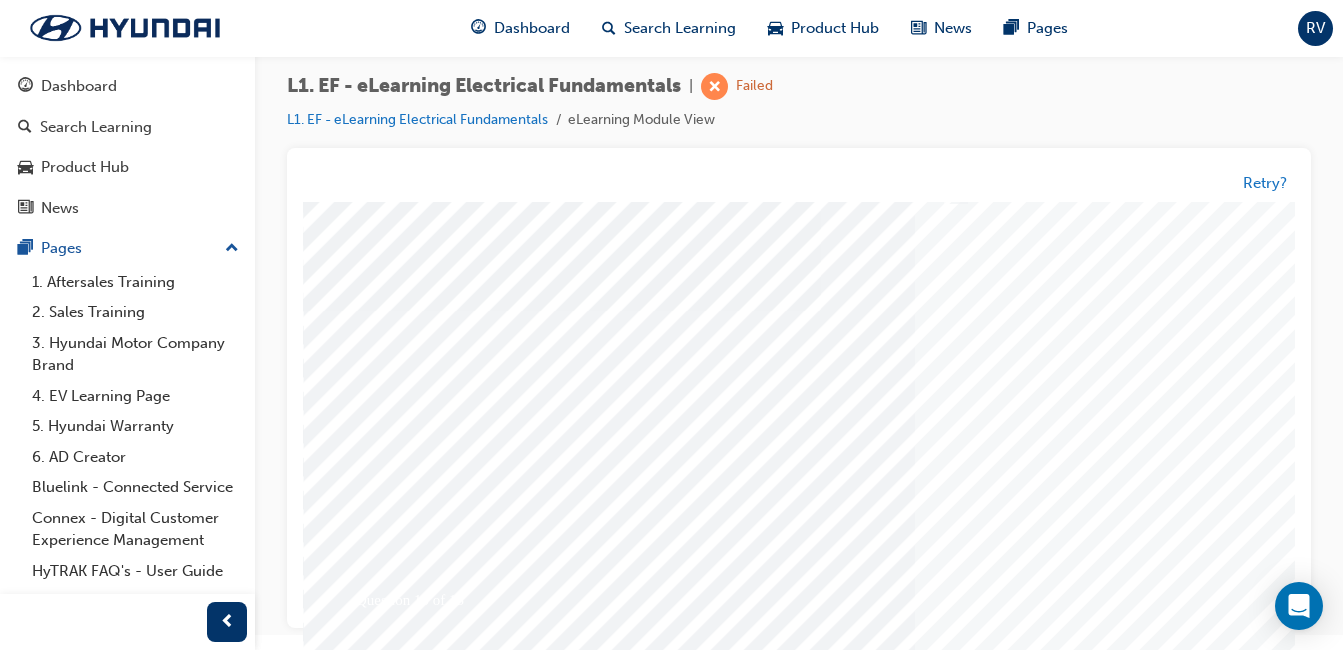 click at bounding box center [373, 3547] 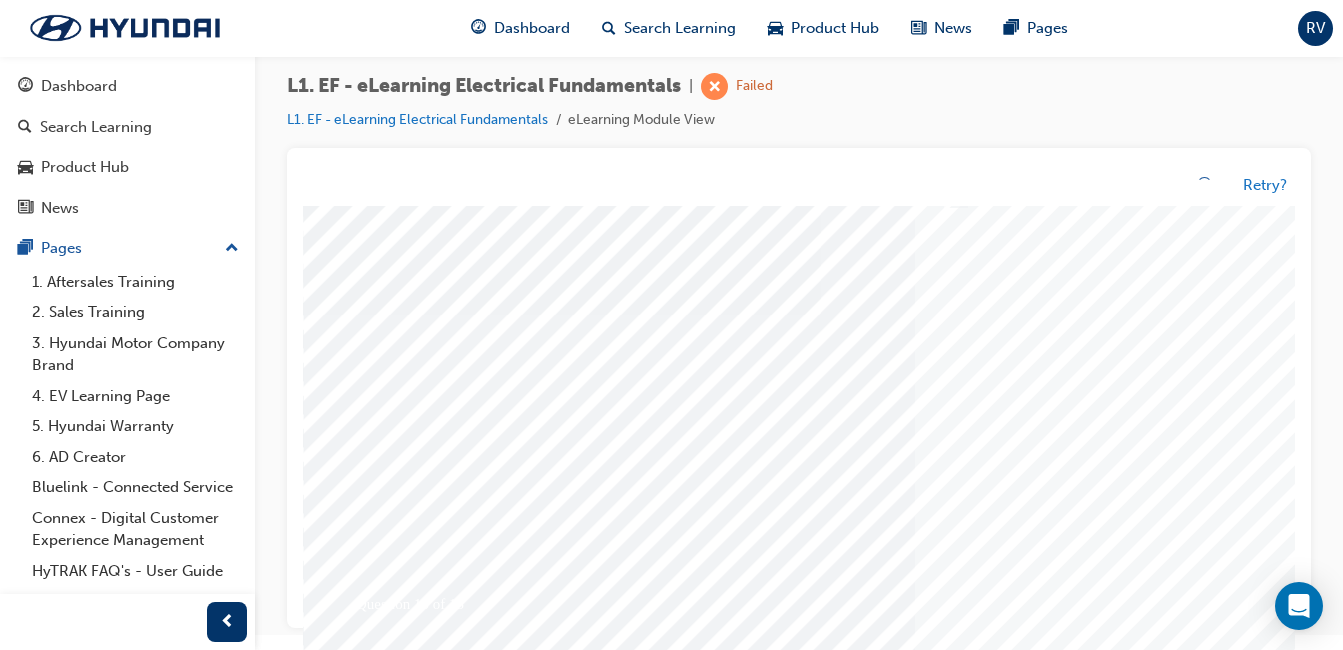 scroll, scrollTop: 15, scrollLeft: 0, axis: vertical 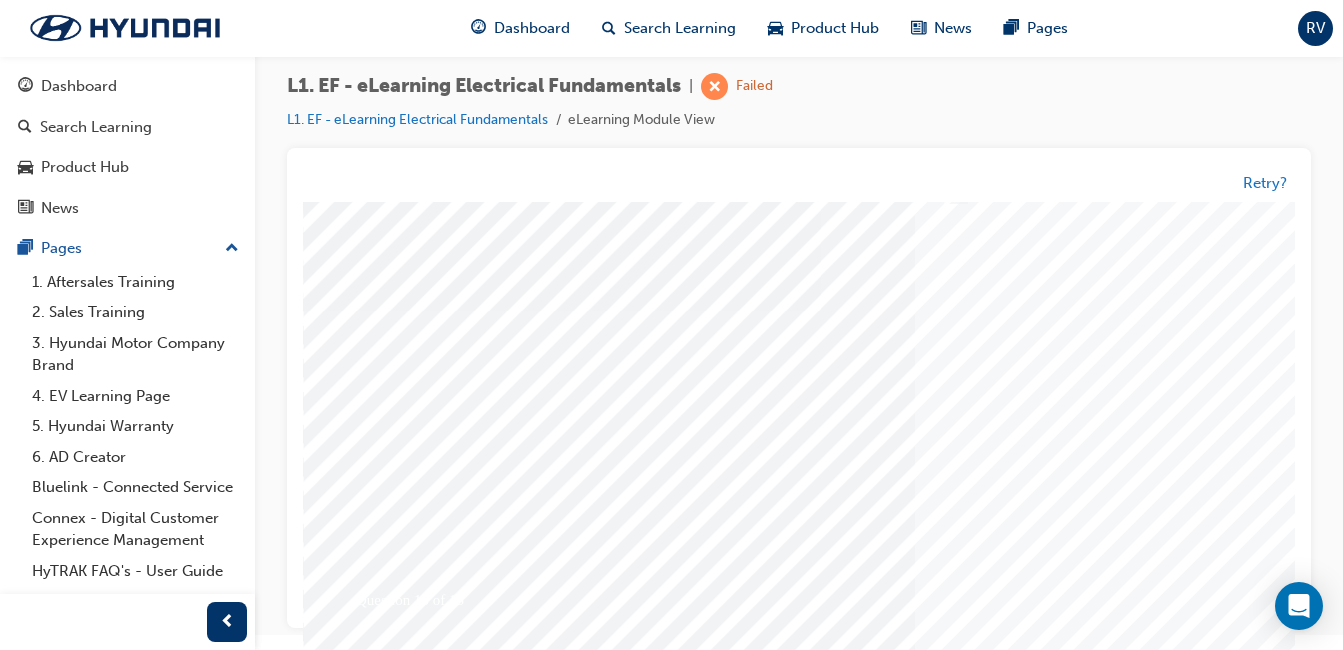 click at bounding box center (983, 311) 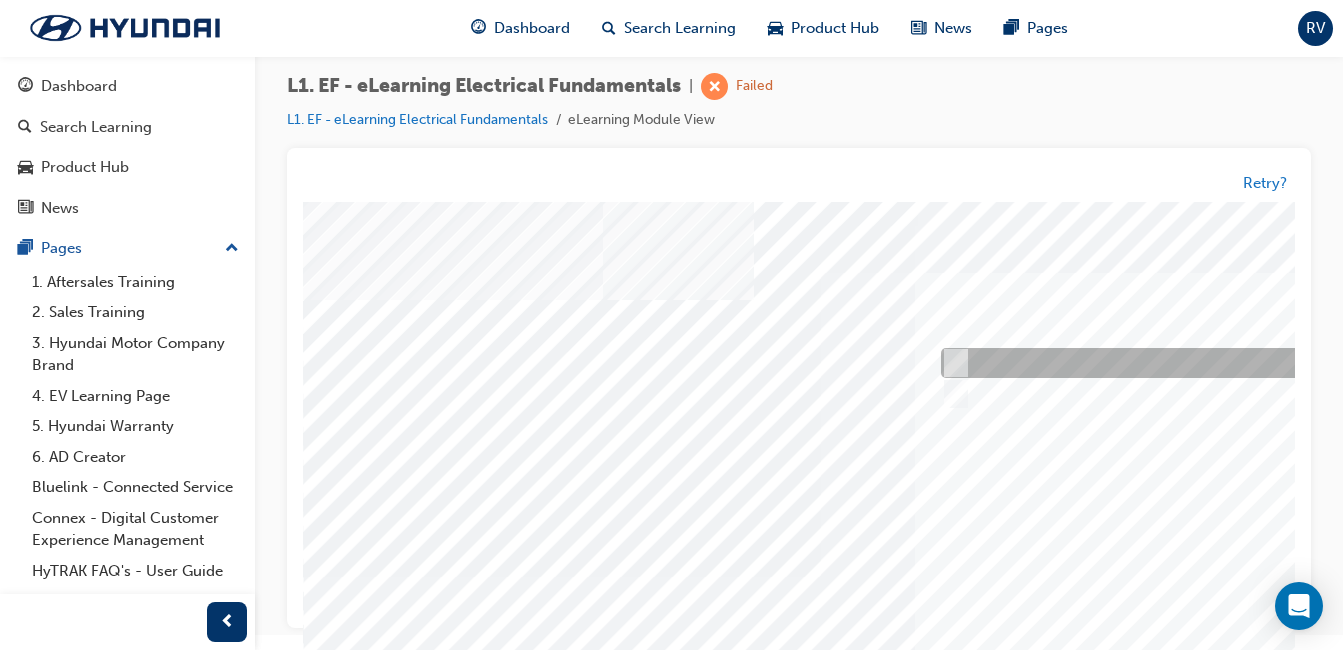 click at bounding box center (1268, 364) 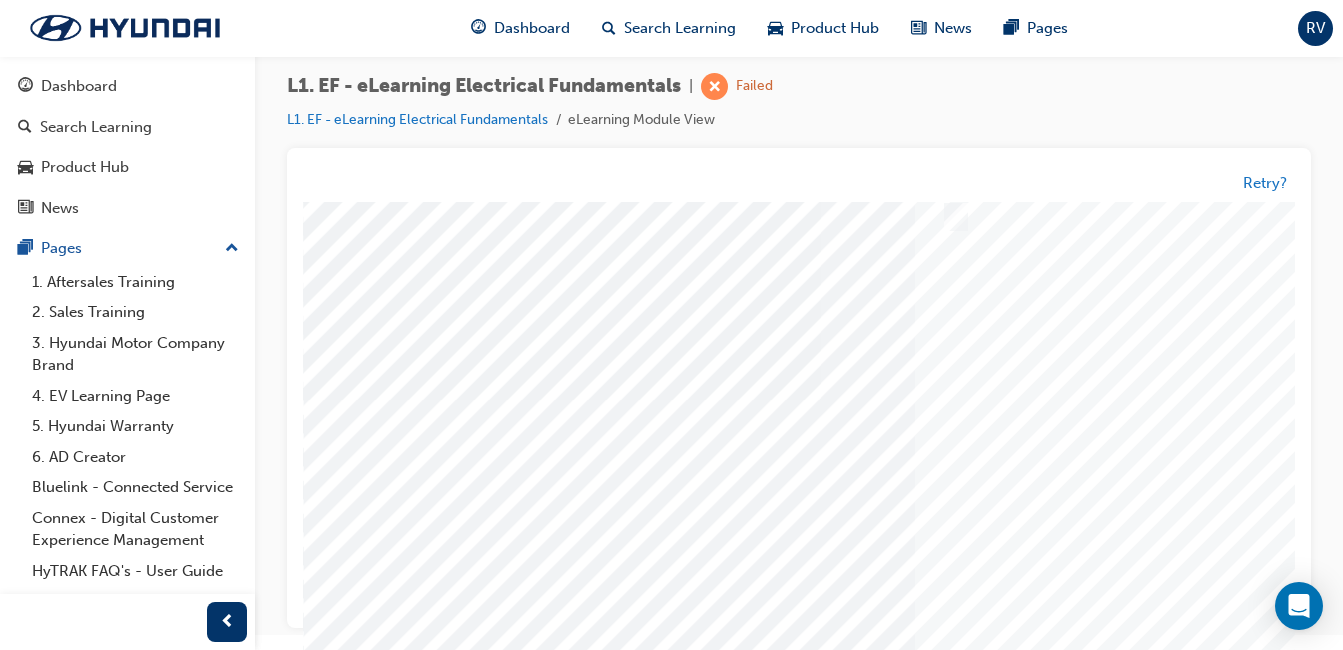 scroll, scrollTop: 234, scrollLeft: 0, axis: vertical 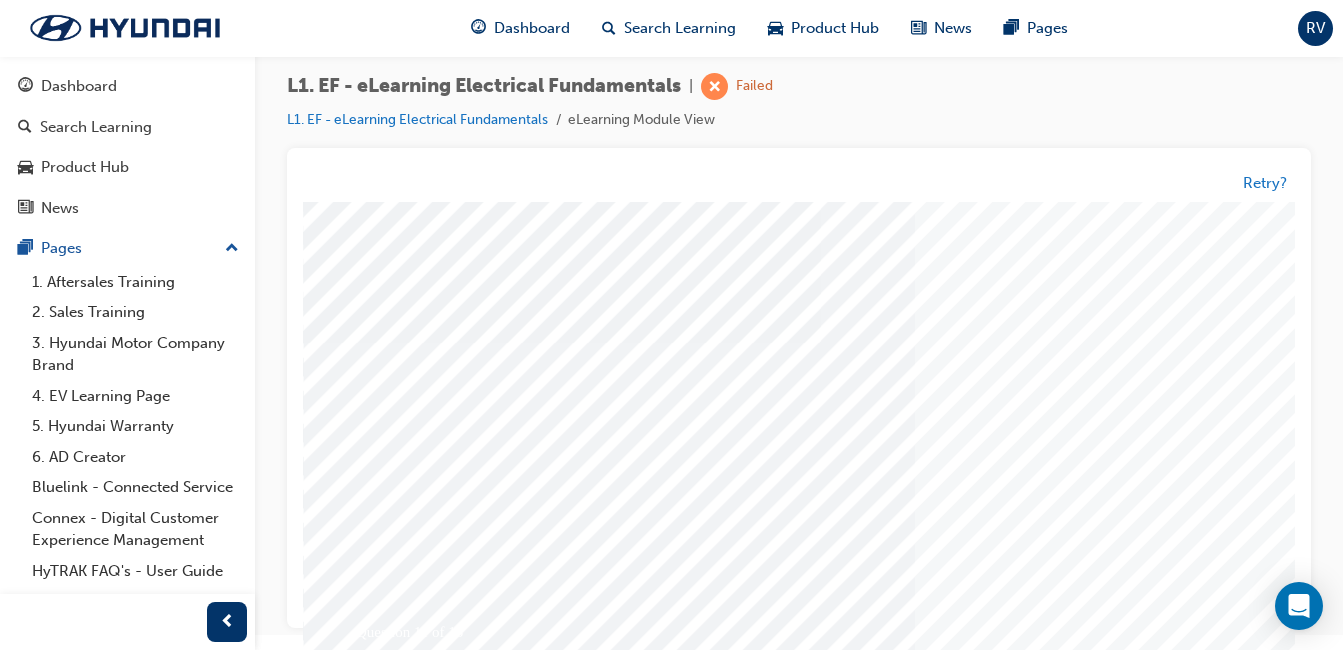 click at bounding box center (373, 3519) 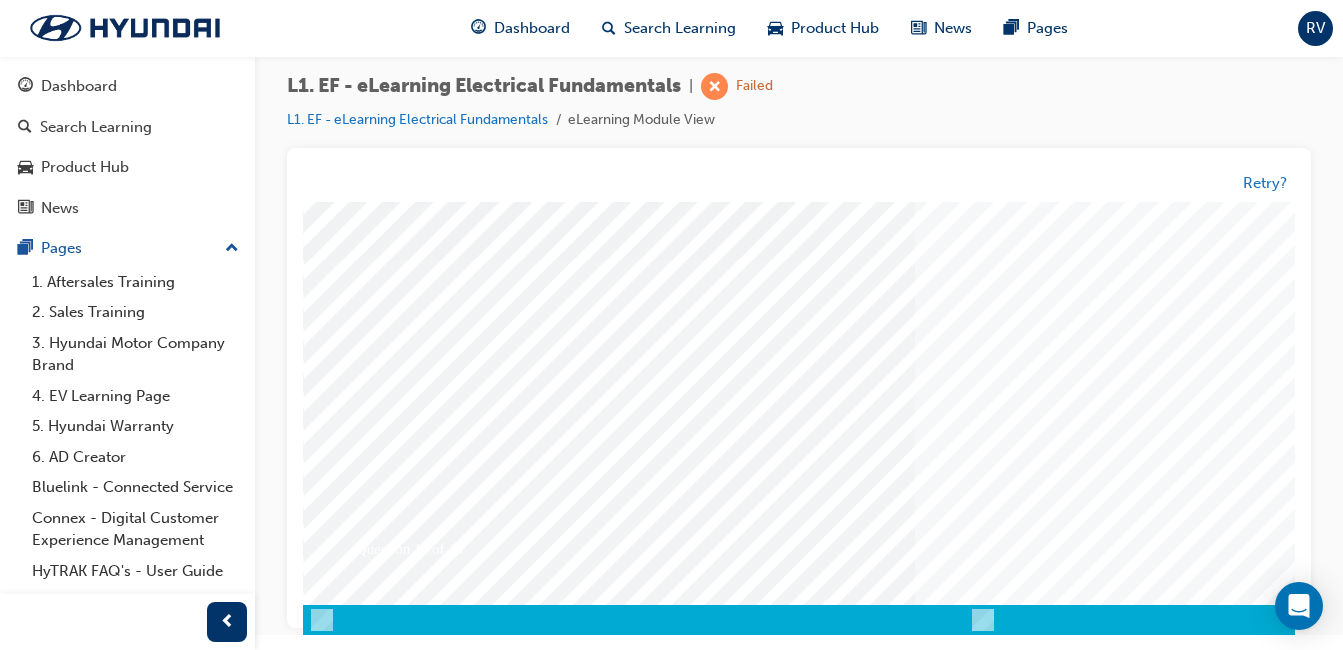 click at bounding box center (983, 260) 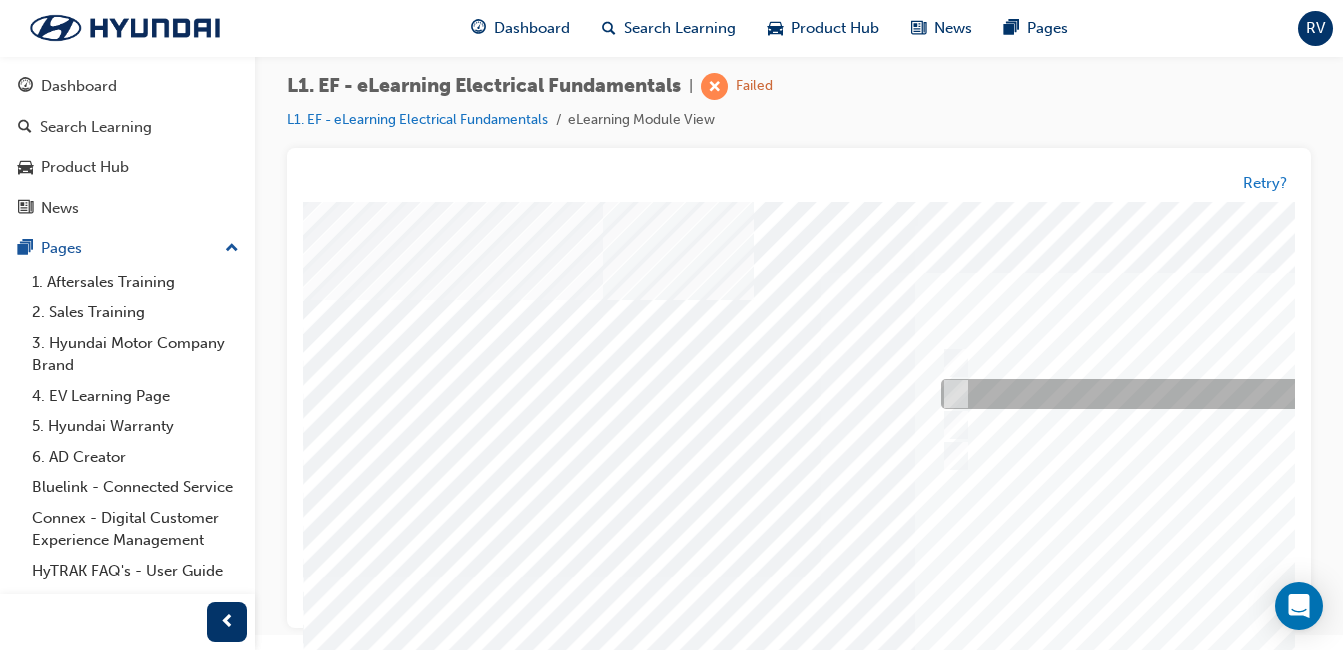 click at bounding box center [1268, 395] 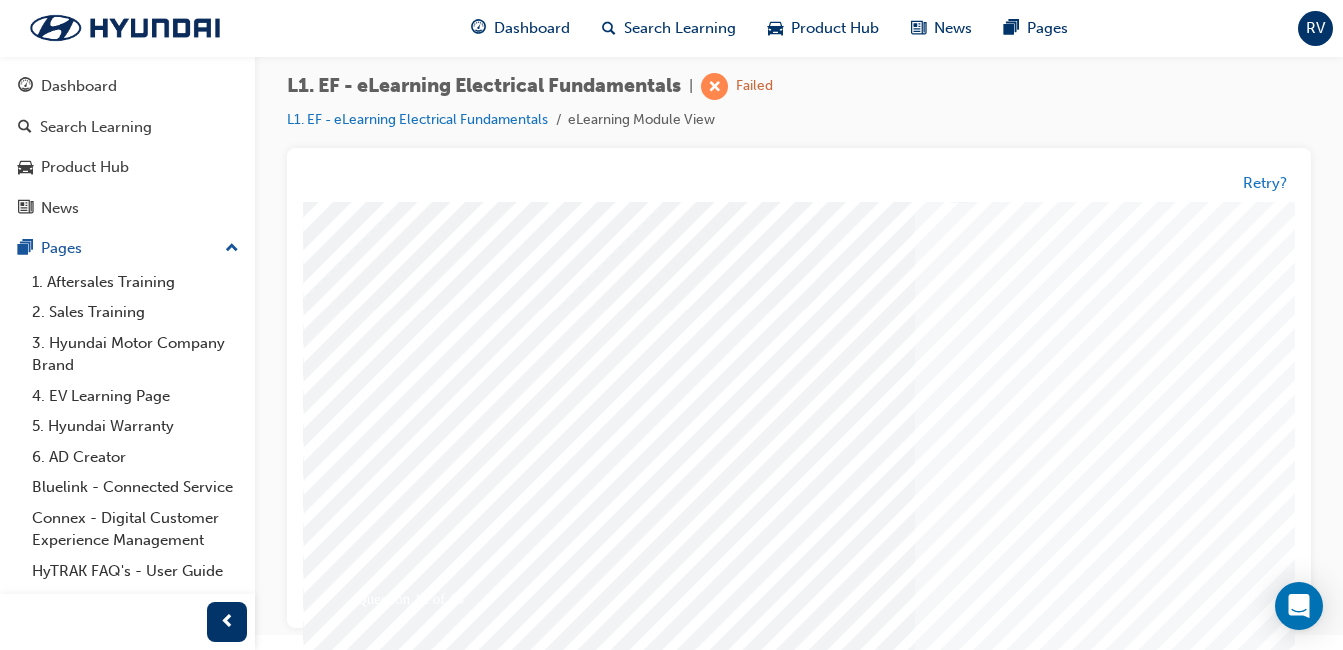 click at bounding box center [373, 3392] 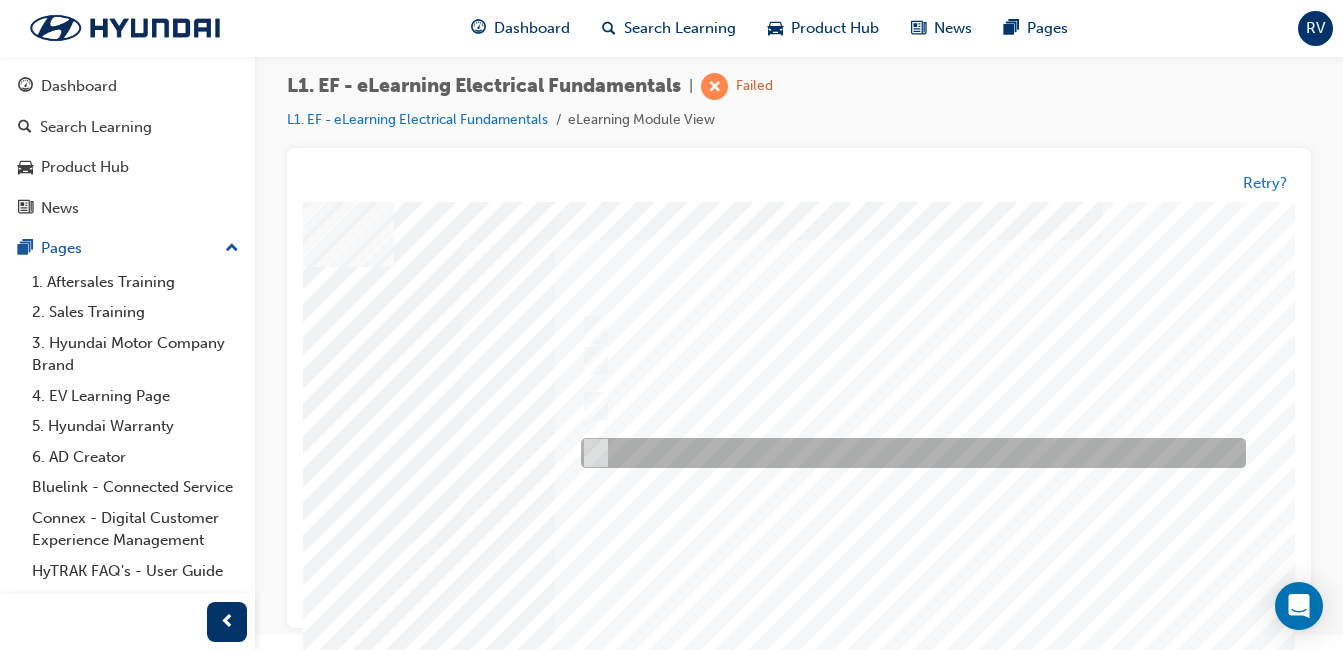 click at bounding box center (908, 454) 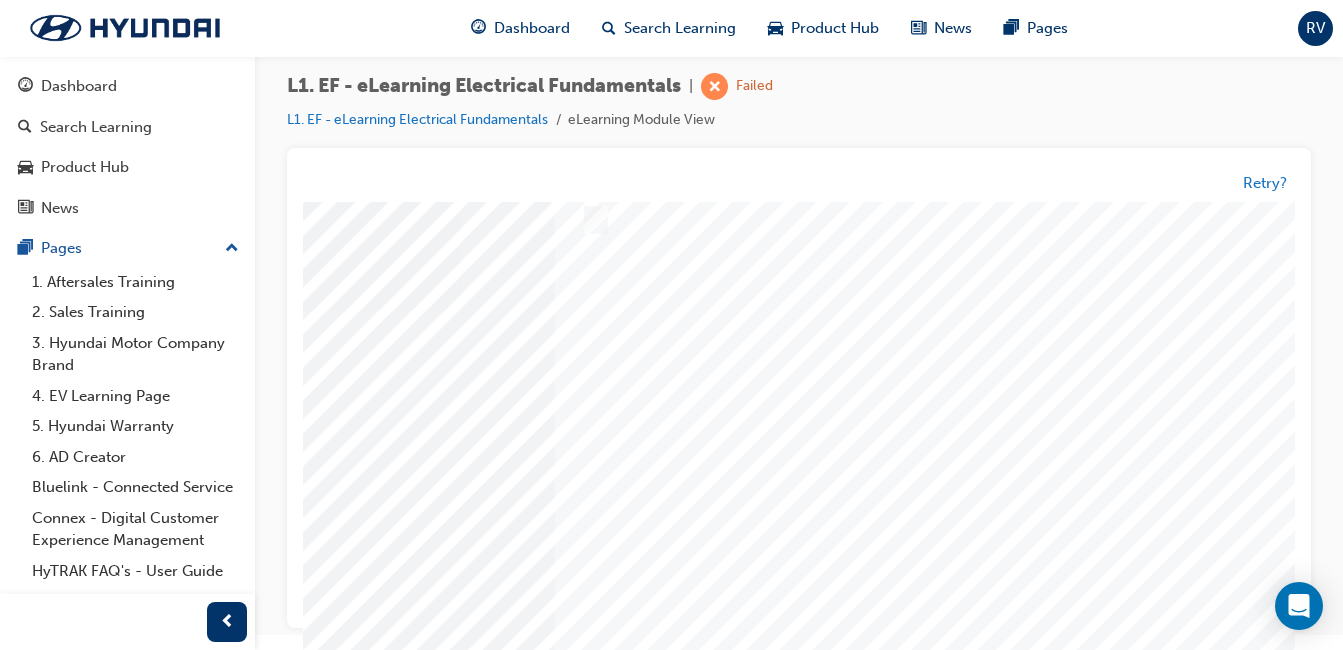 click at bounding box center [13, 3393] 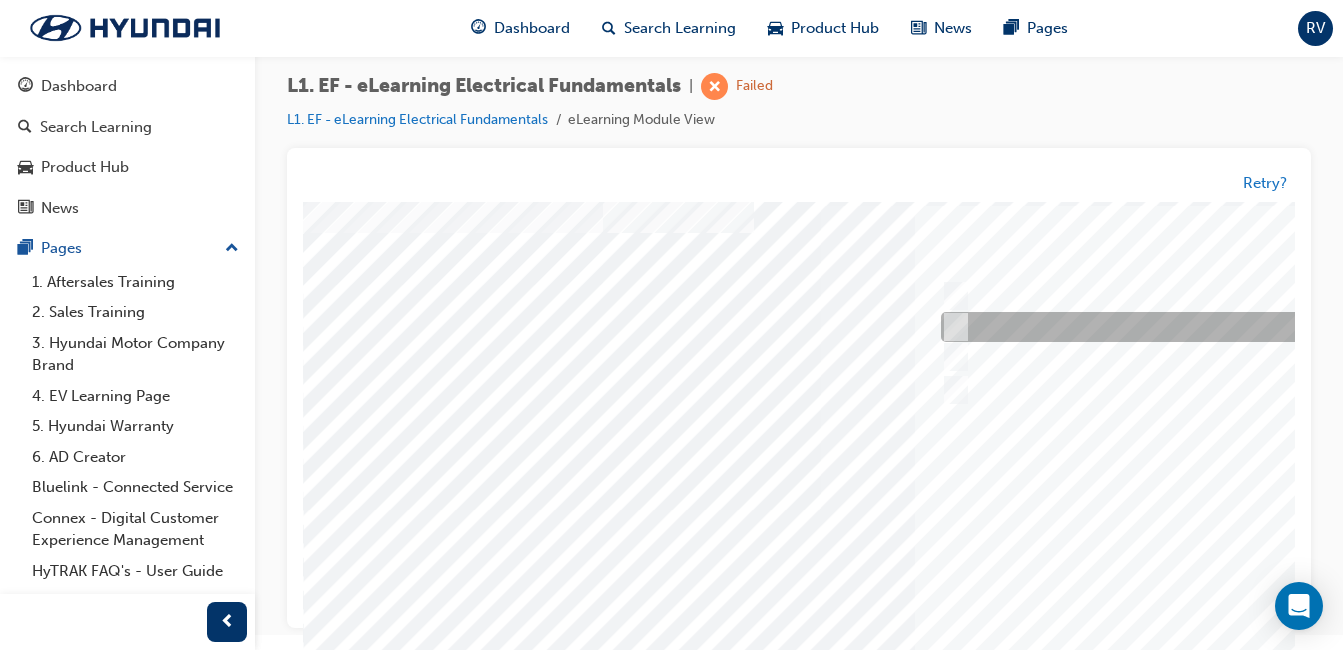 click at bounding box center (1268, 328) 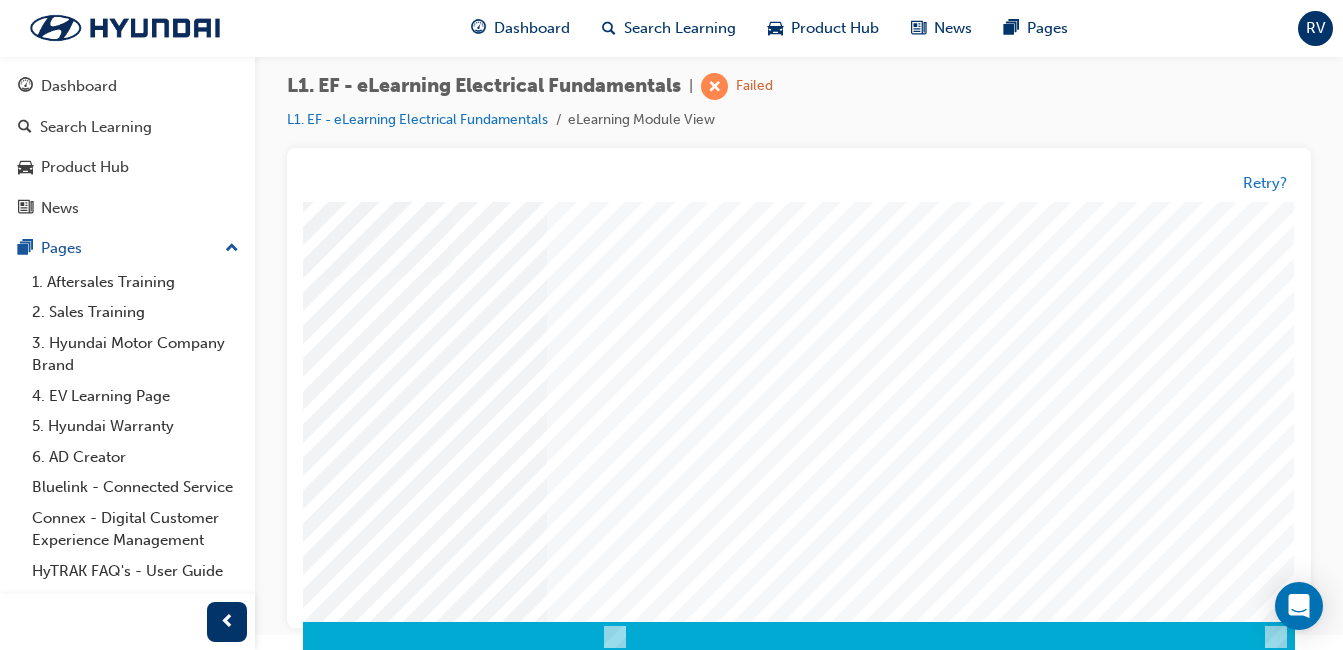 click at bounding box center [5, 3359] 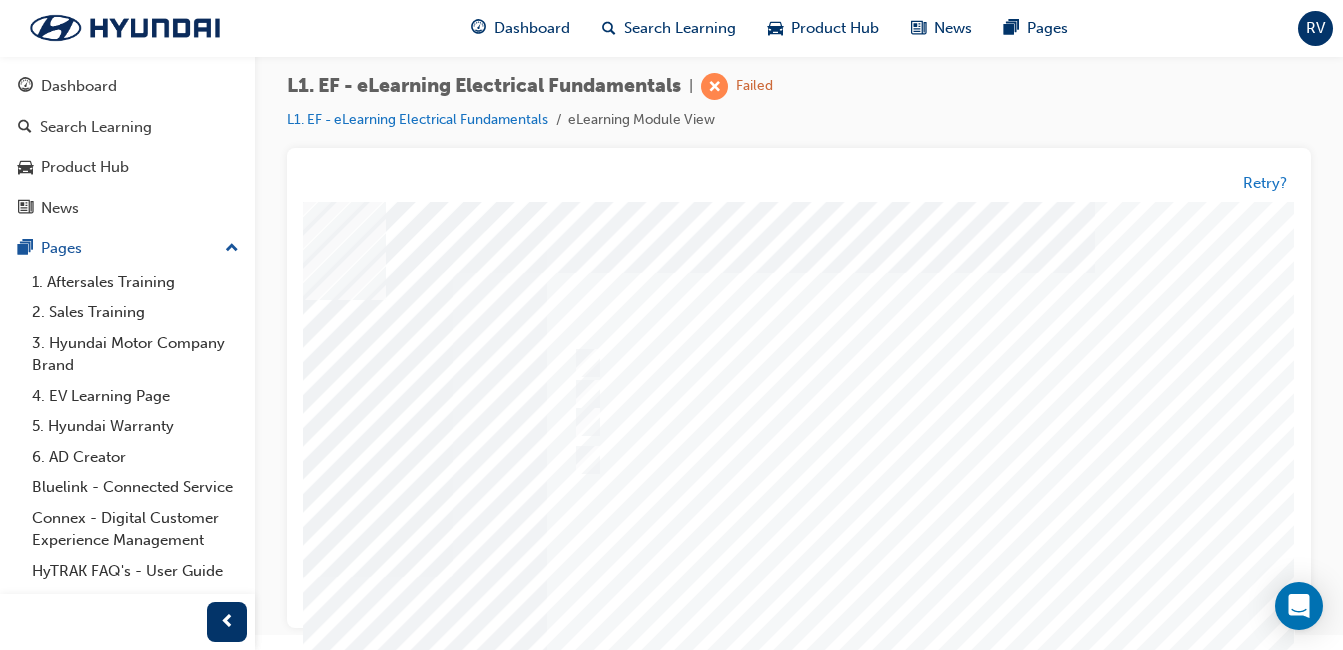 scroll, scrollTop: 0, scrollLeft: 383, axis: horizontal 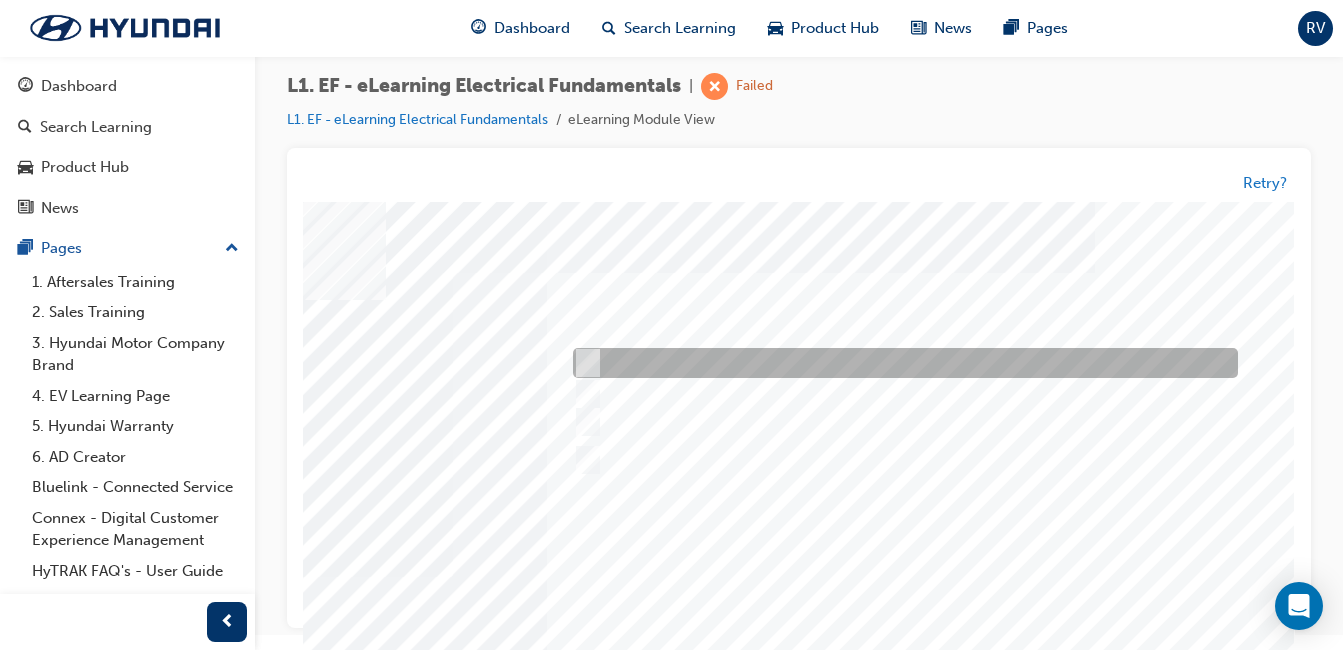click at bounding box center (900, 364) 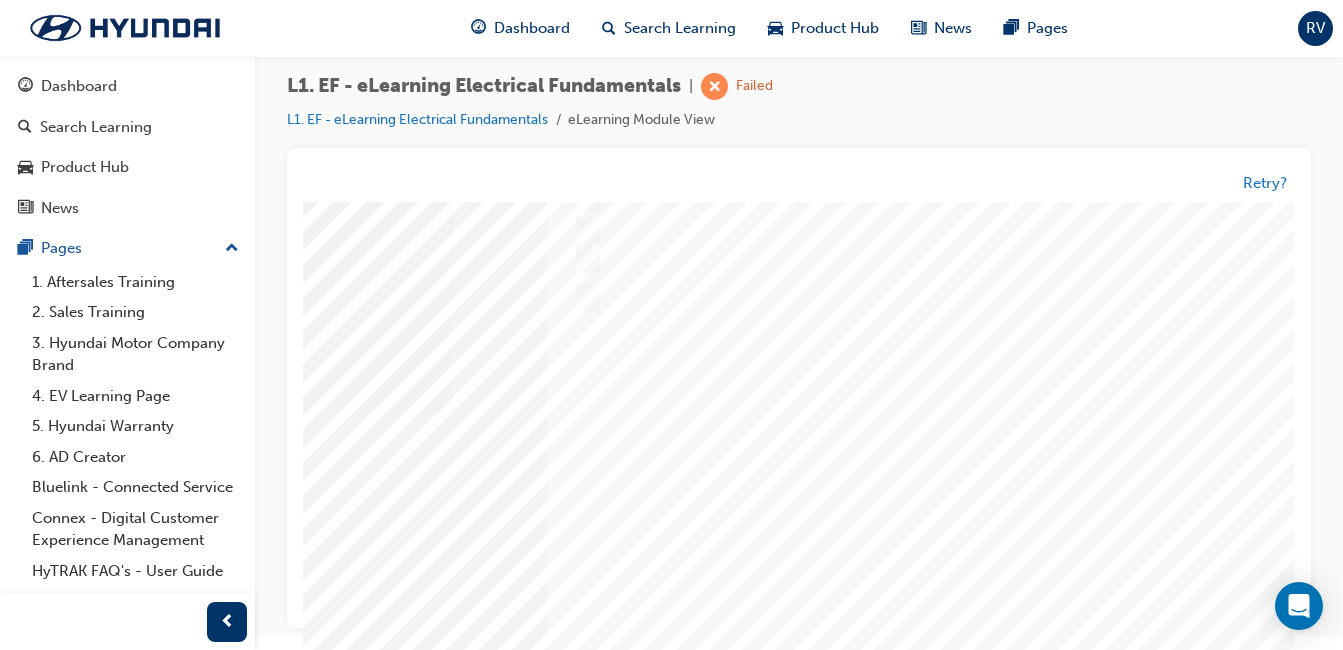 scroll, scrollTop: 200, scrollLeft: 383, axis: both 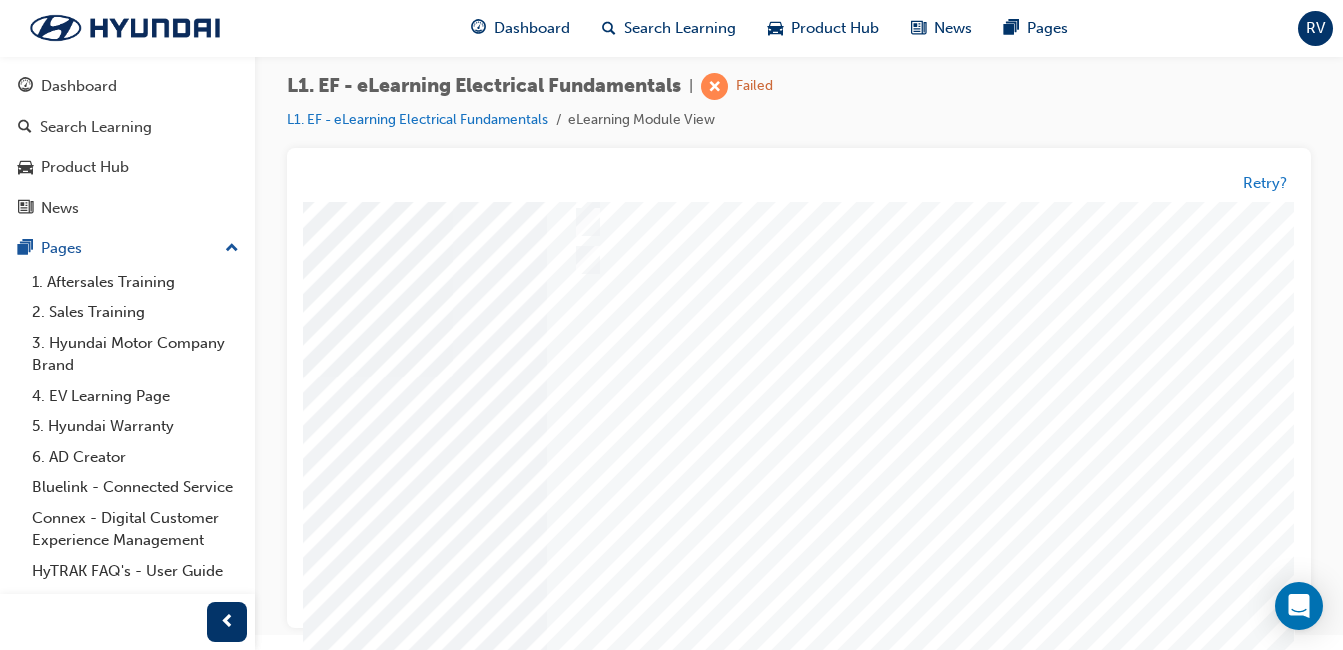 click at bounding box center [5, 3459] 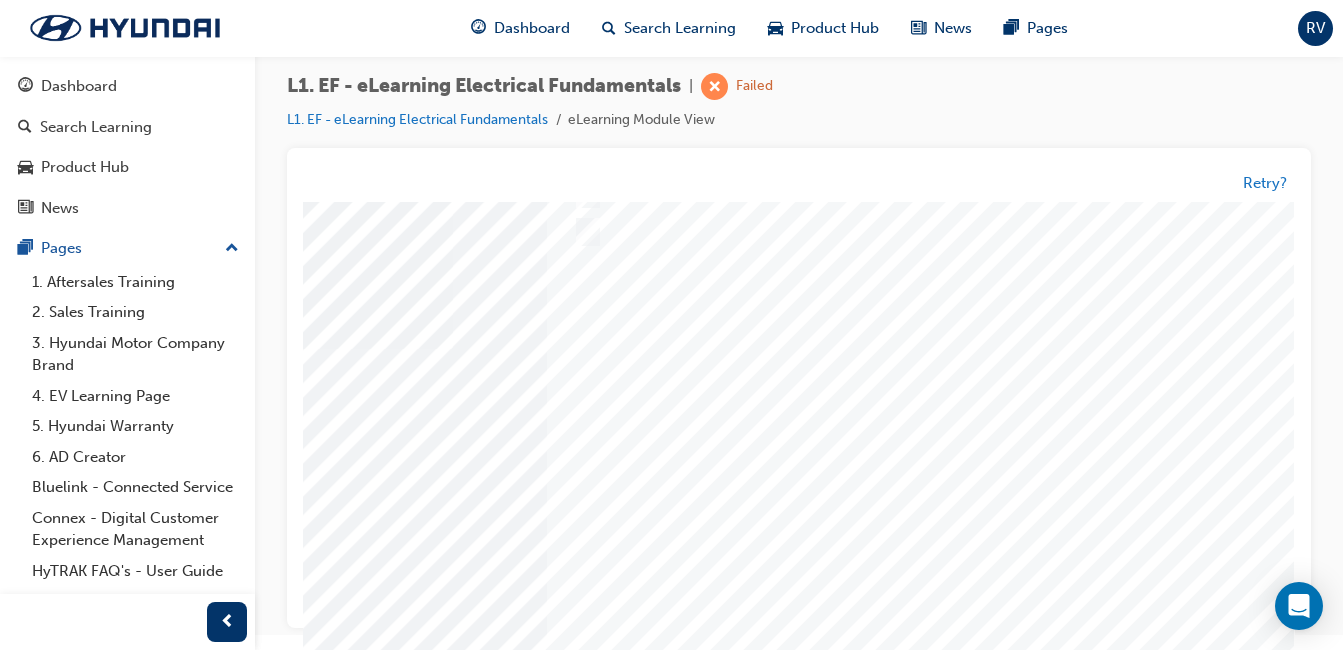 scroll, scrollTop: 300, scrollLeft: 383, axis: both 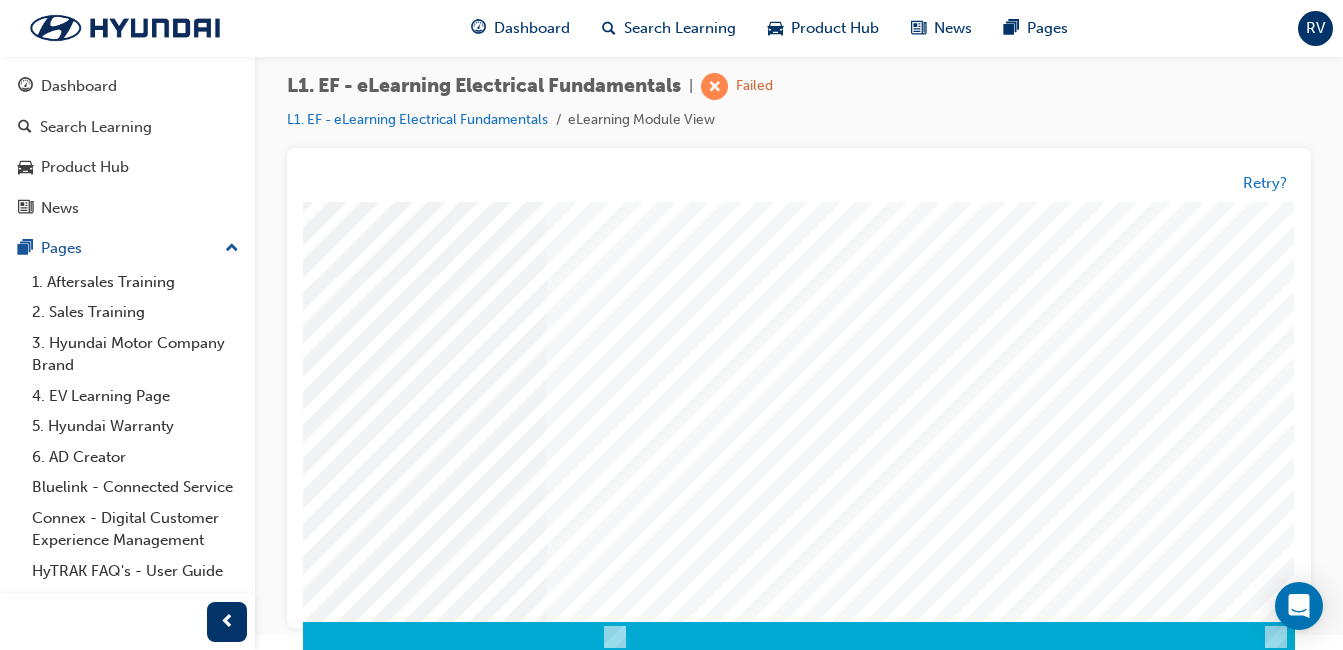 click at bounding box center (615, 277) 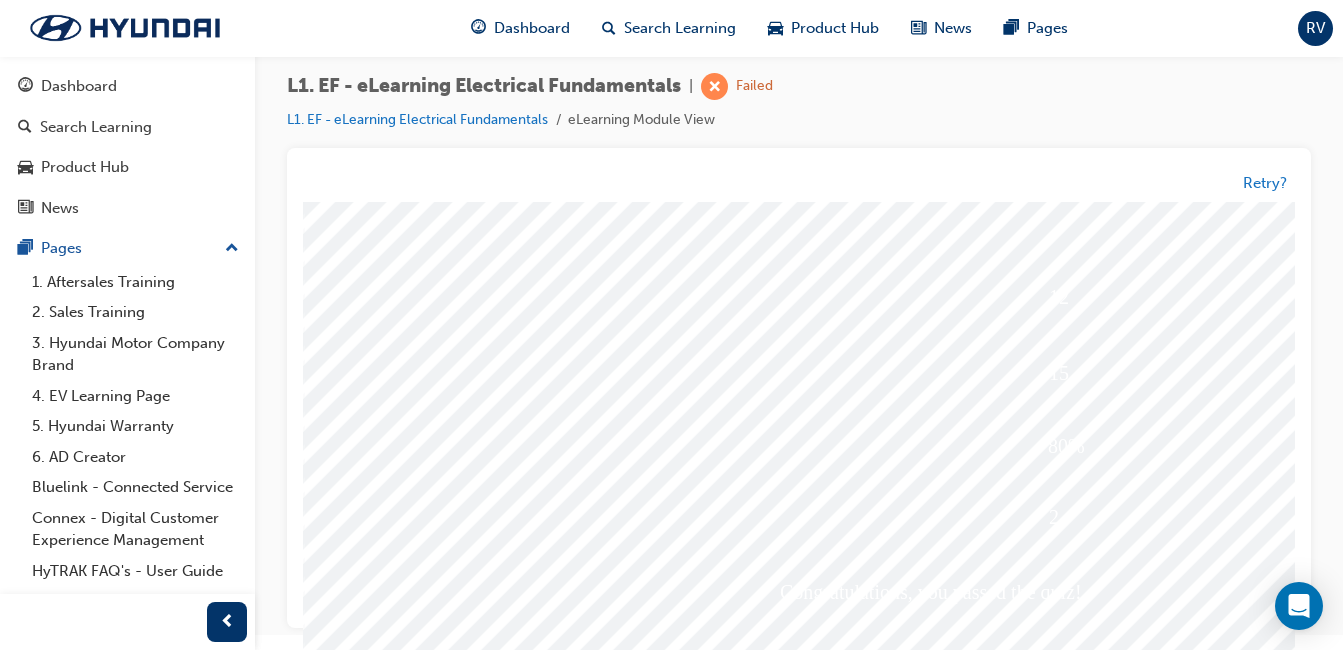scroll, scrollTop: 267, scrollLeft: 0, axis: vertical 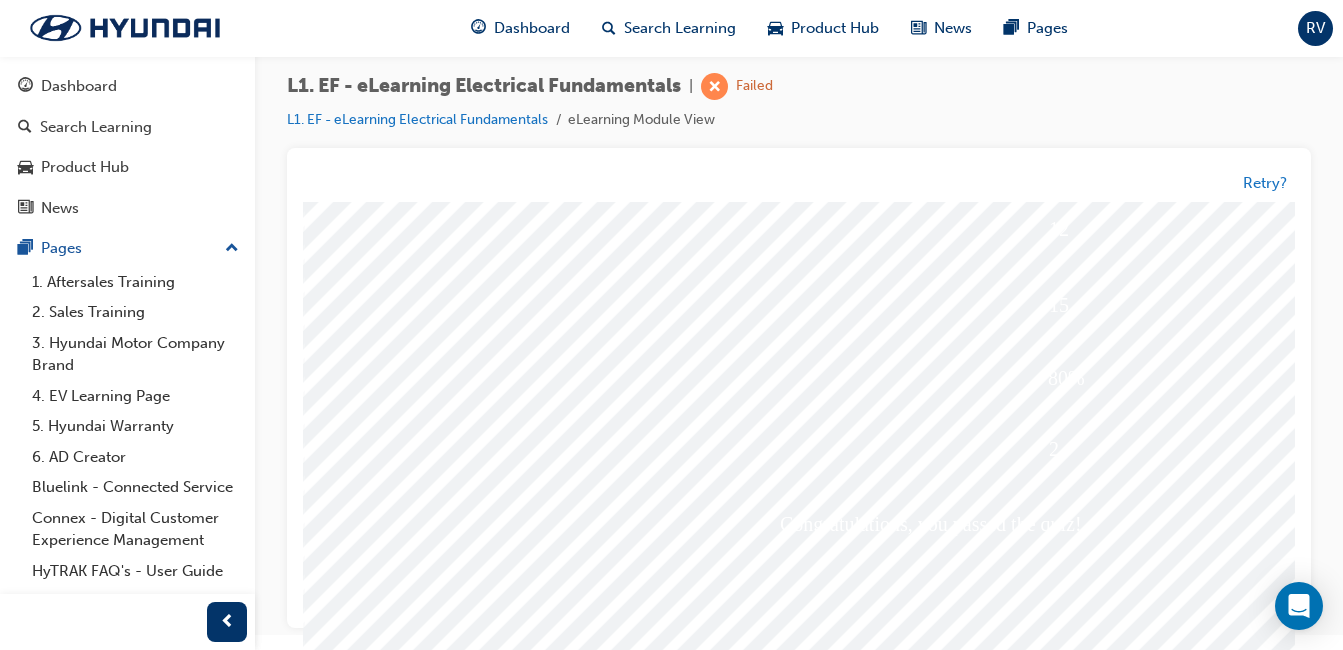 click at bounding box center (374, 3991) 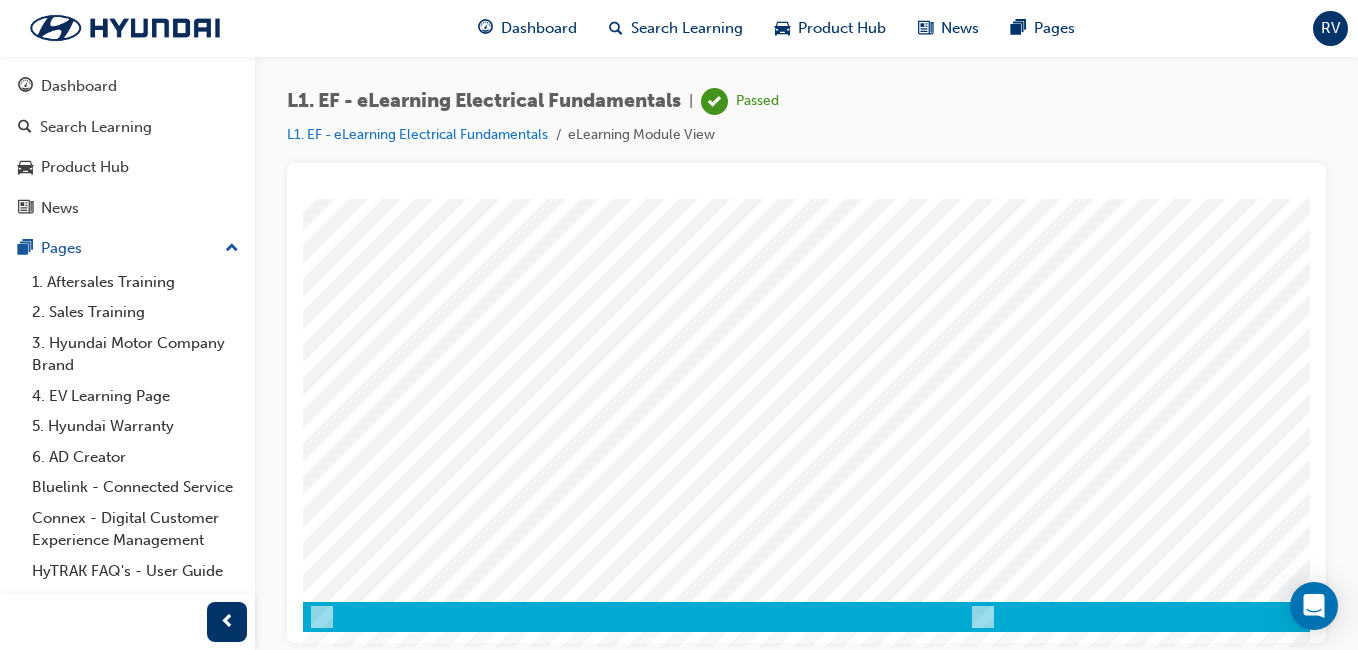 click at bounding box center (373, 2480) 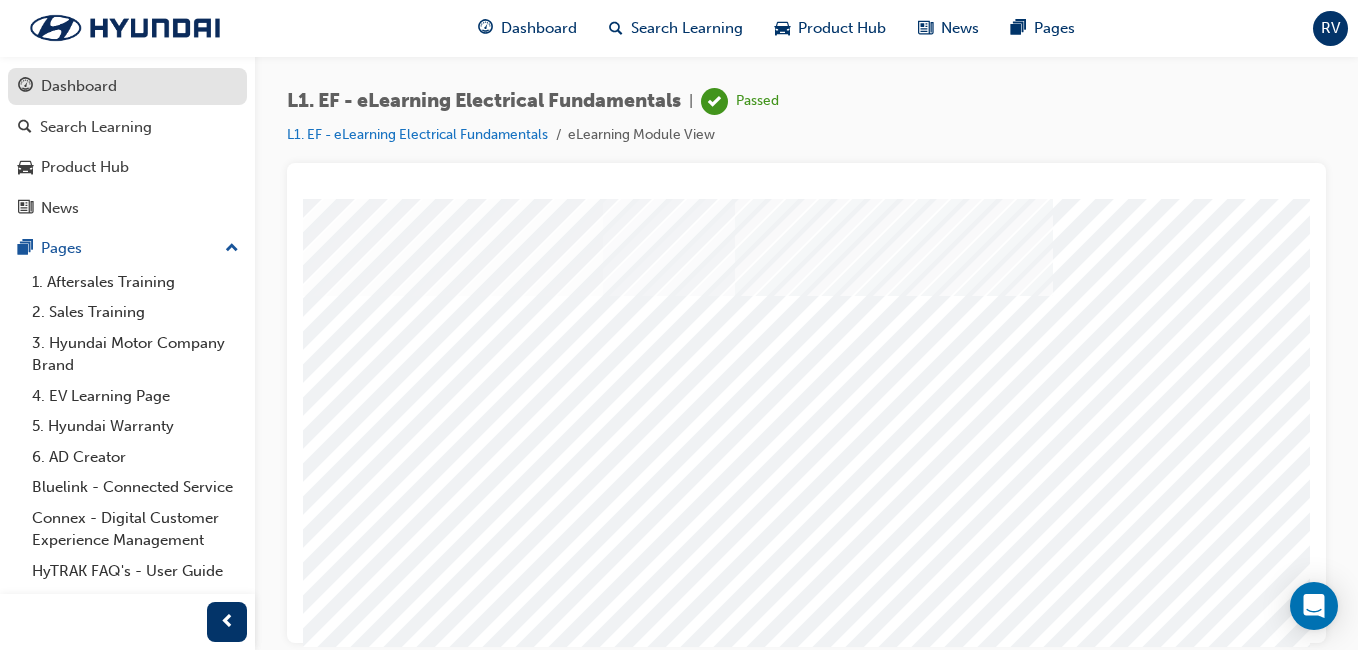 click on "Dashboard" at bounding box center [79, 86] 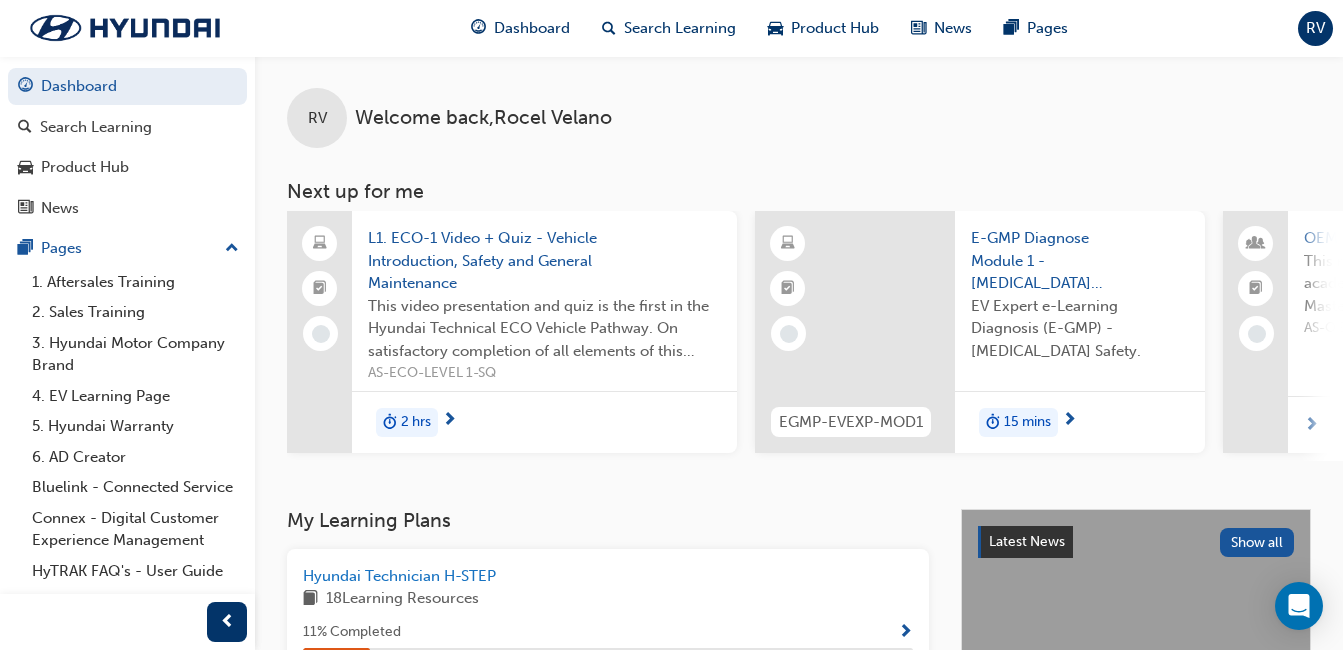 click on "L1. ECO-1 Video + Quiz - Vehicle Introduction, Safety and General Maintenance" at bounding box center (544, 261) 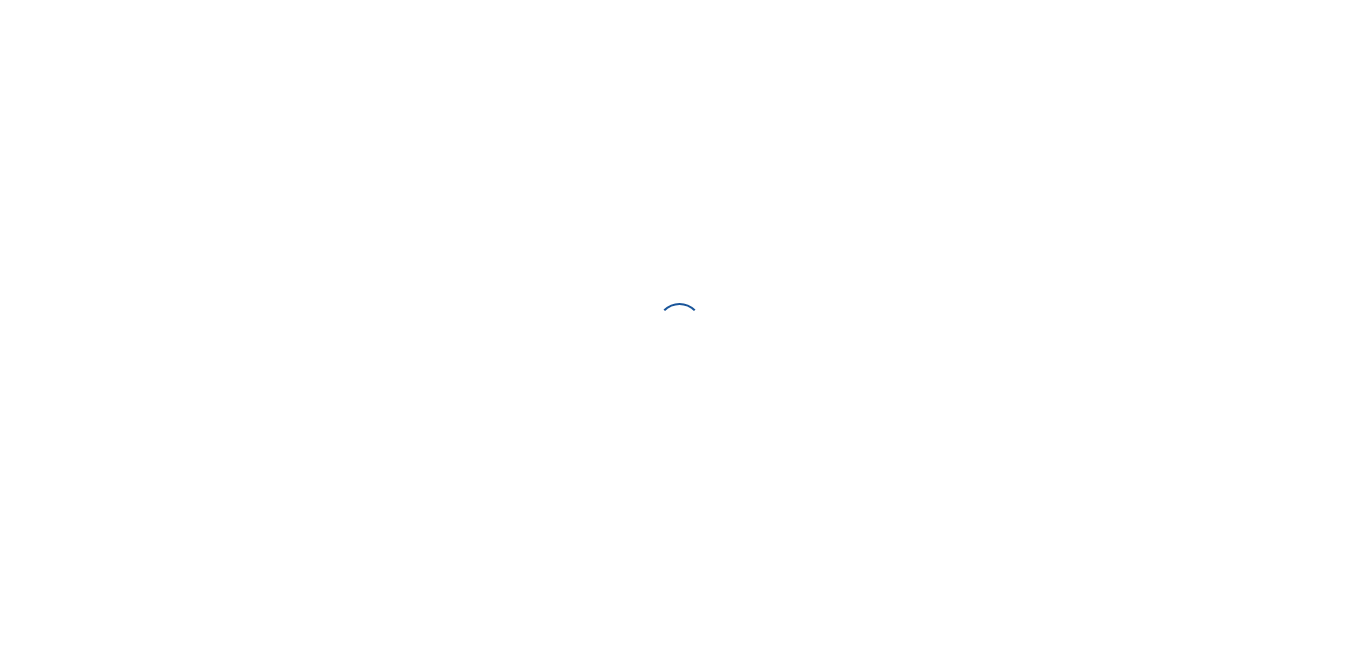 scroll, scrollTop: 0, scrollLeft: 0, axis: both 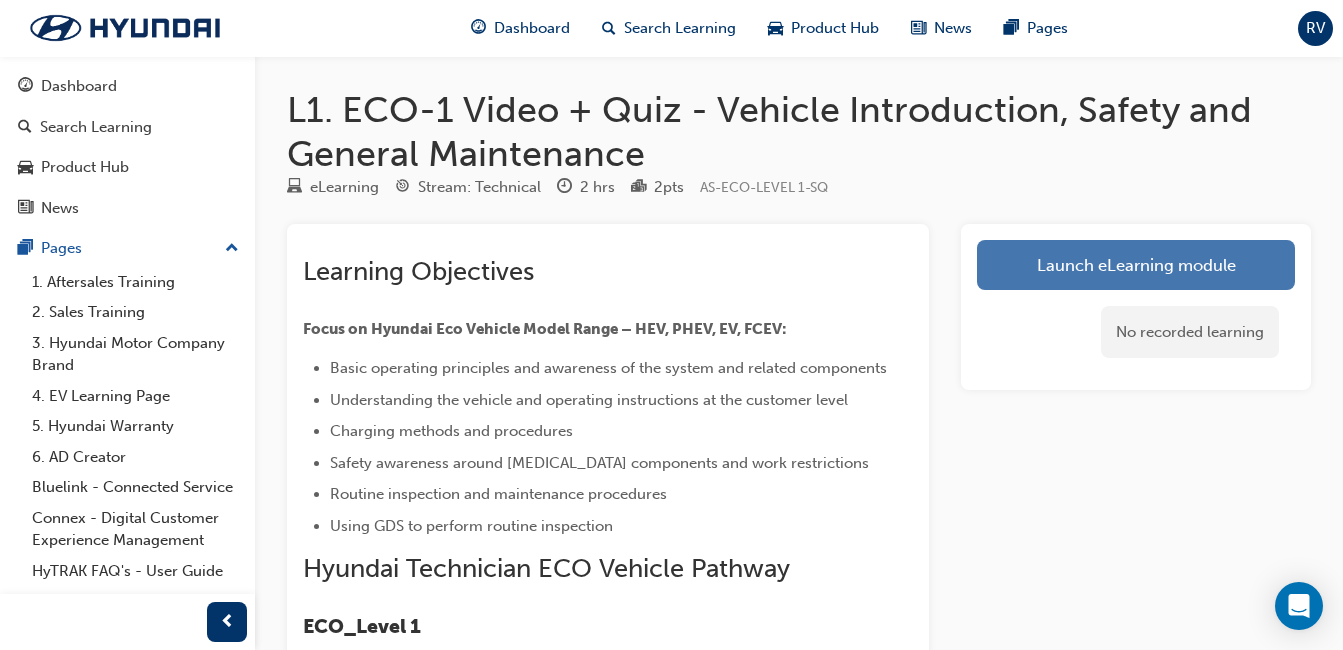 click on "Launch eLearning module" at bounding box center [1136, 265] 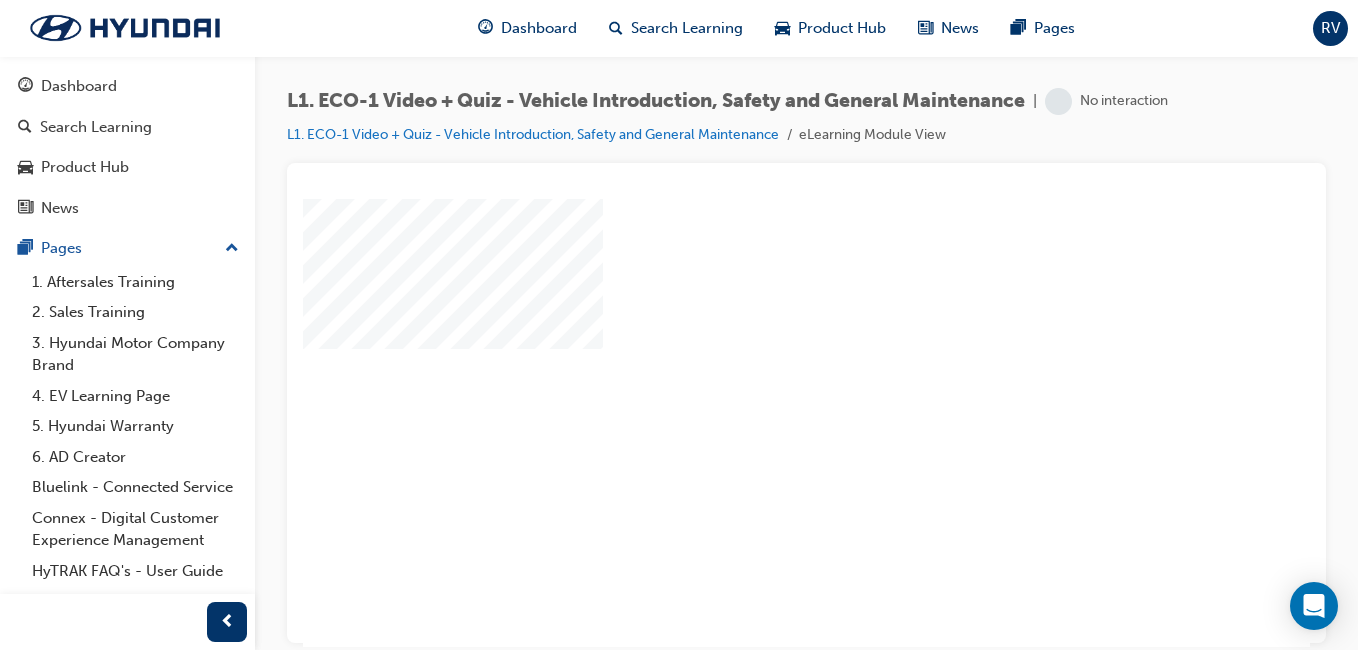 scroll, scrollTop: 0, scrollLeft: 0, axis: both 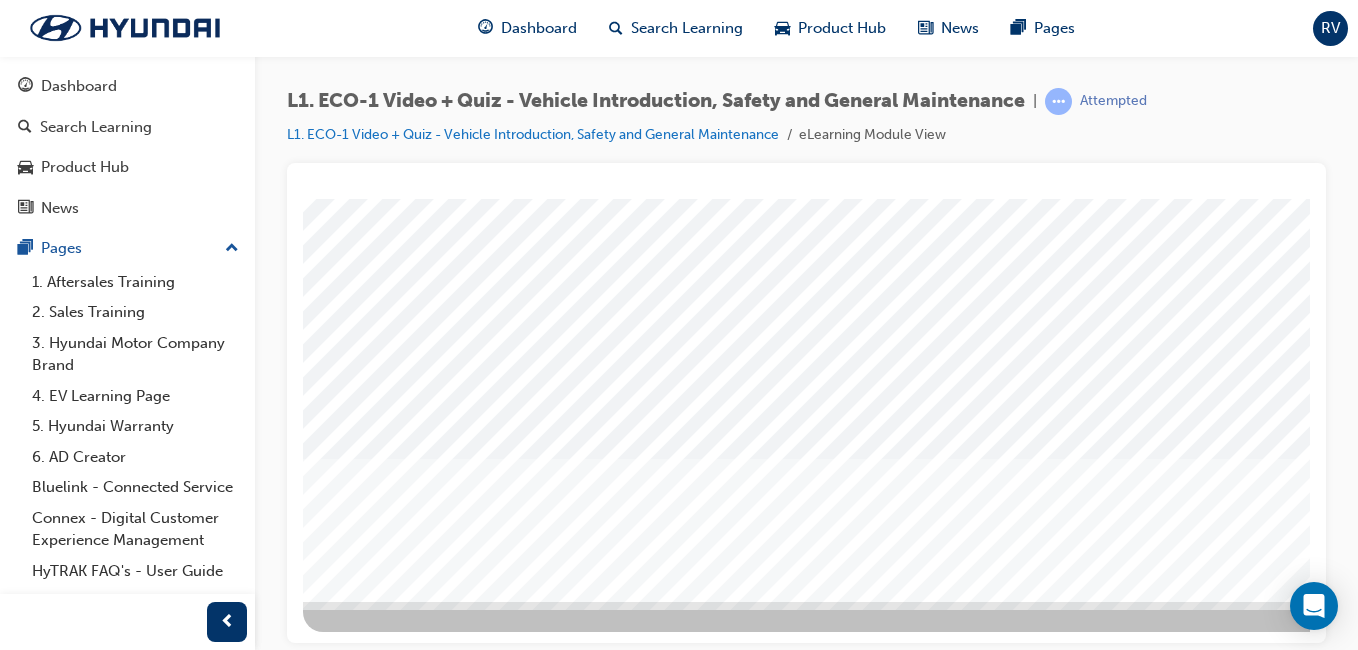 click at bounding box center [373, 2154] 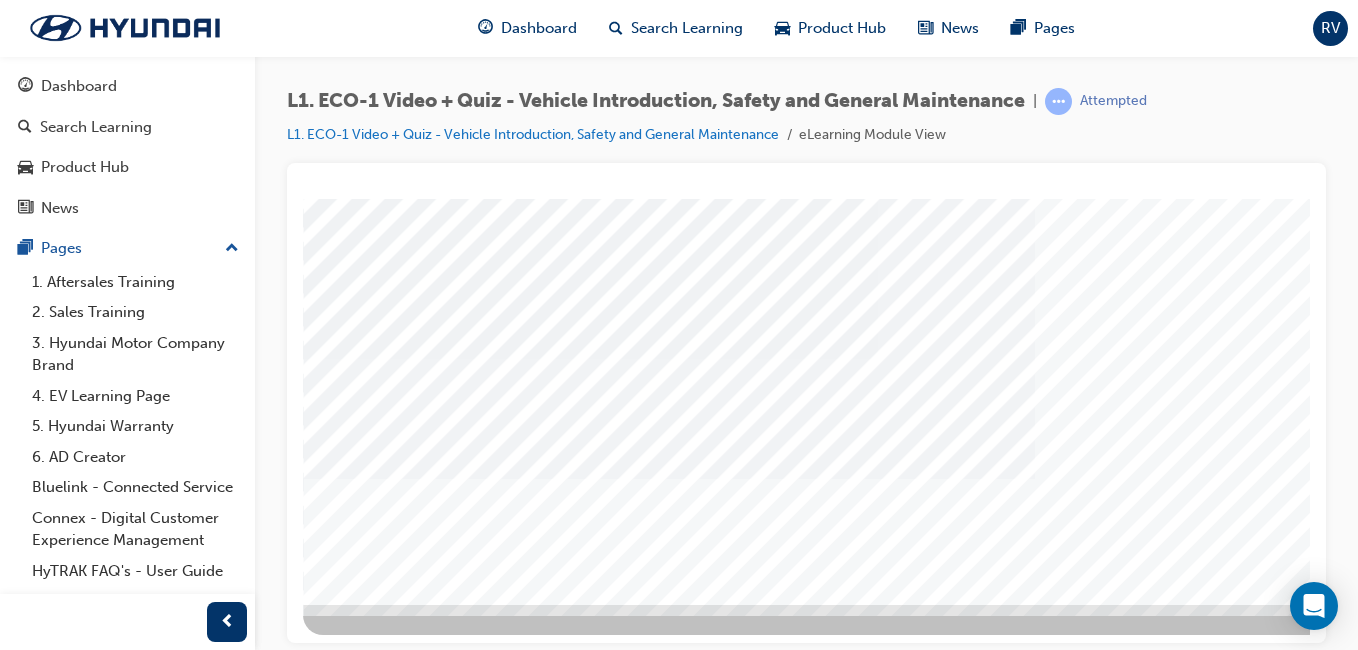 scroll, scrollTop: 317, scrollLeft: 0, axis: vertical 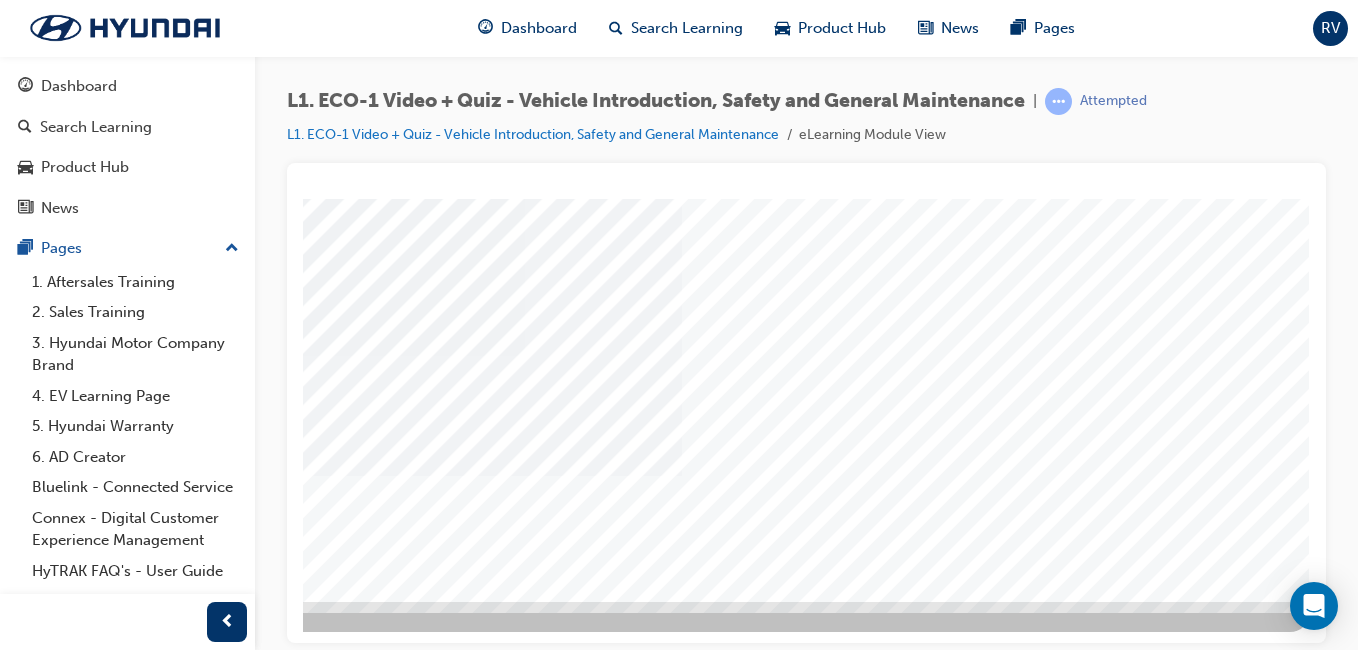 click at bounding box center (316, 1530) 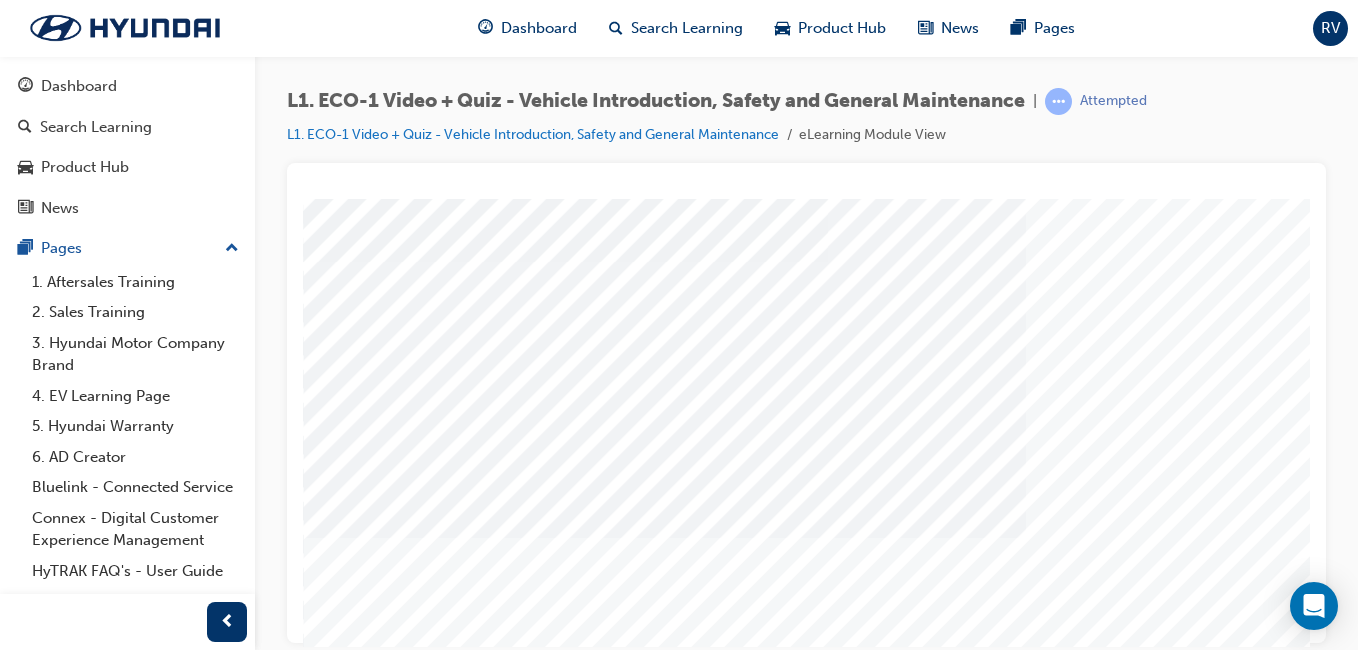 scroll, scrollTop: 267, scrollLeft: 0, axis: vertical 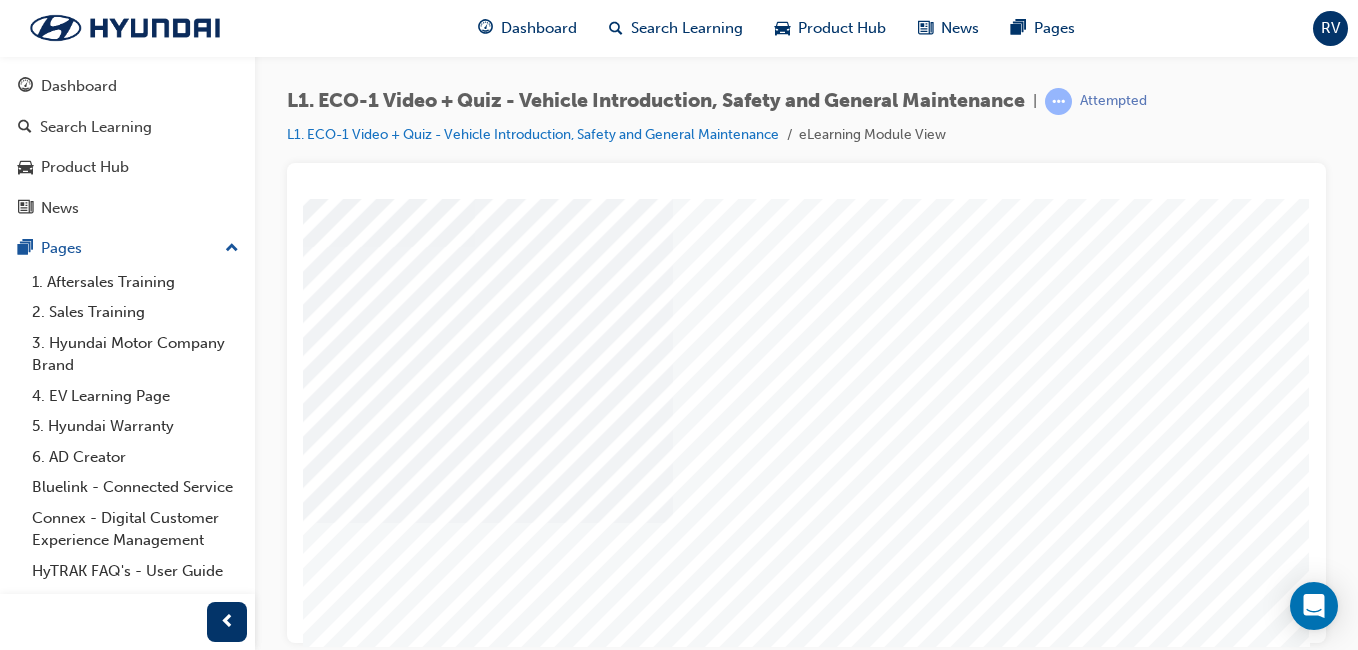 click at bounding box center (20, 1422) 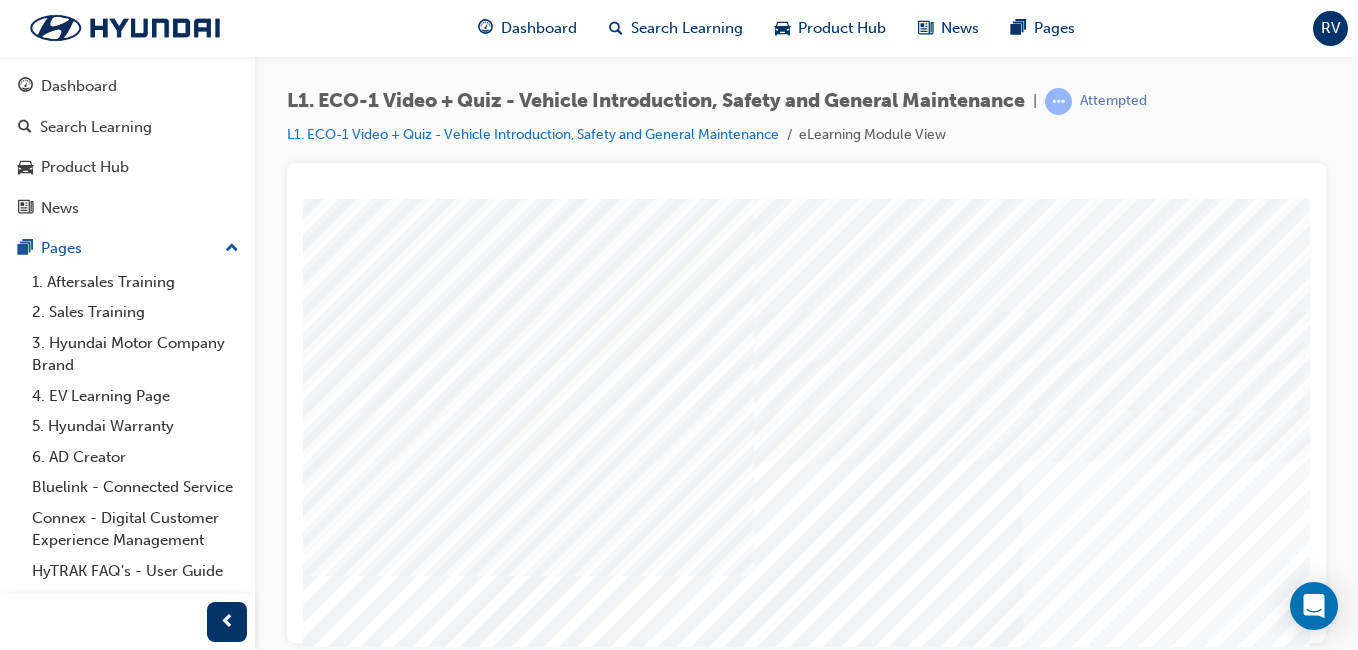 scroll, scrollTop: 266, scrollLeft: 0, axis: vertical 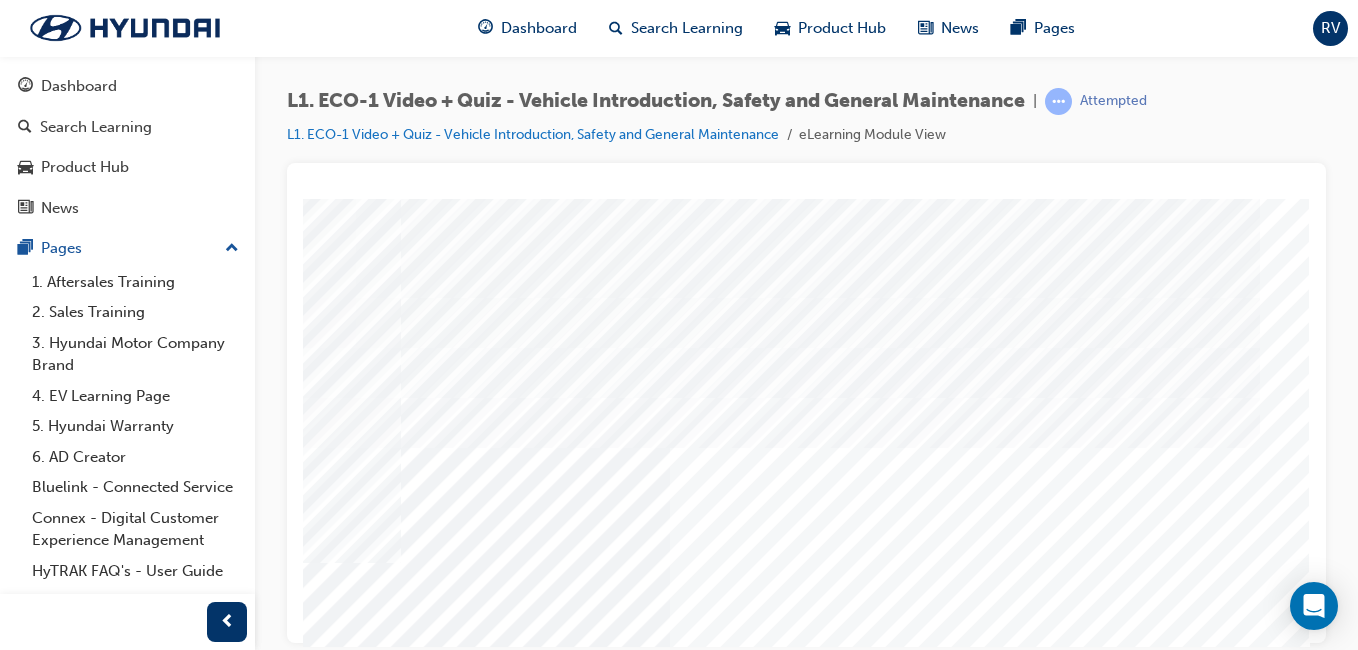 click at bounding box center [20, 2199] 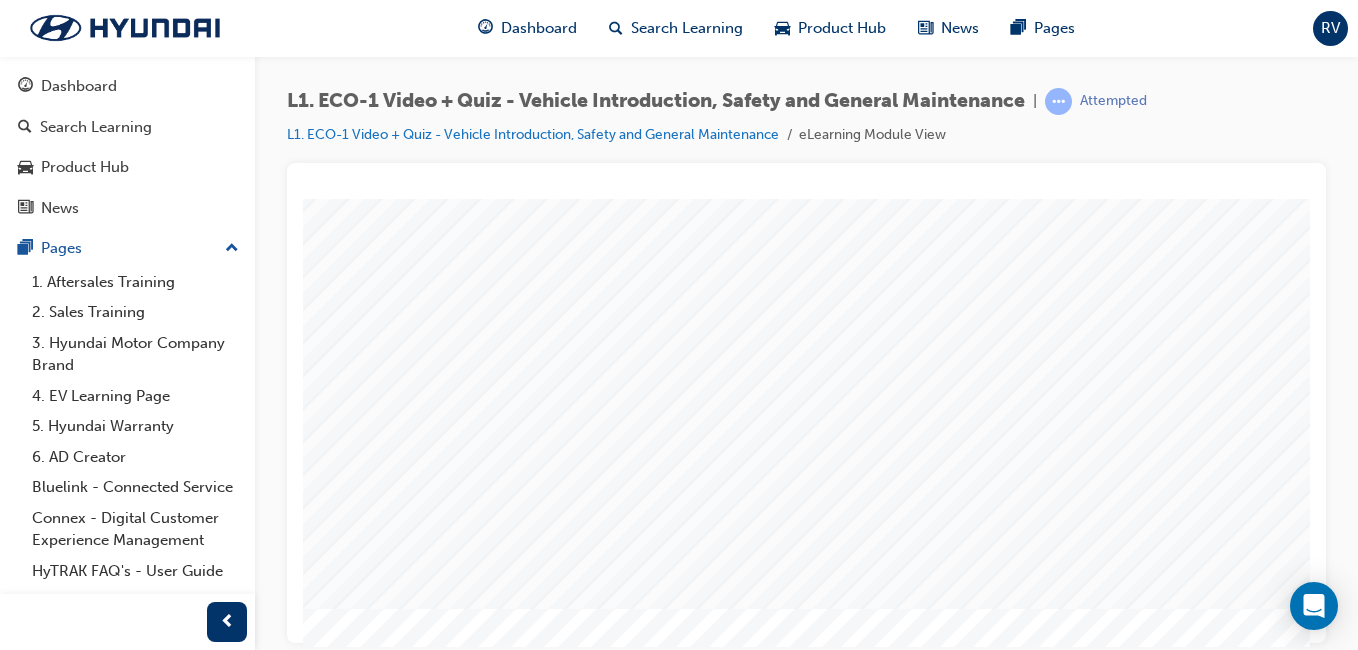 scroll, scrollTop: 267, scrollLeft: 0, axis: vertical 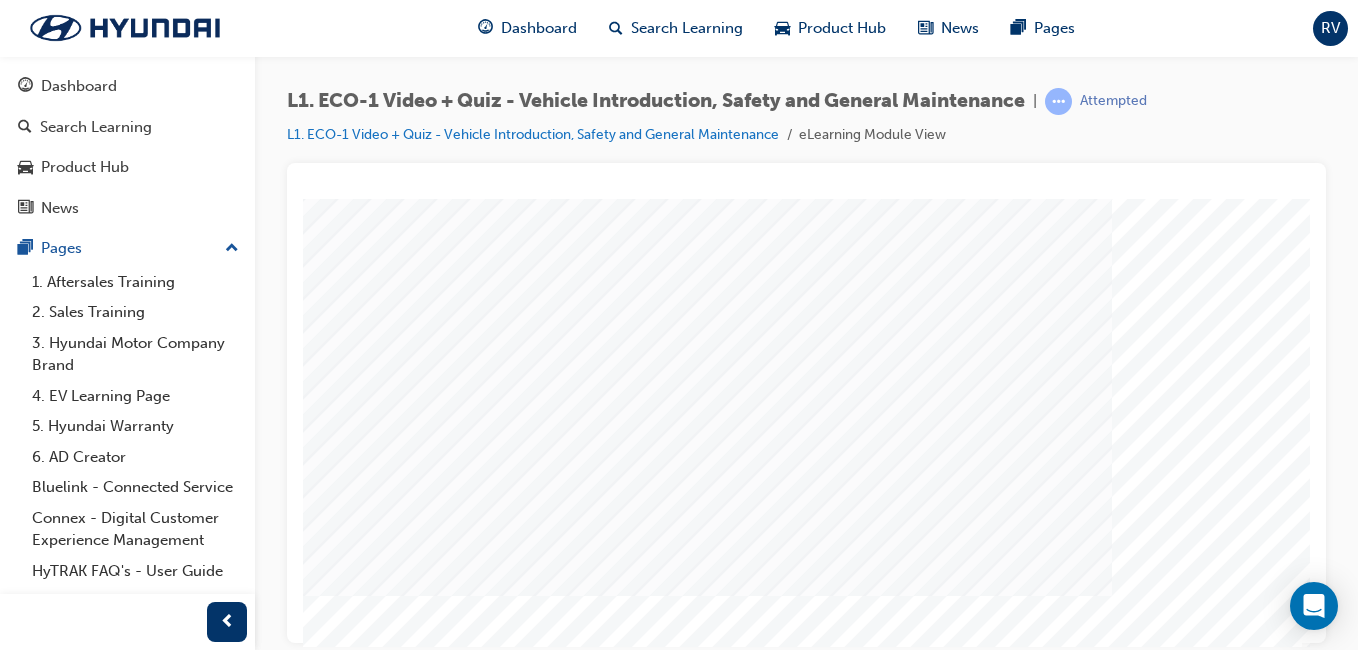 click at bounding box center (12, 1488) 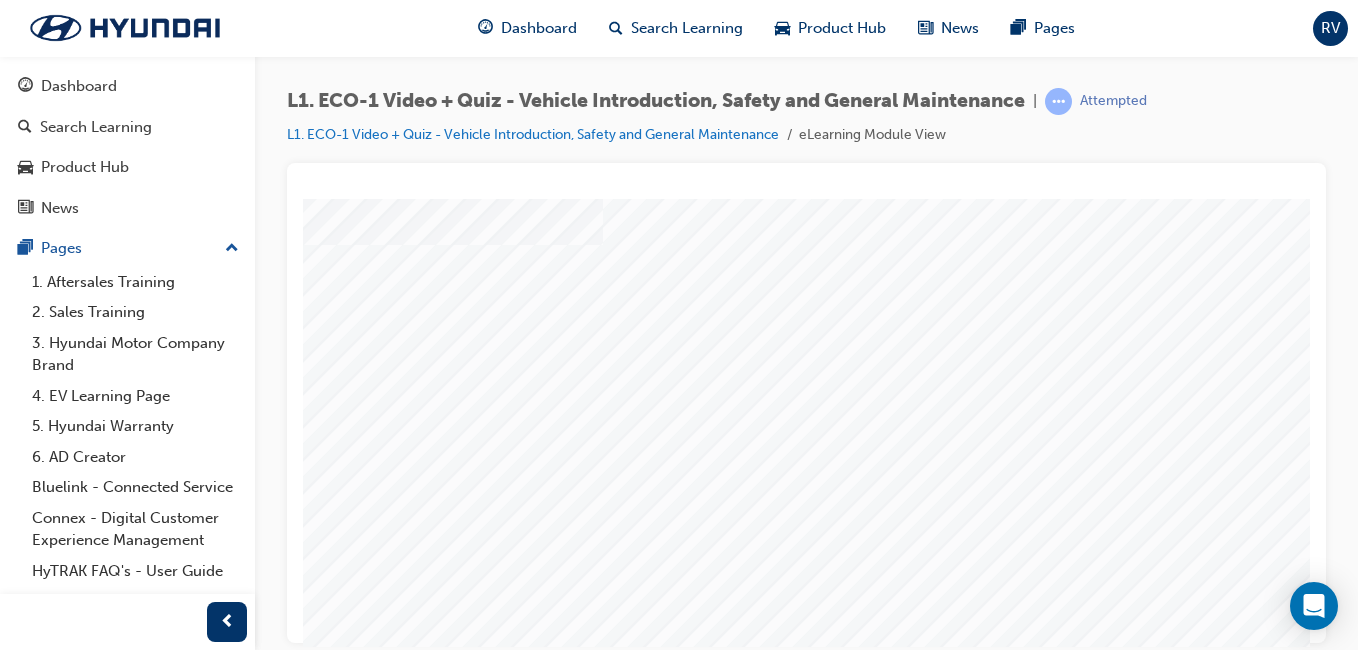 scroll, scrollTop: 267, scrollLeft: 0, axis: vertical 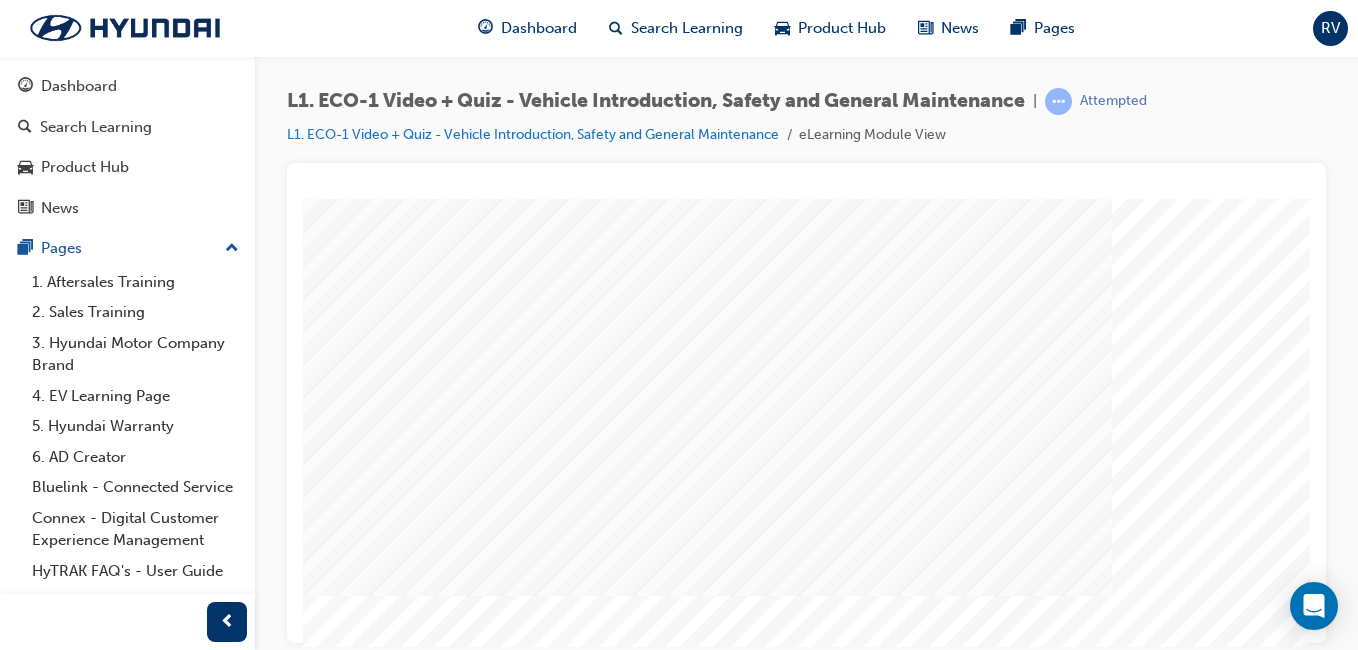 click at bounding box center [12, 1488] 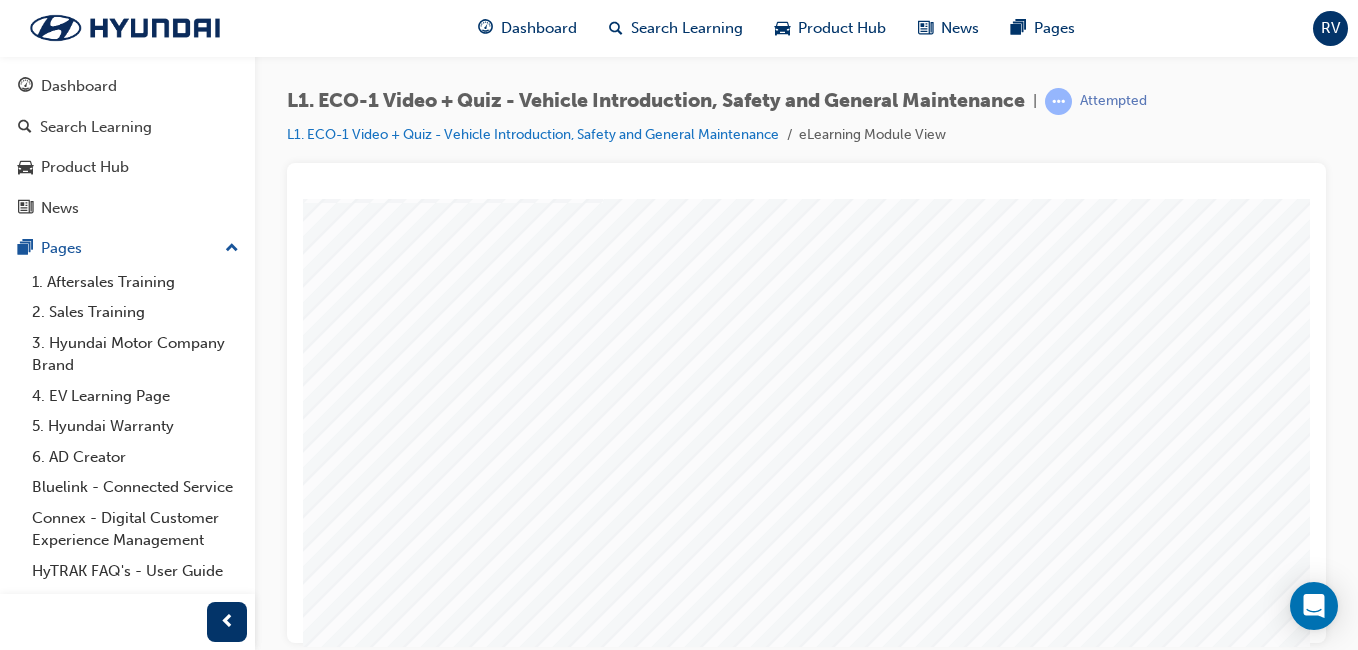 scroll, scrollTop: 166, scrollLeft: 0, axis: vertical 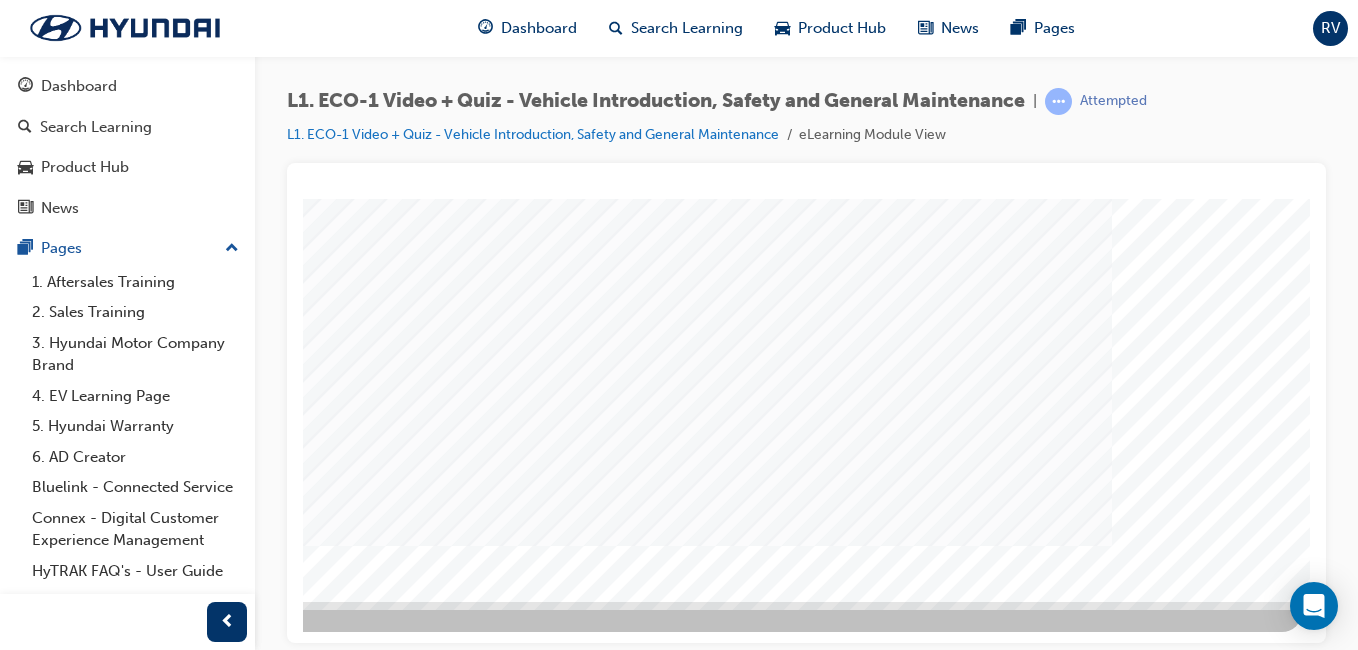 click at bounding box center (12, 1438) 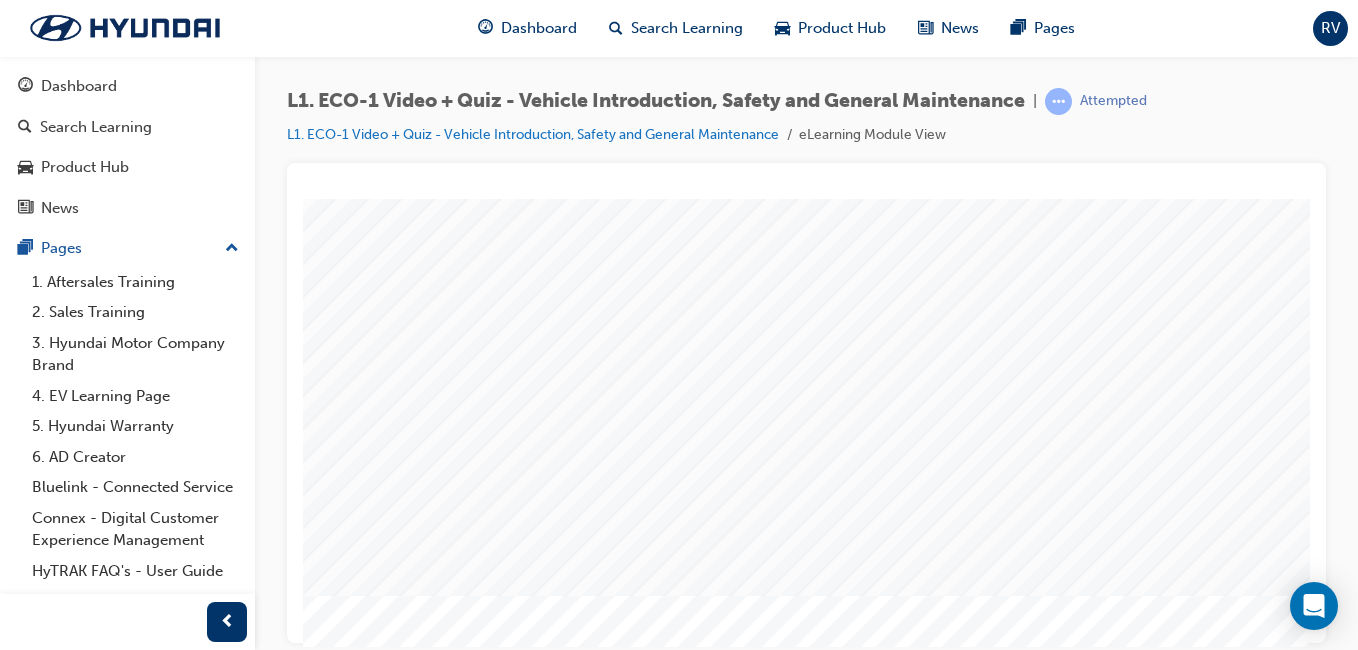 scroll, scrollTop: 267, scrollLeft: 368, axis: both 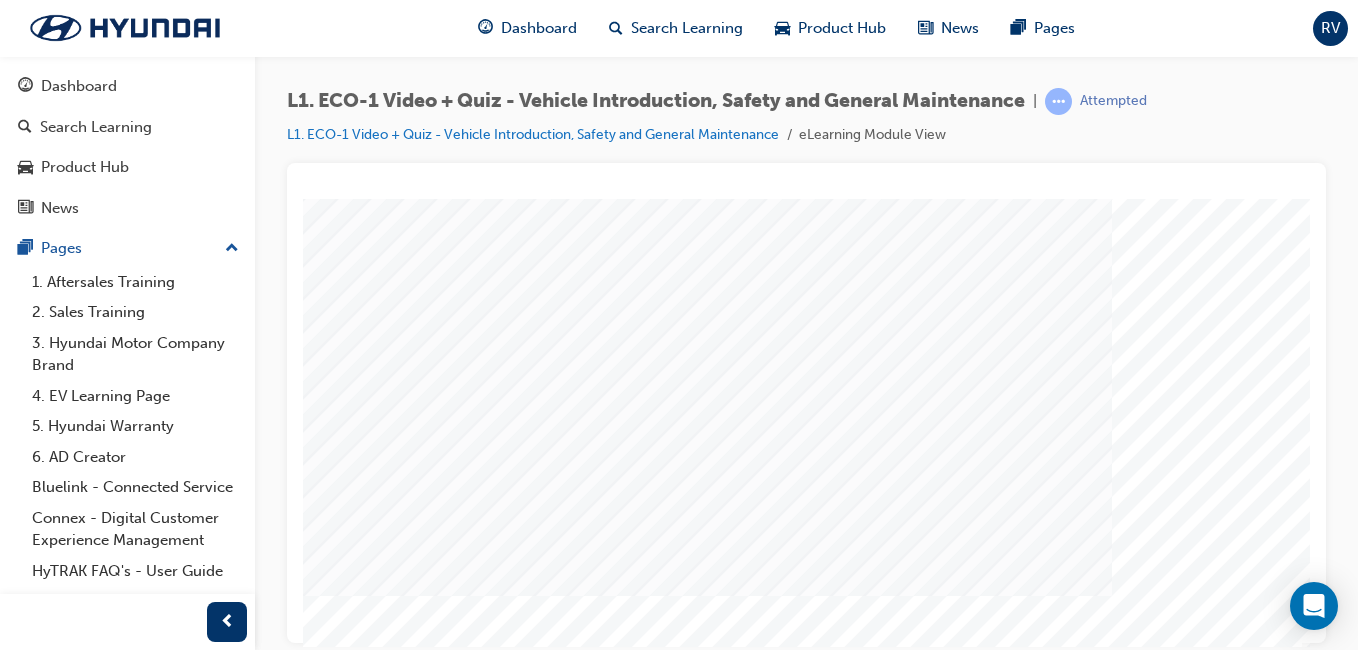 click at bounding box center (12, 1488) 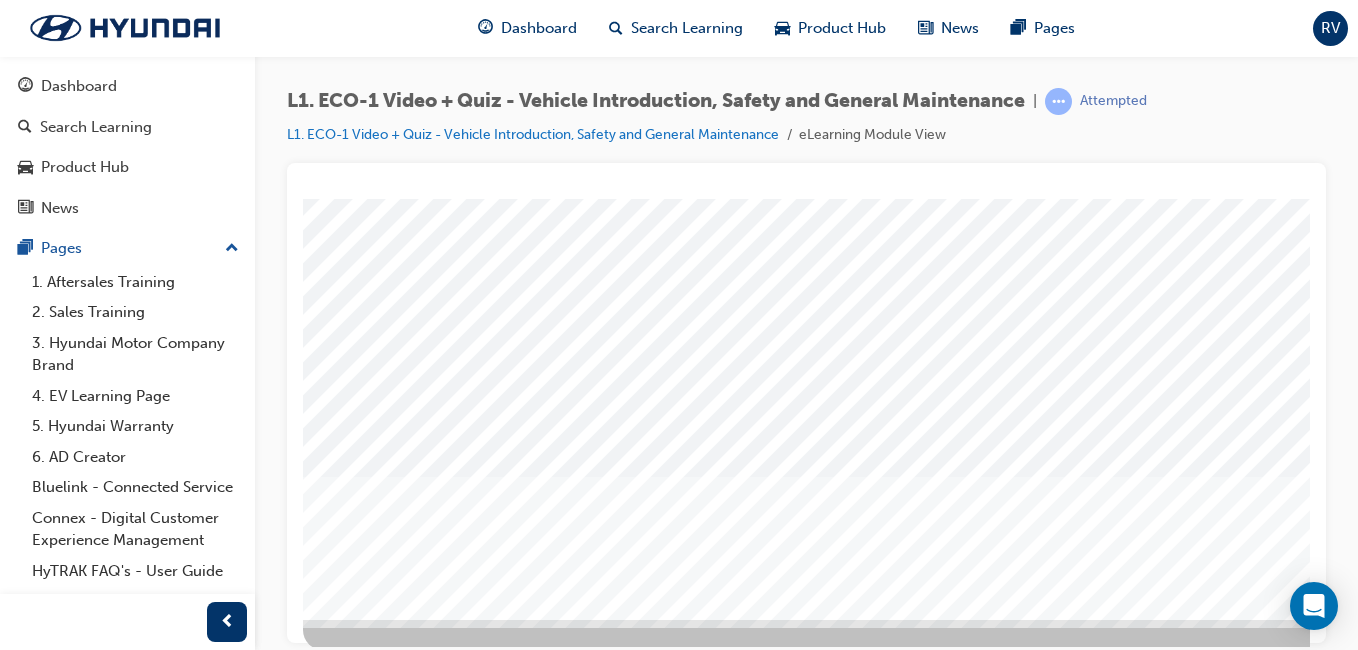 scroll, scrollTop: 300, scrollLeft: 0, axis: vertical 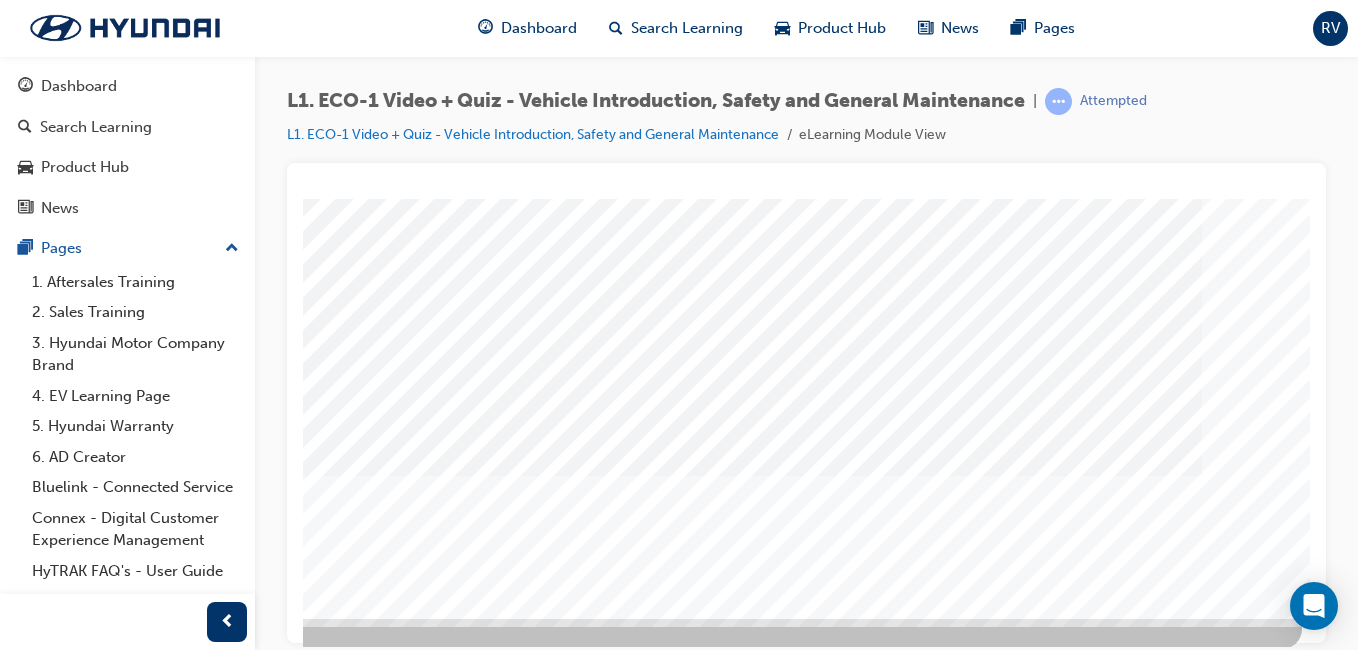 click at bounding box center [12, 2245] 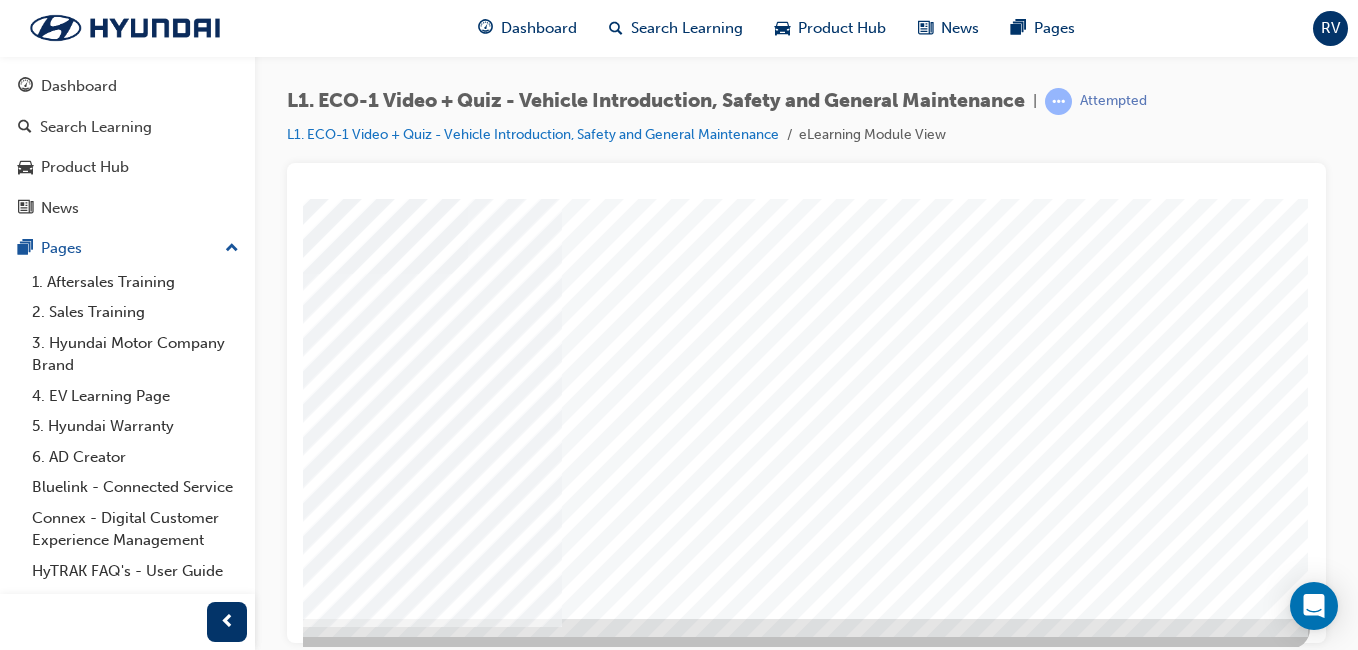 scroll, scrollTop: 0, scrollLeft: 0, axis: both 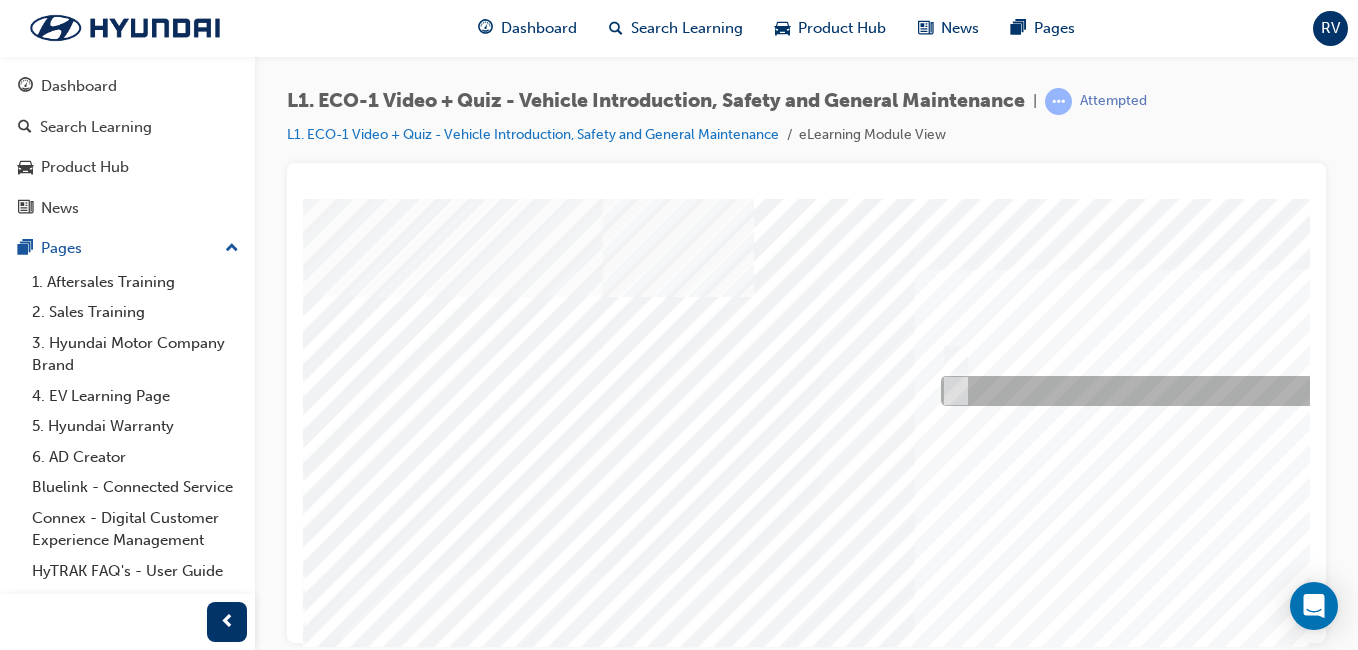click at bounding box center [1271, 391] 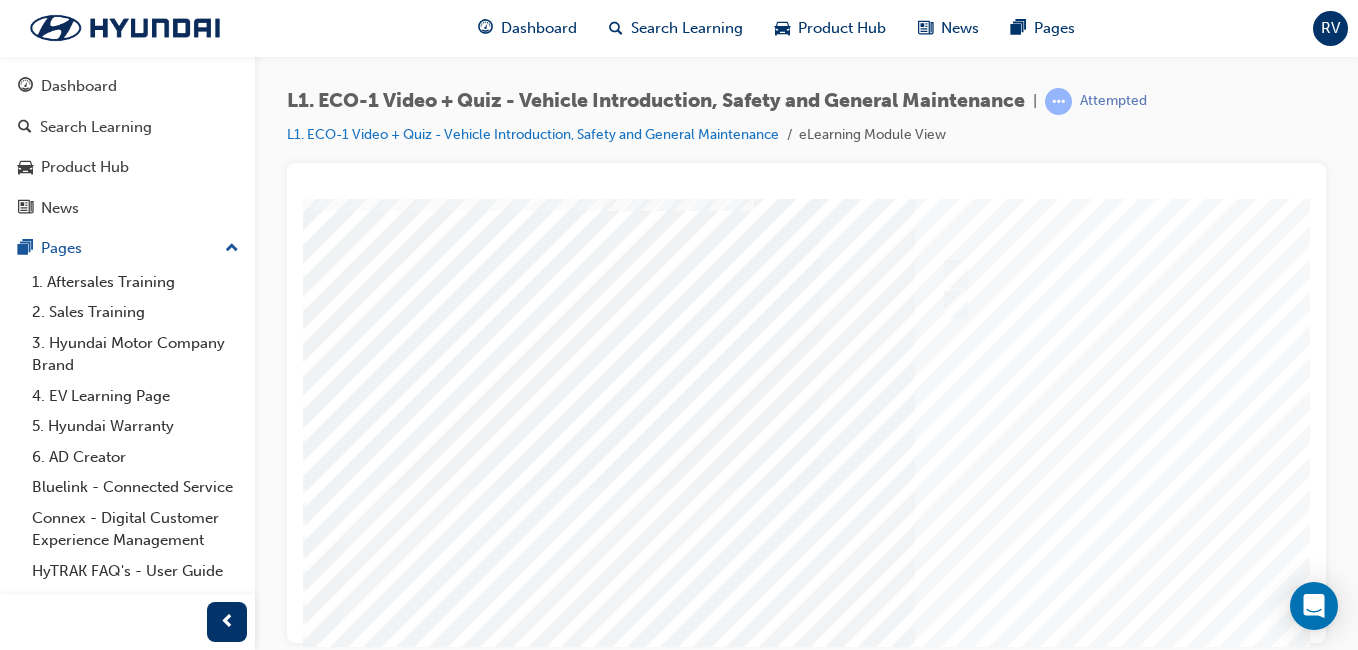 scroll, scrollTop: 266, scrollLeft: 0, axis: vertical 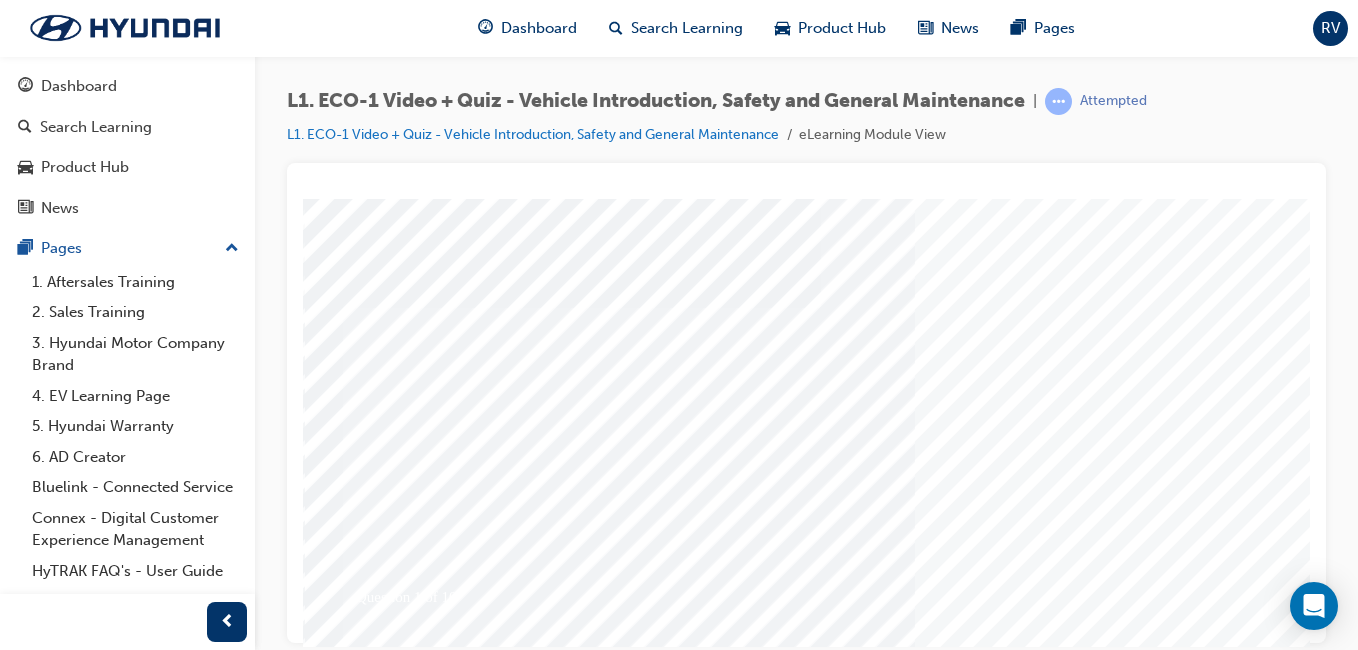 click at bounding box center [373, 4826] 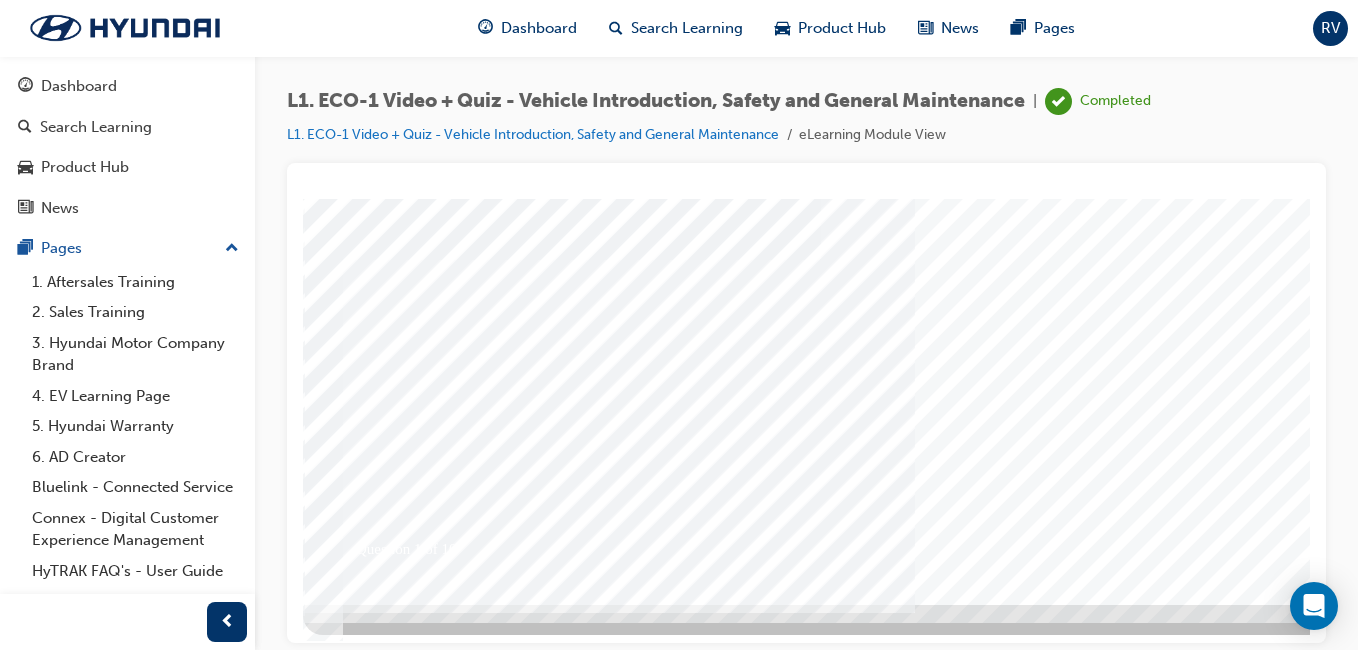 scroll, scrollTop: 317, scrollLeft: 0, axis: vertical 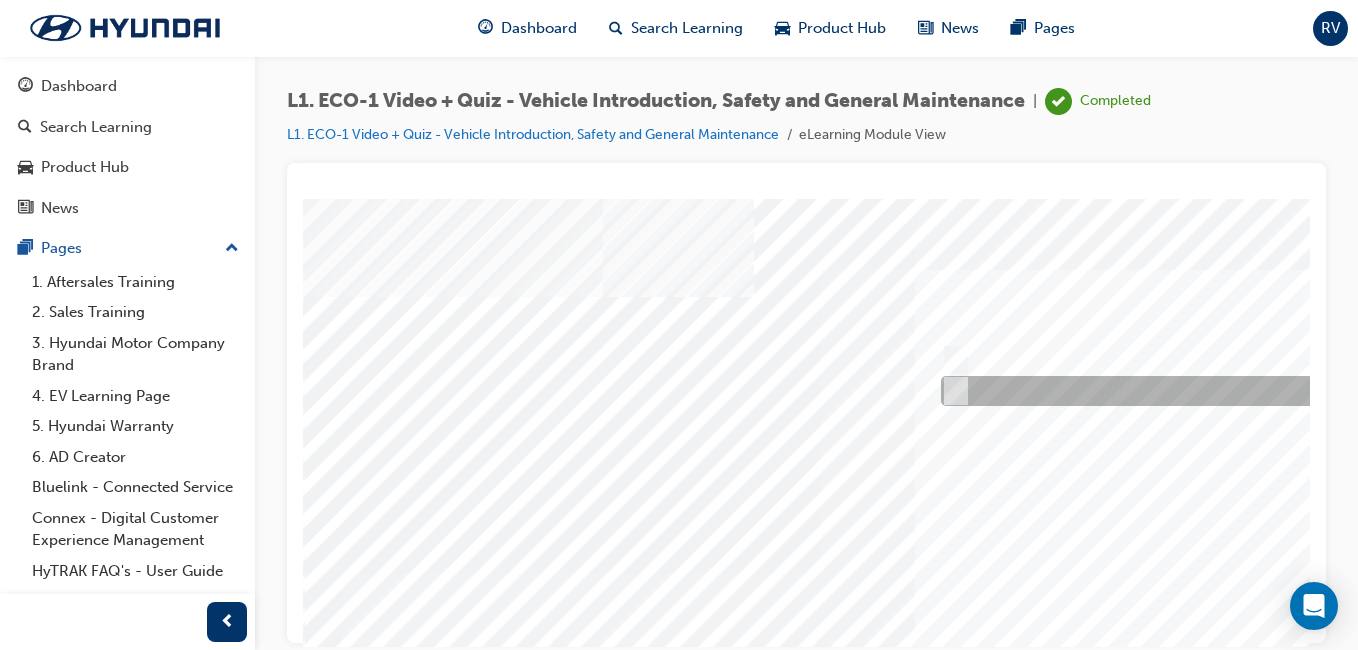click at bounding box center (952, 391) 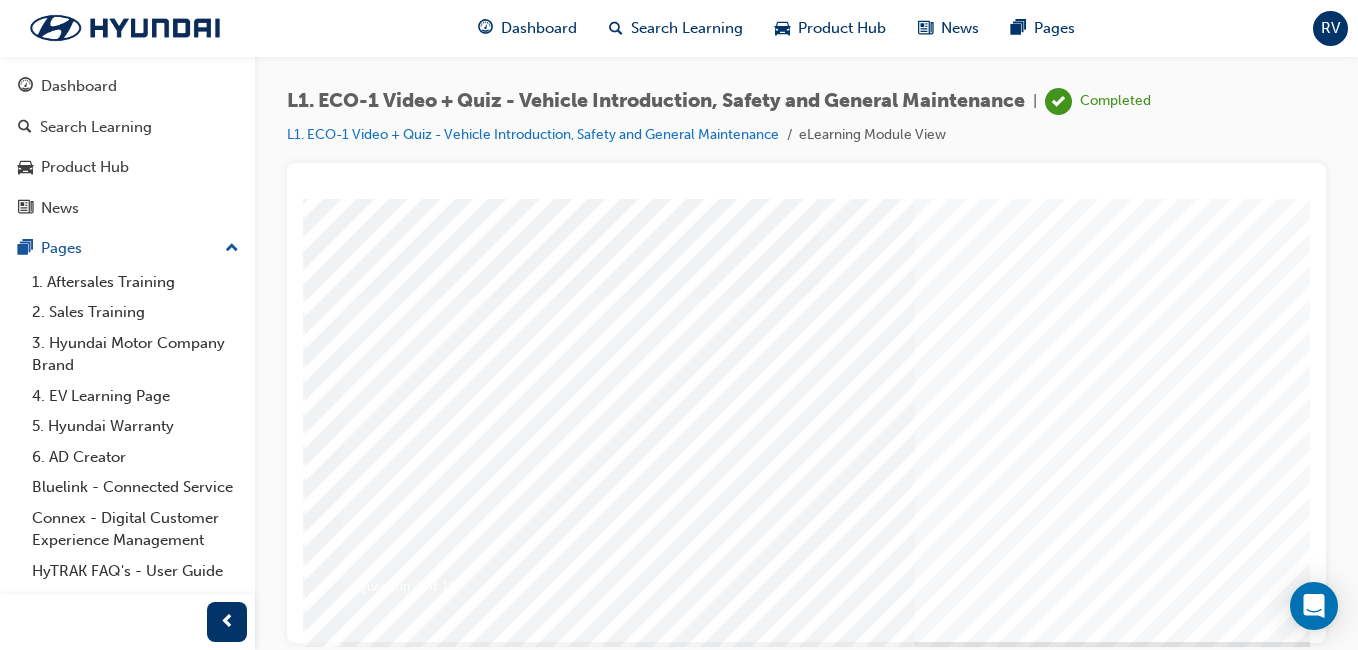 scroll 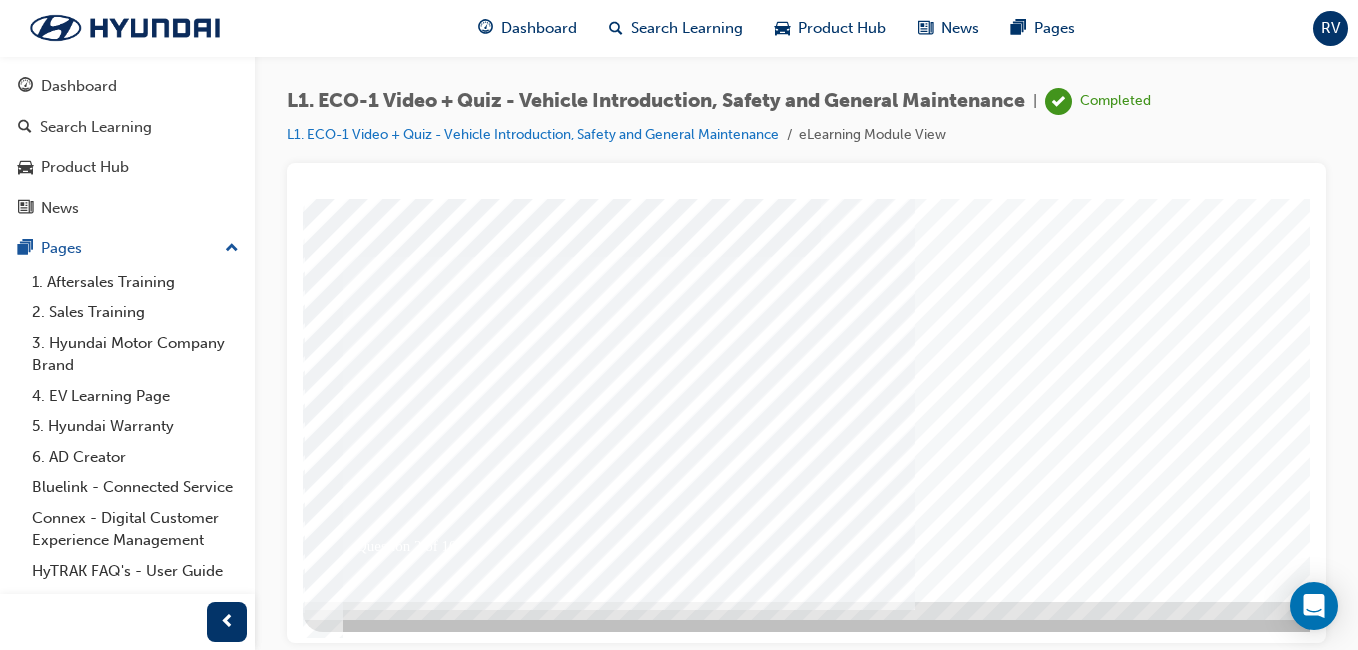 click at bounding box center [373, 4775] 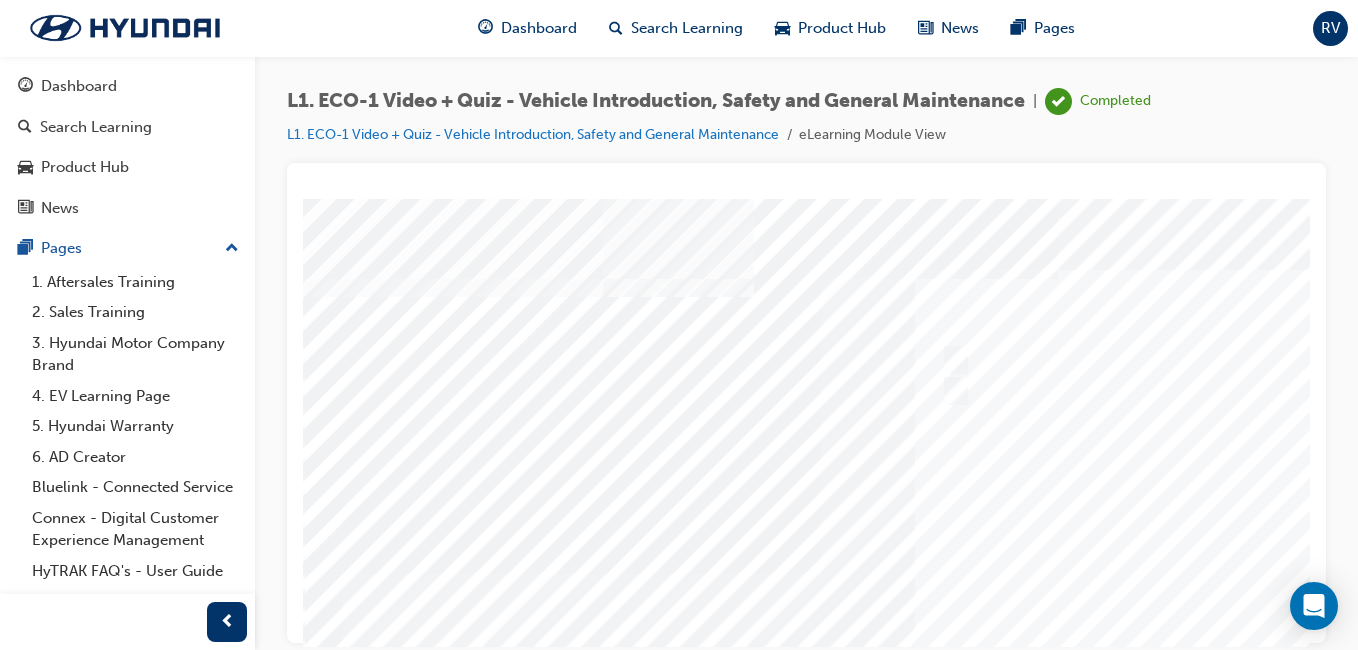 click at bounding box center [983, 558] 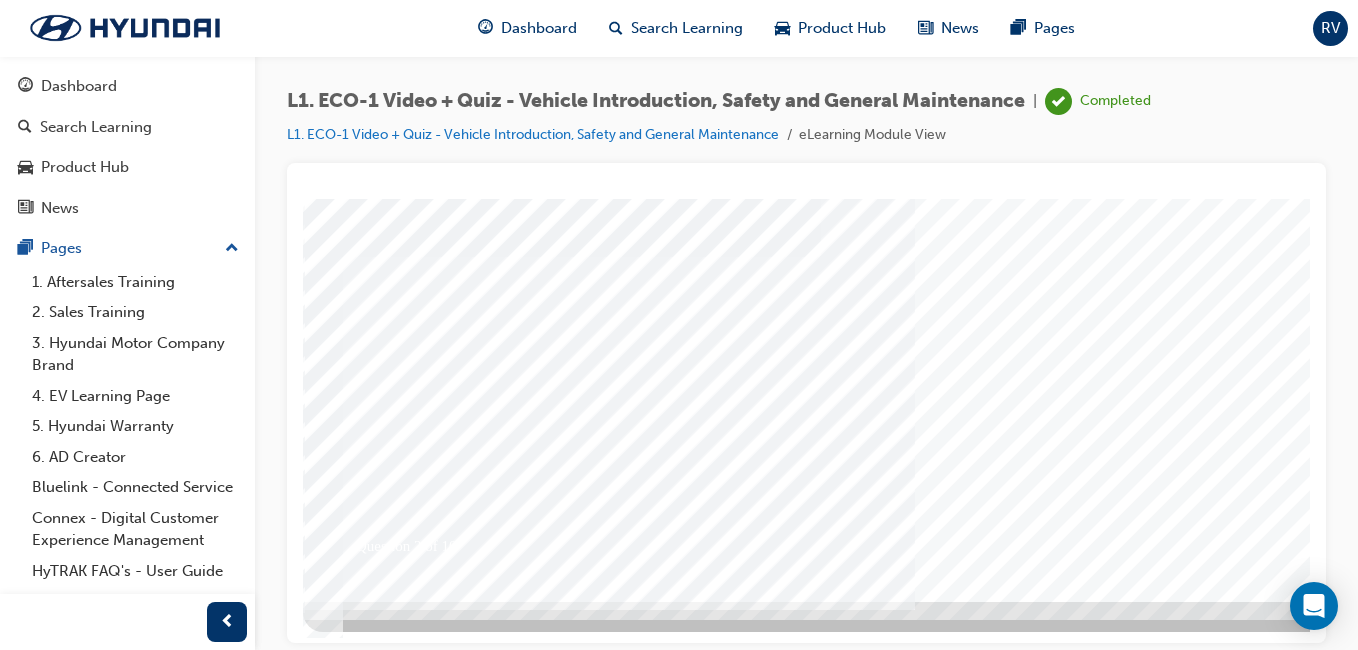 click at bounding box center (373, 4775) 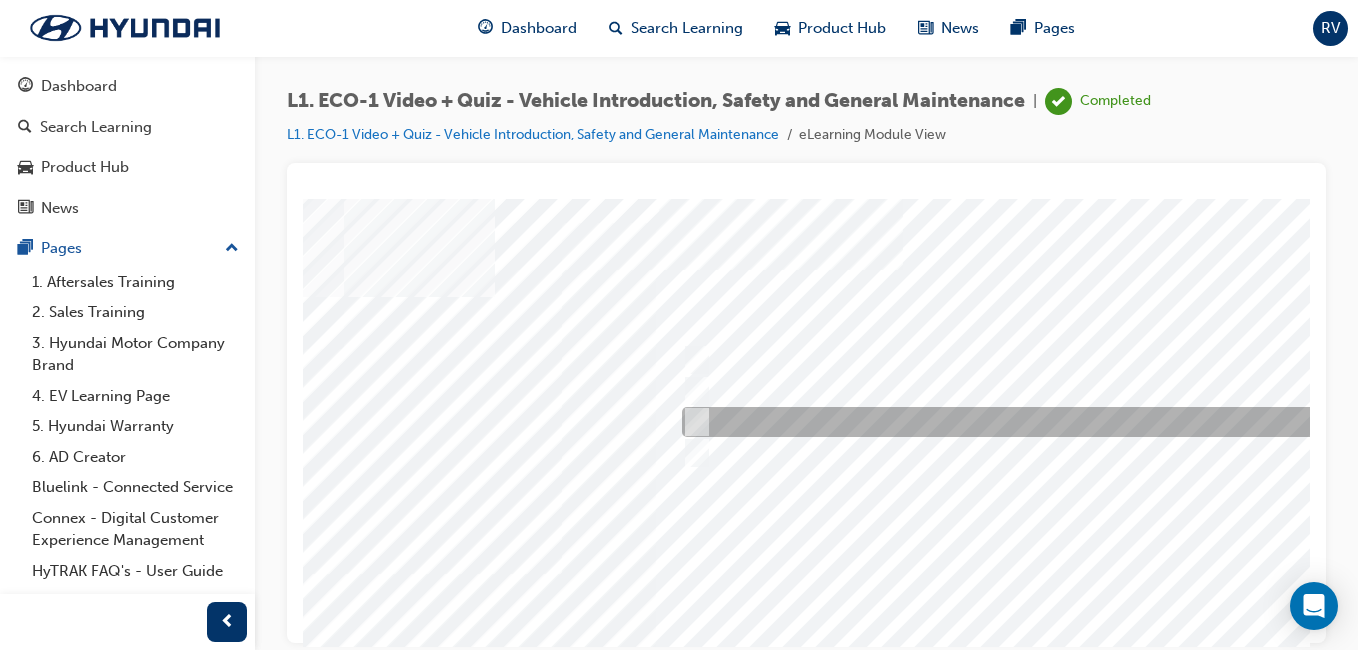 click at bounding box center [1009, 422] 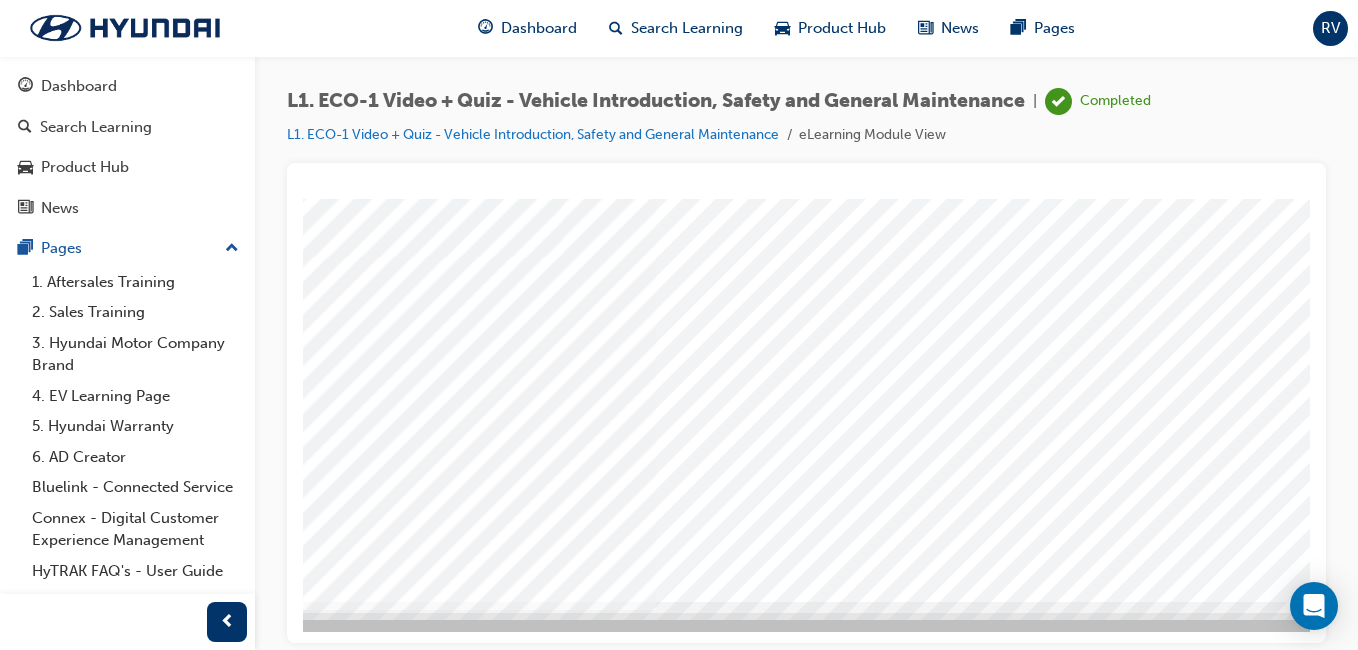 click at bounding box center [114, 5550] 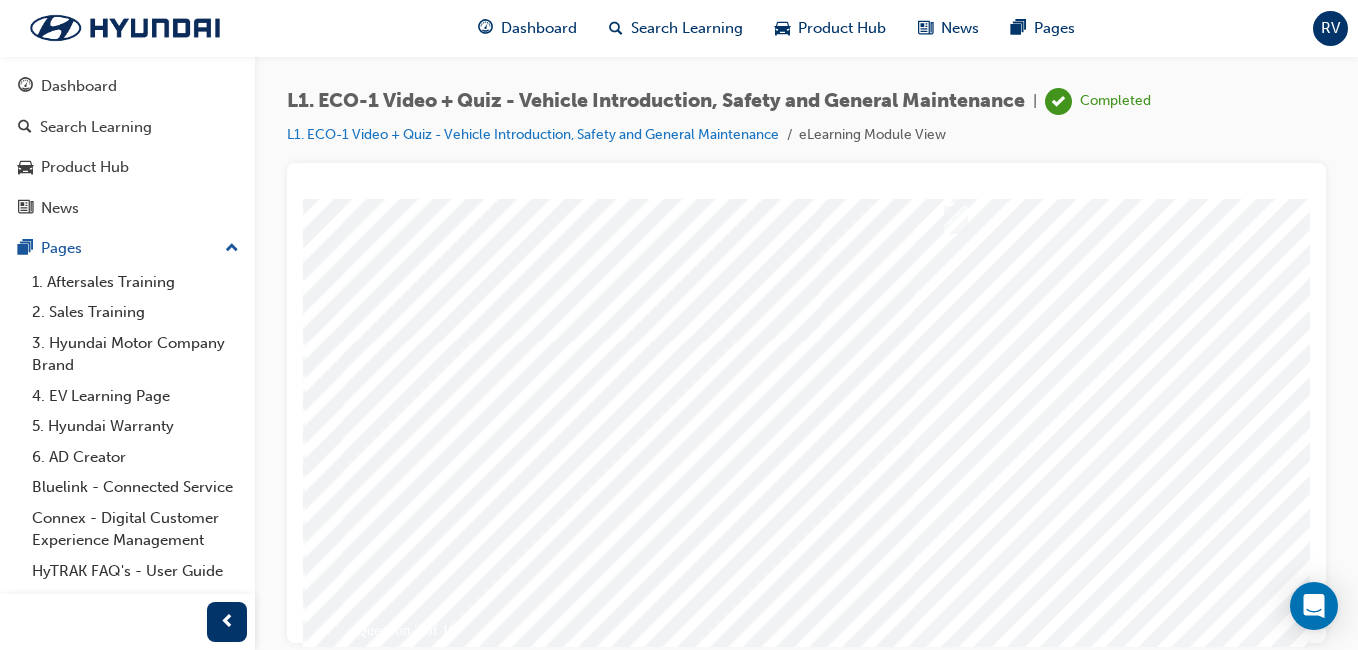 click at bounding box center (373, 5634) 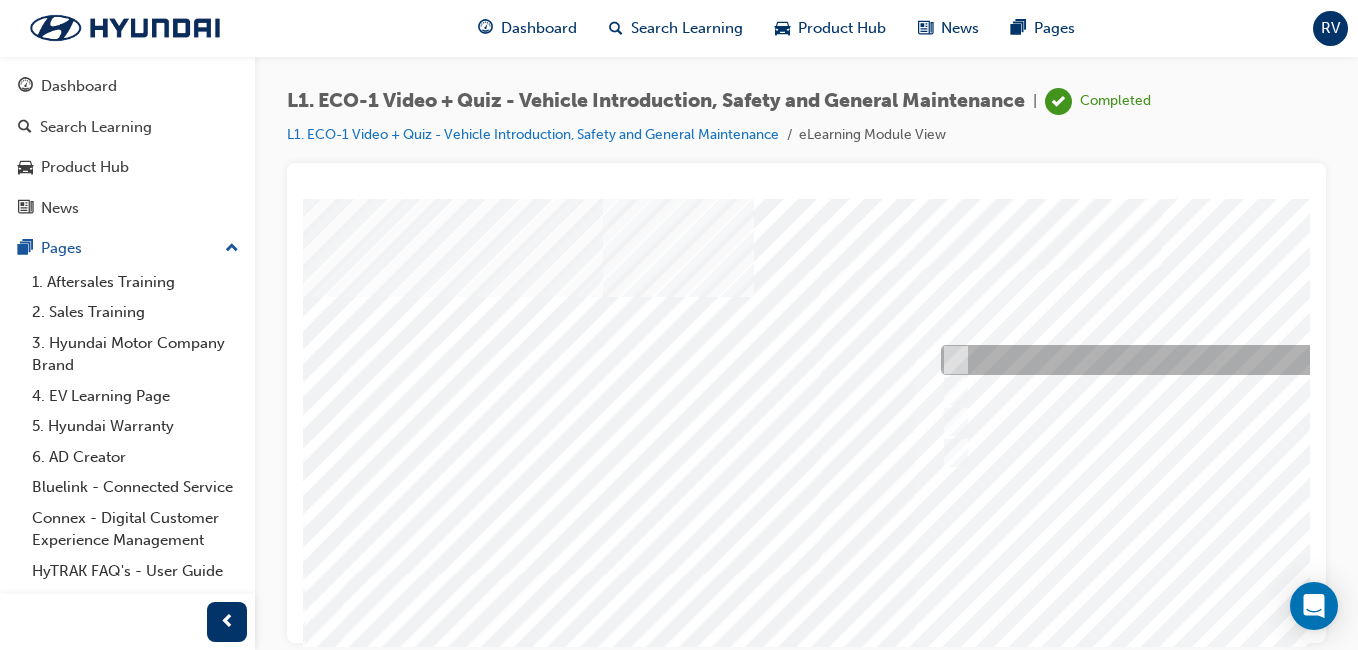 click at bounding box center (1268, 360) 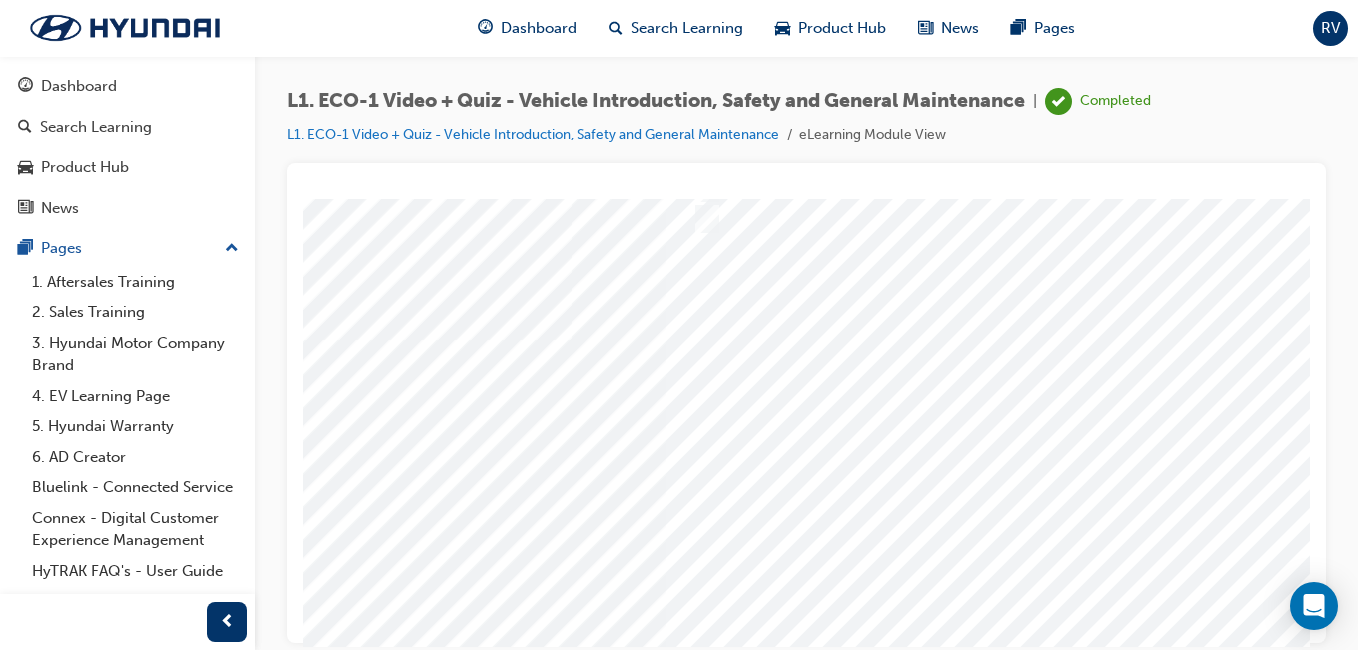 click at bounding box center [124, 5633] 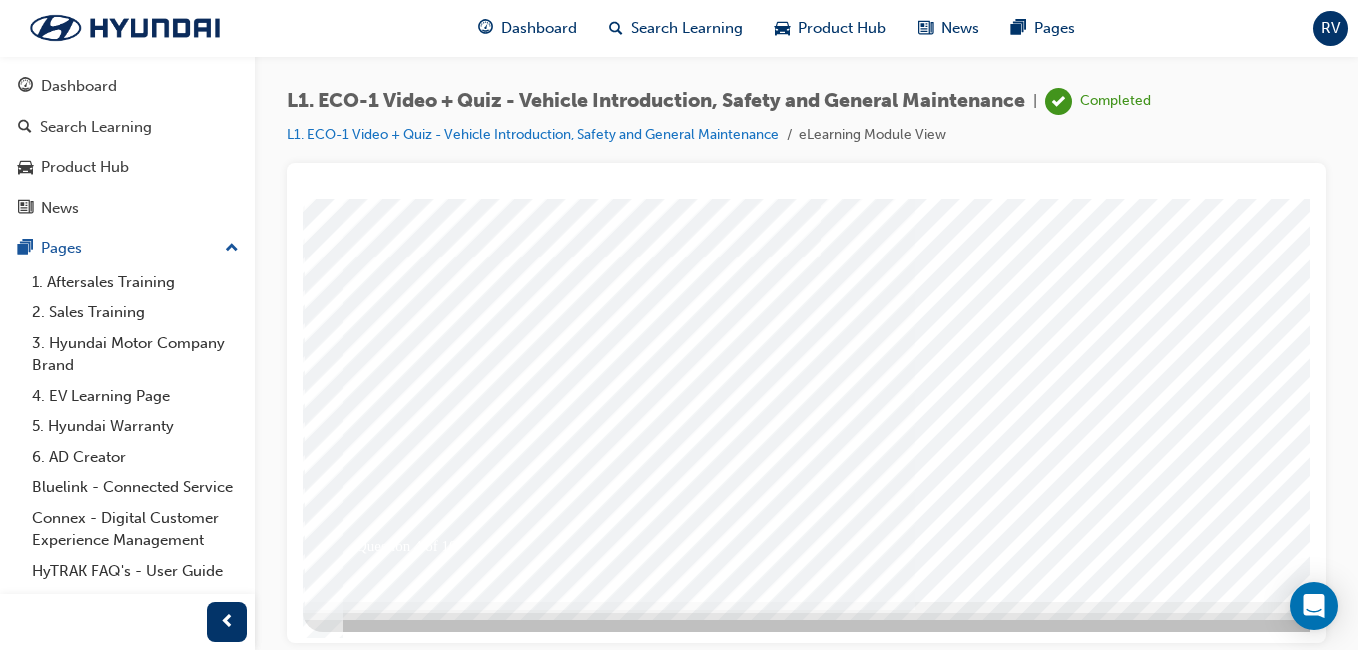 click at bounding box center [983, 241] 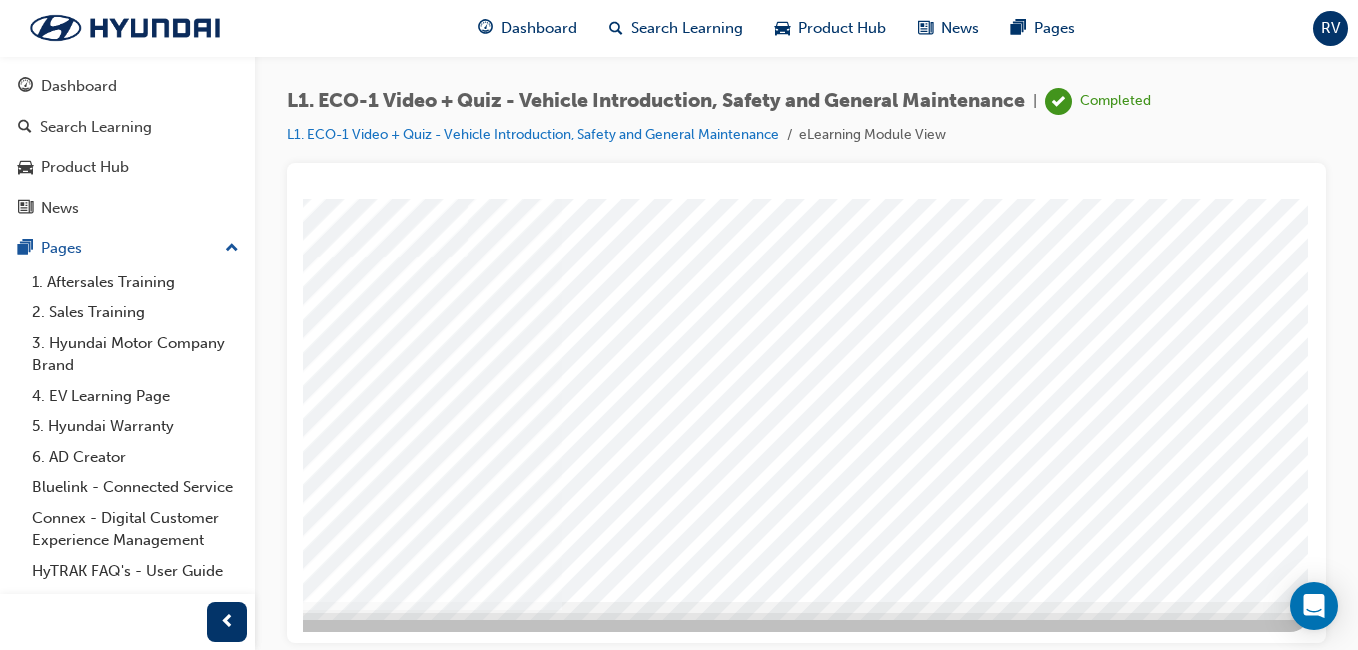 drag, startPoint x: 985, startPoint y: 634, endPoint x: 1594, endPoint y: 796, distance: 630.1785 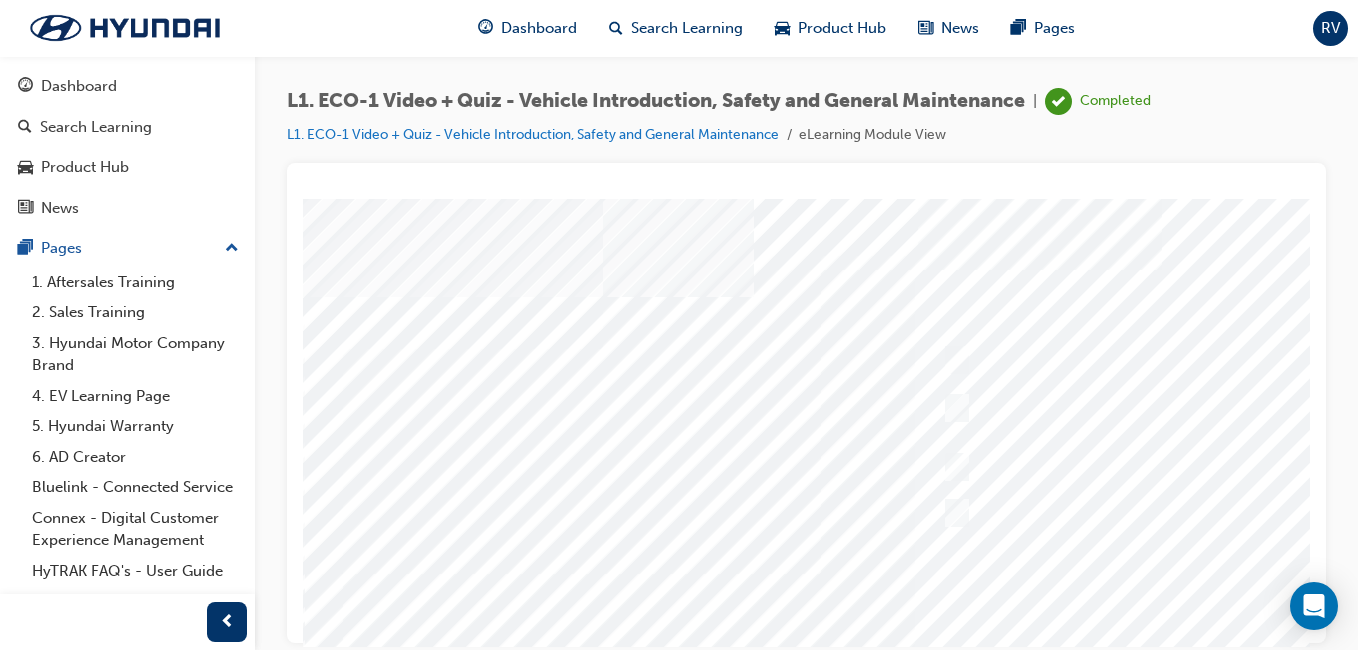 click at bounding box center (605, 2742) 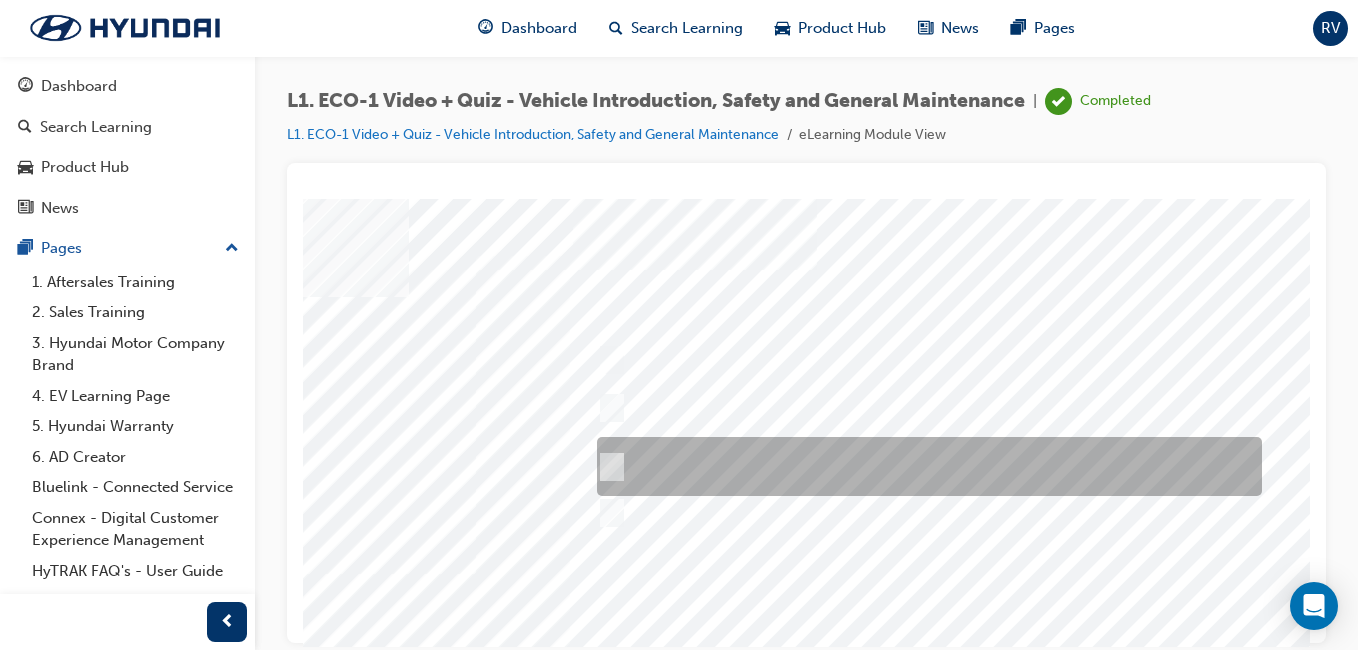 click at bounding box center (924, 466) 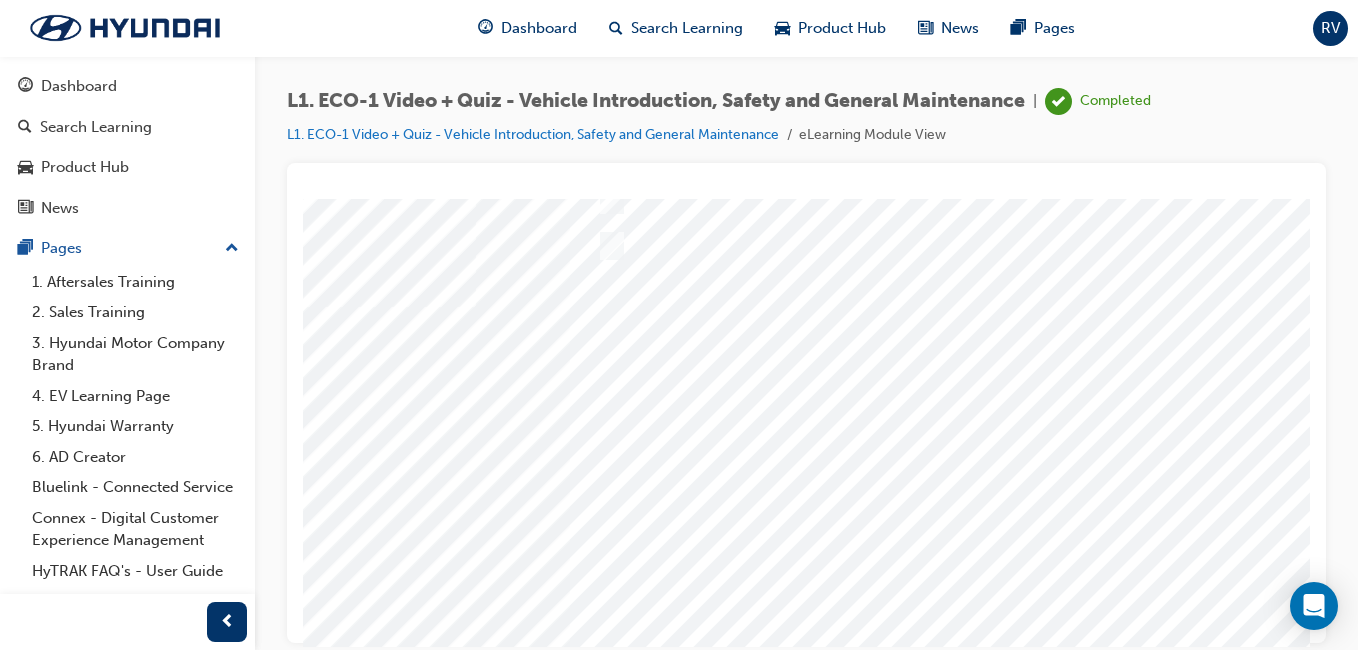 click at bounding box center (28, 5600) 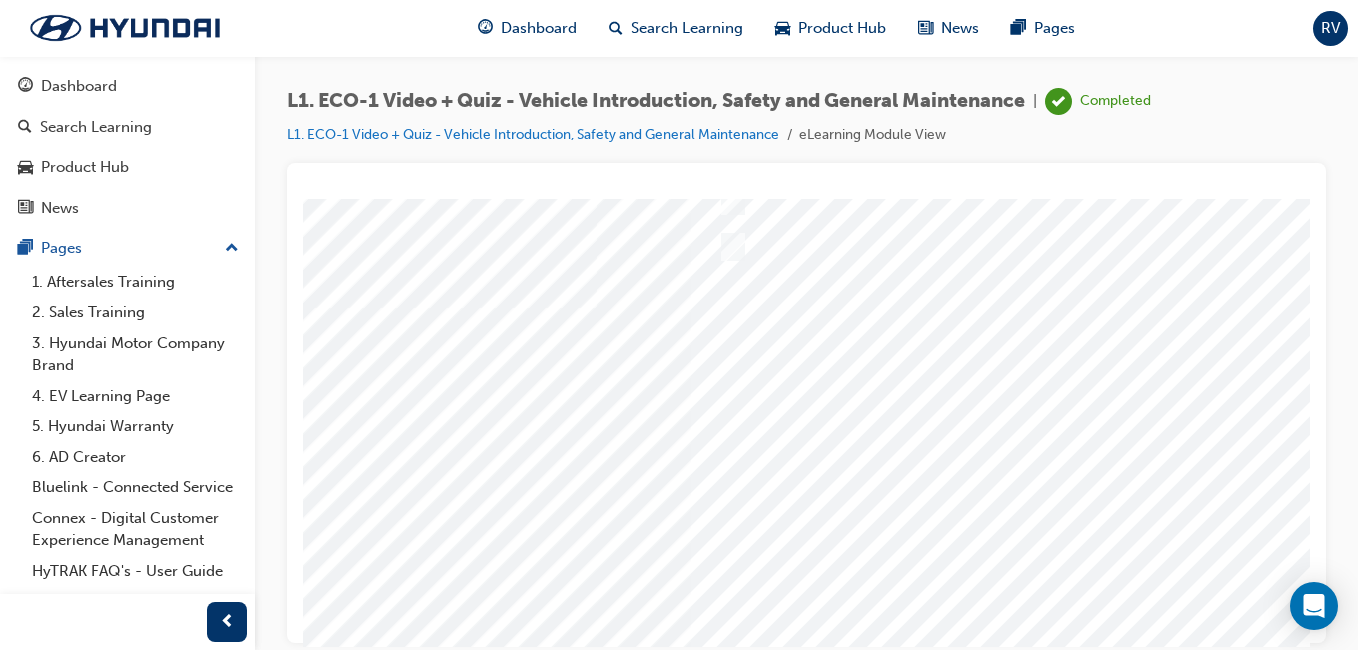 click at bounding box center [759, 292] 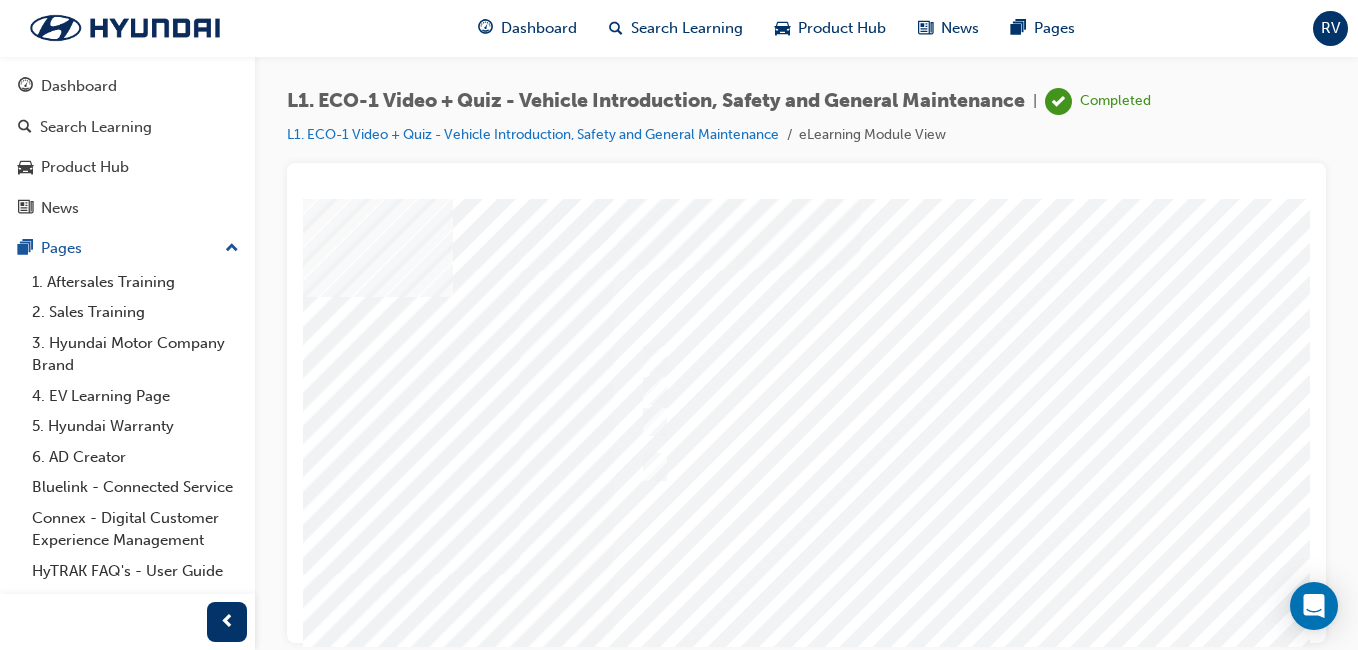 scroll, scrollTop: 0, scrollLeft: 305, axis: horizontal 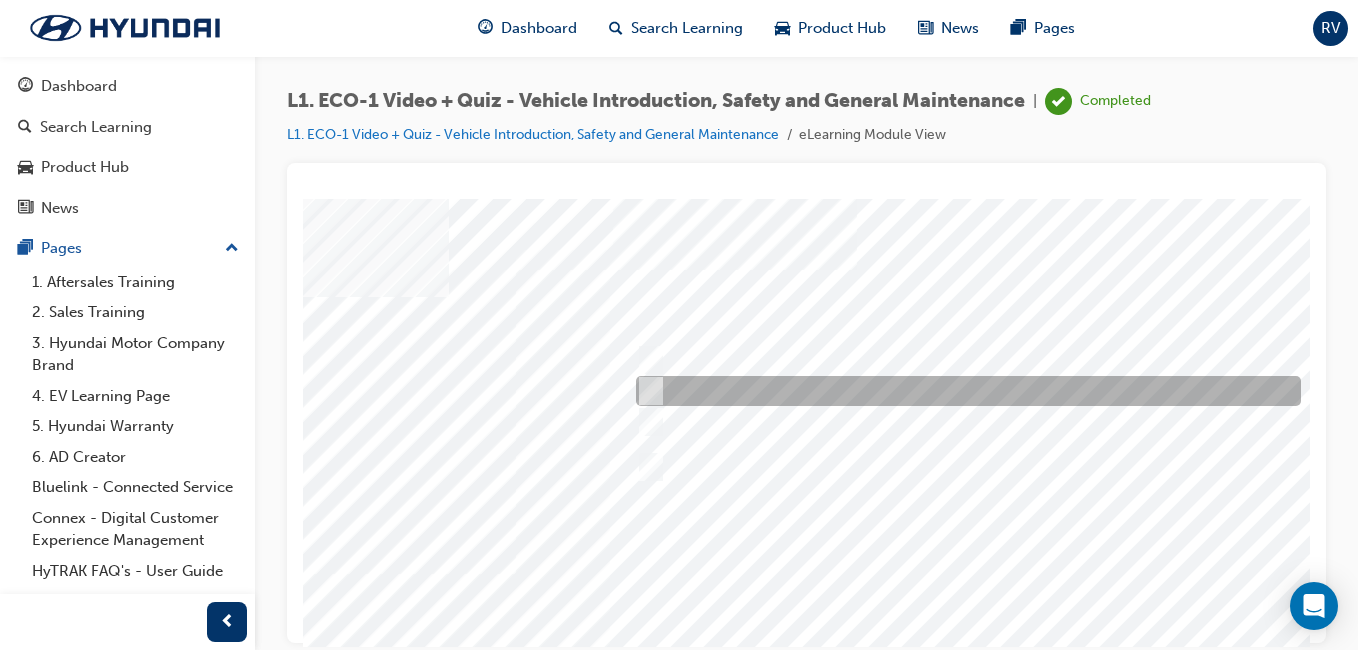 click at bounding box center [963, 391] 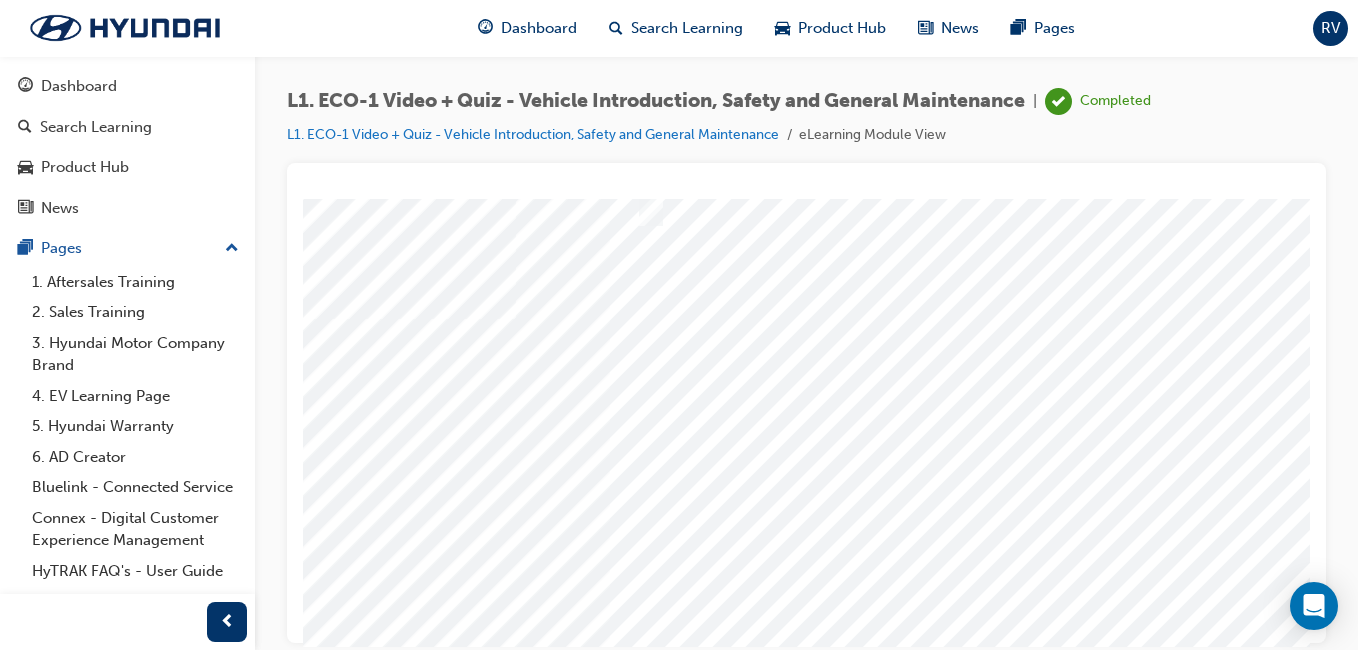 scroll, scrollTop: 267, scrollLeft: 305, axis: both 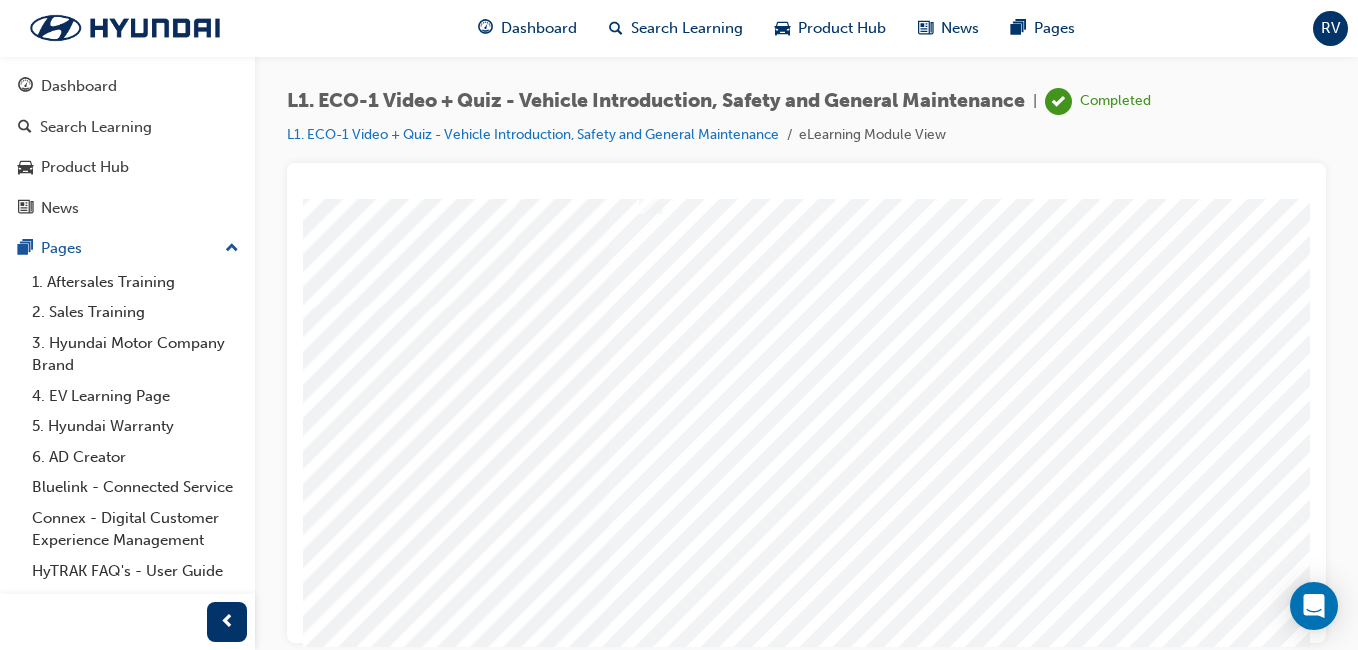 click at bounding box center [68, 5600] 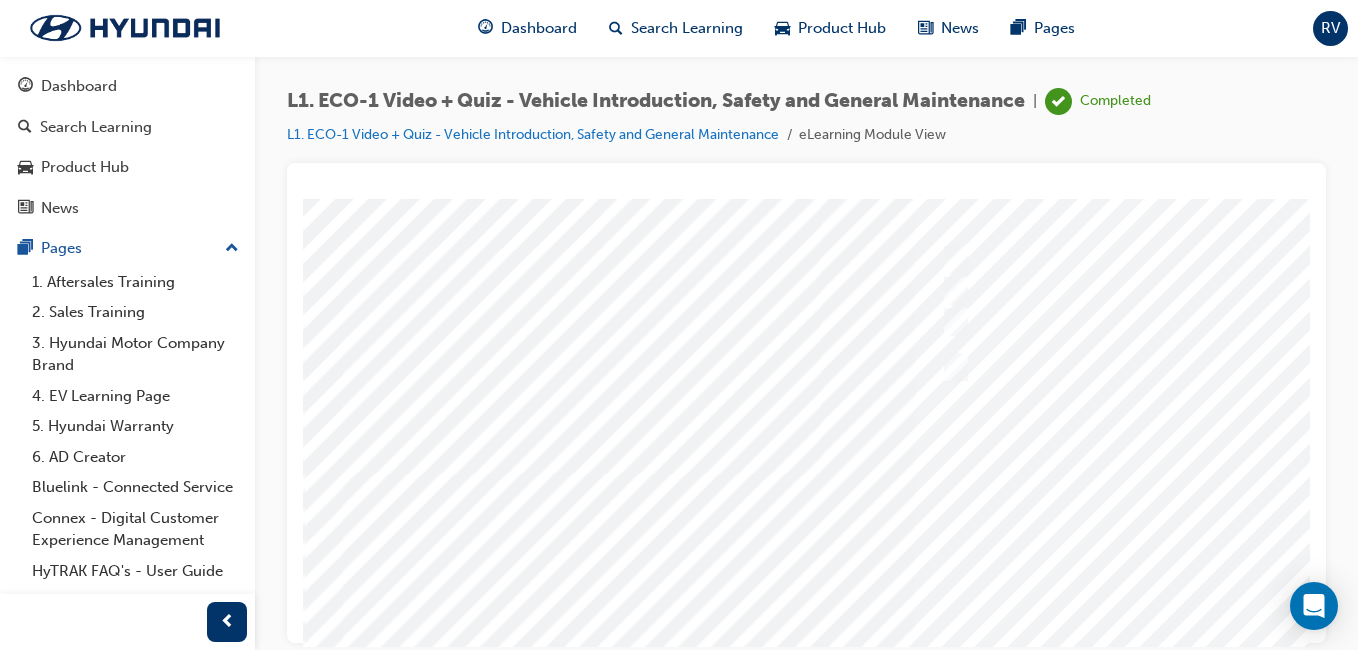 scroll, scrollTop: 300, scrollLeft: 0, axis: vertical 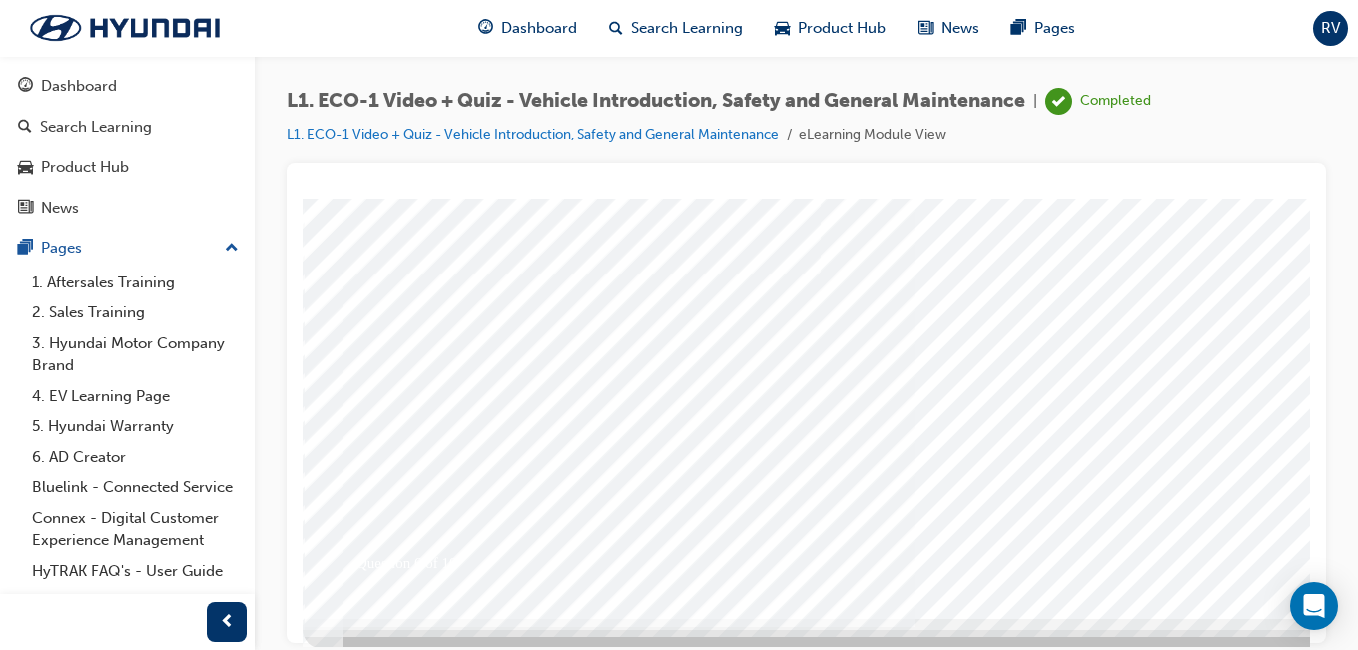 click at bounding box center [983, 258] 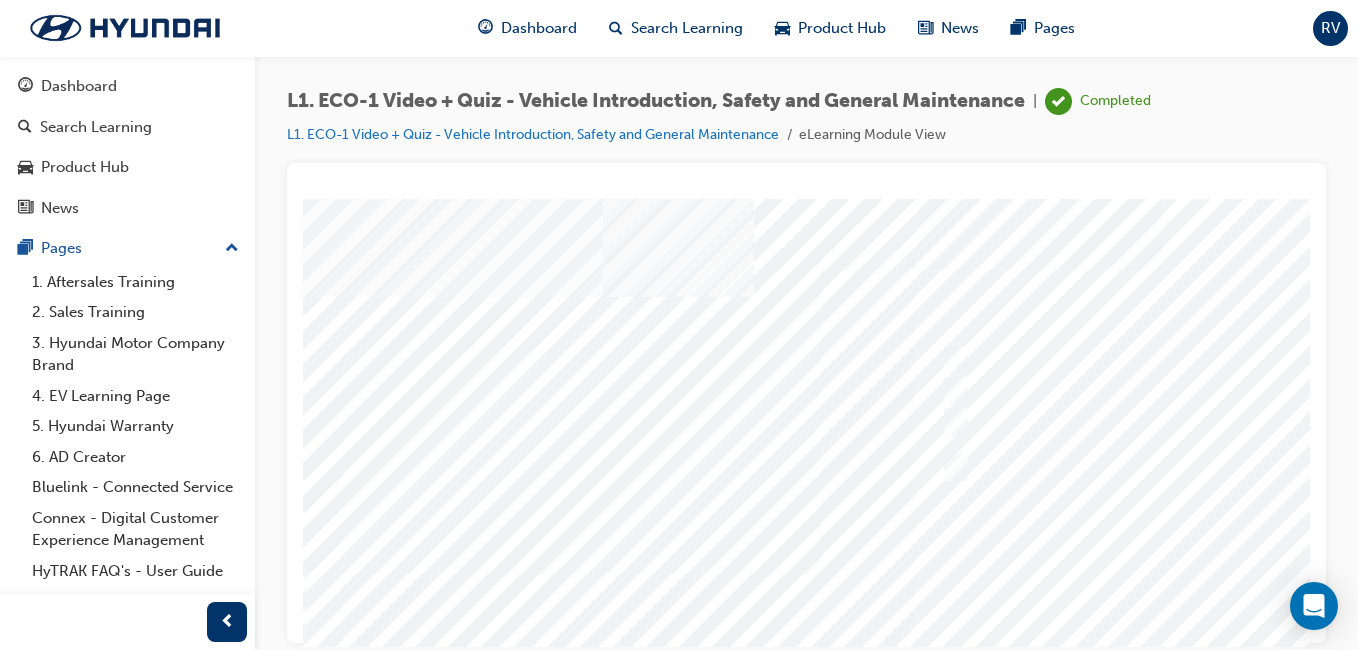 scroll, scrollTop: 0, scrollLeft: 240, axis: horizontal 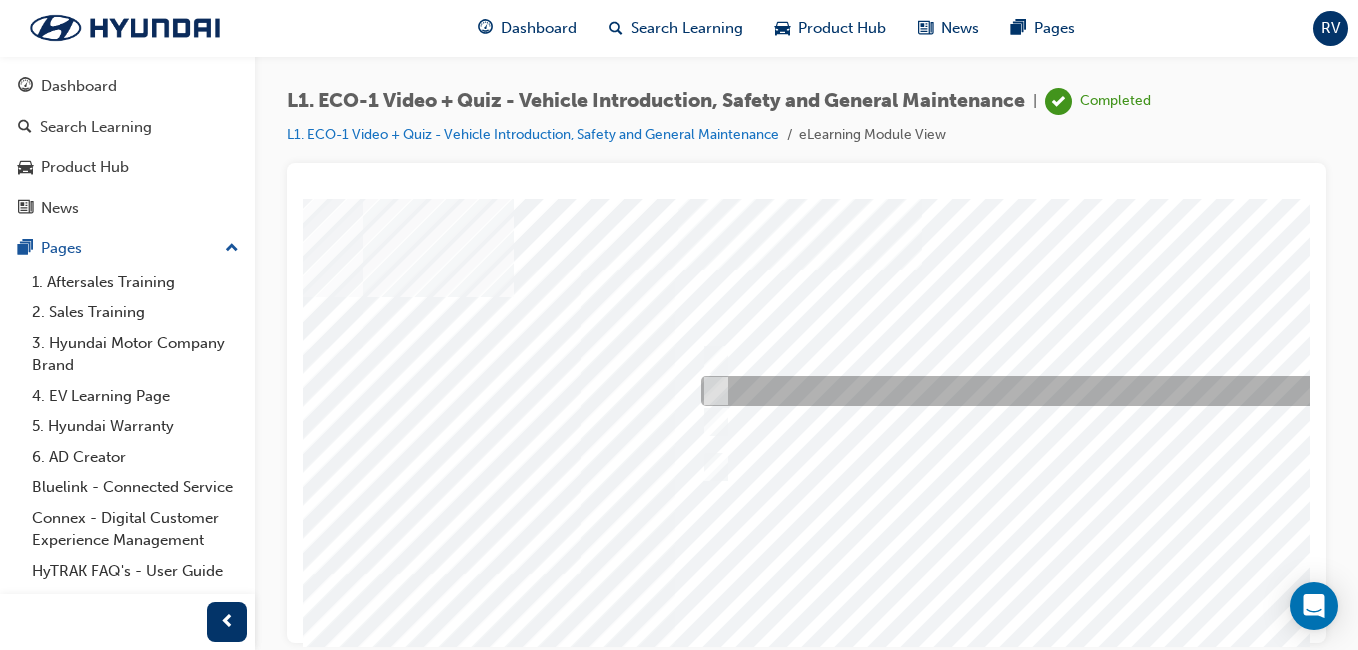 click at bounding box center (1028, 391) 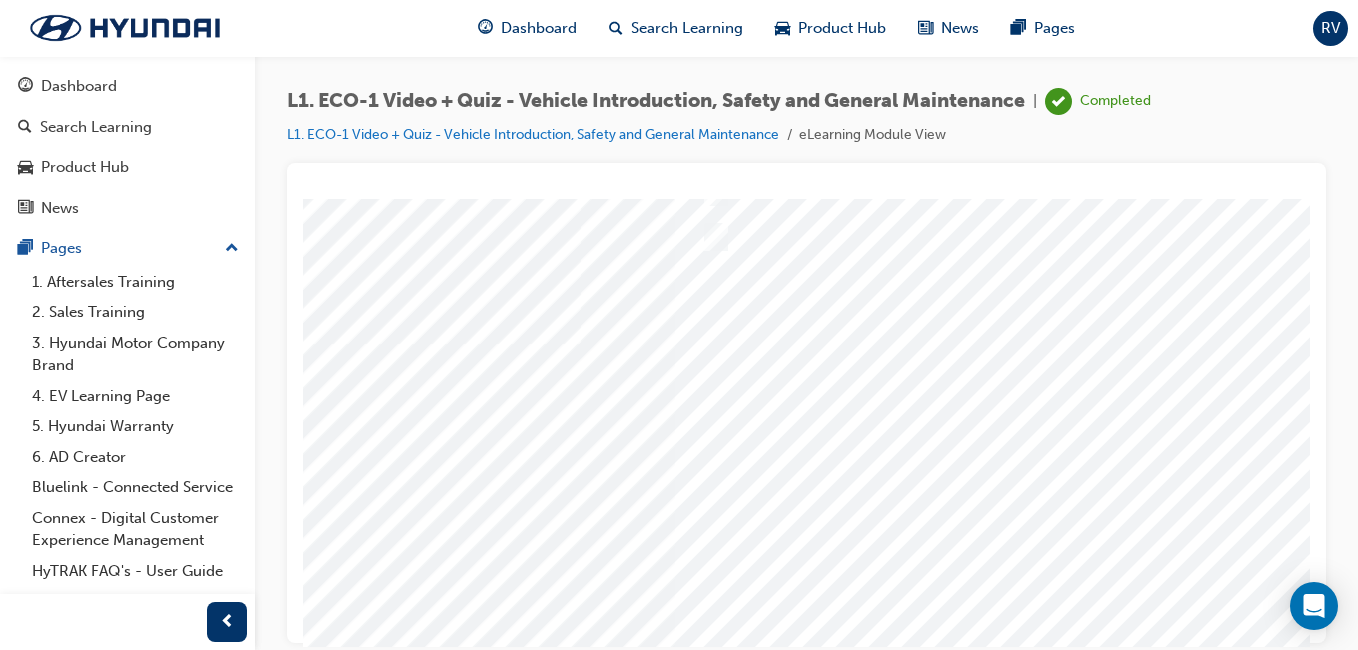 scroll, scrollTop: 267, scrollLeft: 240, axis: both 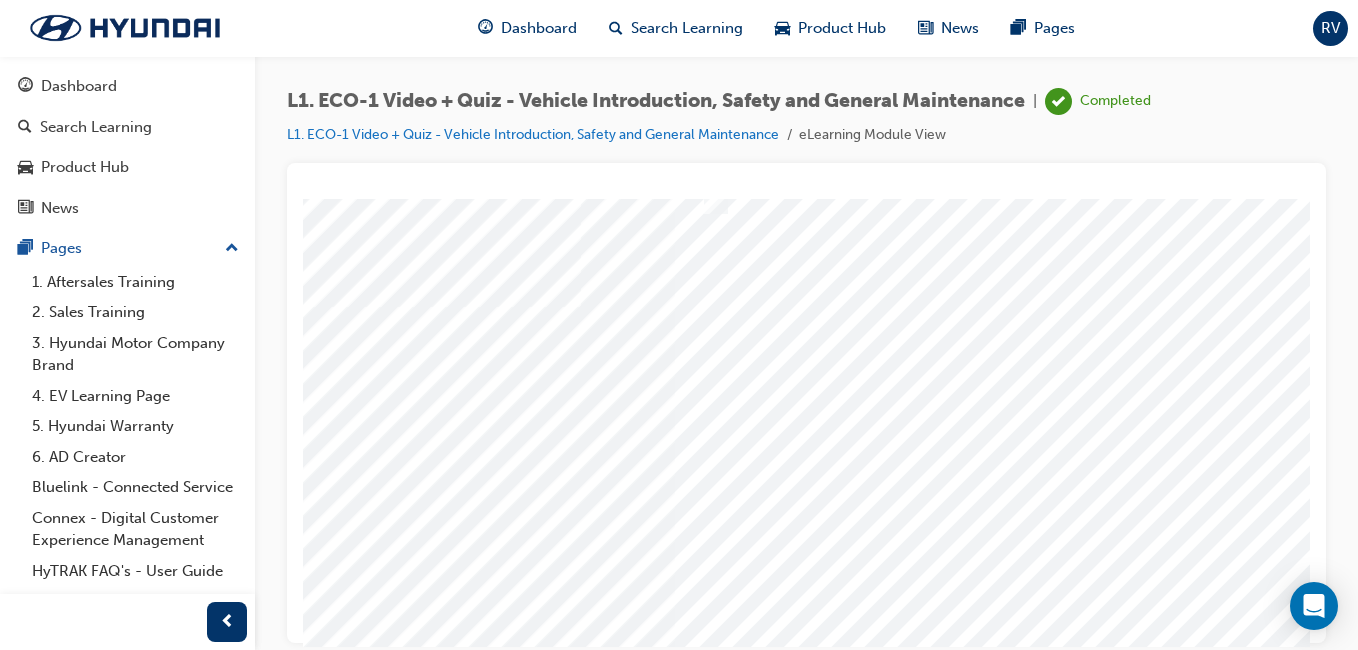 click at bounding box center (133, 5600) 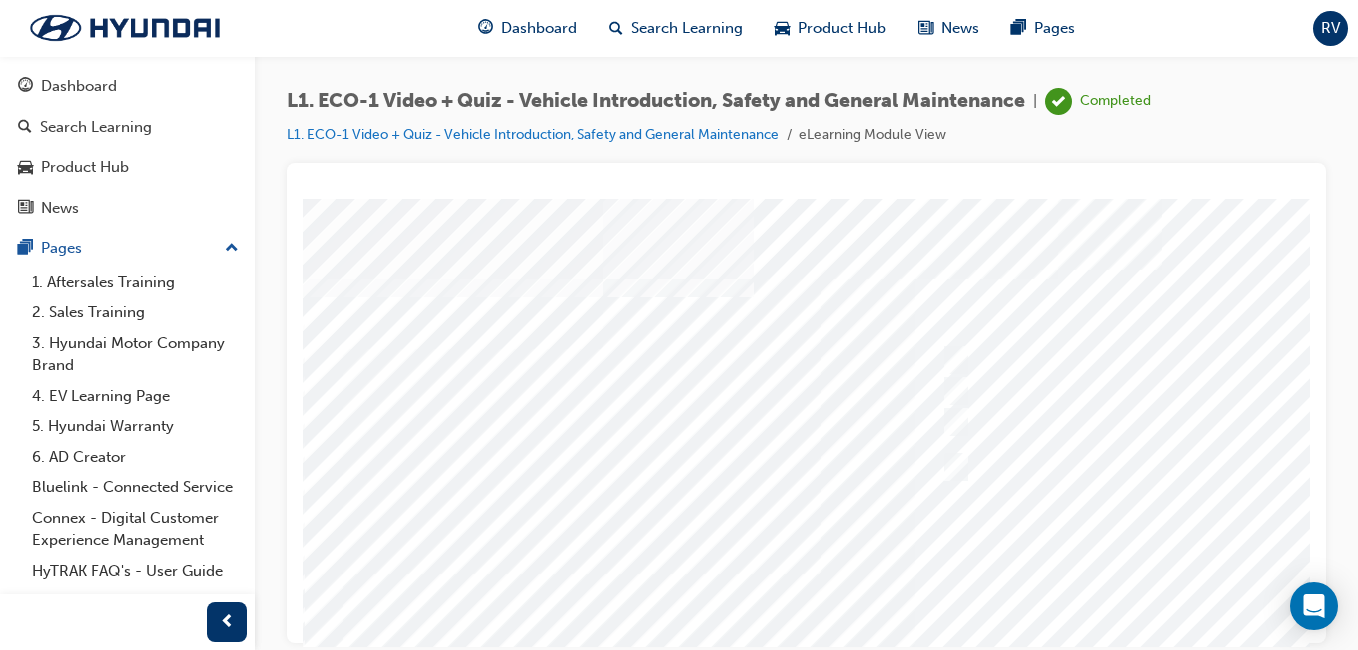 click at bounding box center (983, 558) 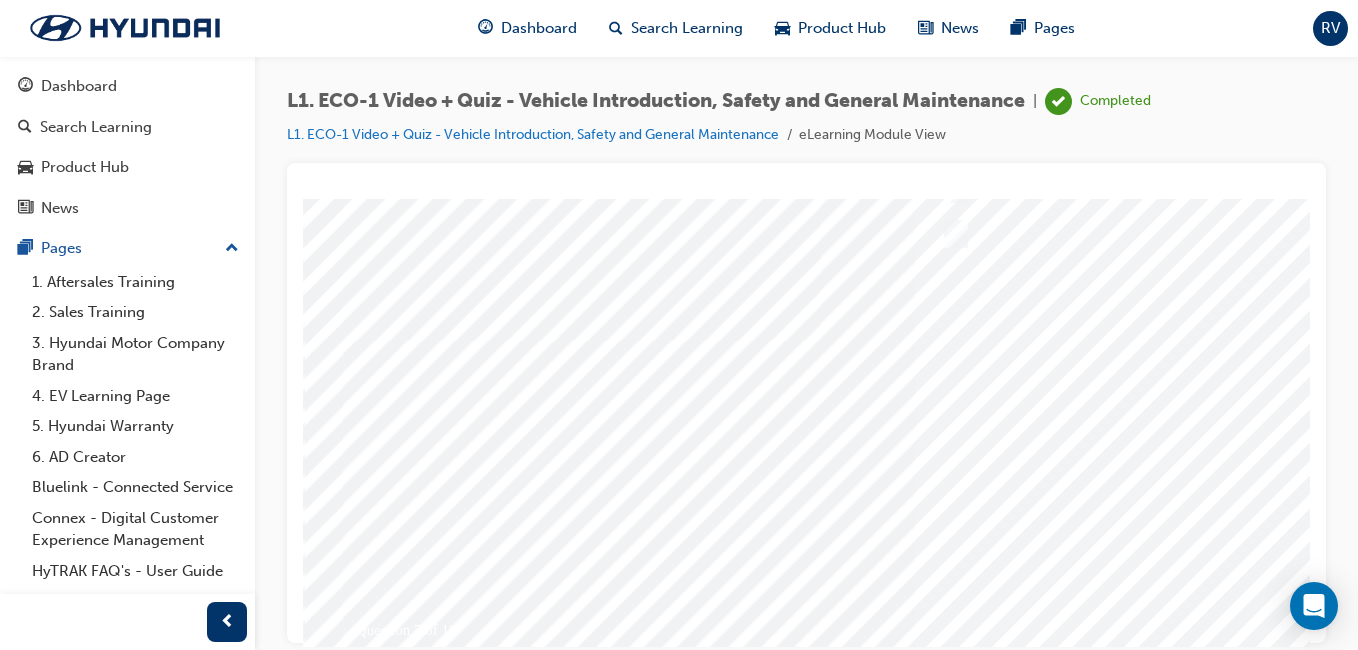 scroll, scrollTop: 233, scrollLeft: 211, axis: both 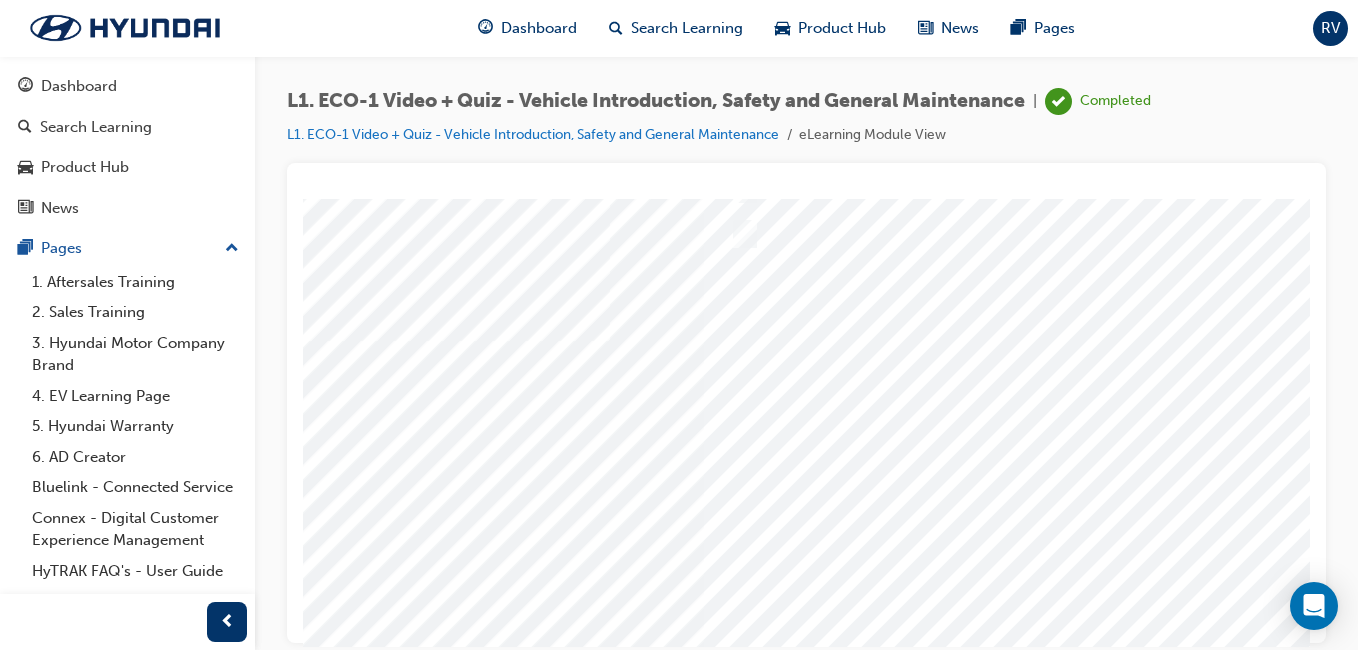 click at bounding box center [162, 5634] 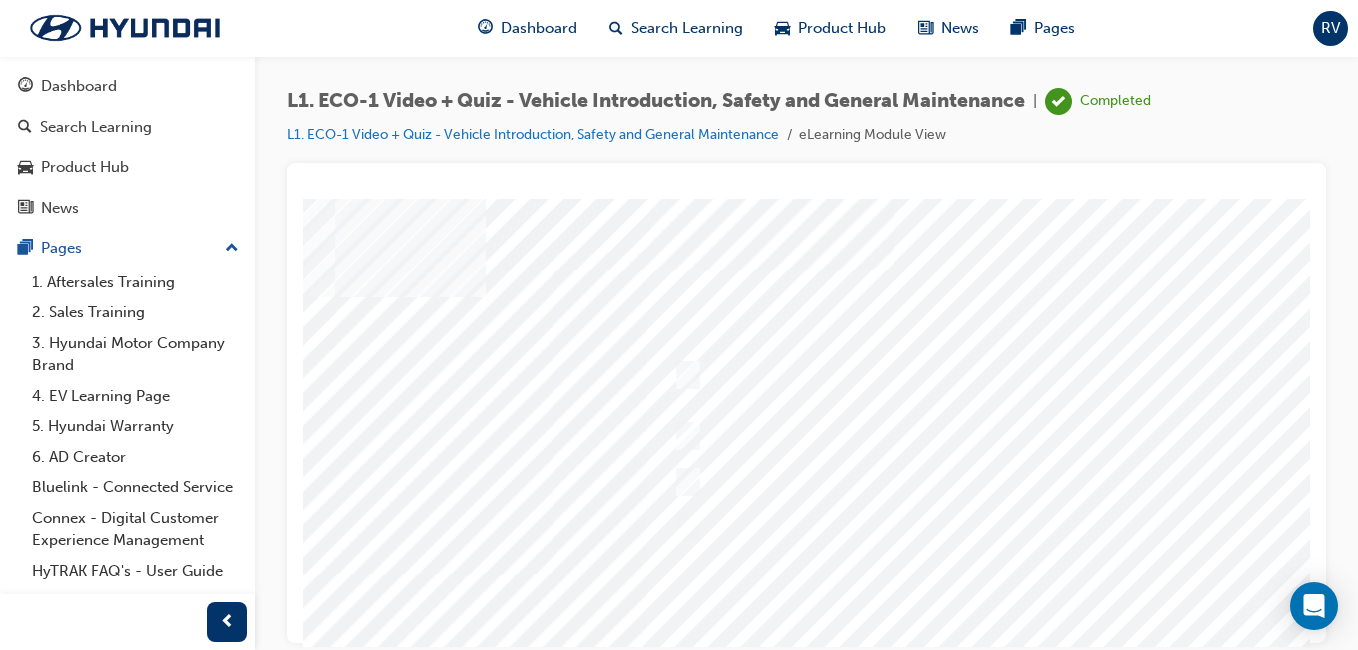 scroll, scrollTop: 0, scrollLeft: 274, axis: horizontal 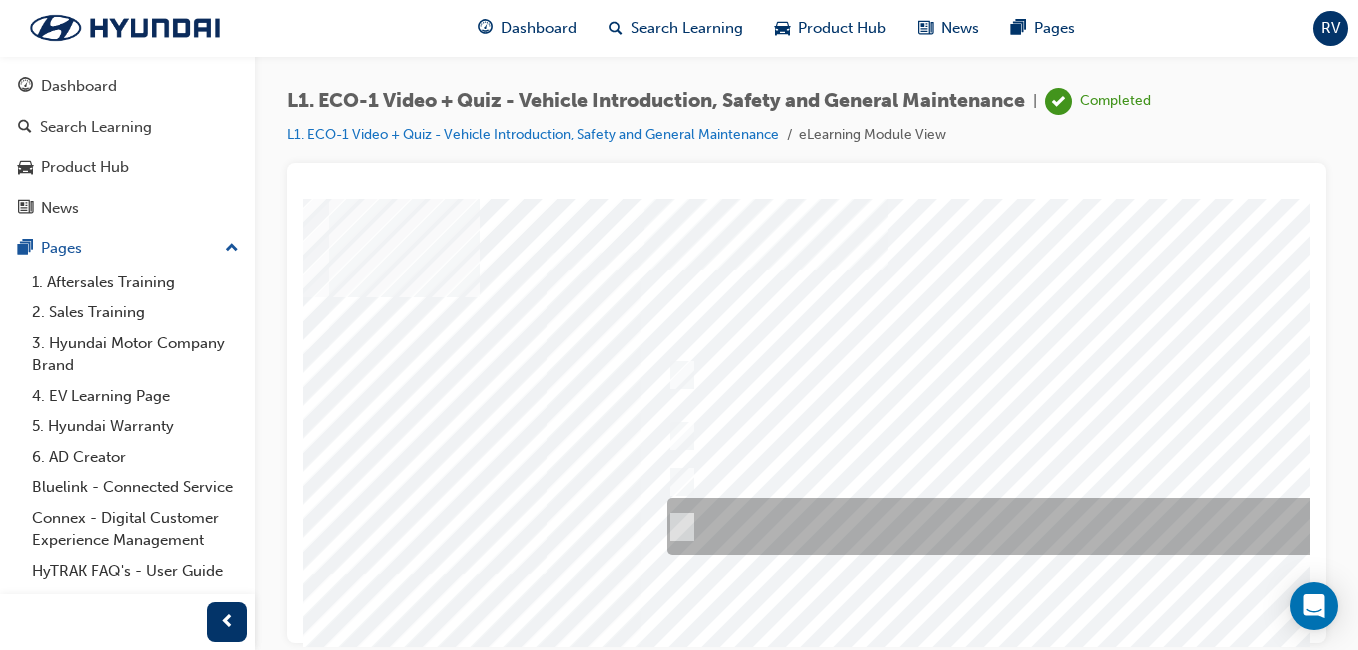 click at bounding box center (994, 526) 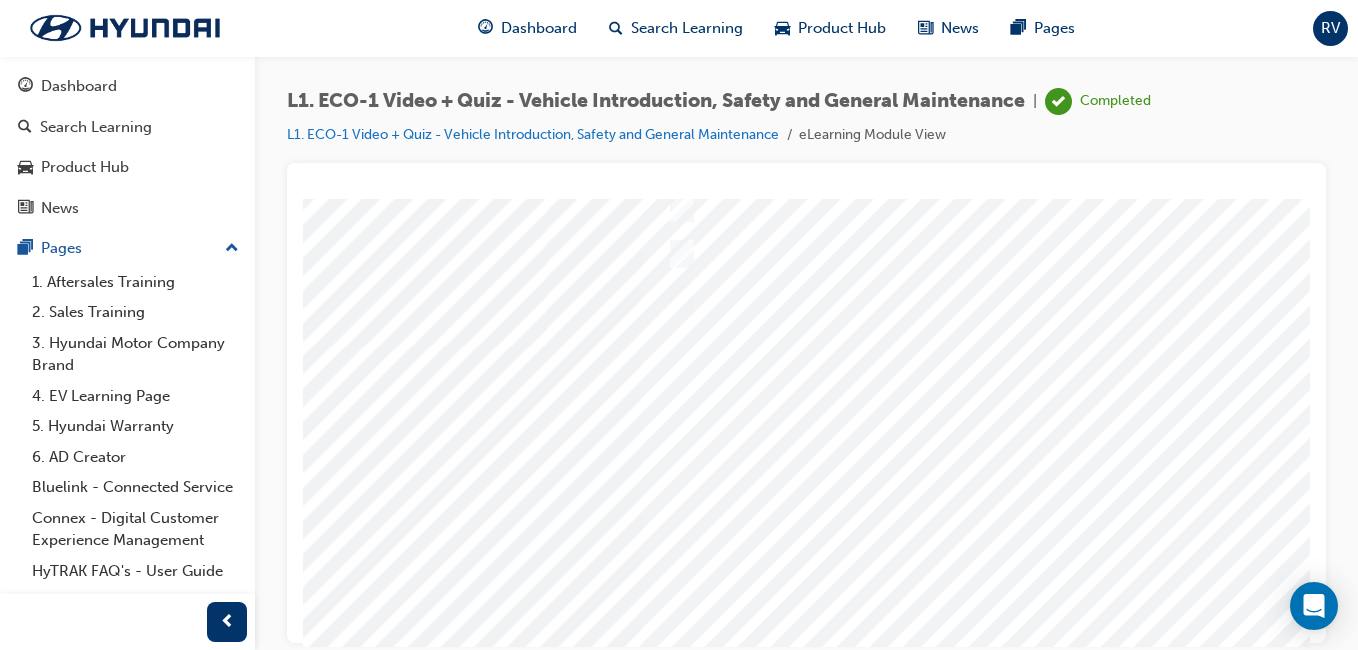 scroll, scrollTop: 233, scrollLeft: 274, axis: both 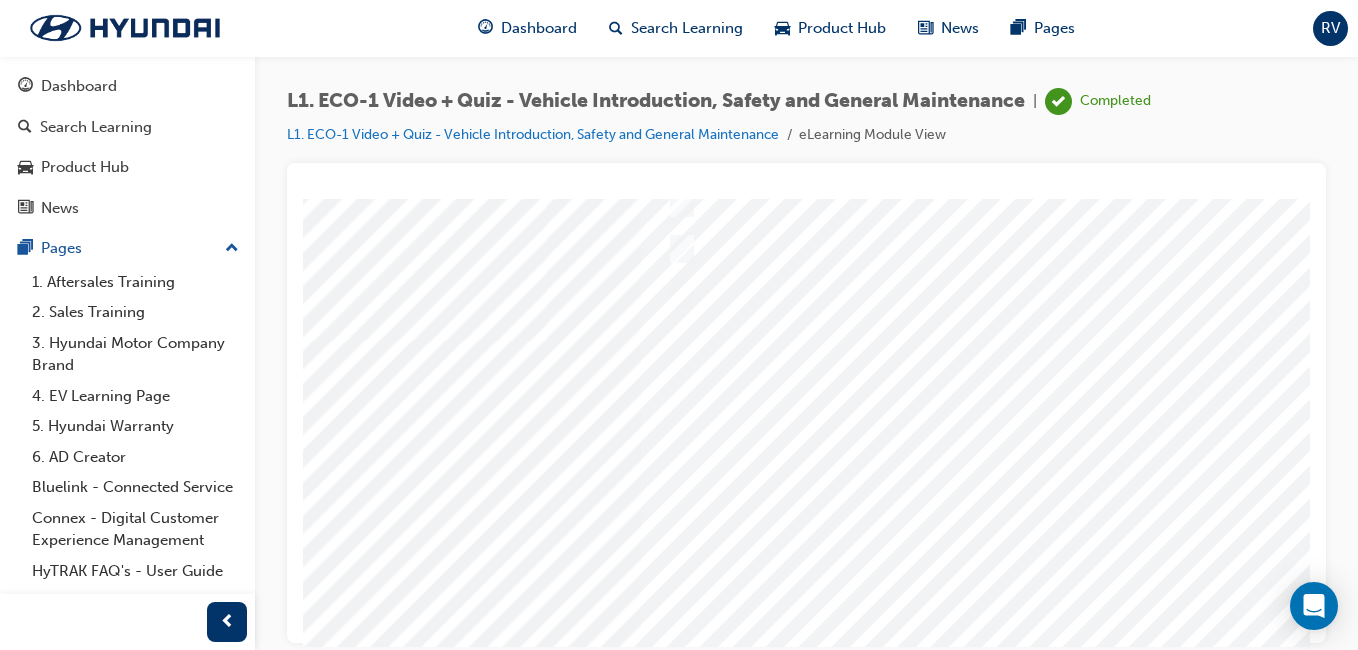 click at bounding box center (99, 5634) 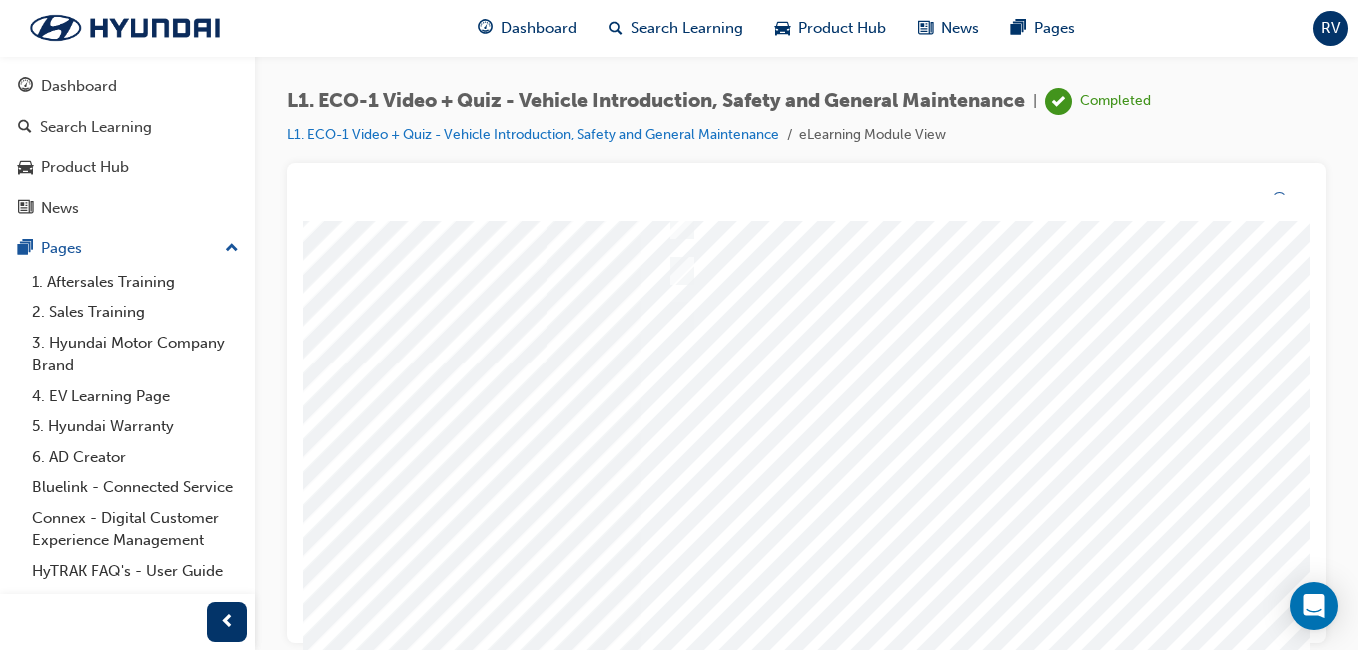 scroll, scrollTop: 0, scrollLeft: 1, axis: horizontal 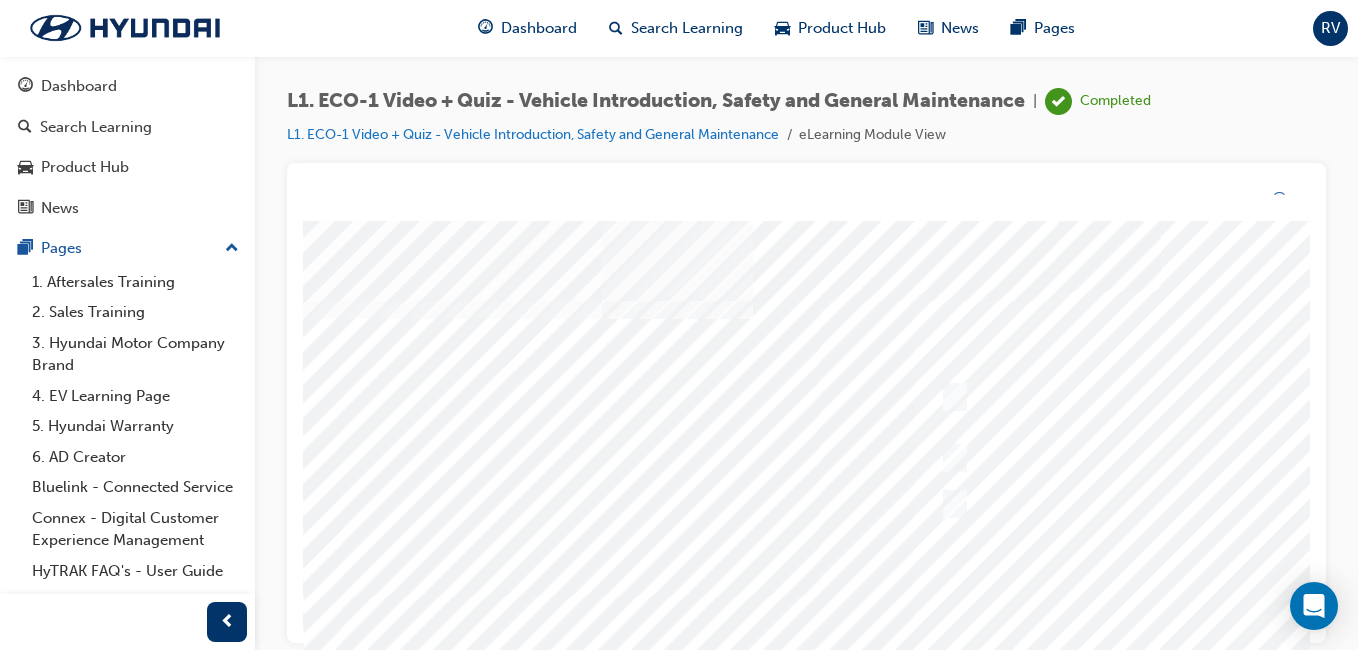 click at bounding box center [982, 581] 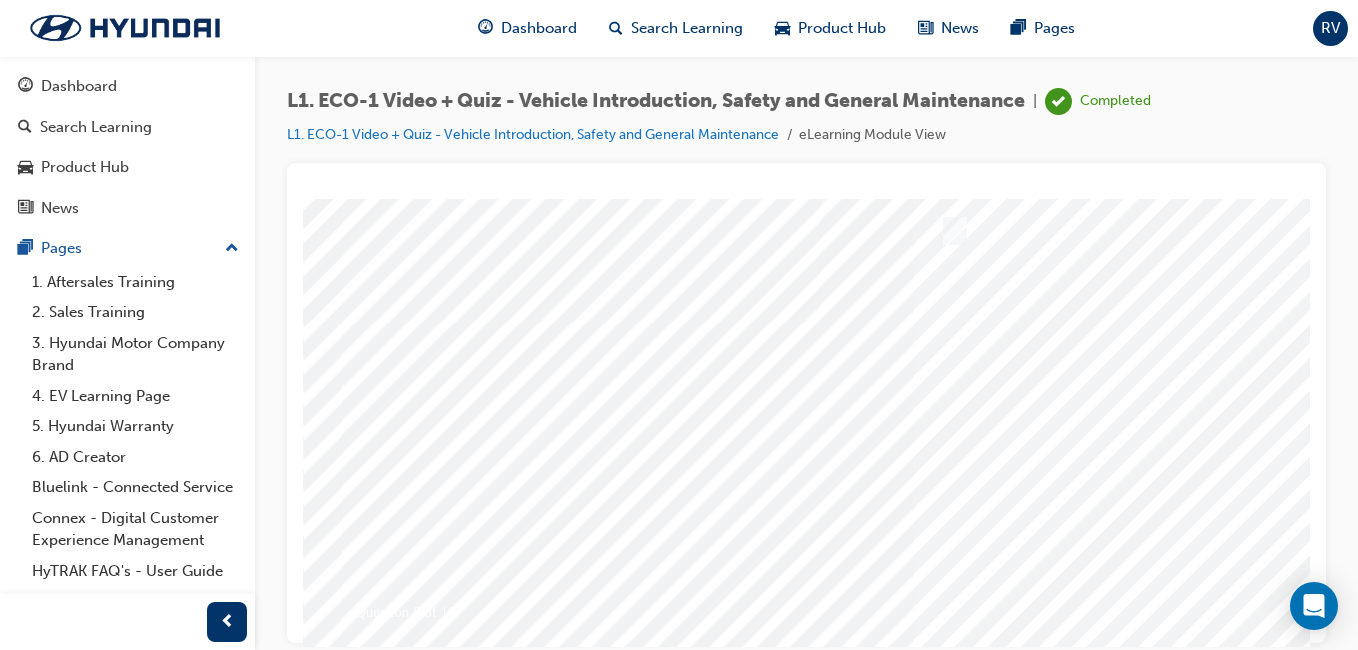 scroll, scrollTop: 317, scrollLeft: 1, axis: both 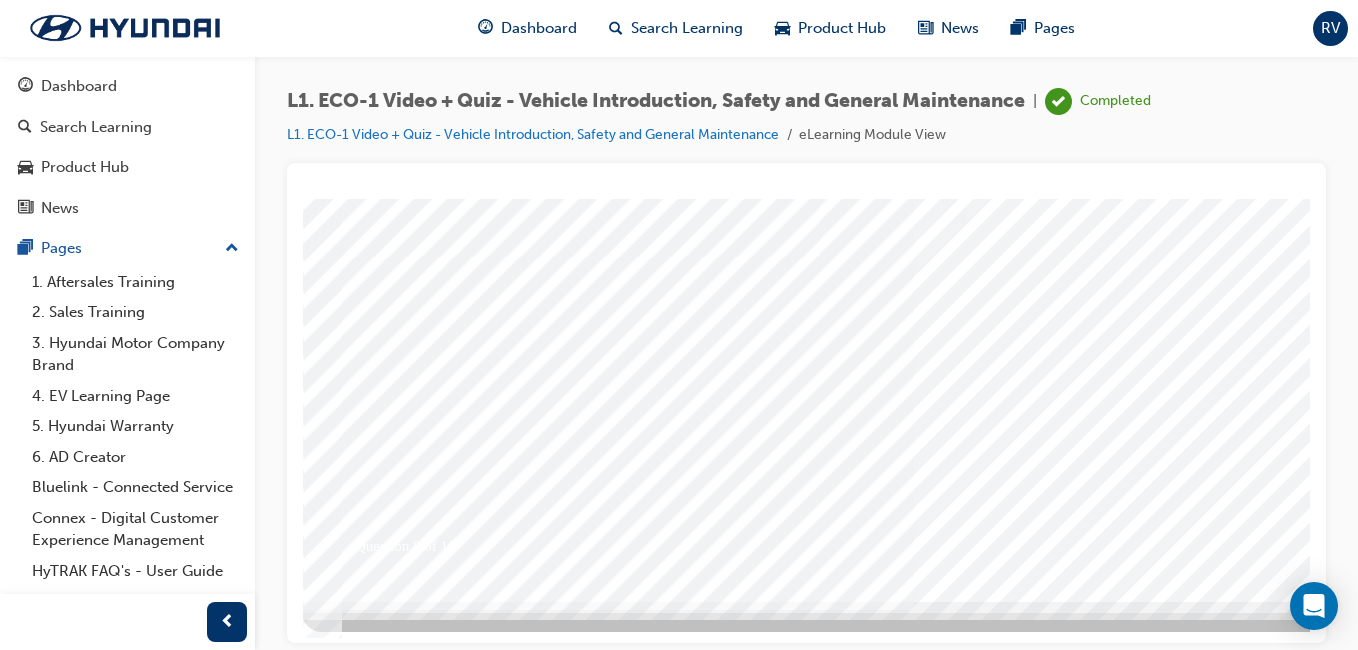 click at bounding box center [372, 5550] 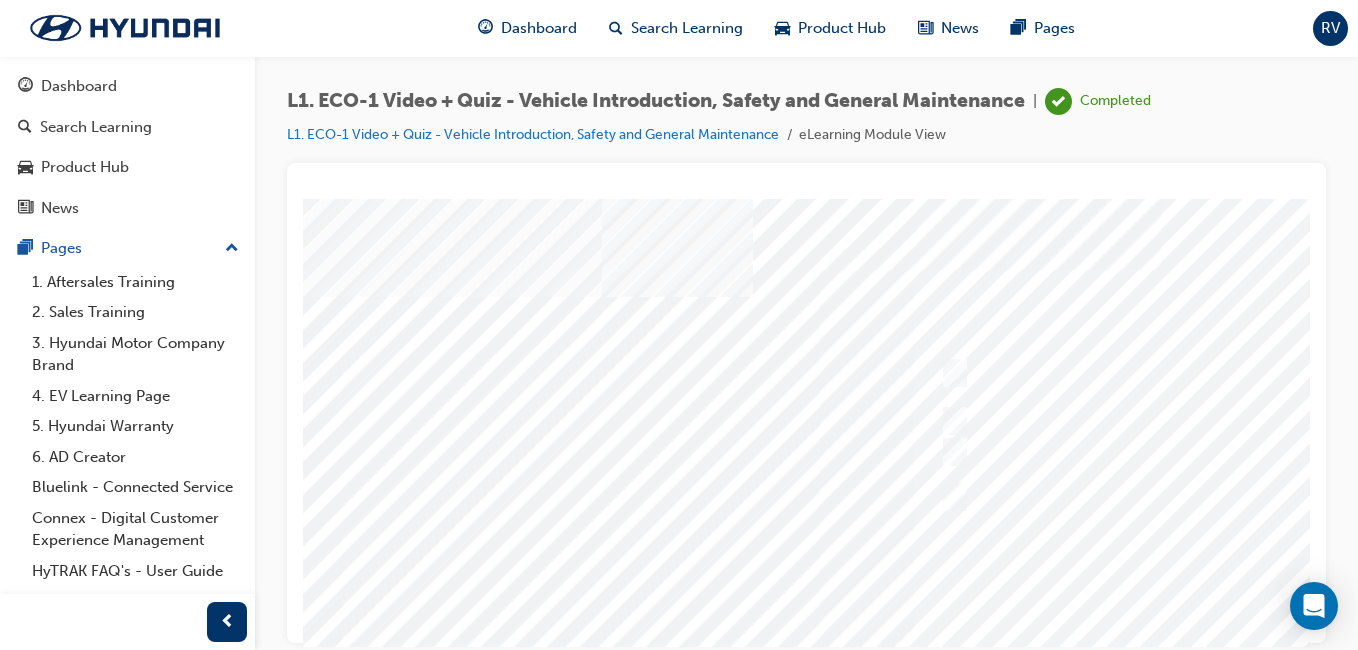 scroll, scrollTop: 0, scrollLeft: 368, axis: horizontal 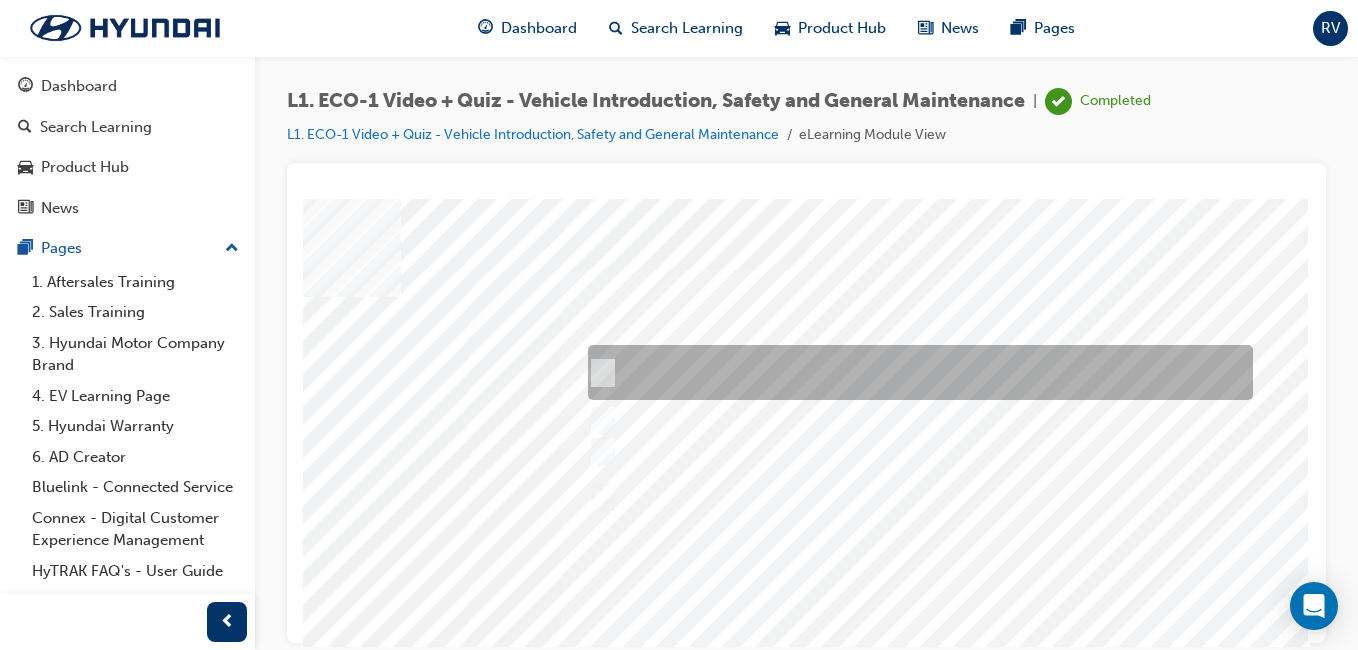 click at bounding box center (915, 372) 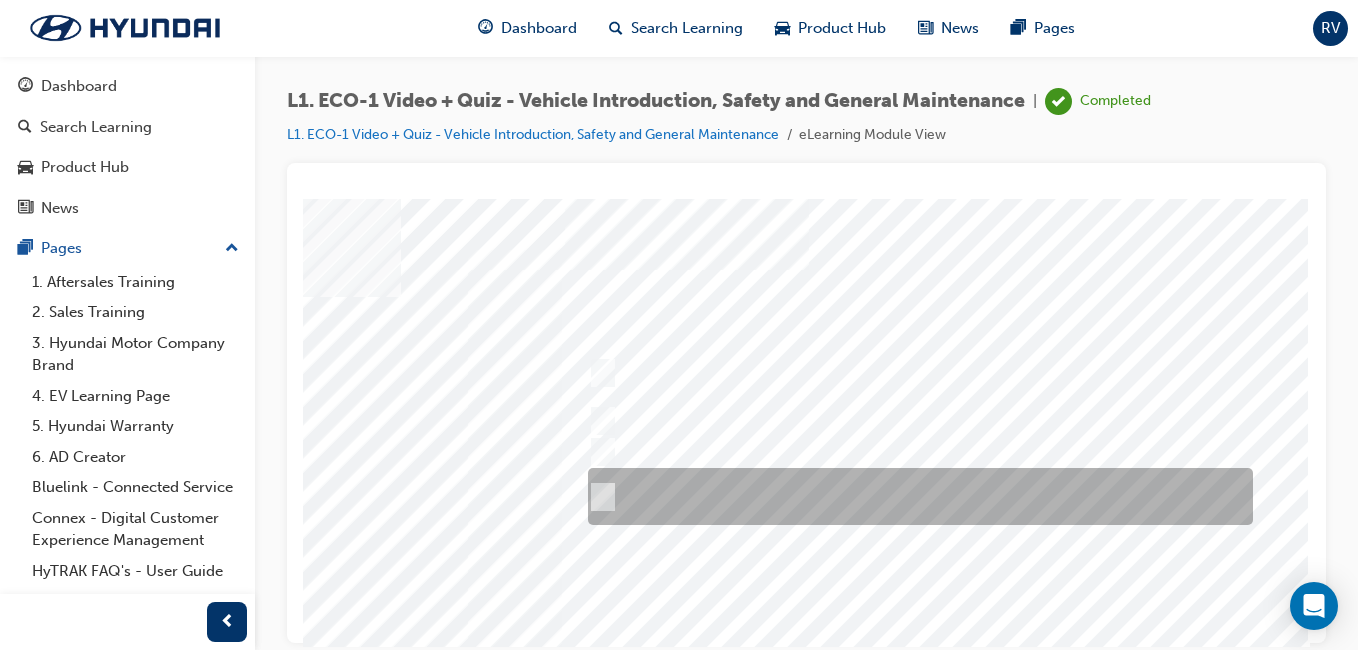scroll, scrollTop: 233, scrollLeft: 368, axis: both 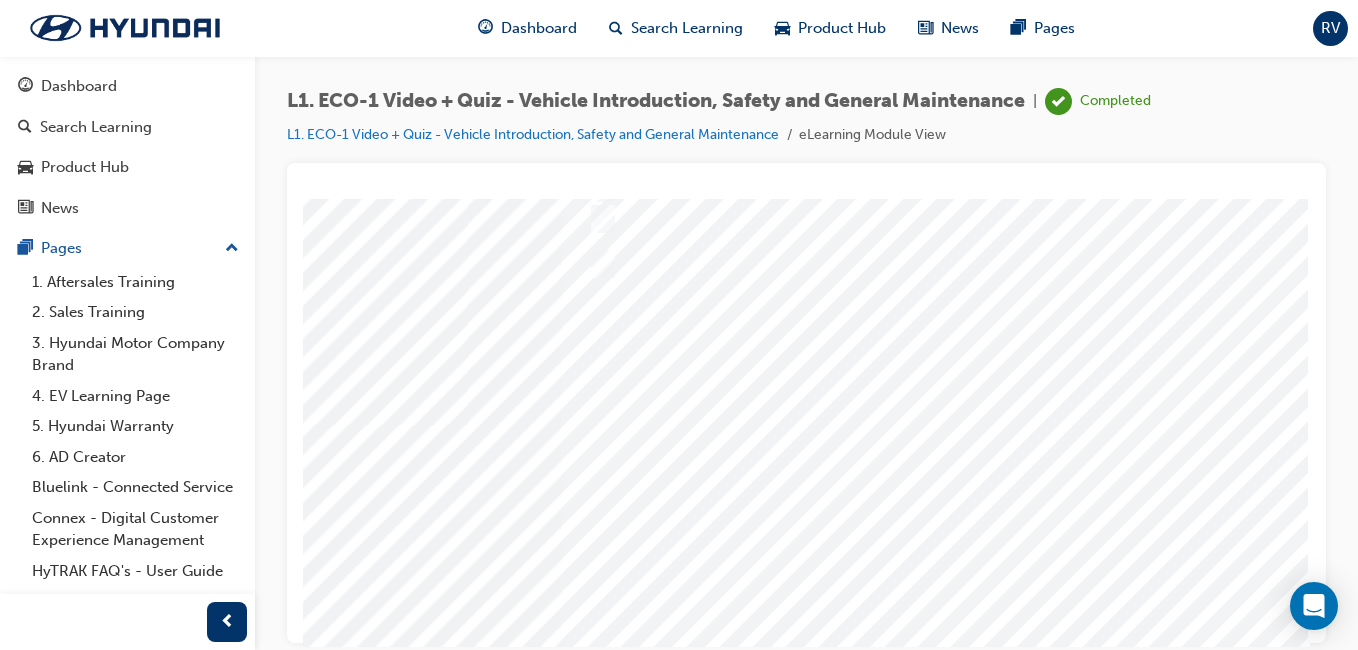 click at bounding box center [20, 5718] 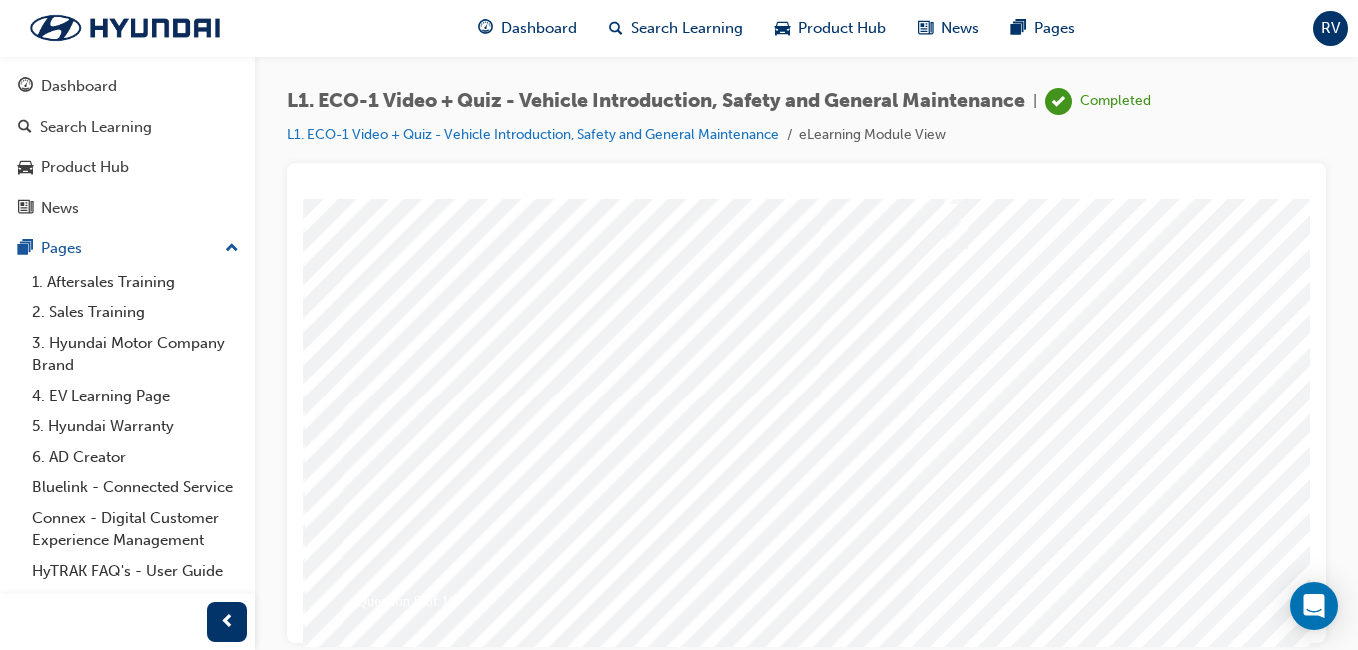 scroll, scrollTop: 267, scrollLeft: 0, axis: vertical 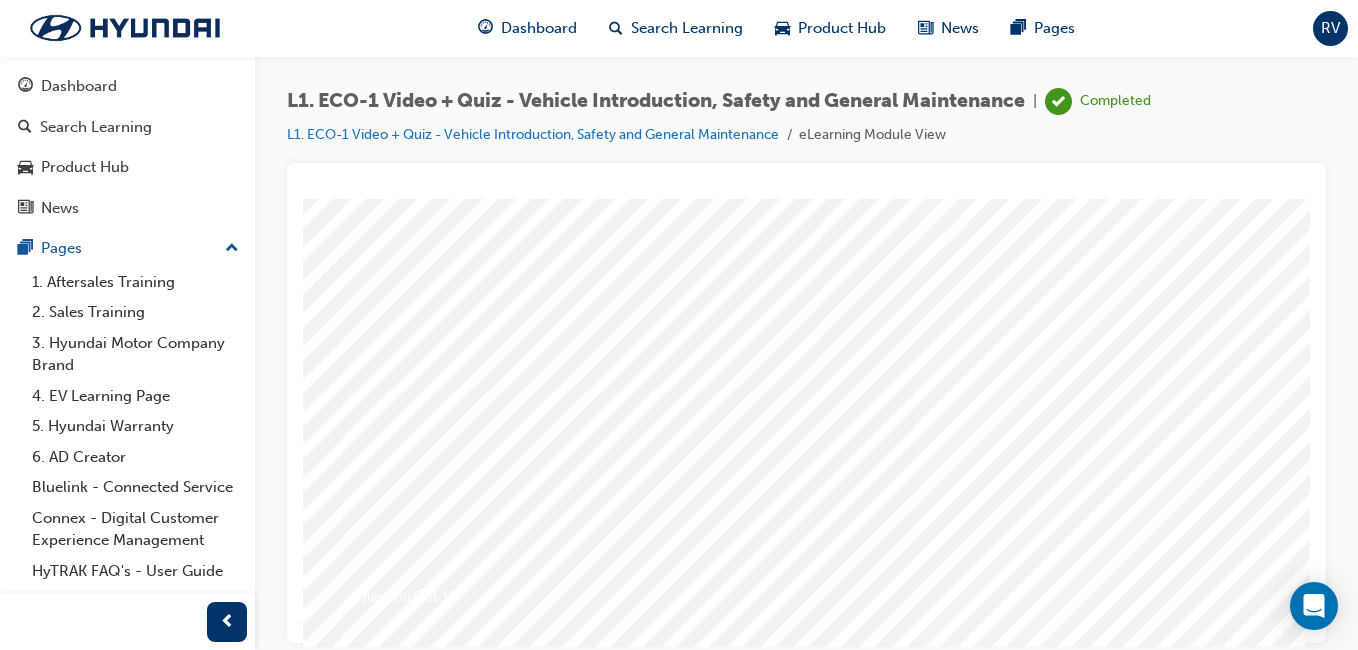 click at bounding box center [373, 5684] 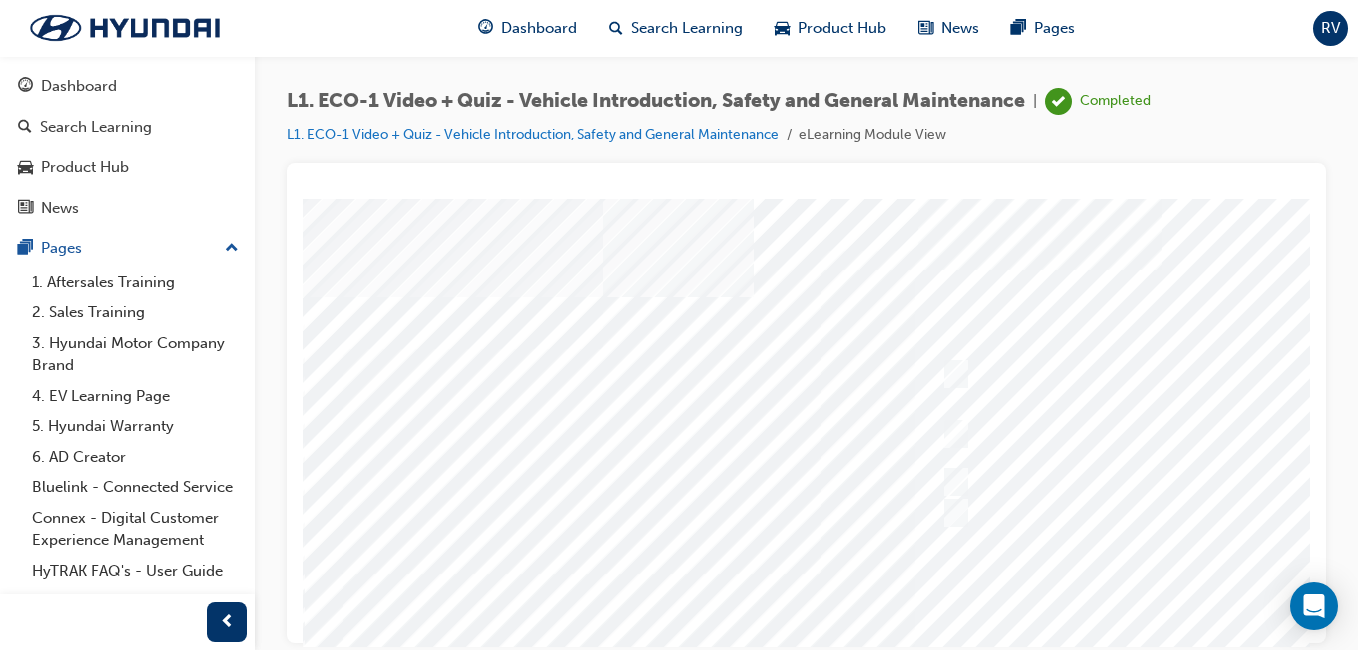 scroll, scrollTop: 0, scrollLeft: 309, axis: horizontal 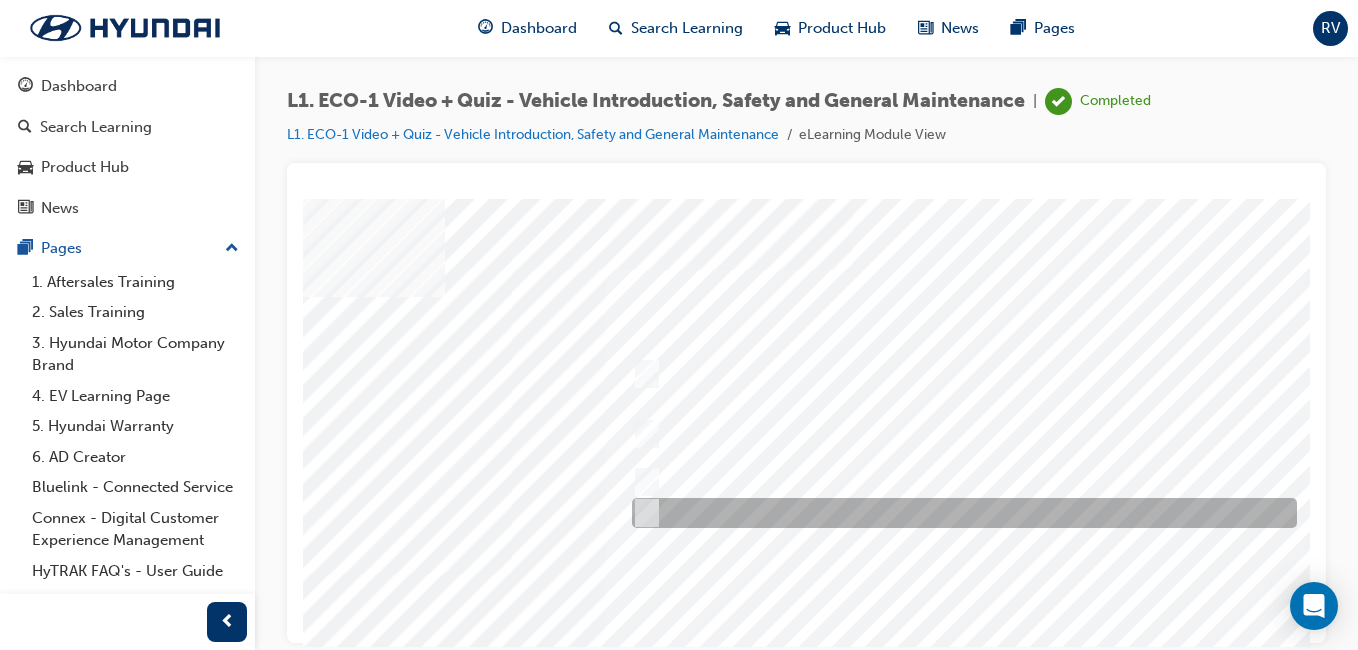 click at bounding box center [959, 513] 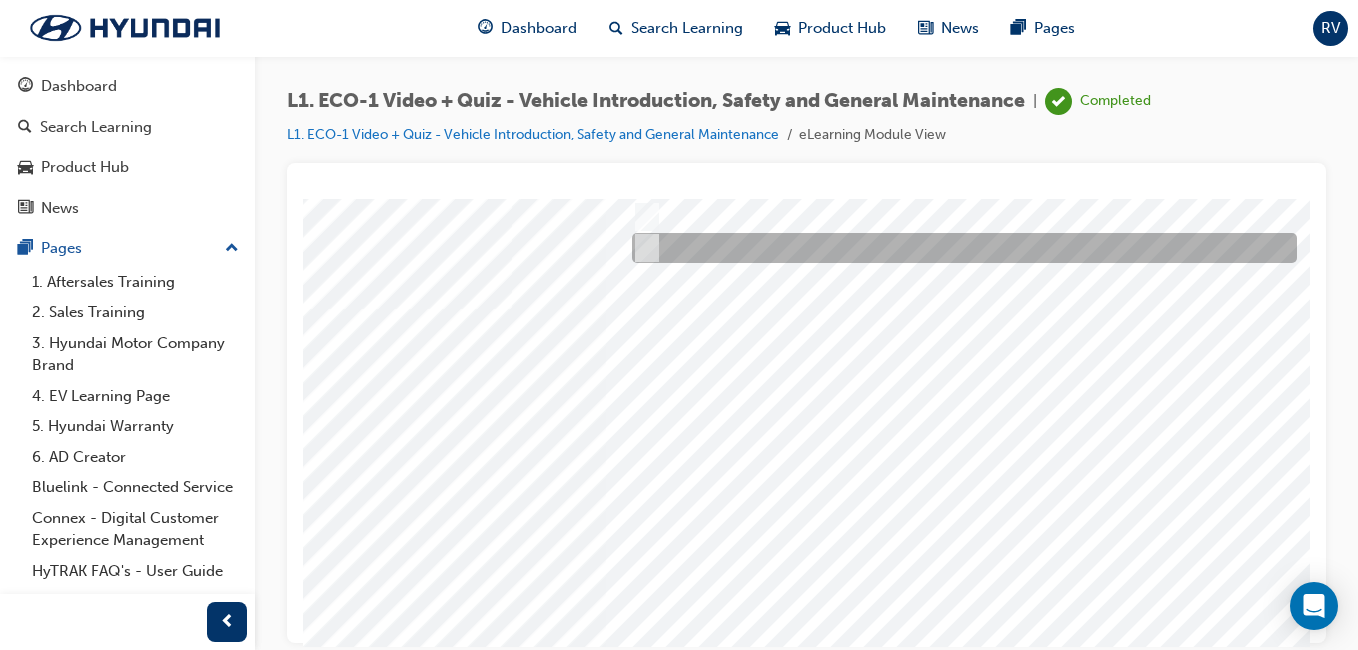 scroll, scrollTop: 267, scrollLeft: 309, axis: both 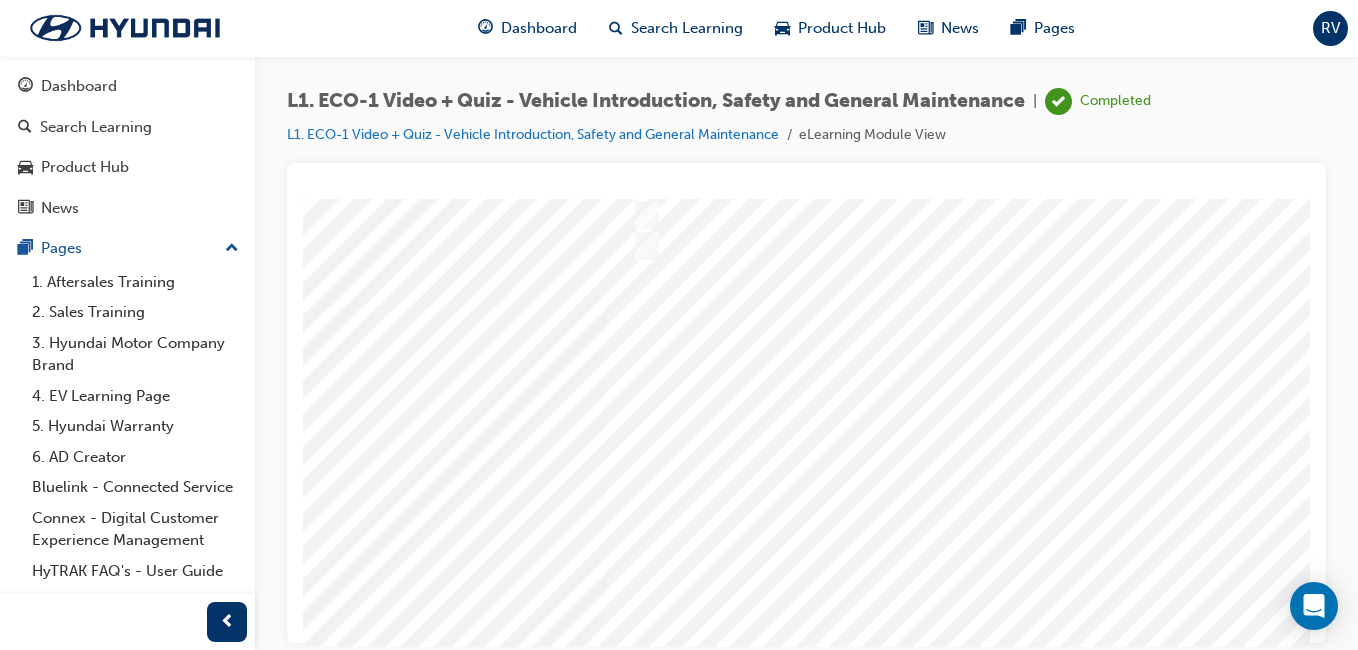click at bounding box center [64, 5600] 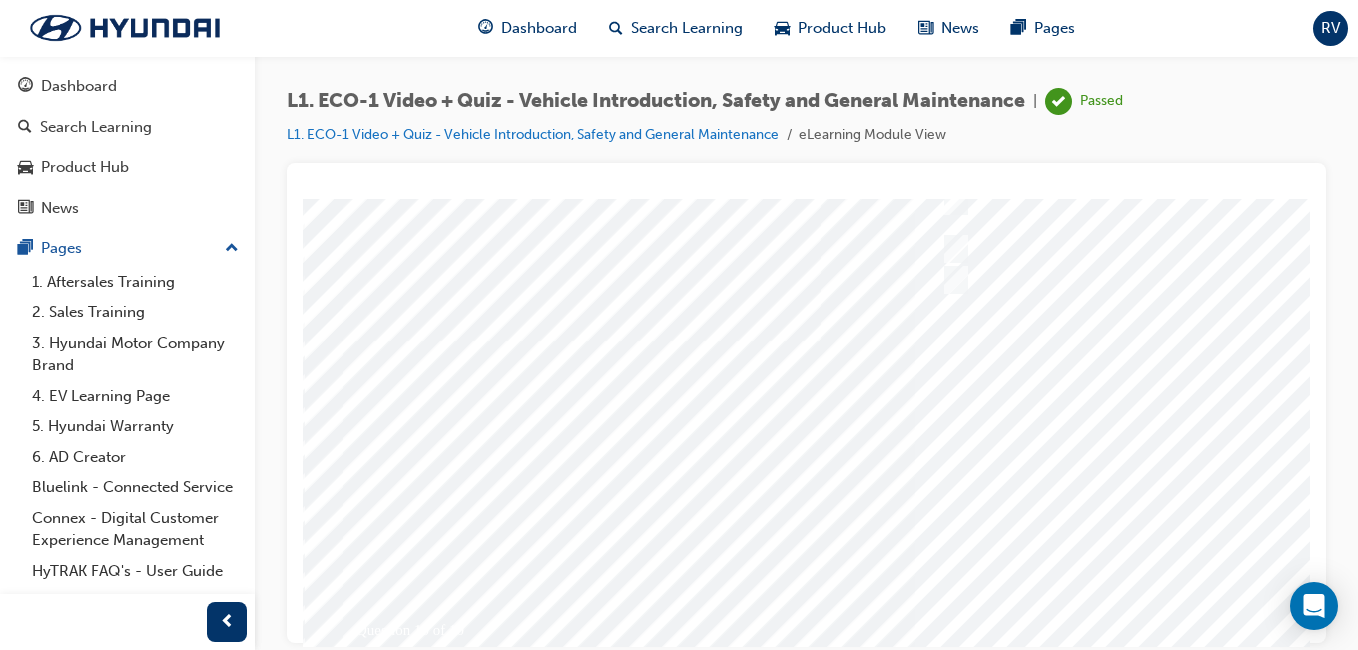 click at bounding box center [373, 5634] 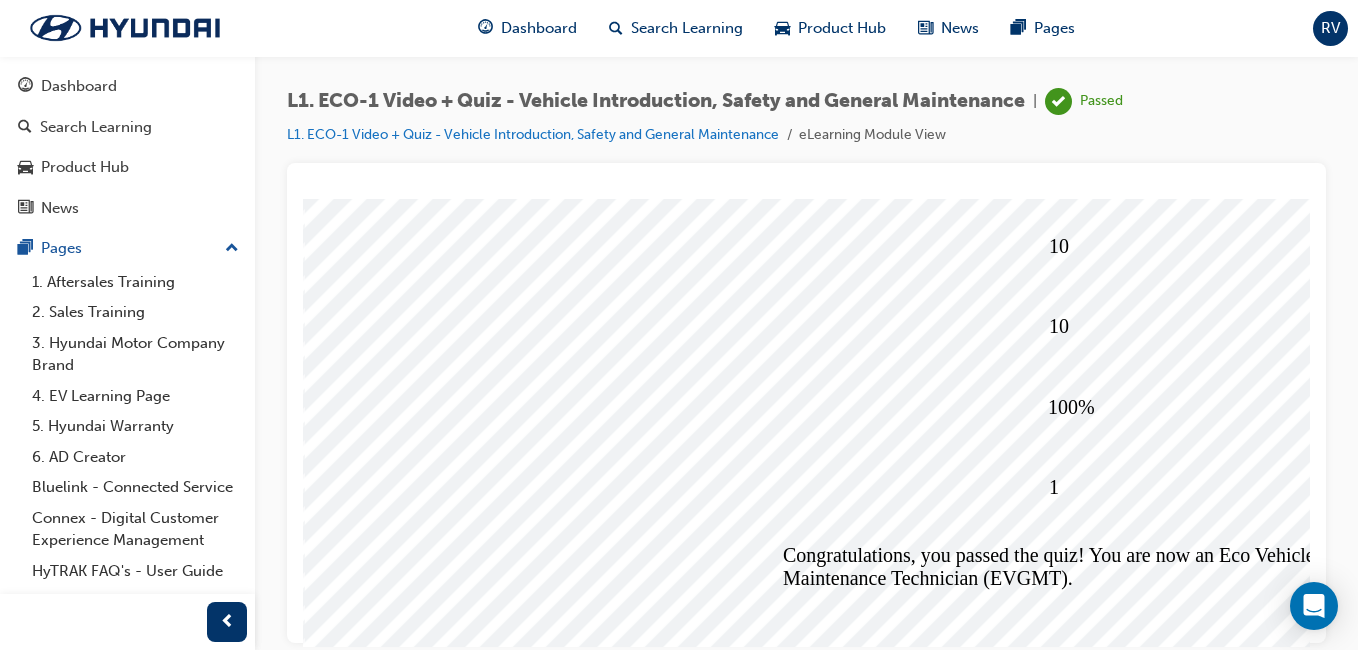 scroll, scrollTop: 0, scrollLeft: 0, axis: both 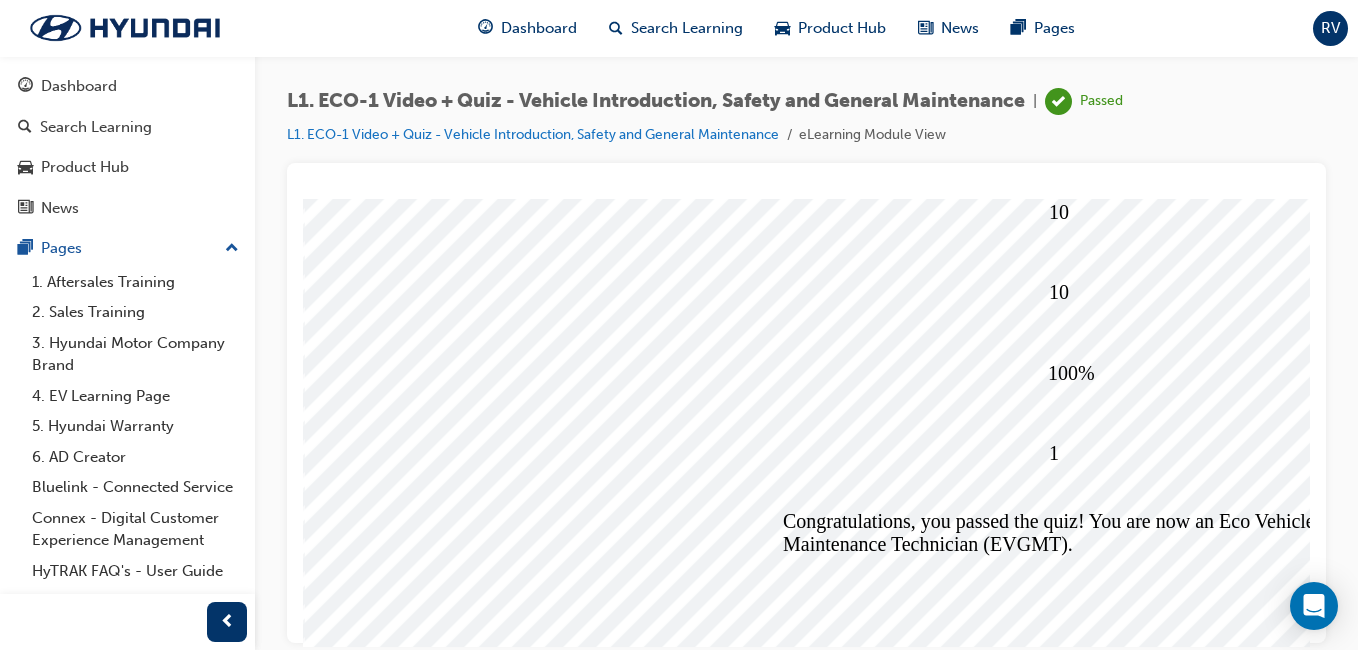 click at bounding box center (376, 5588) 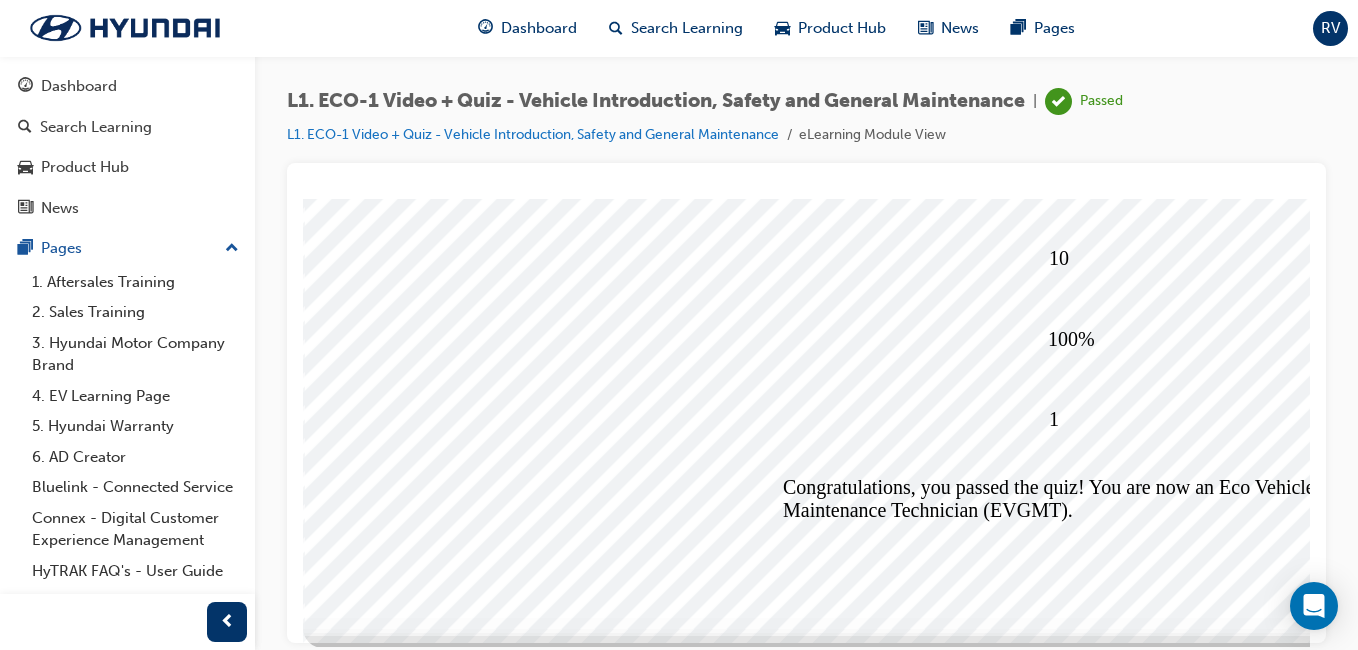 scroll, scrollTop: 317, scrollLeft: 0, axis: vertical 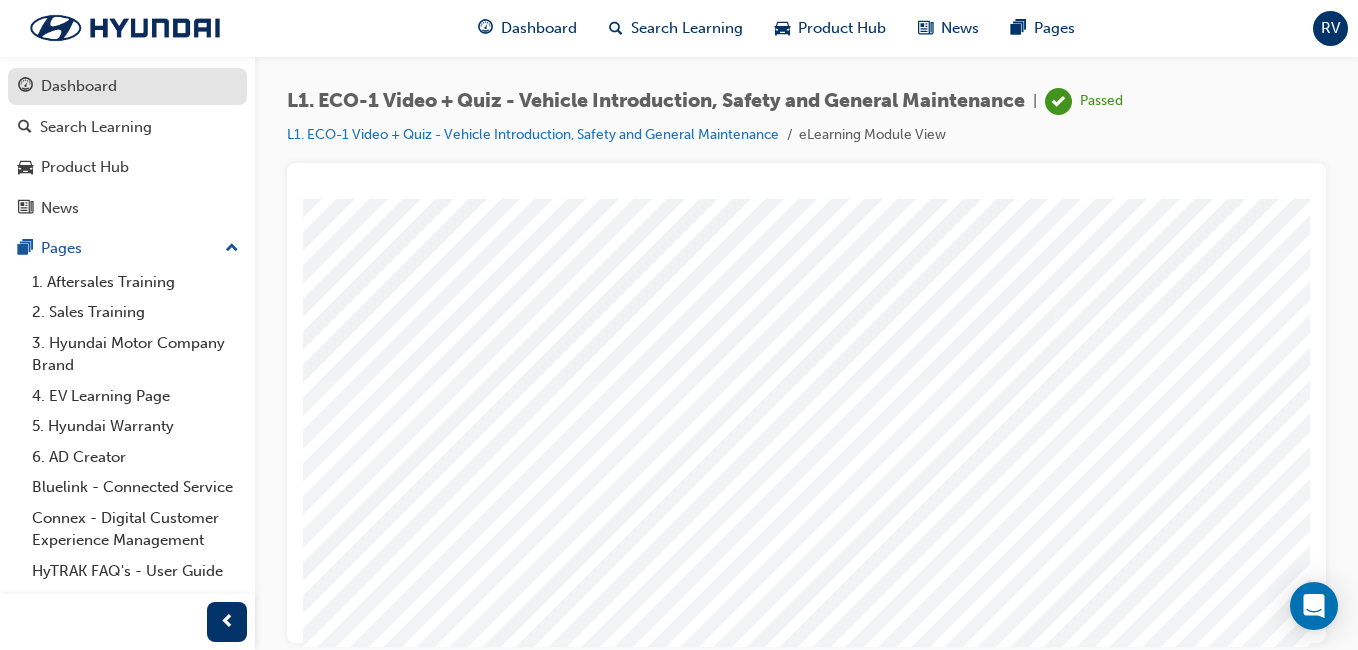 click on "Dashboard" at bounding box center [127, 86] 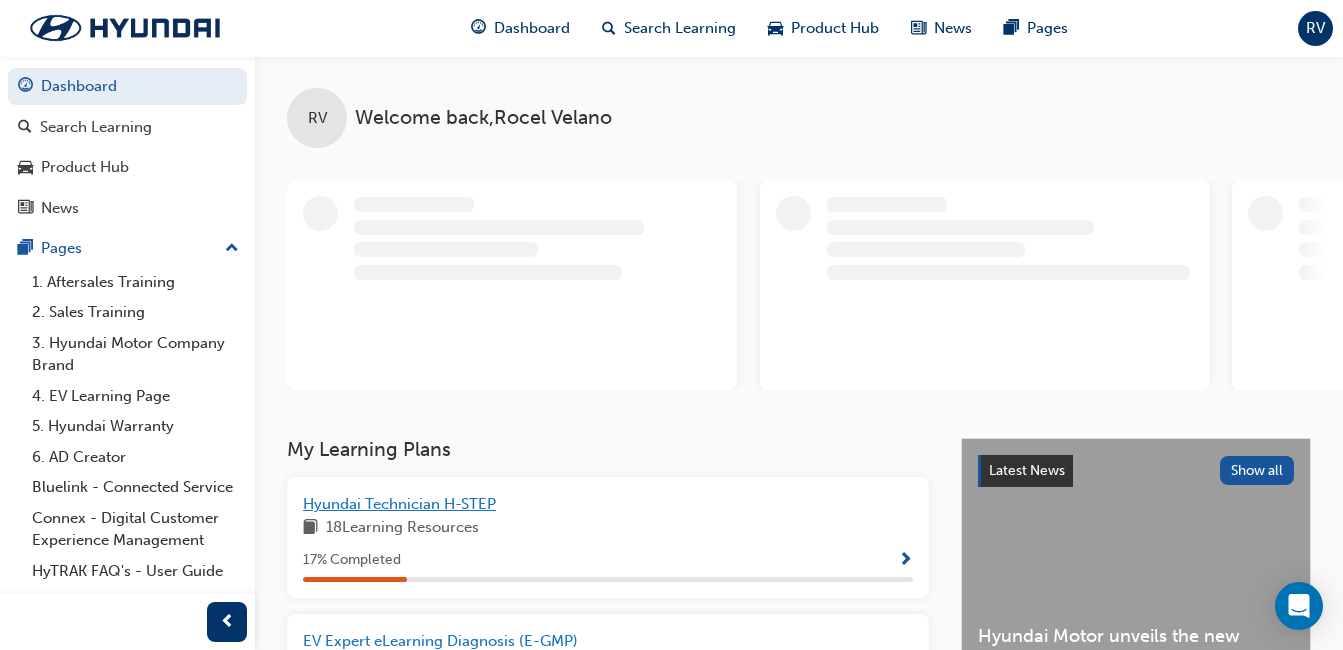 click on "RV Welcome back ,  Rocel   Velano" at bounding box center (799, 247) 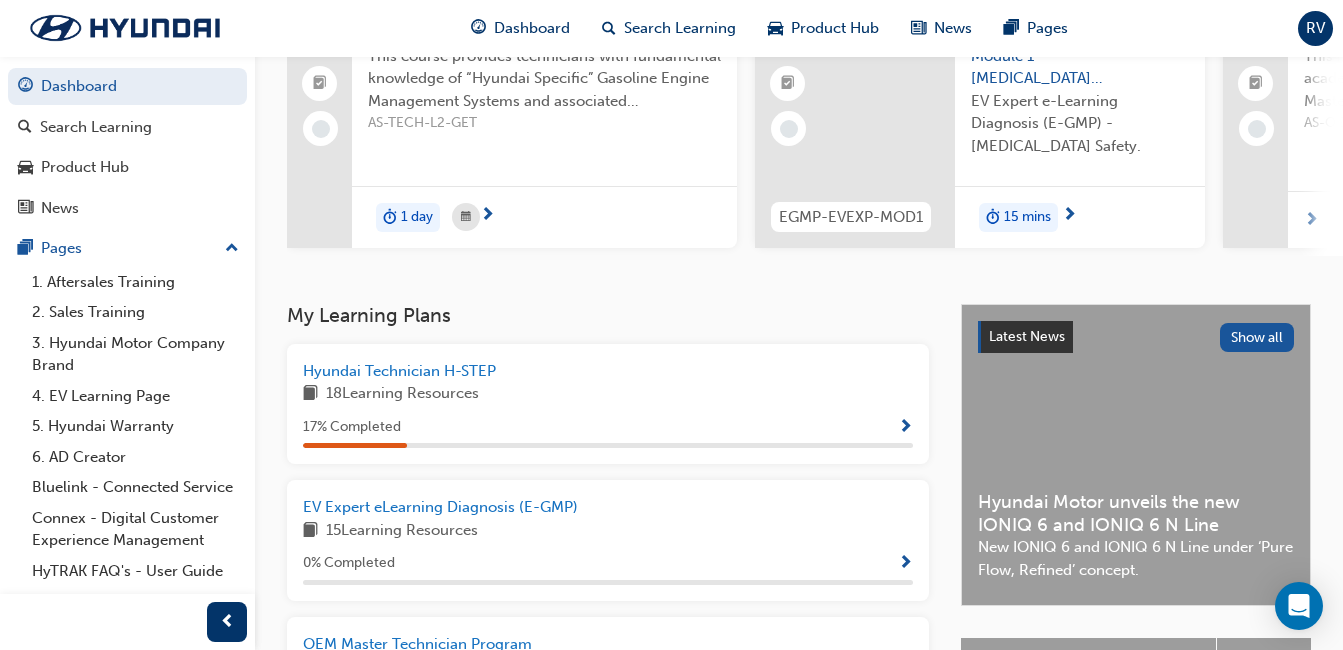 scroll, scrollTop: 233, scrollLeft: 0, axis: vertical 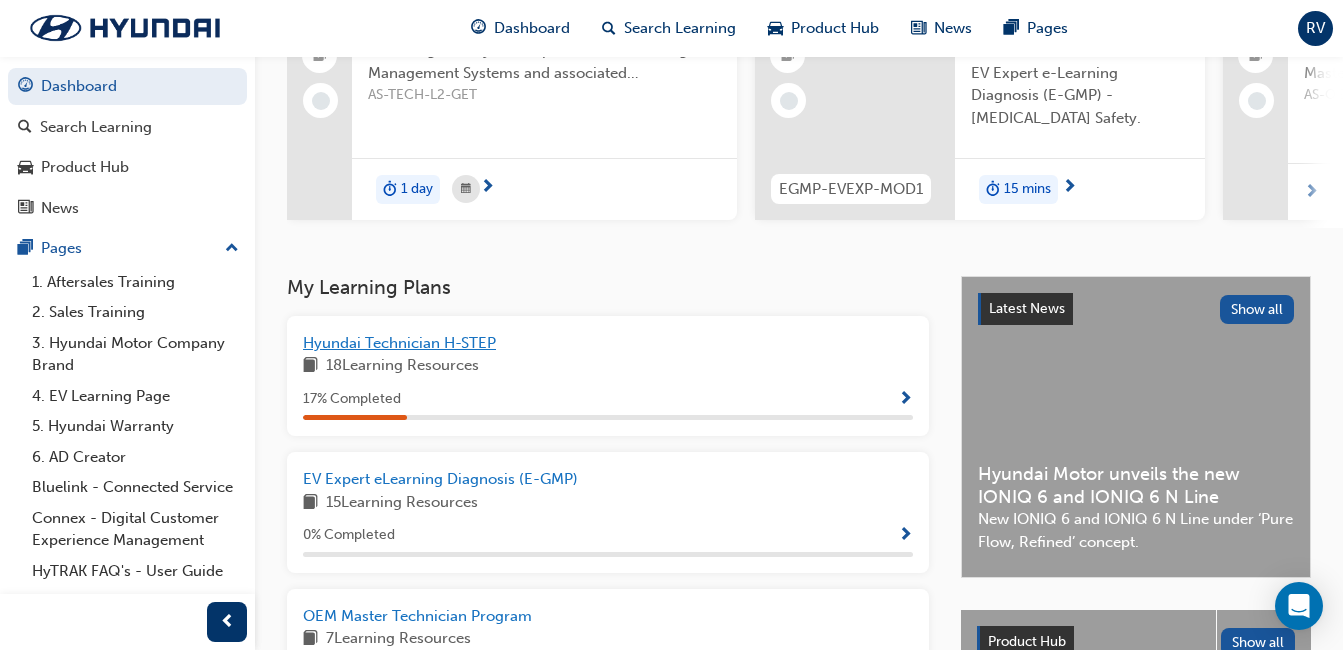 click on "Hyundai Technician H-STEP" at bounding box center [399, 343] 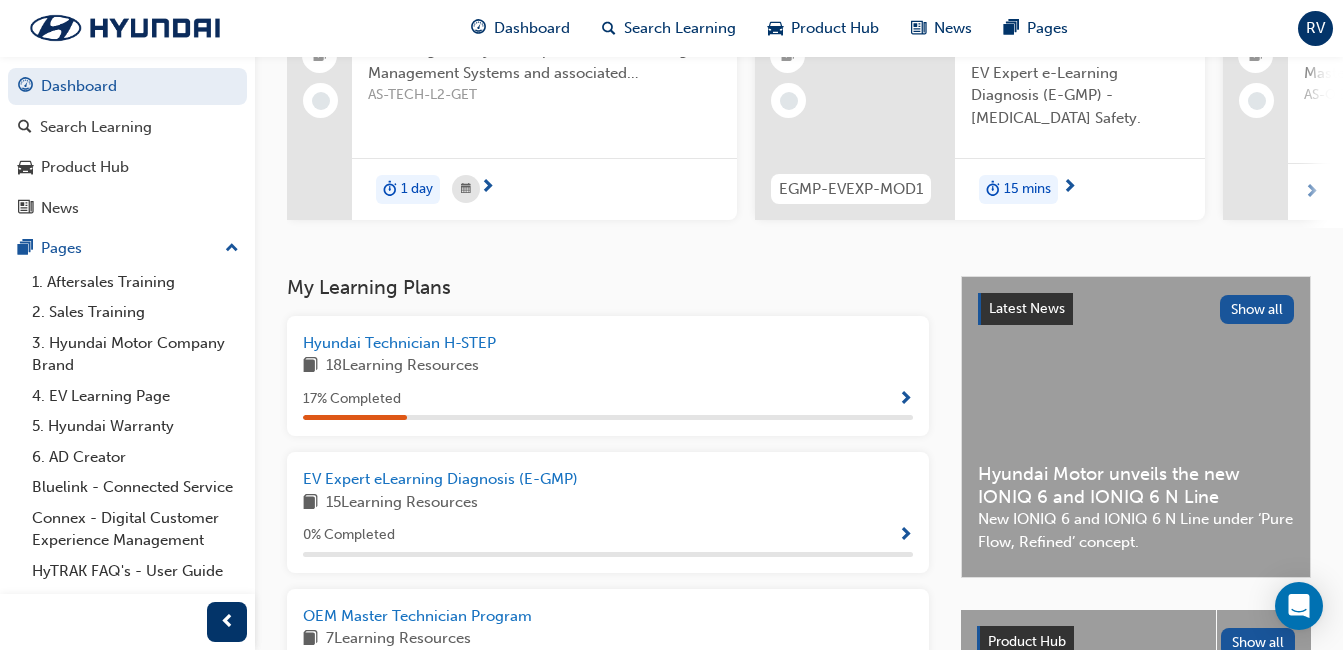 scroll, scrollTop: 0, scrollLeft: 0, axis: both 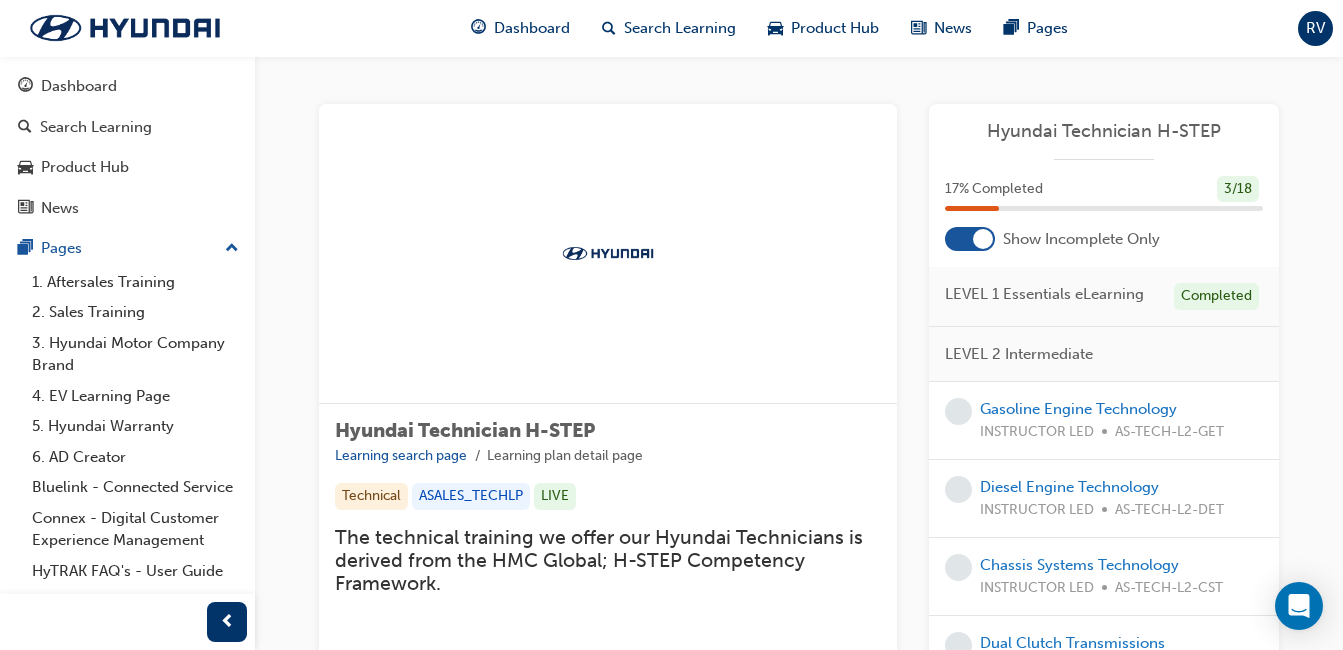 click on "RV" at bounding box center [1315, 28] 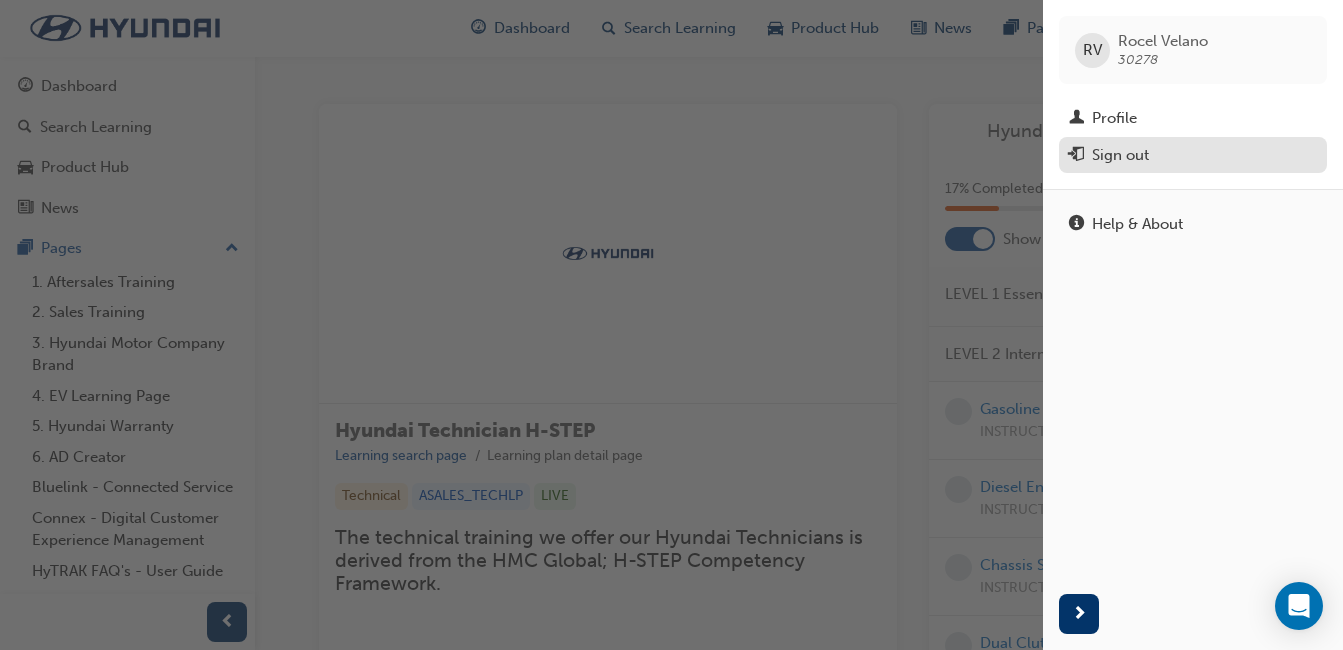 click on "Sign out" at bounding box center [1193, 155] 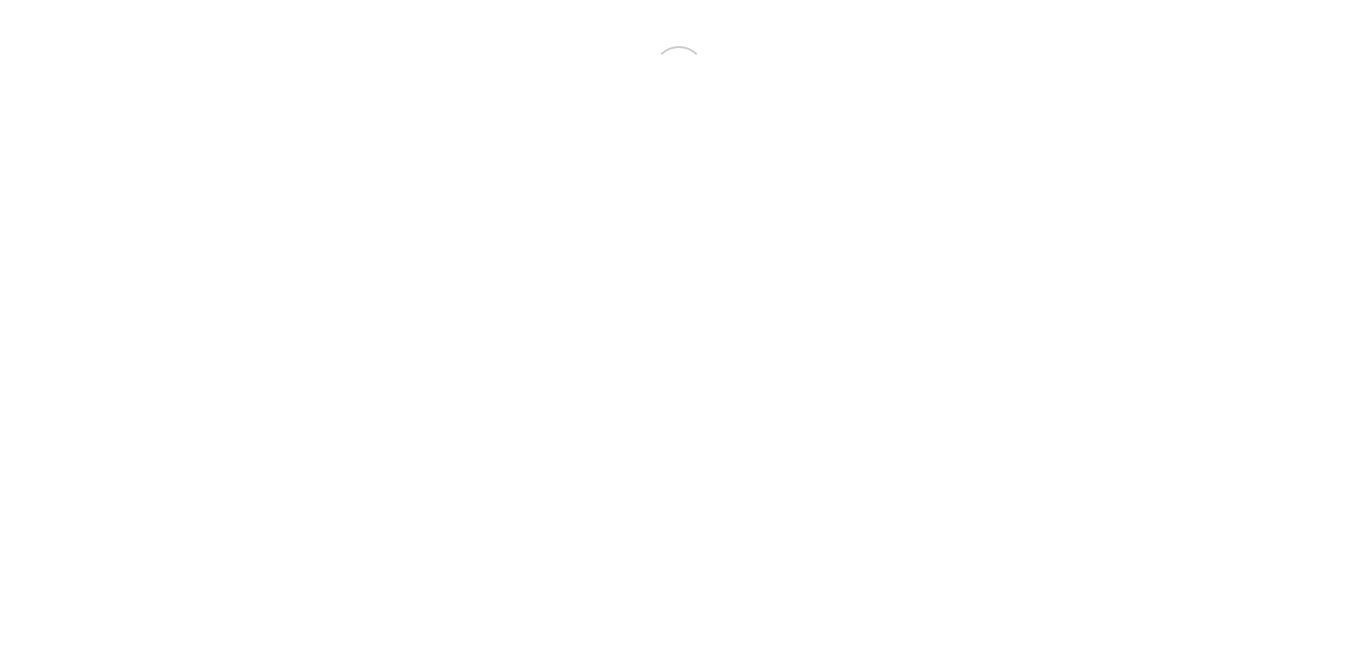 scroll, scrollTop: 0, scrollLeft: 0, axis: both 